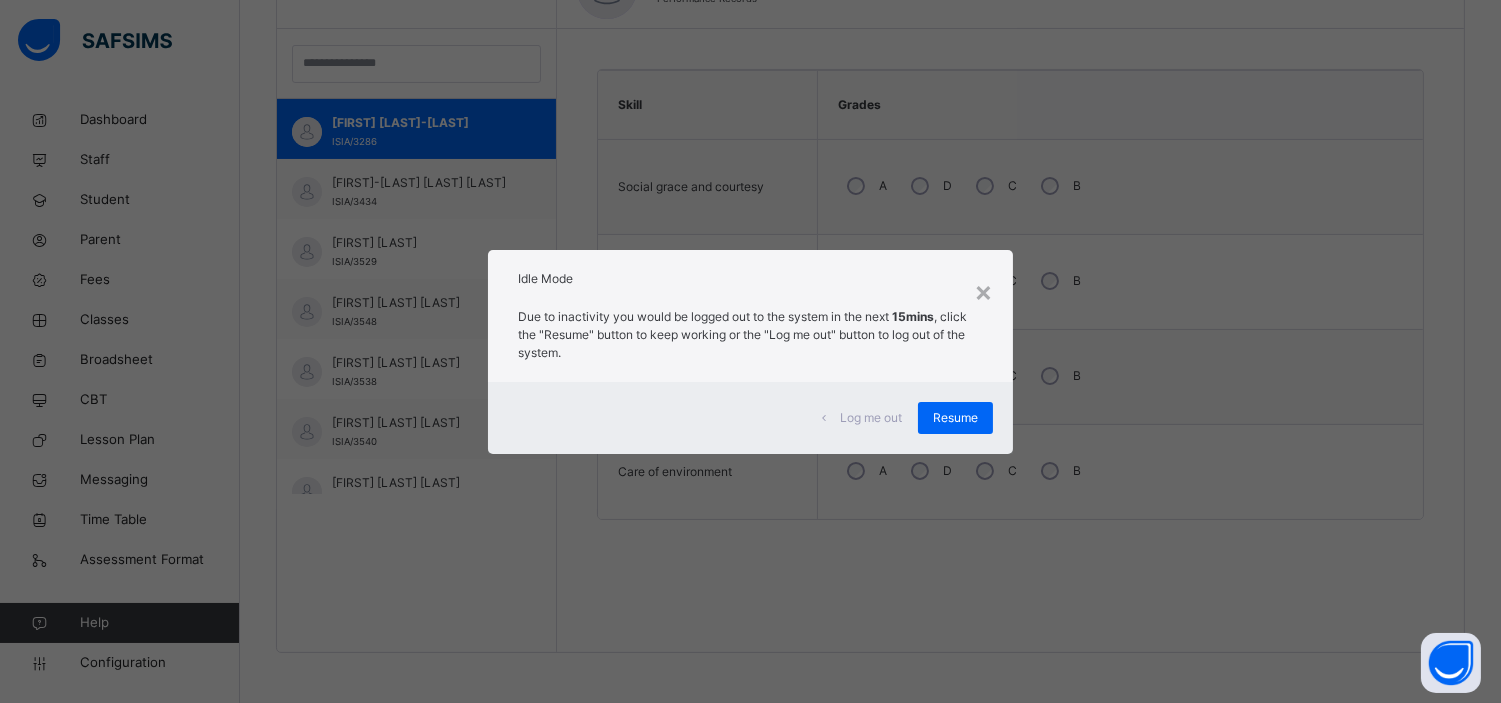 scroll, scrollTop: 567, scrollLeft: 0, axis: vertical 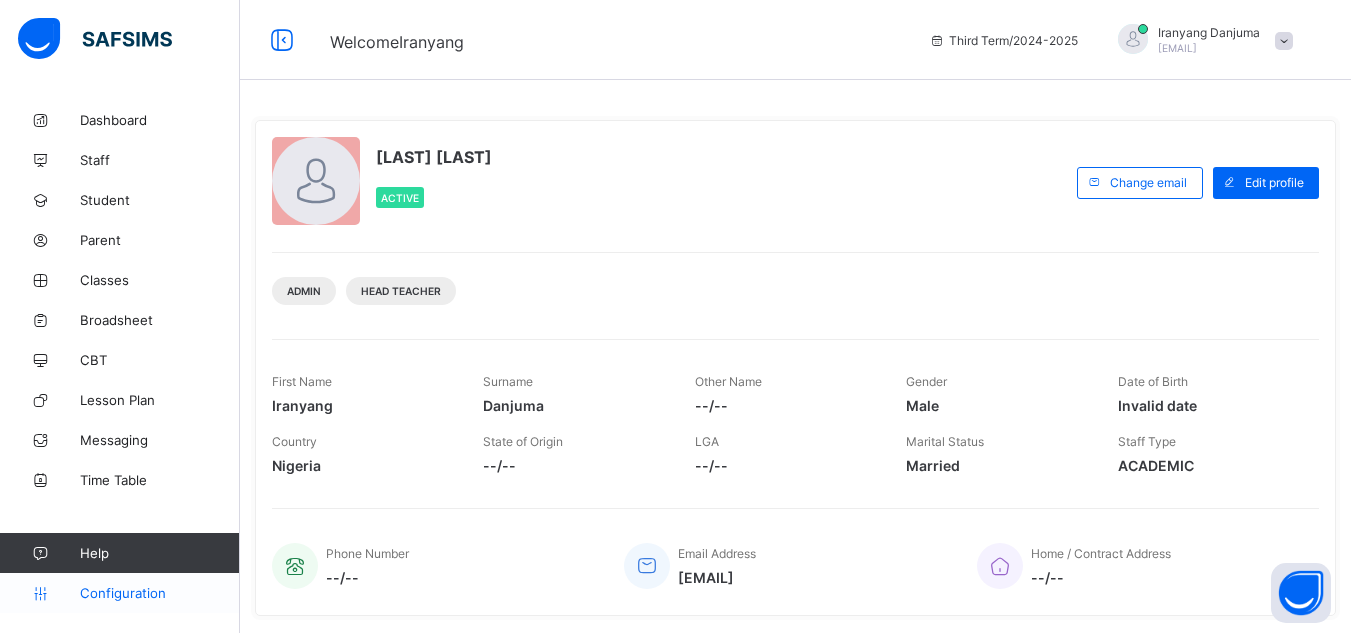 click on "Configuration" at bounding box center [159, 593] 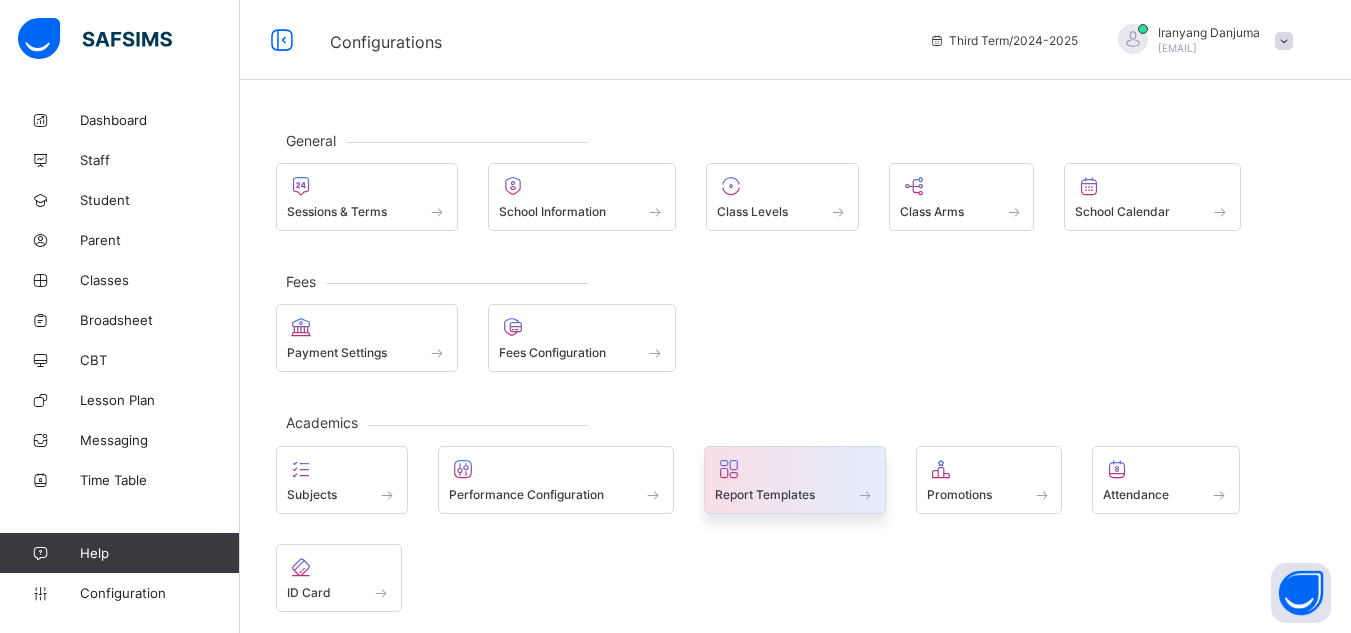 click on "Report Templates" at bounding box center [765, 494] 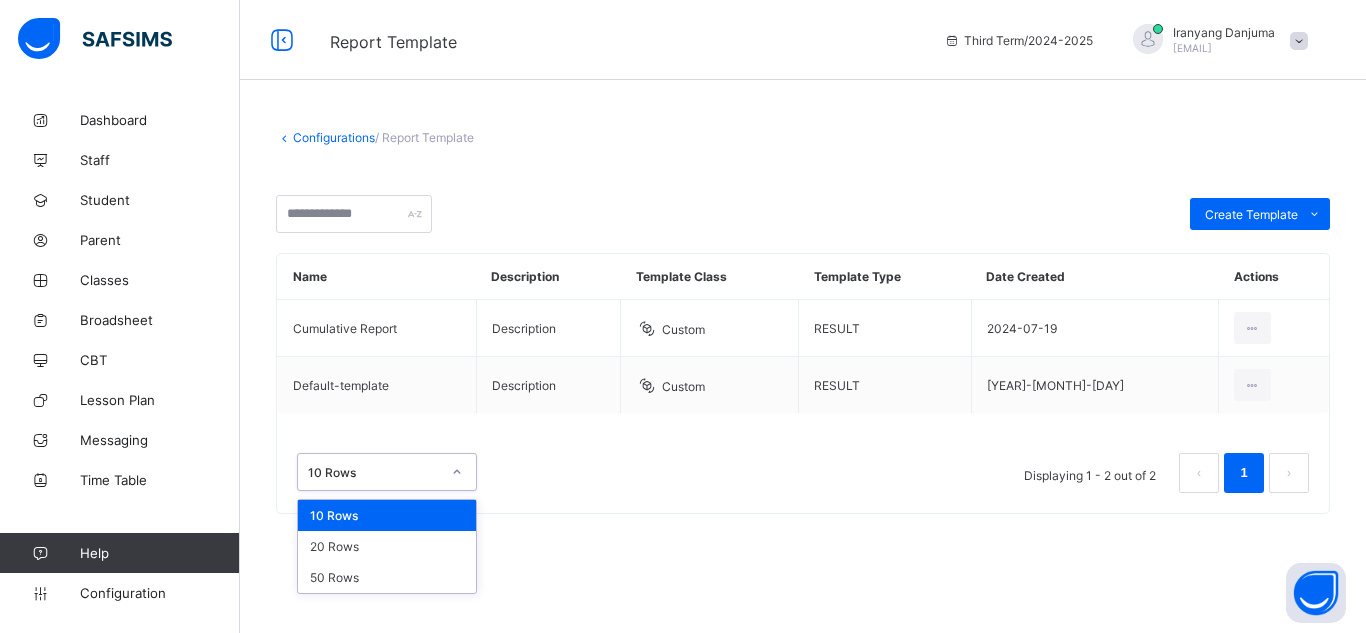 click on "10 Rows" at bounding box center [374, 472] 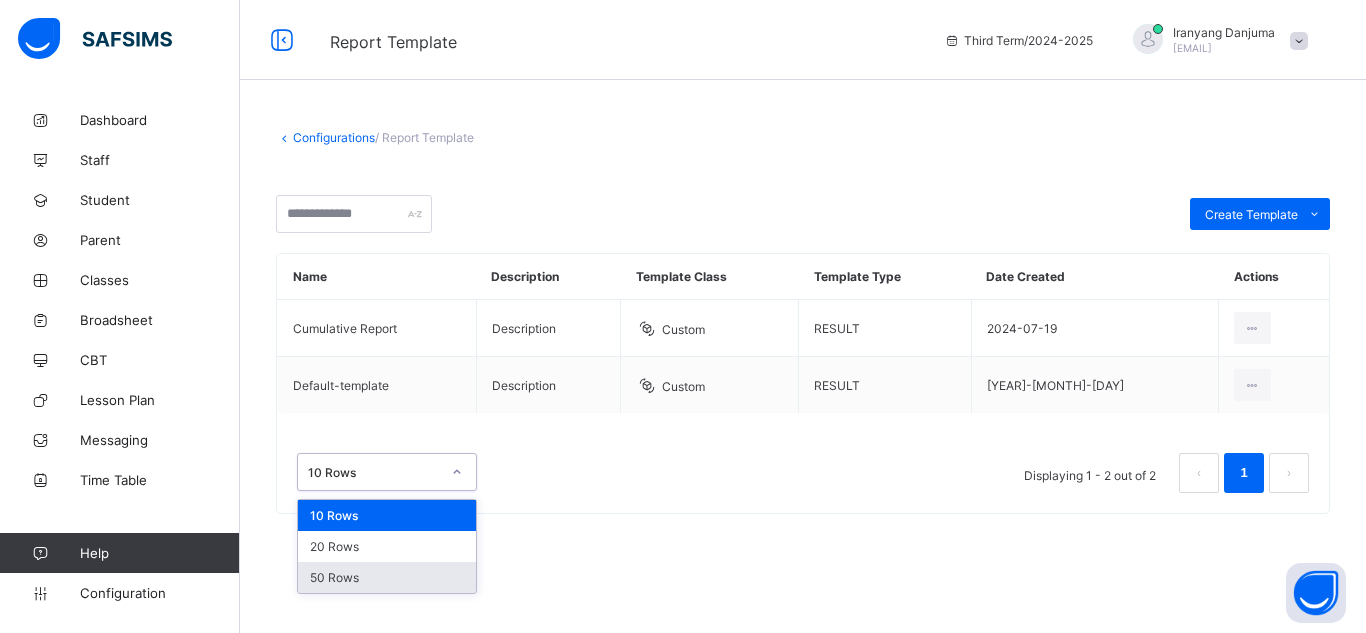 click on "50 Rows" at bounding box center [387, 577] 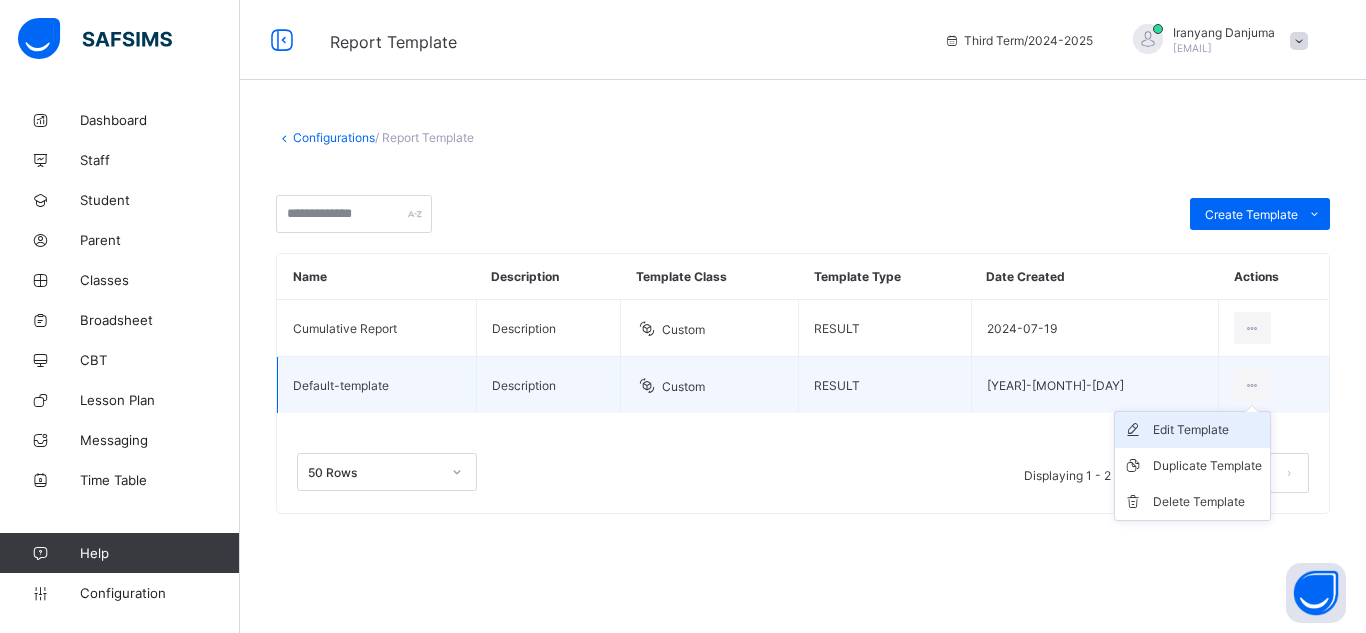 click on "Edit Template" at bounding box center [1207, 430] 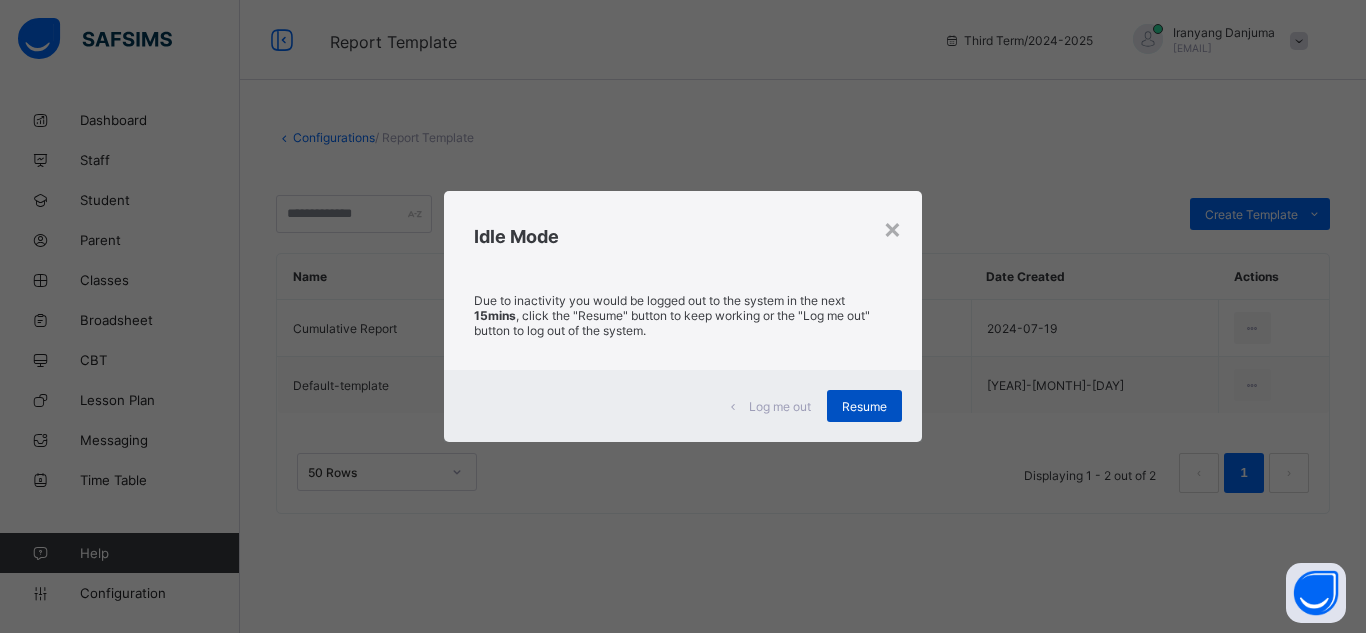 click on "Resume" at bounding box center [864, 406] 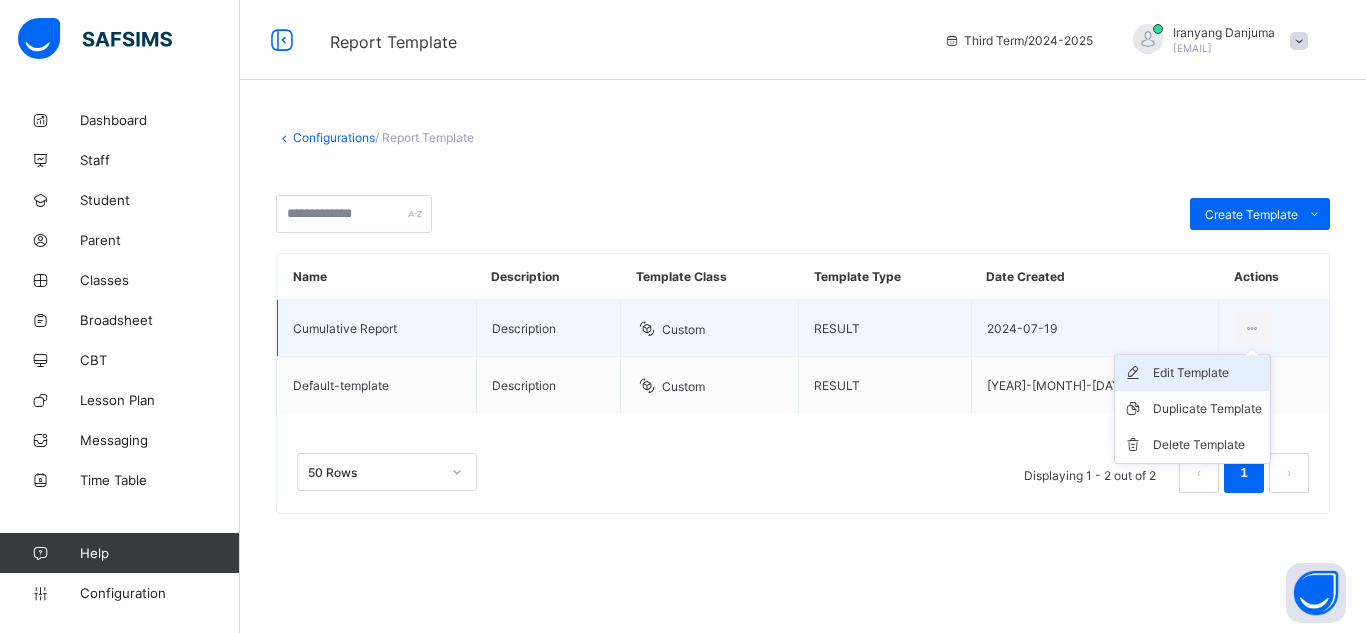 click on "Edit Template" at bounding box center (1207, 373) 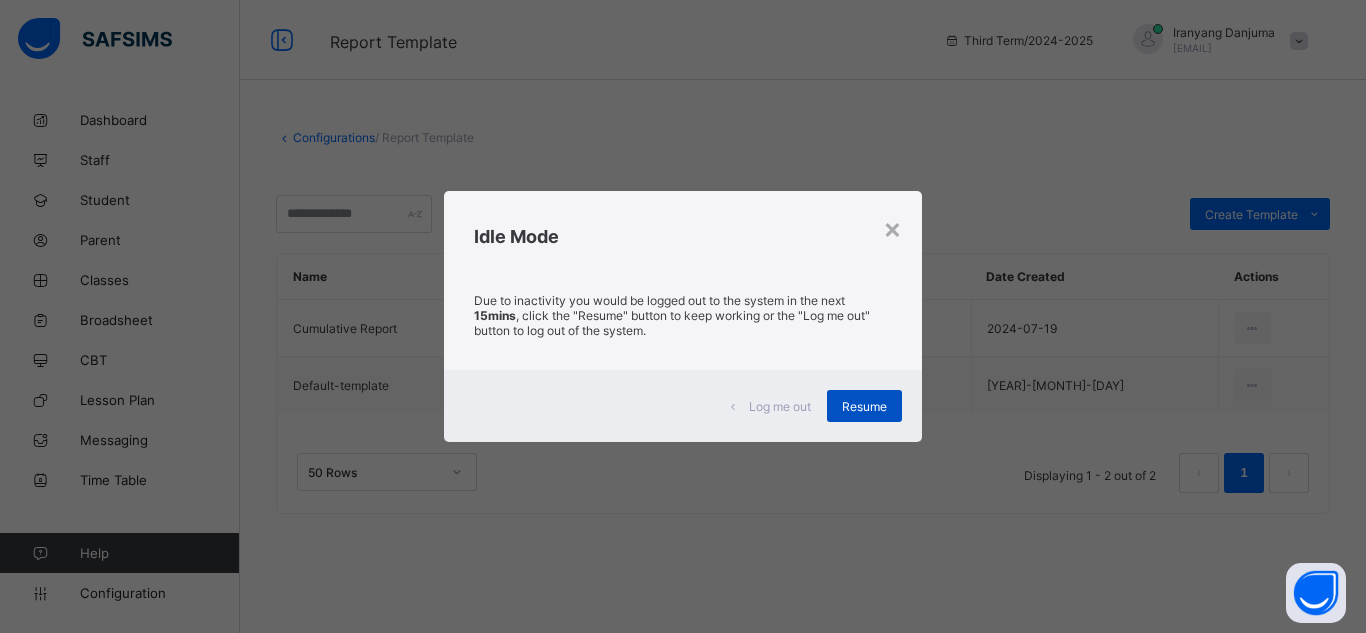 click on "Resume" at bounding box center (864, 406) 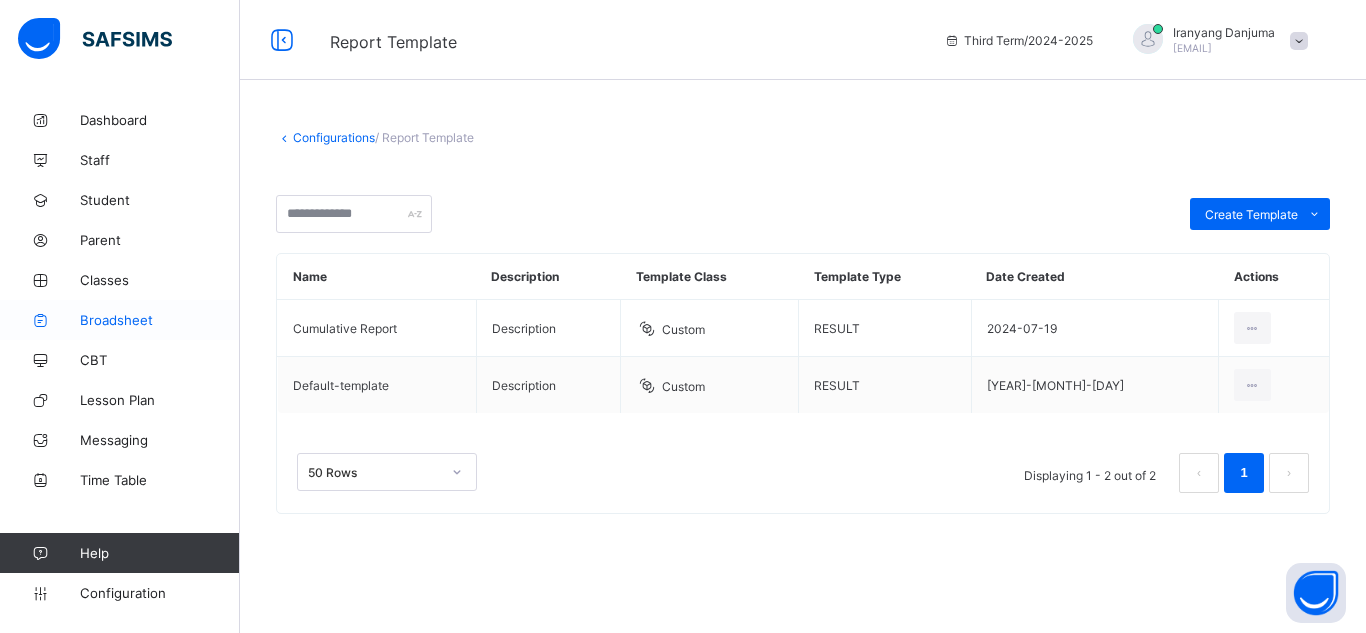 click on "Broadsheet" at bounding box center [160, 320] 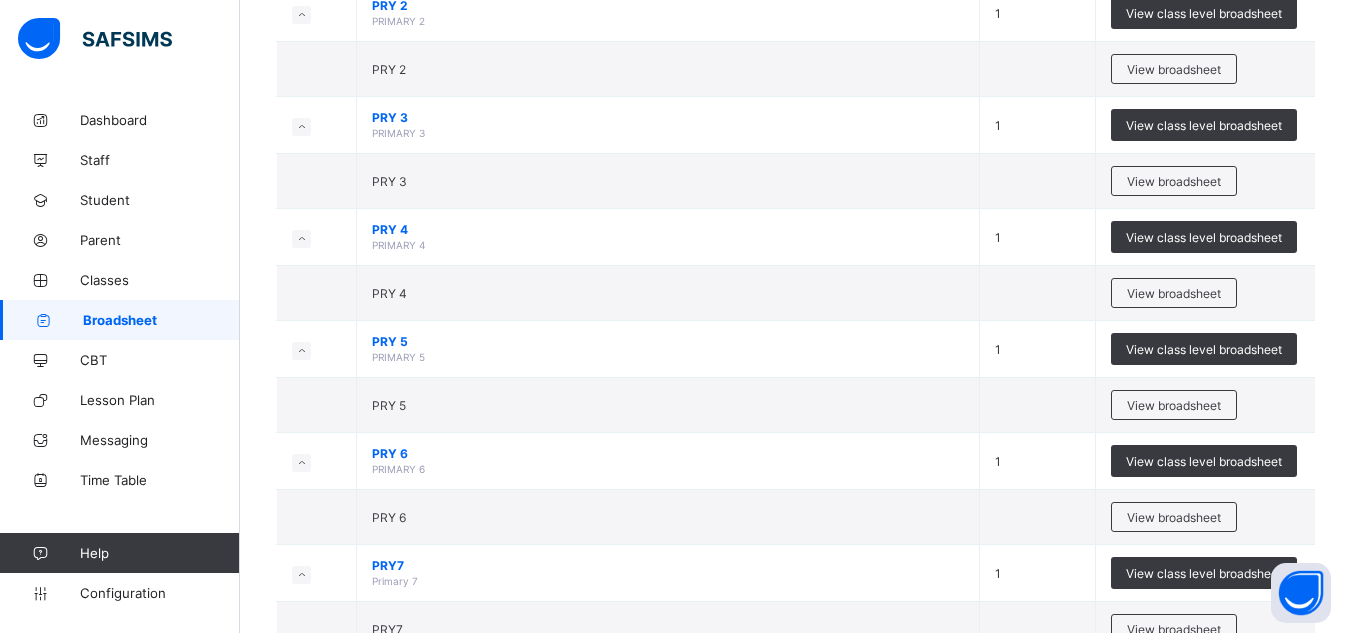 scroll, scrollTop: 924, scrollLeft: 0, axis: vertical 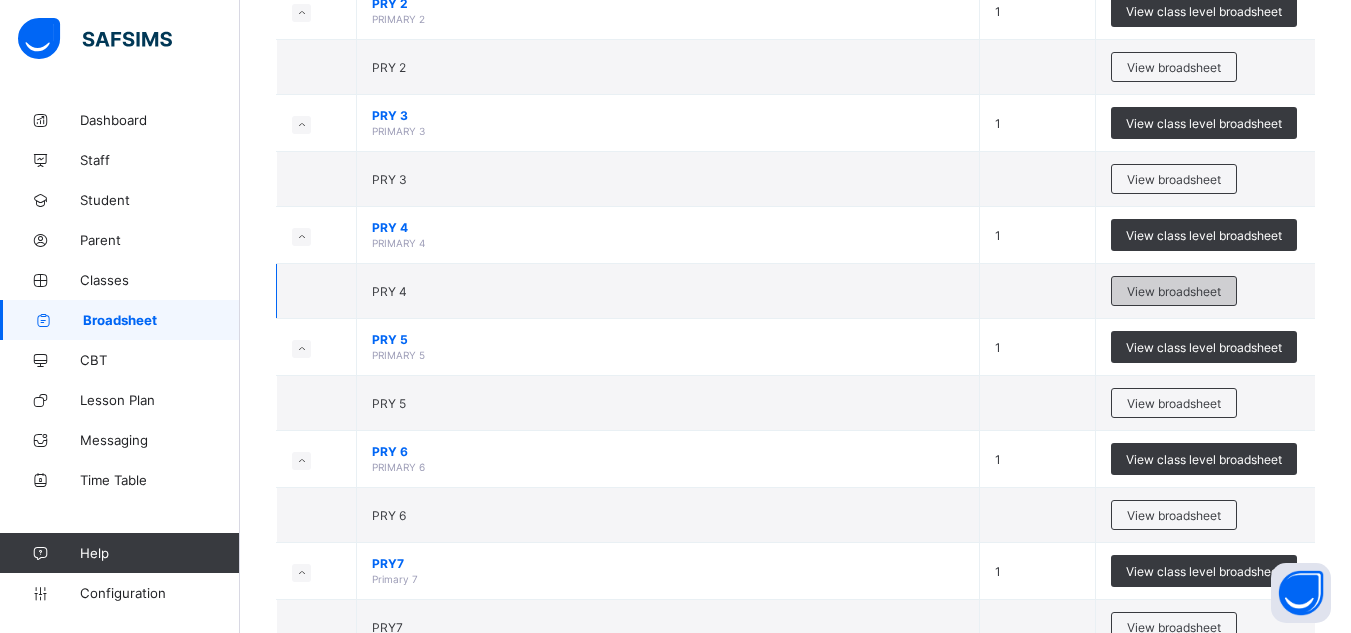 click on "View broadsheet" at bounding box center [1174, 291] 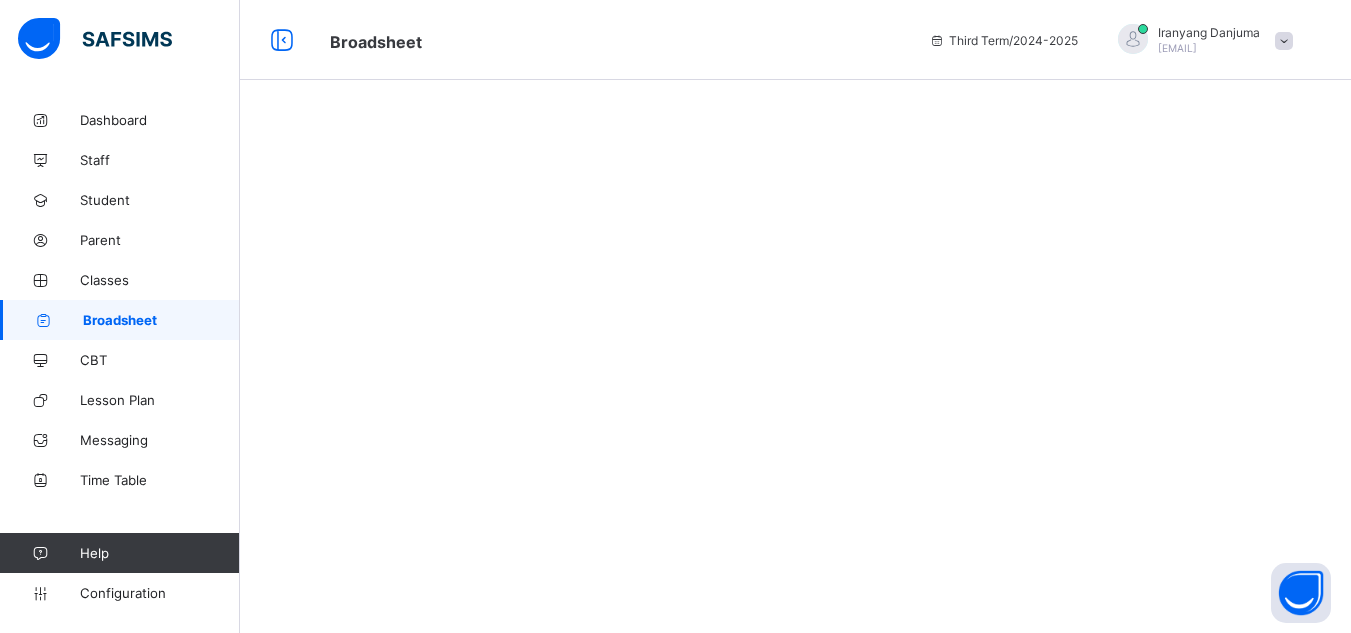 scroll, scrollTop: 0, scrollLeft: 0, axis: both 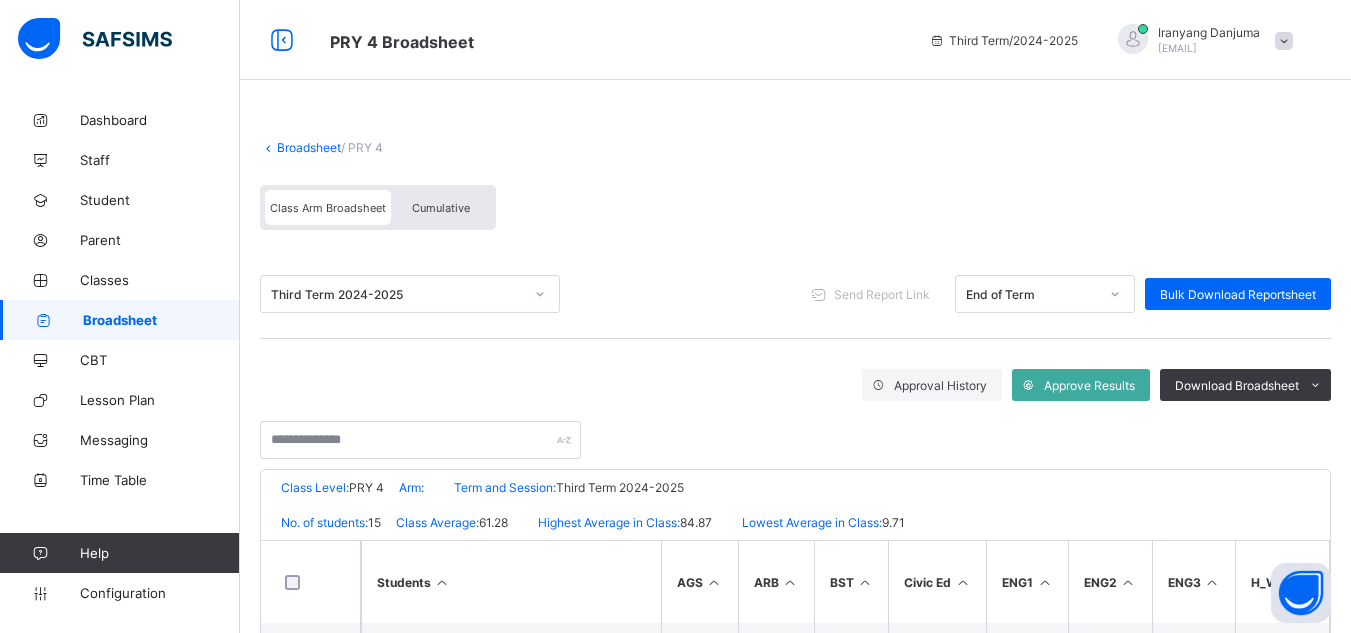 click on "Cumulative" at bounding box center [441, 208] 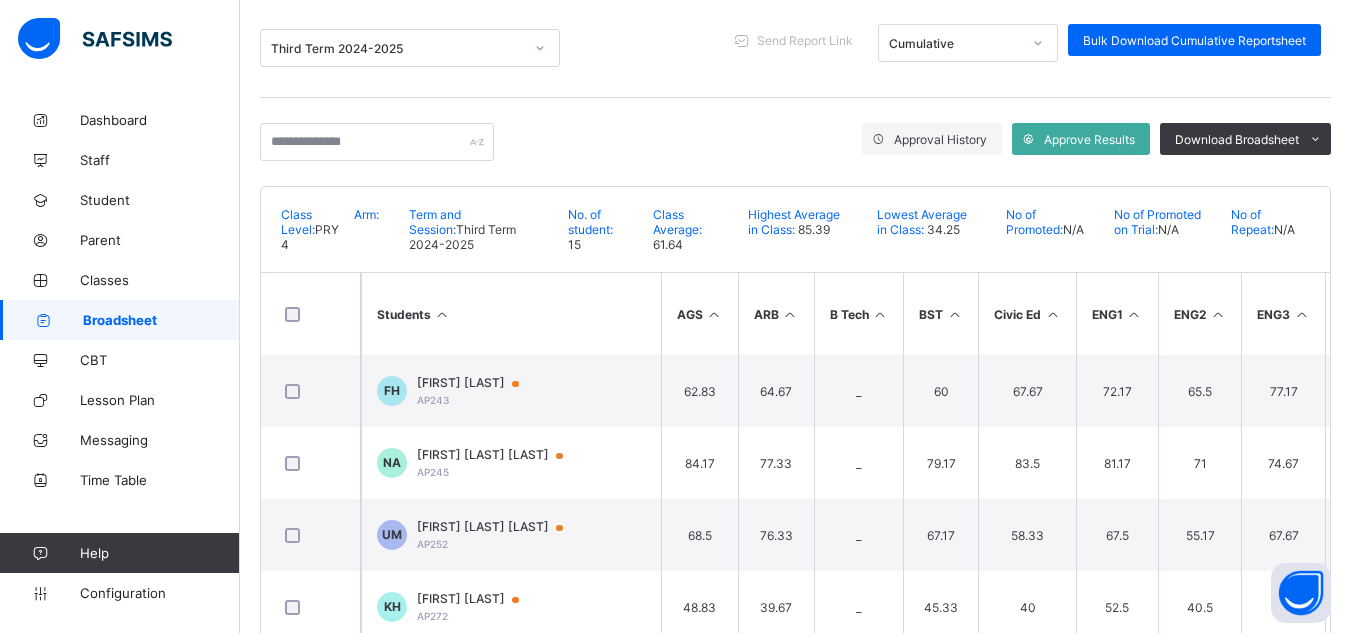 scroll, scrollTop: 252, scrollLeft: 0, axis: vertical 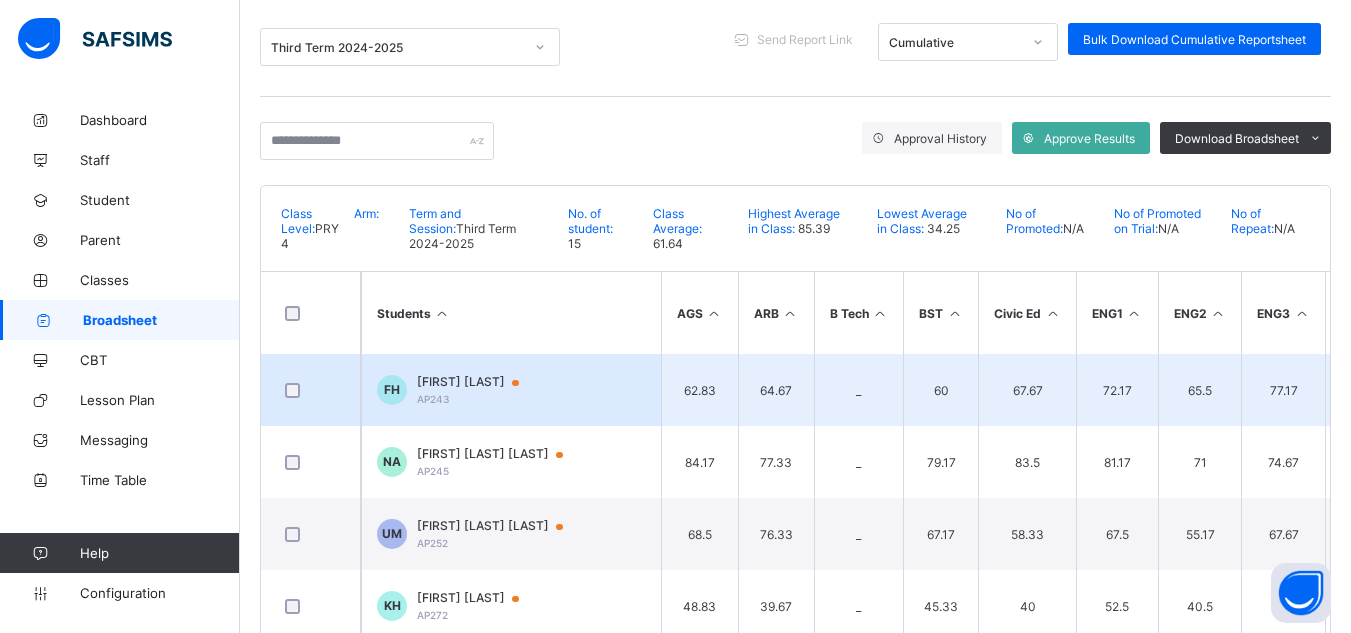 click on "FATIMA  HALIRU" at bounding box center [477, 382] 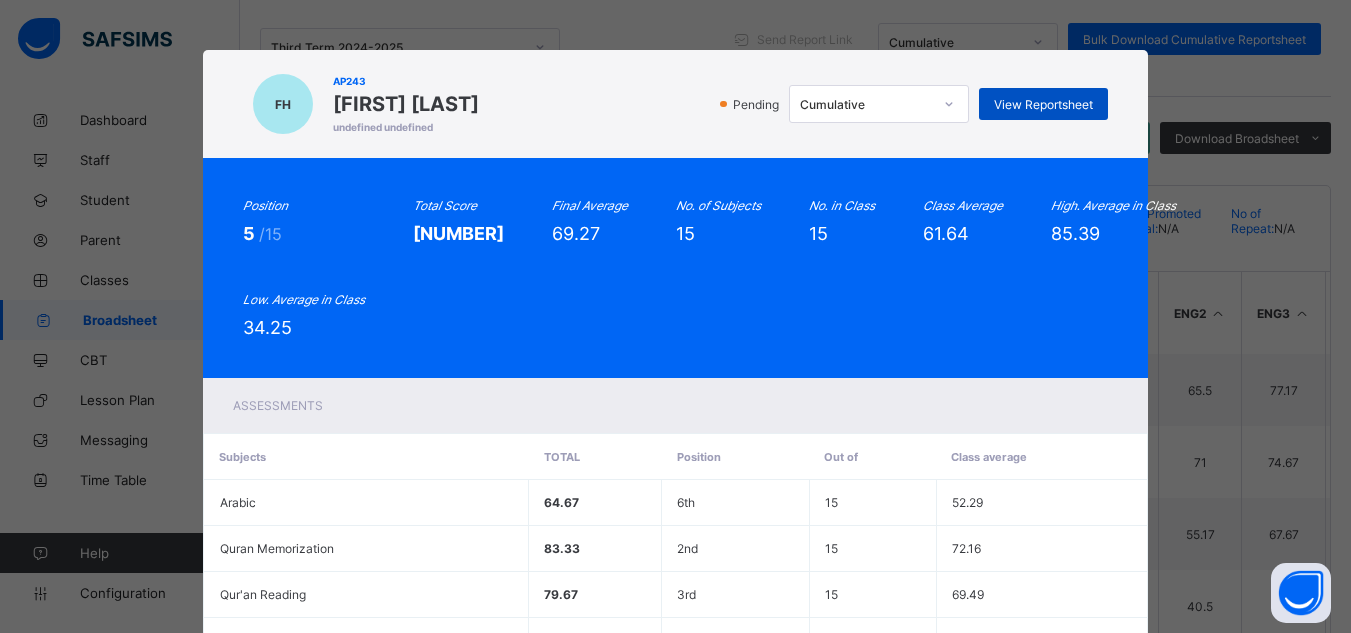 click on "View Reportsheet" at bounding box center [1043, 104] 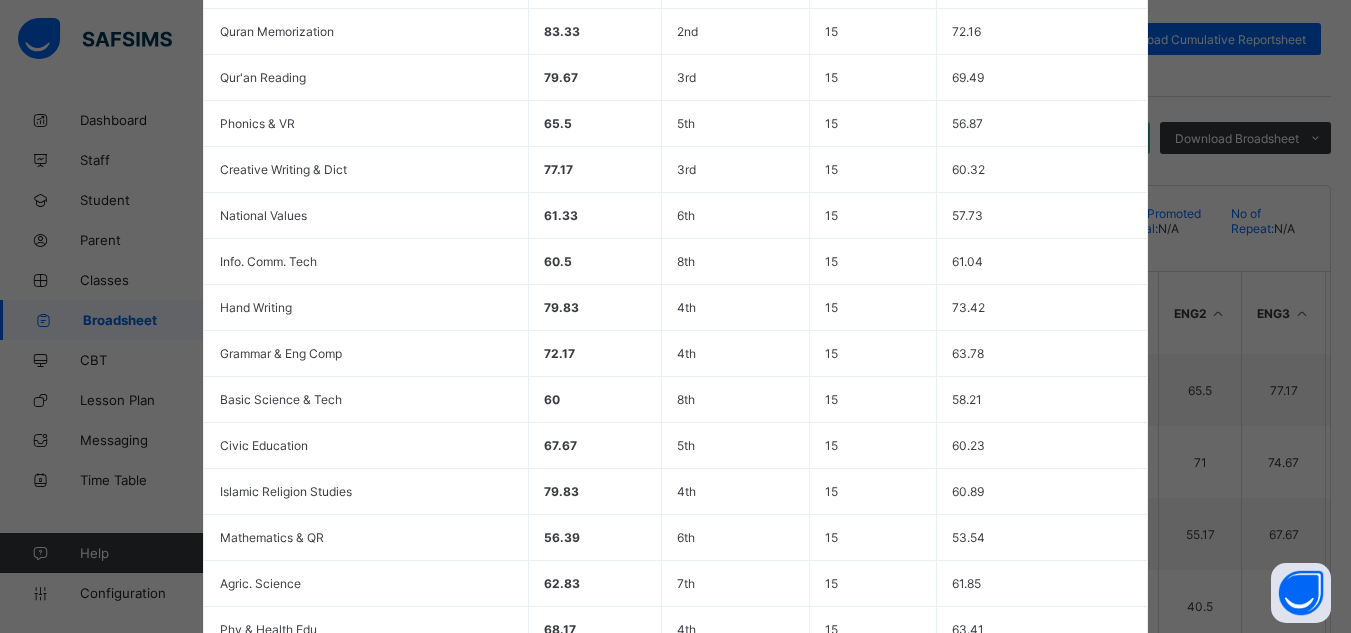 scroll, scrollTop: 719, scrollLeft: 0, axis: vertical 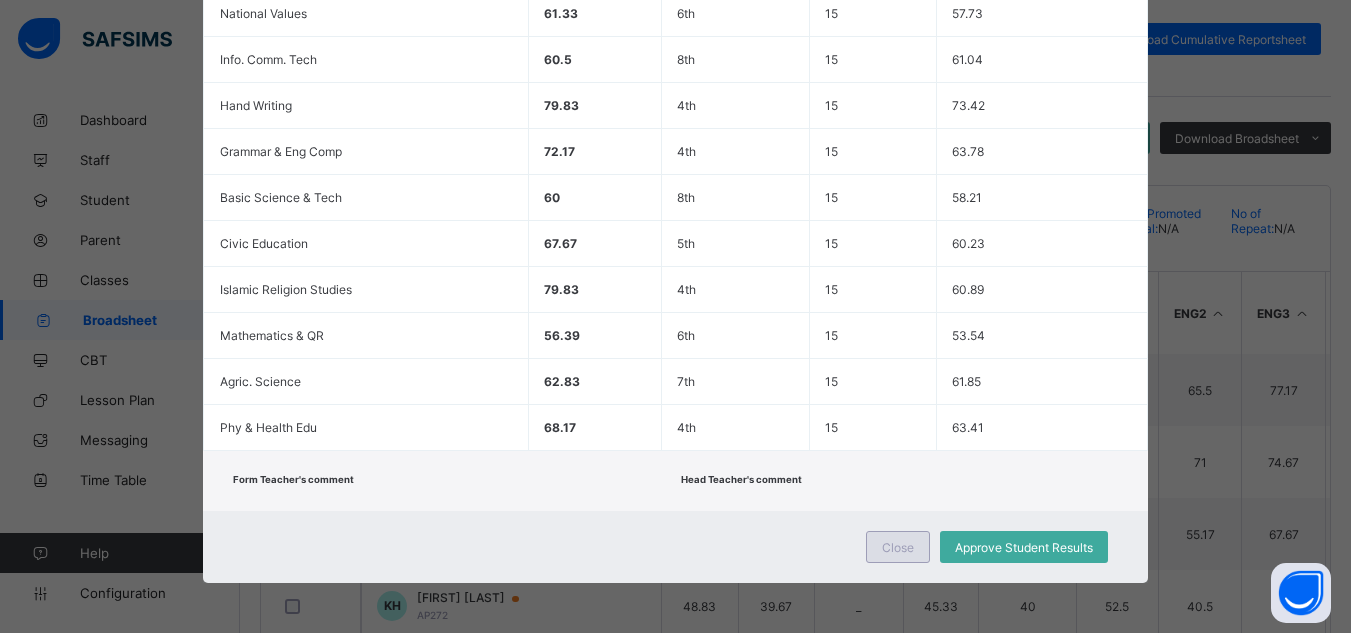 click on "Close" at bounding box center (898, 547) 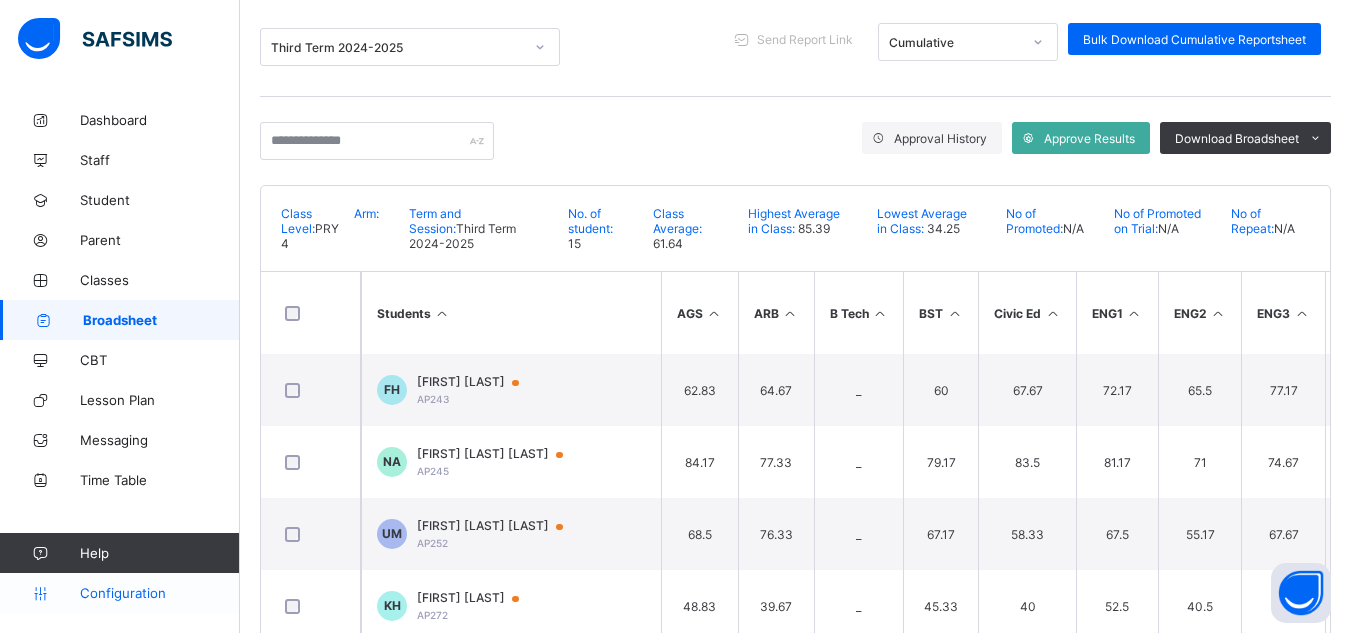 click on "Configuration" at bounding box center (159, 593) 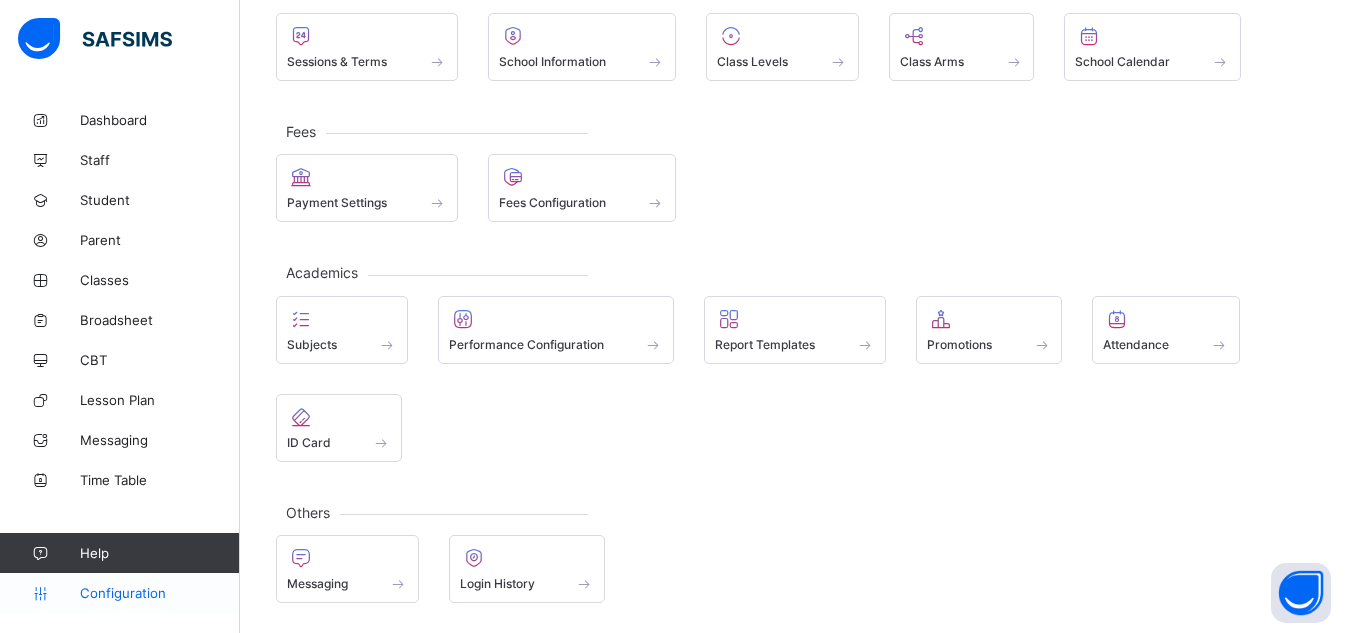 scroll, scrollTop: 150, scrollLeft: 0, axis: vertical 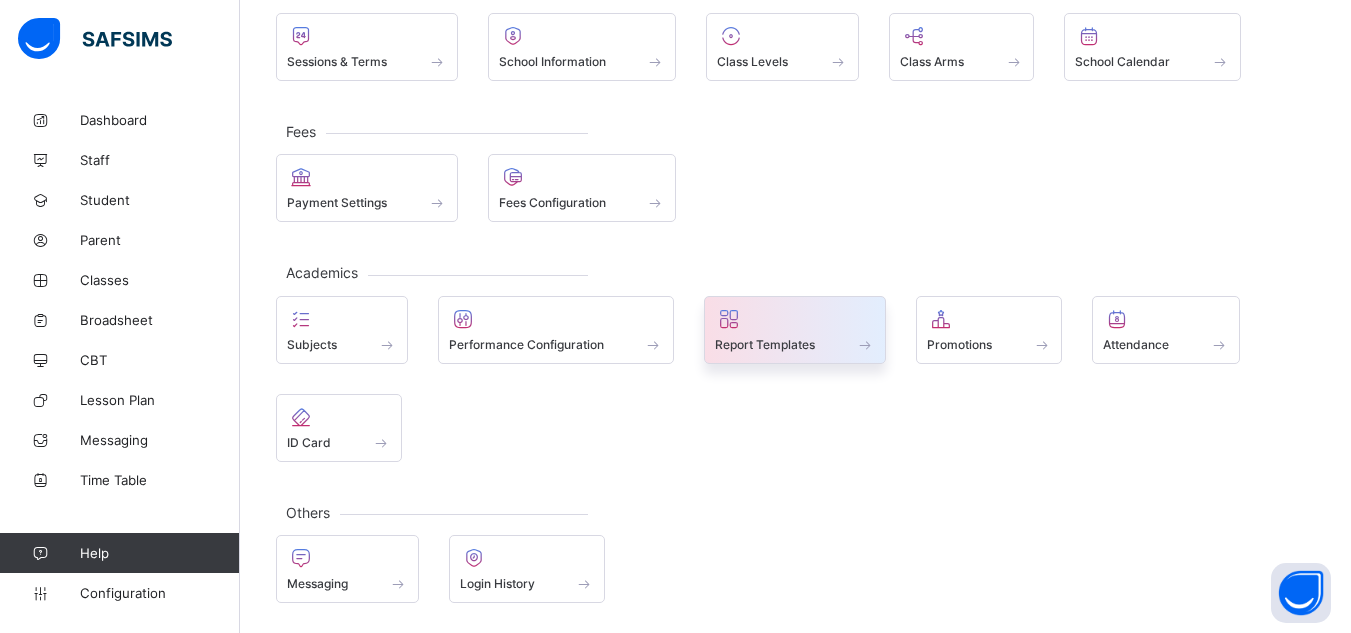 click on "Report Templates" at bounding box center (765, 344) 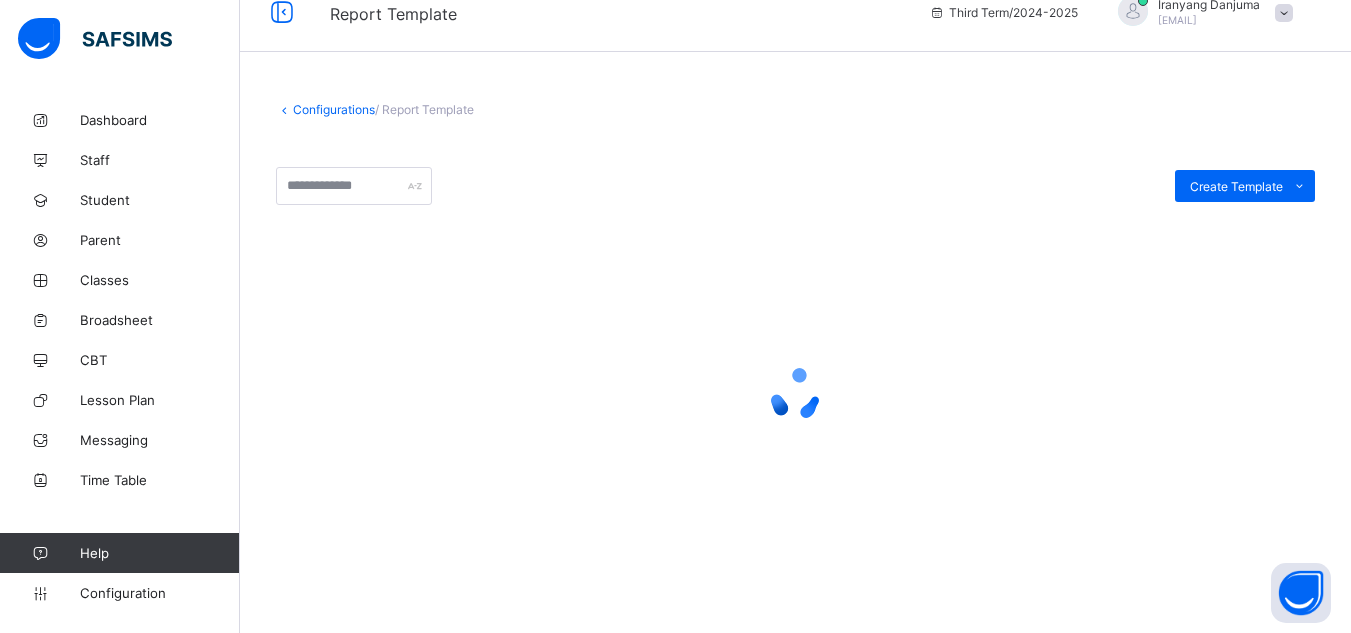 scroll, scrollTop: 0, scrollLeft: 0, axis: both 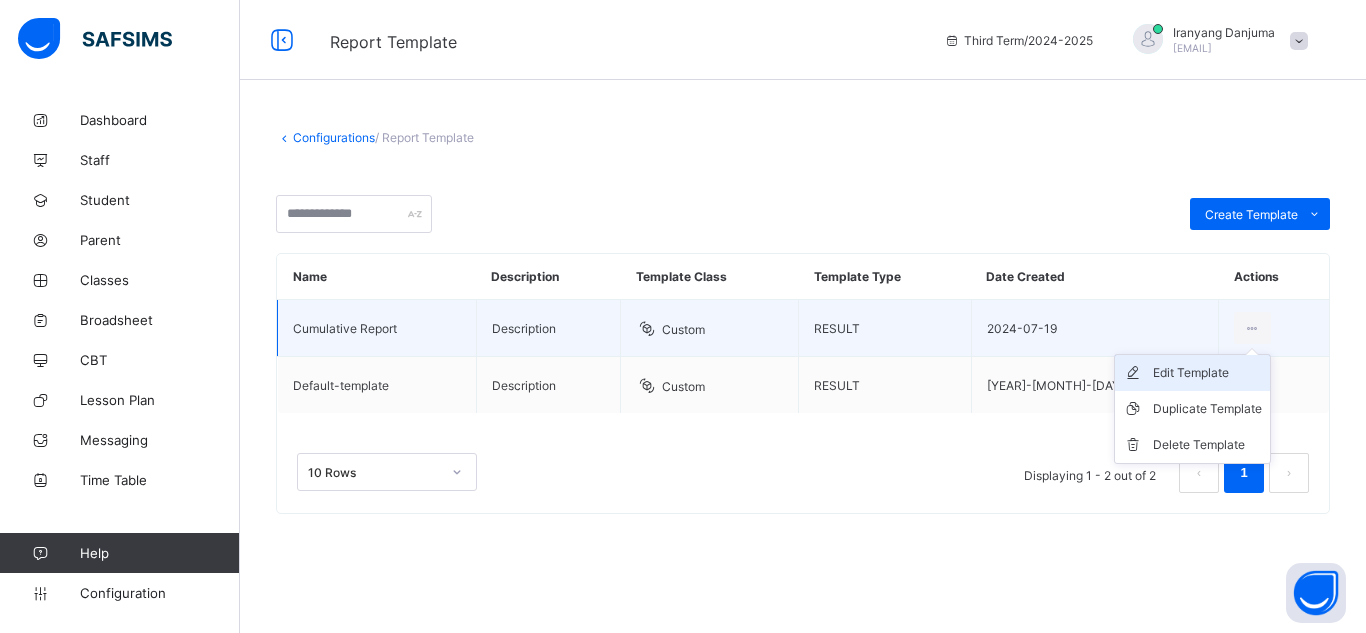 click on "Edit Template" at bounding box center [1207, 373] 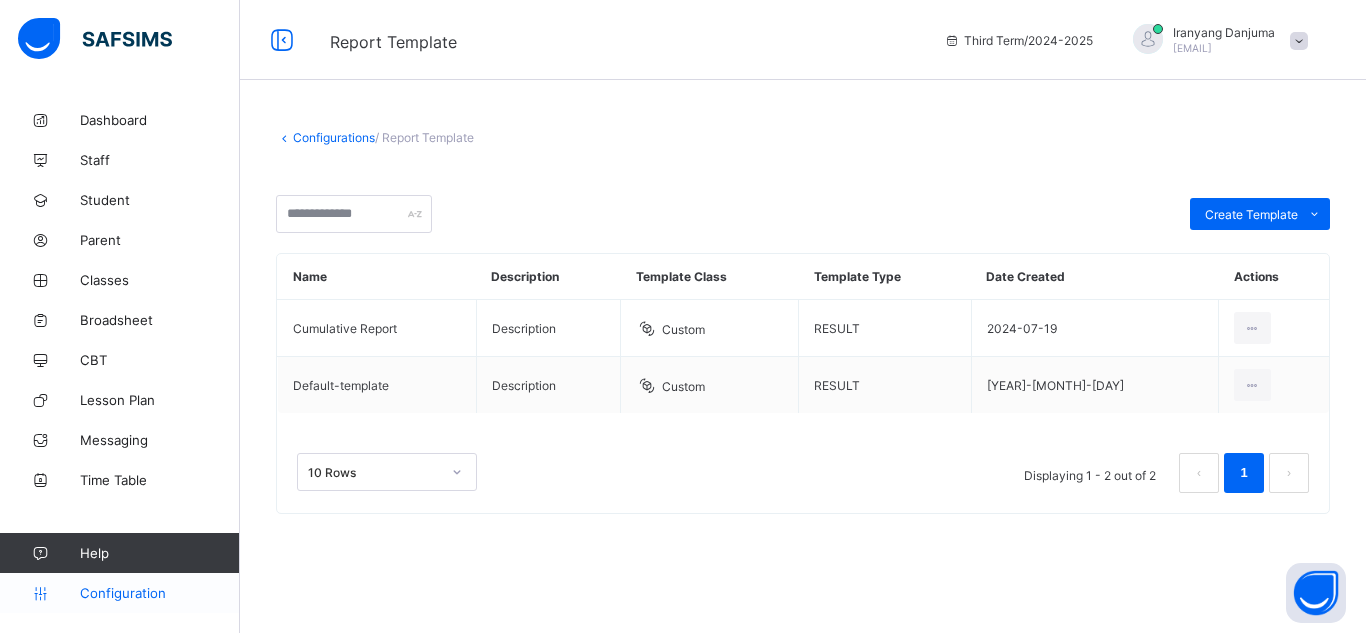 click on "Configuration" at bounding box center [159, 593] 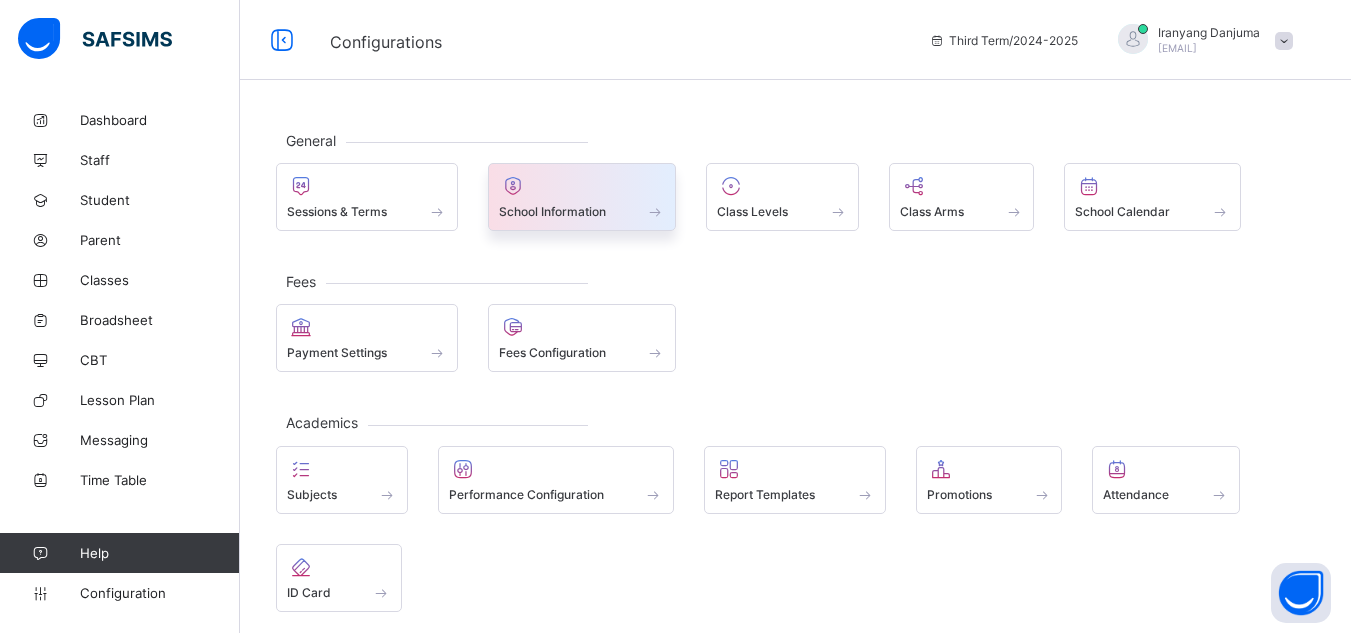 click on "School Information" at bounding box center [552, 211] 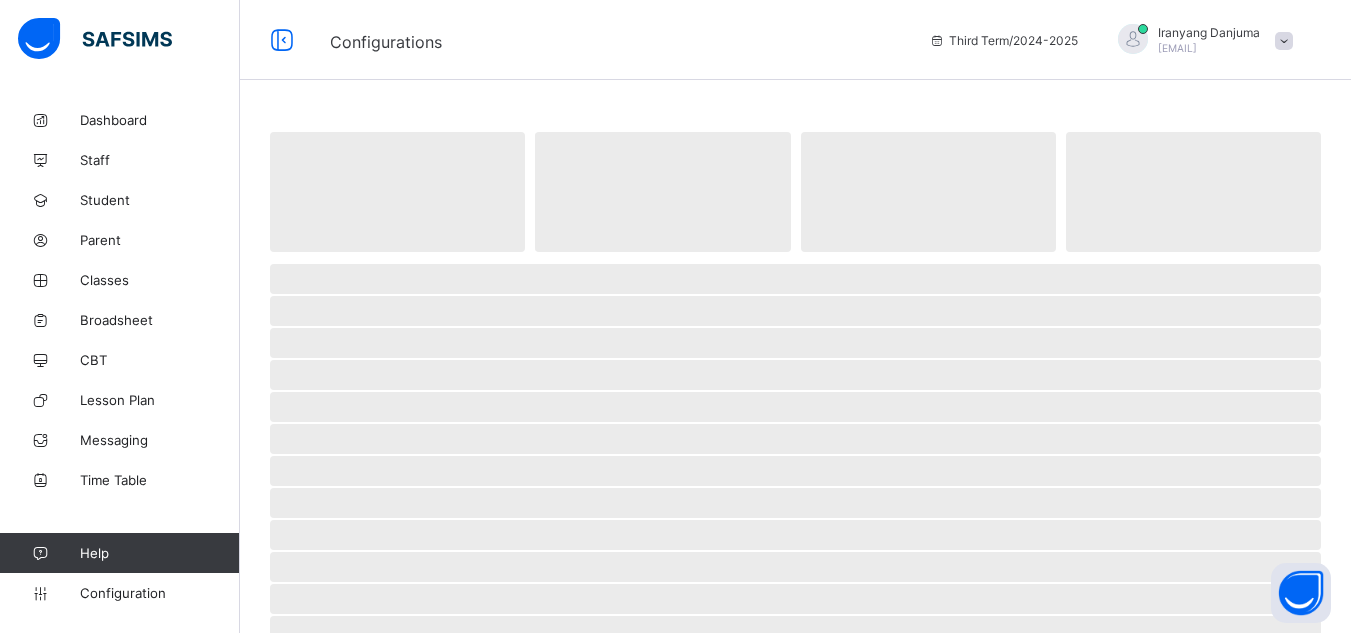 select on "**" 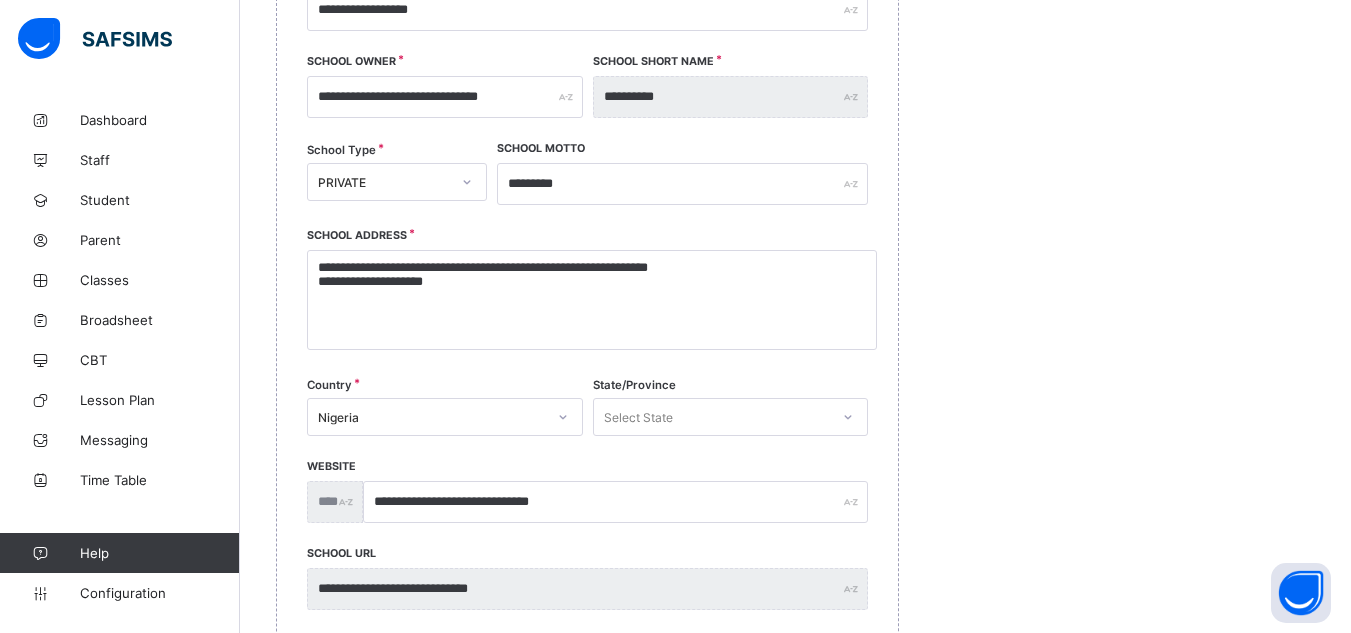 scroll, scrollTop: 344, scrollLeft: 0, axis: vertical 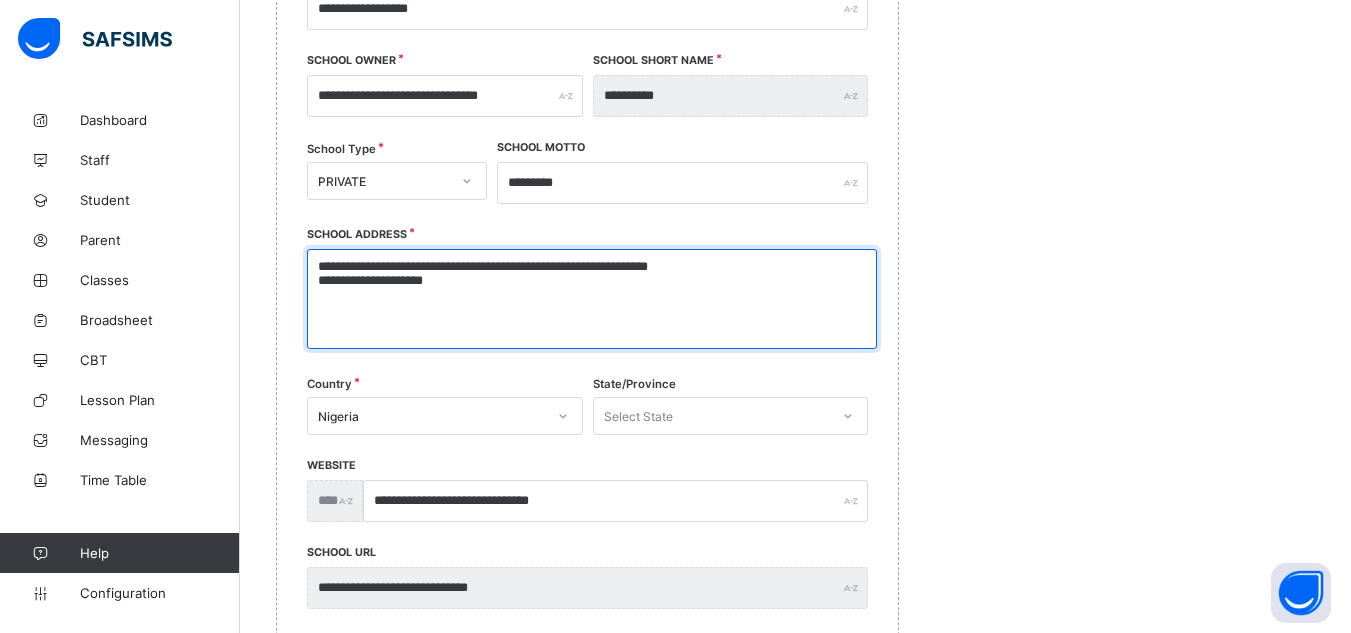 click on "**********" at bounding box center [592, 299] 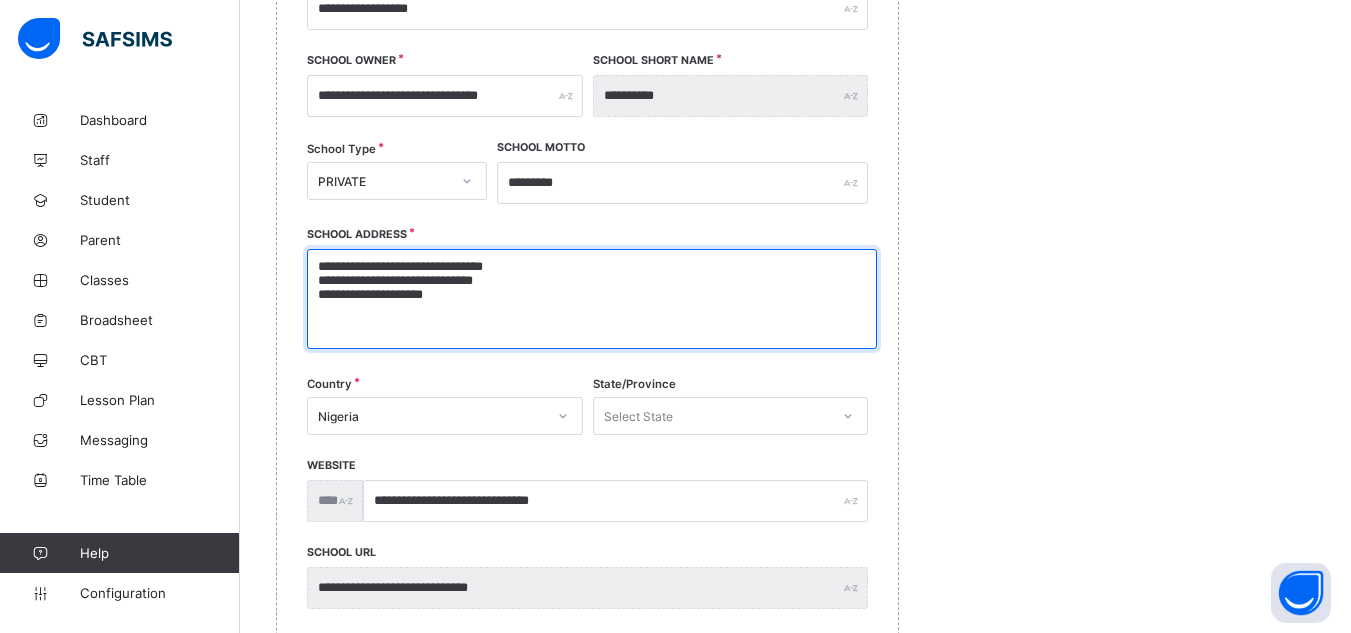 click on "**********" at bounding box center [592, 299] 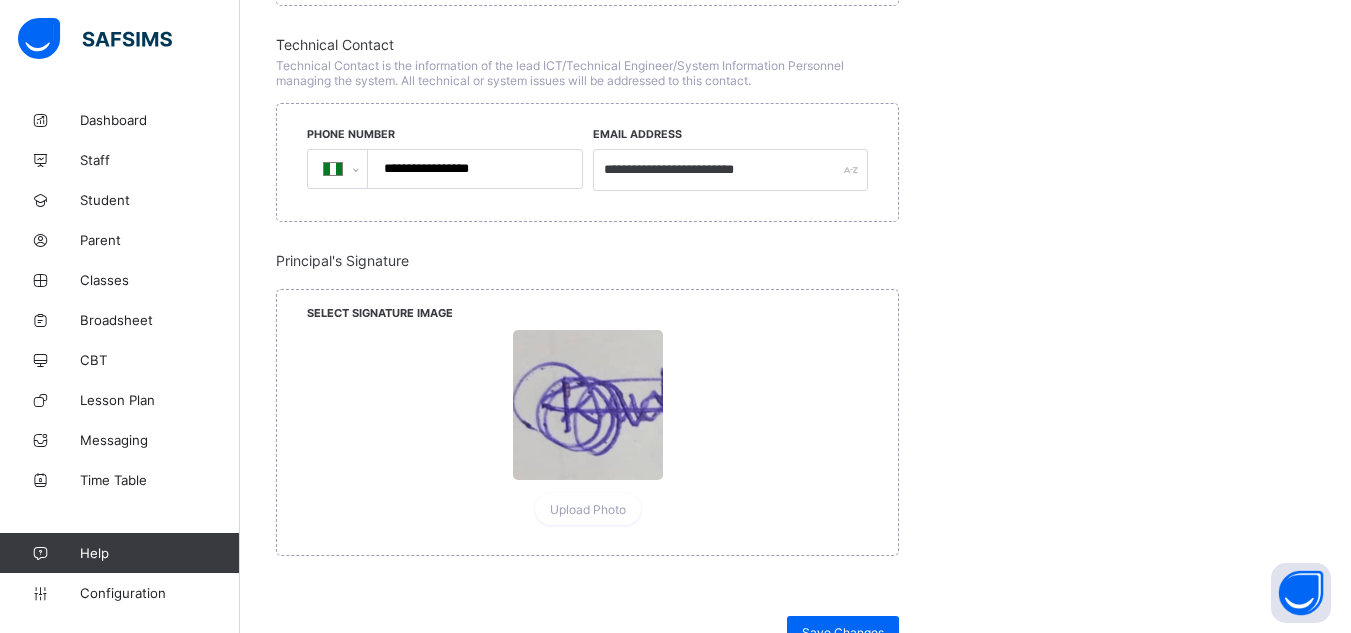 scroll, scrollTop: 1942, scrollLeft: 0, axis: vertical 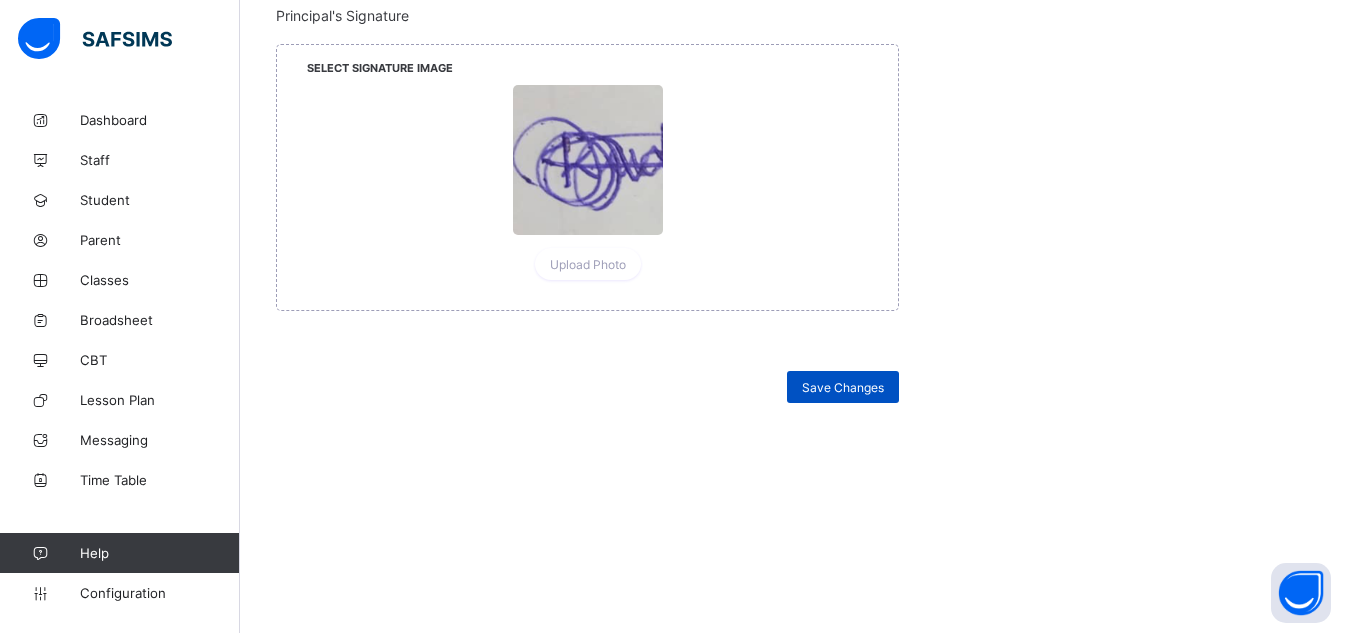 click on "Save Changes" at bounding box center (843, 387) 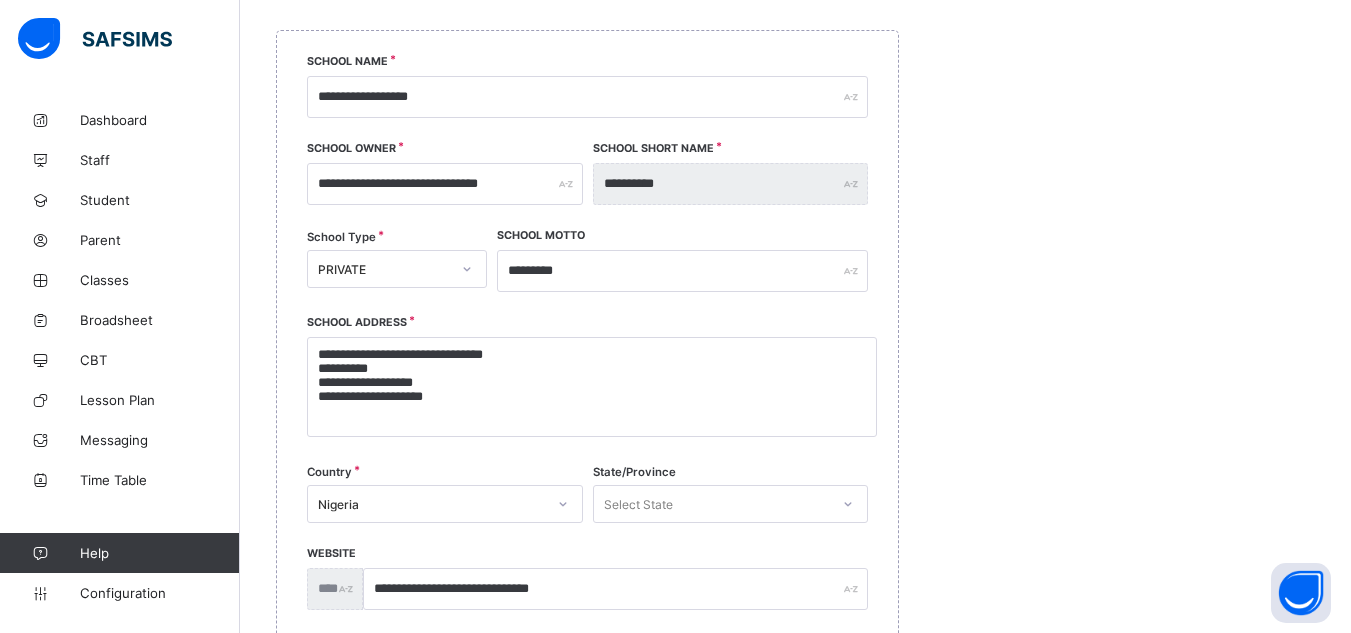 scroll, scrollTop: 258, scrollLeft: 0, axis: vertical 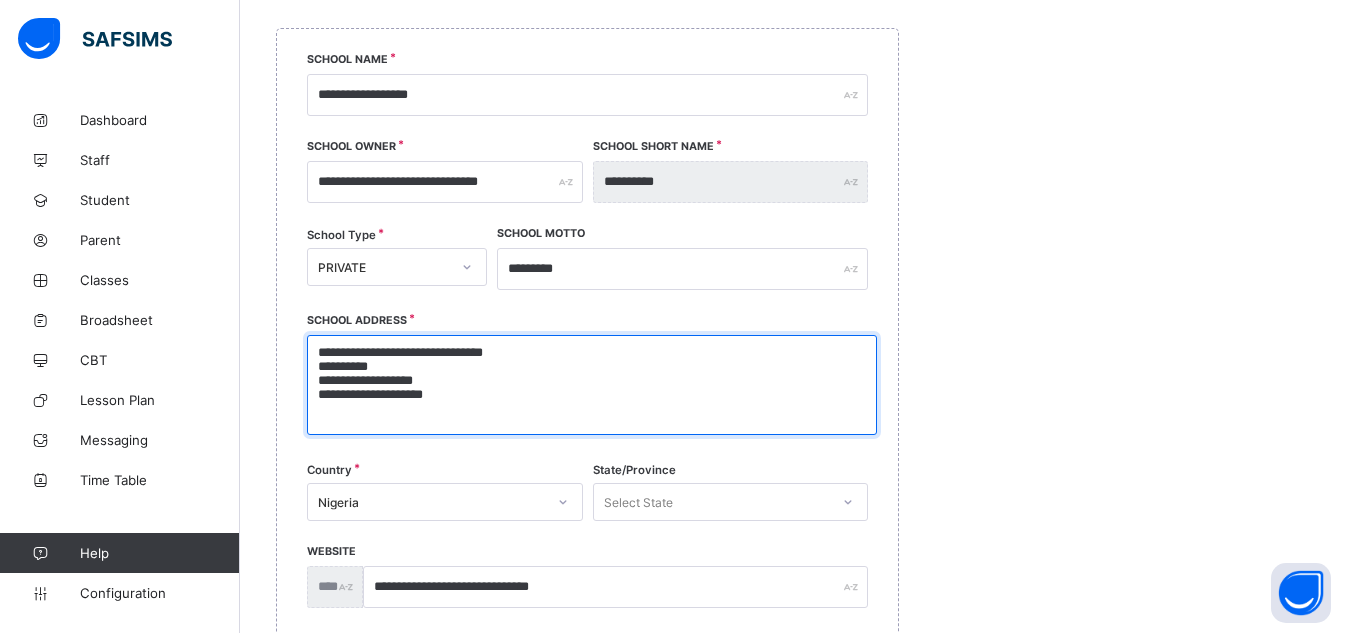 click on "**********" at bounding box center (592, 385) 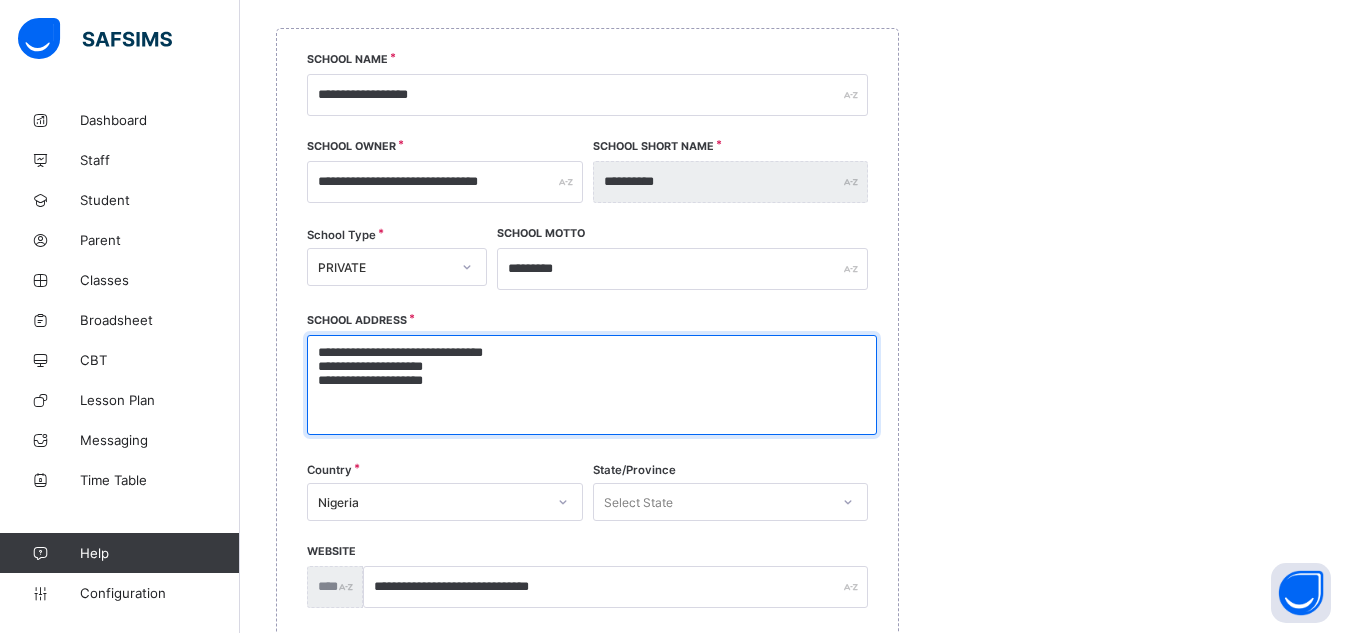 click on "**********" at bounding box center [592, 385] 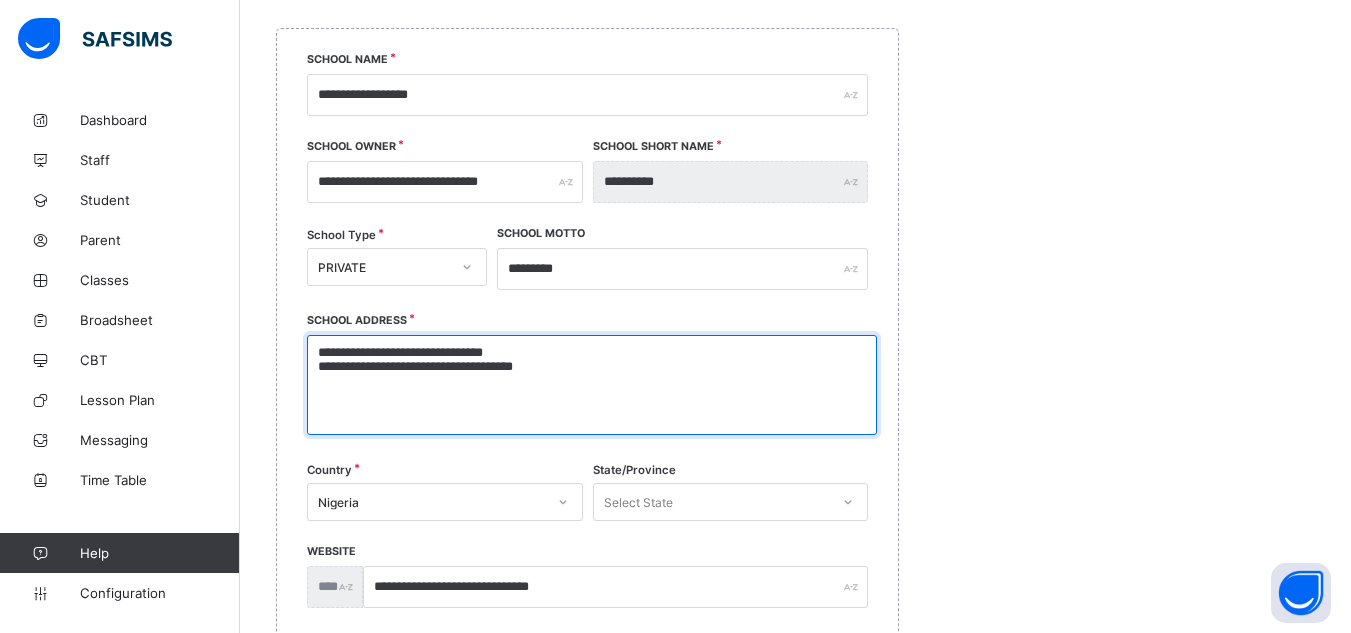 click on "**********" at bounding box center (592, 385) 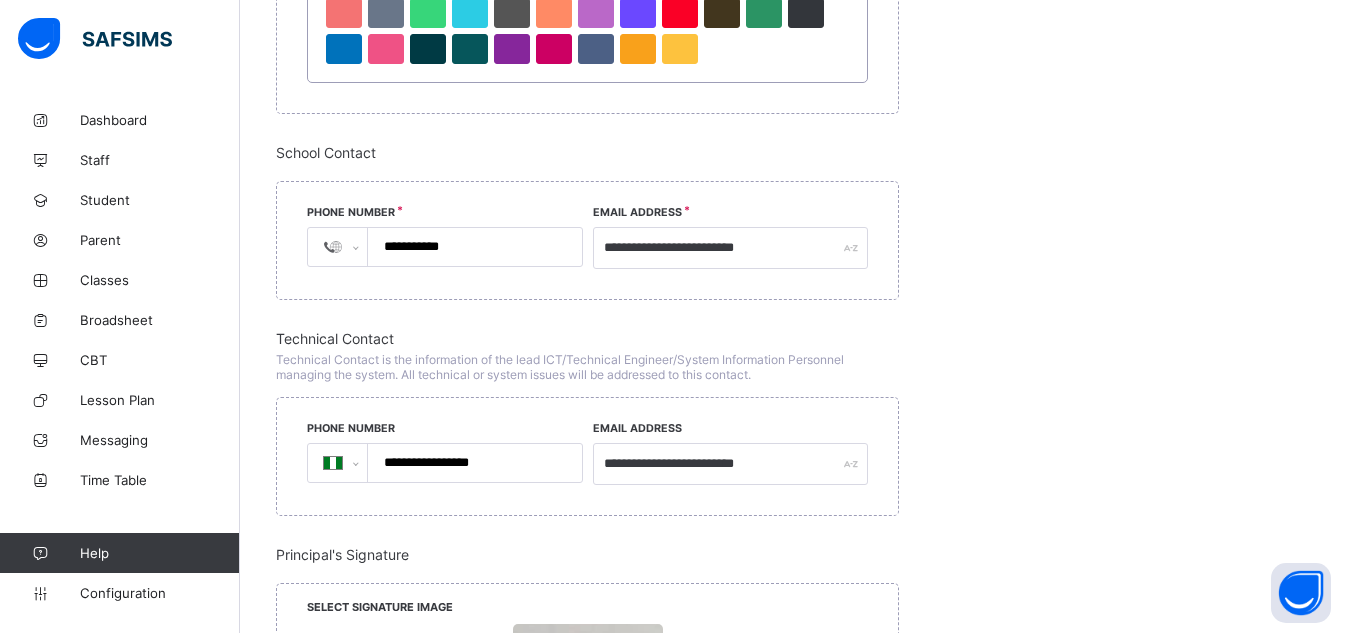 scroll, scrollTop: 1942, scrollLeft: 0, axis: vertical 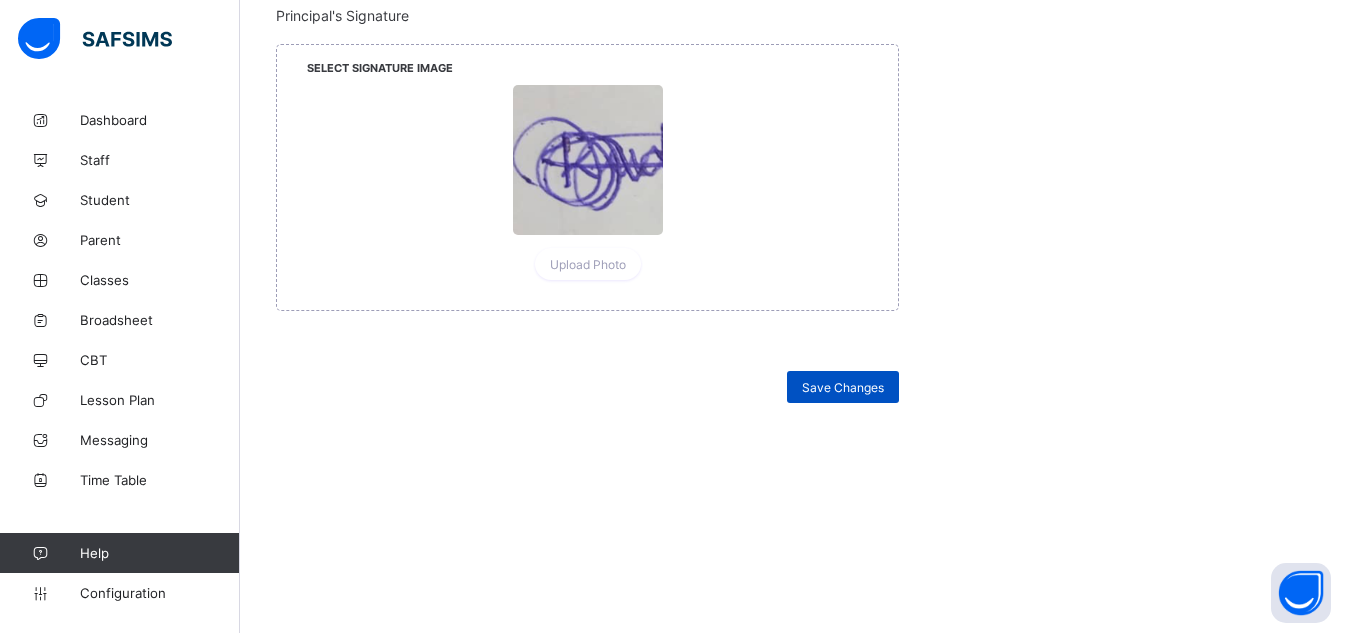 type on "**********" 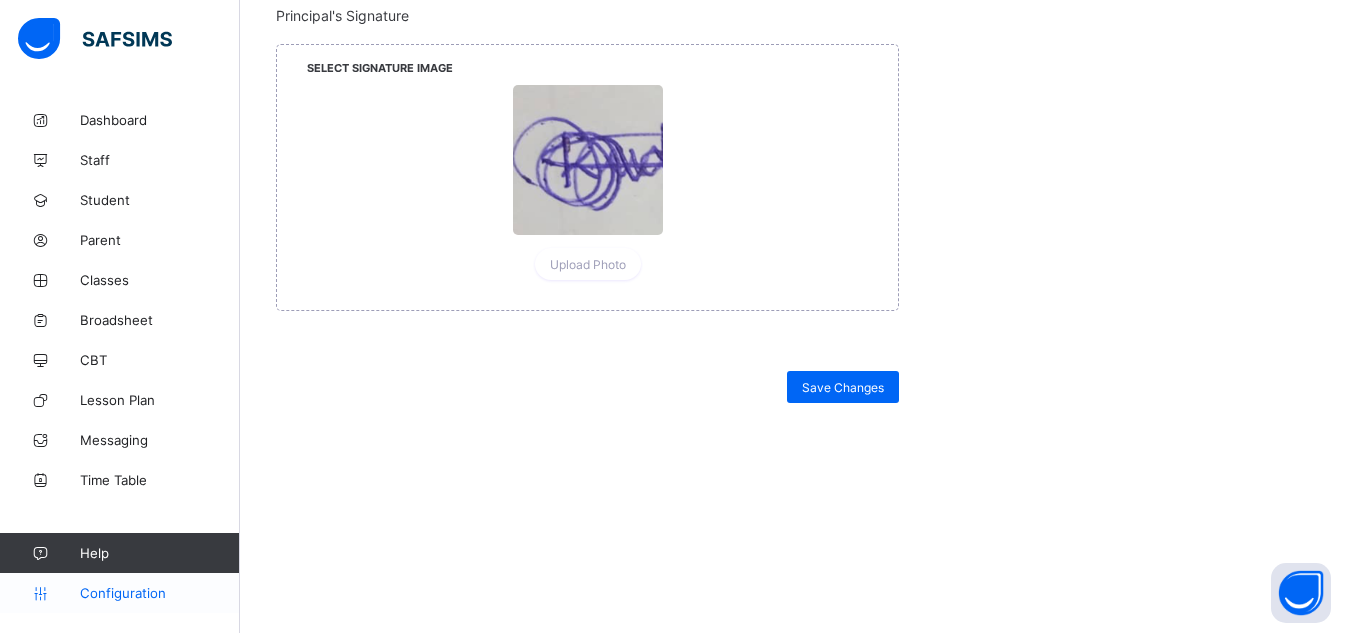 click on "Configuration" at bounding box center [159, 593] 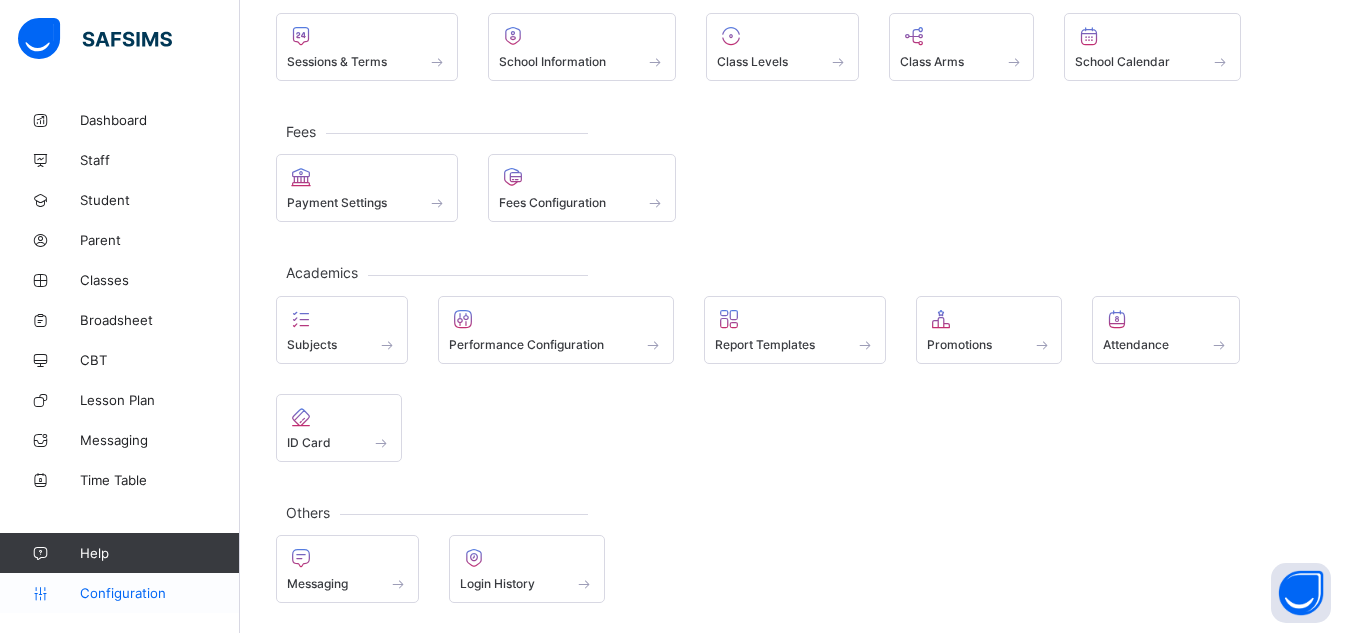 scroll, scrollTop: 0, scrollLeft: 0, axis: both 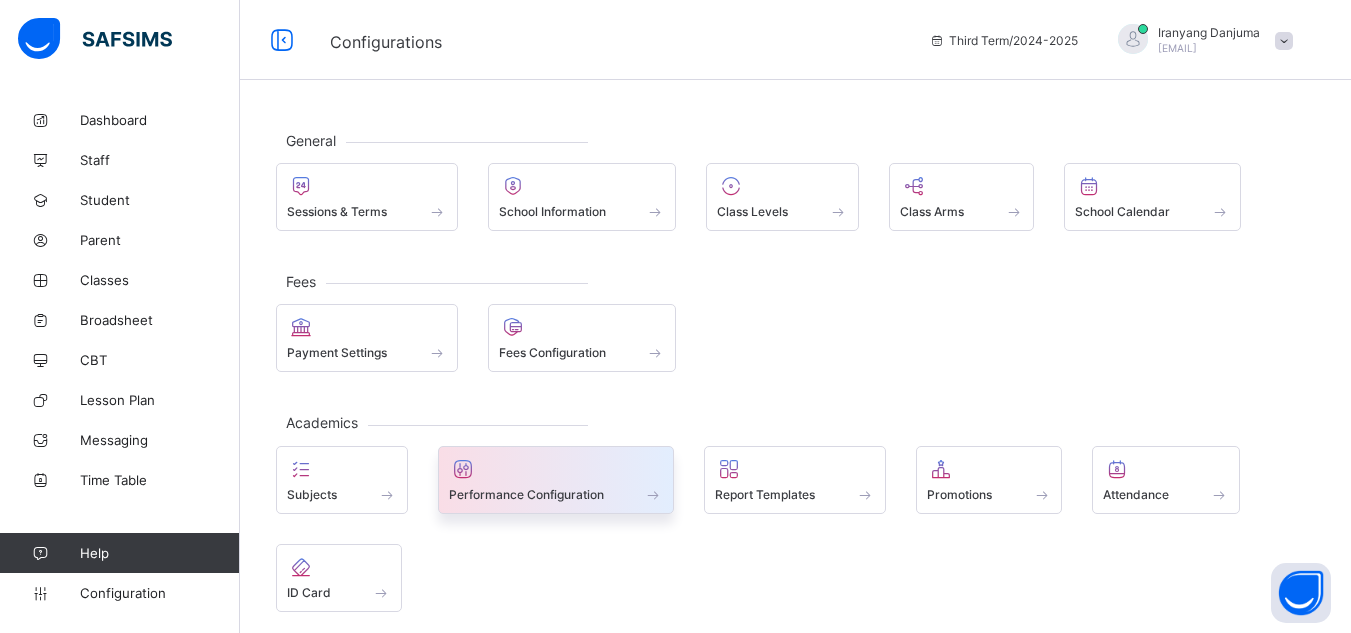 click on "Performance Configuration" at bounding box center (556, 480) 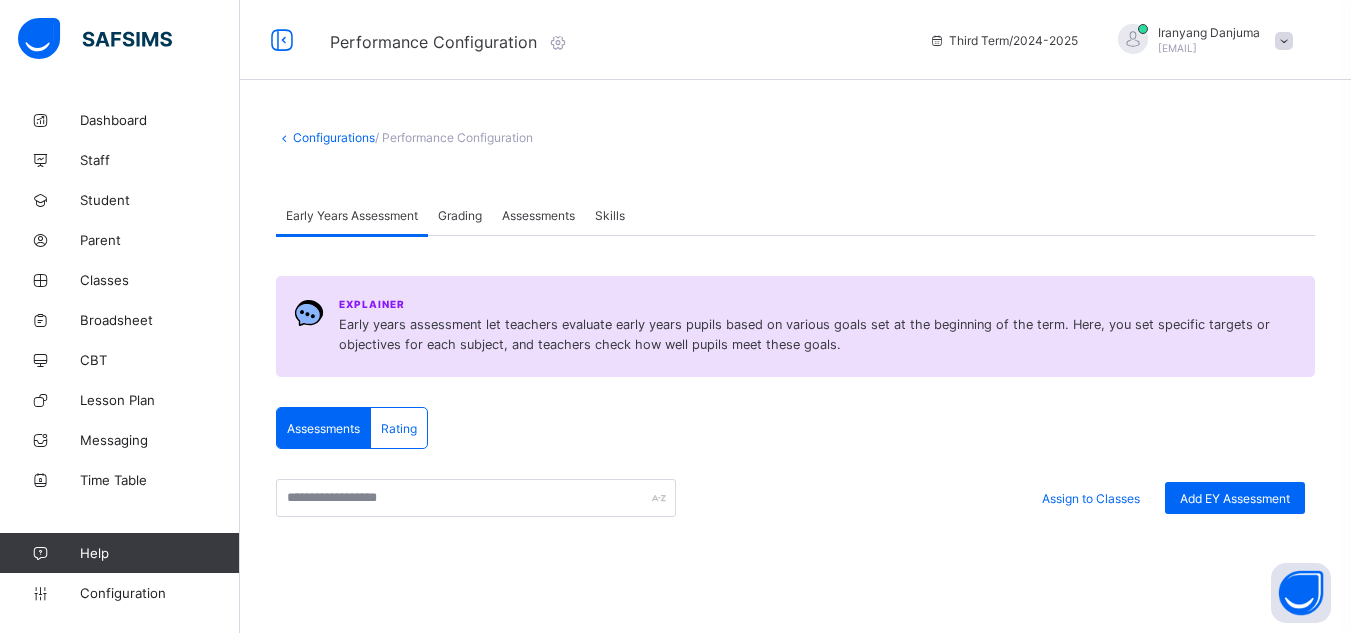 click on "Grading" at bounding box center (460, 215) 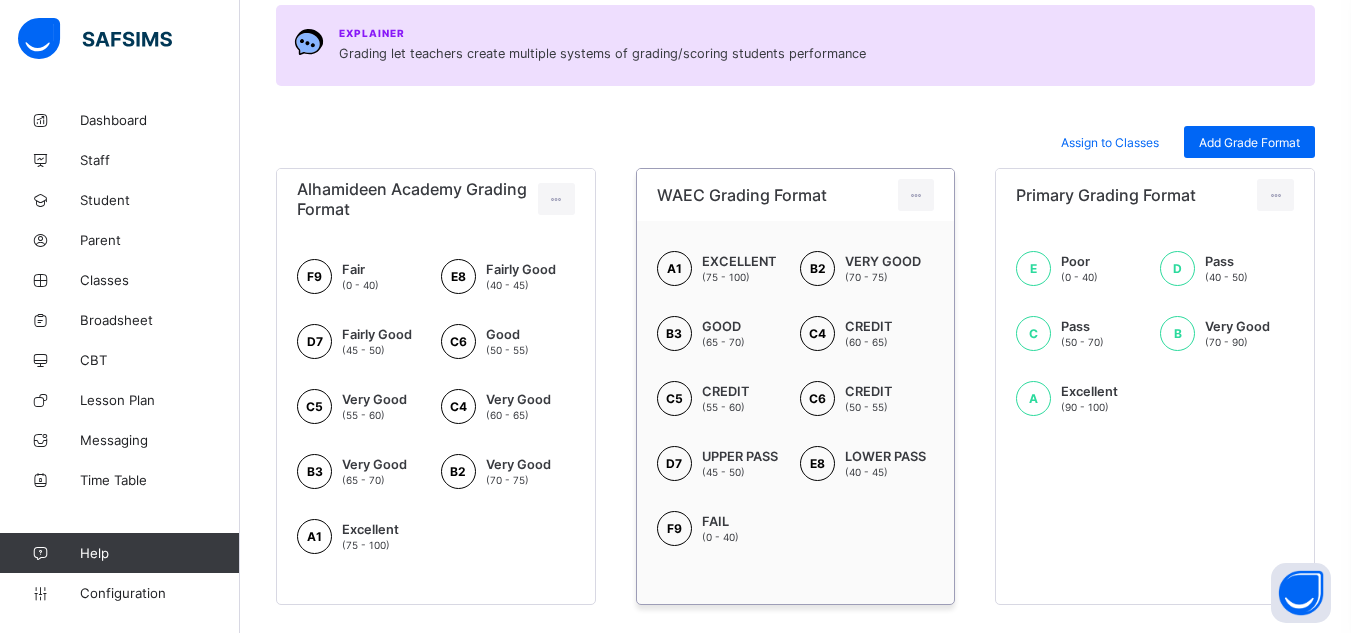 scroll, scrollTop: 269, scrollLeft: 0, axis: vertical 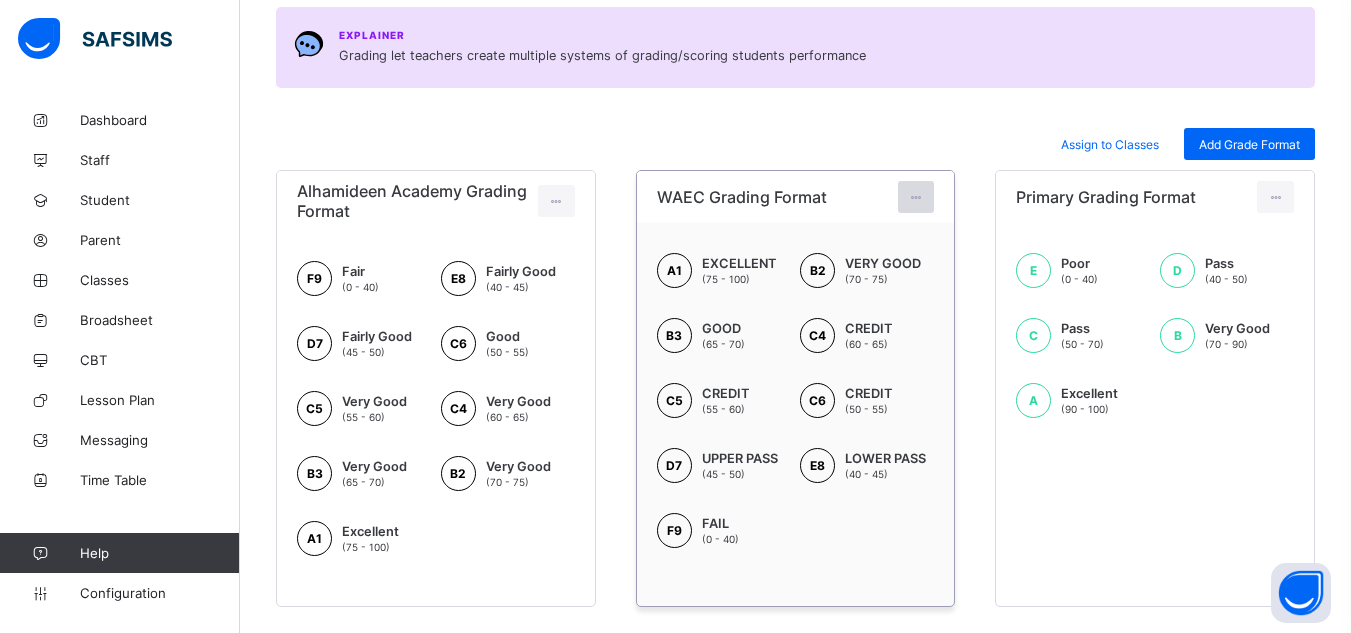 click at bounding box center [916, 197] 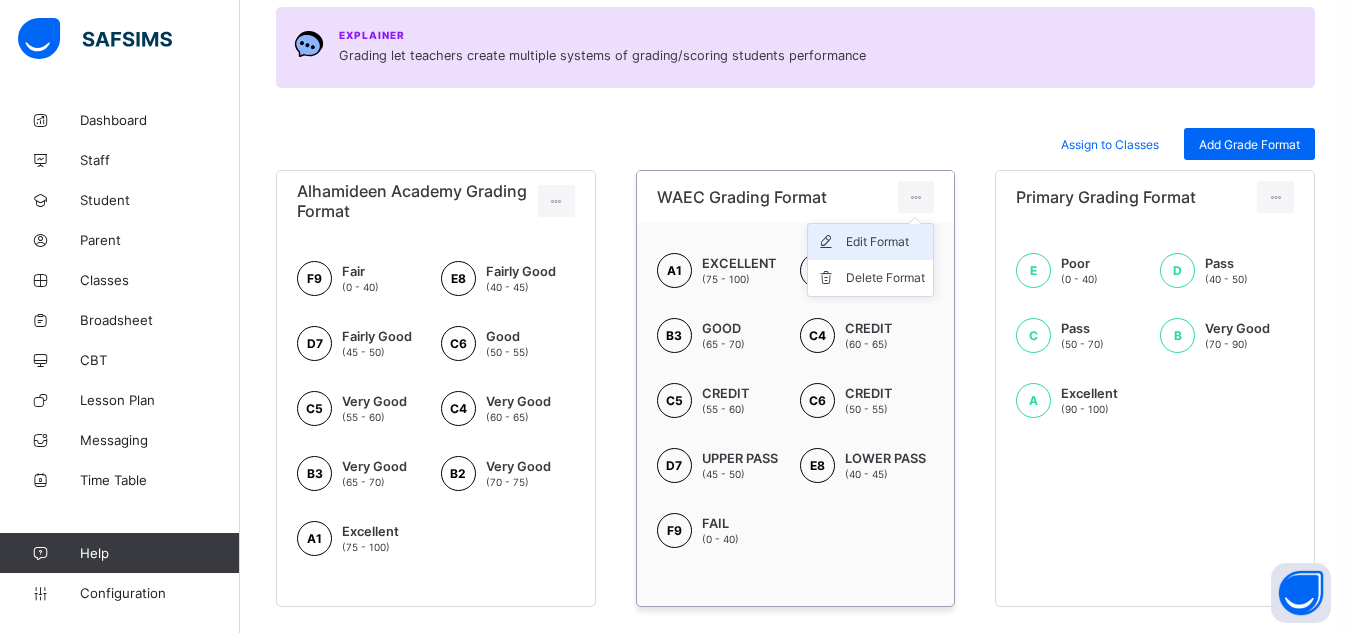 click on "Edit Format" at bounding box center [885, 242] 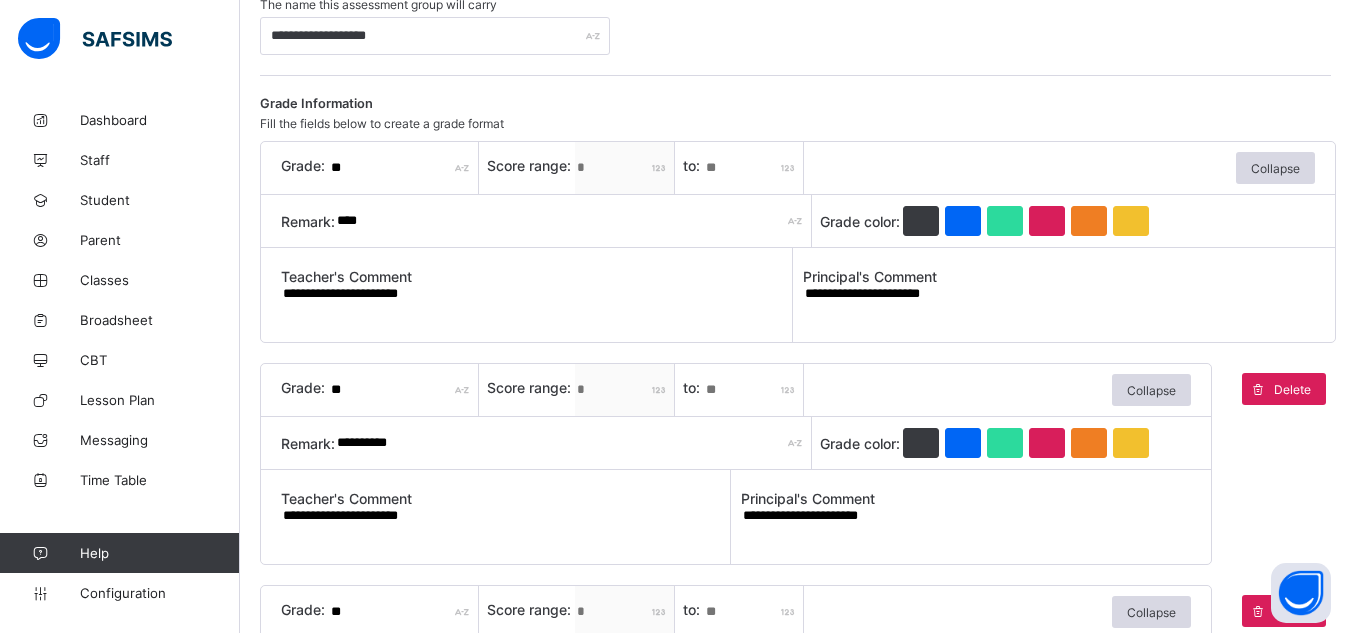 scroll, scrollTop: 268, scrollLeft: 0, axis: vertical 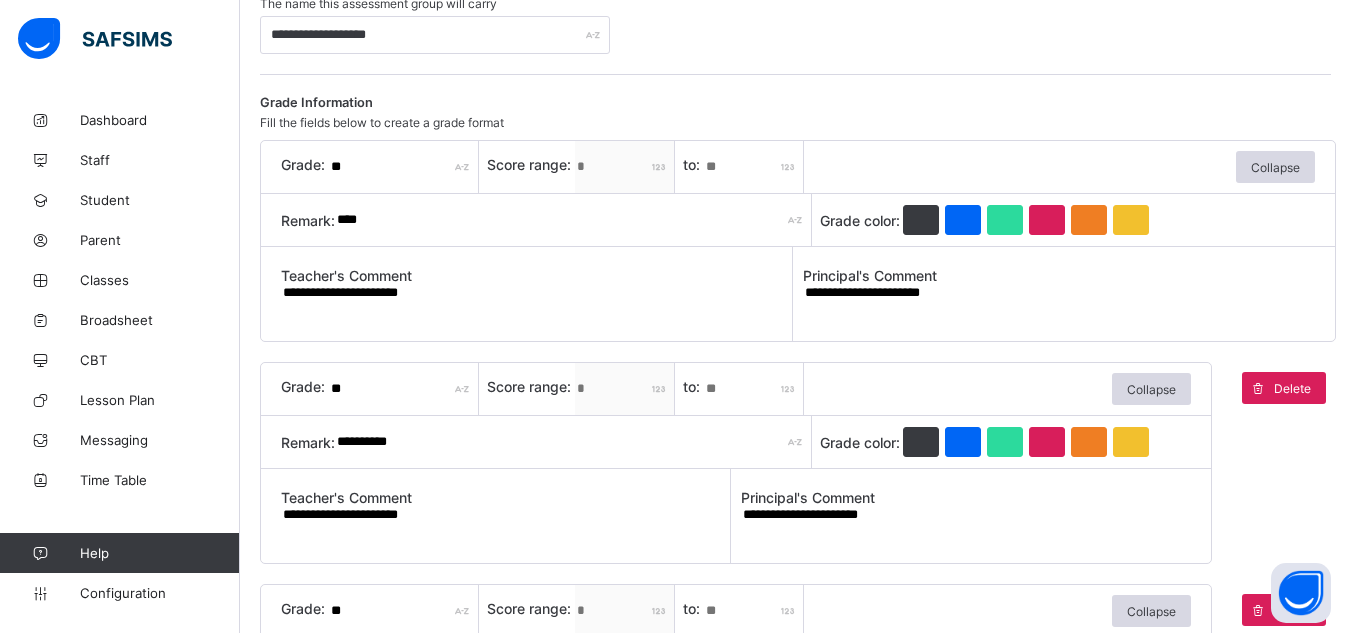 click on "****" at bounding box center [573, 220] 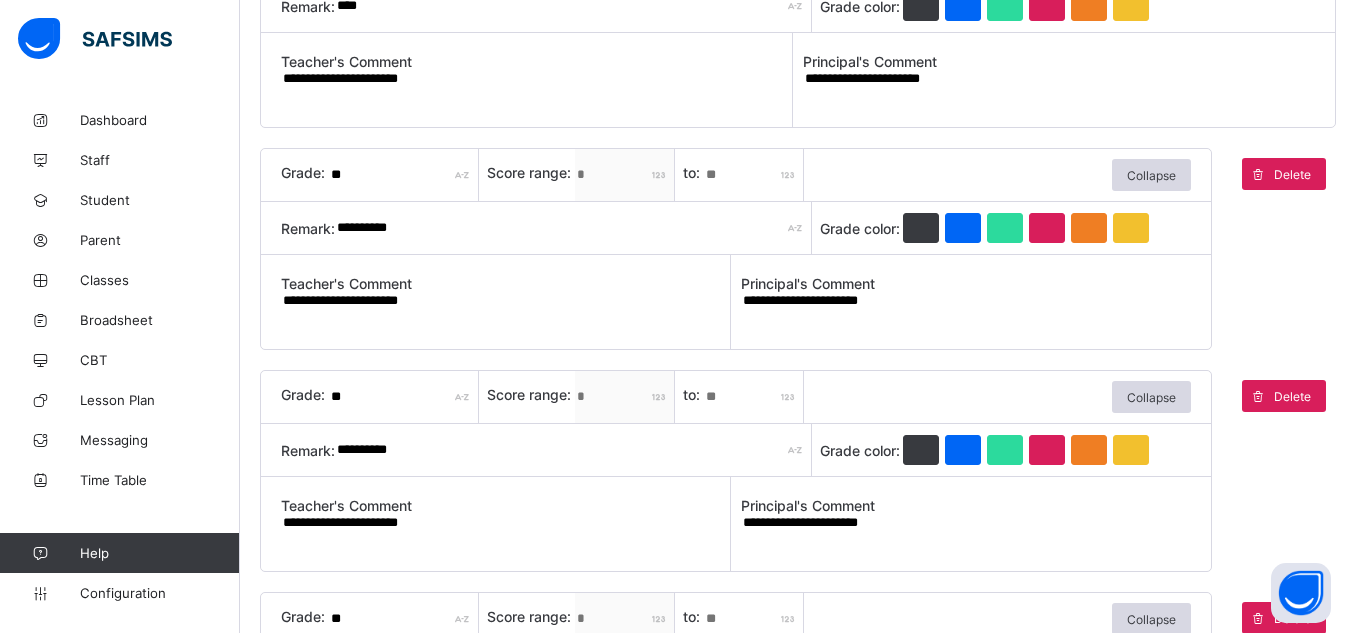 scroll, scrollTop: 485, scrollLeft: 0, axis: vertical 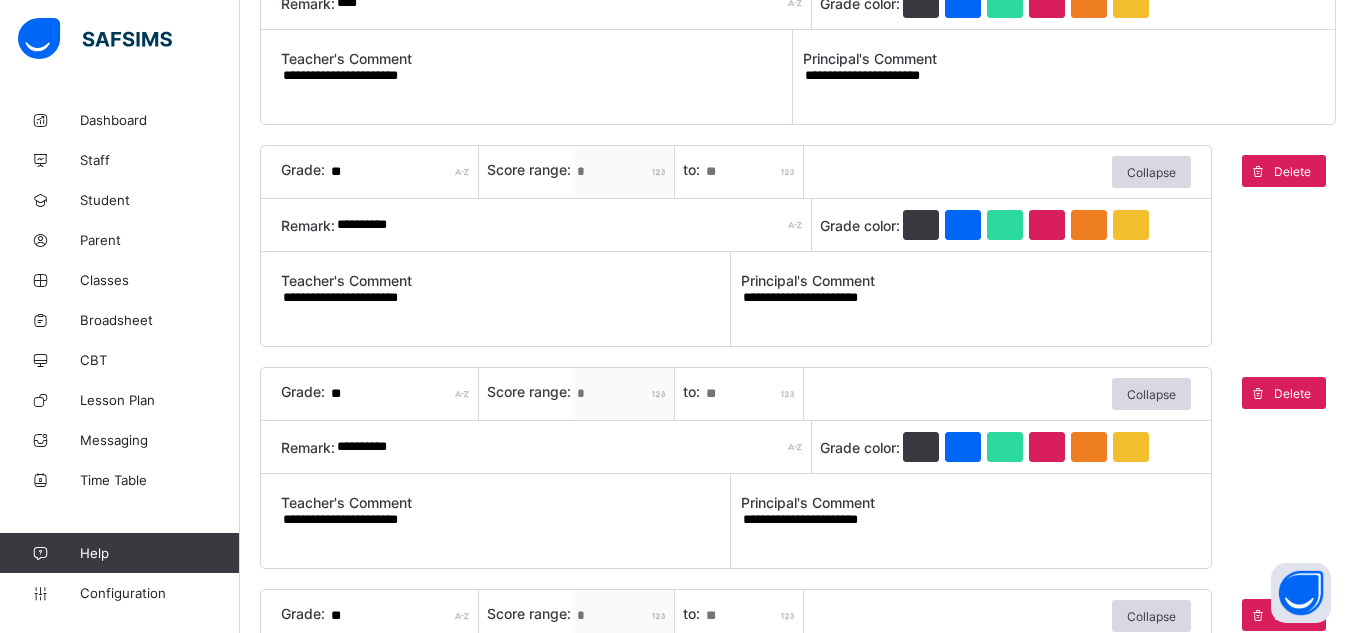 type on "**********" 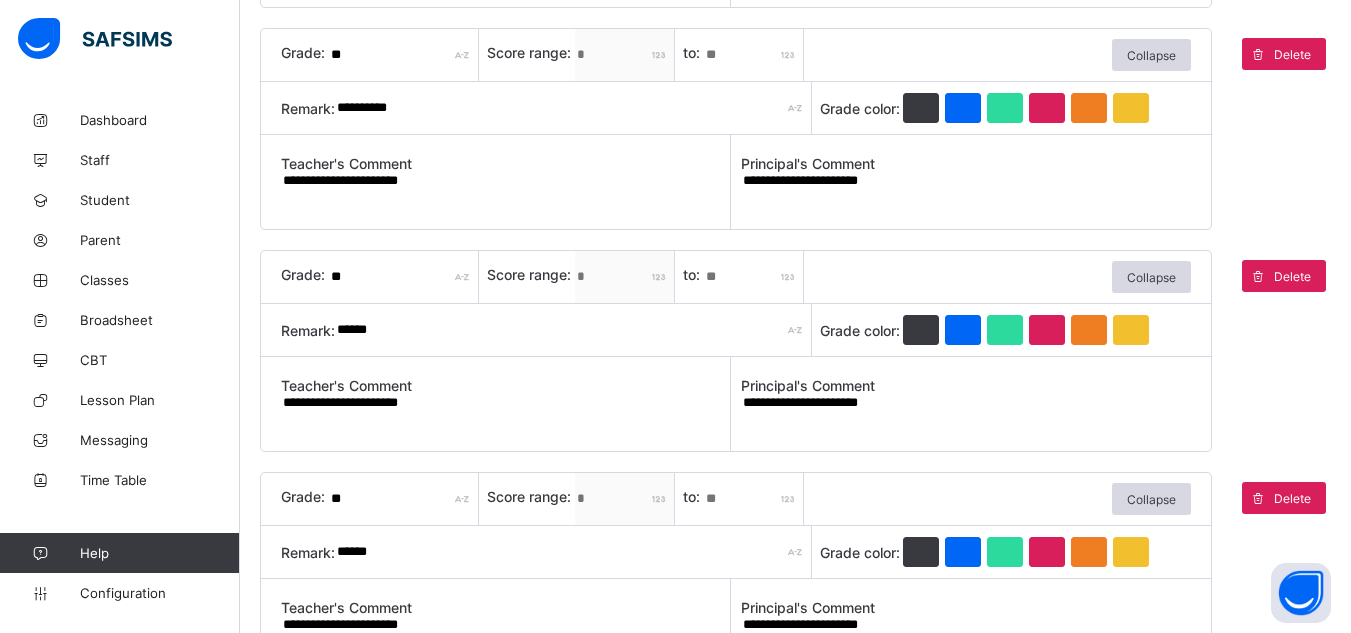 scroll, scrollTop: 831, scrollLeft: 0, axis: vertical 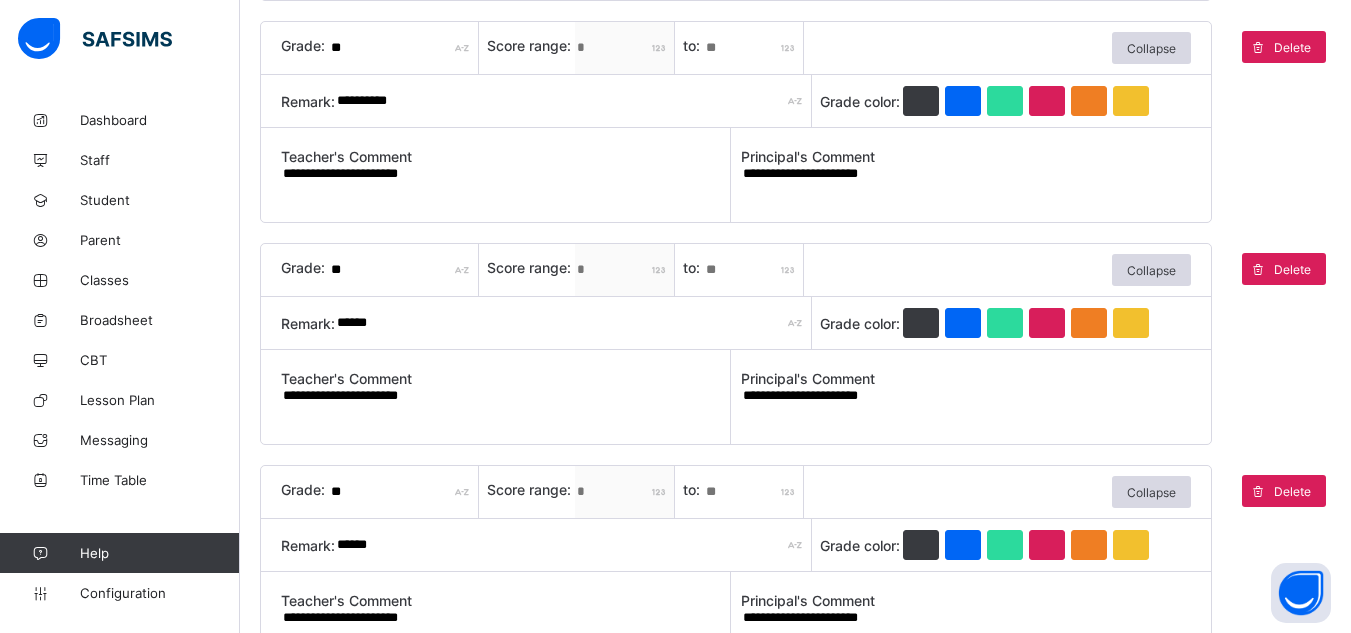 type on "**********" 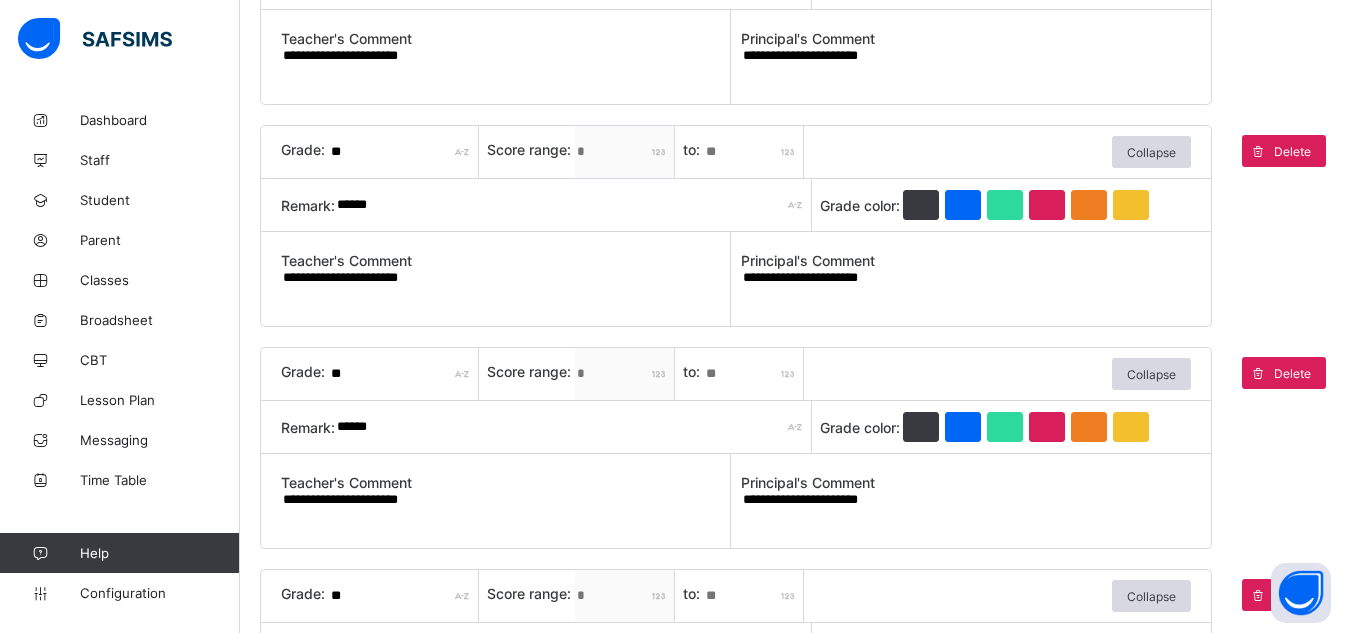 scroll, scrollTop: 1172, scrollLeft: 0, axis: vertical 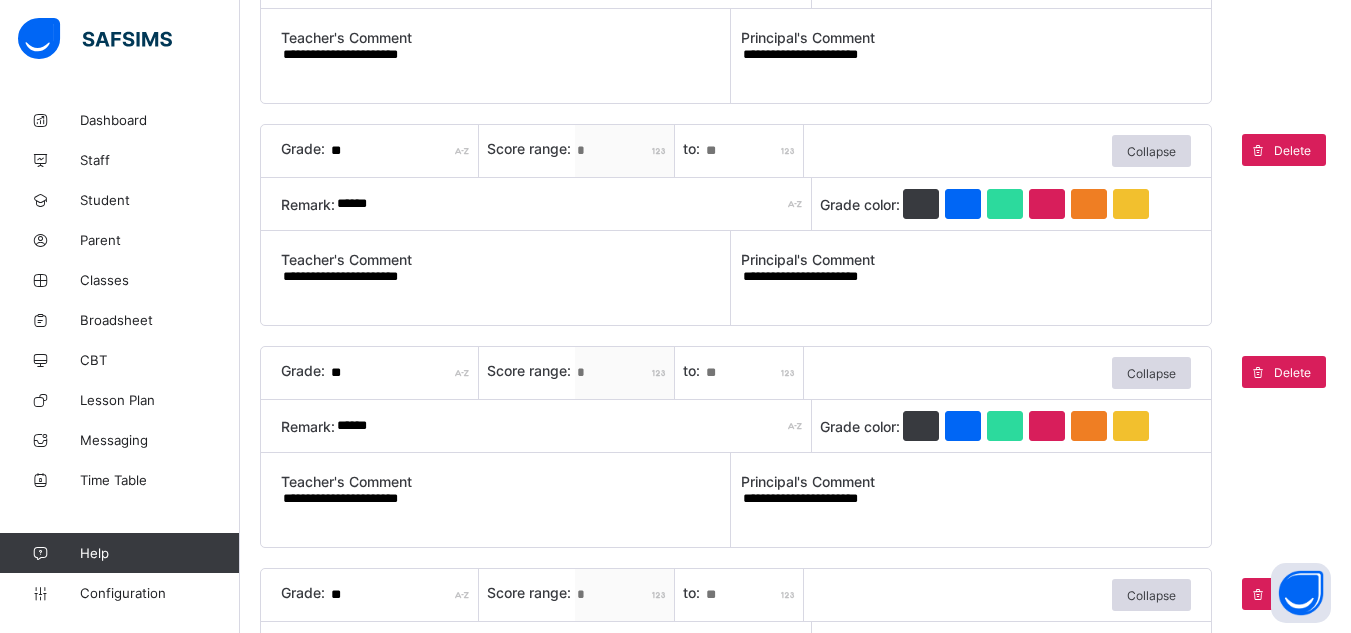 type on "******" 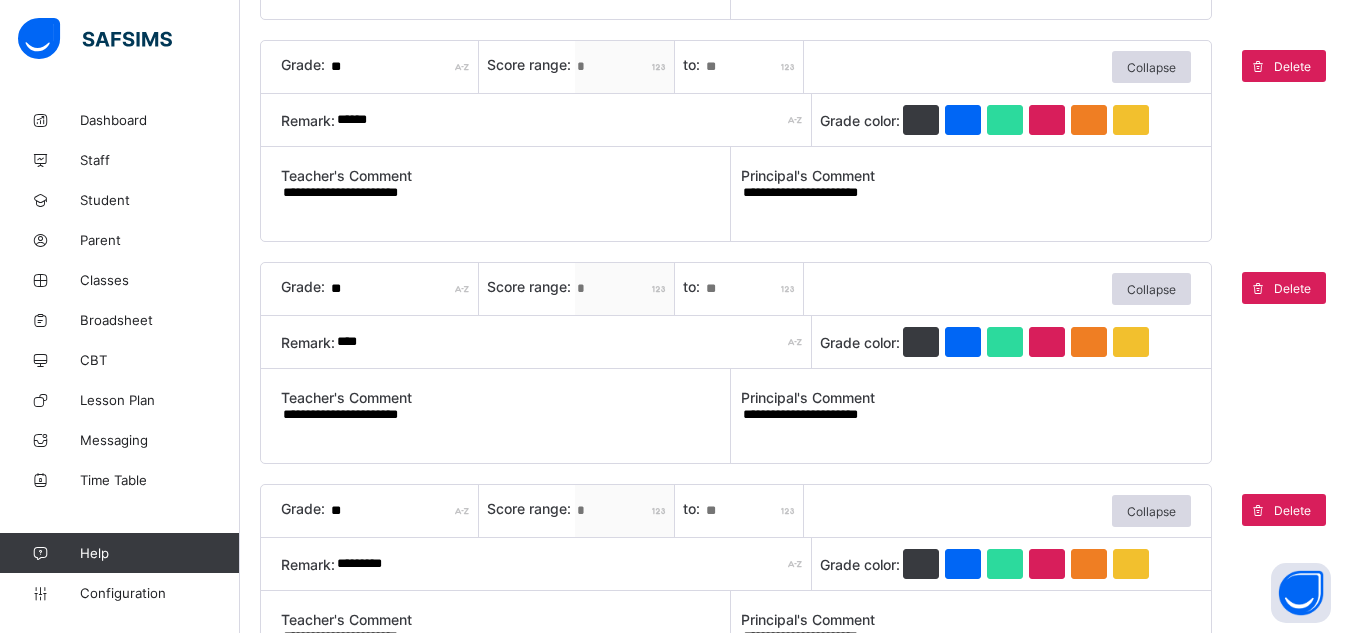 scroll, scrollTop: 1489, scrollLeft: 0, axis: vertical 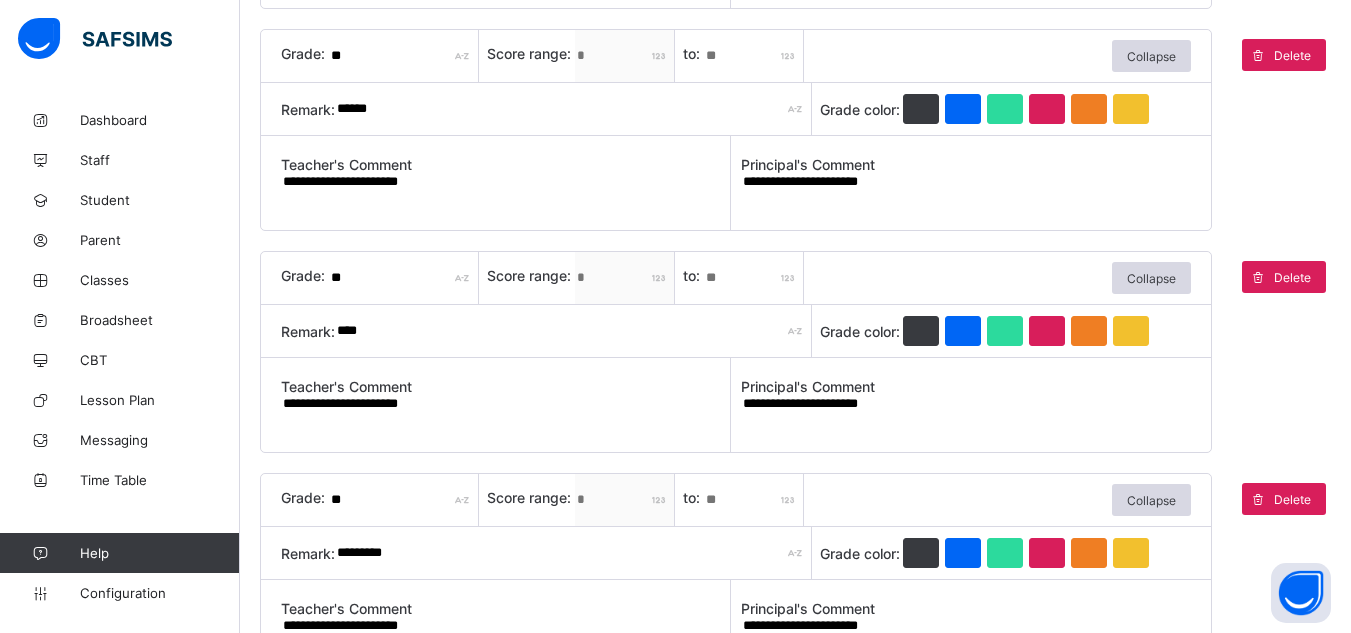 type on "******" 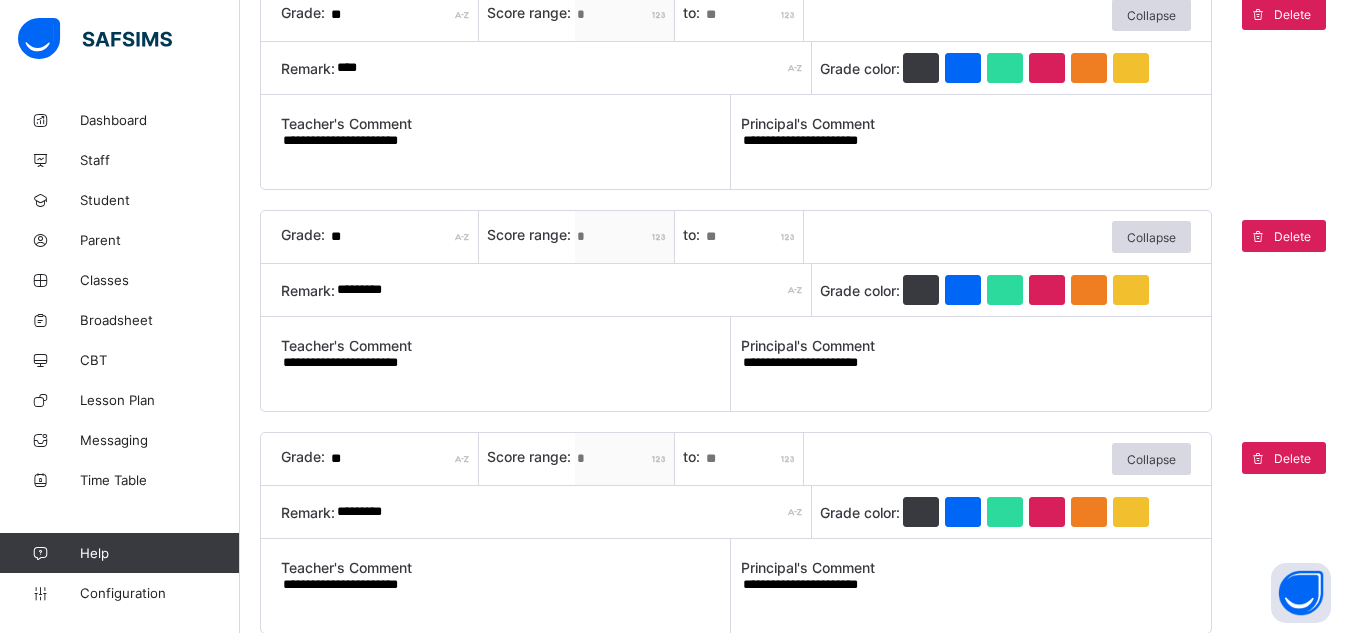 scroll, scrollTop: 1753, scrollLeft: 0, axis: vertical 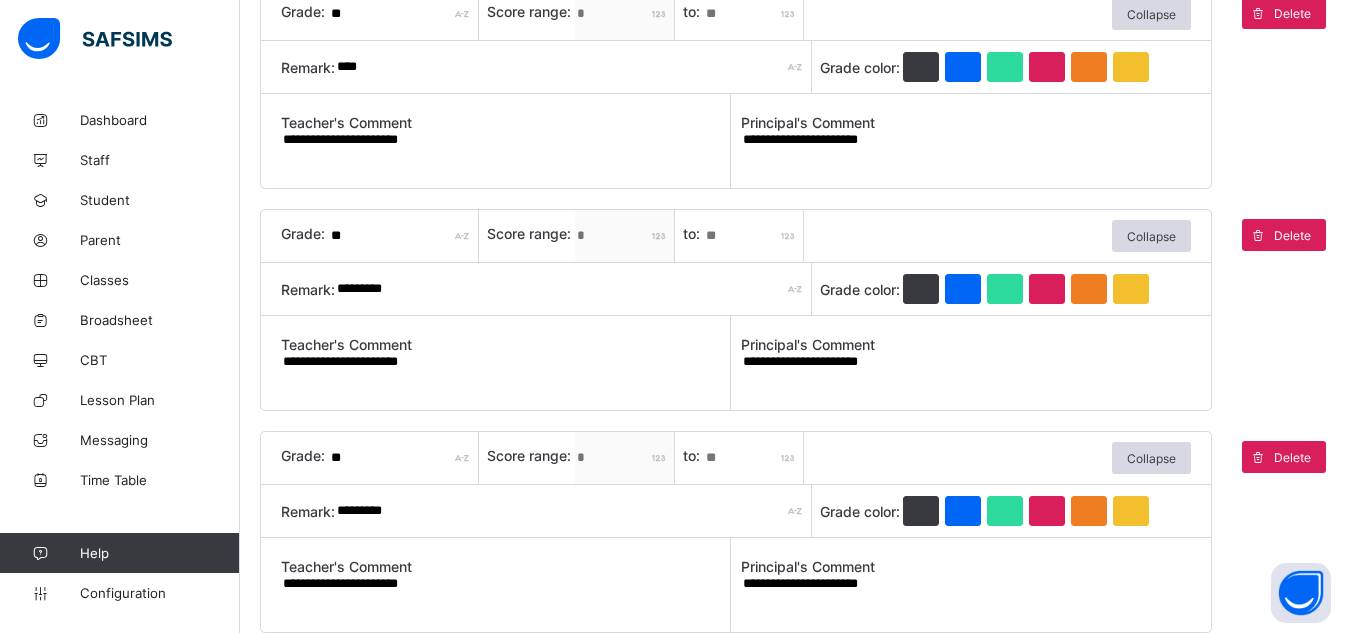 type on "****" 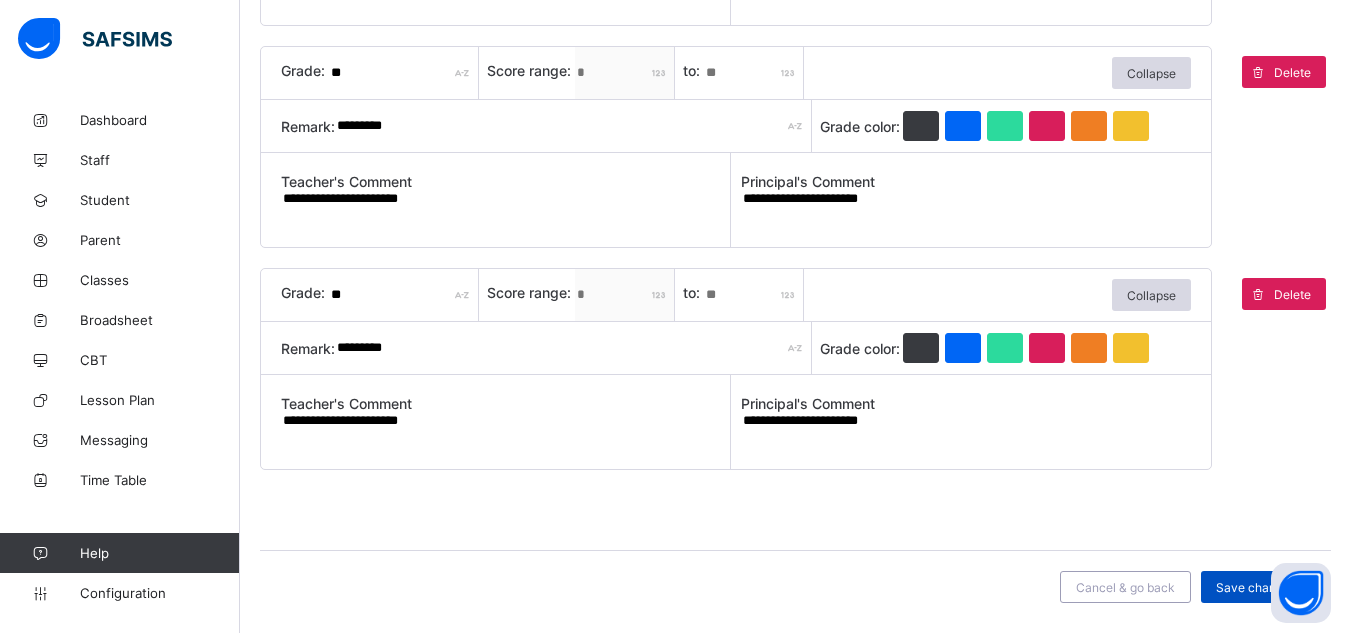 type on "*********" 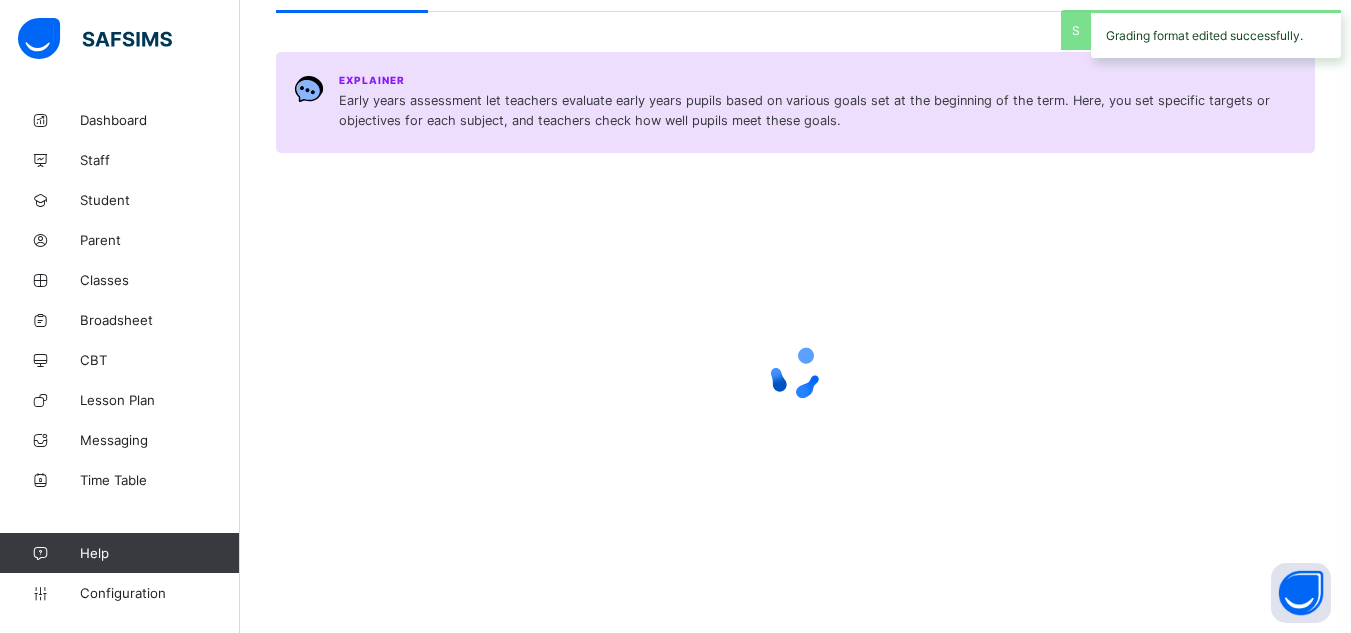 scroll, scrollTop: 0, scrollLeft: 0, axis: both 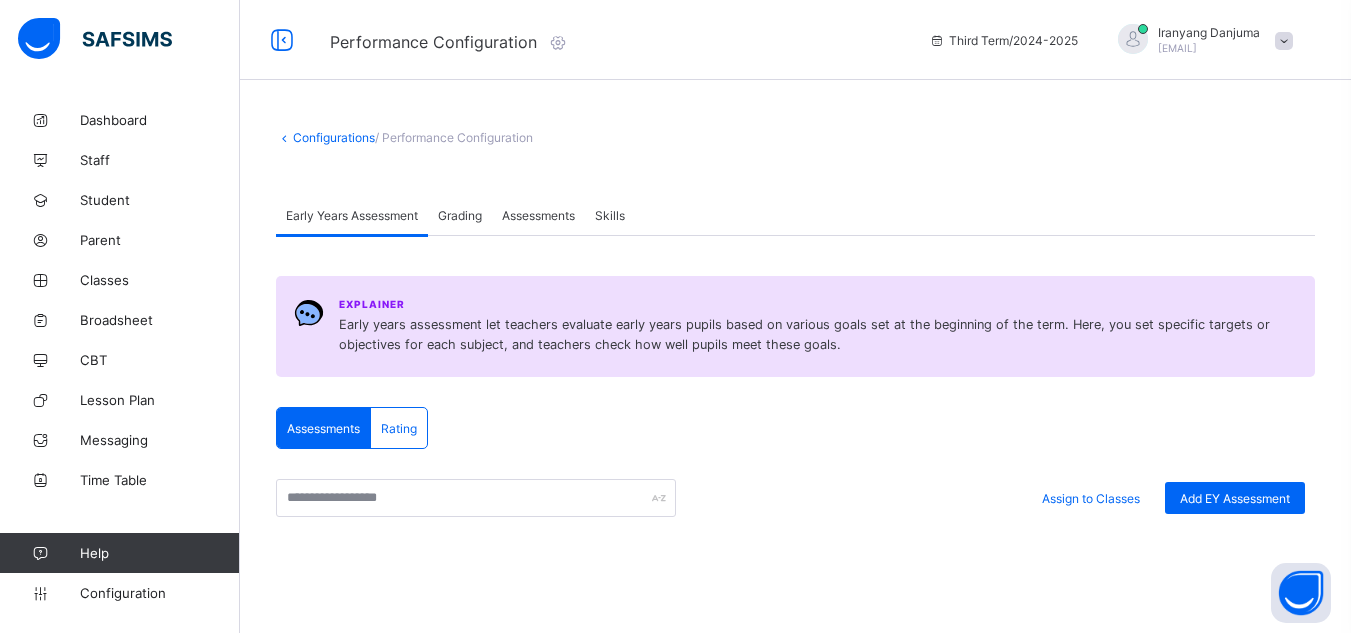 click on "Grading" at bounding box center [460, 215] 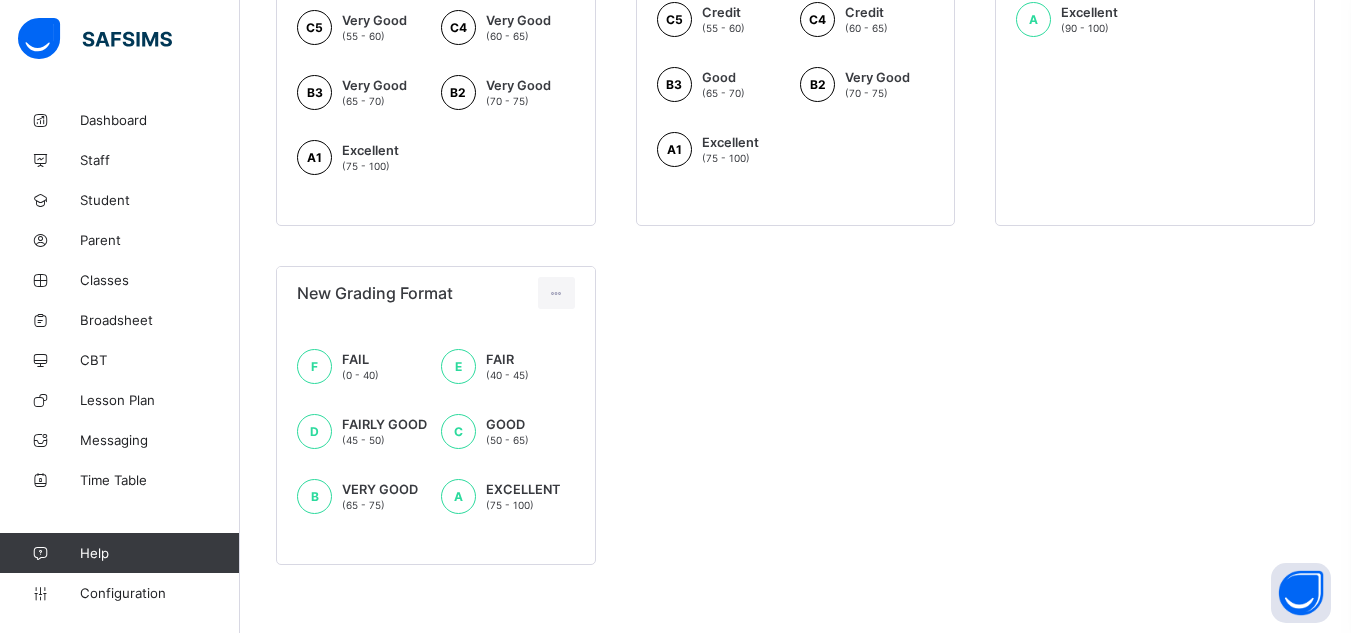 scroll, scrollTop: 652, scrollLeft: 0, axis: vertical 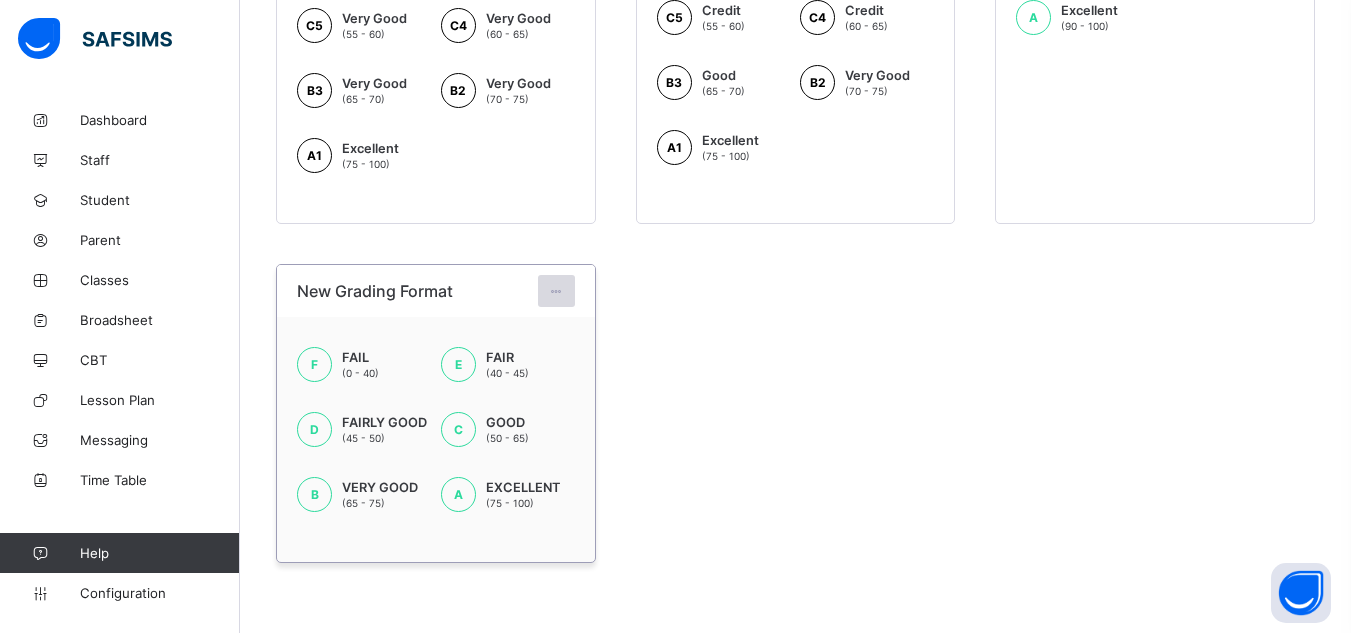 click at bounding box center (556, 291) 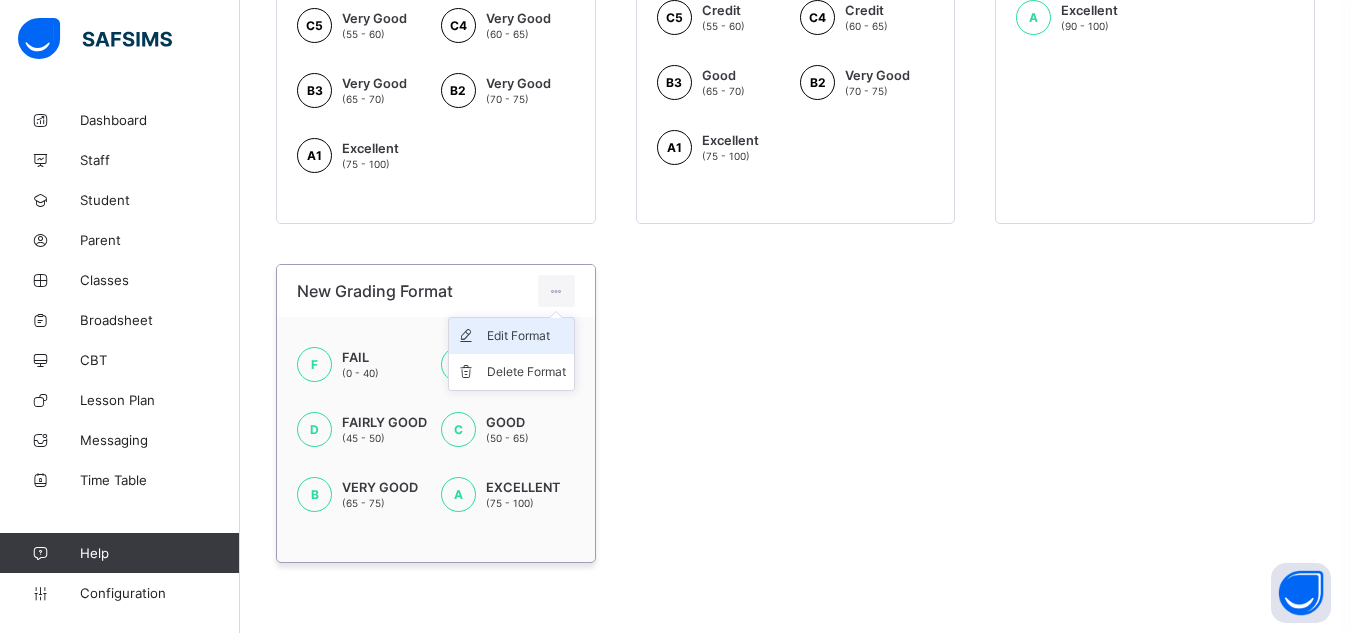 click on "Edit Format" at bounding box center (526, 336) 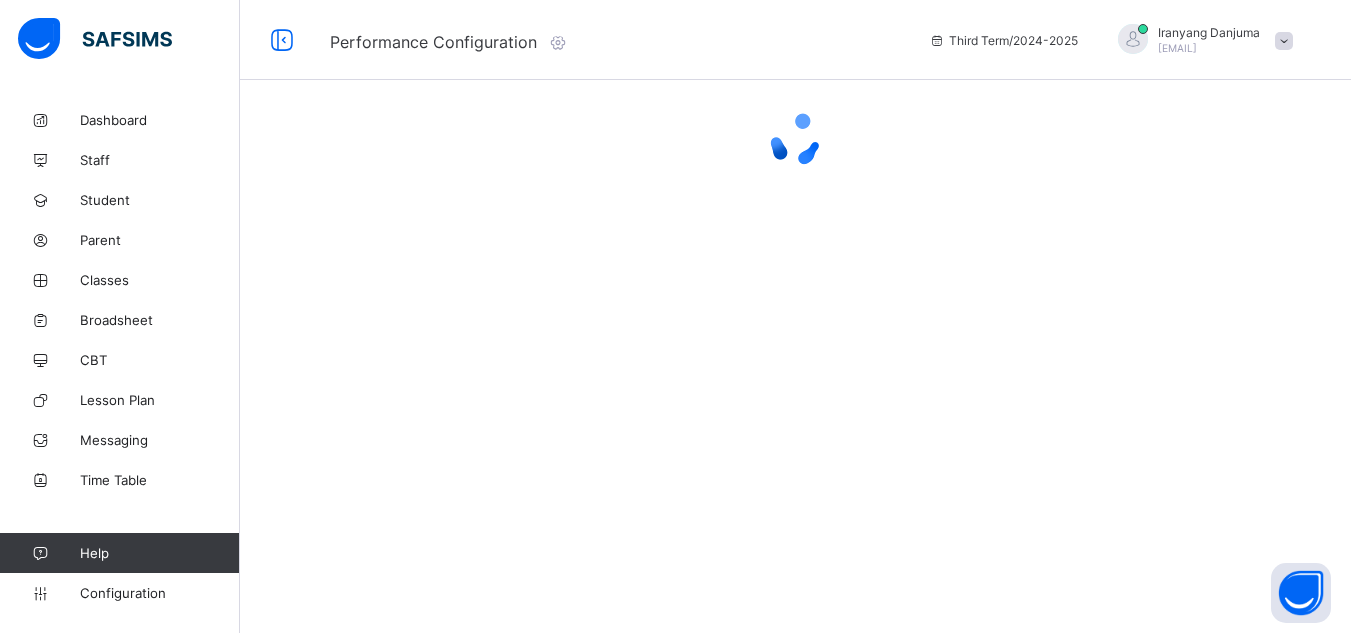 scroll, scrollTop: 0, scrollLeft: 0, axis: both 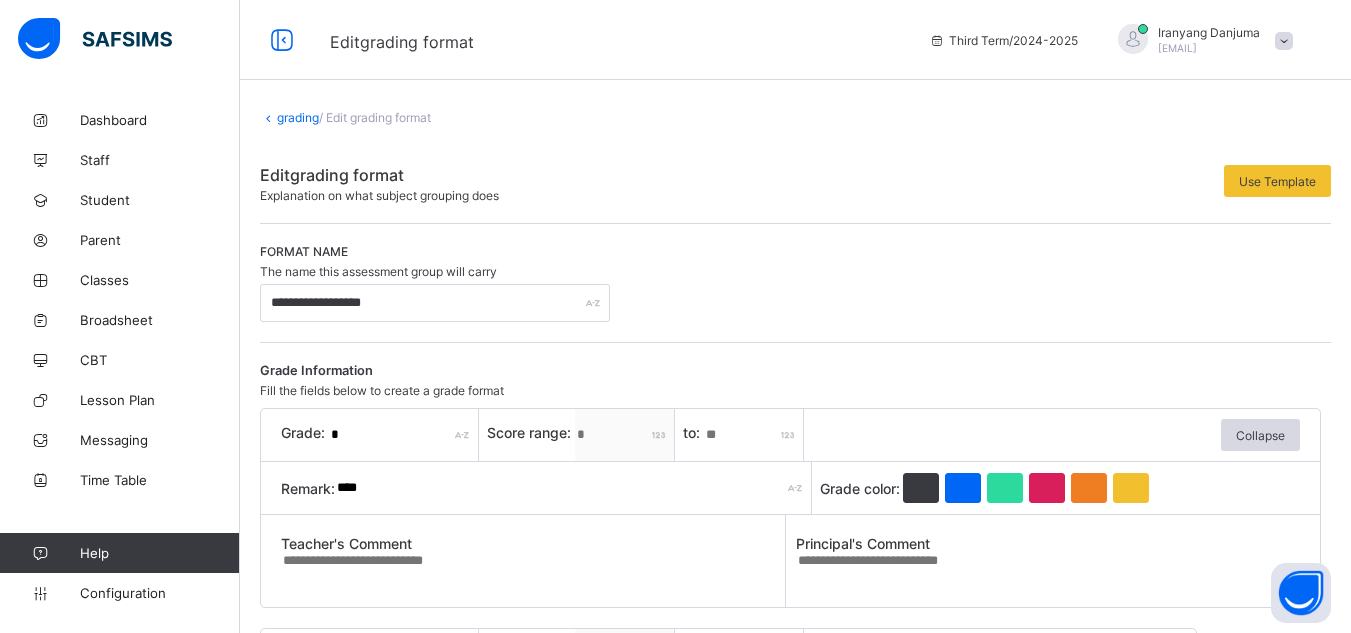 click on "****" at bounding box center [573, 488] 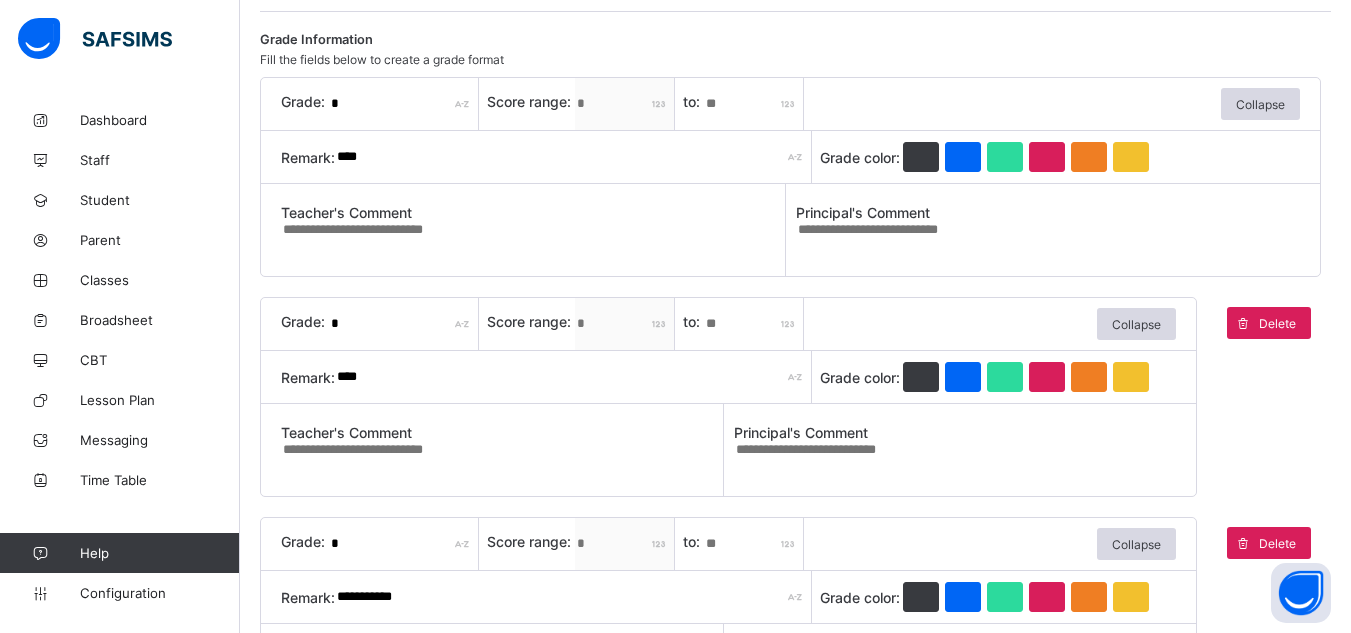 scroll, scrollTop: 332, scrollLeft: 0, axis: vertical 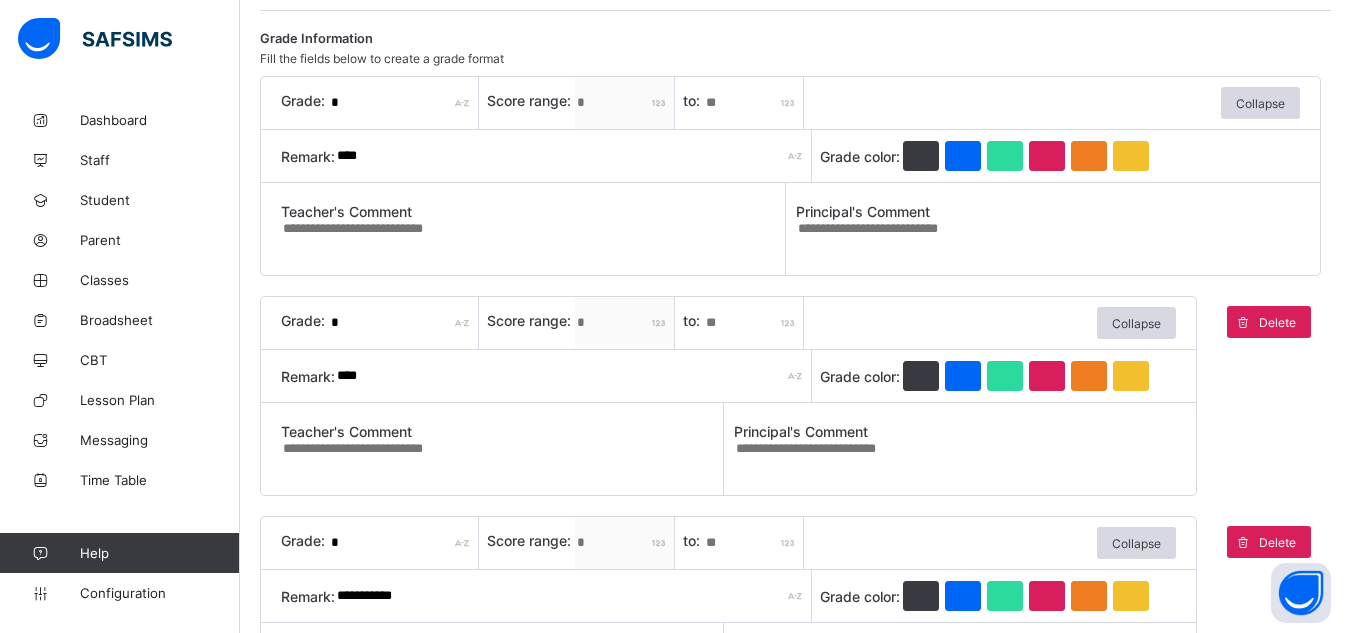 type on "****" 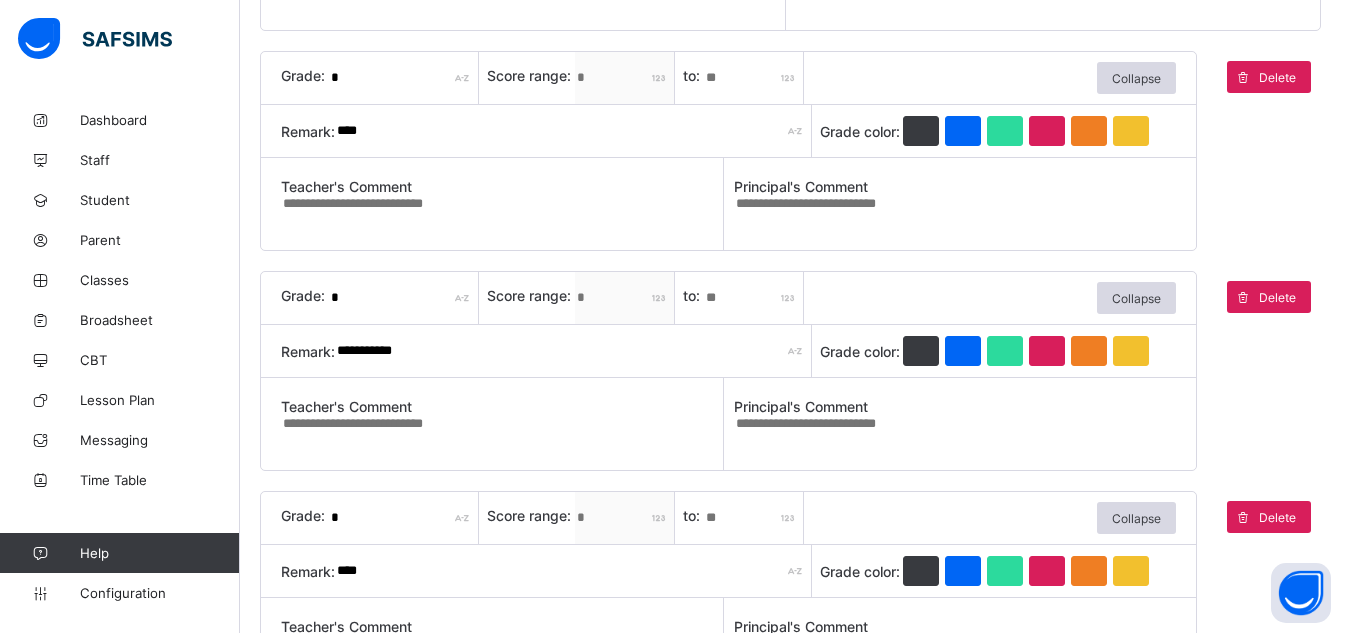 scroll, scrollTop: 578, scrollLeft: 0, axis: vertical 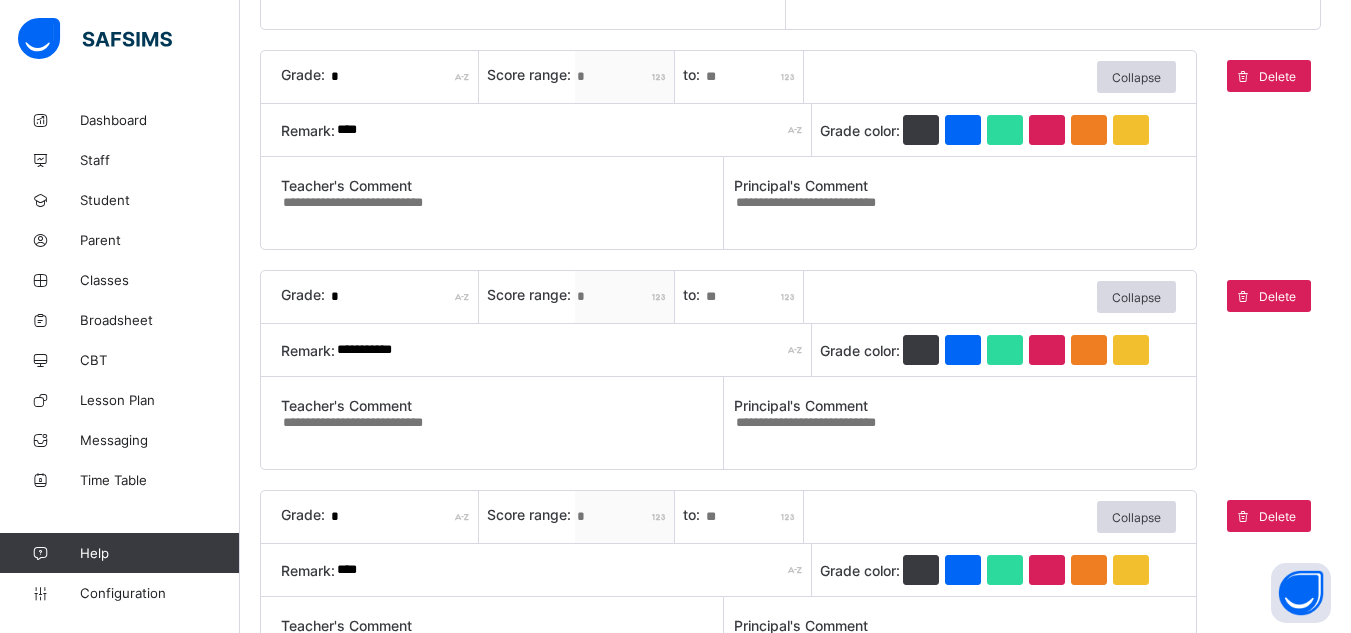 type on "****" 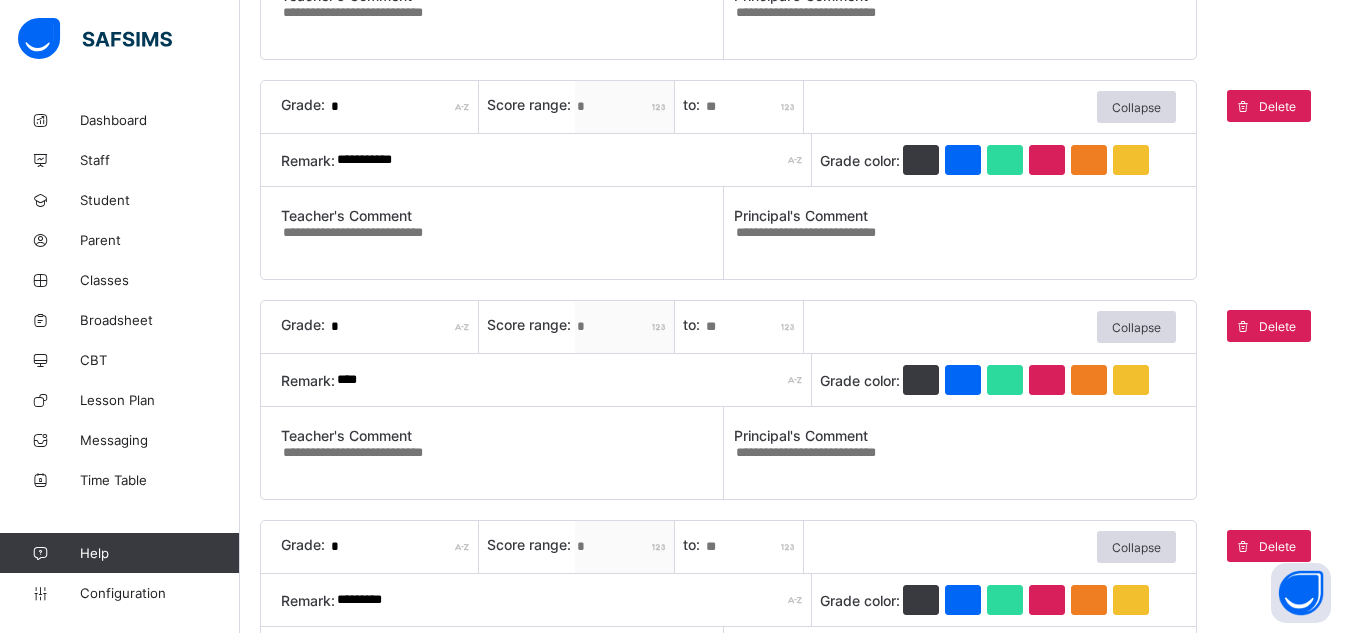 scroll, scrollTop: 769, scrollLeft: 0, axis: vertical 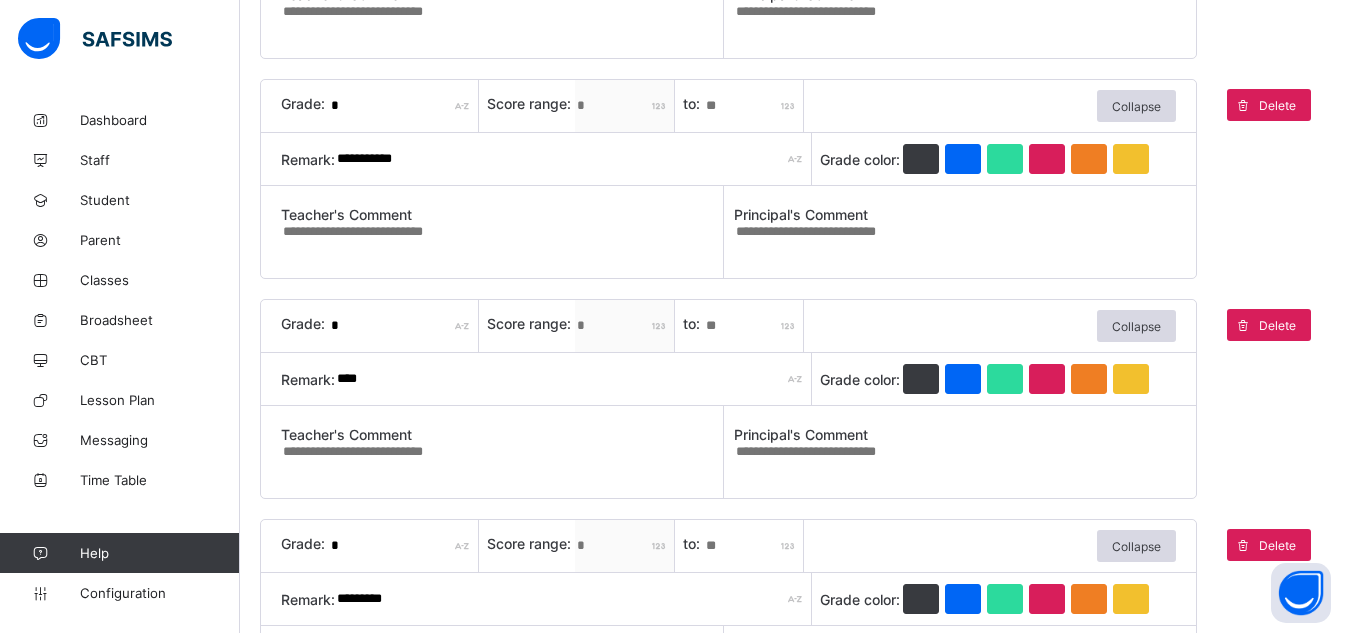 type on "**********" 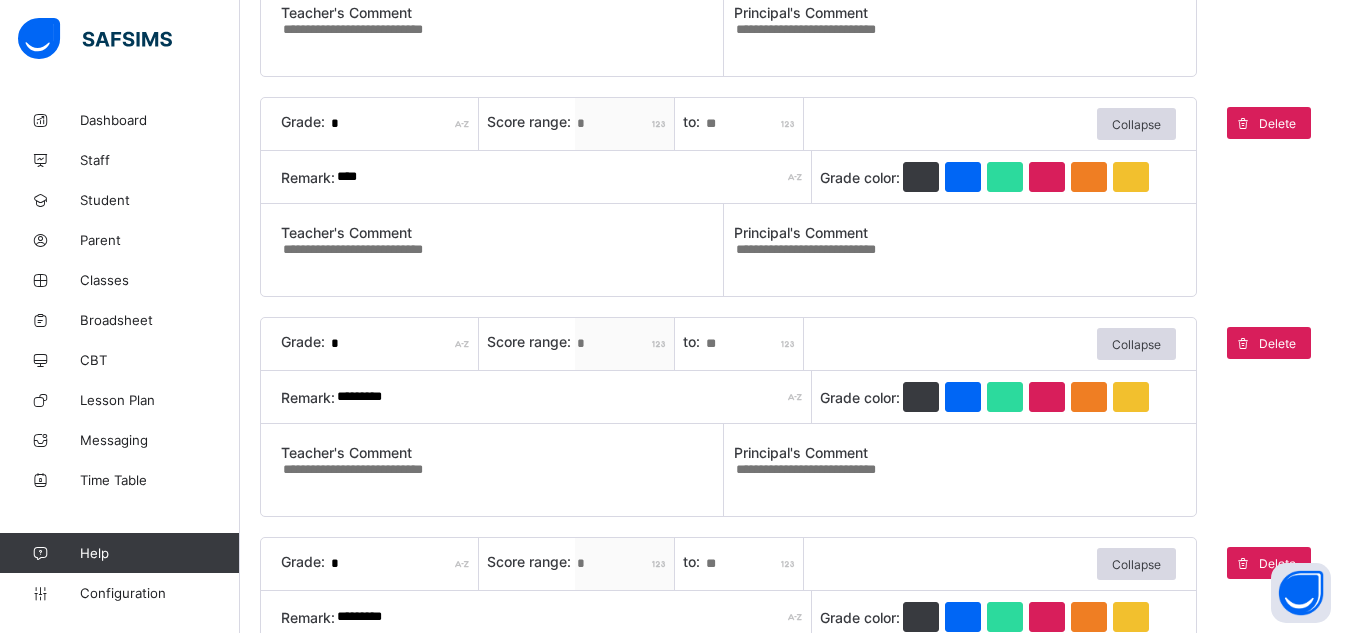 scroll, scrollTop: 972, scrollLeft: 0, axis: vertical 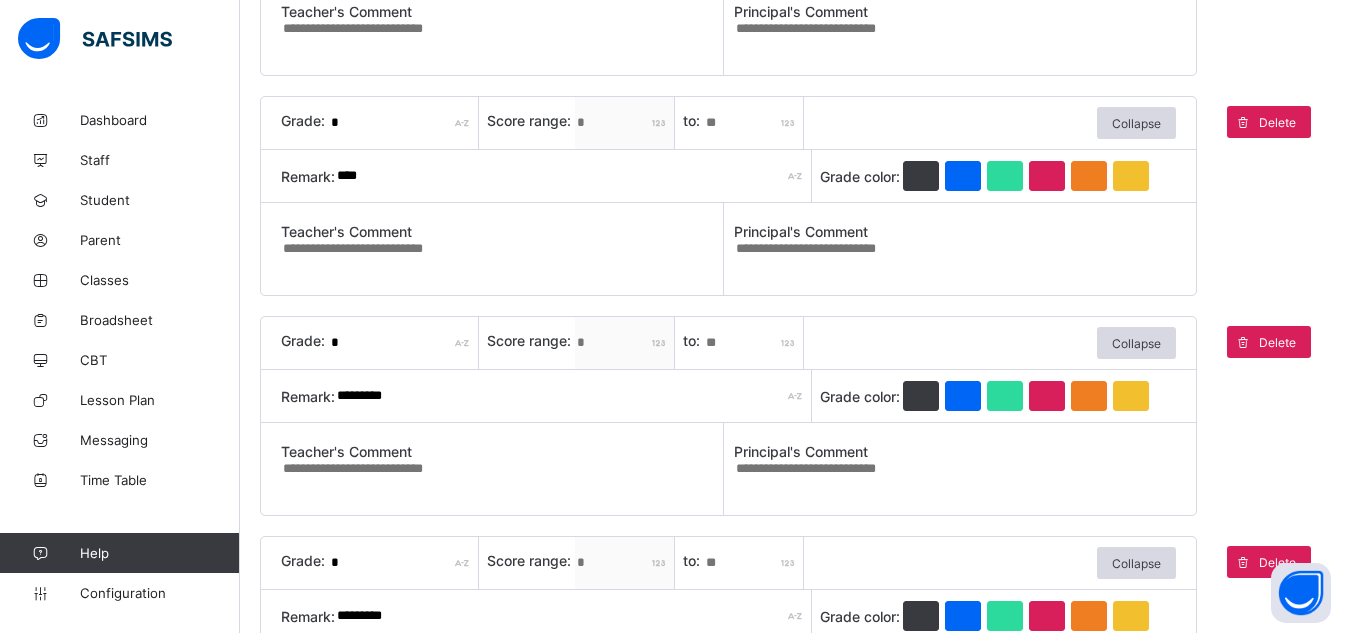 type on "****" 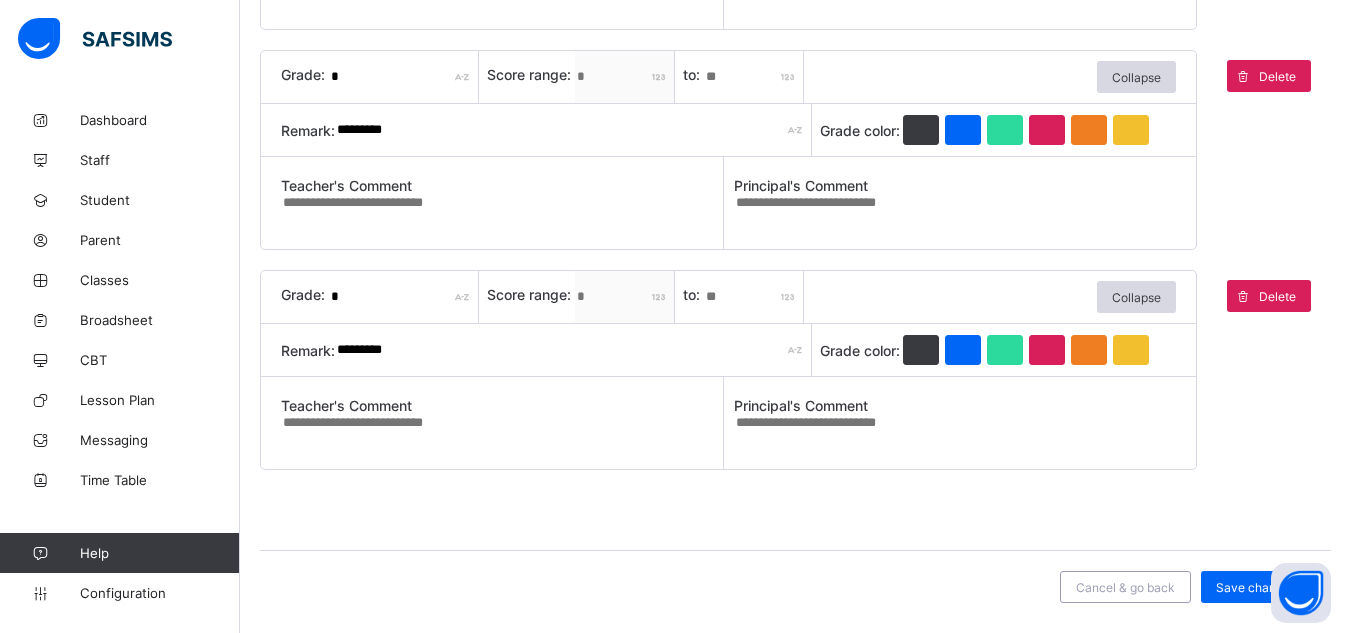 scroll, scrollTop: 1243, scrollLeft: 0, axis: vertical 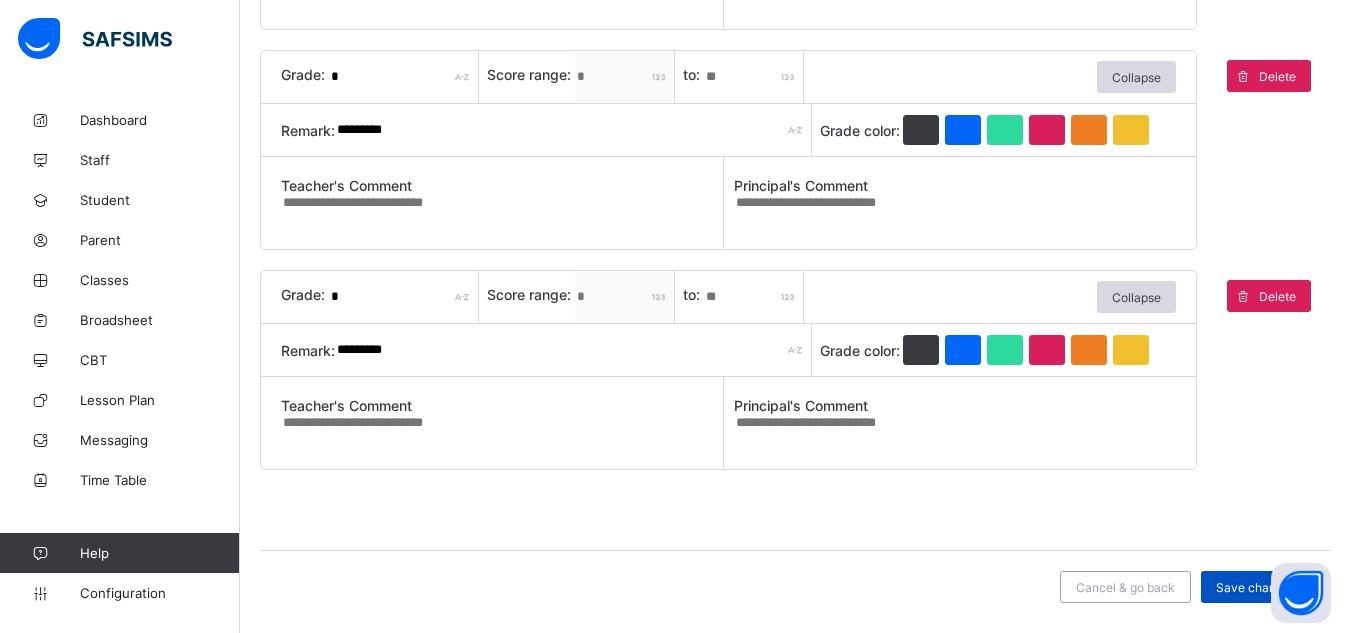 type on "*********" 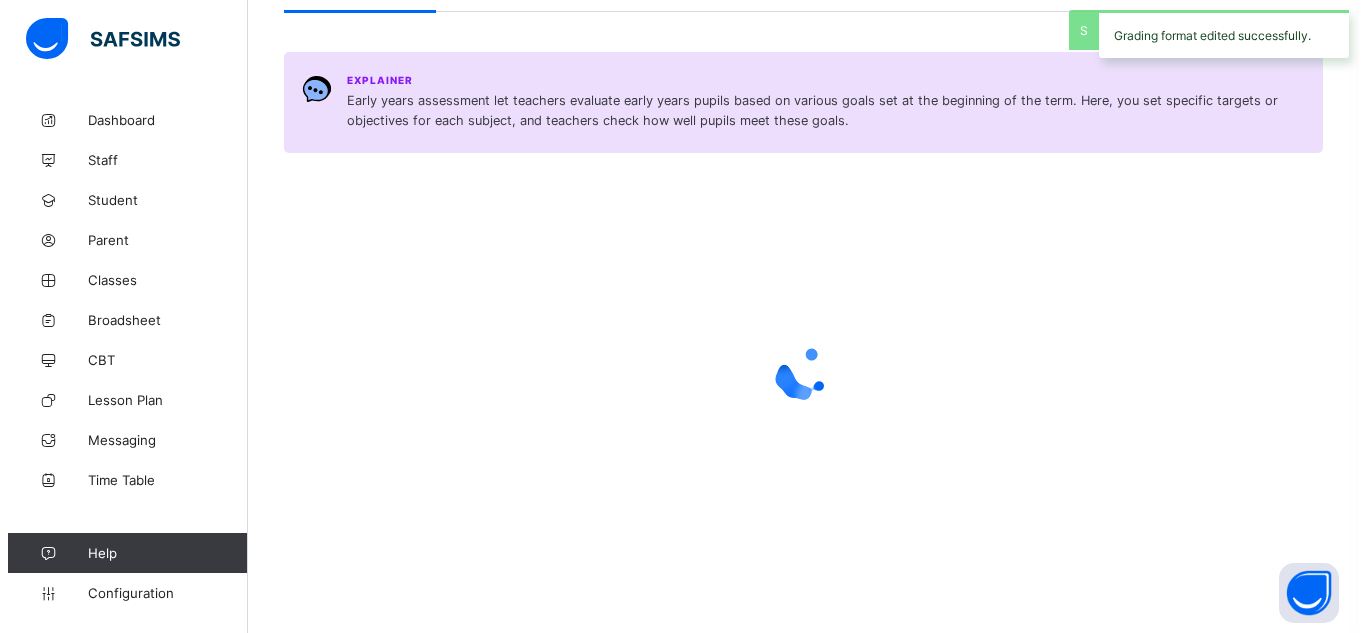 scroll, scrollTop: 0, scrollLeft: 0, axis: both 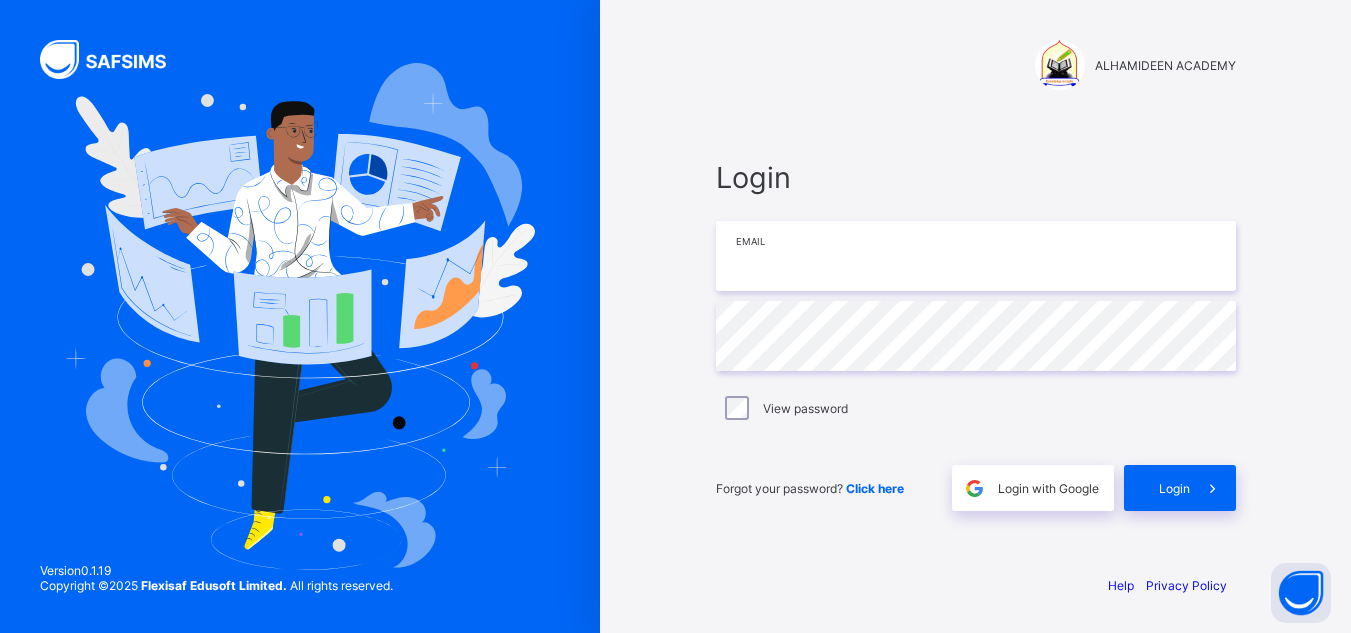 type on "**********" 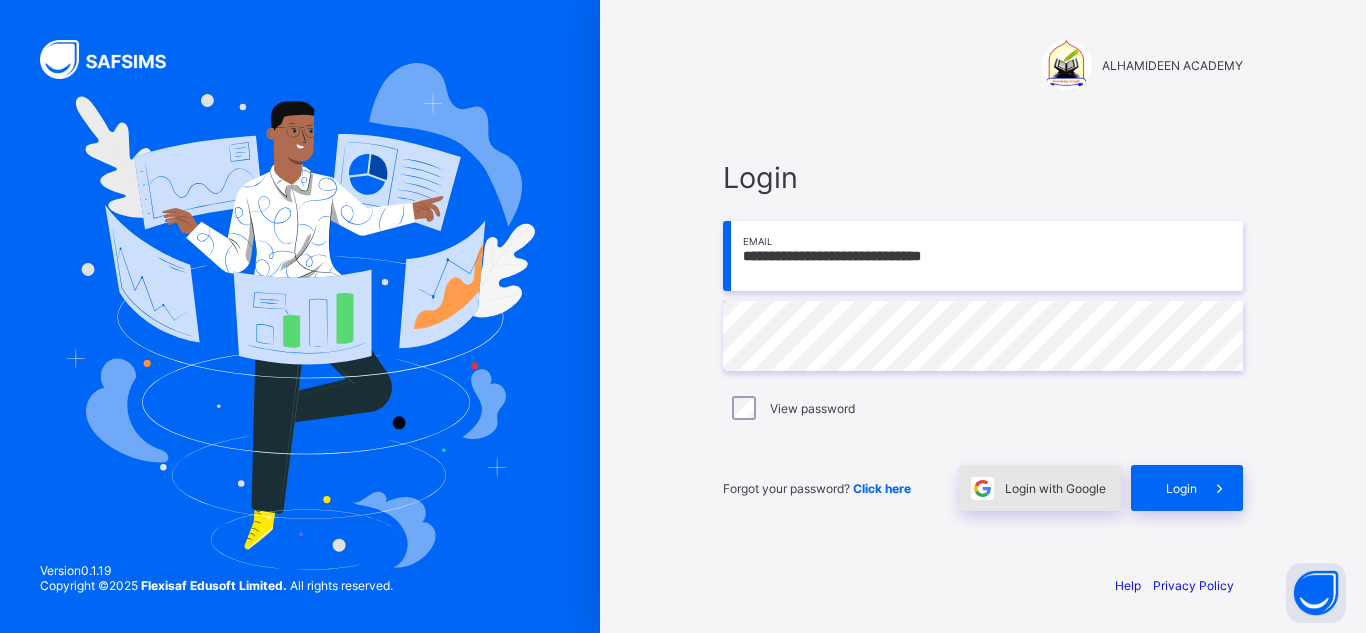 click on "Login with Google" at bounding box center (1055, 488) 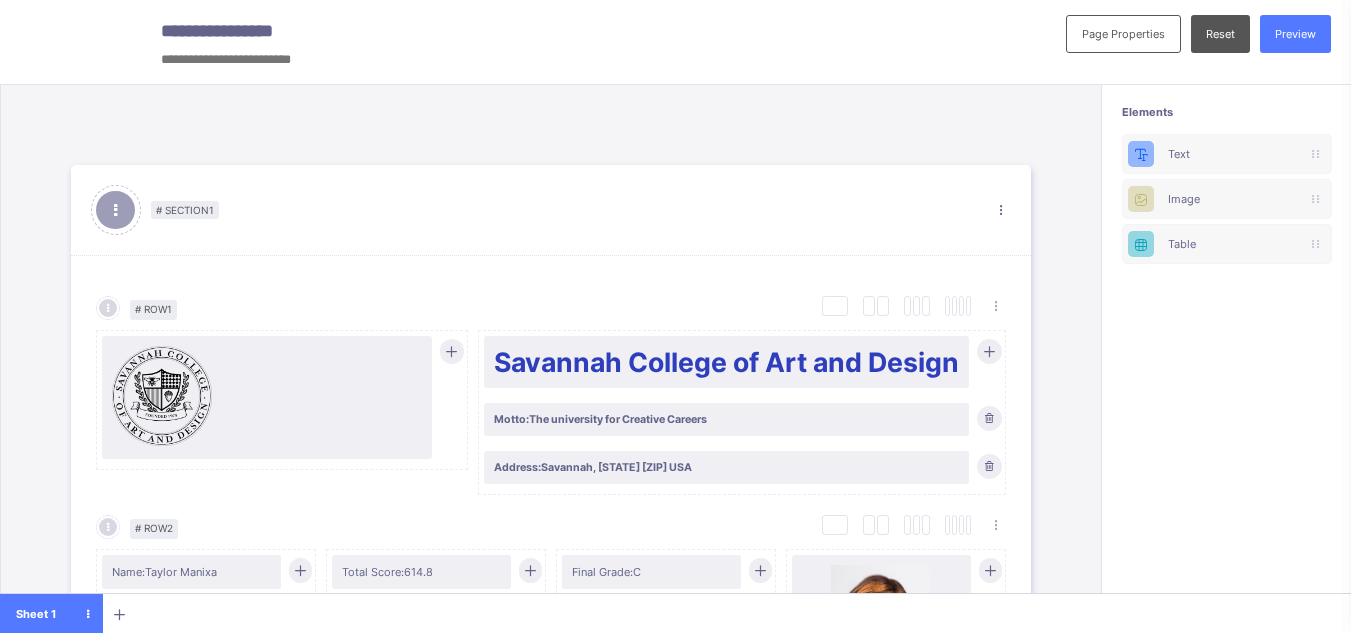 scroll, scrollTop: 22, scrollLeft: 0, axis: vertical 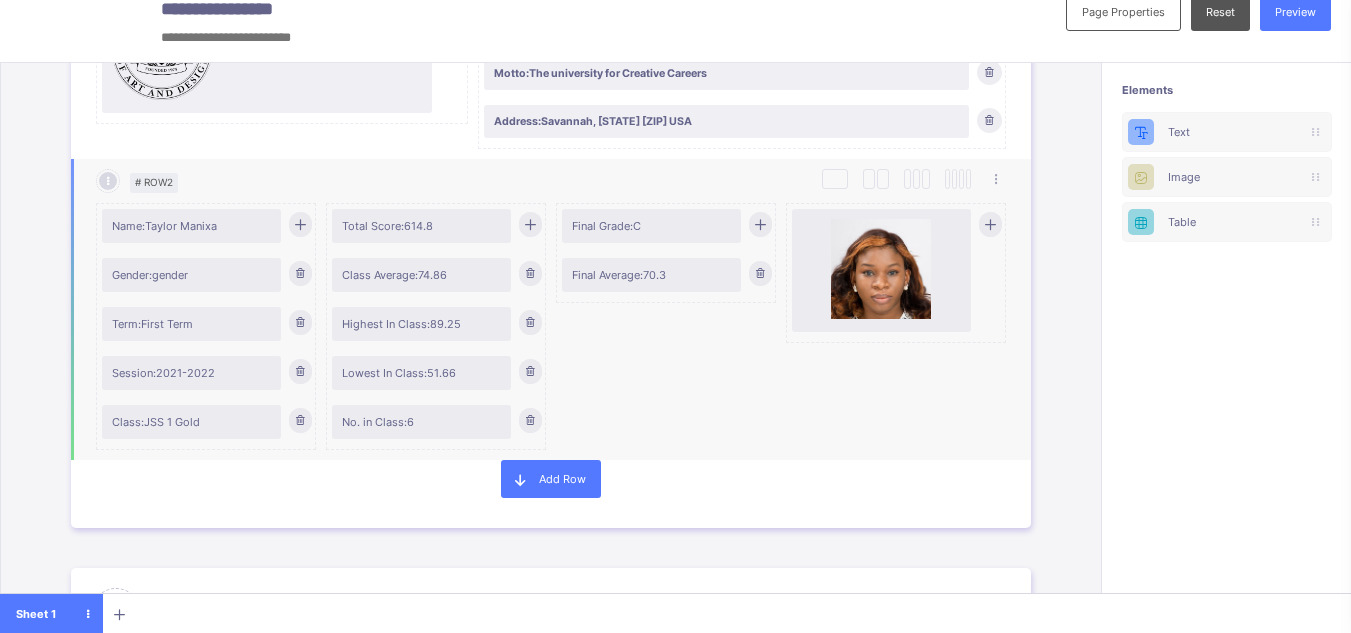 click on "Total Score:  614.8" at bounding box center (422, 226) 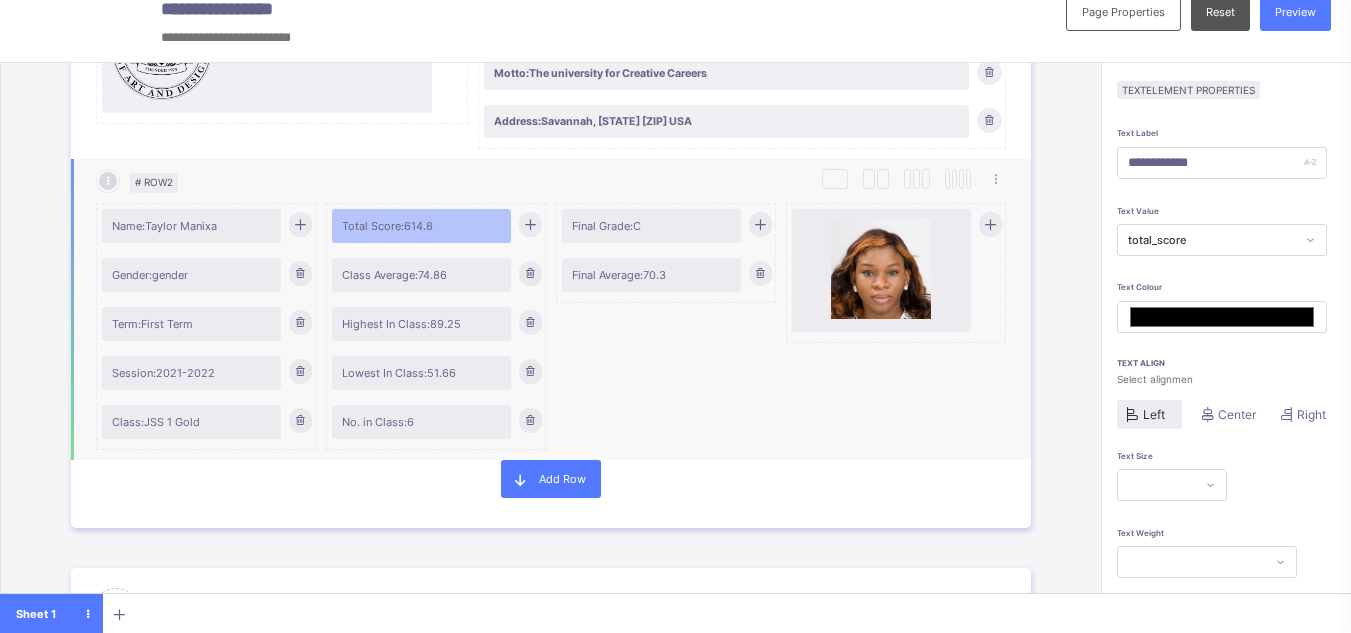 click on "Total Score:  614.8" at bounding box center [422, 226] 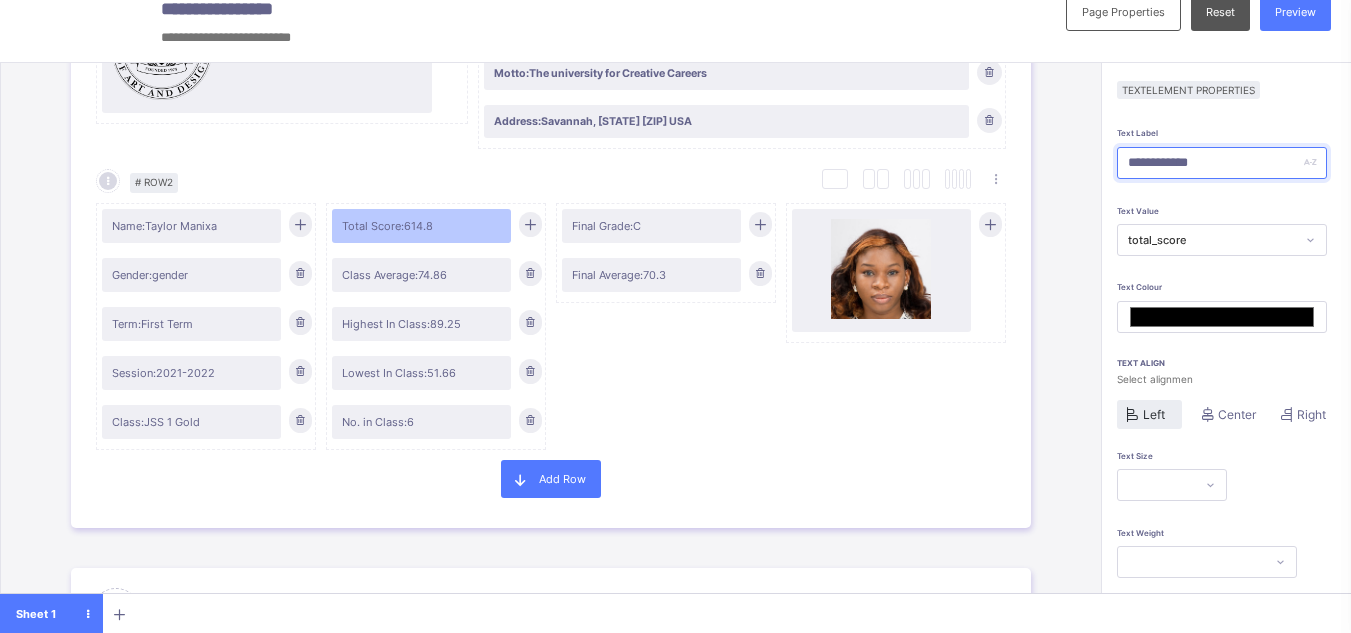 click on "**********" at bounding box center (1222, 163) 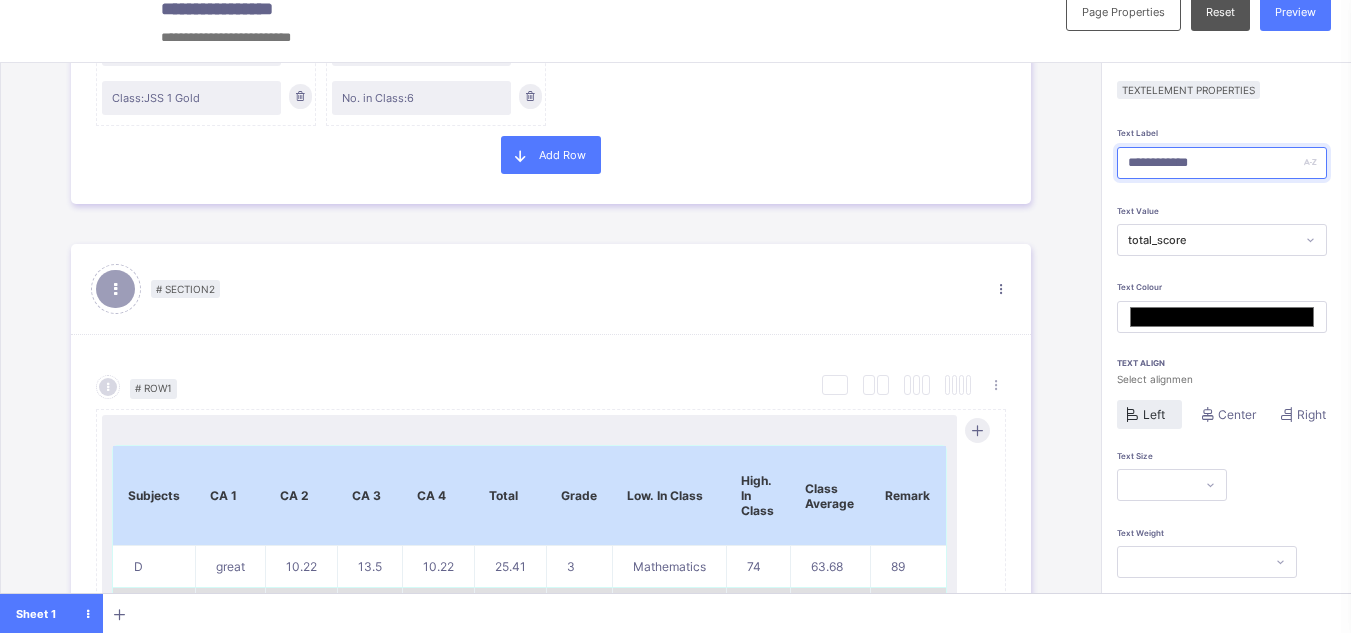 scroll, scrollTop: 742, scrollLeft: 0, axis: vertical 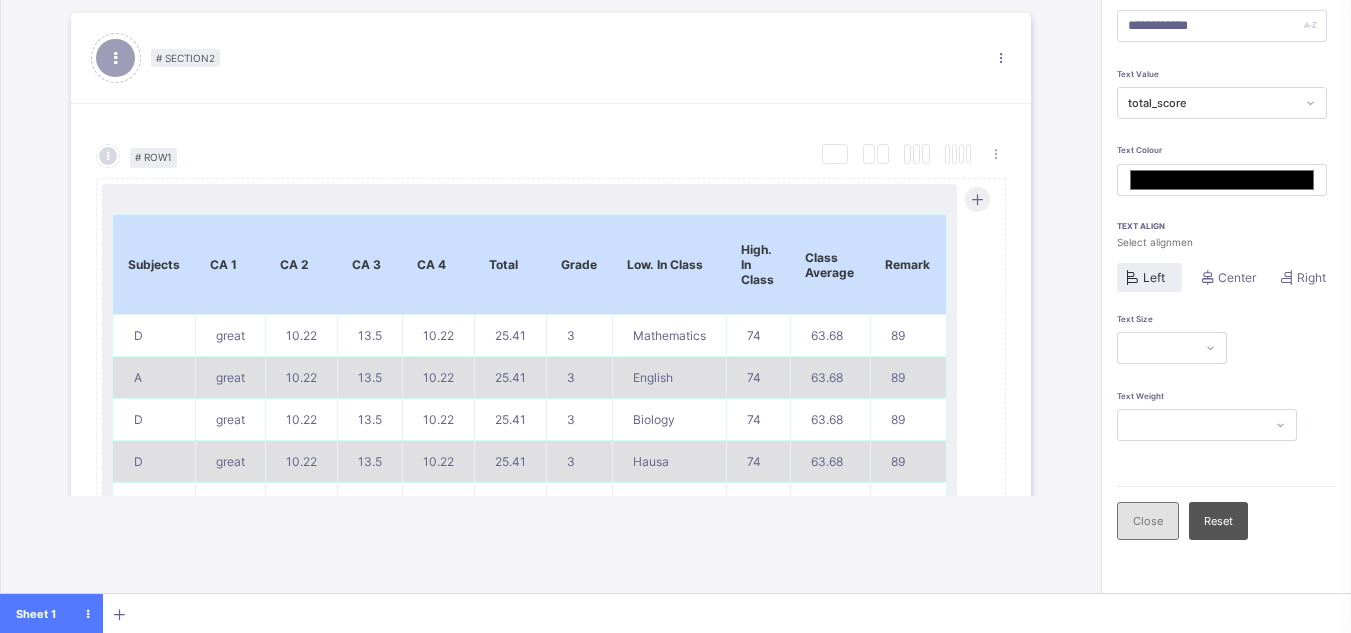 click on "Close" at bounding box center (1148, 521) 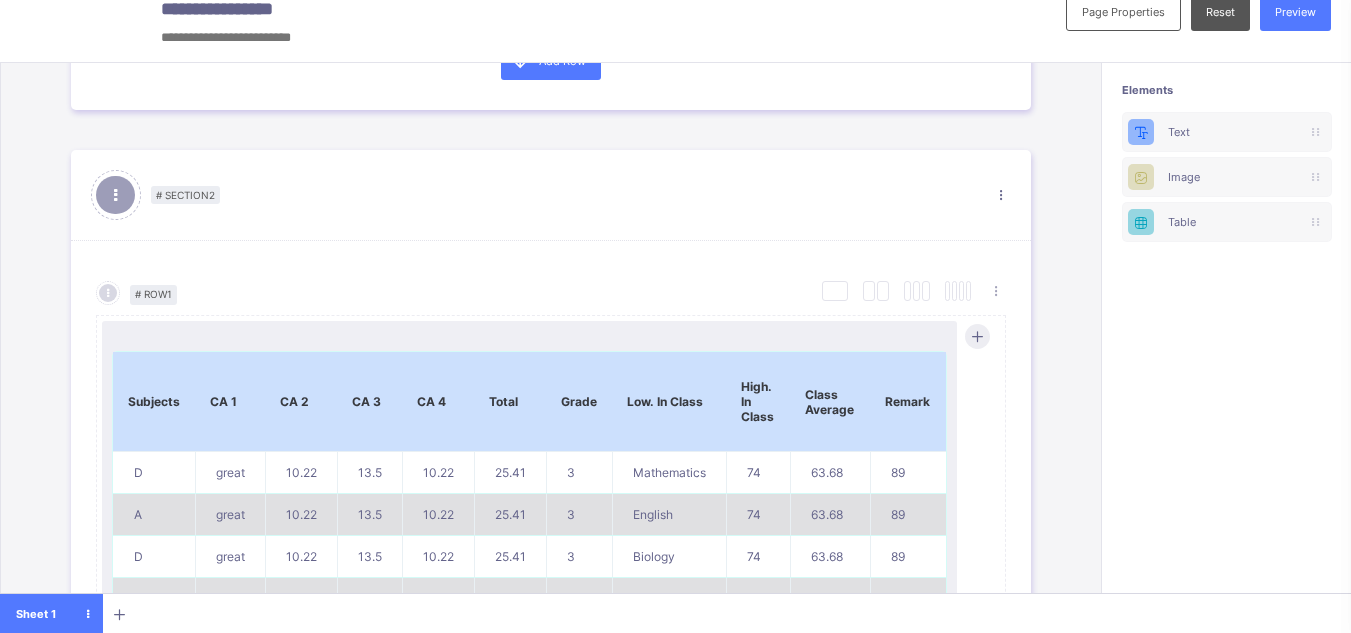 scroll, scrollTop: 22, scrollLeft: 0, axis: vertical 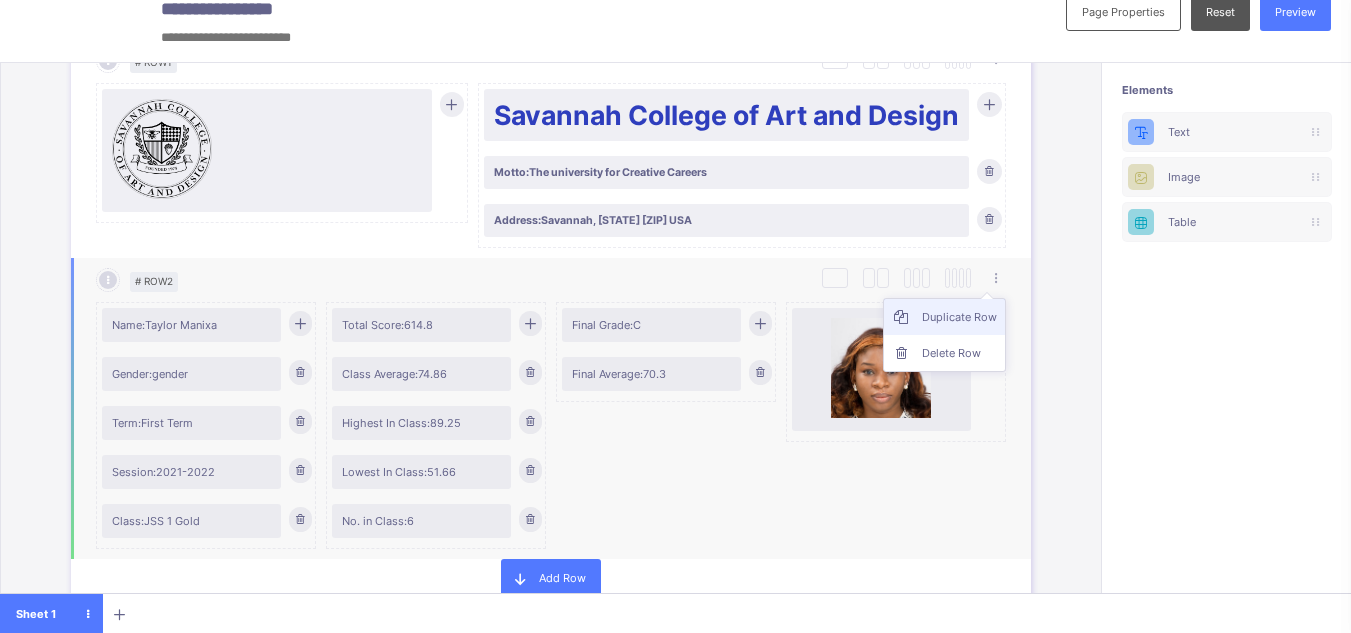 click on "Duplicate Row" at bounding box center (959, 317) 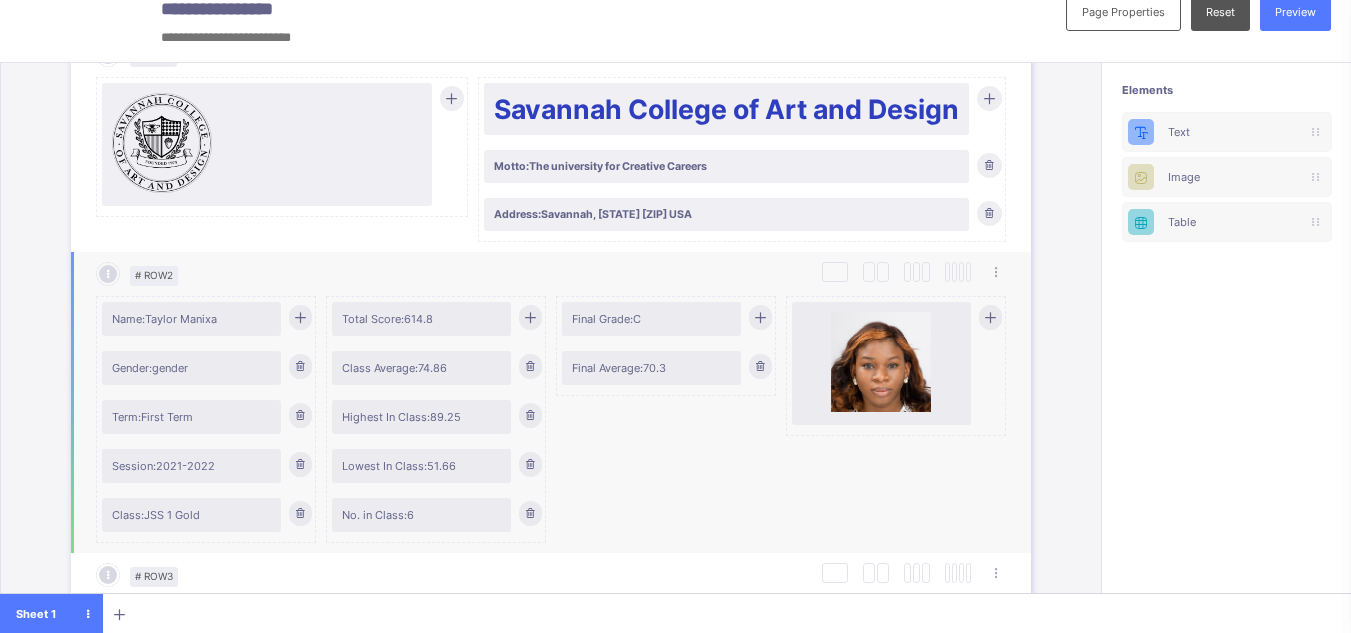 scroll, scrollTop: 232, scrollLeft: 0, axis: vertical 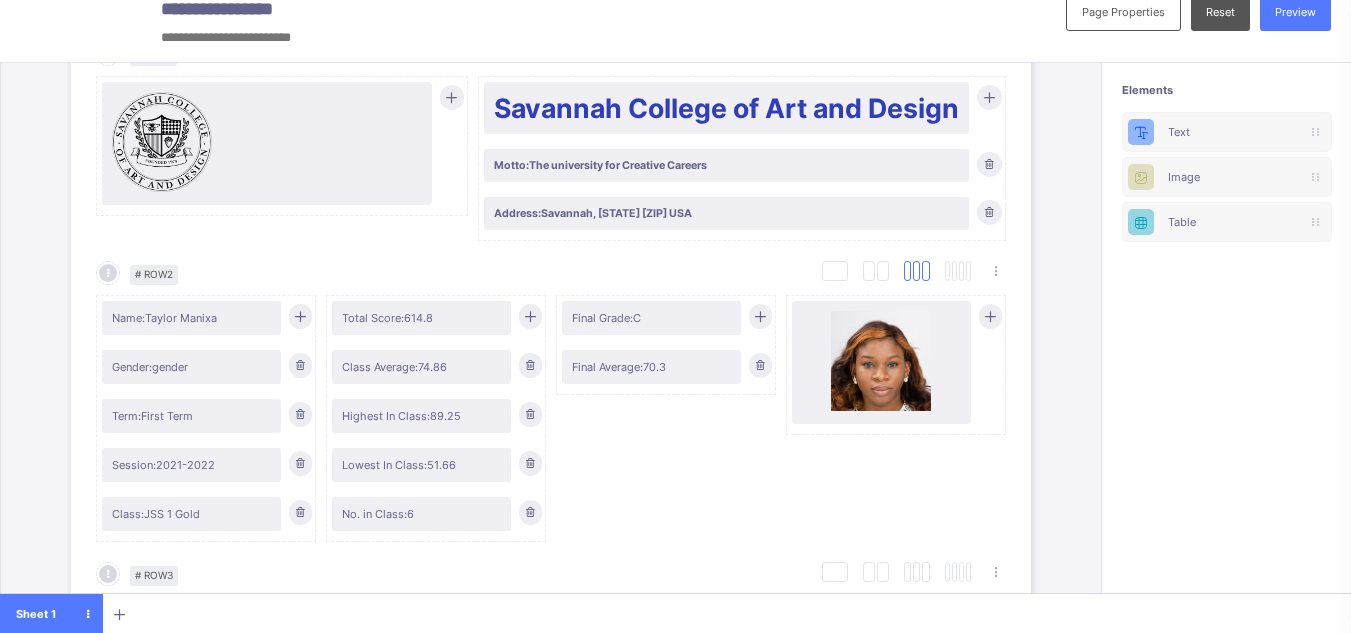 click at bounding box center [925, 271] 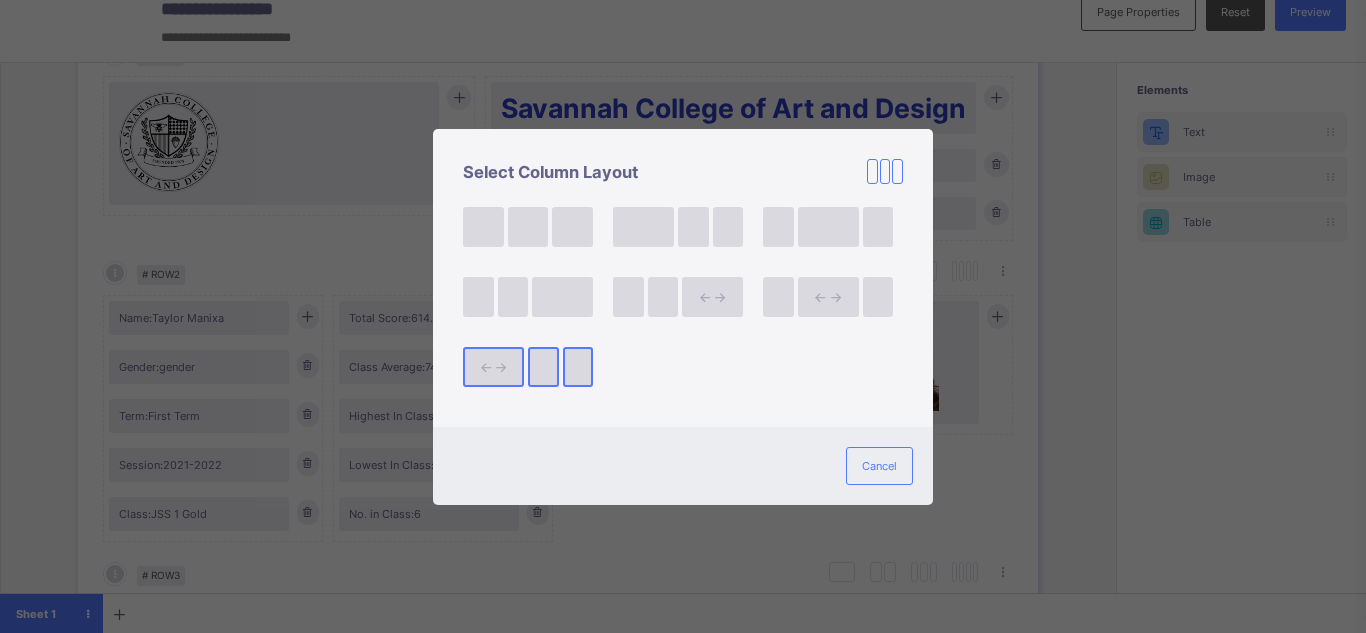 click at bounding box center [543, 367] 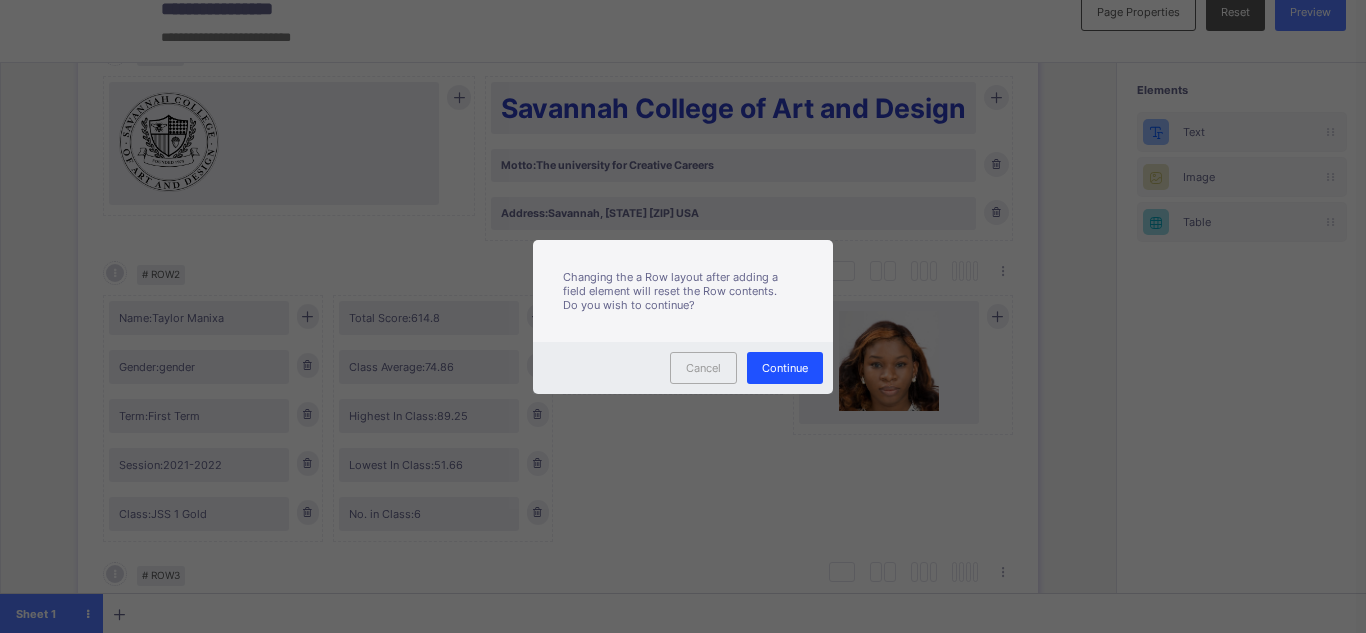 click on "Continue" at bounding box center [785, 368] 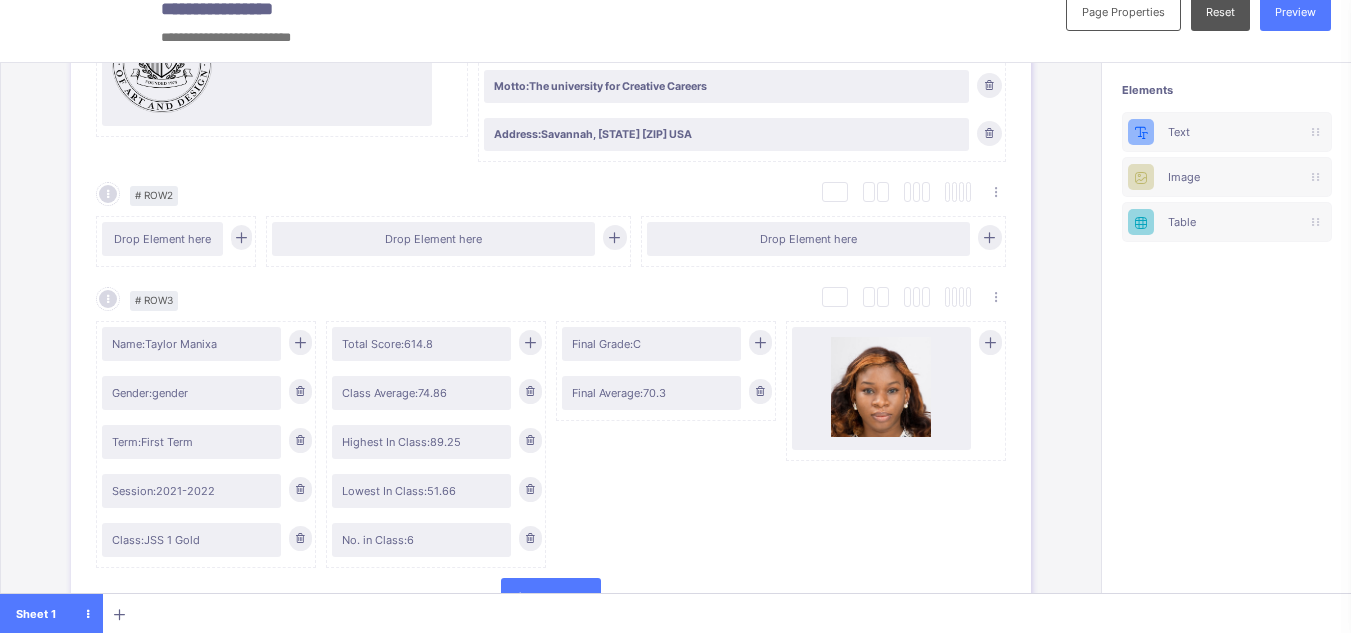 scroll, scrollTop: 315, scrollLeft: 0, axis: vertical 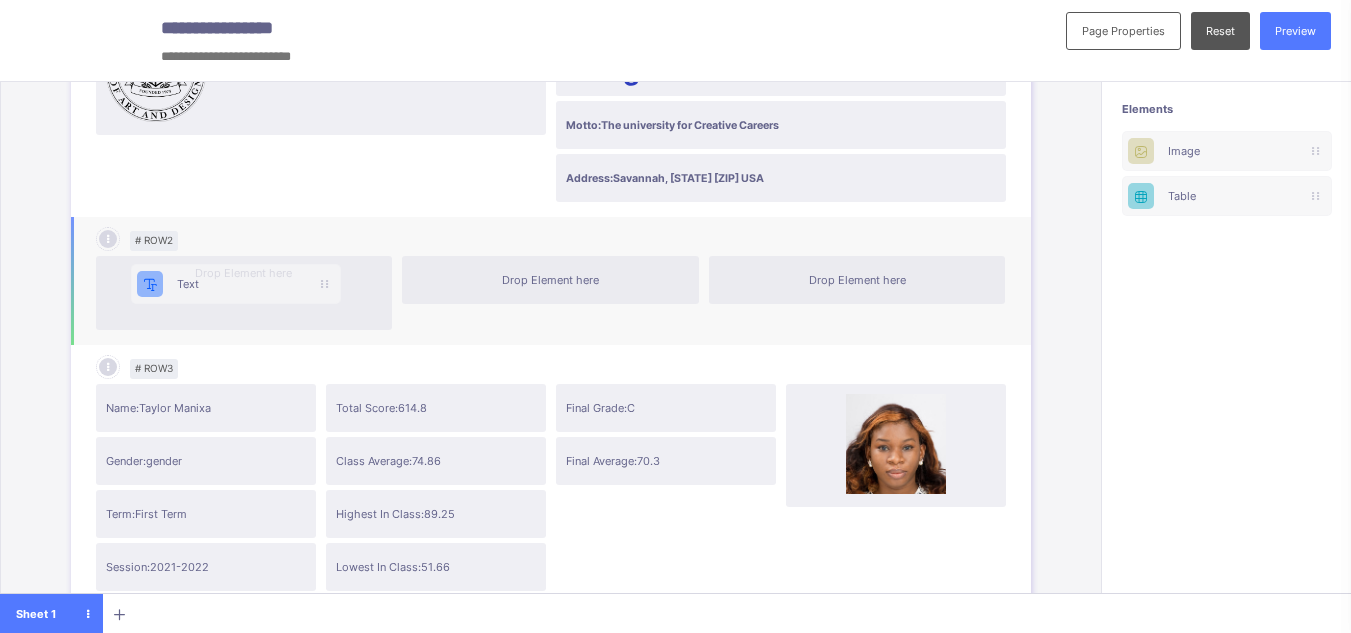 drag, startPoint x: 1229, startPoint y: 127, endPoint x: 209, endPoint y: 276, distance: 1030.8254 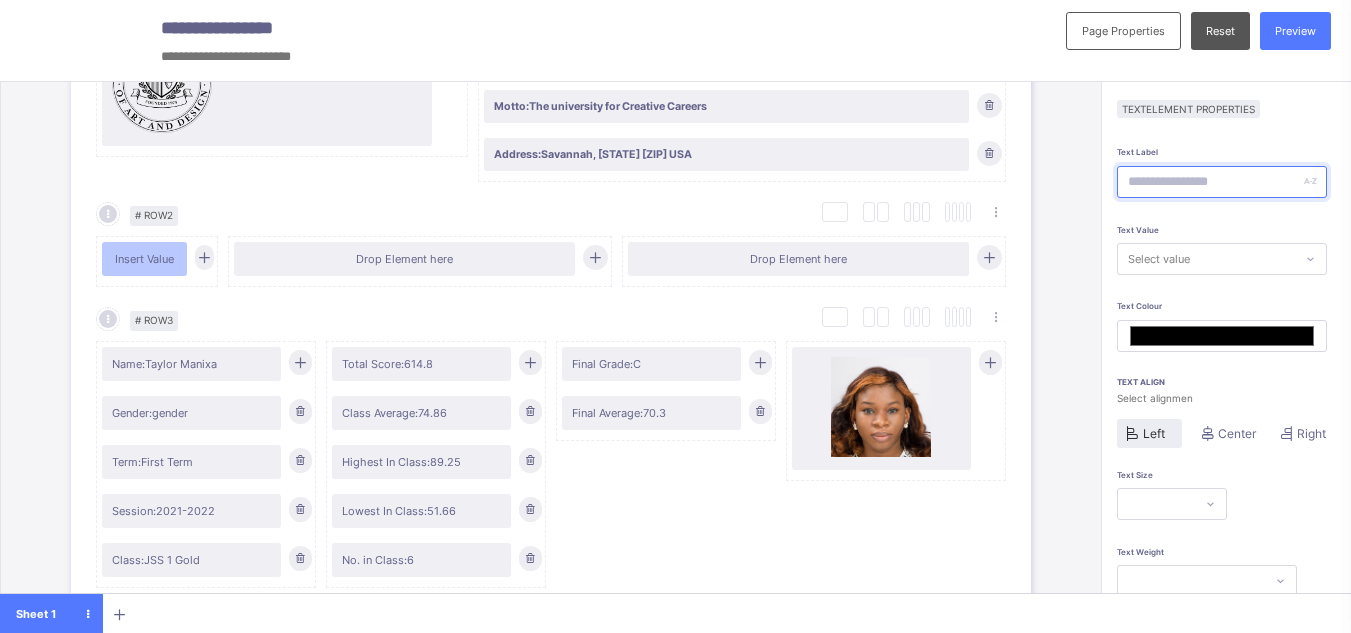 click at bounding box center [1222, 182] 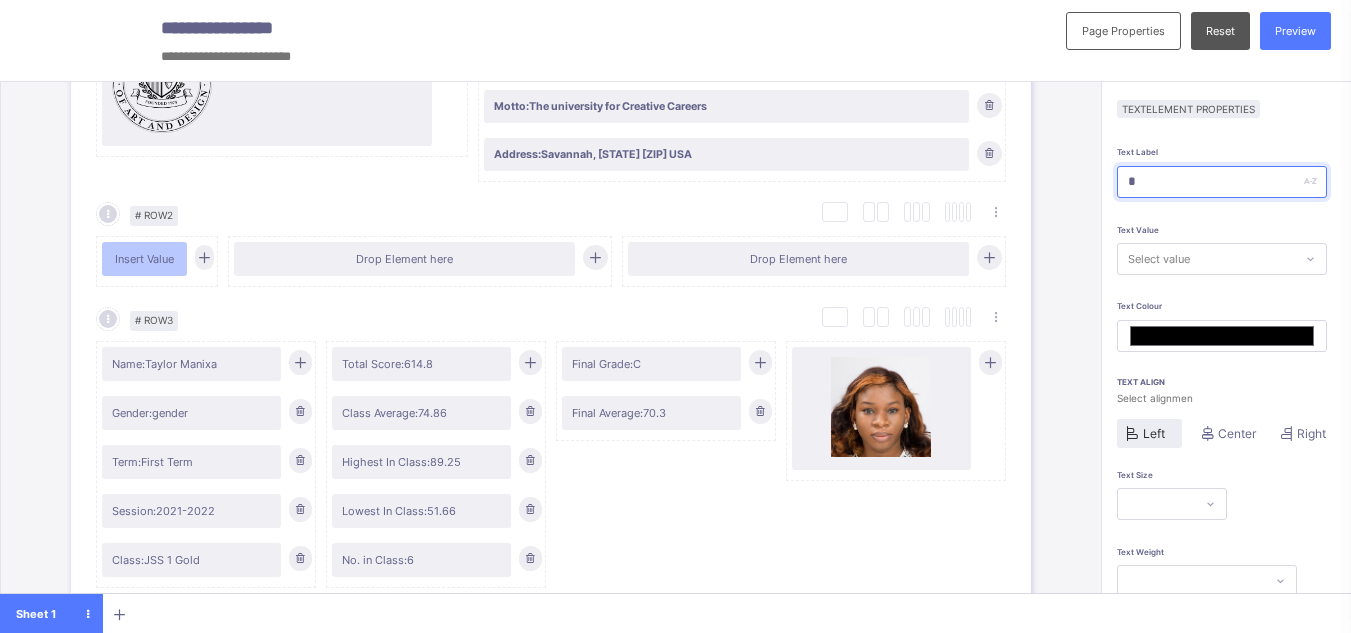 type on "*******" 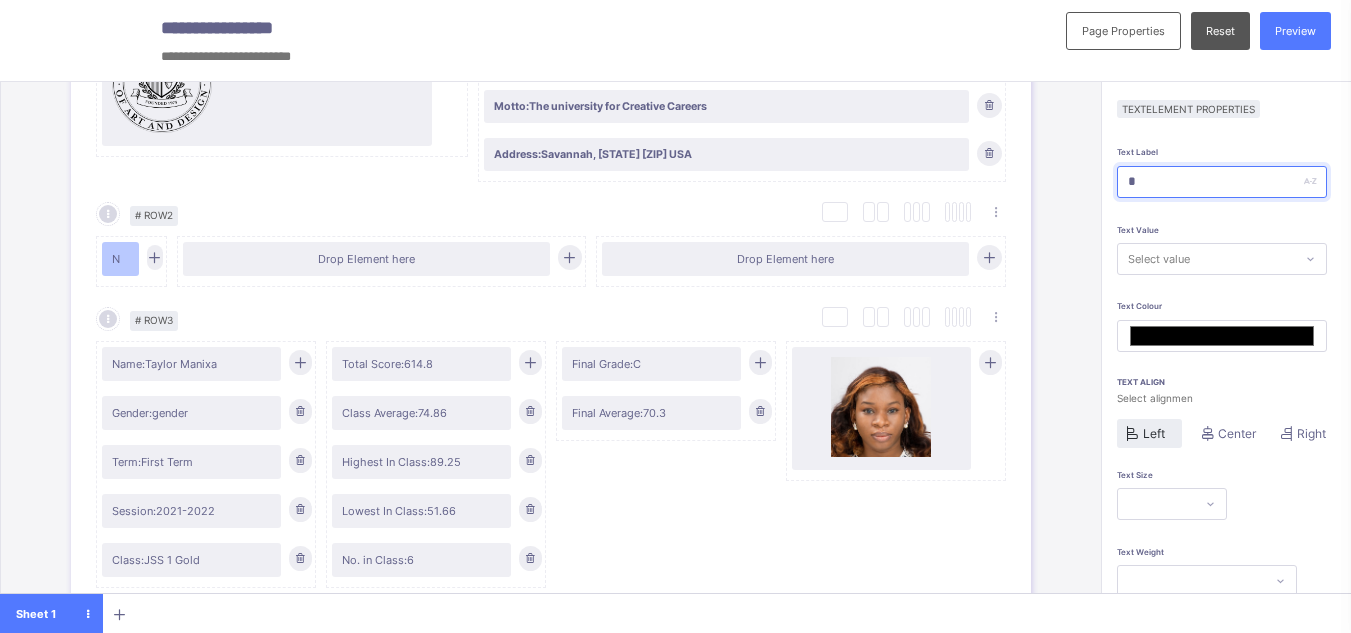 type on "**" 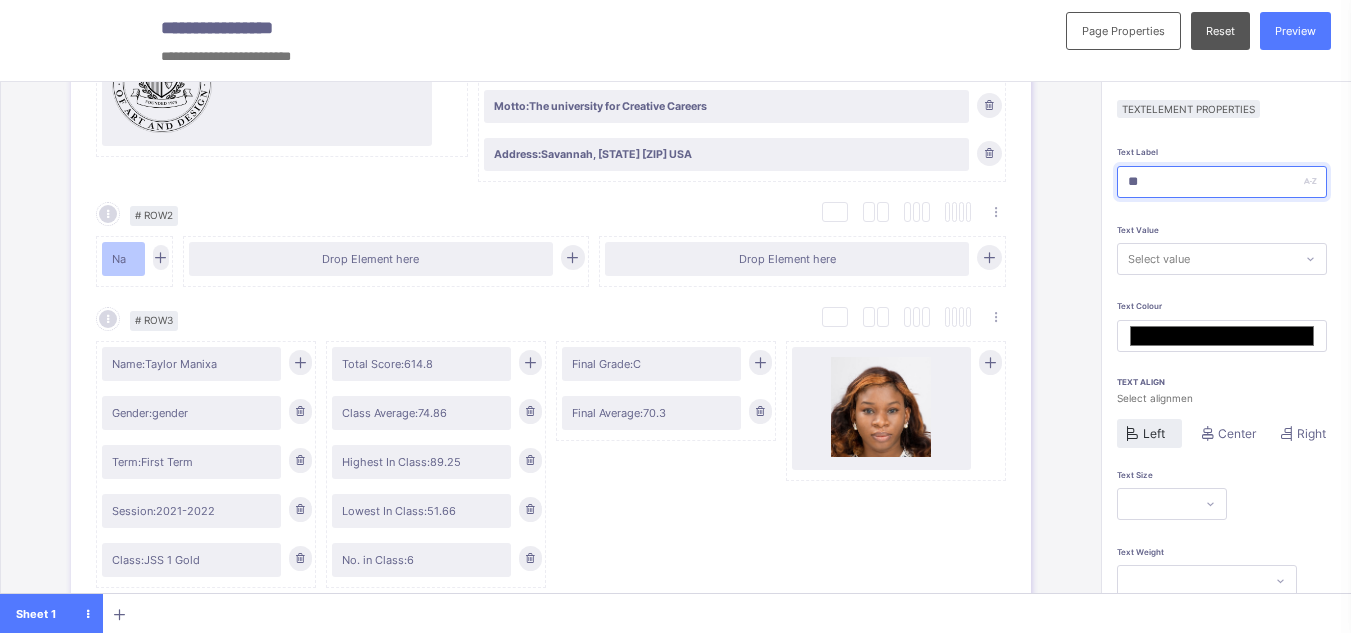 type on "***" 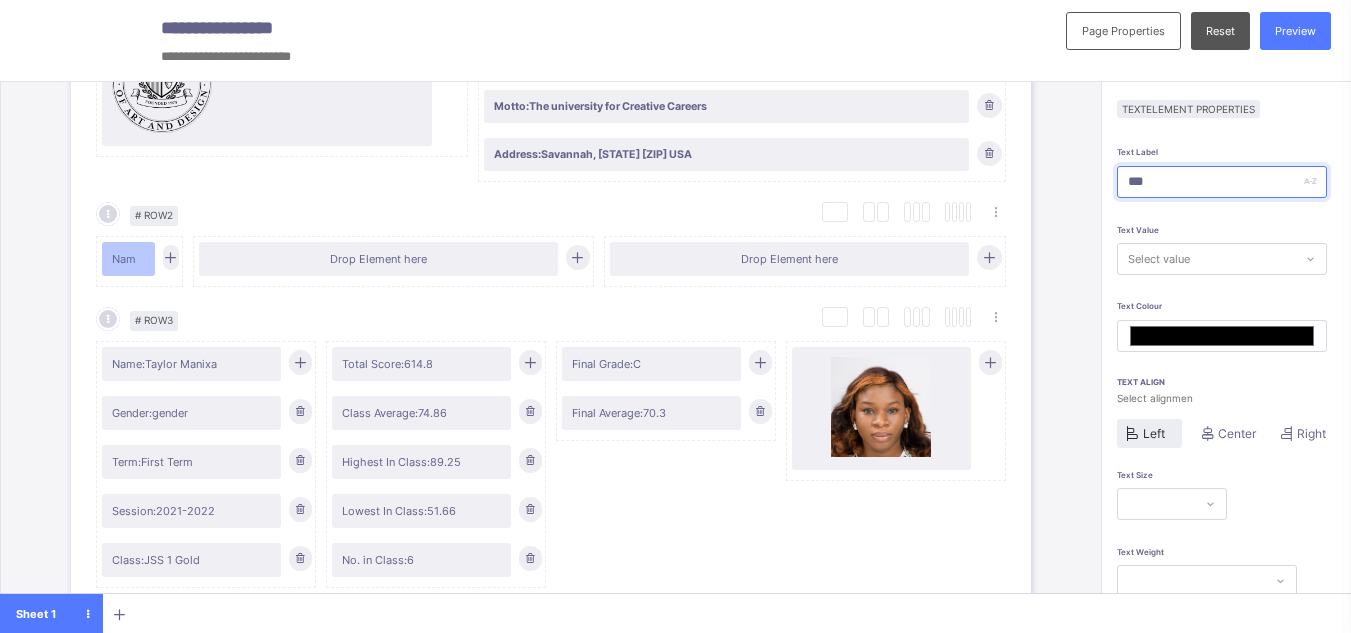 type on "****" 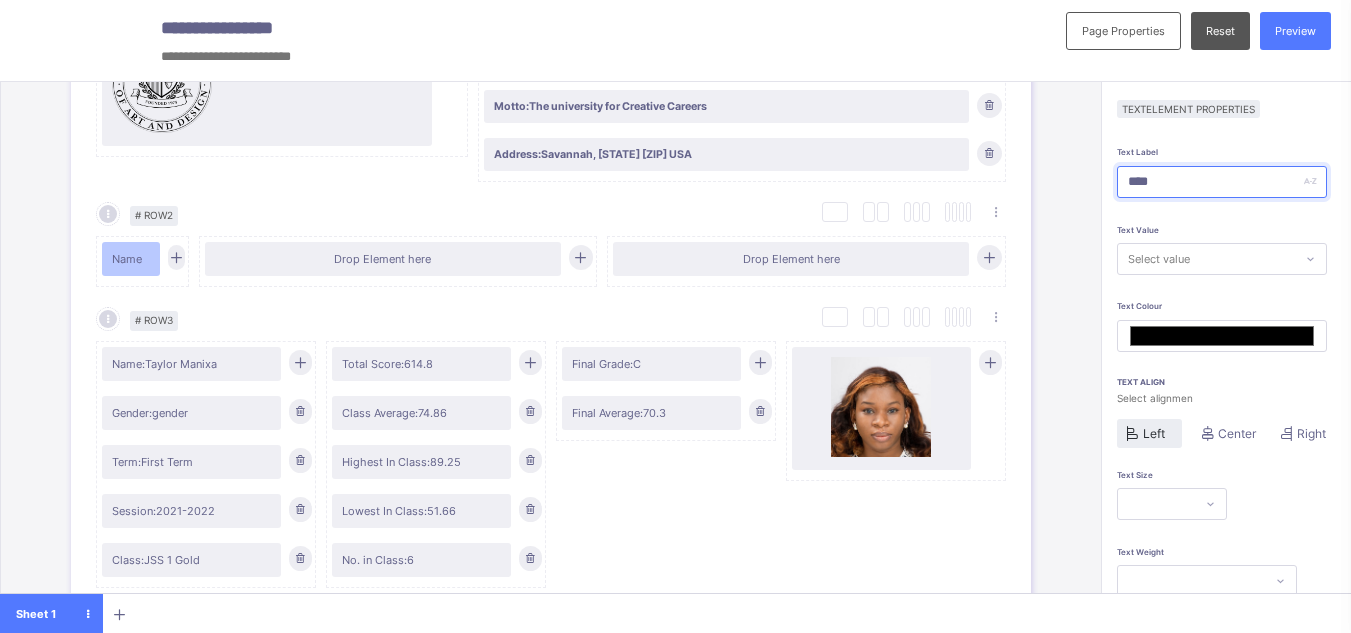 type on "*****" 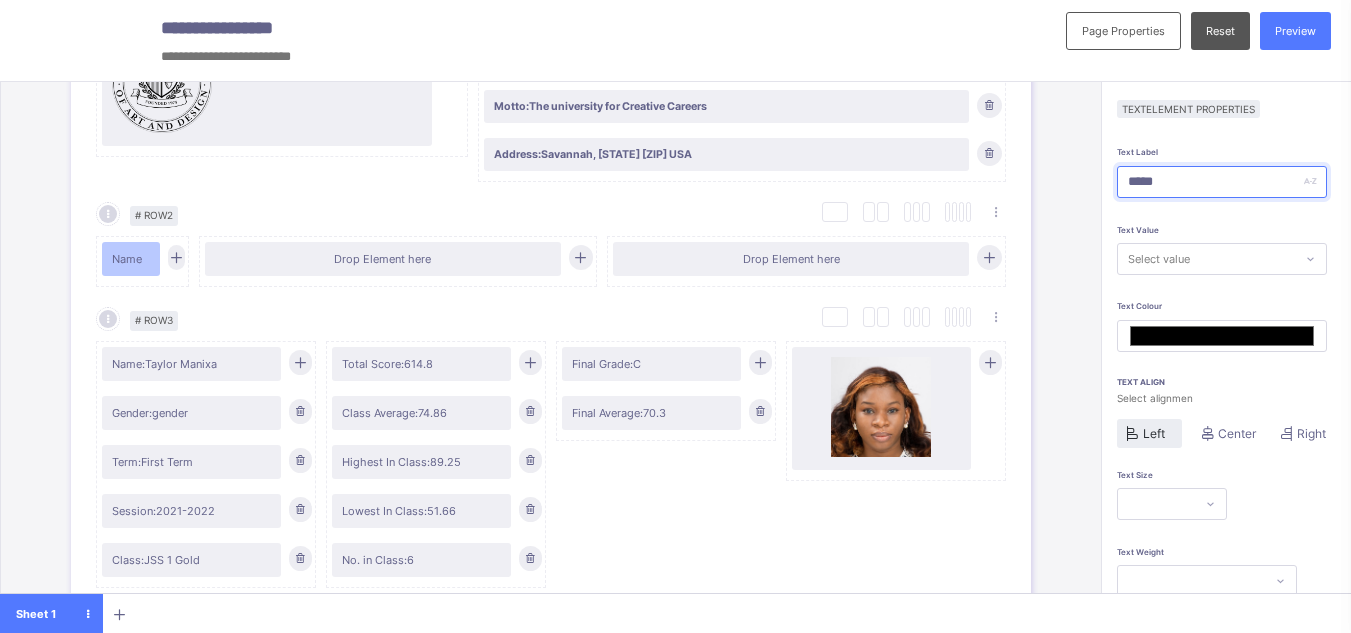 type on "*******" 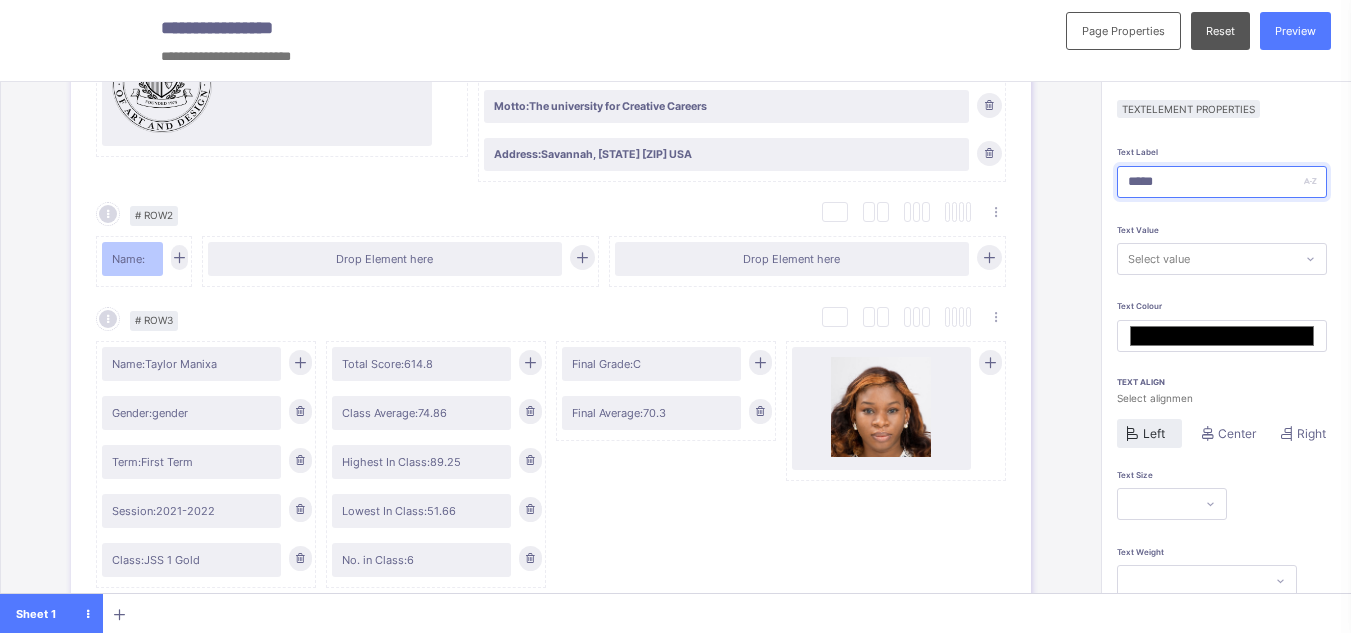 type on "*****" 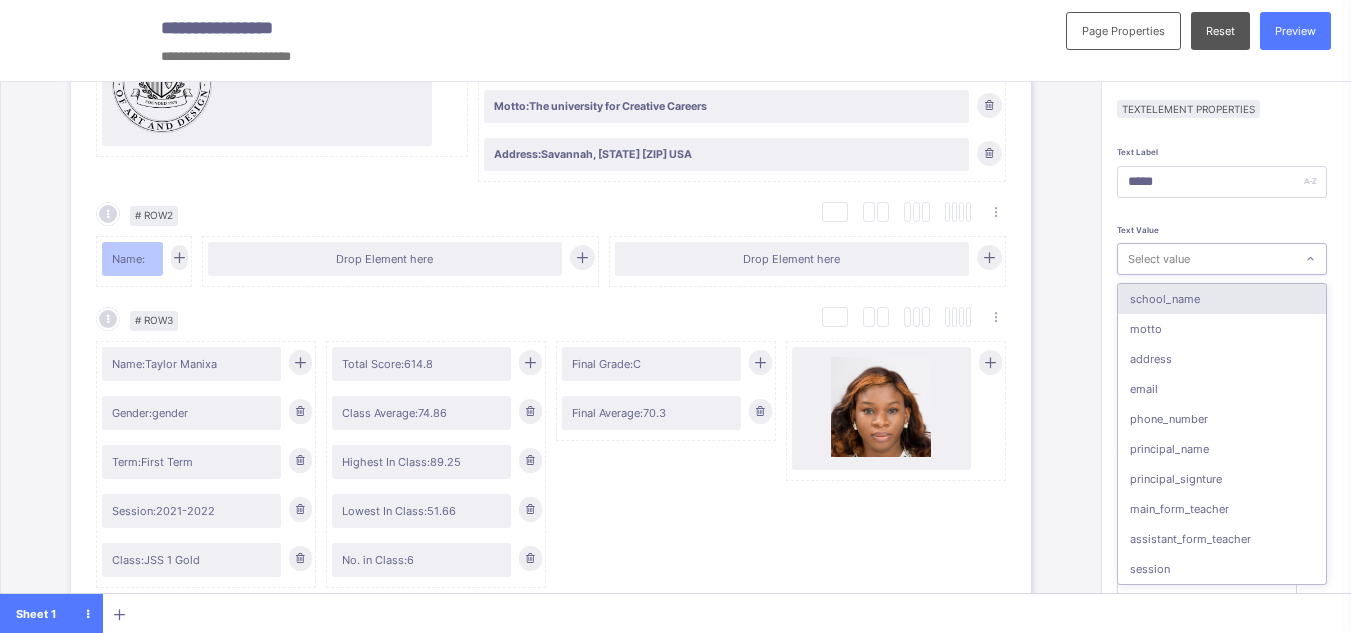 click on "Select value" at bounding box center [1159, 259] 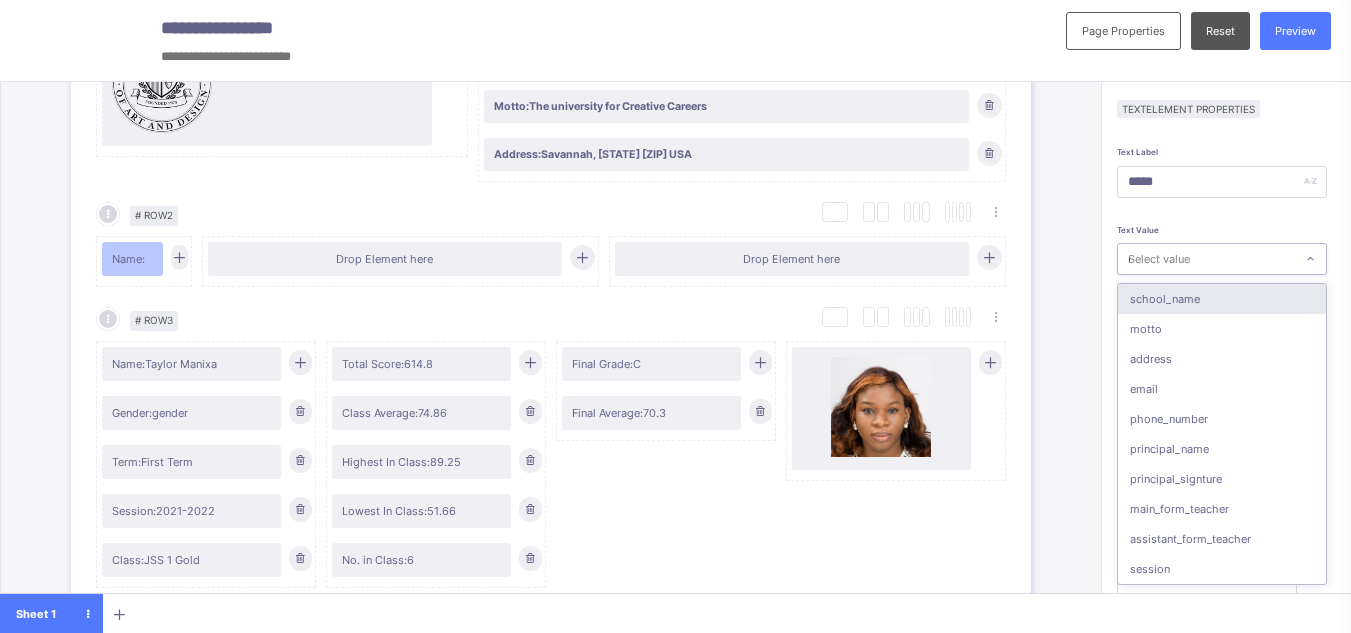 type on "*******" 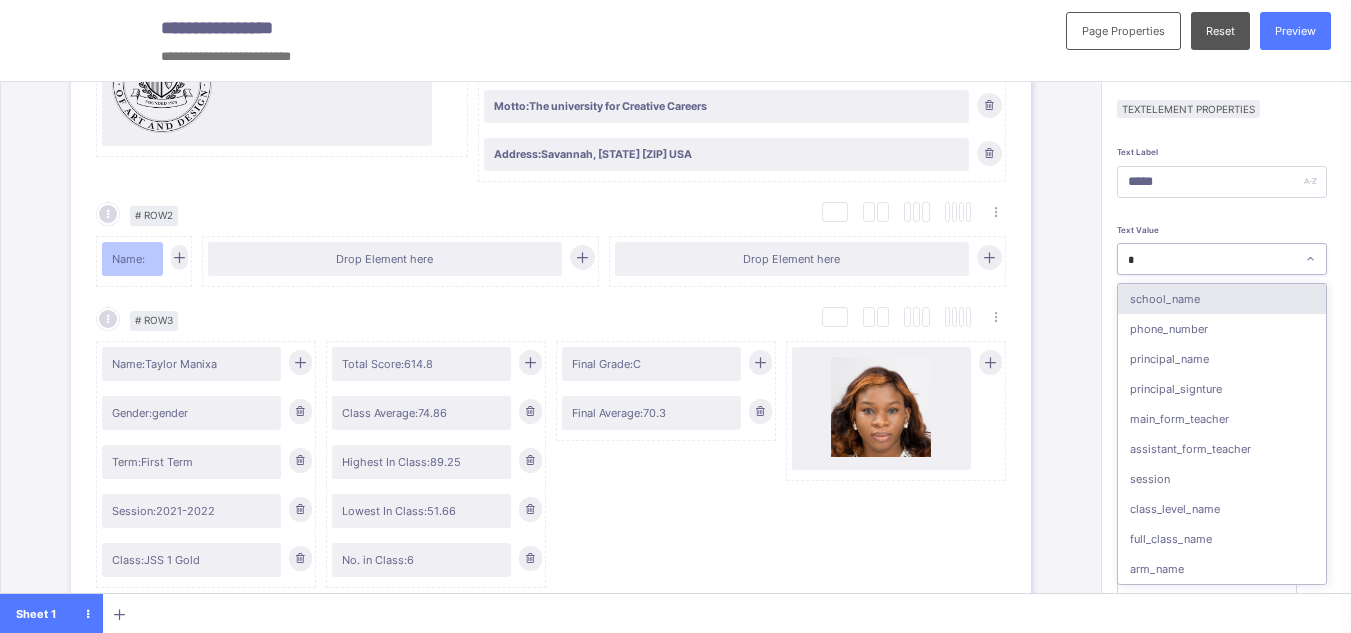 type on "**" 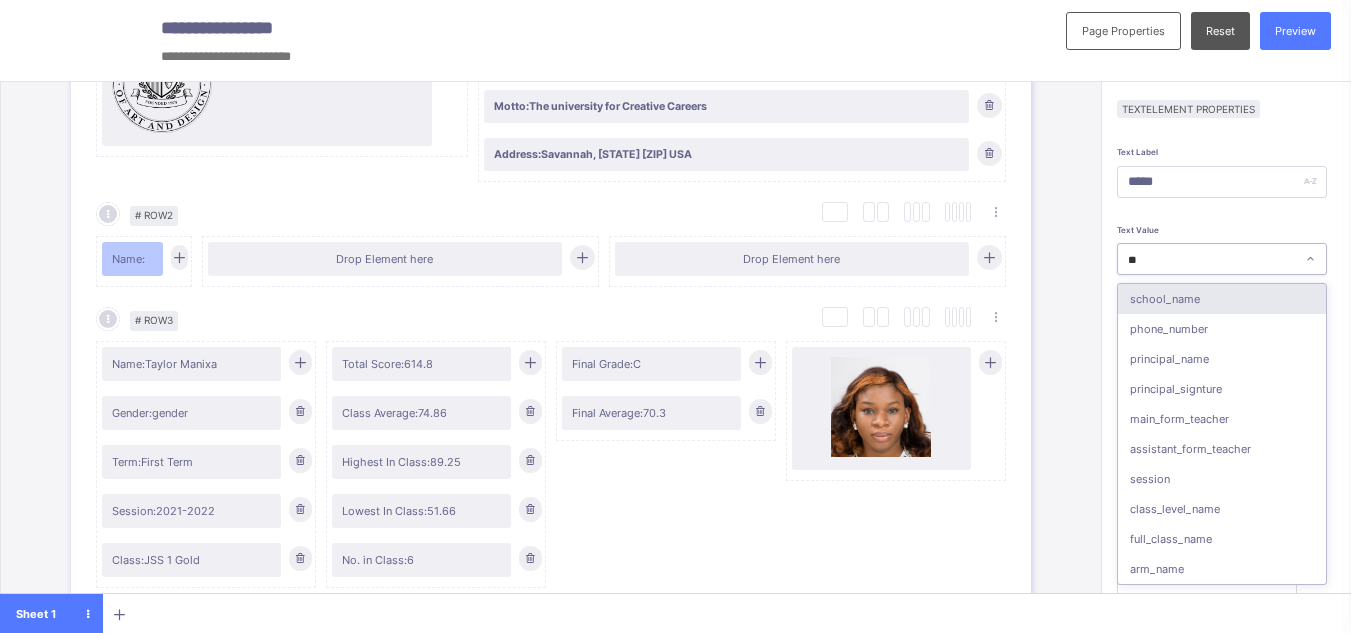 type on "***" 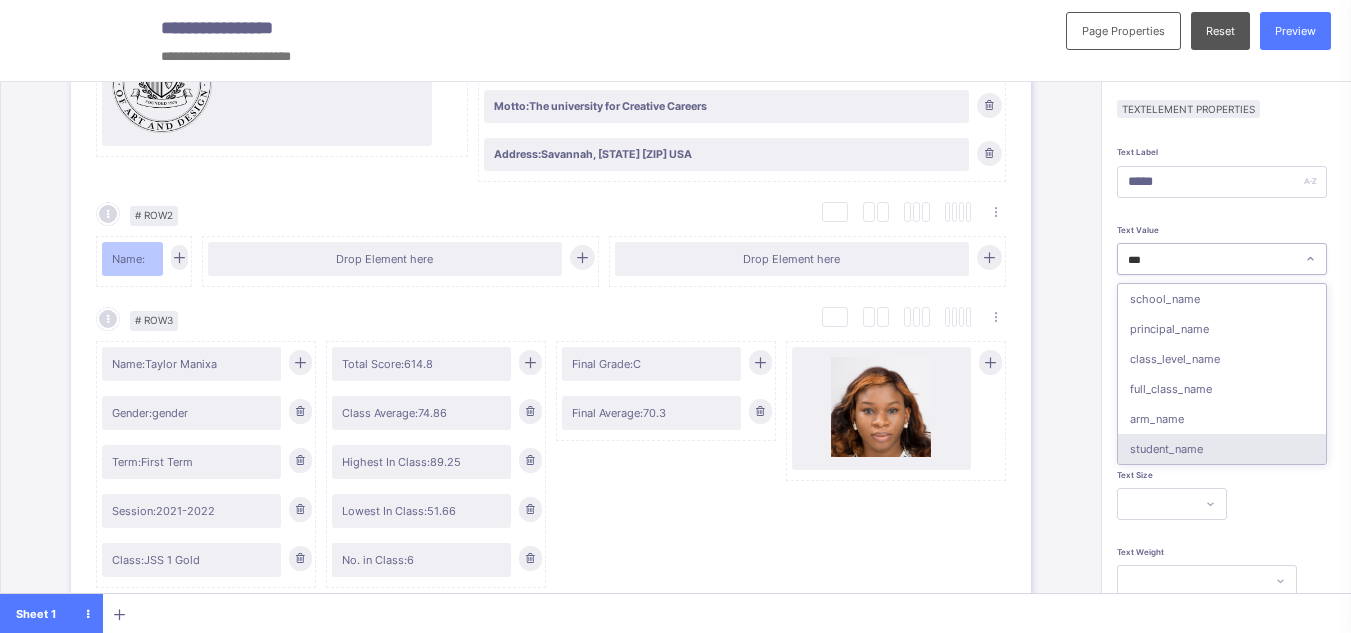 click on "student_name" at bounding box center (1222, 449) 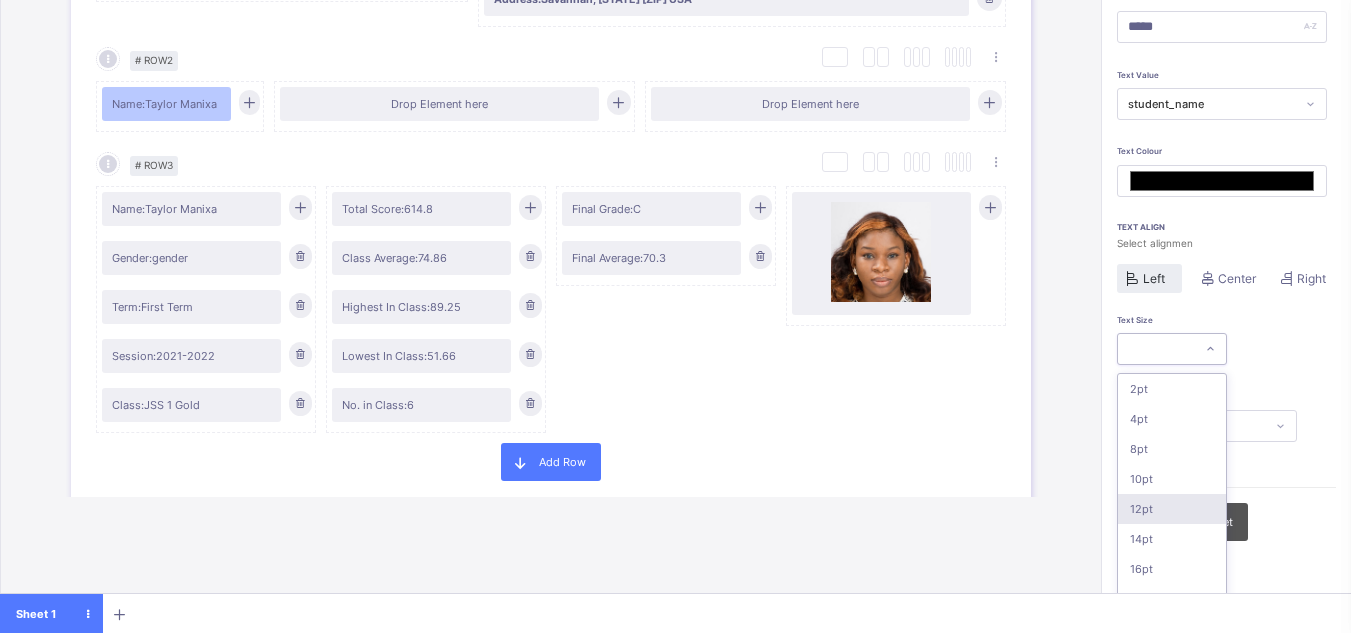 scroll, scrollTop: 159, scrollLeft: 0, axis: vertical 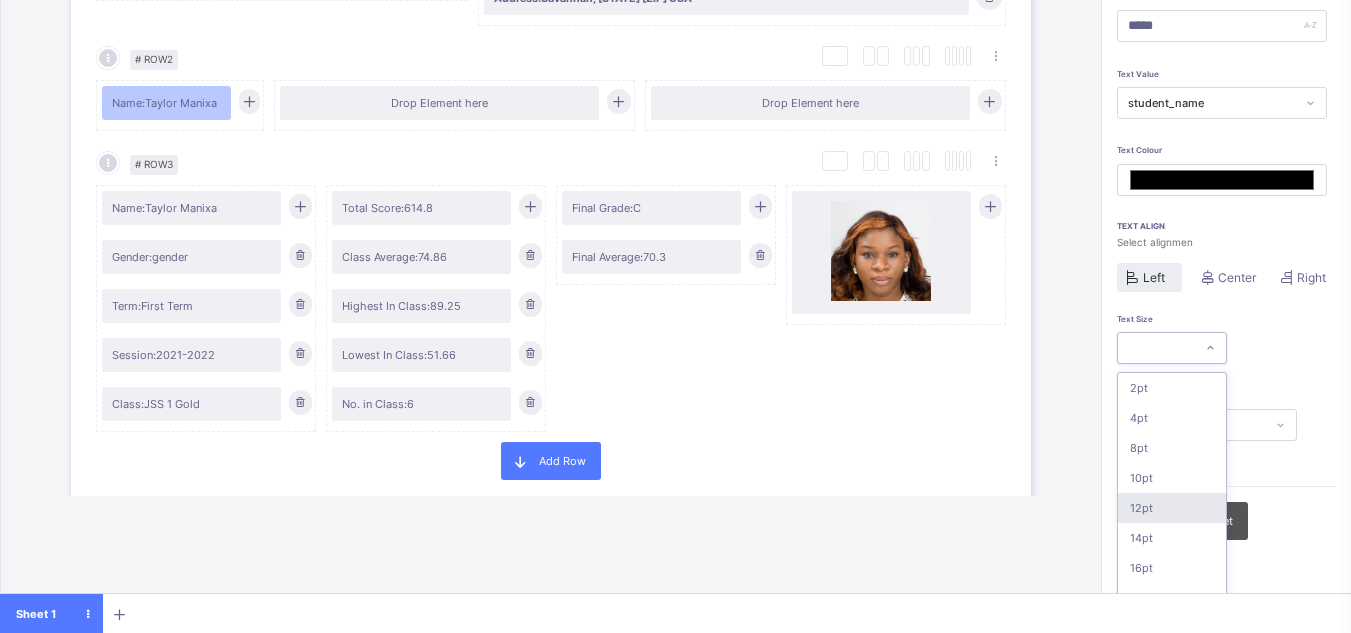 click on "option 12pt focused, 5 of 16. 16 results available. Use Up and Down to choose options, press Enter to select the currently focused option, press Escape to exit the menu, press Tab to select the option and exit the menu. 2pt 4pt 8pt 10pt 12pt 14pt 16pt 18pt 20pt 26pt 30pt 33pt 36pt 40pt 44pt 48pt" at bounding box center [1172, 348] 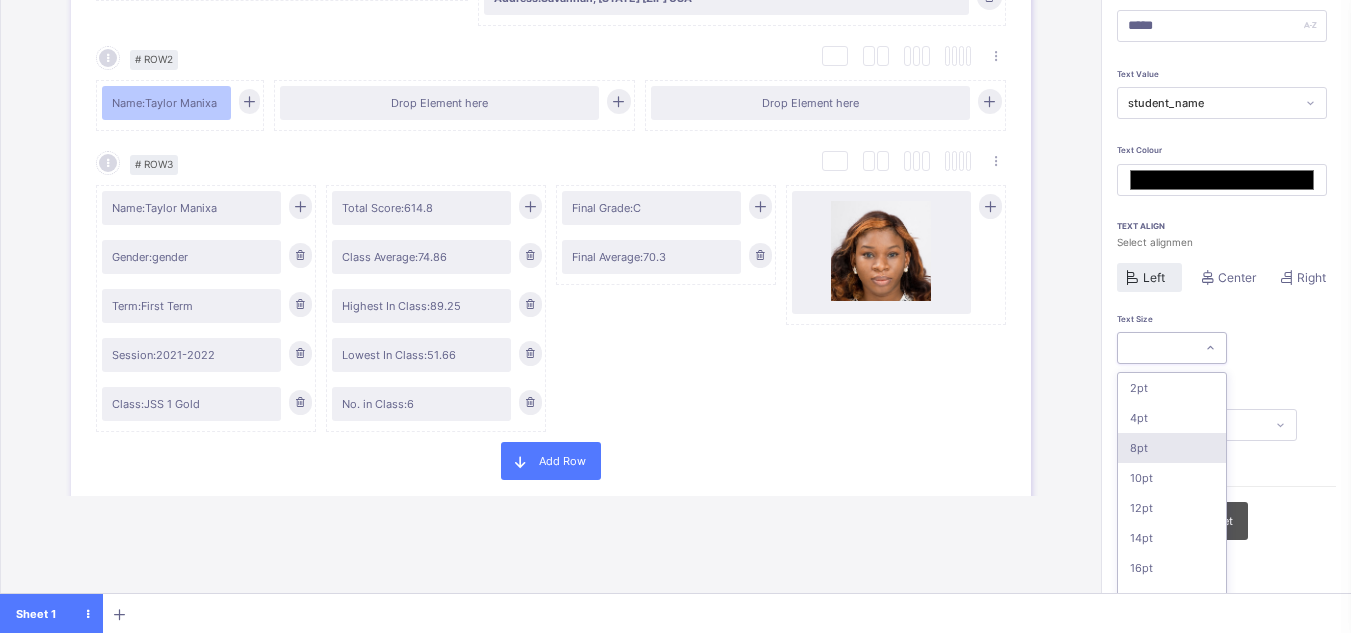click on "8pt" at bounding box center [1172, 448] 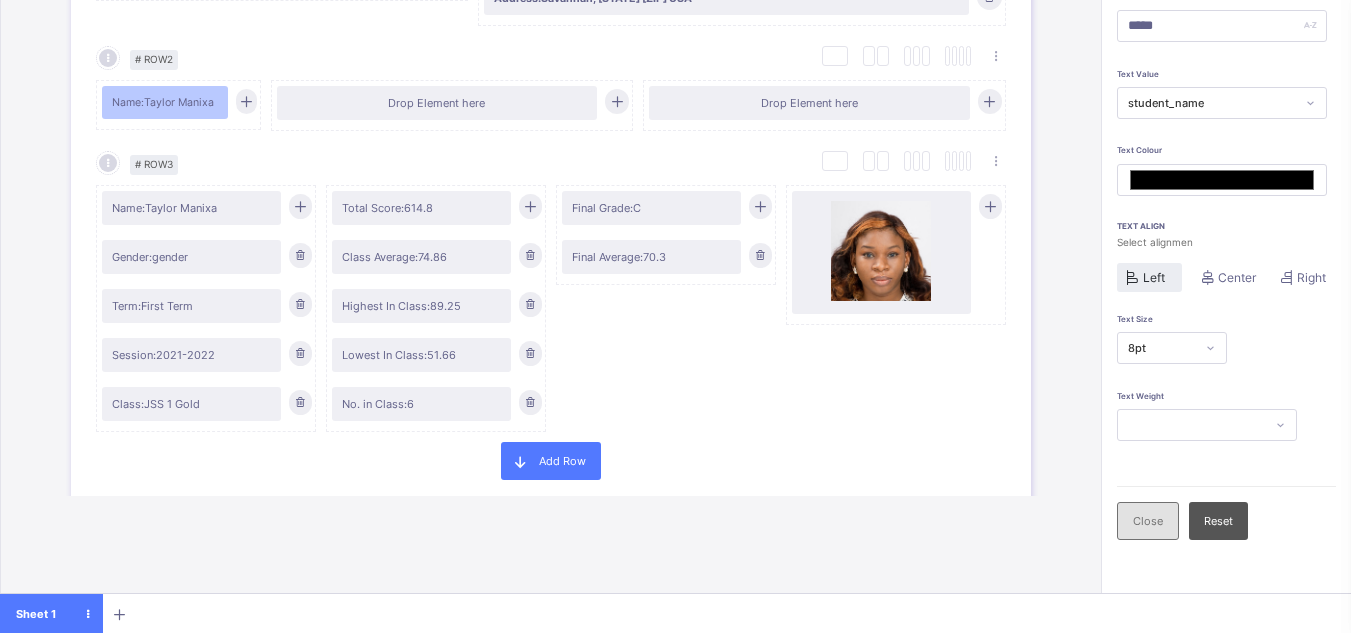 click on "Close" at bounding box center [1148, 521] 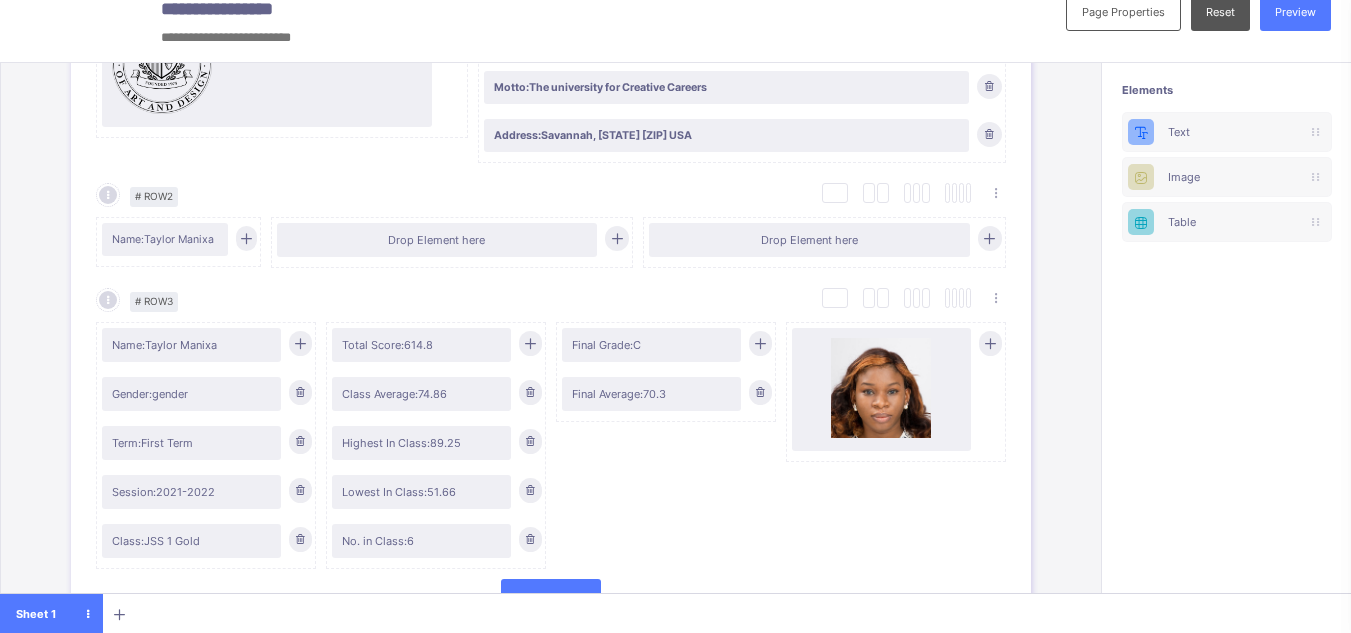 scroll, scrollTop: 22, scrollLeft: 0, axis: vertical 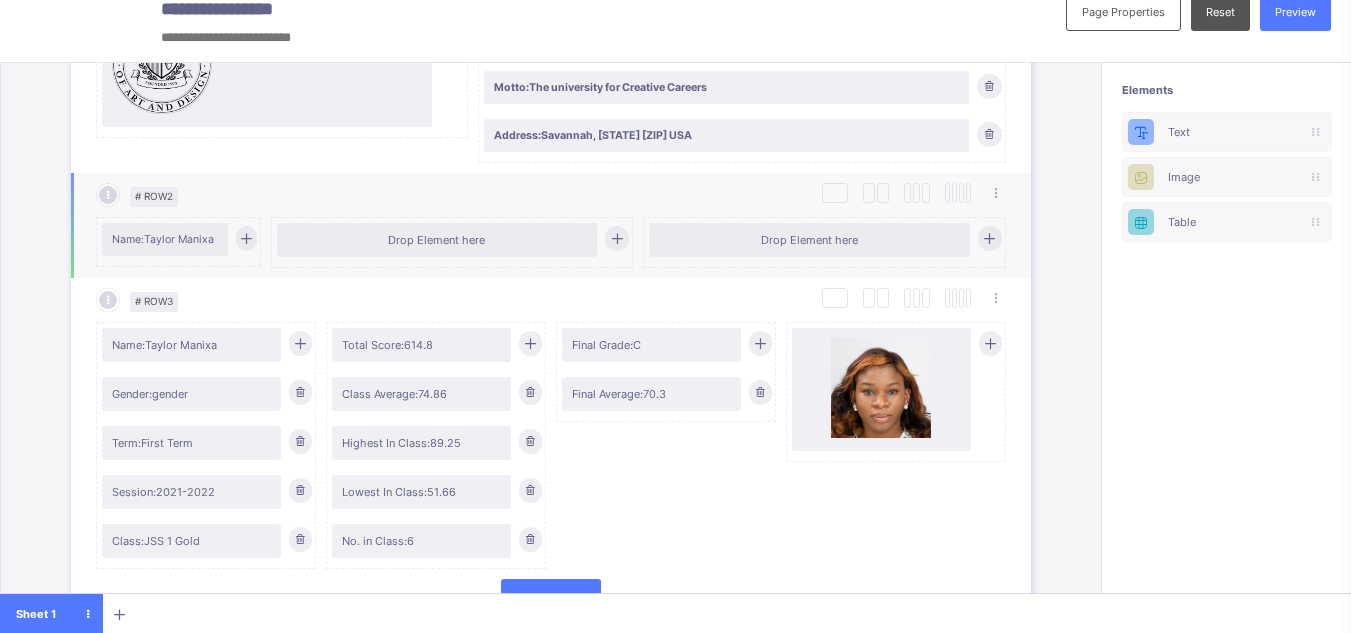 click at bounding box center [246, 238] 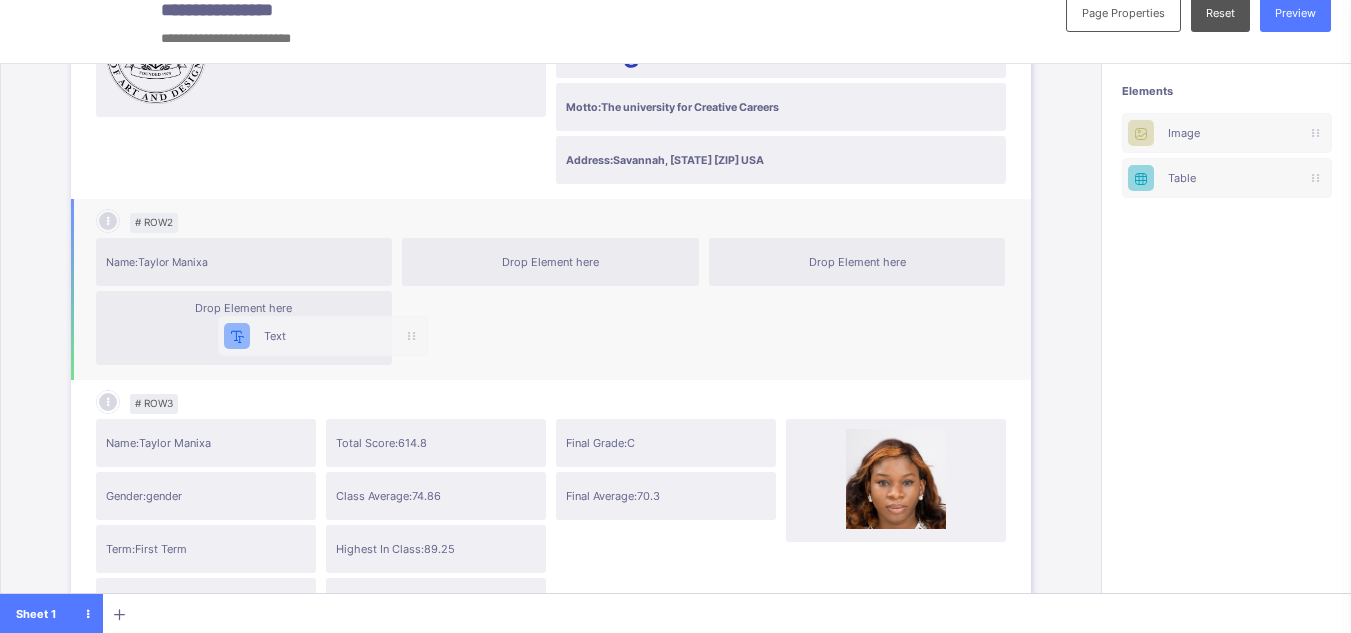 scroll, scrollTop: 21, scrollLeft: 0, axis: vertical 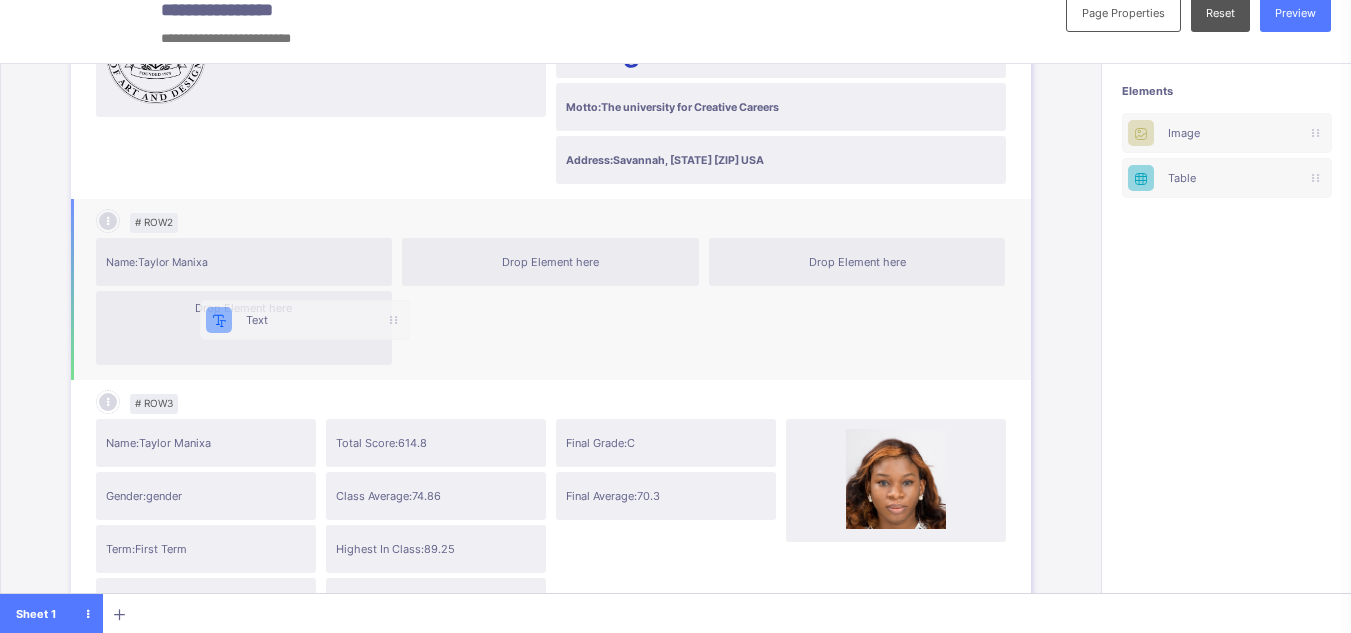 drag, startPoint x: 1213, startPoint y: 127, endPoint x: 259, endPoint y: 322, distance: 973.72534 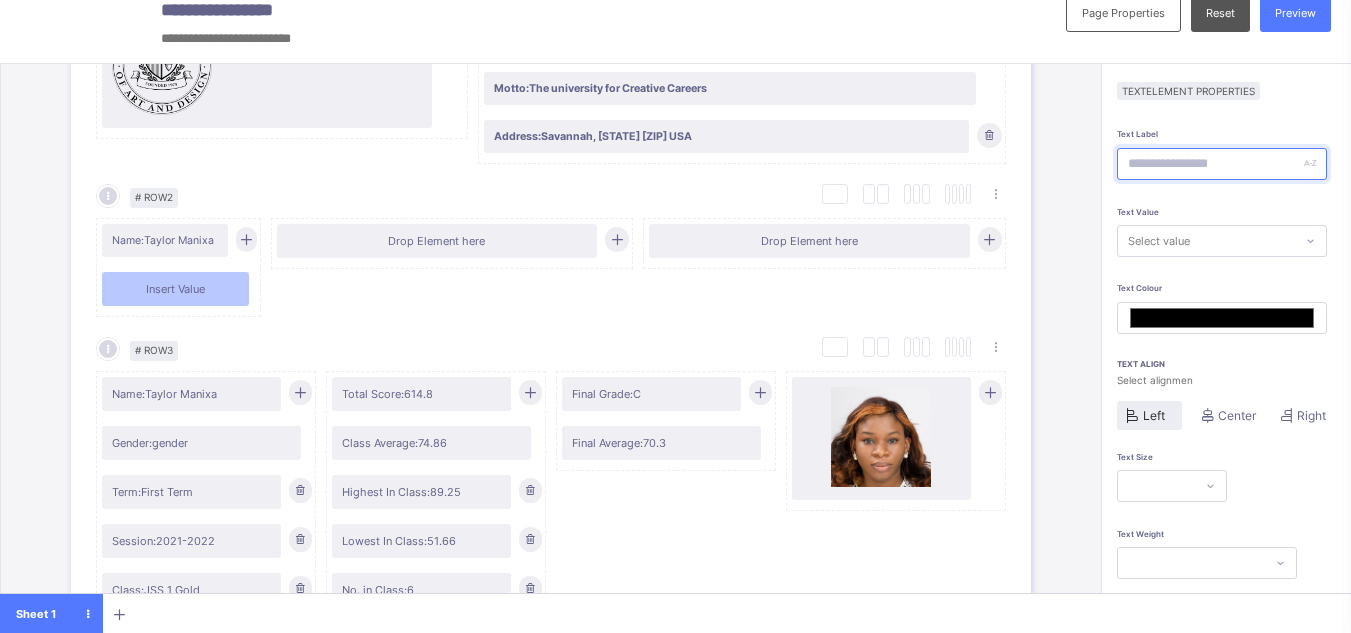click at bounding box center [1222, 164] 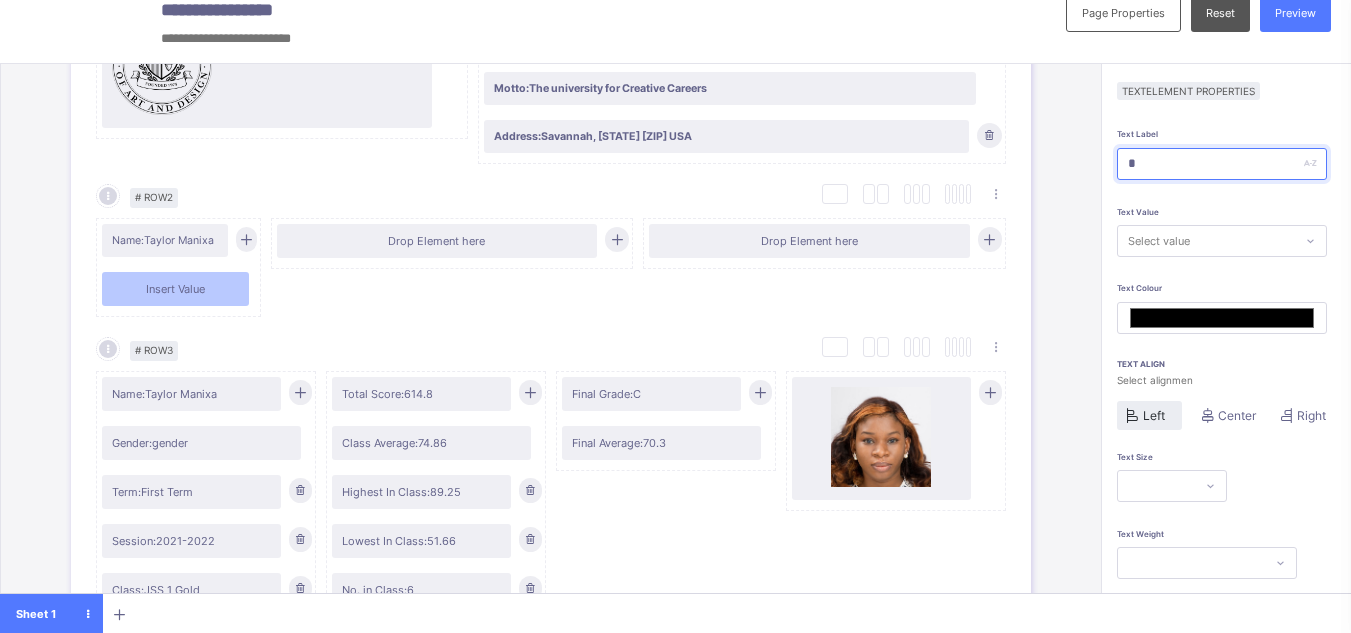 type on "*******" 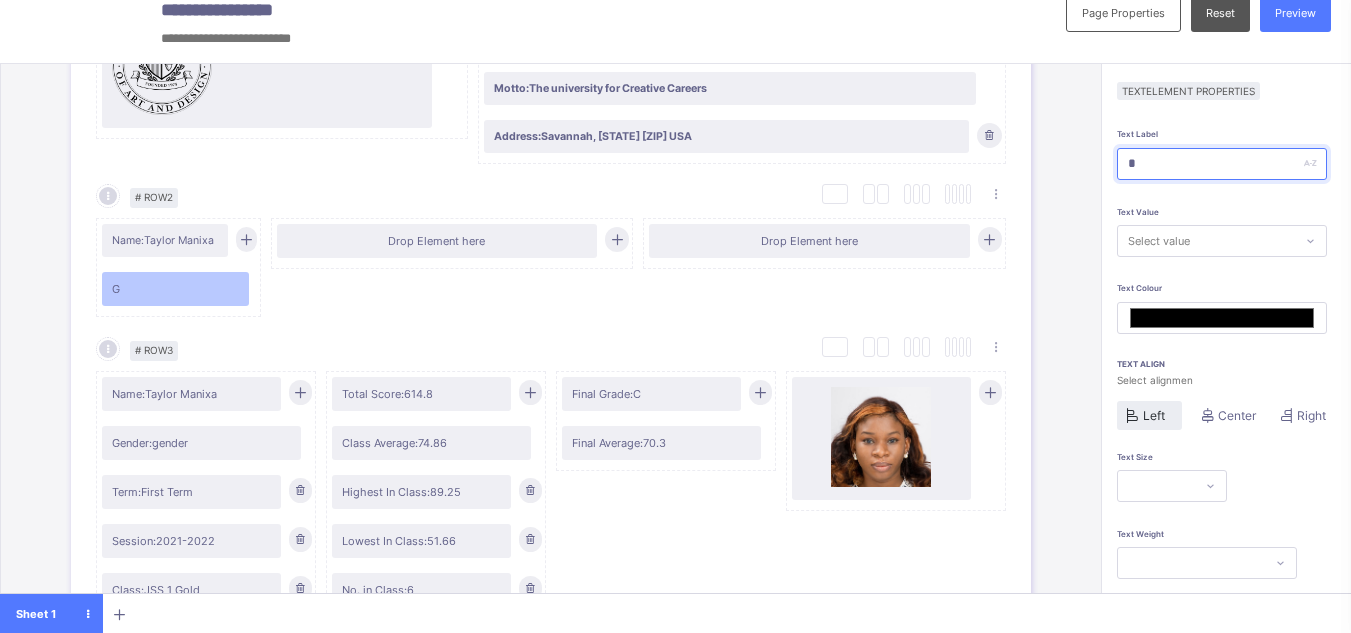 type on "**" 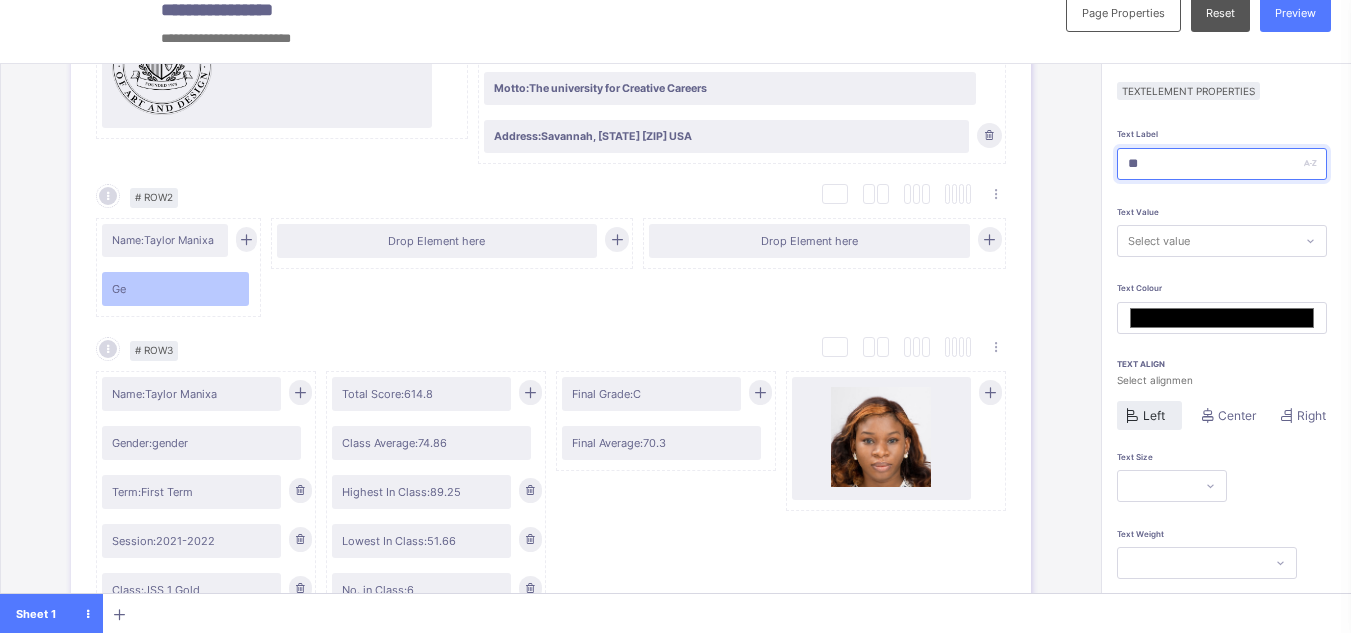 type on "***" 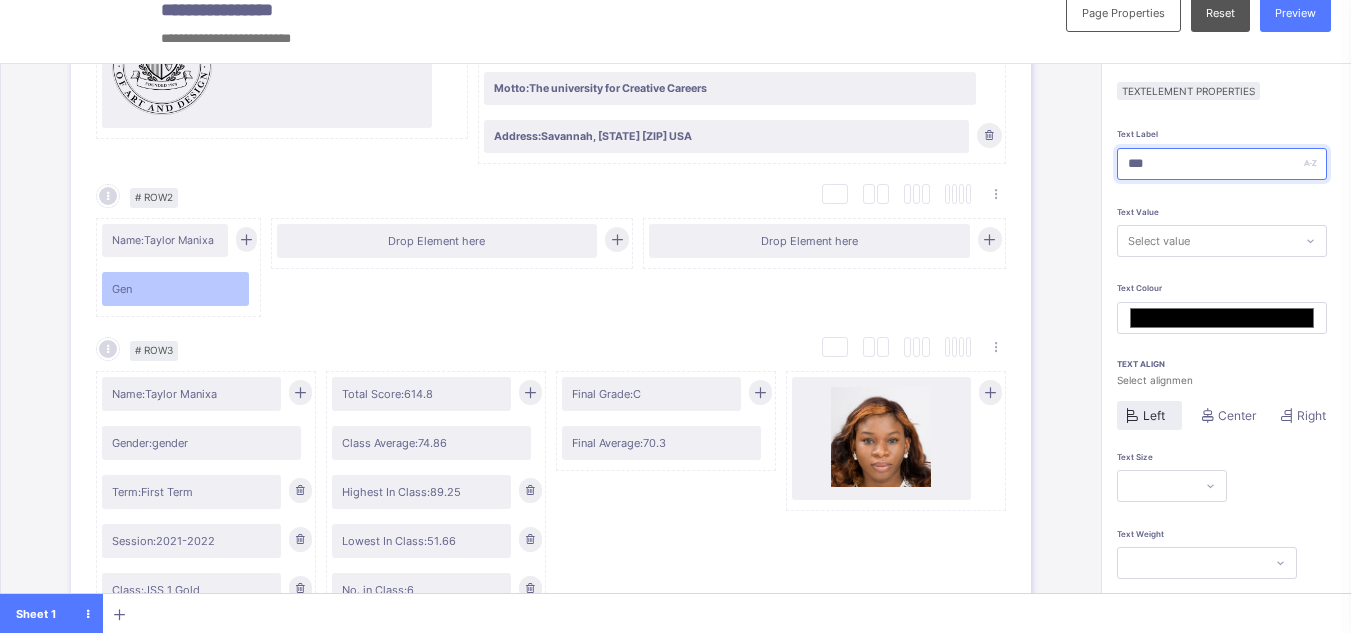 type on "****" 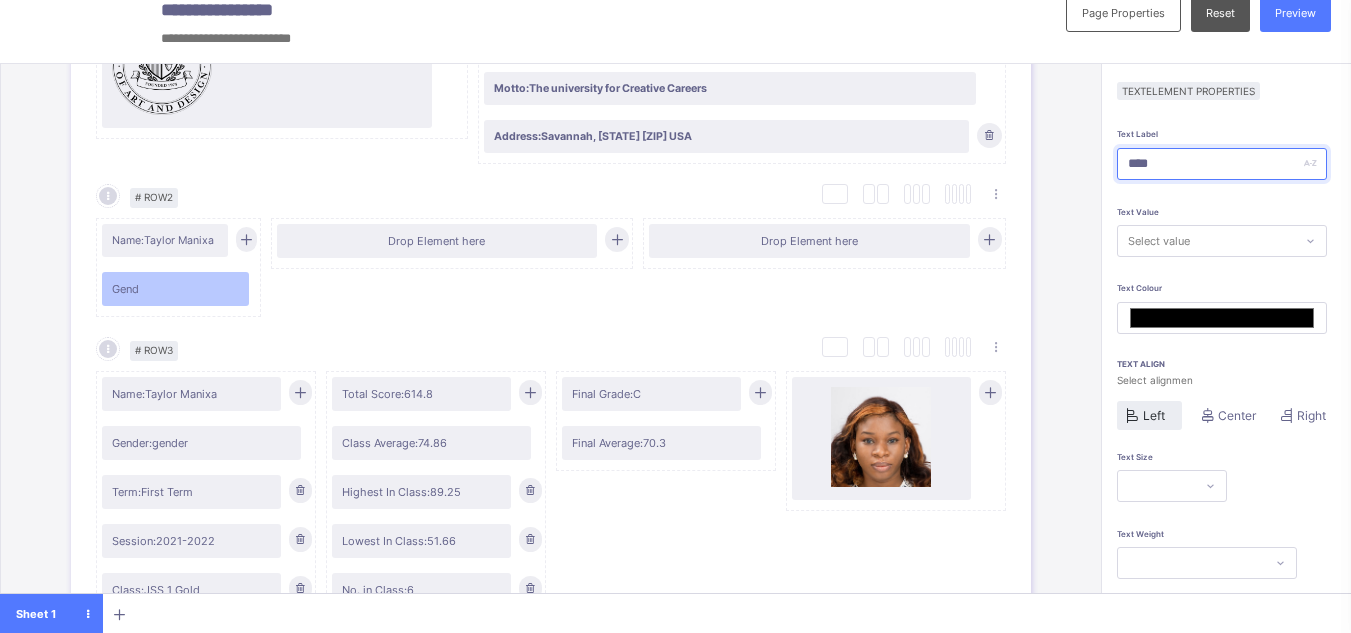 type on "*****" 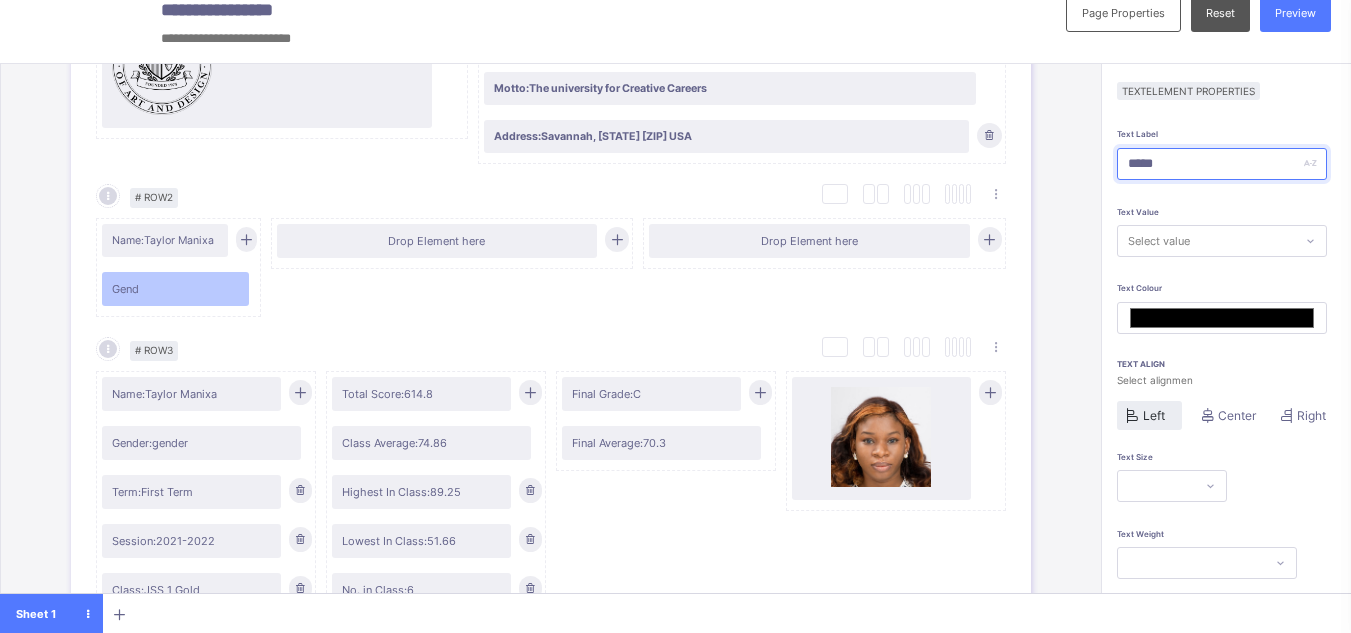 type on "******" 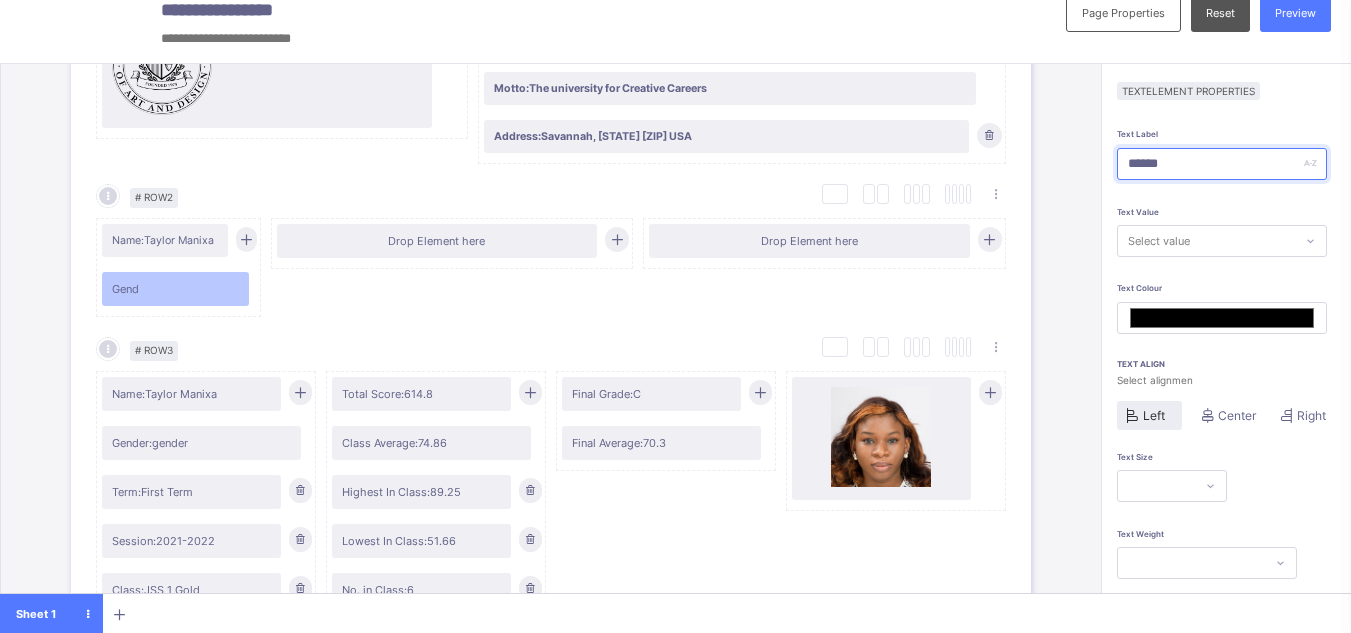 type on "*******" 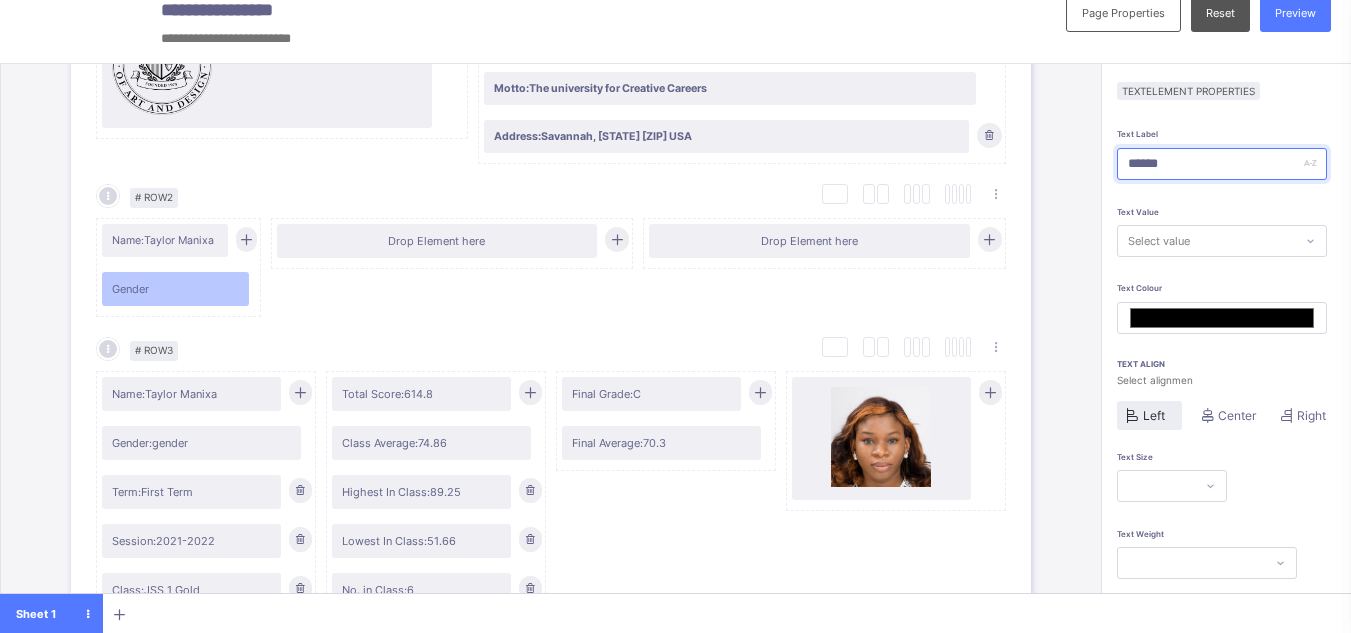 type on "*******" 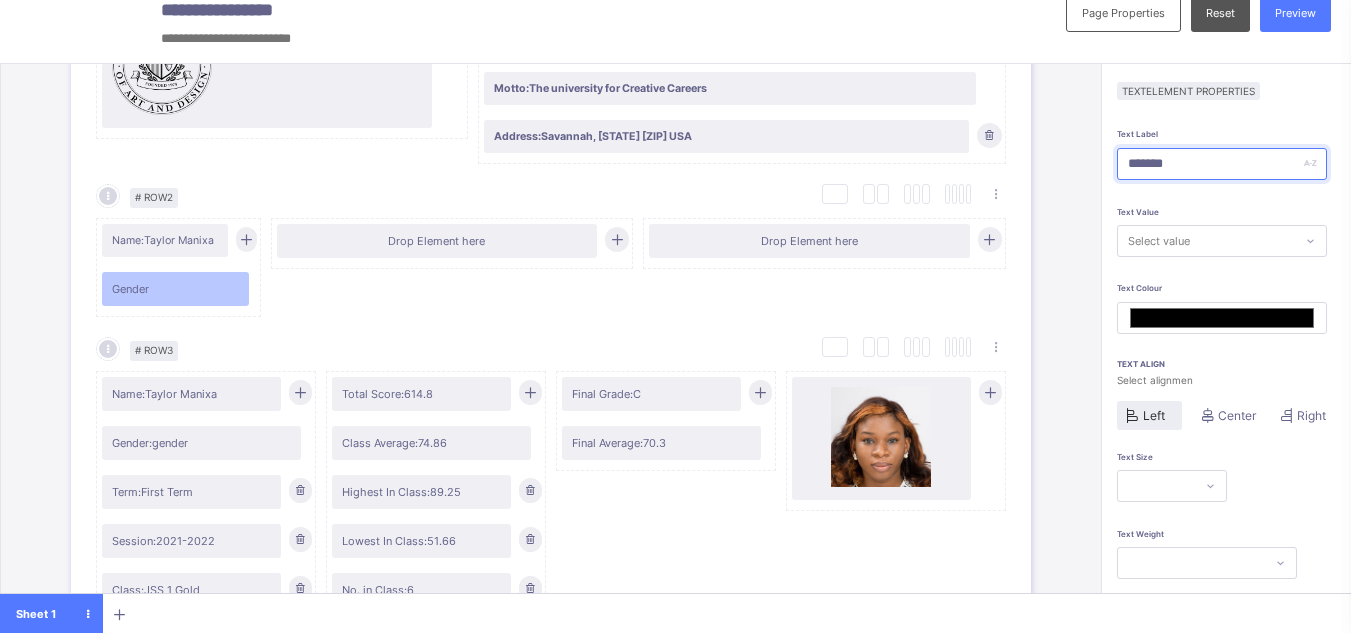 type on "*******" 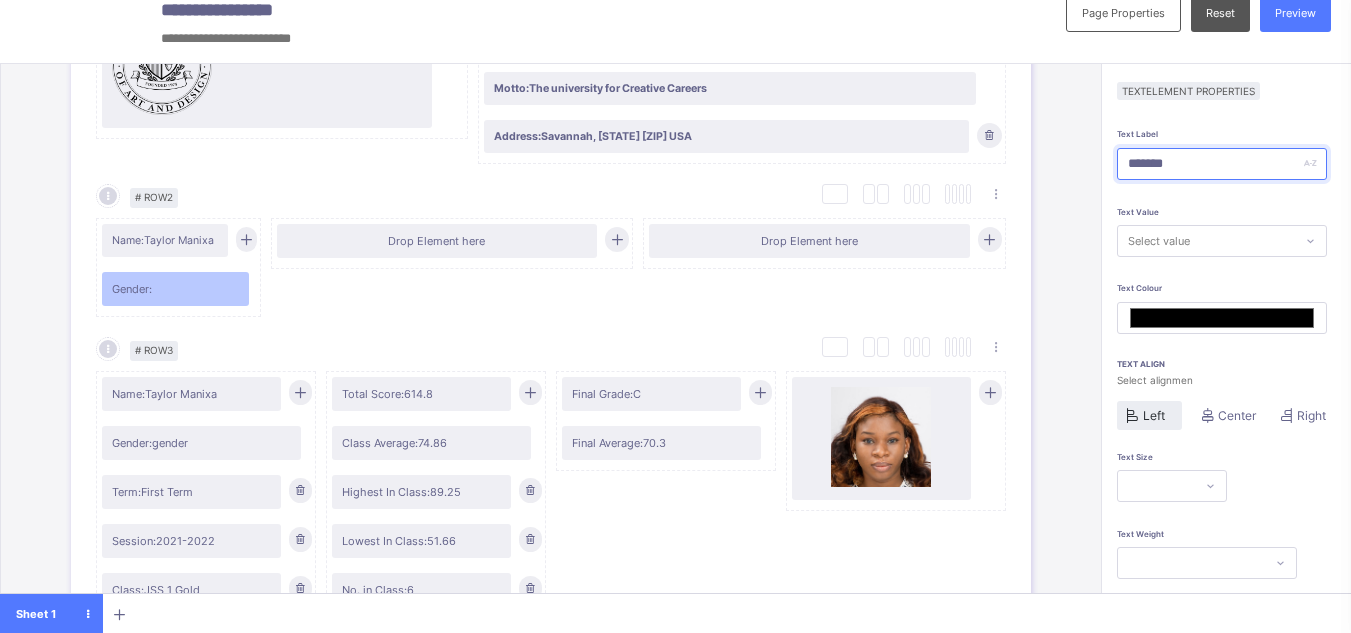 type on "*******" 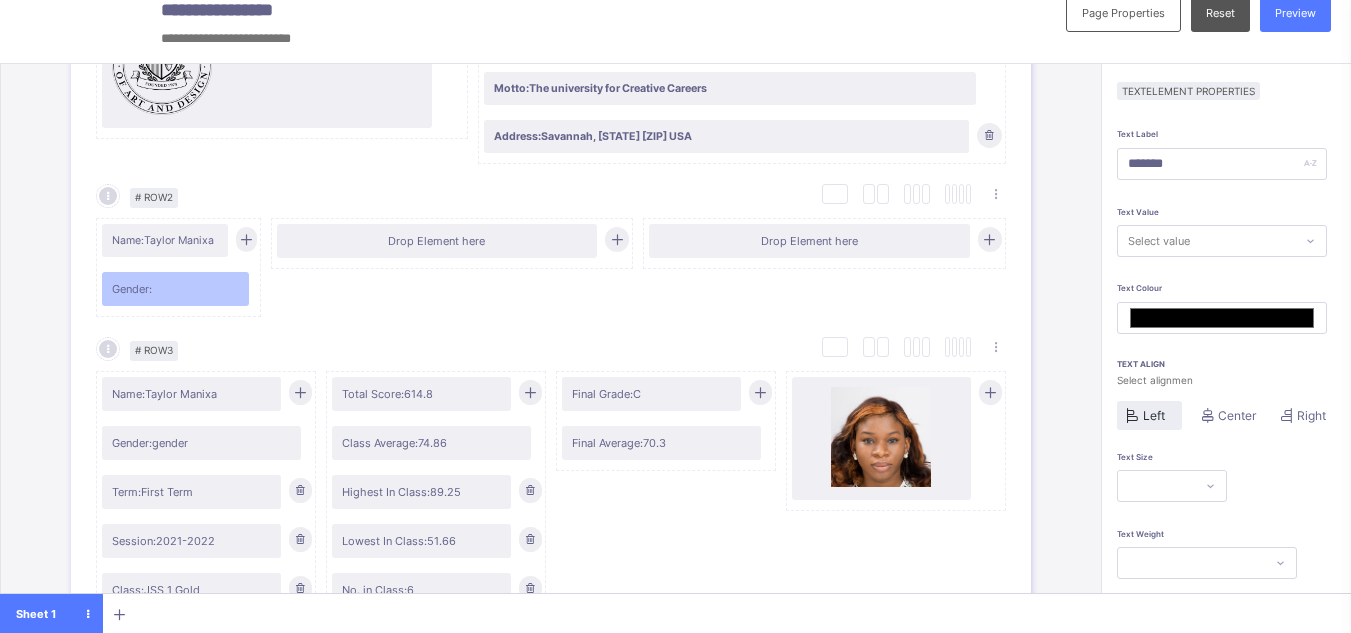 click on "Select value" at bounding box center [1159, 241] 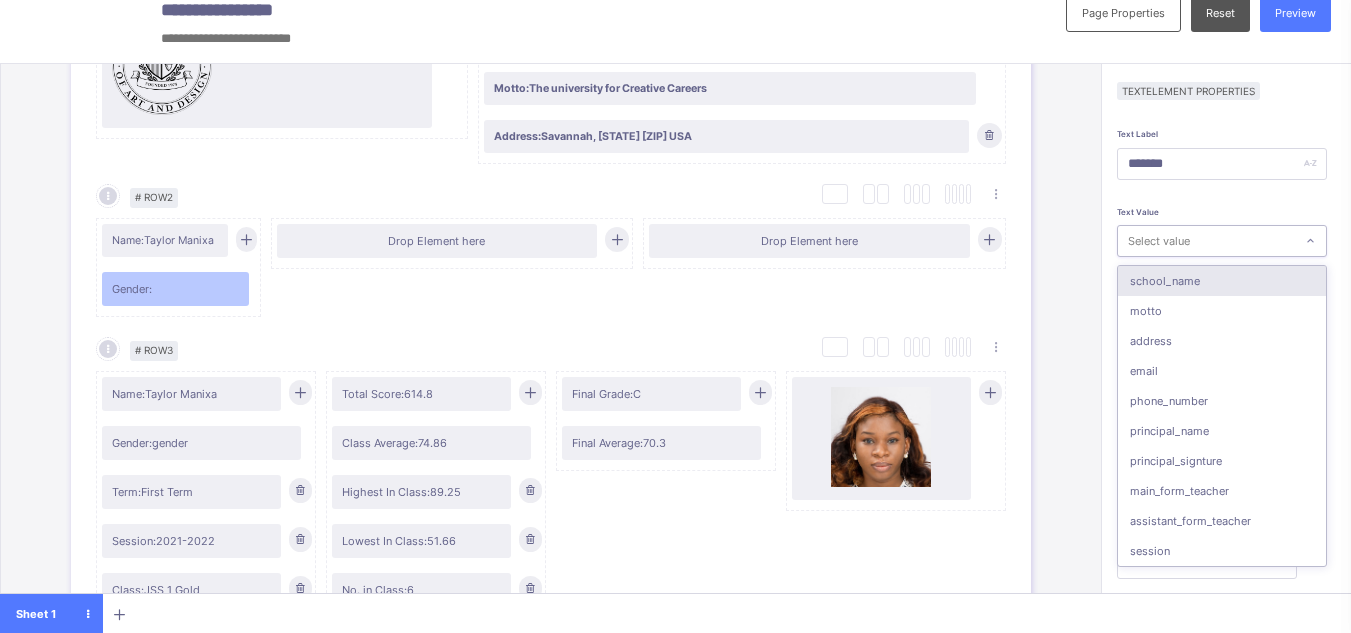 type on "*" 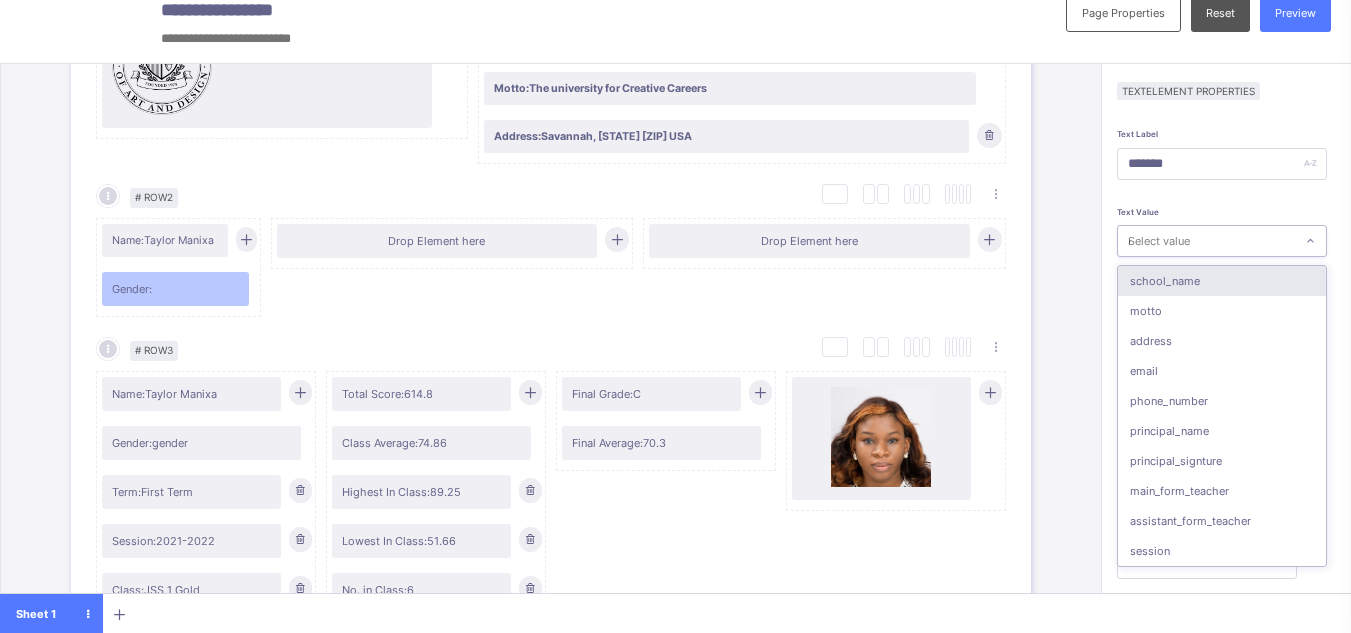 type on "*******" 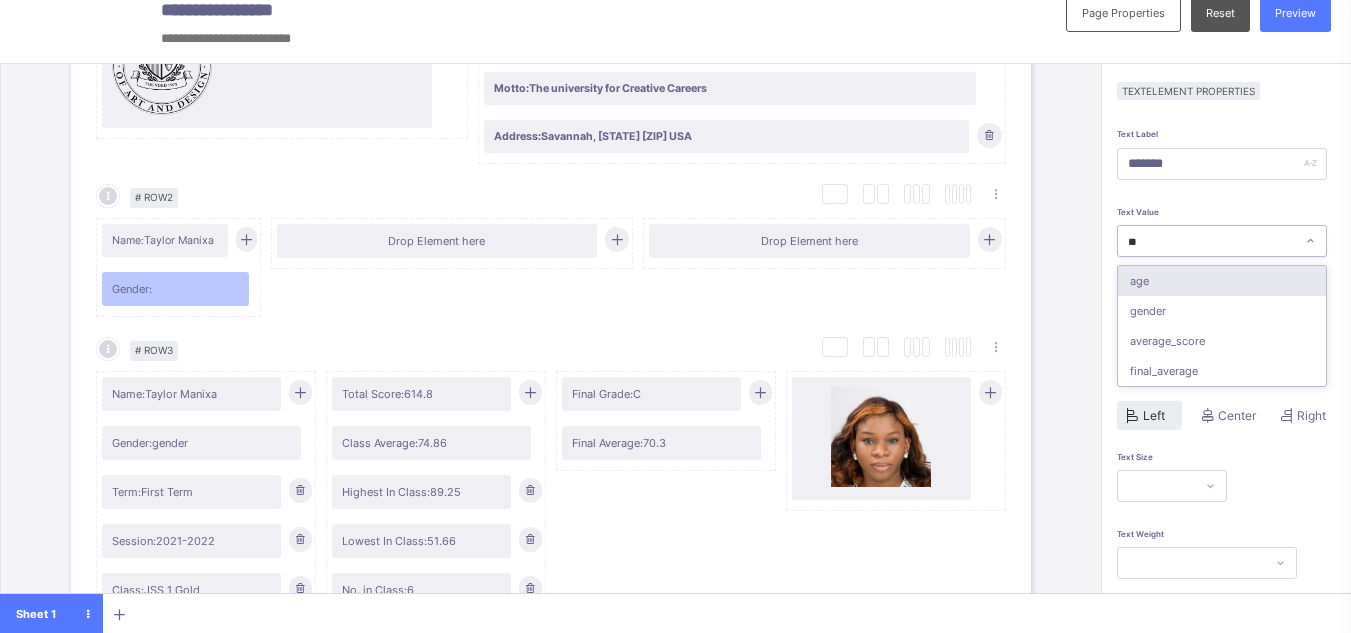 type on "***" 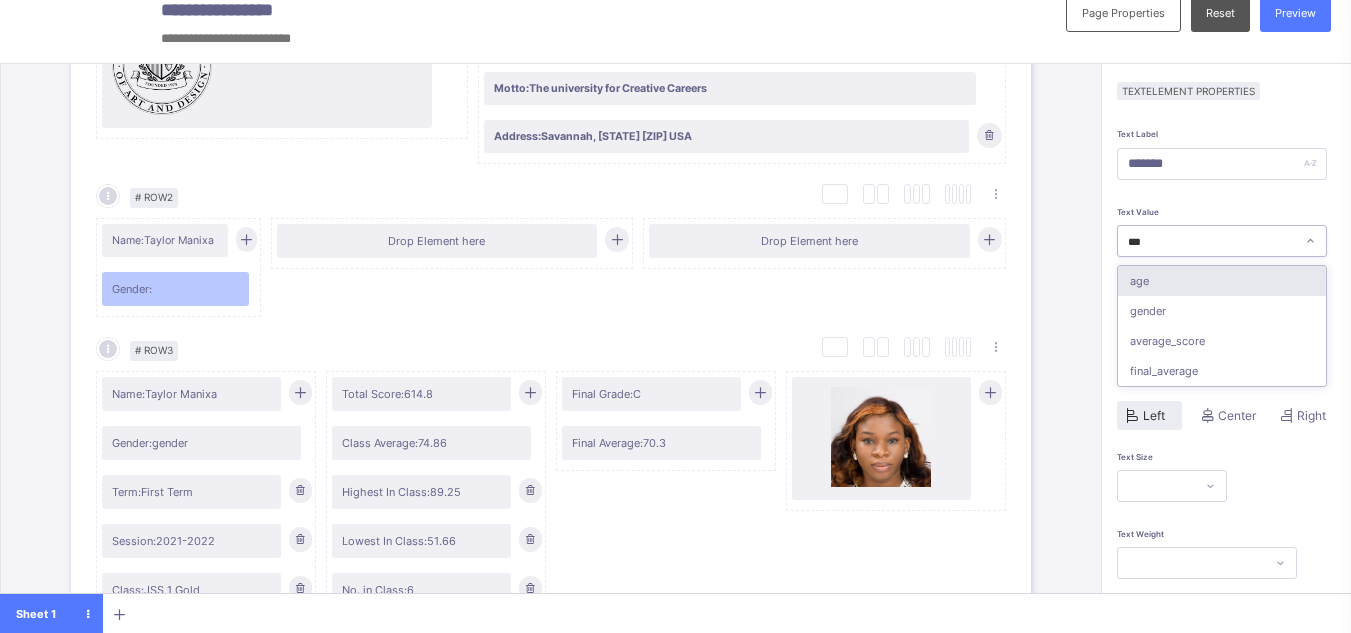 type on "*******" 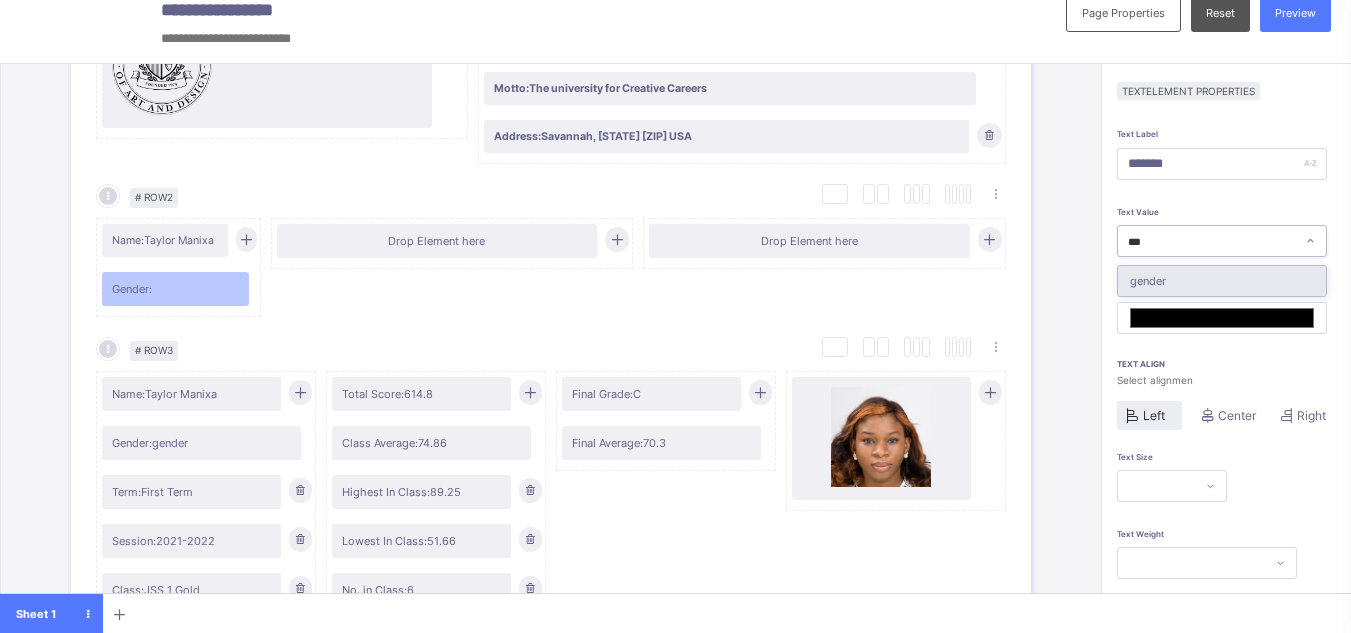 click on "gender" at bounding box center (1222, 281) 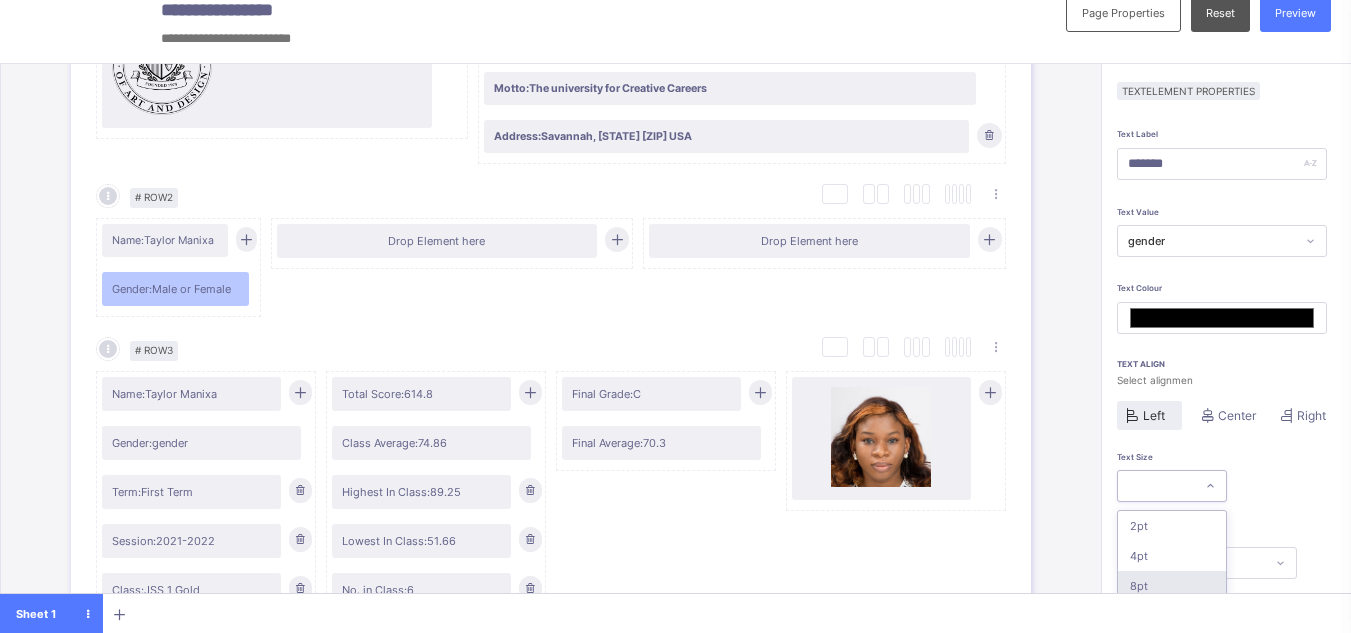 scroll, scrollTop: 159, scrollLeft: 0, axis: vertical 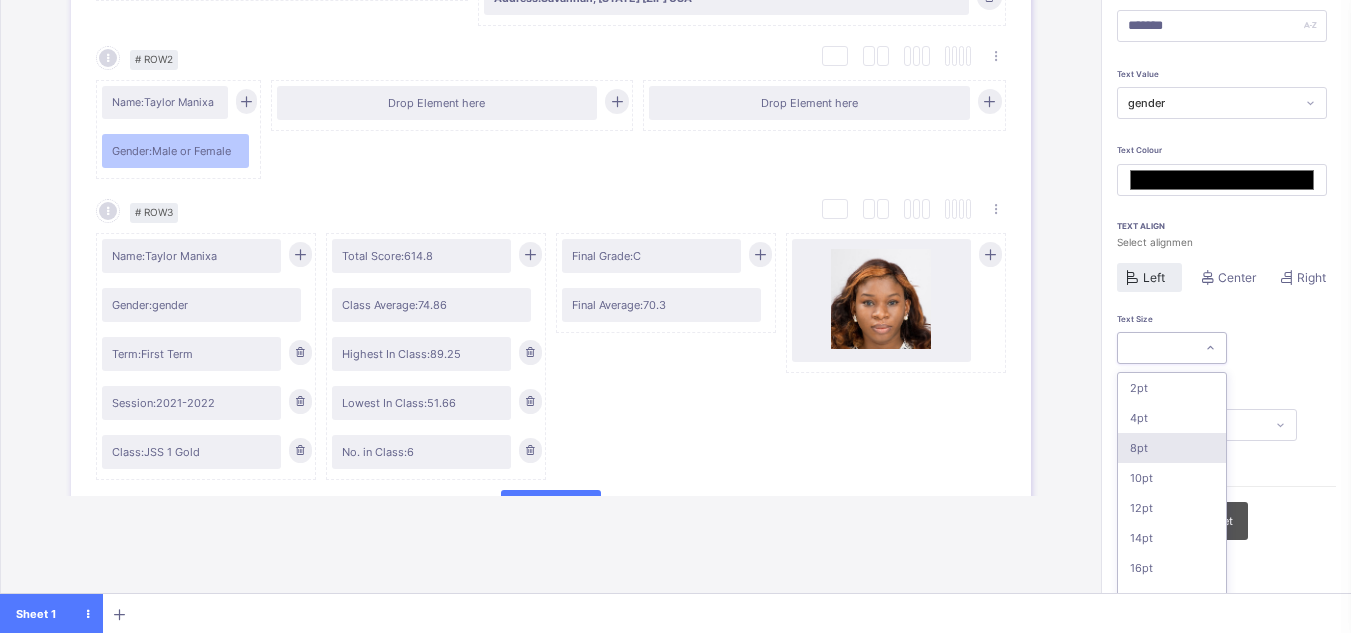 click on "option 8pt focused, 3 of 16. 16 results available. Use Up and Down to choose options, press Enter to select the currently focused option, press Escape to exit the menu, press Tab to select the option and exit the menu. 2pt 4pt 8pt 10pt 12pt 14pt 16pt 18pt 20pt 26pt 30pt 33pt 36pt 40pt 44pt 48pt" at bounding box center (1172, 348) 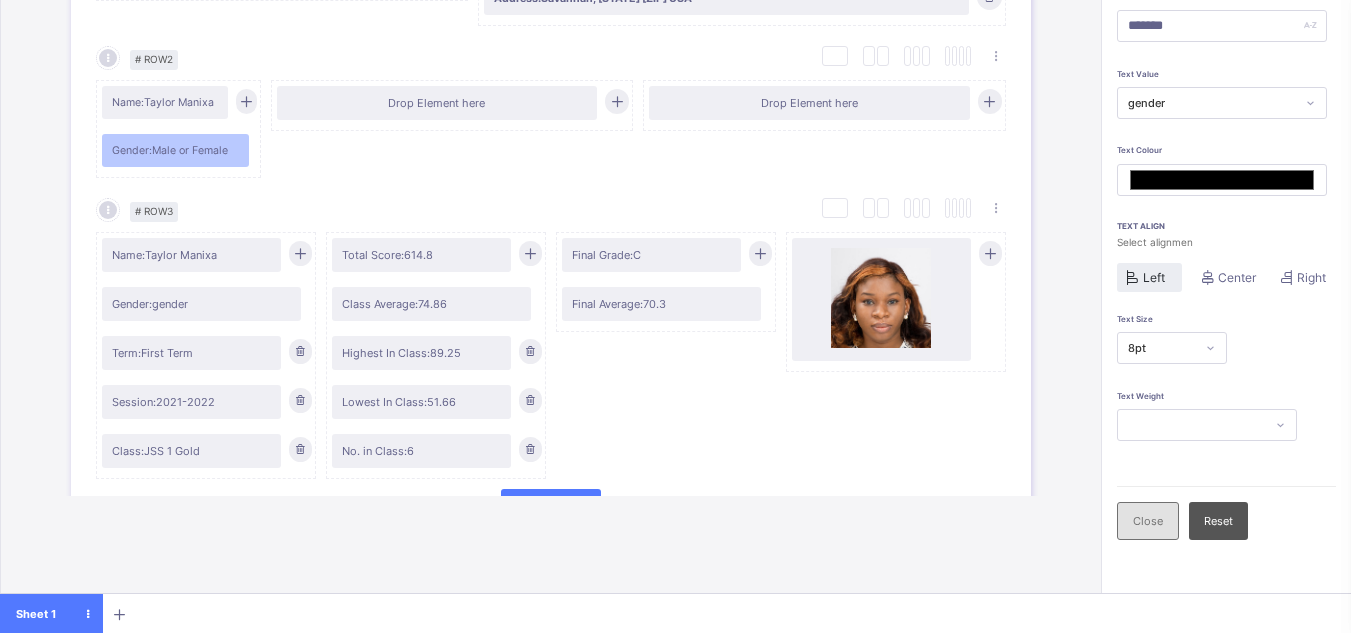 click on "Close" at bounding box center [1148, 521] 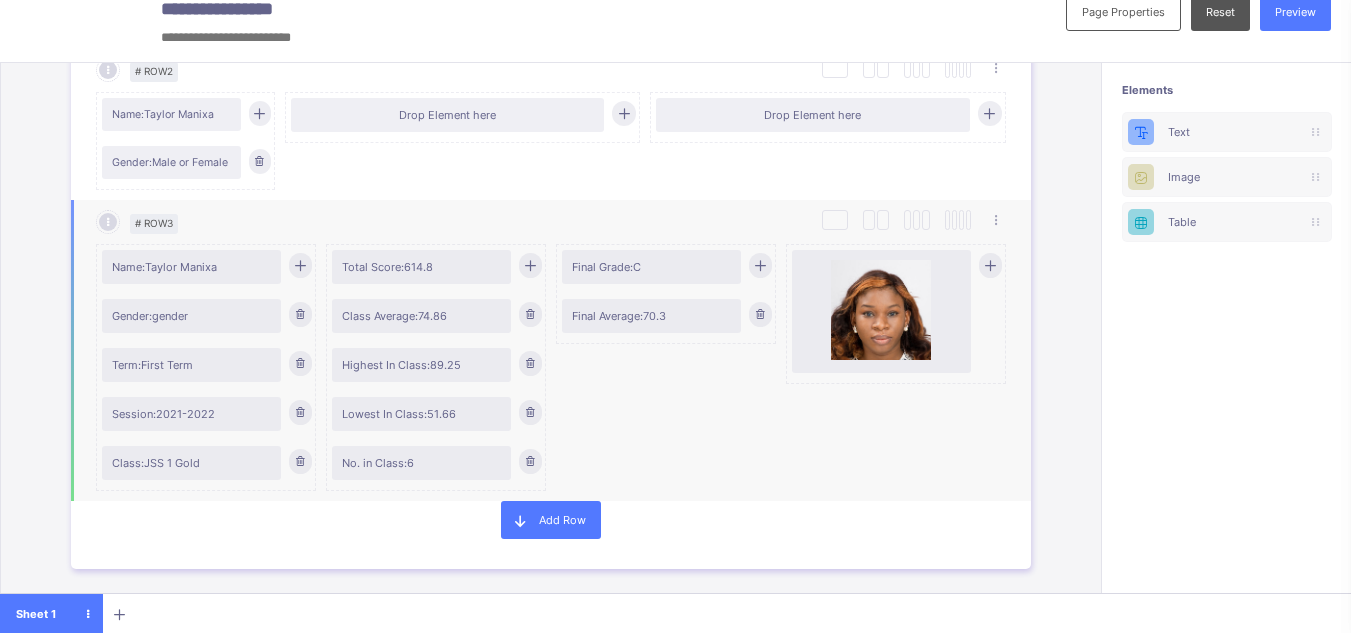 scroll, scrollTop: 433, scrollLeft: 0, axis: vertical 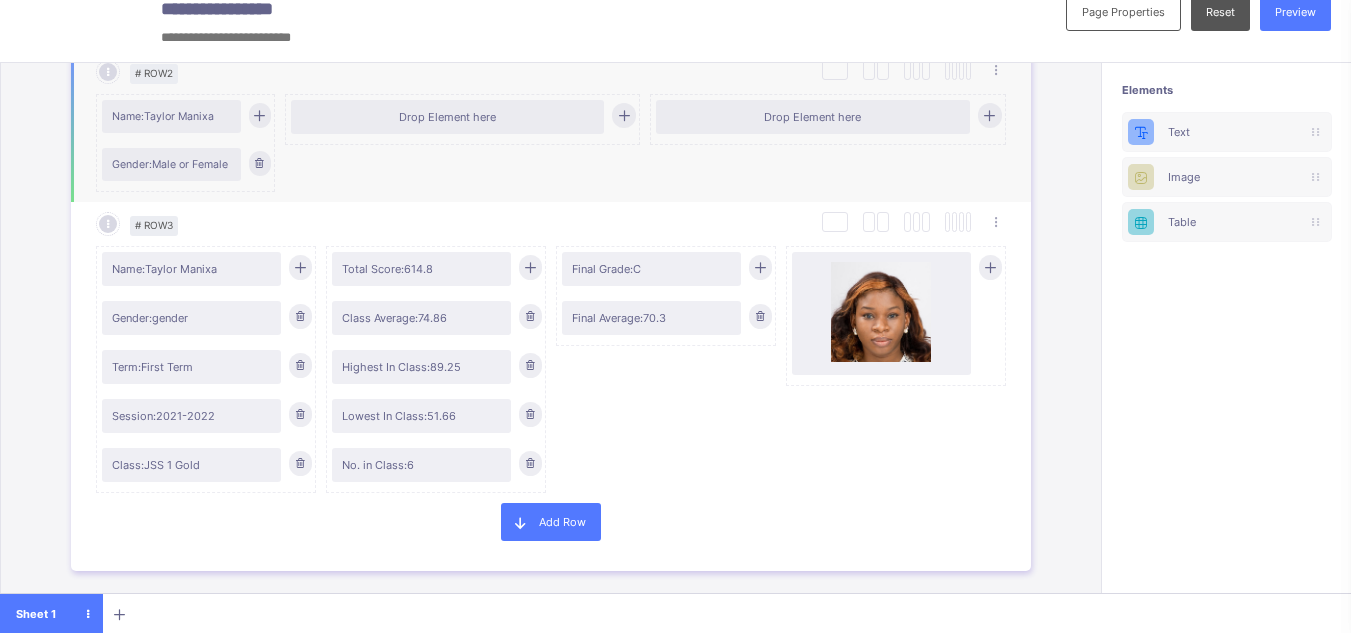 click at bounding box center [259, 115] 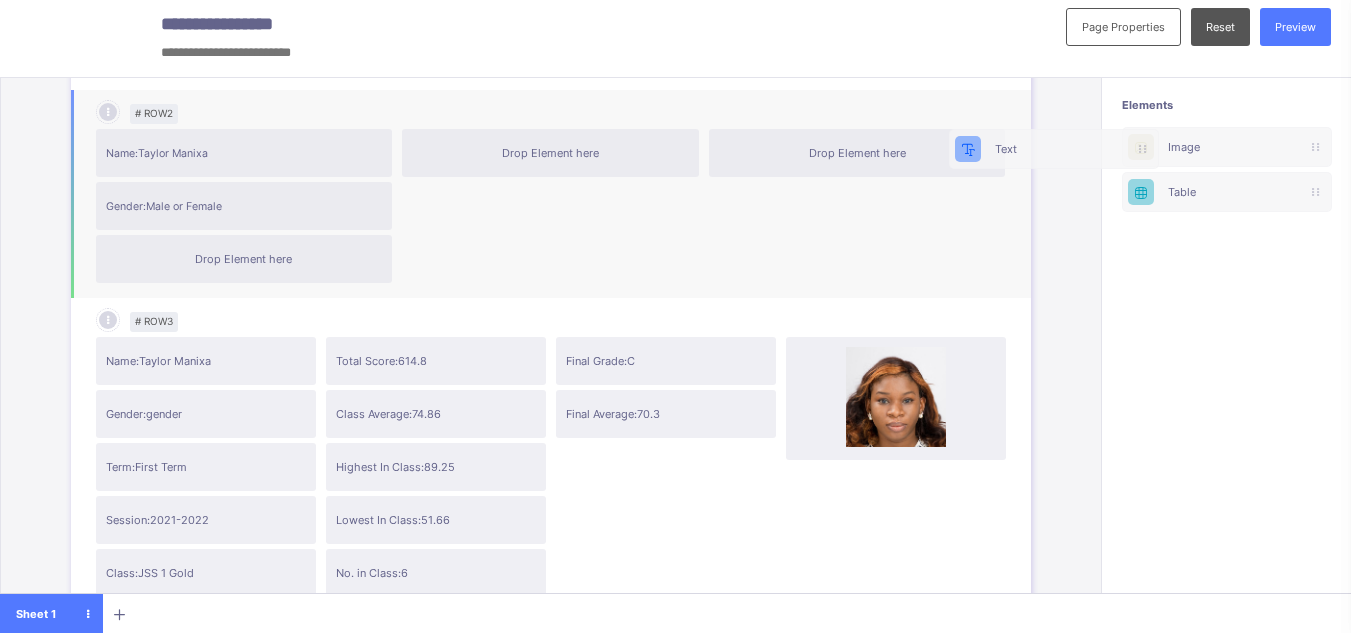 scroll, scrollTop: 5, scrollLeft: 15, axis: both 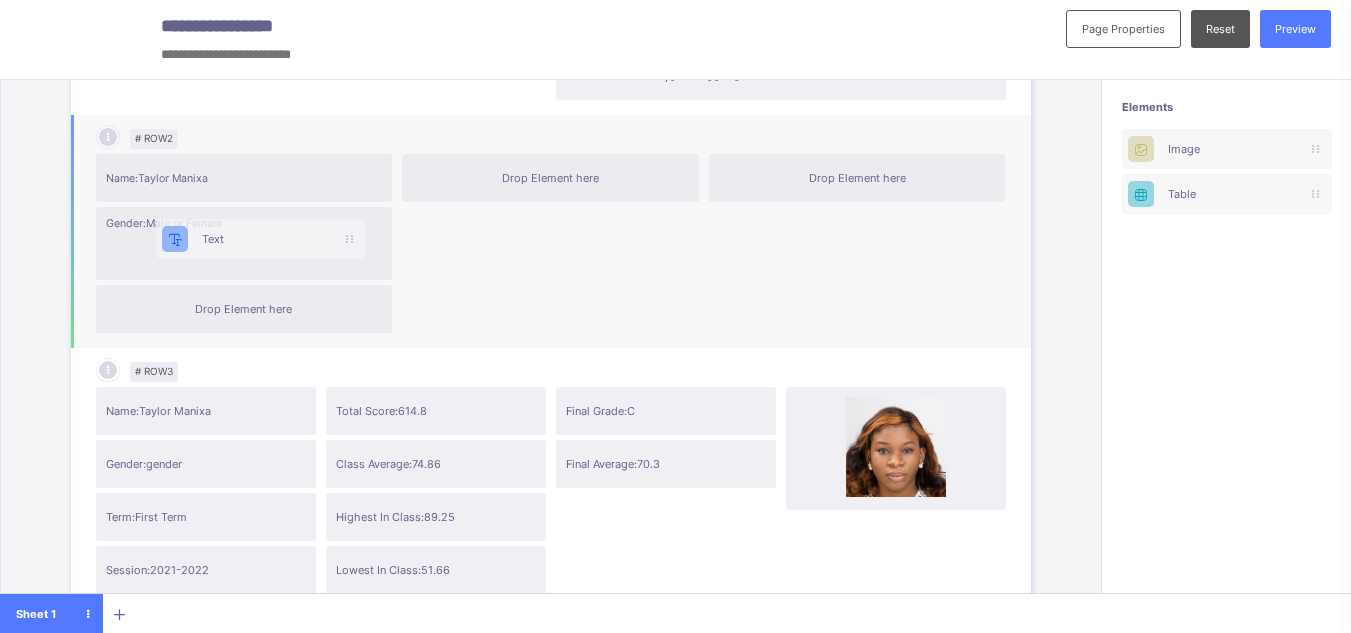 drag, startPoint x: 1195, startPoint y: 128, endPoint x: 208, endPoint y: 232, distance: 992.4641 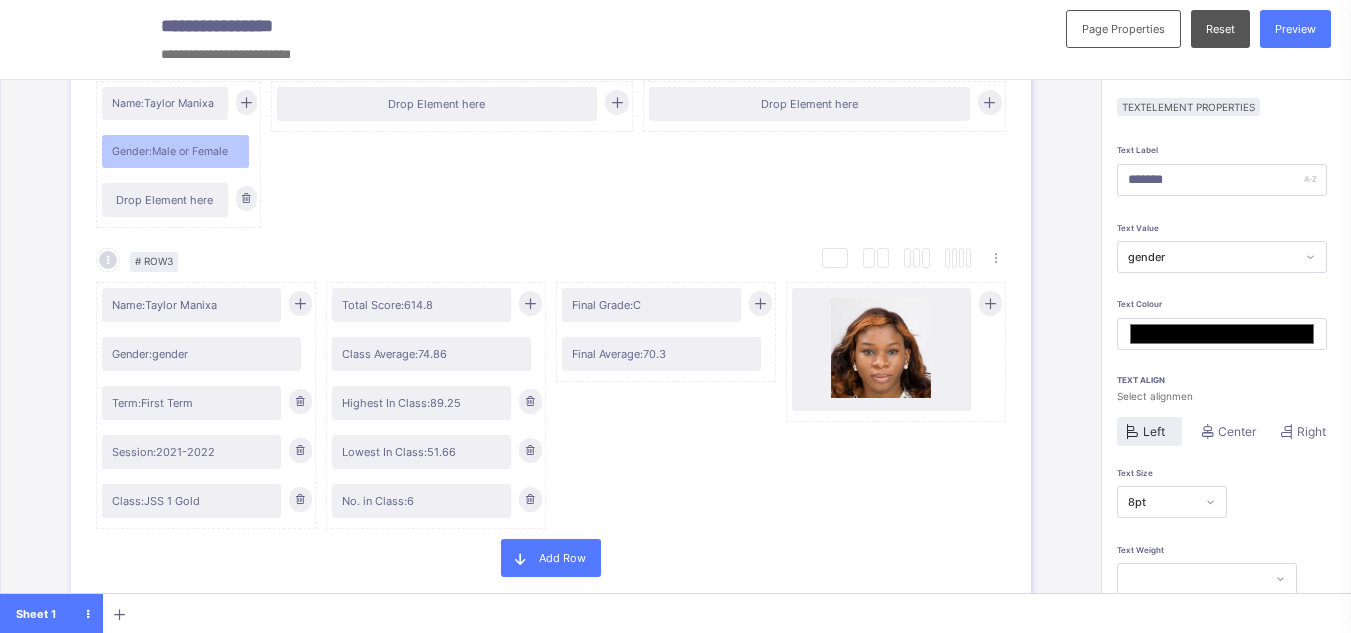 scroll, scrollTop: 465, scrollLeft: 0, axis: vertical 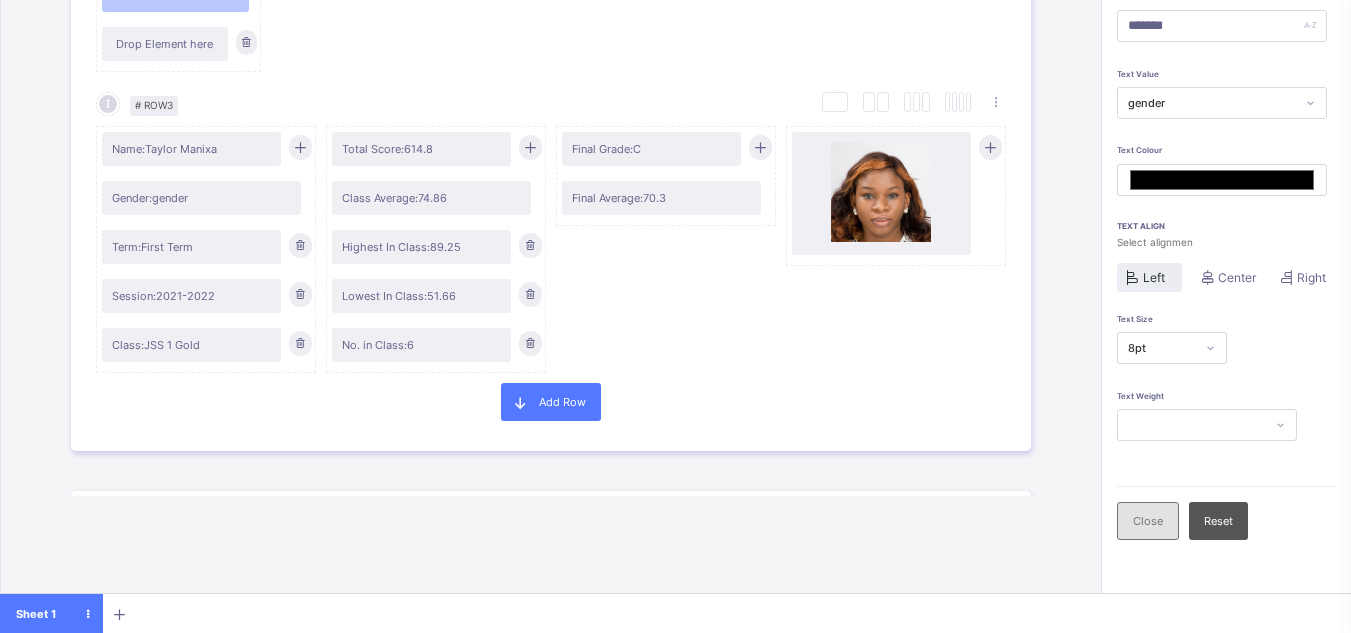 click on "Close" at bounding box center [1148, 521] 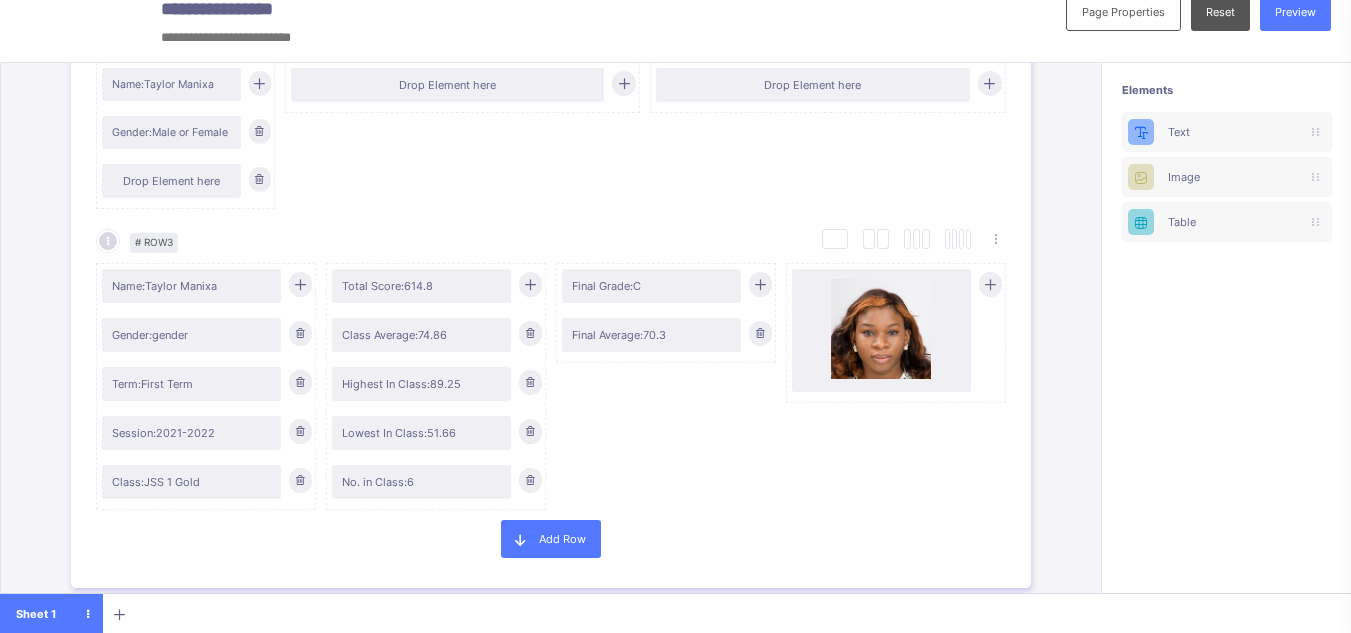 scroll, scrollTop: 22, scrollLeft: 0, axis: vertical 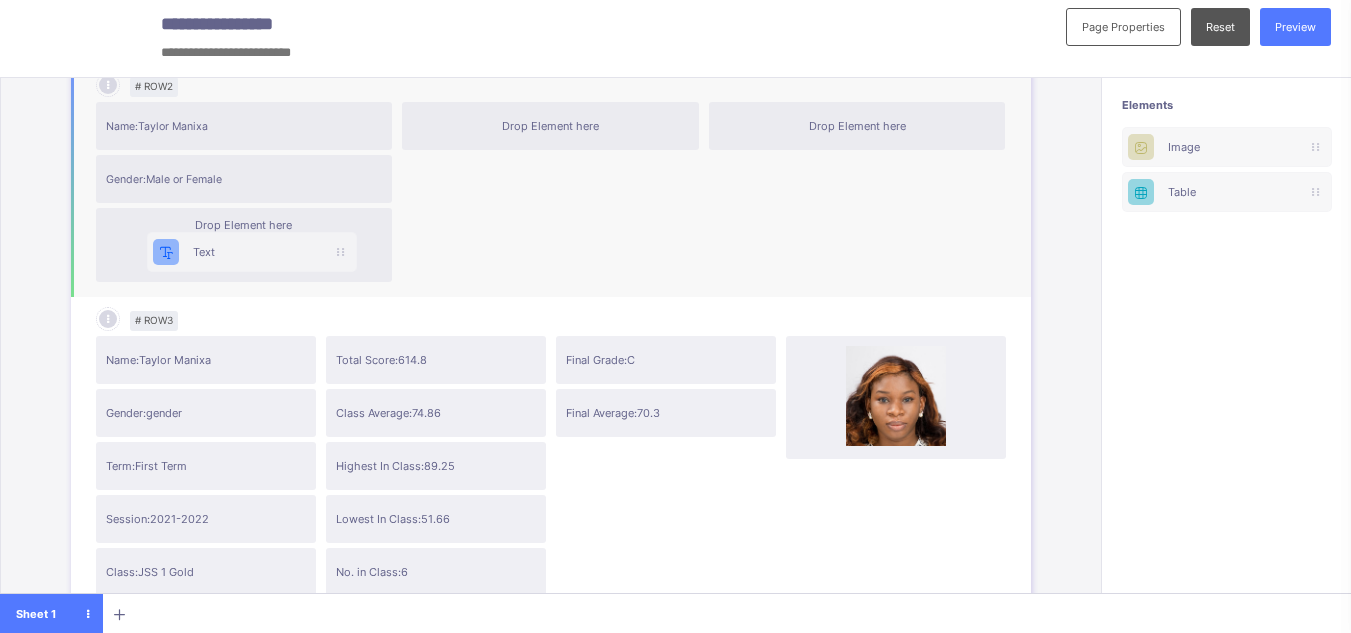 drag, startPoint x: 1216, startPoint y: 132, endPoint x: 216, endPoint y: 250, distance: 1006.9379 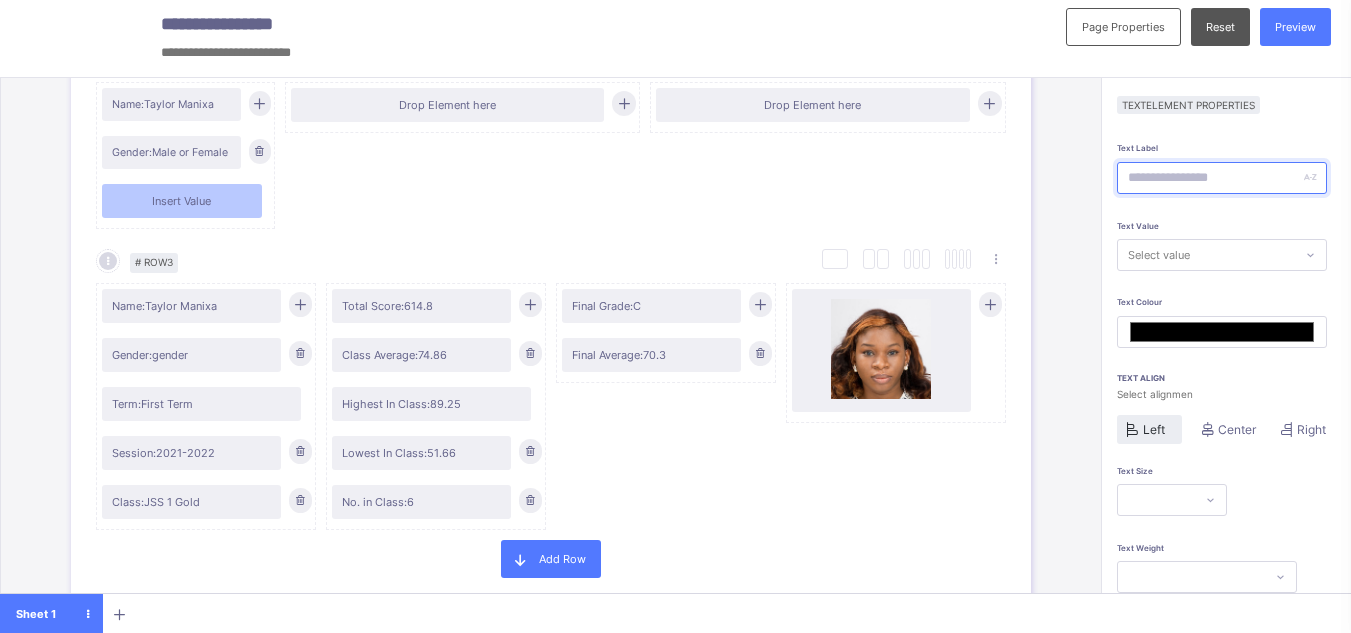 click at bounding box center [1222, 178] 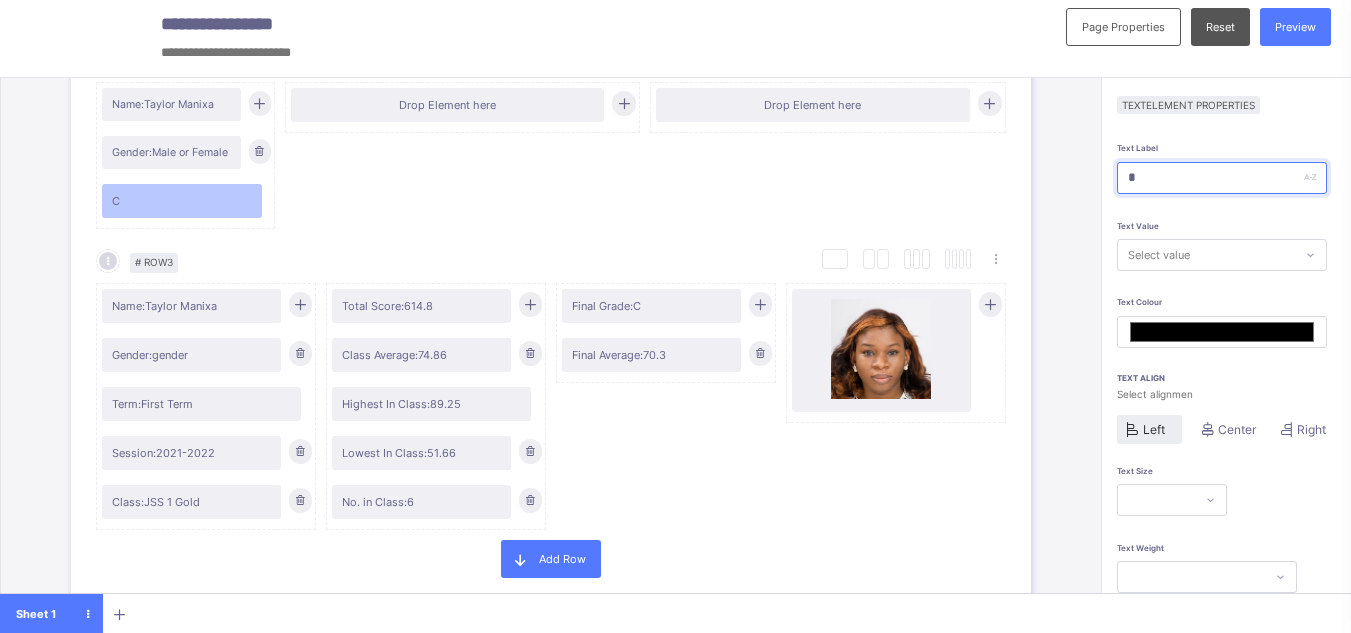 type on "**" 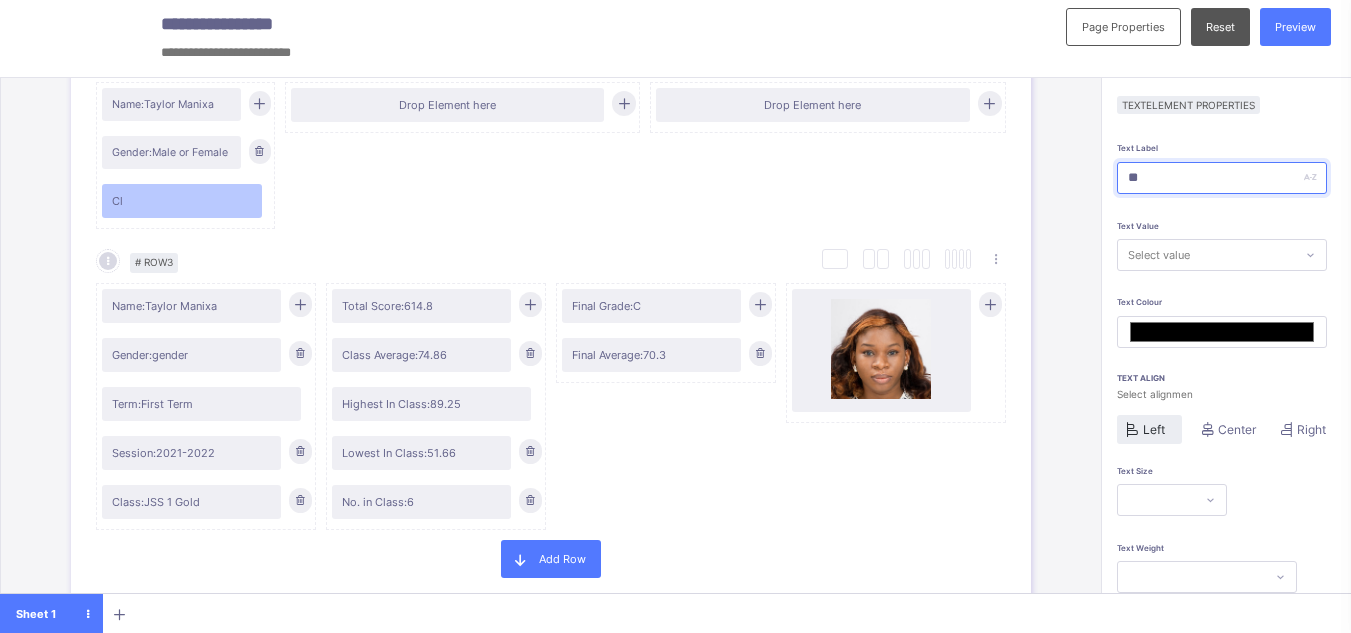 type on "***" 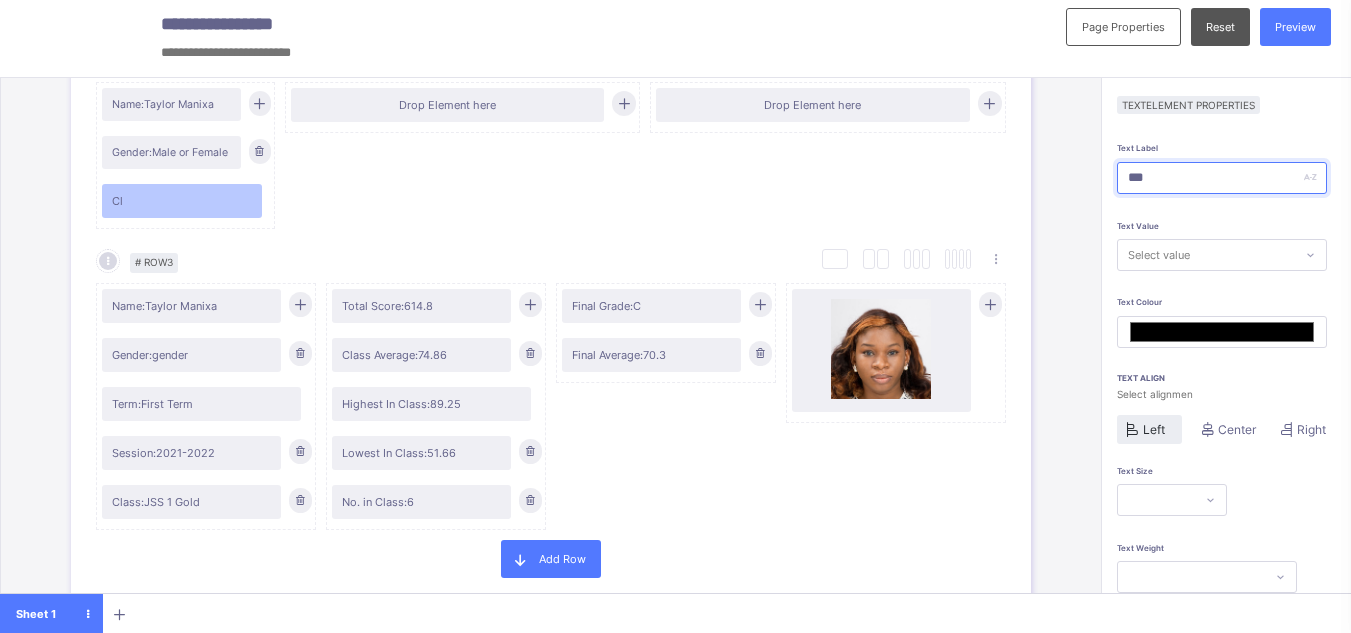 type on "*******" 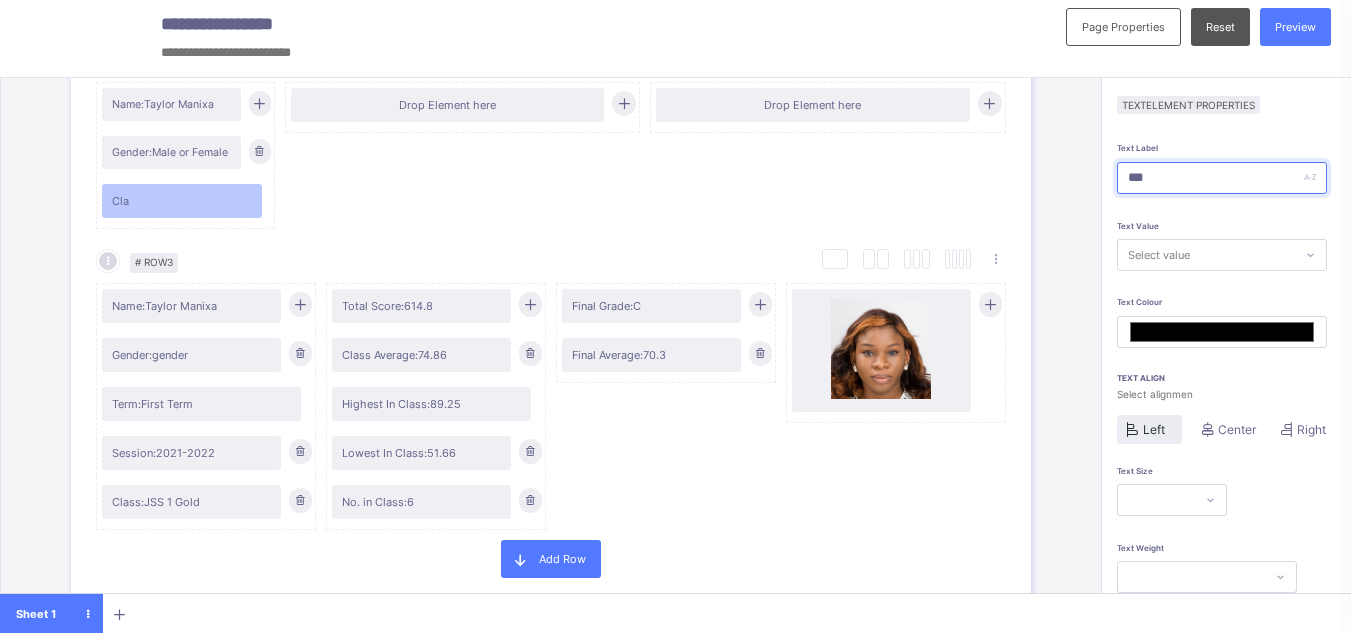 type on "****" 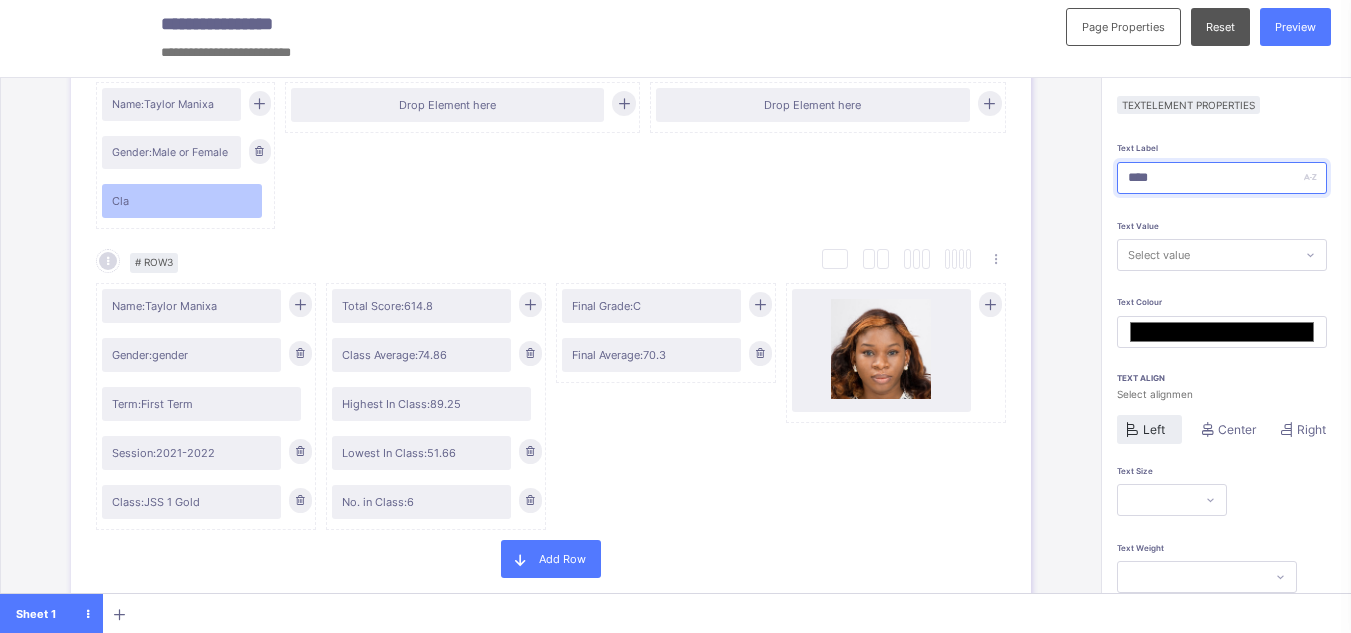 type on "*****" 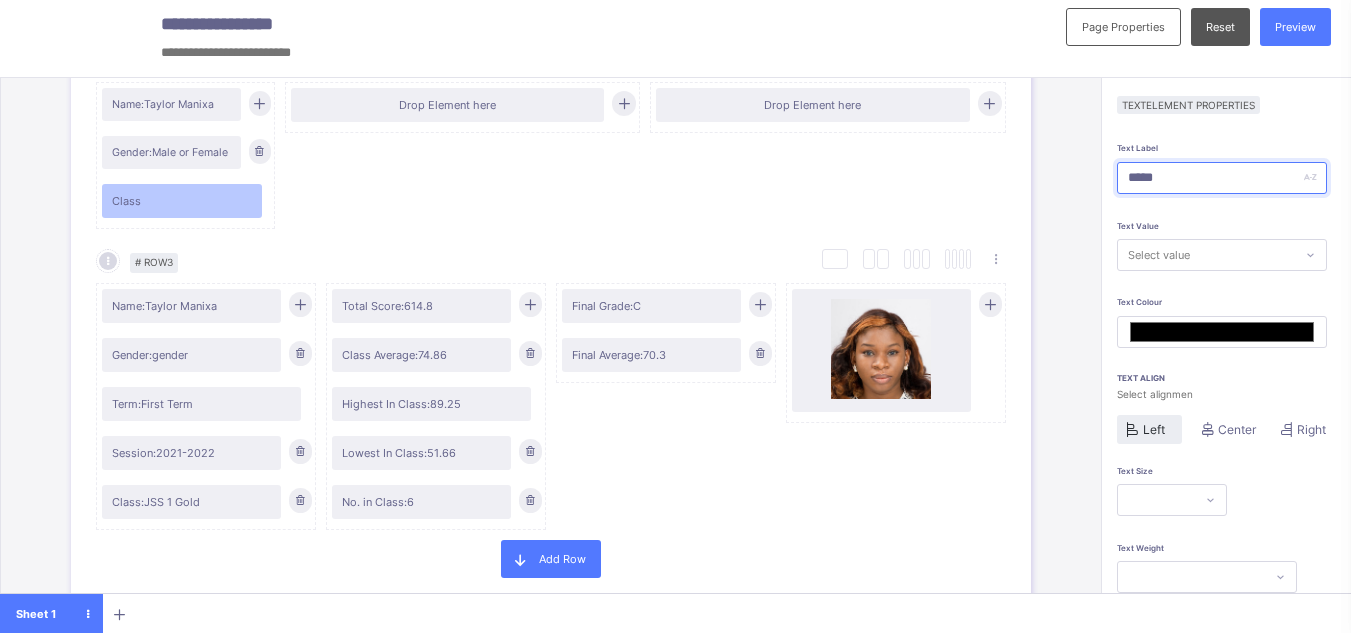 type on "******" 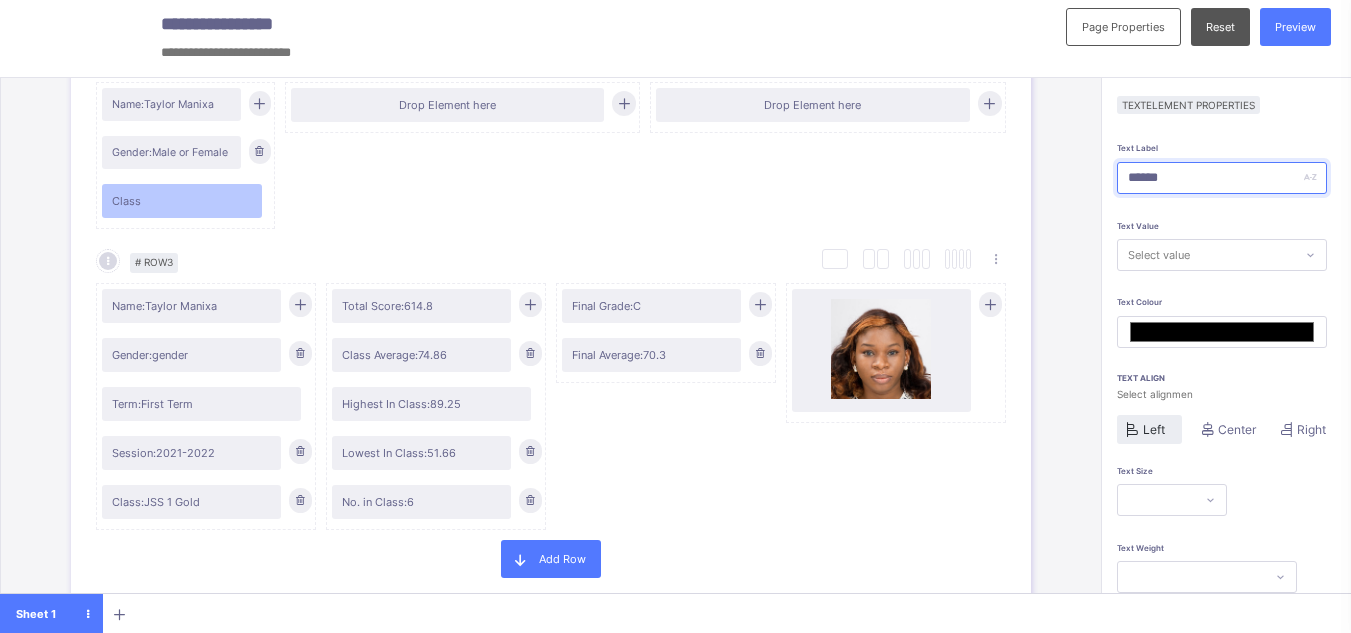 type on "*******" 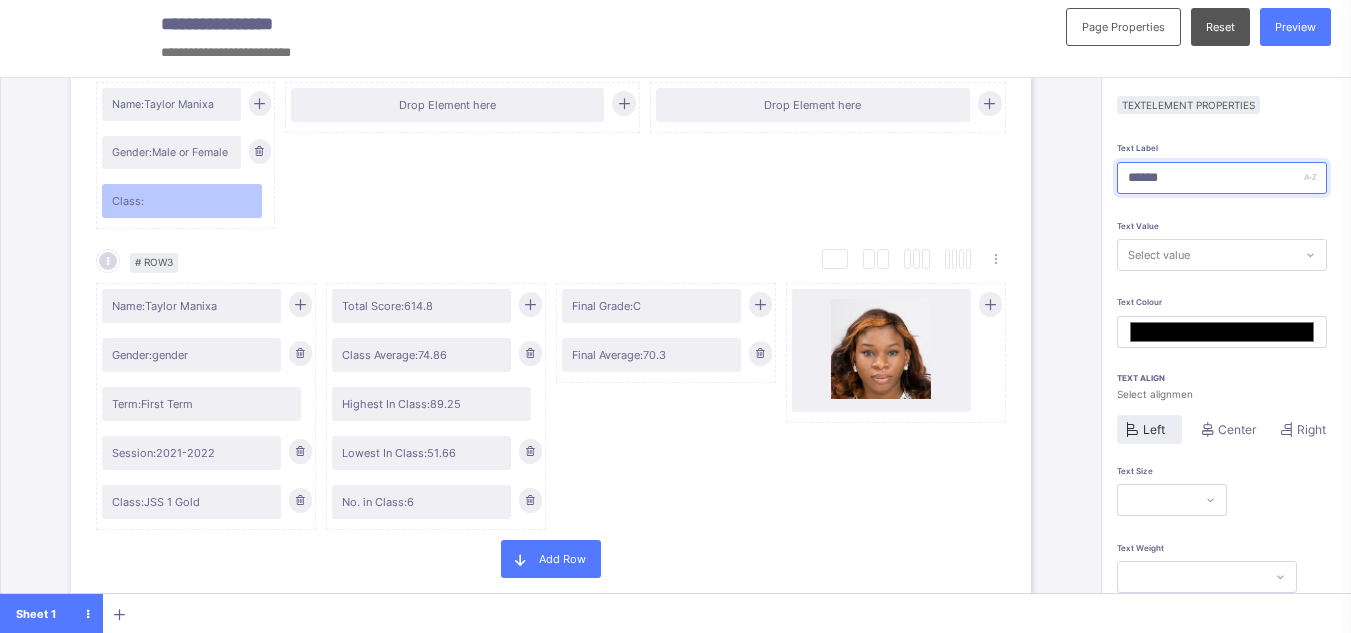 type on "******" 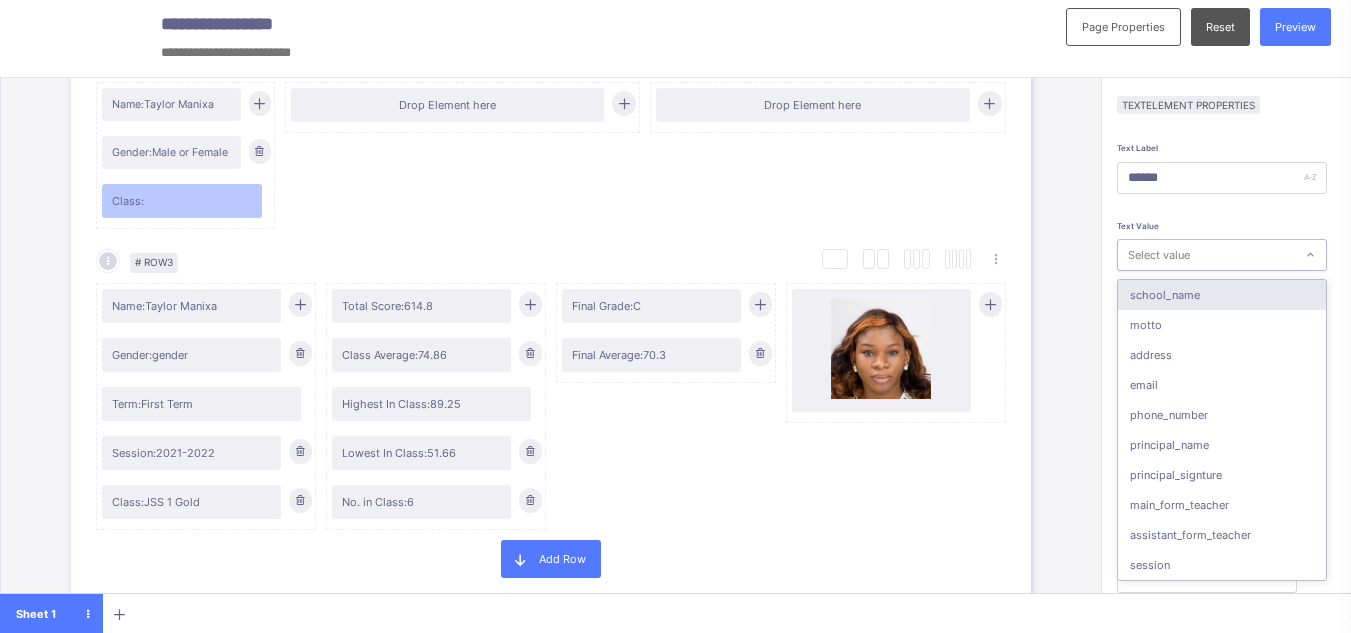 click on "Select value" at bounding box center [1159, 255] 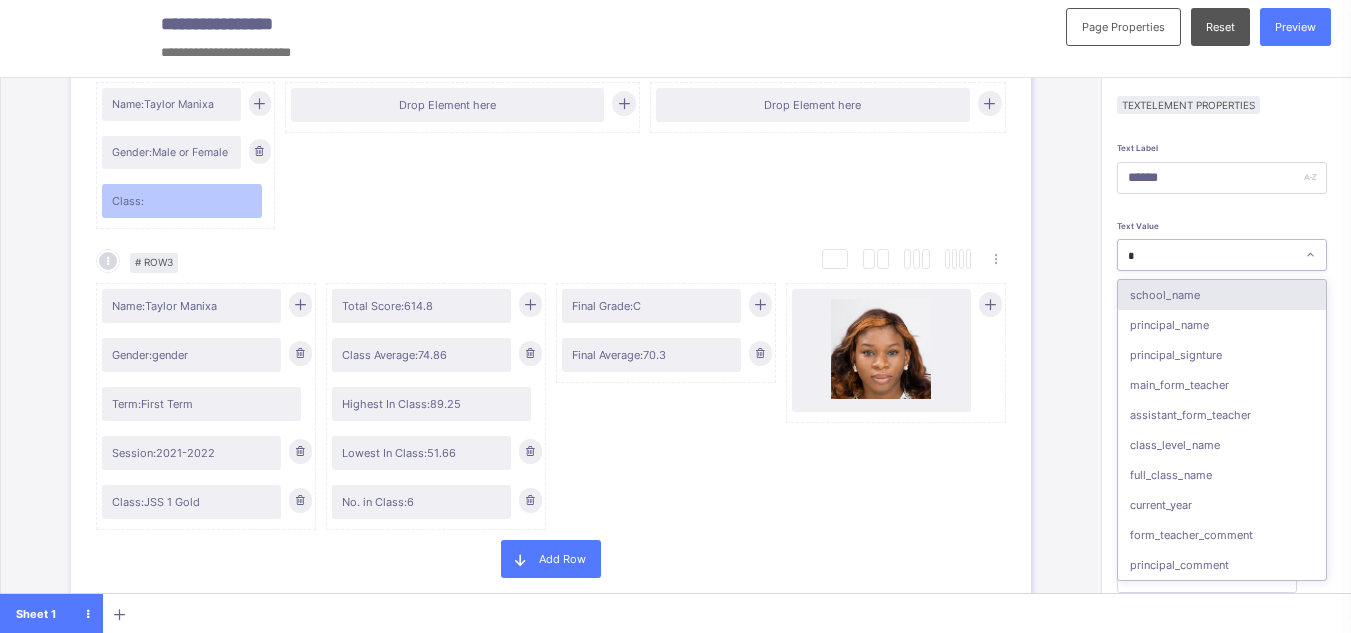 type on "**" 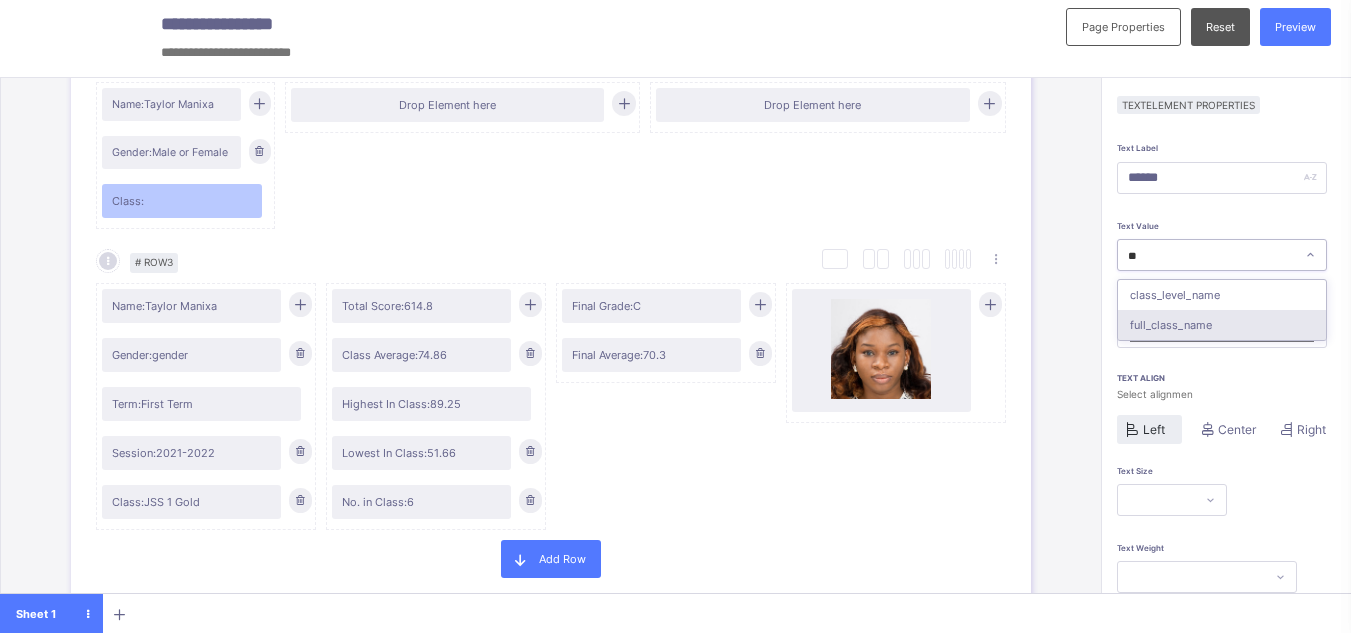 click on "full_class_name" at bounding box center (1222, 325) 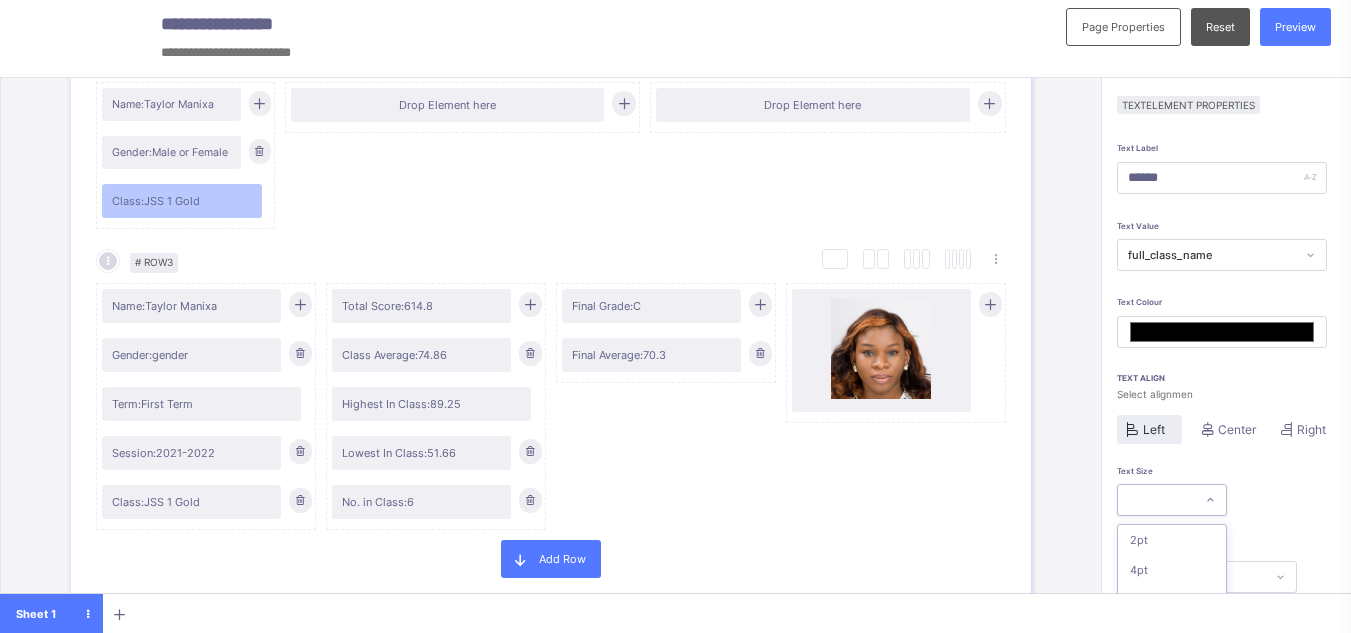 scroll, scrollTop: 159, scrollLeft: 0, axis: vertical 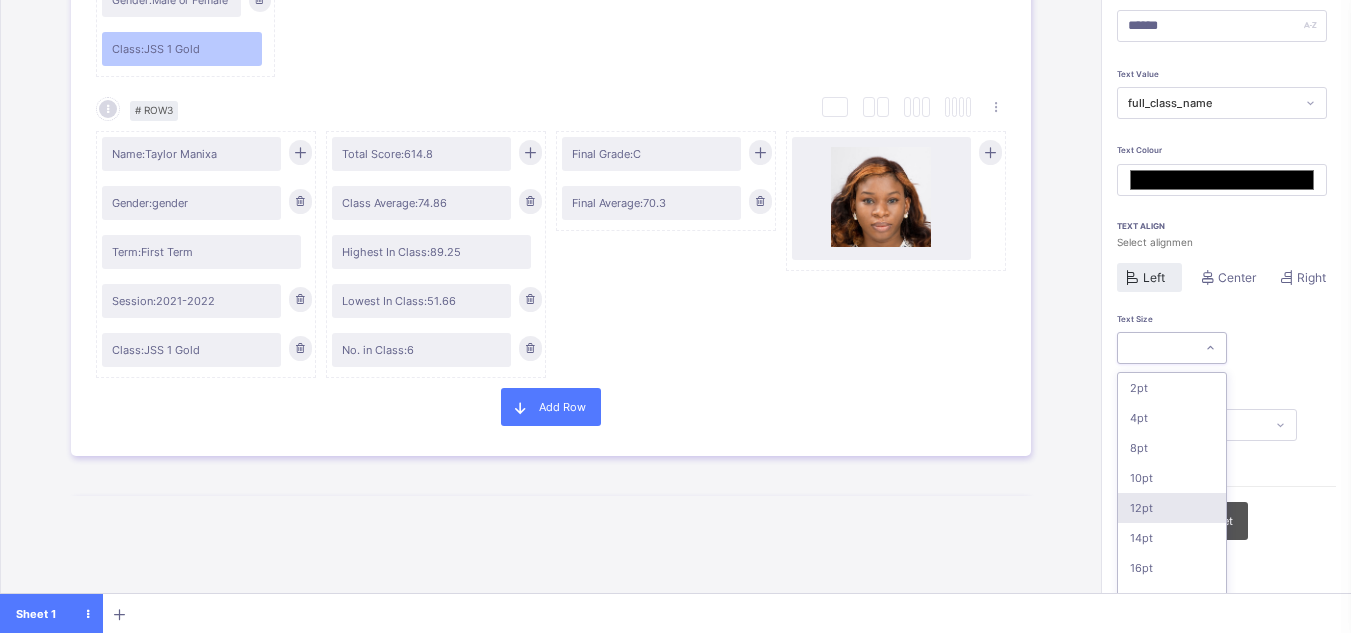 click on "option 12pt focused, 5 of 16. 16 results available. Use Up and Down to choose options, press Enter to select the currently focused option, press Escape to exit the menu, press Tab to select the option and exit the menu. 2pt 4pt 8pt 10pt 12pt 14pt 16pt 18pt 20pt 26pt 30pt 33pt 36pt 40pt 44pt 48pt" at bounding box center (1172, 348) 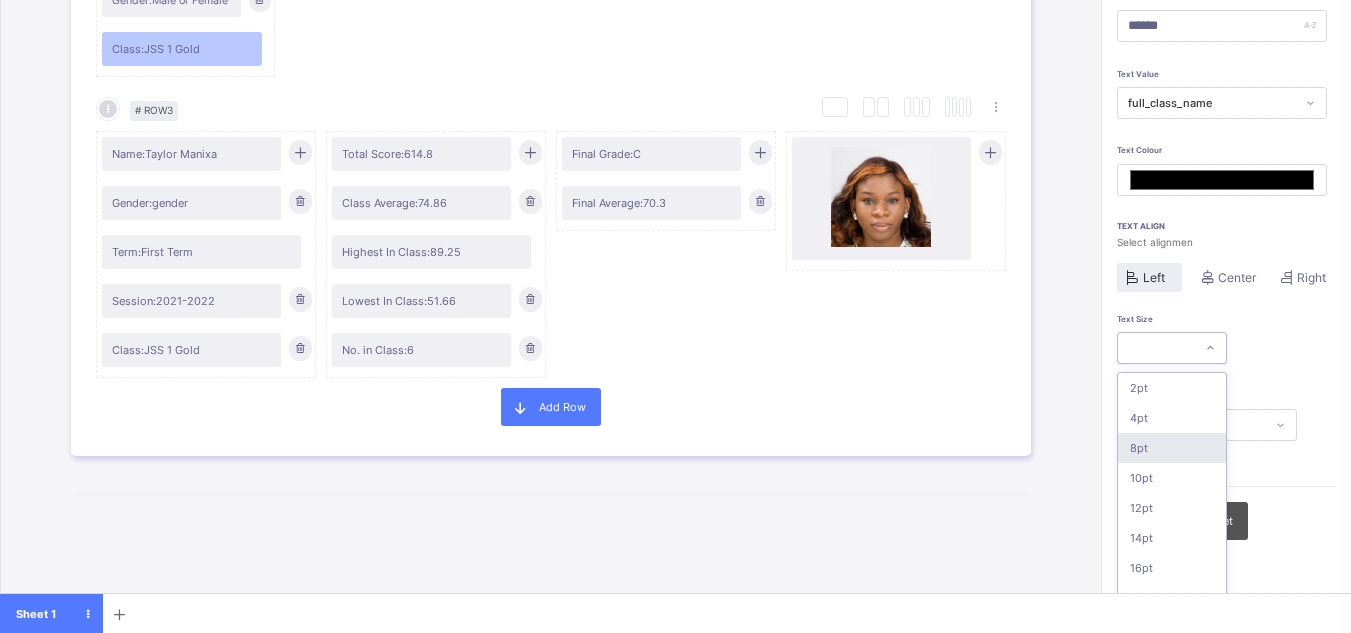 click on "8pt" at bounding box center [1172, 448] 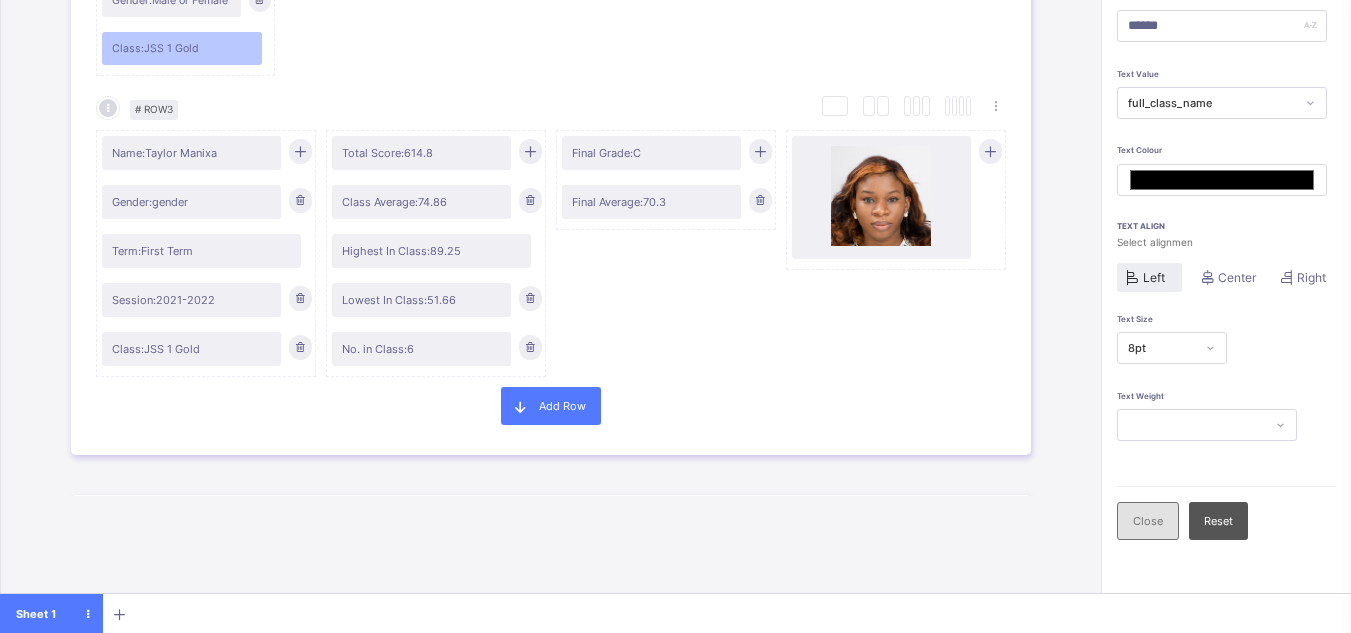 click on "Close" at bounding box center (1148, 521) 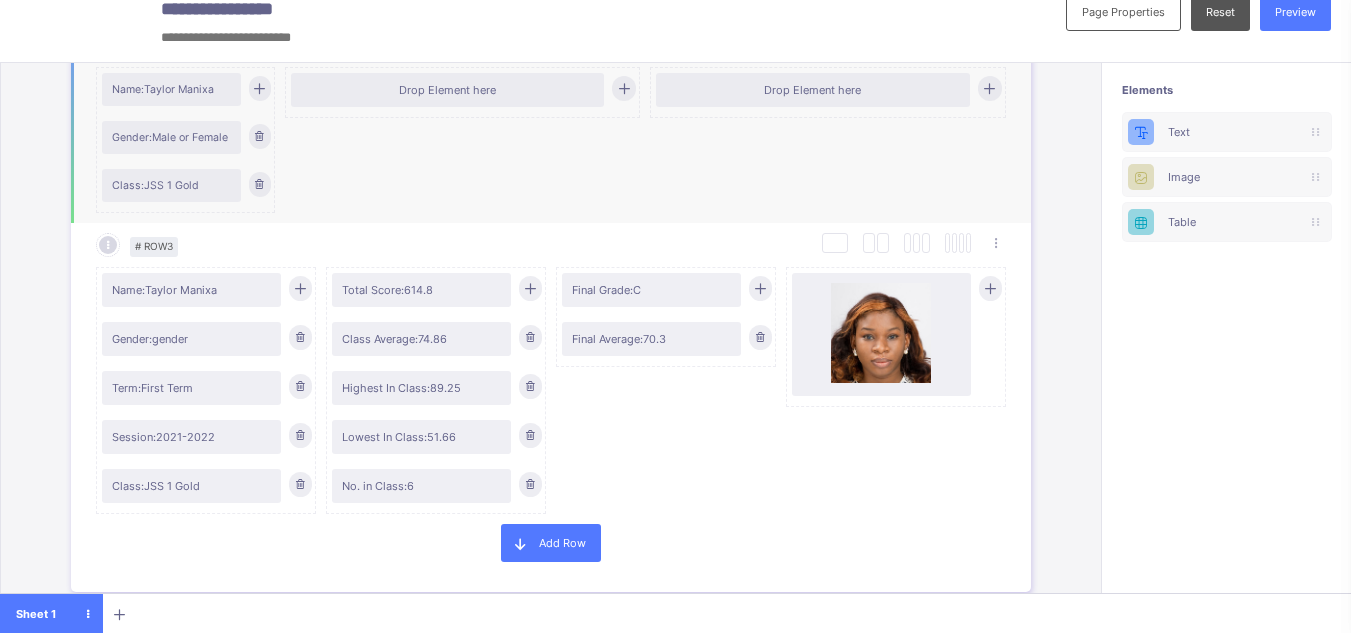 click at bounding box center (259, 88) 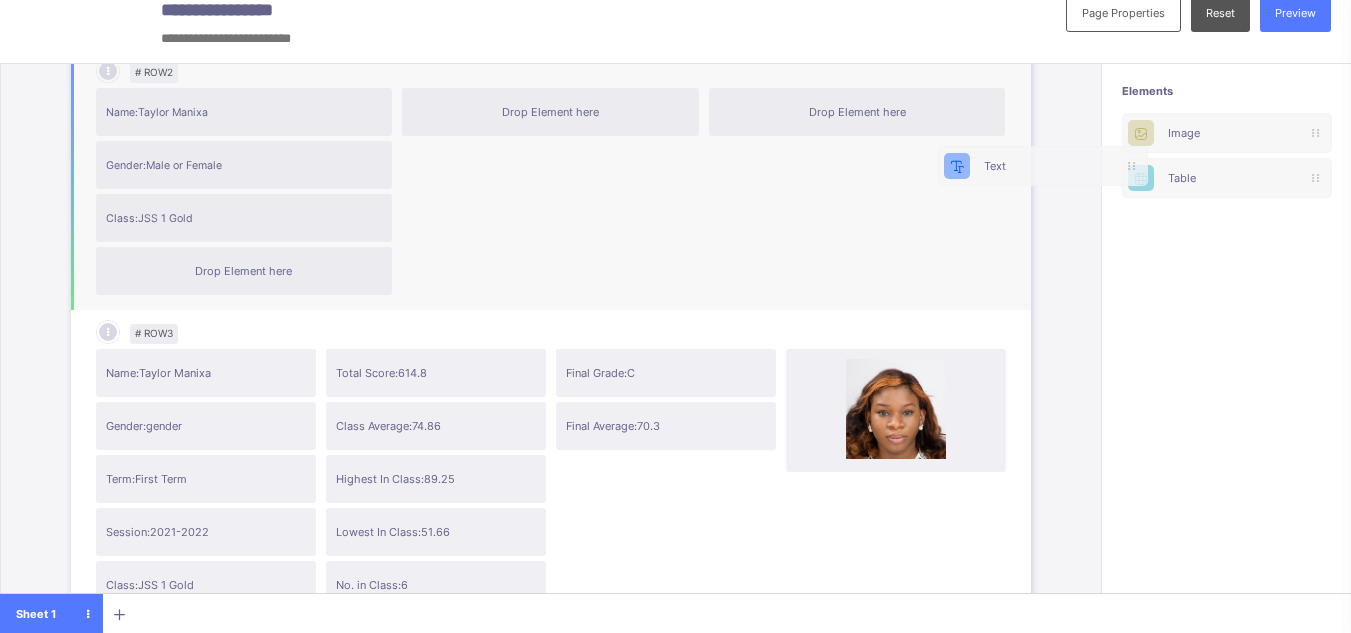 scroll, scrollTop: 21, scrollLeft: 15, axis: both 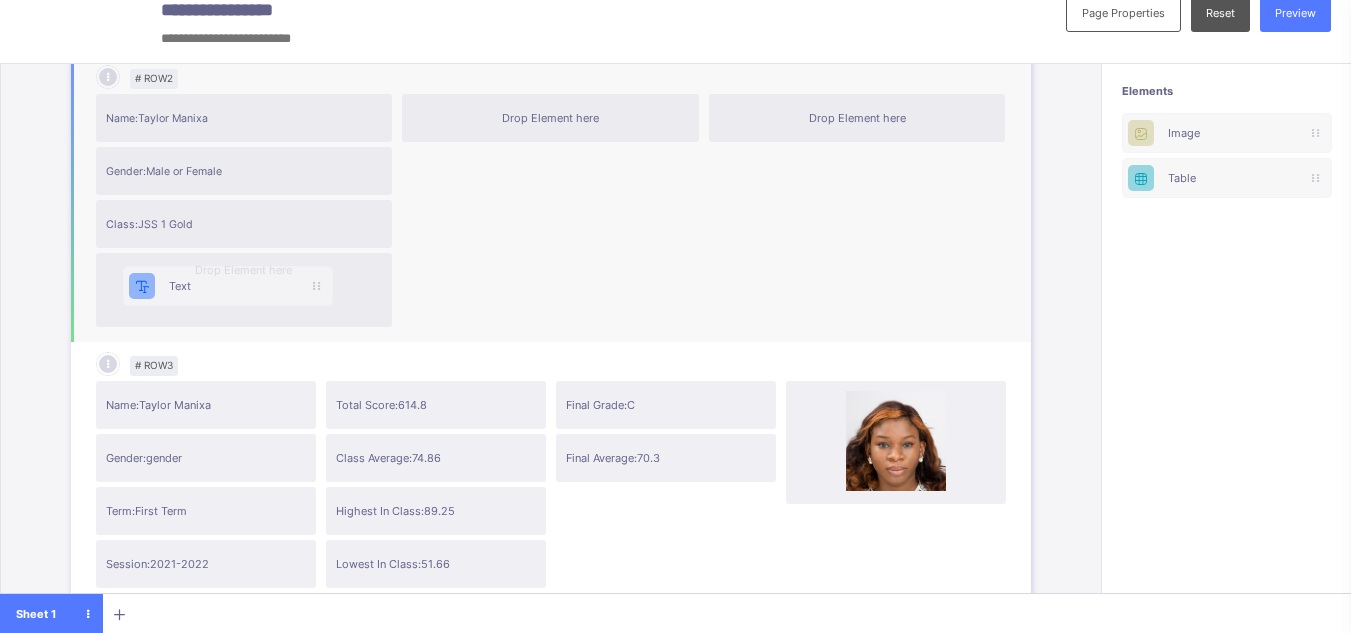 drag, startPoint x: 1247, startPoint y: 128, endPoint x: 228, endPoint y: 279, distance: 1030.1272 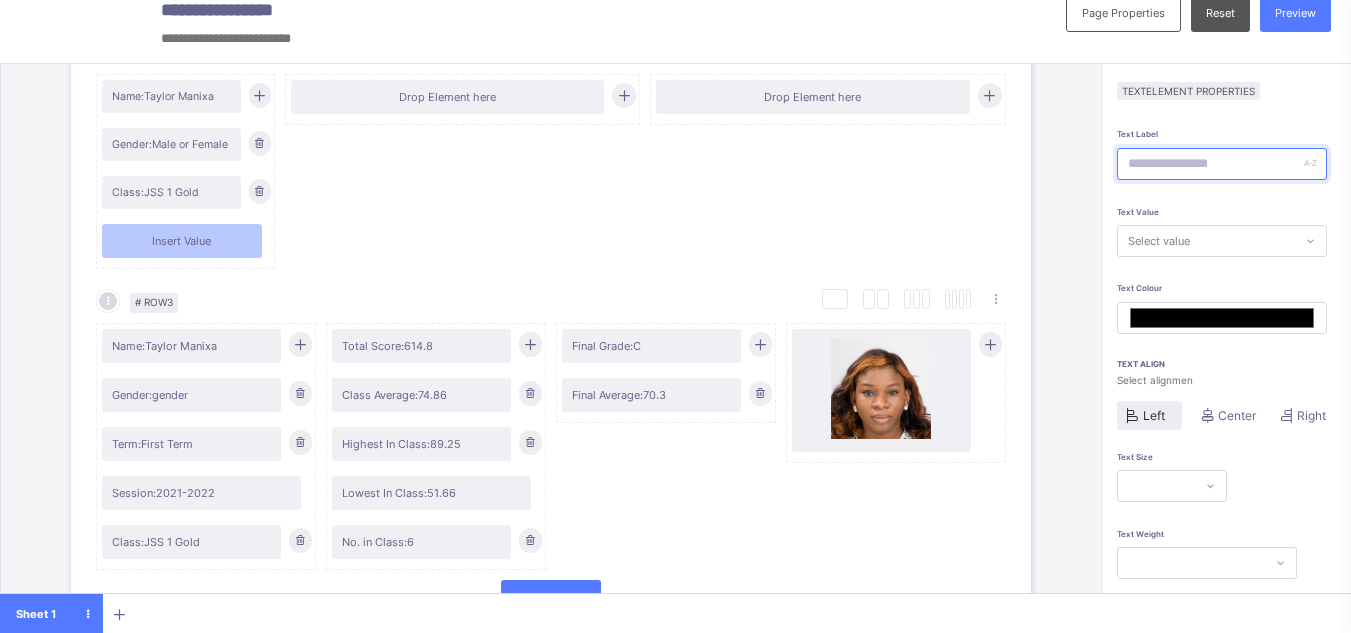 click at bounding box center (1222, 164) 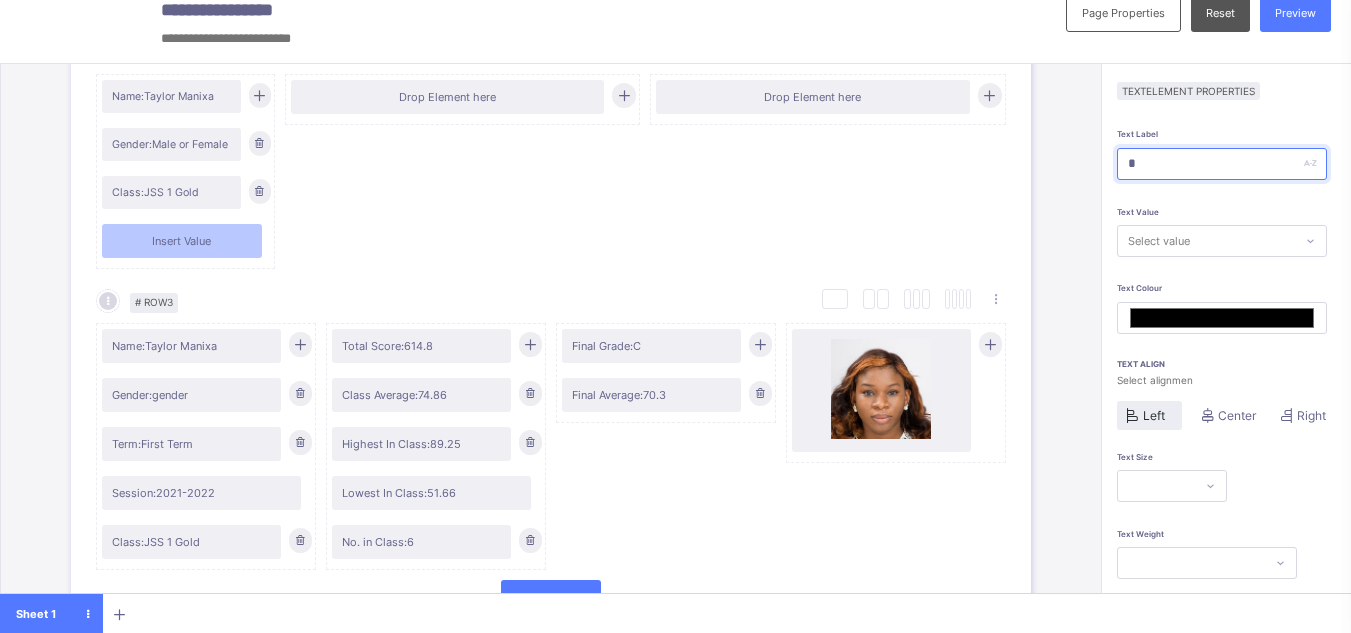 type on "*******" 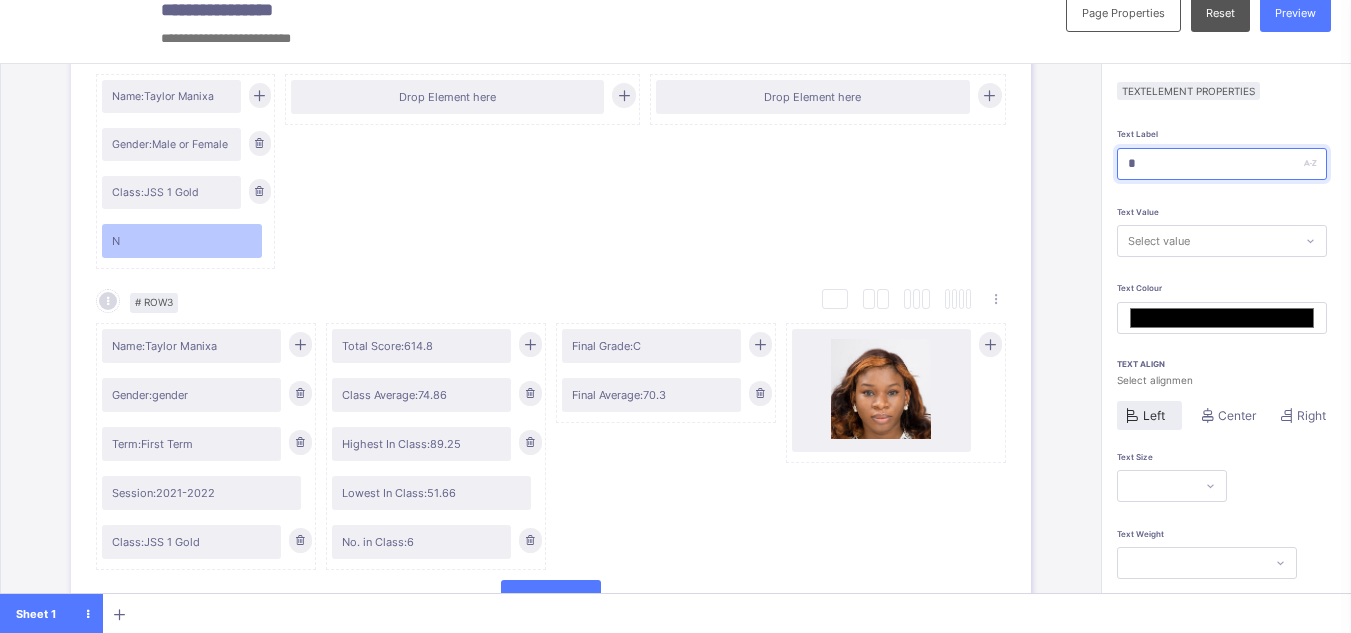 type on "**" 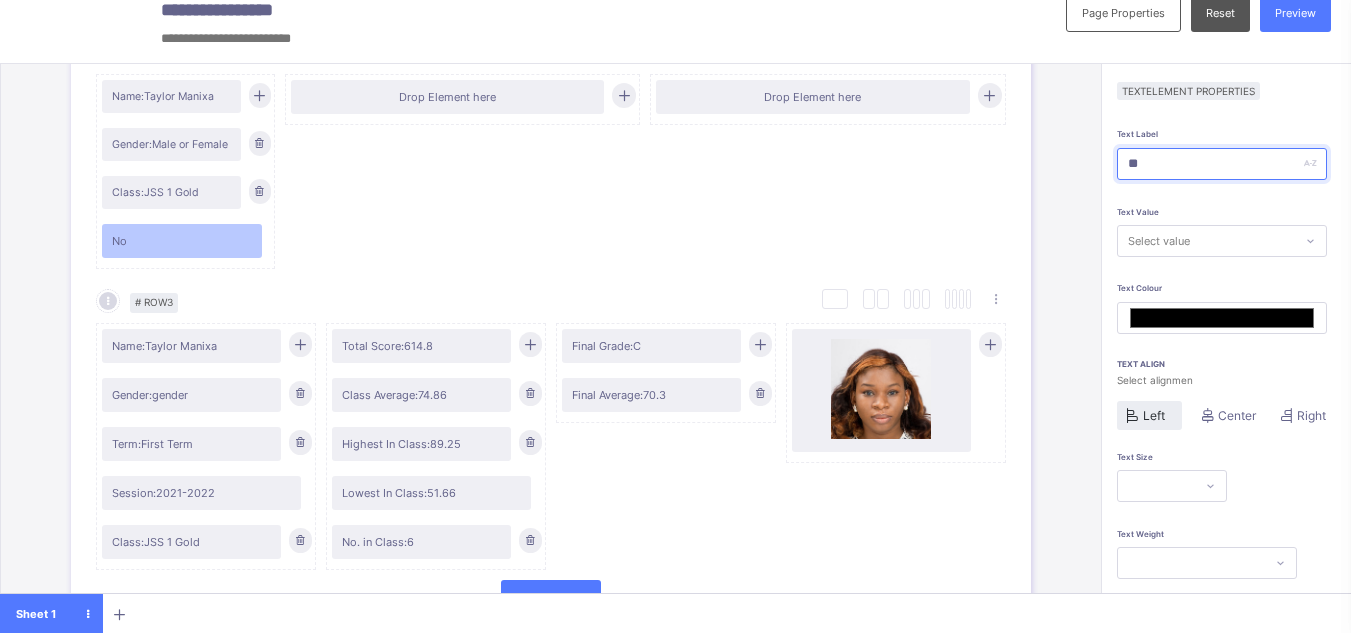 type on "***" 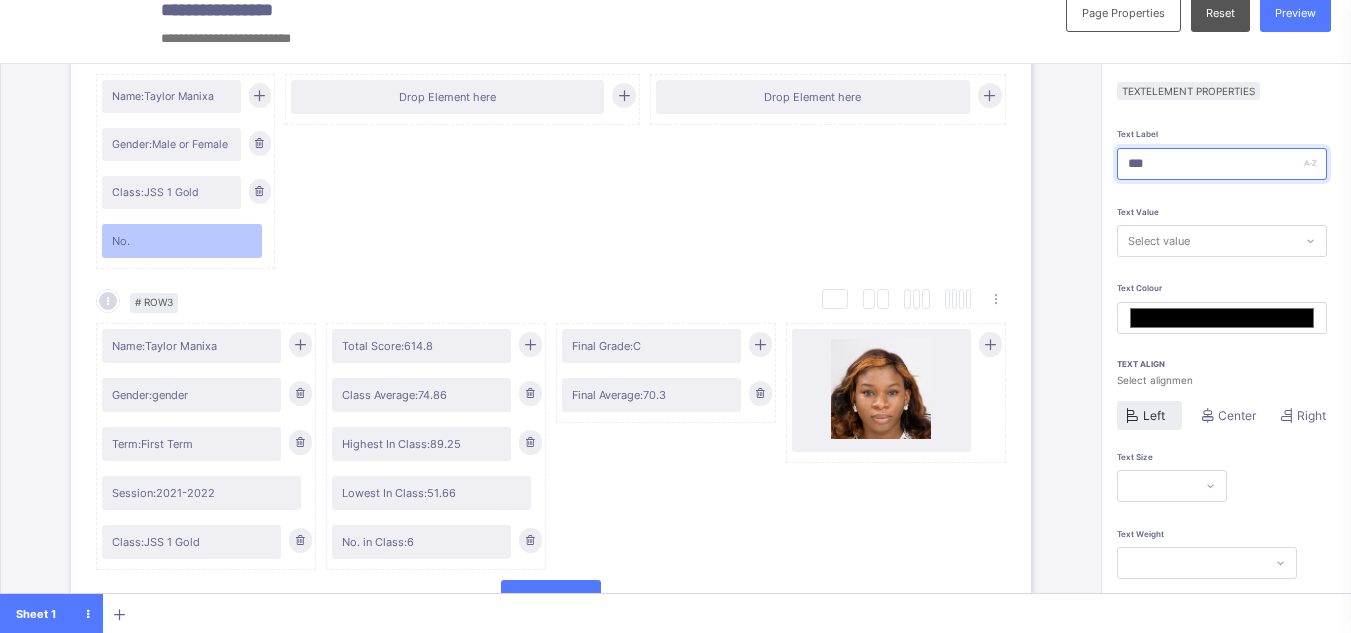 type on "***" 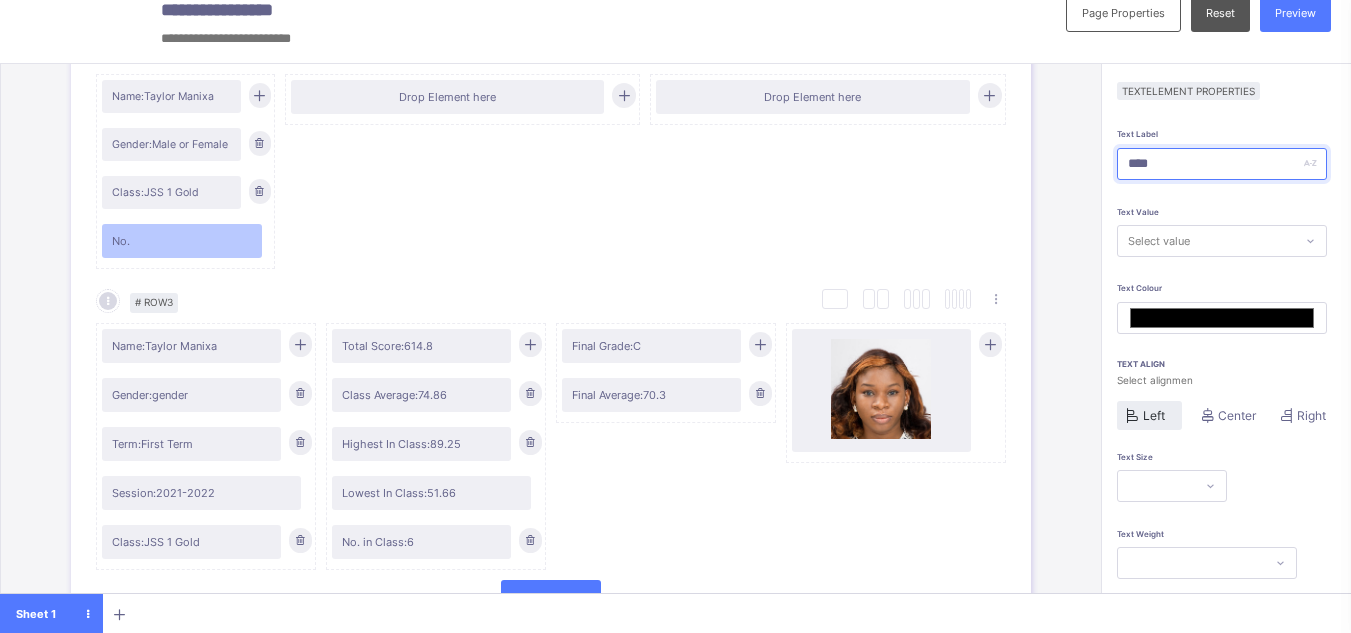type on "*******" 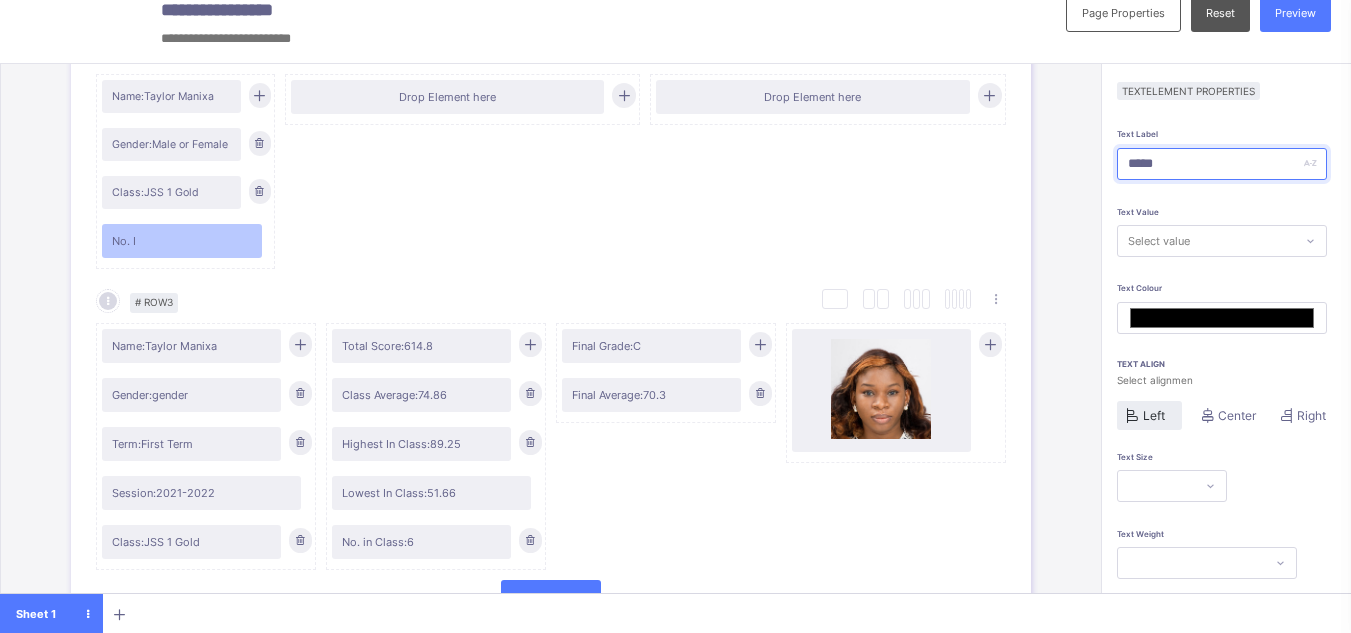 type on "******" 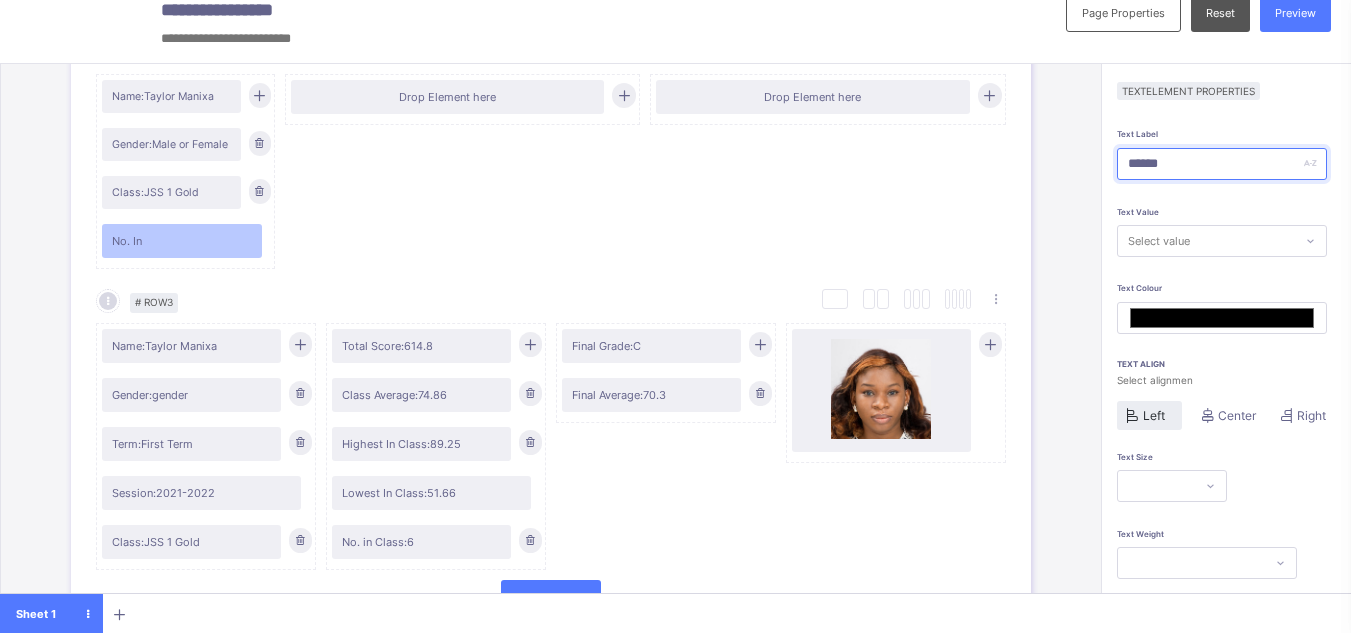 type on "******" 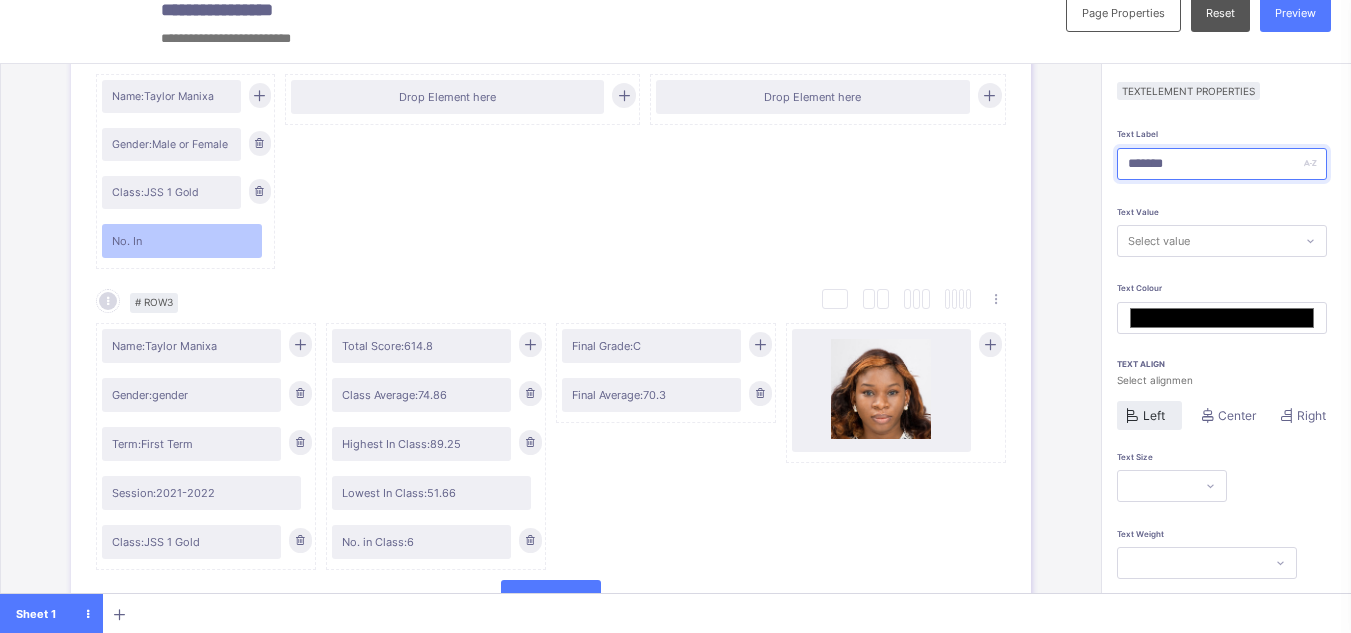 type on "********" 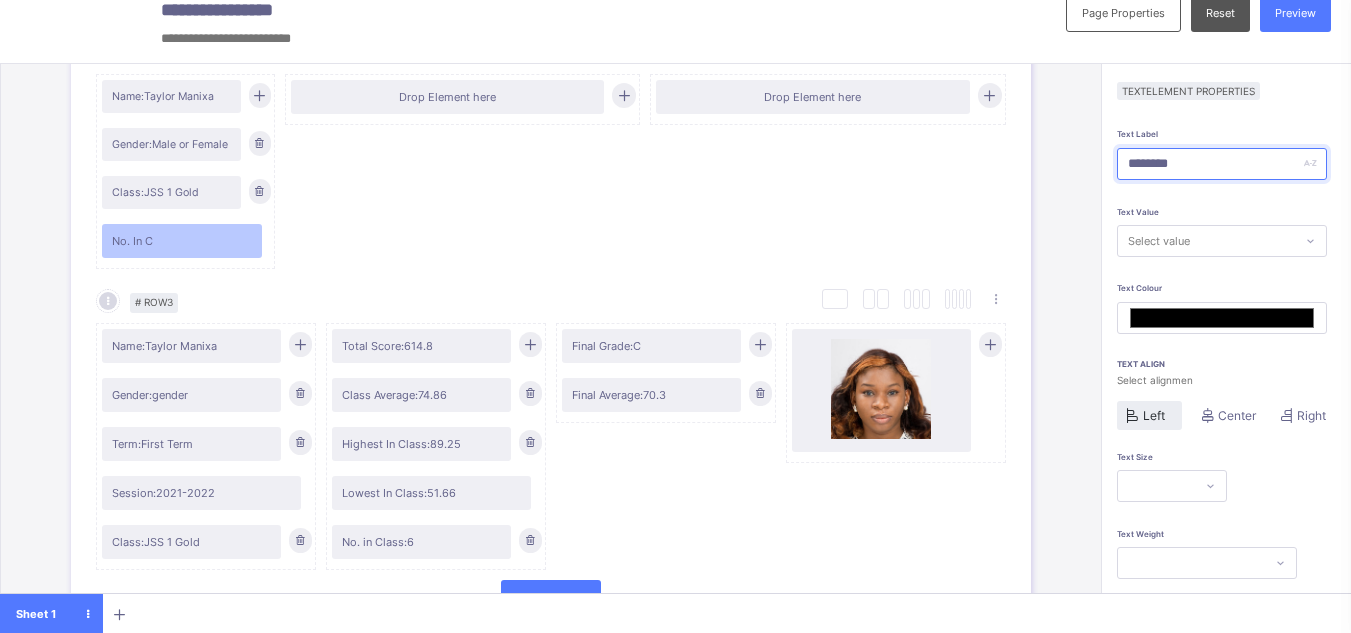 type on "*********" 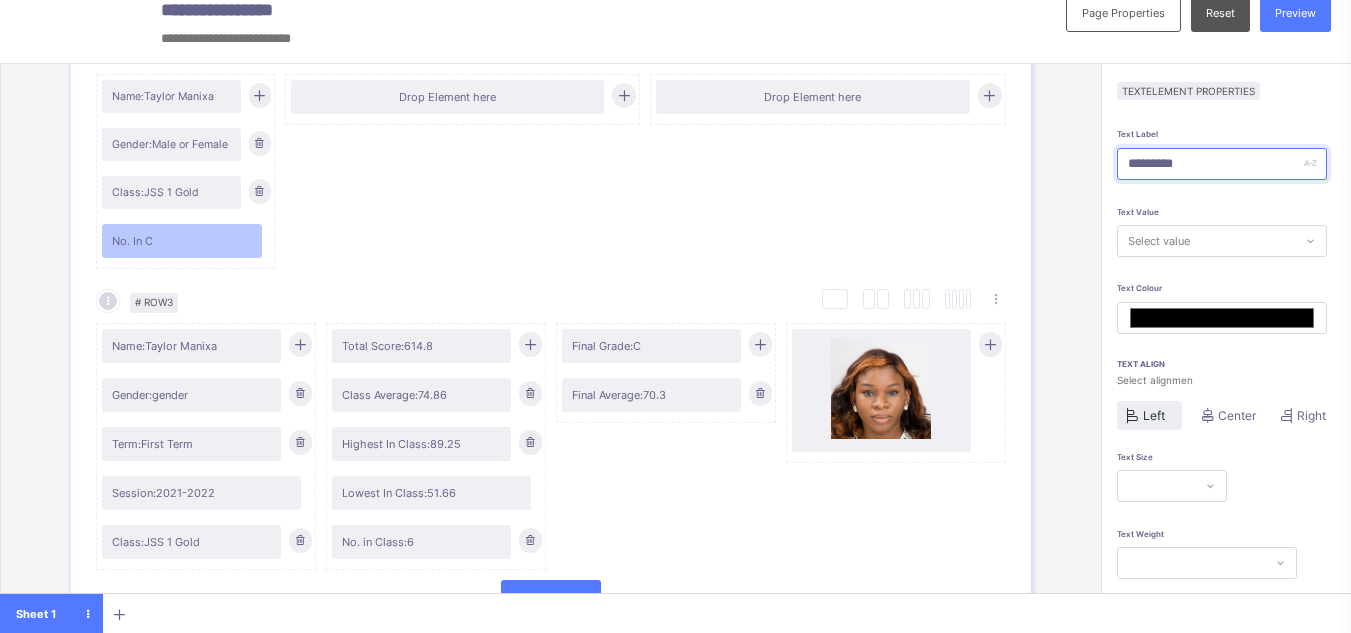 type on "*******" 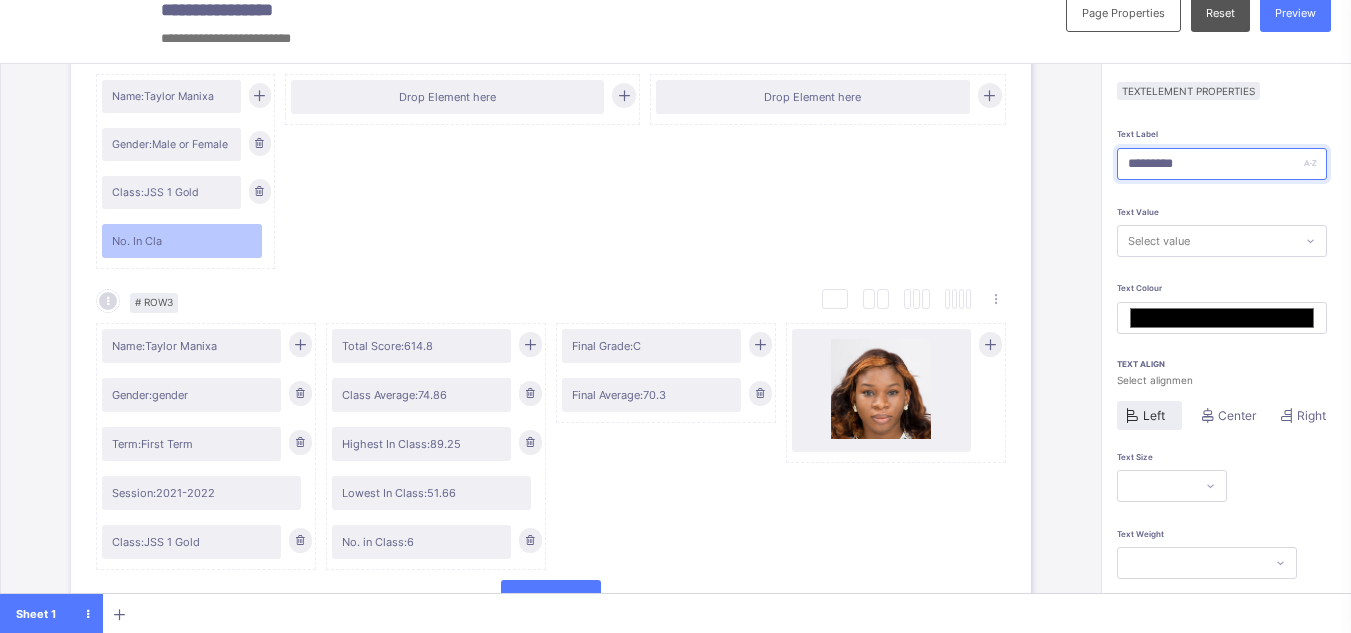 type on "**********" 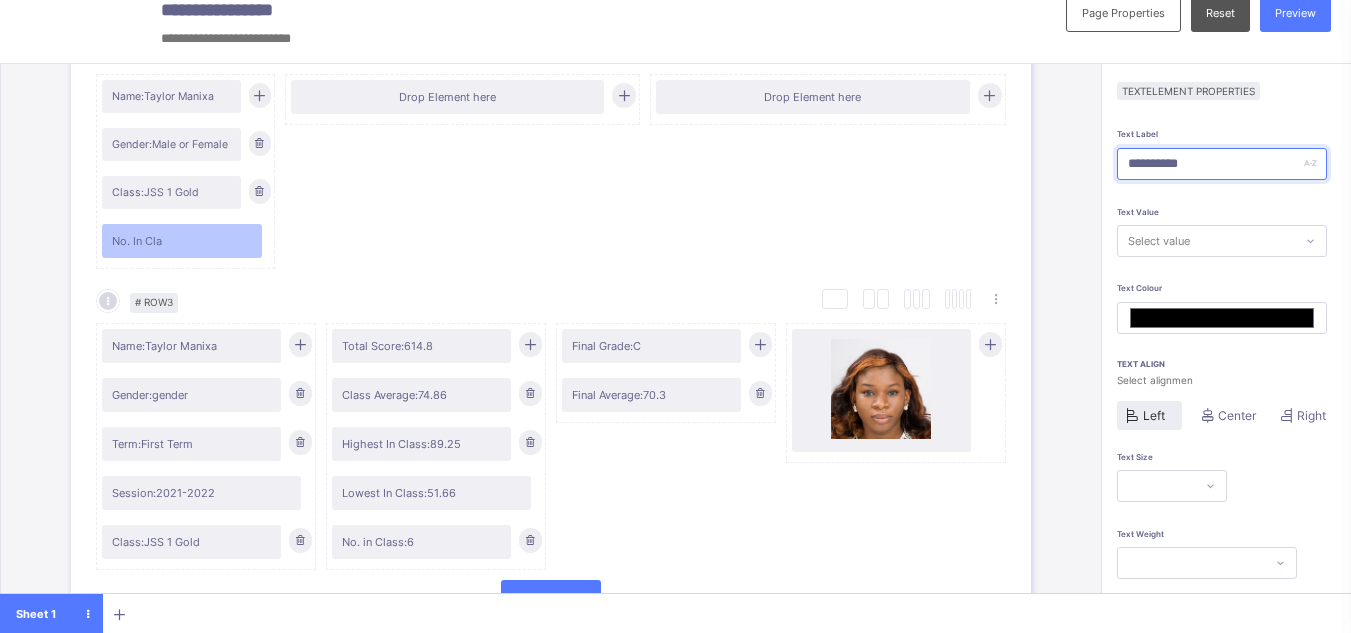 type on "**********" 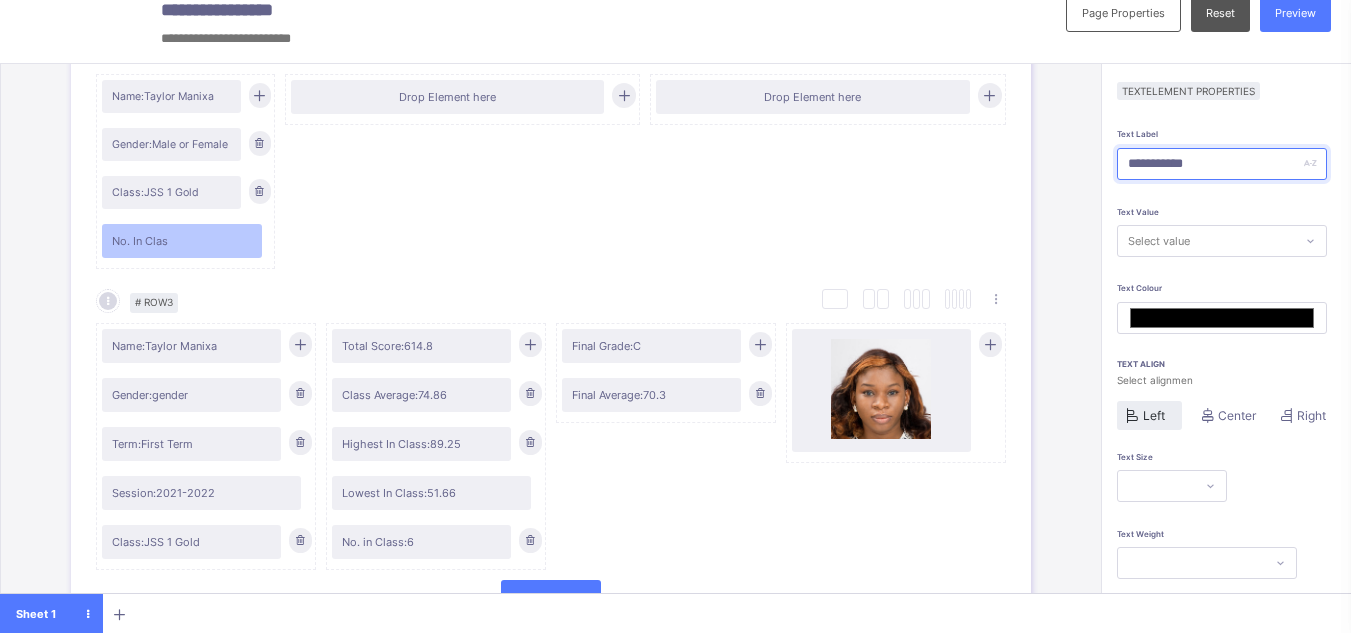 type on "**********" 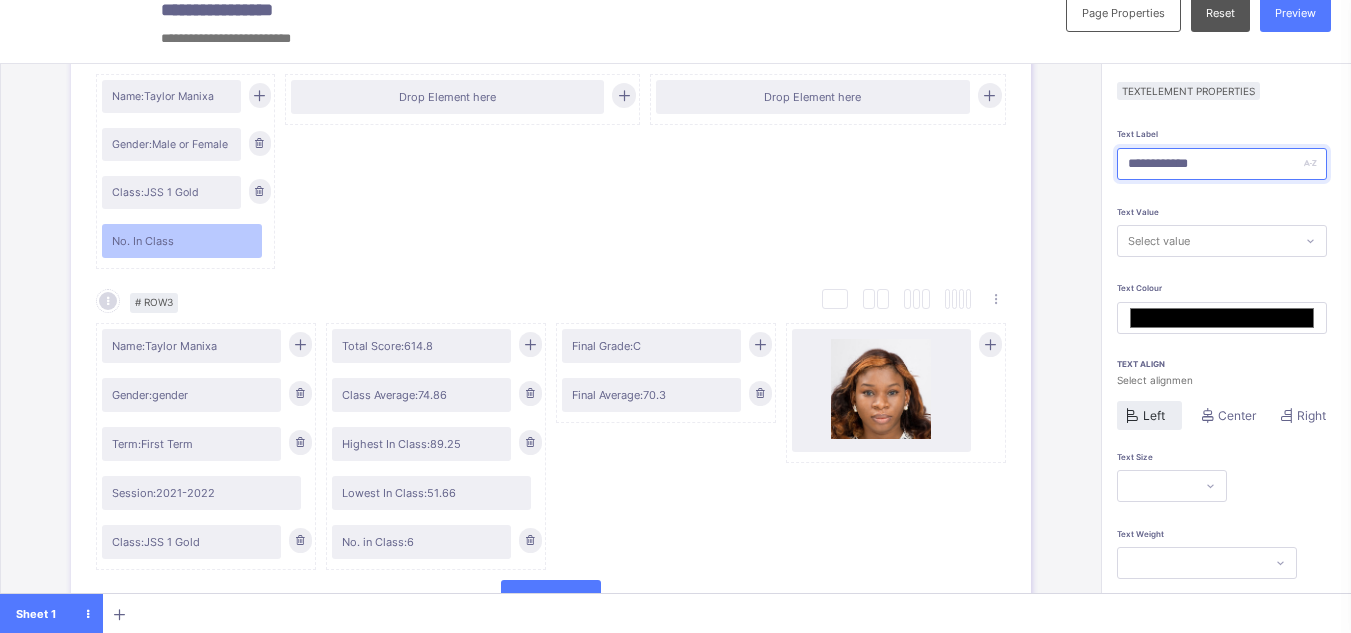 type on "**********" 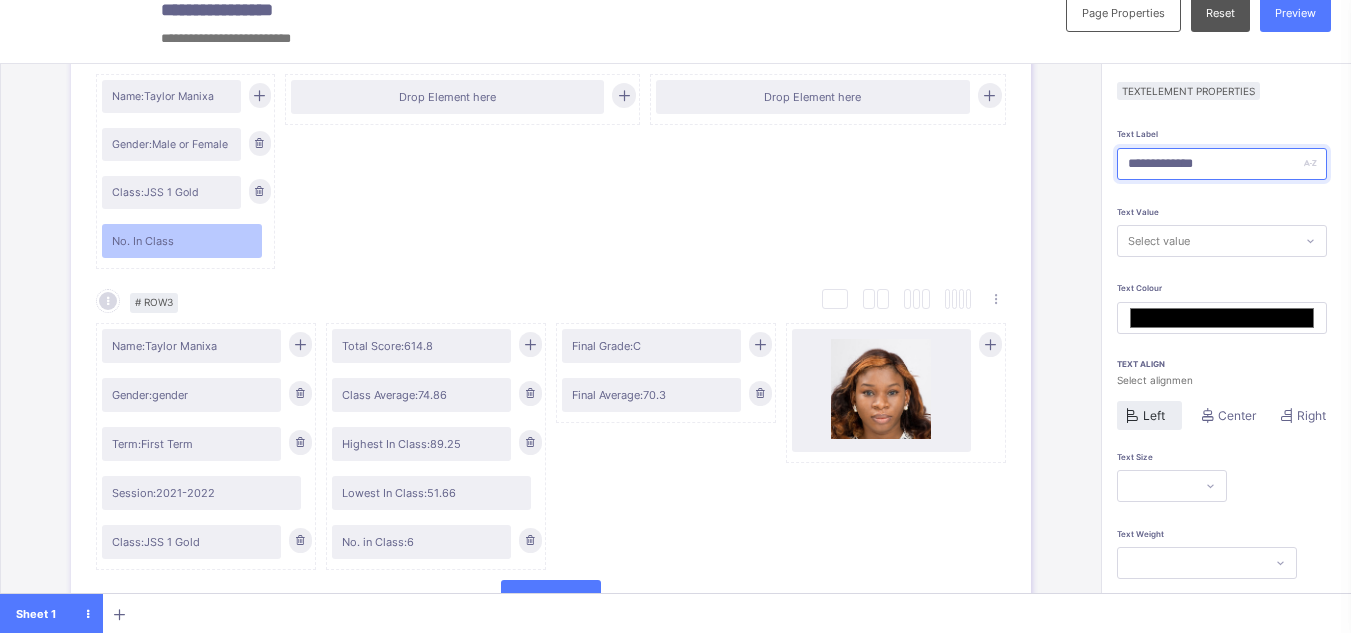 type on "*******" 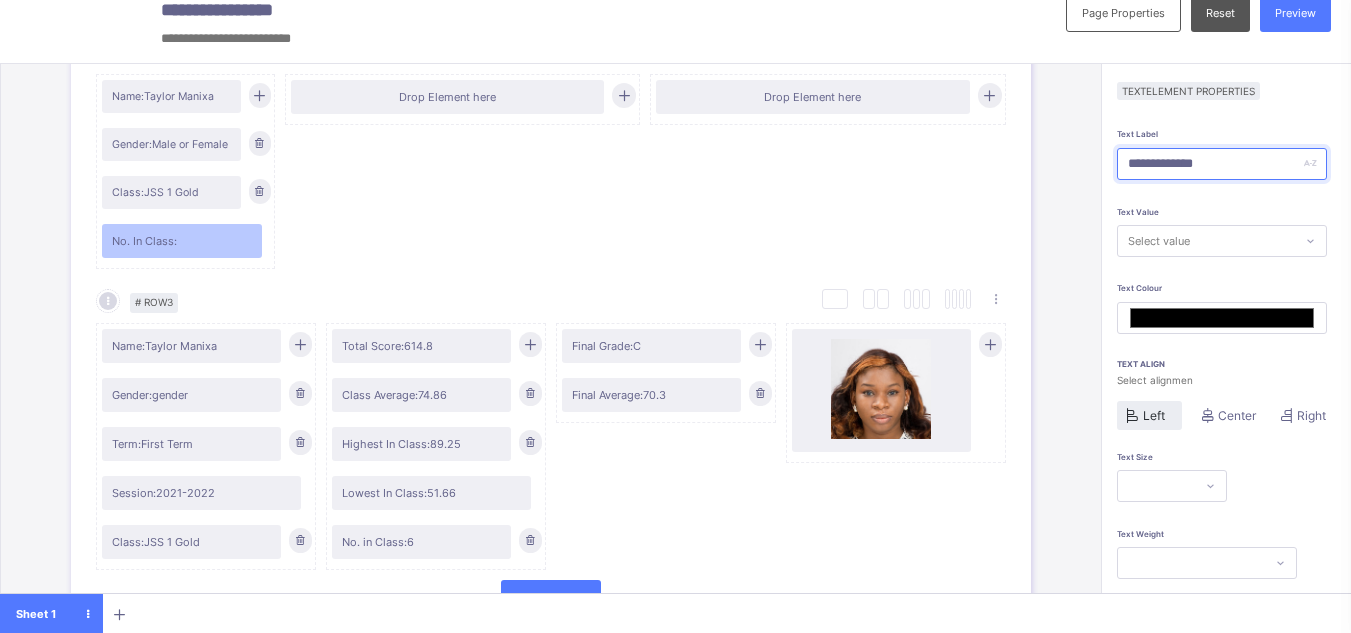 type on "**********" 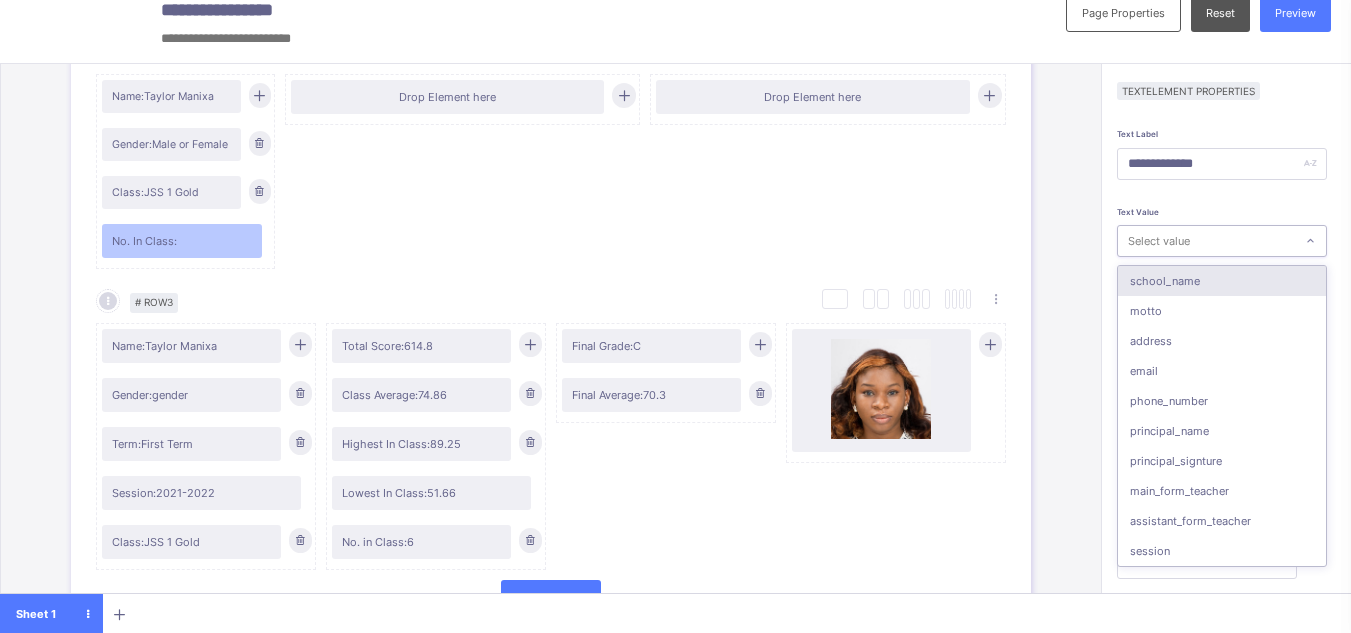 click on "Select value" at bounding box center [1159, 241] 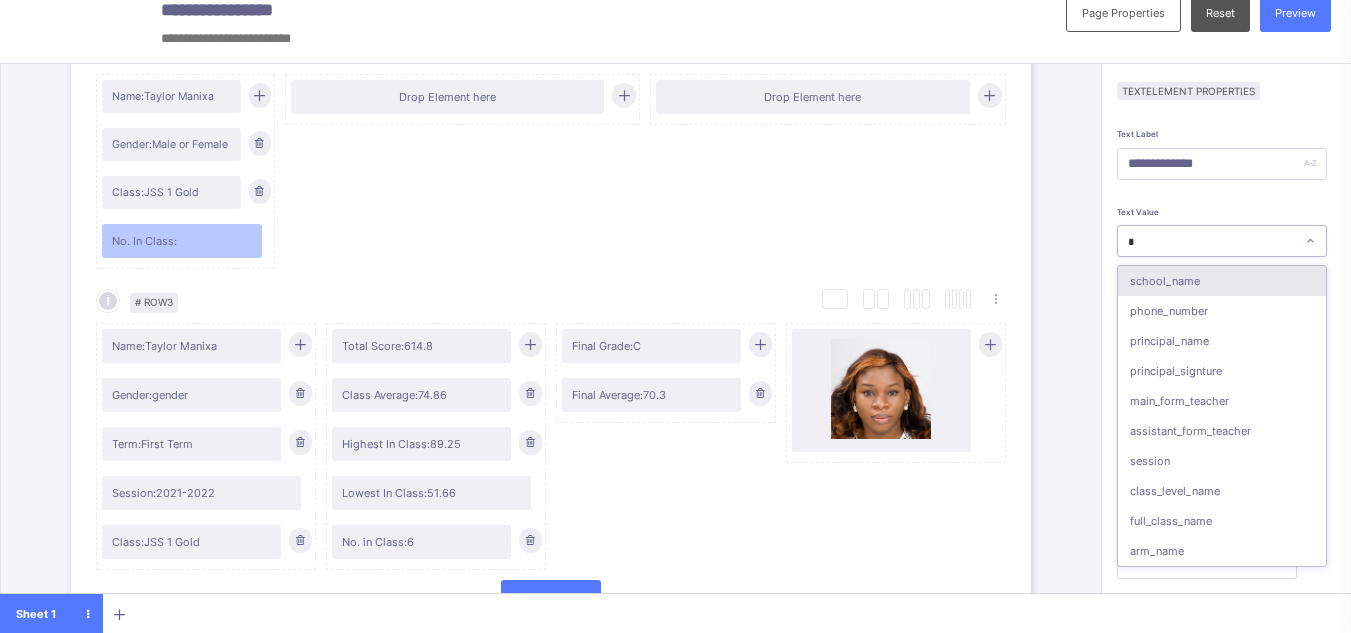 type on "**" 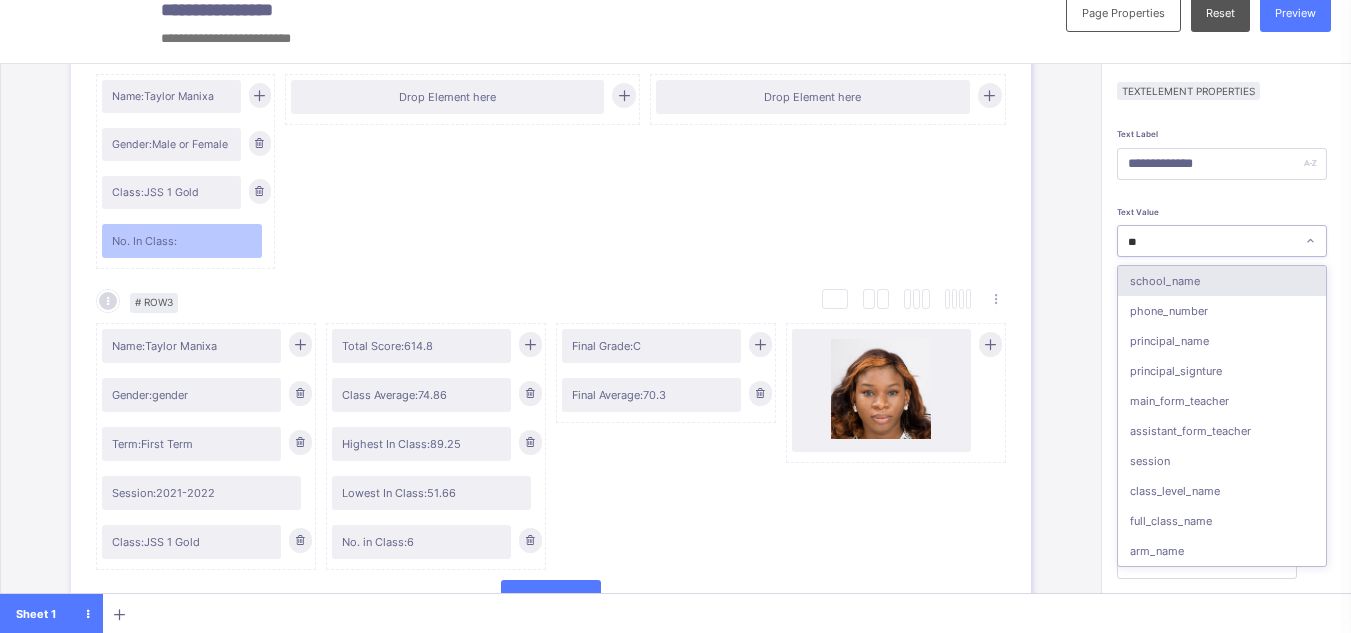 type on "*******" 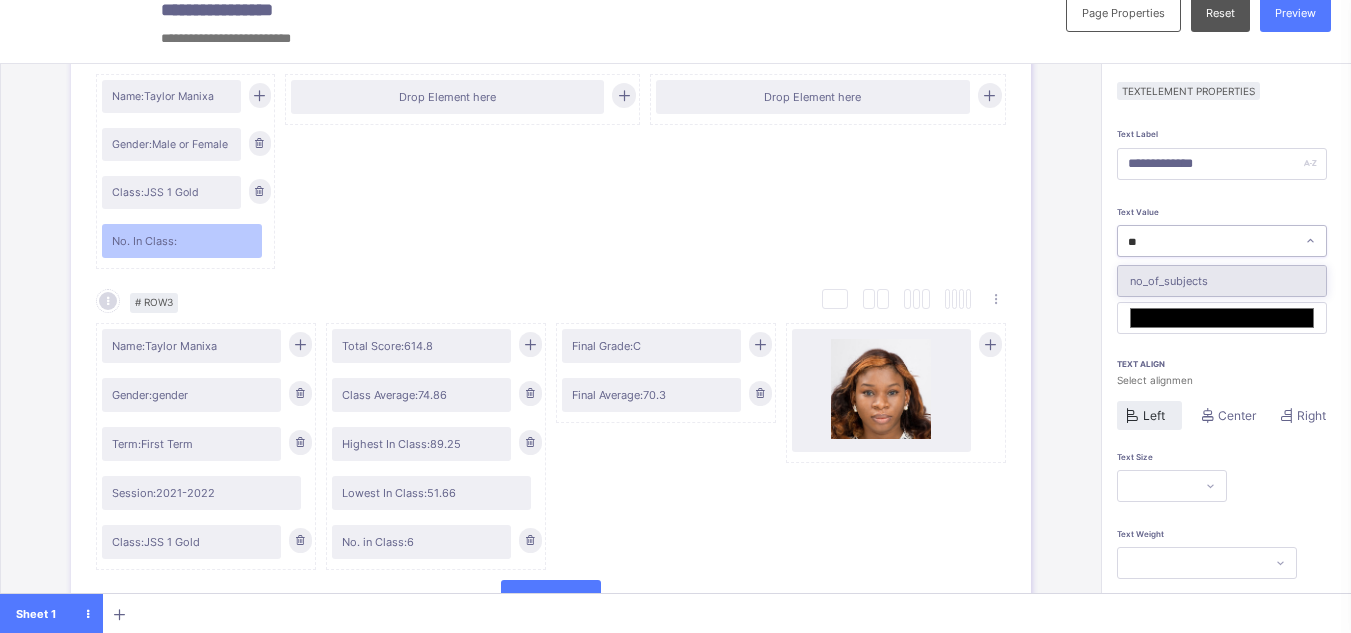 type on "*" 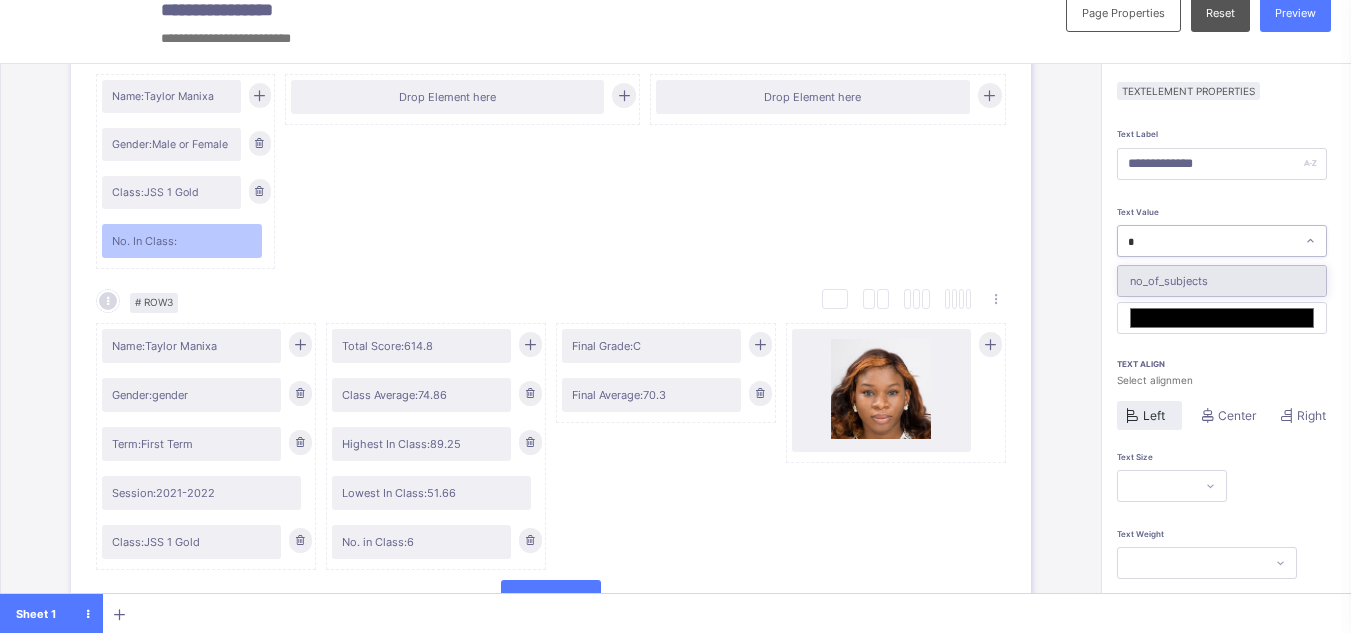 type on "*******" 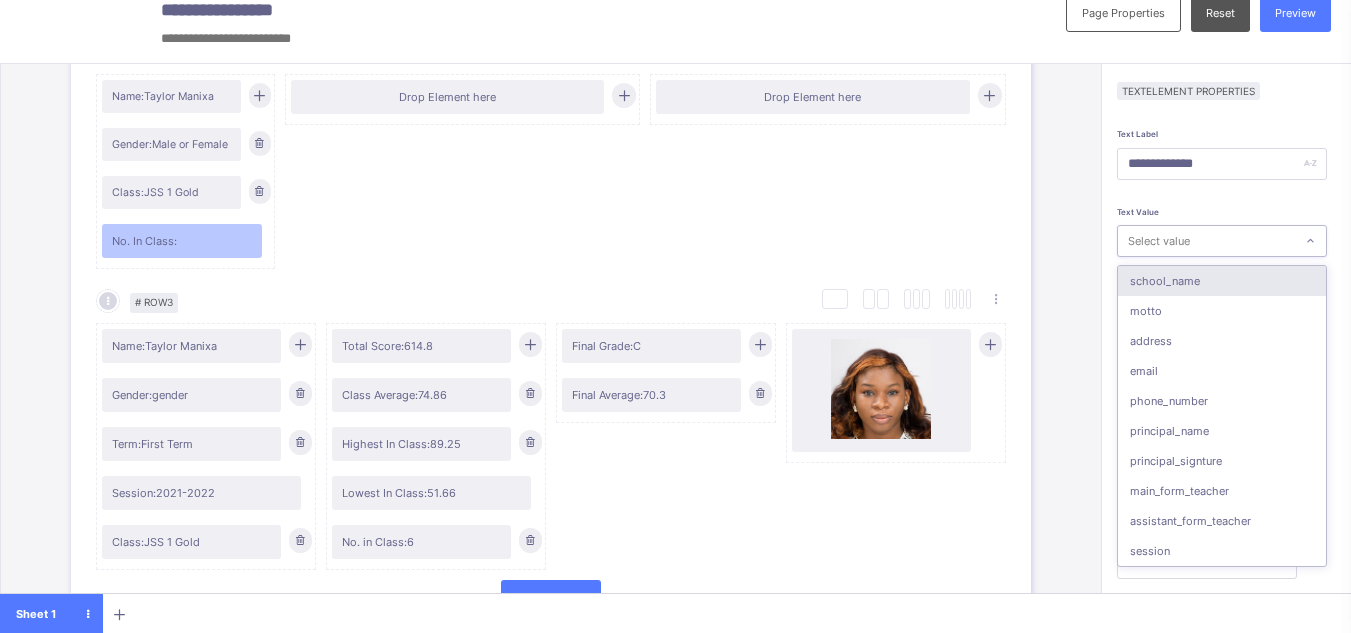 type on "*" 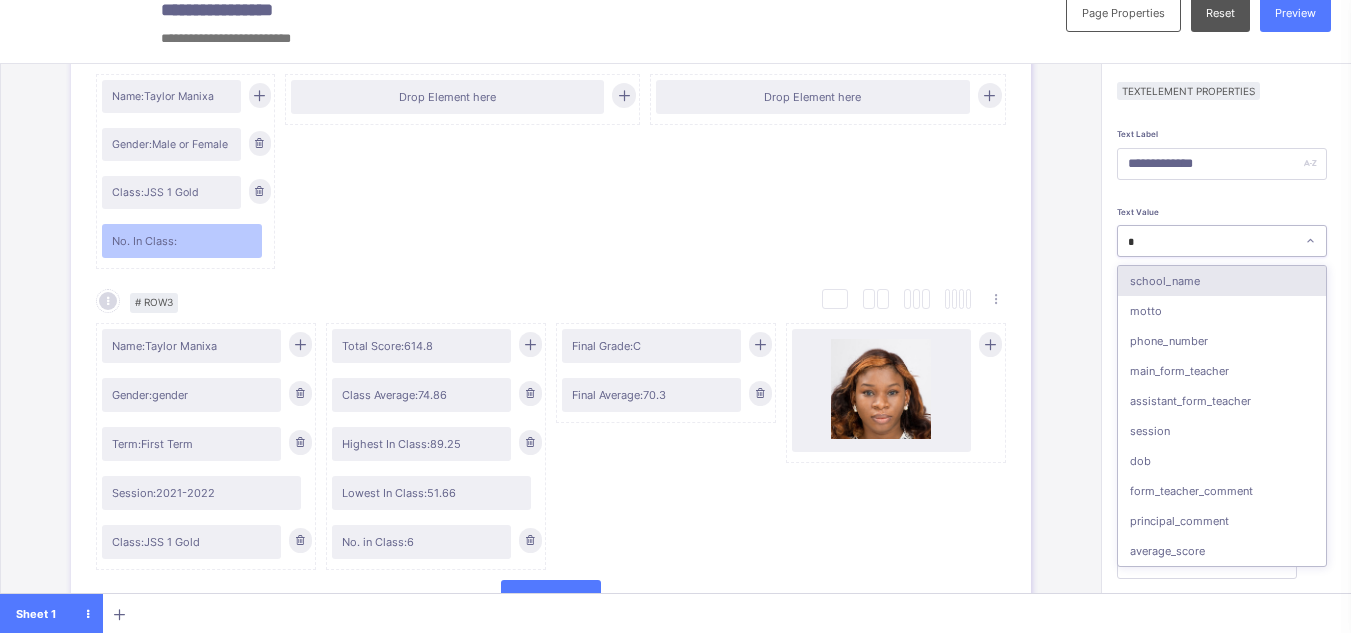 type on "**" 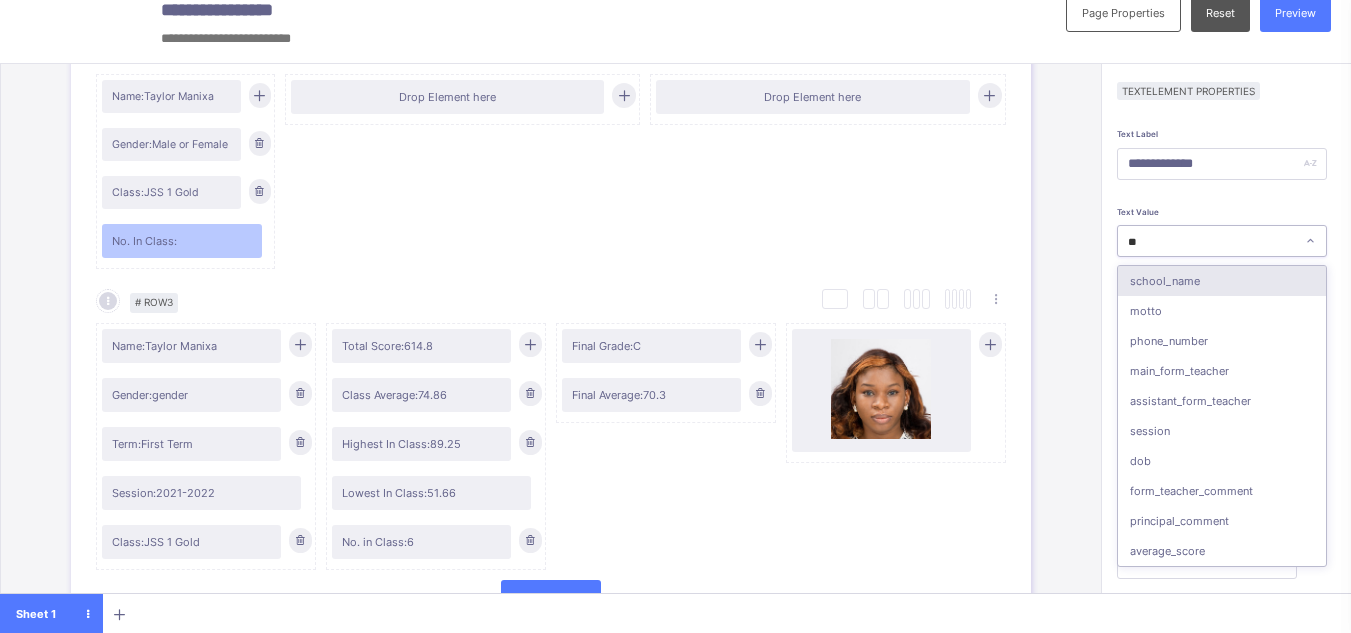 type on "***" 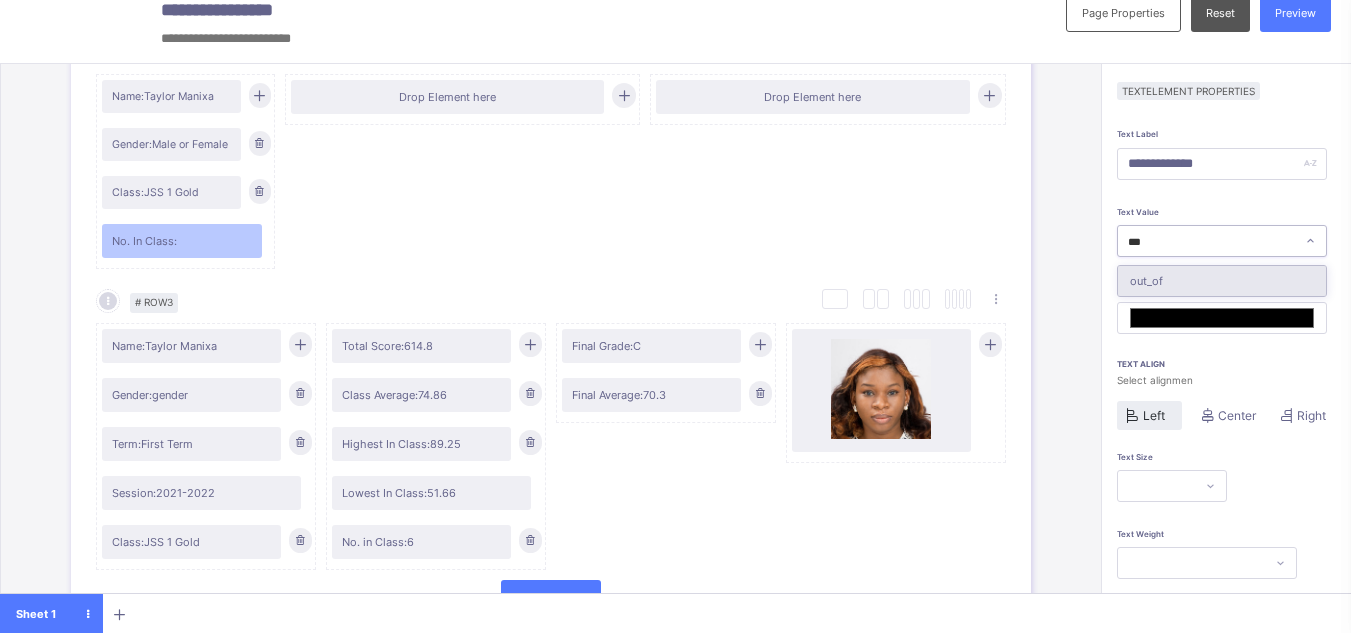click on "out_of" at bounding box center [1222, 281] 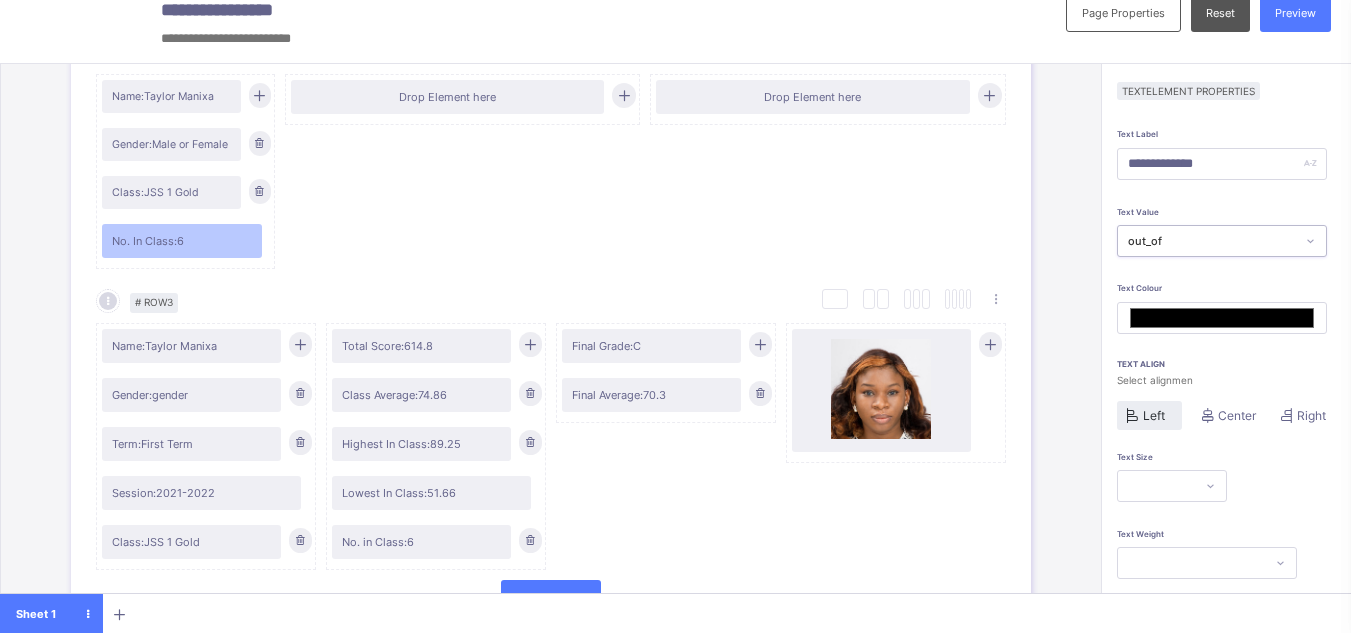 scroll, scrollTop: 159, scrollLeft: 0, axis: vertical 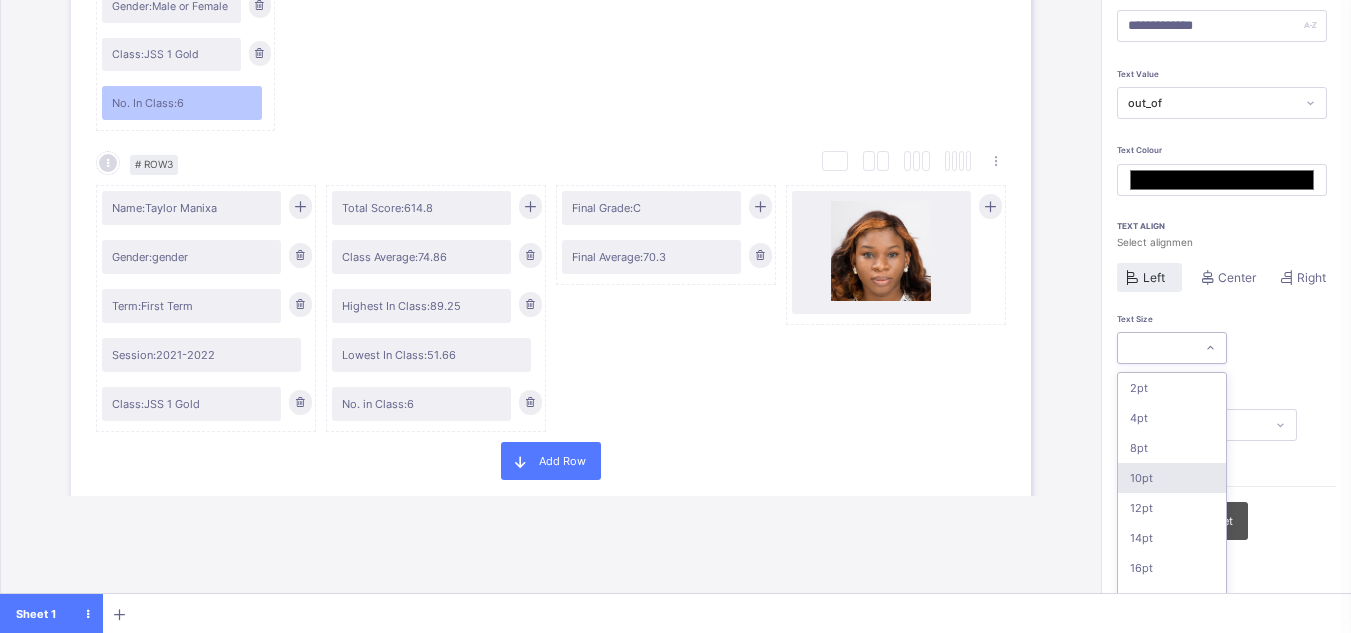 click on "option 10pt focused, 4 of 16. 16 results available. Use Up and Down to choose options, press Enter to select the currently focused option, press Escape to exit the menu, press Tab to select the option and exit the menu. 2pt 4pt 8pt 10pt 12pt 14pt 16pt 18pt 20pt 26pt 30pt 33pt 36pt 40pt 44pt 48pt" at bounding box center (1172, 348) 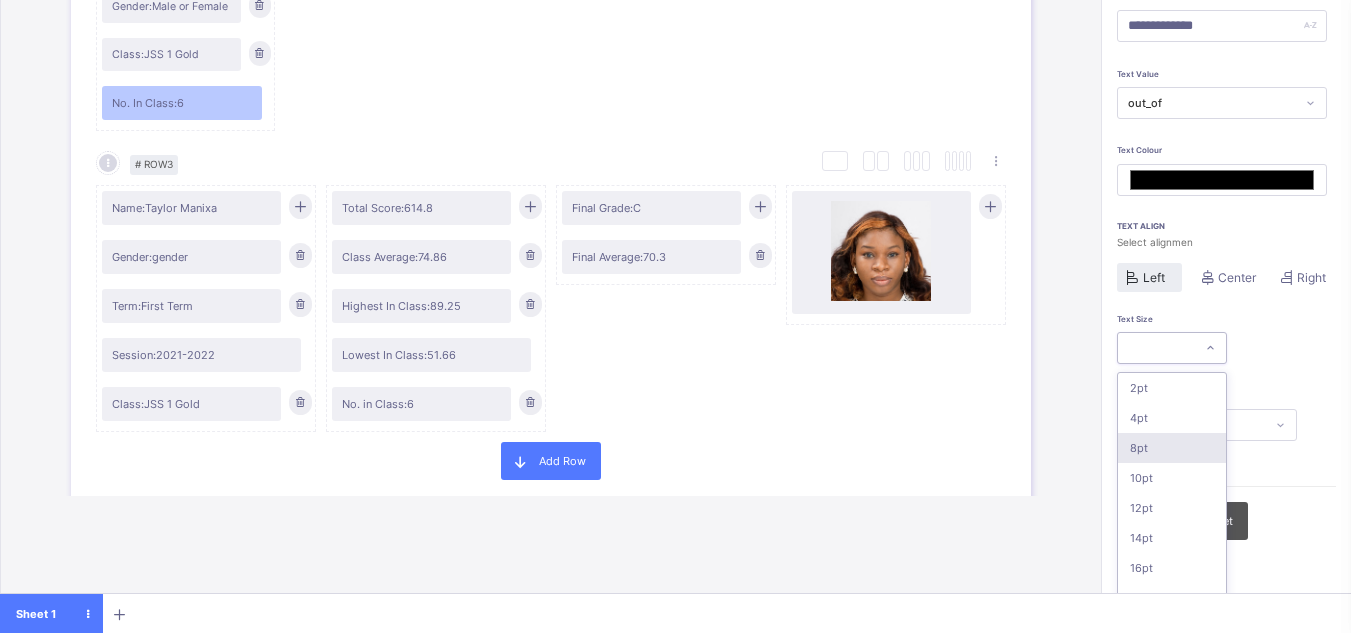 click on "8pt" at bounding box center [1172, 448] 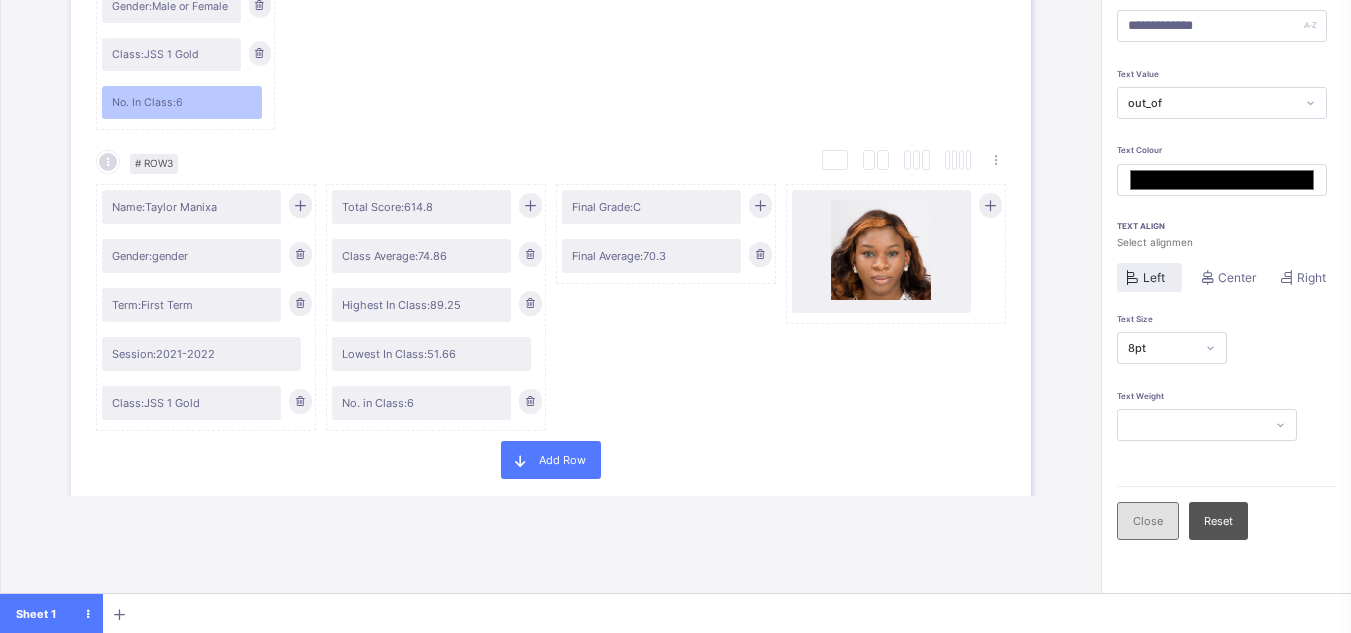 click on "Close" at bounding box center [1148, 521] 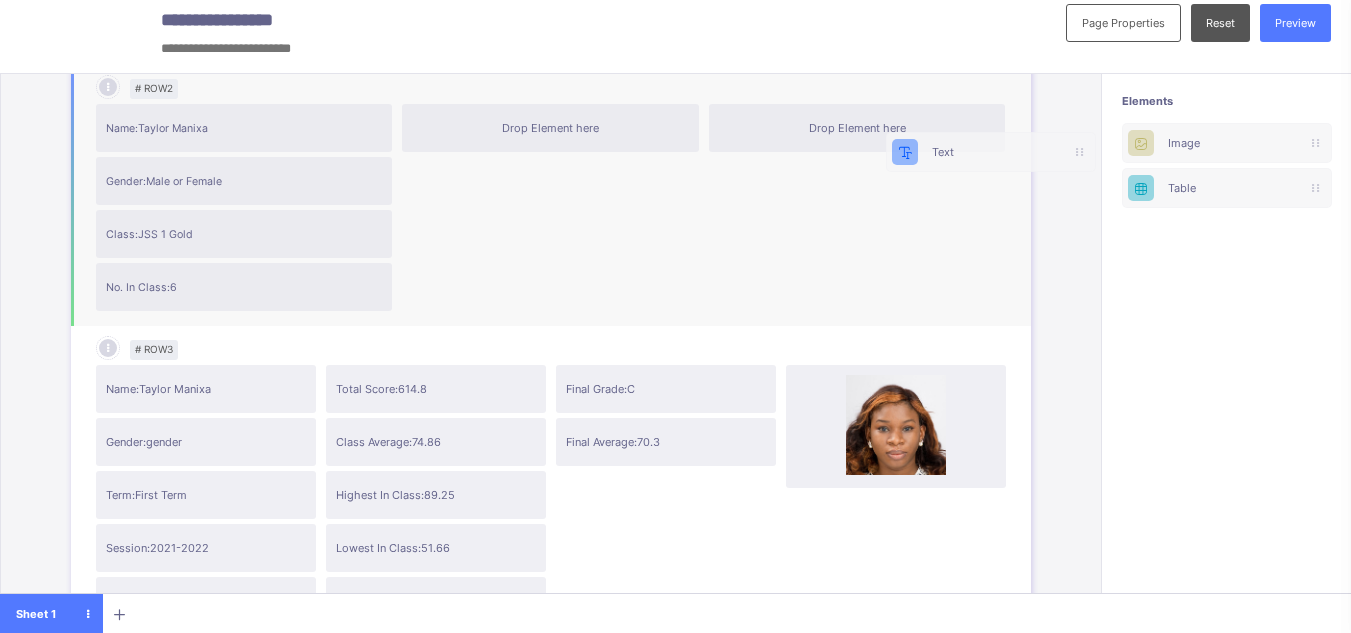 scroll, scrollTop: 5, scrollLeft: 15, axis: both 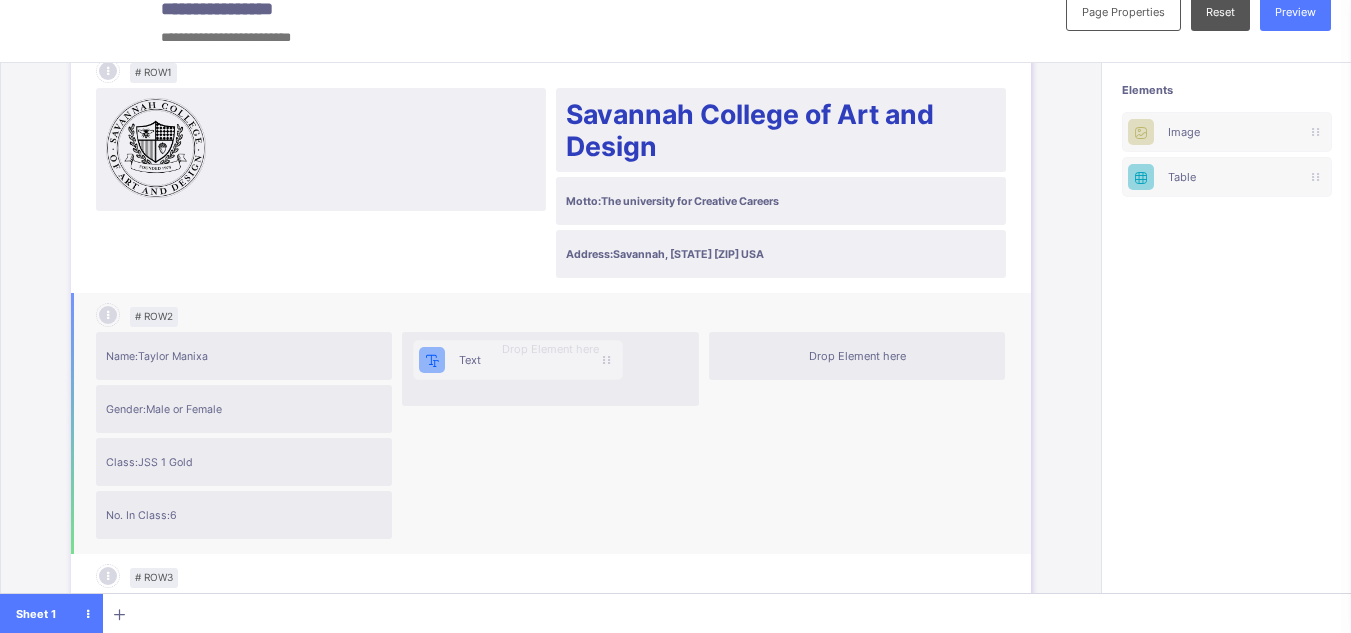 drag, startPoint x: 1236, startPoint y: 131, endPoint x: 496, endPoint y: 360, distance: 774.6231 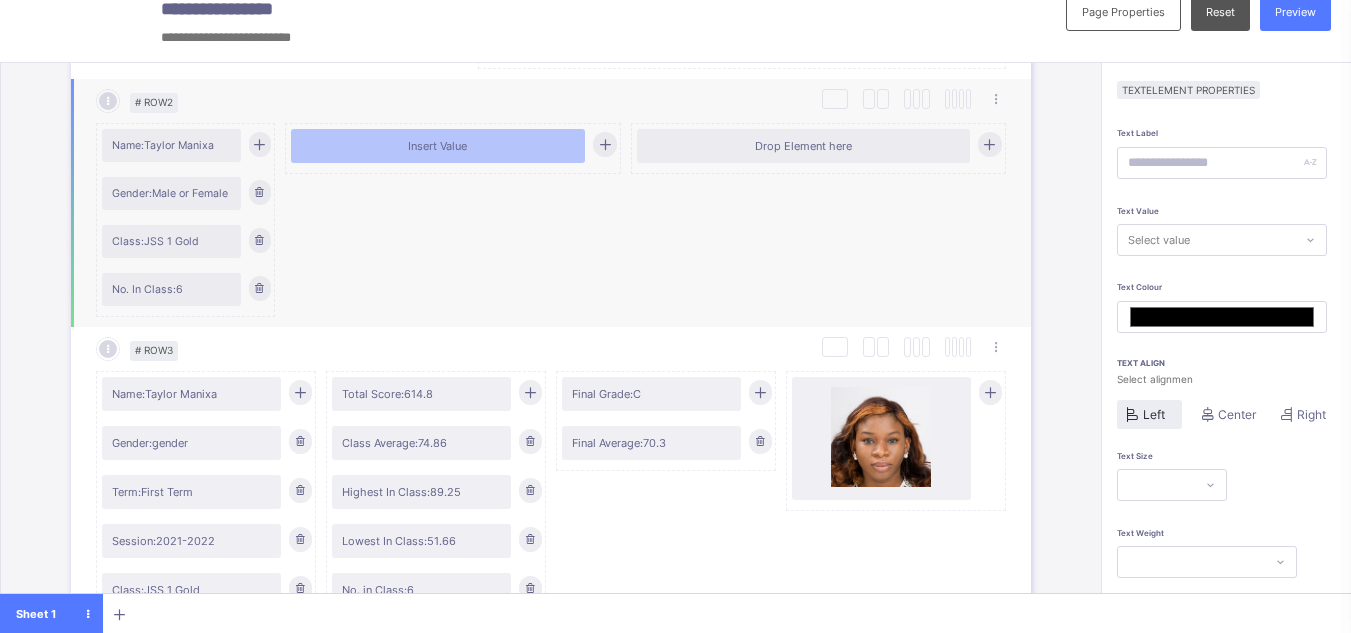 scroll, scrollTop: 403, scrollLeft: 0, axis: vertical 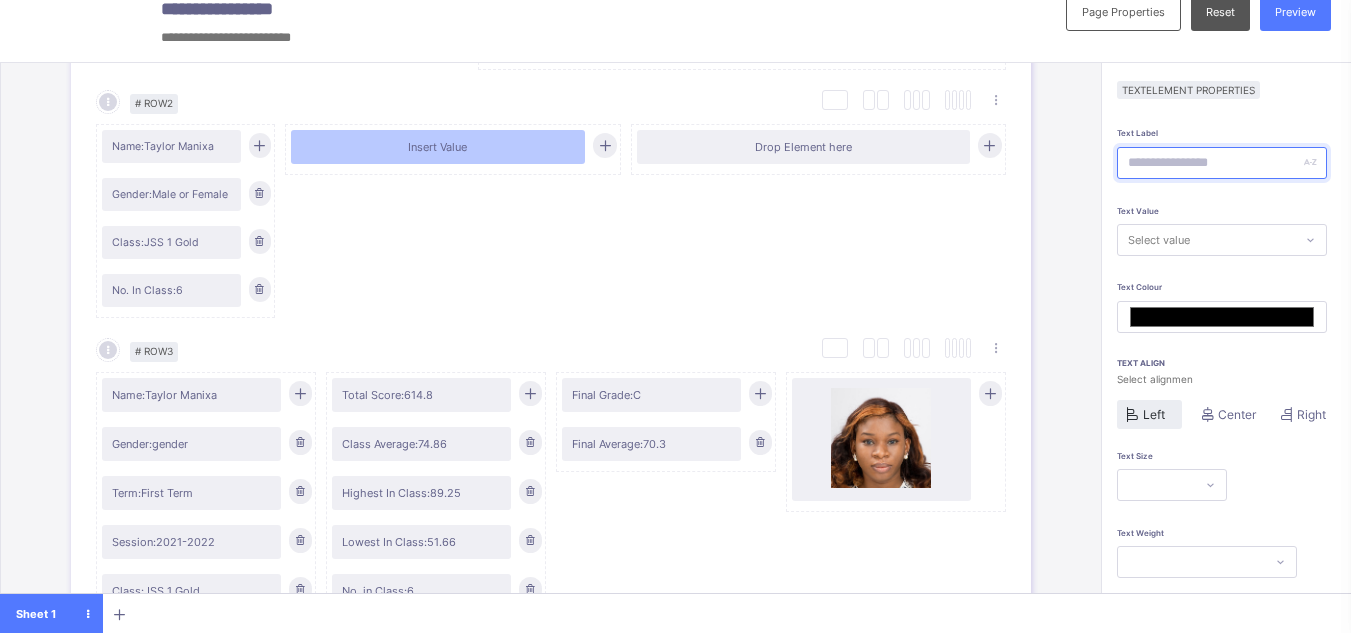 click at bounding box center (1222, 163) 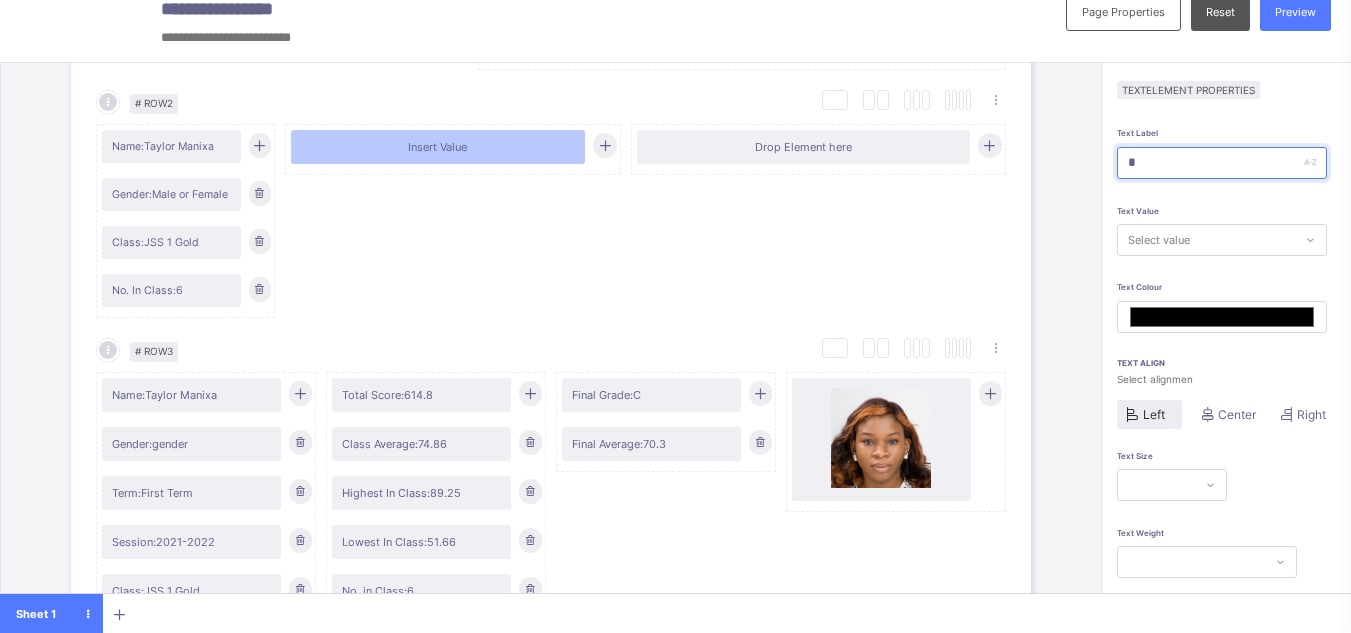 type on "*******" 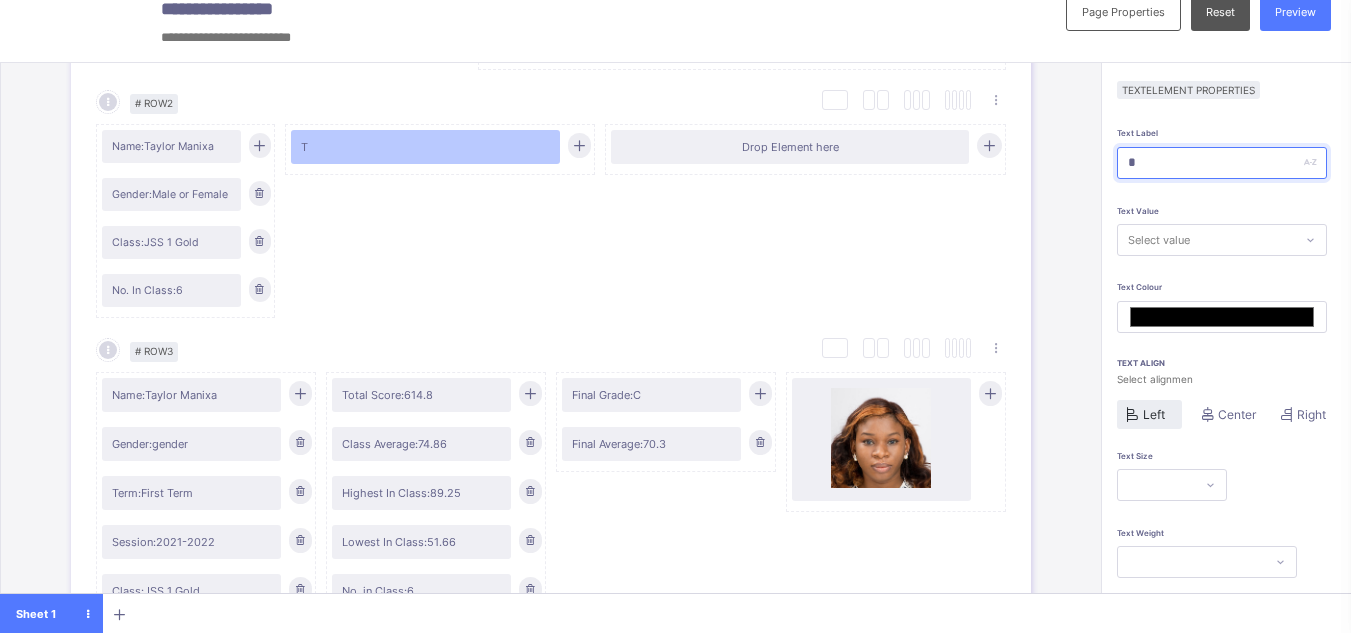 type on "**" 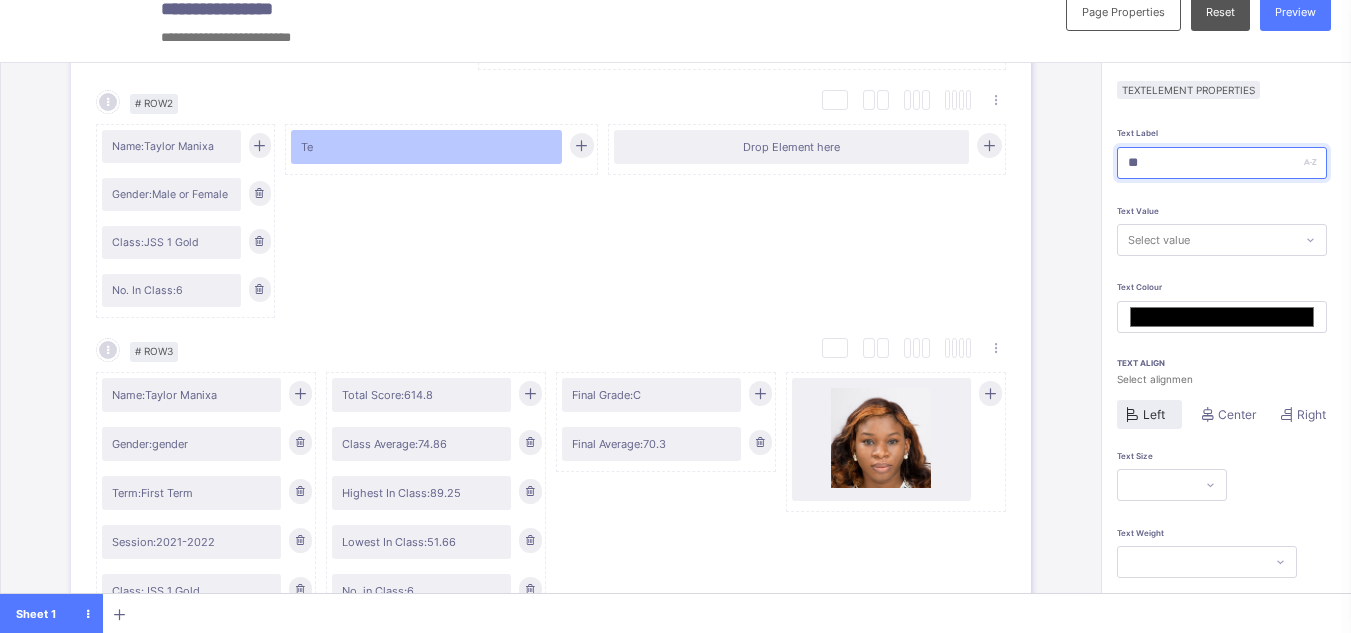 type on "***" 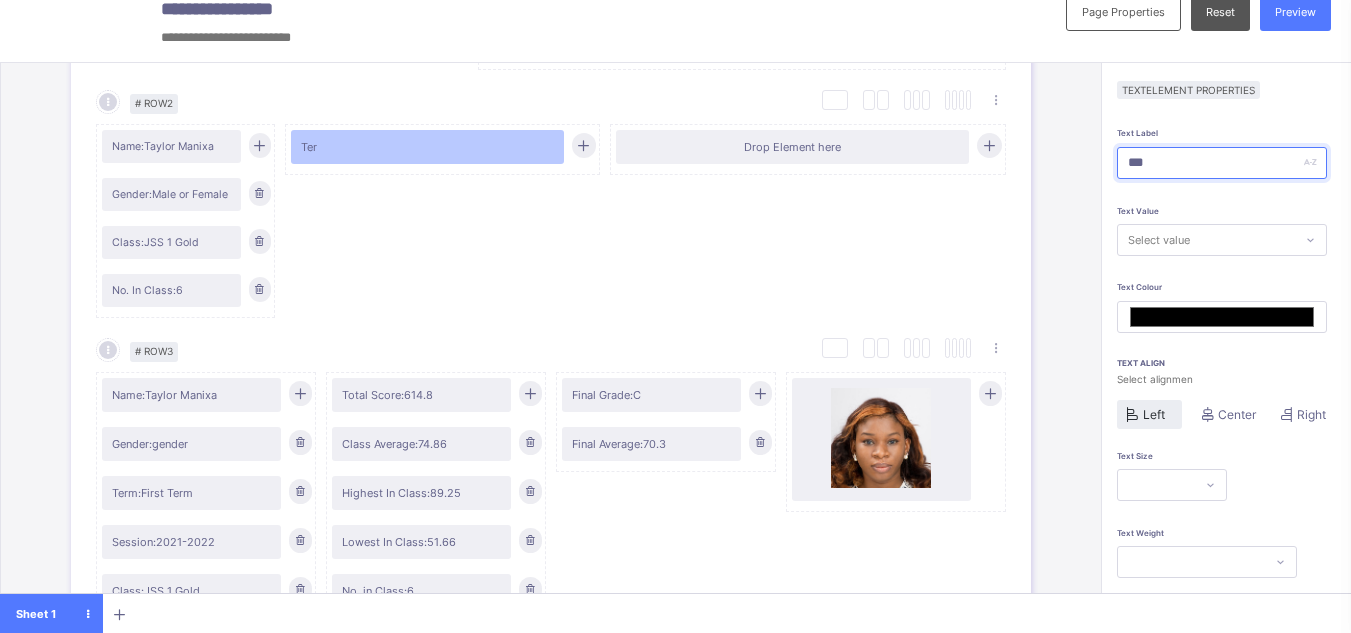 type on "****" 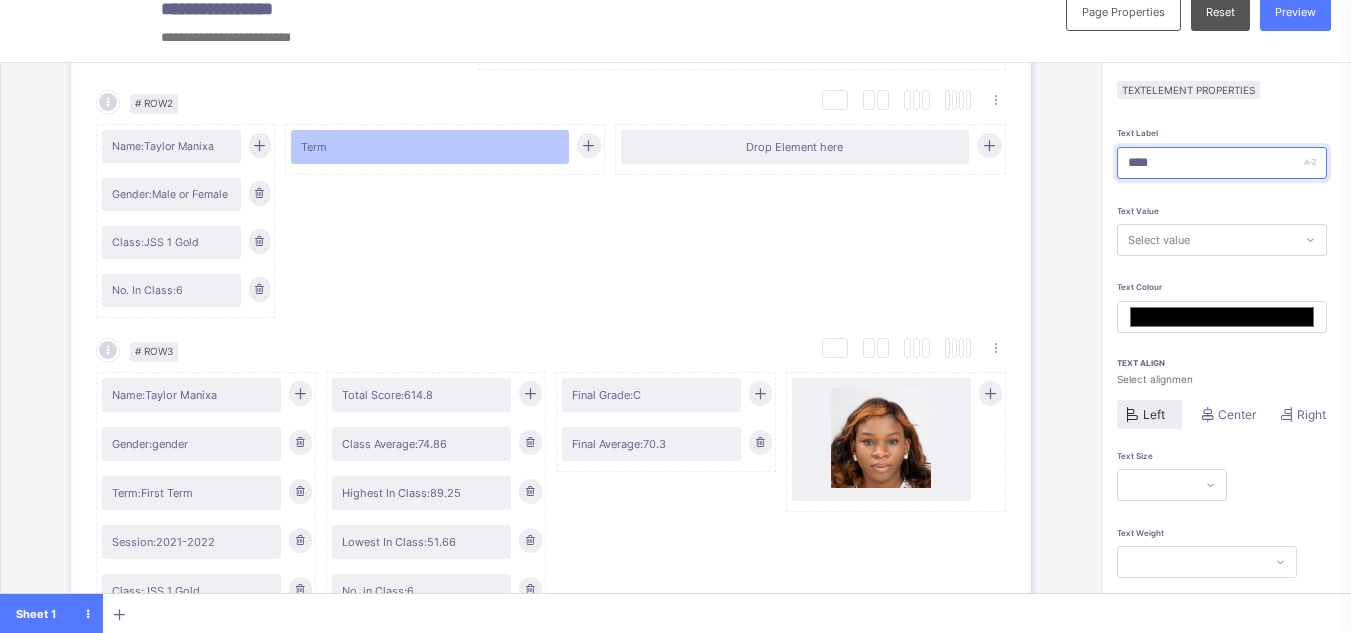 type on "*****" 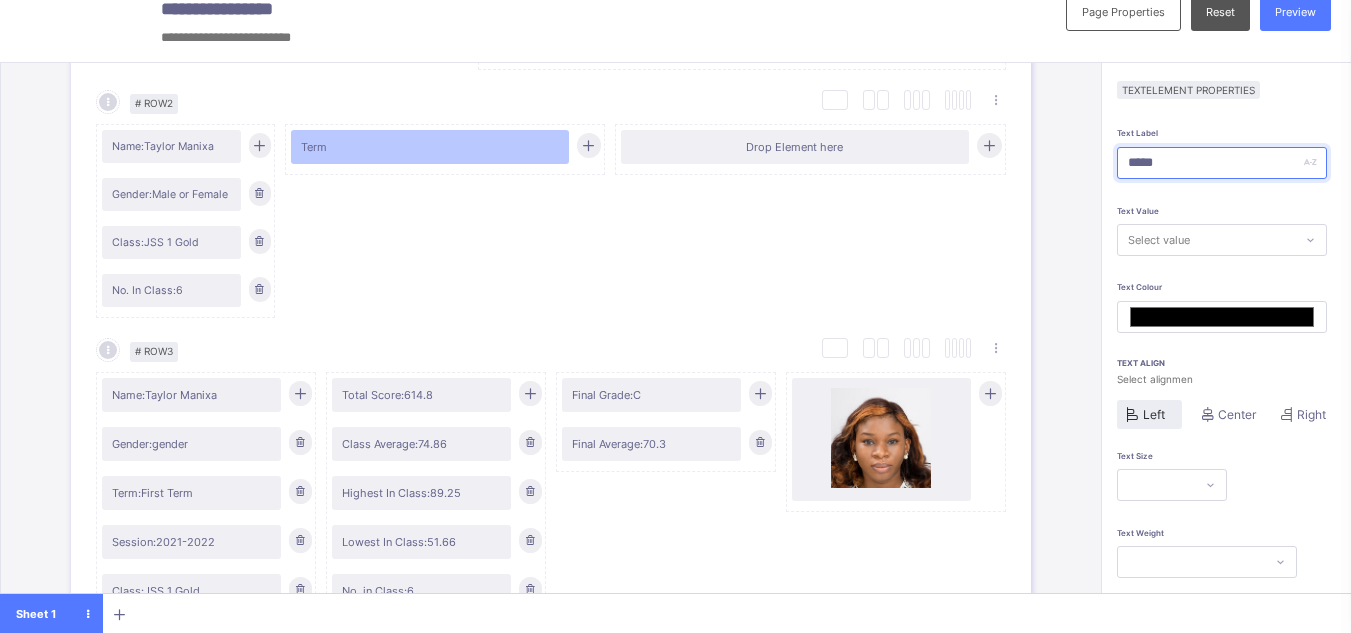 type on "*******" 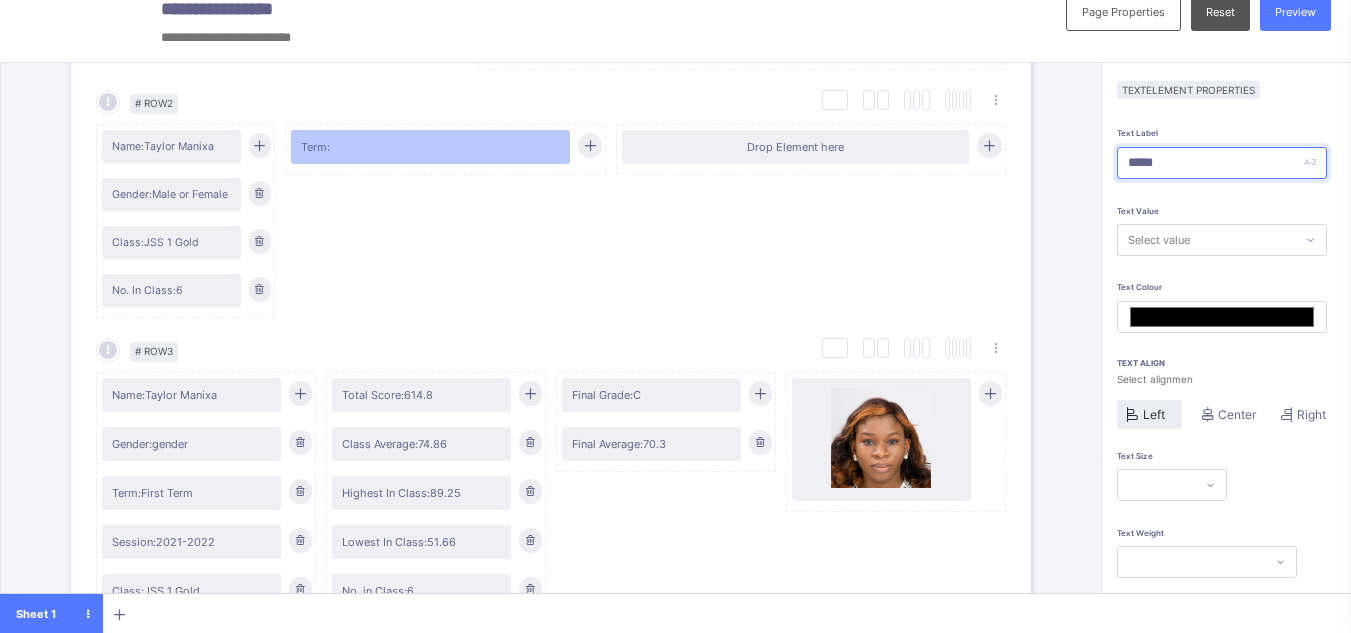 type on "*****" 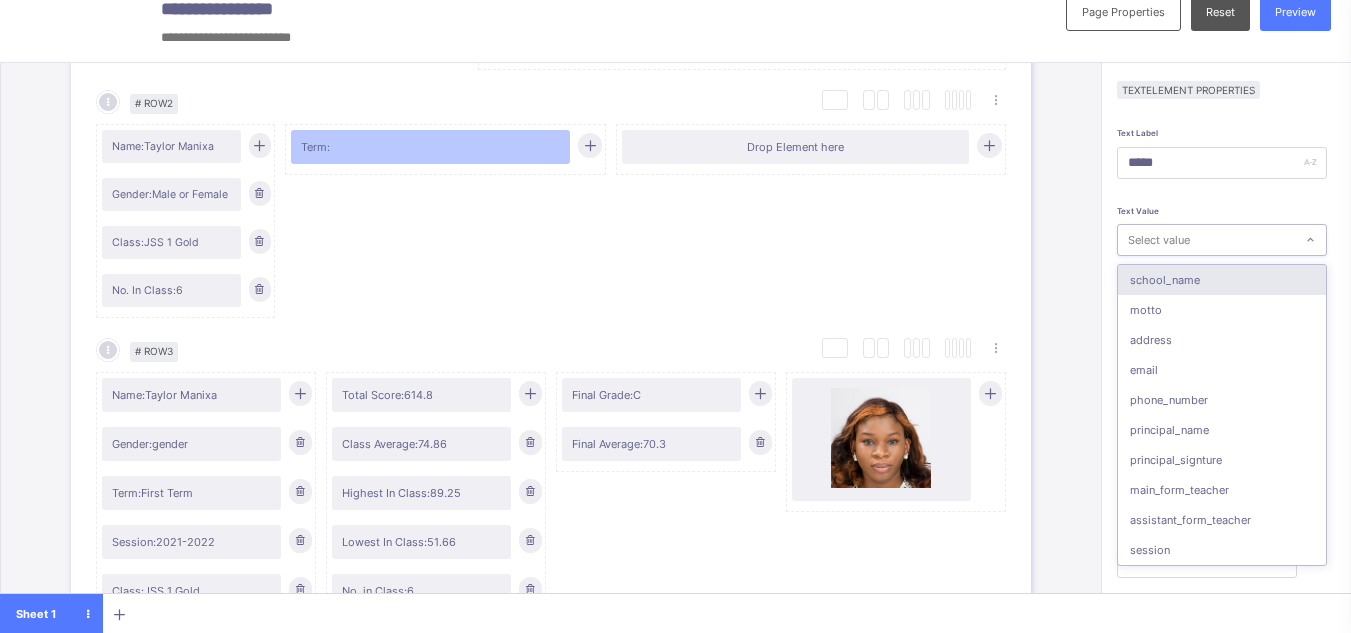 click on "Select value" at bounding box center [1159, 240] 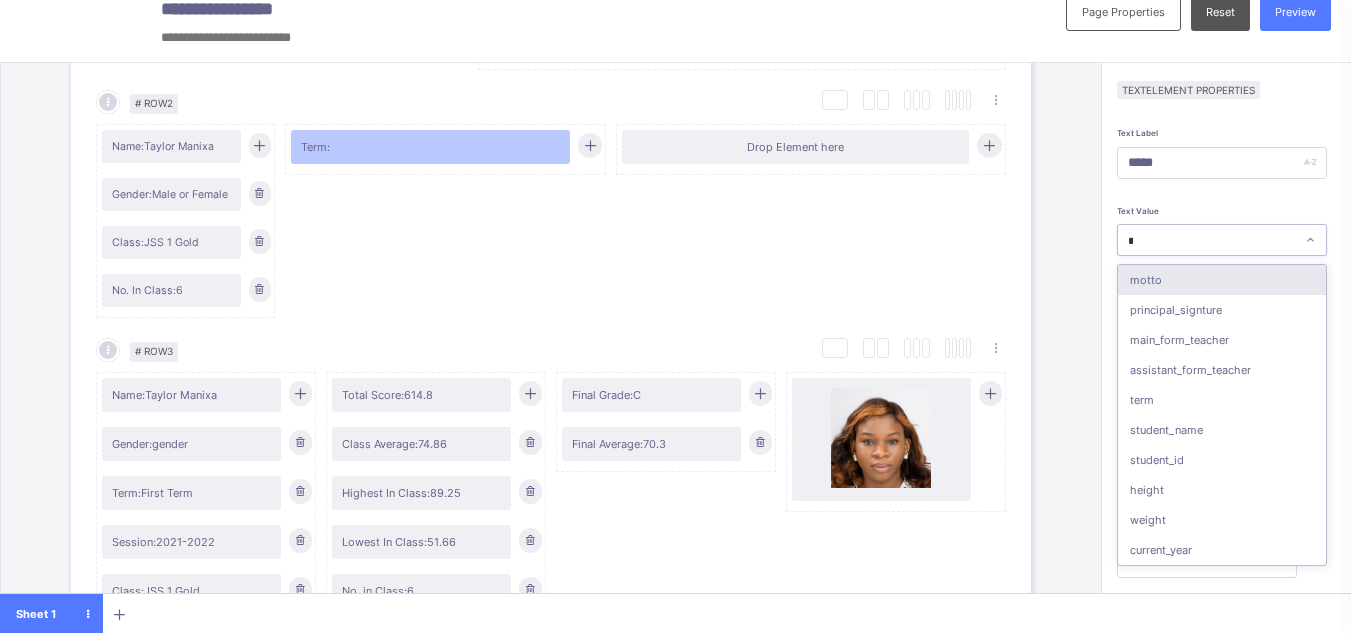 type on "**" 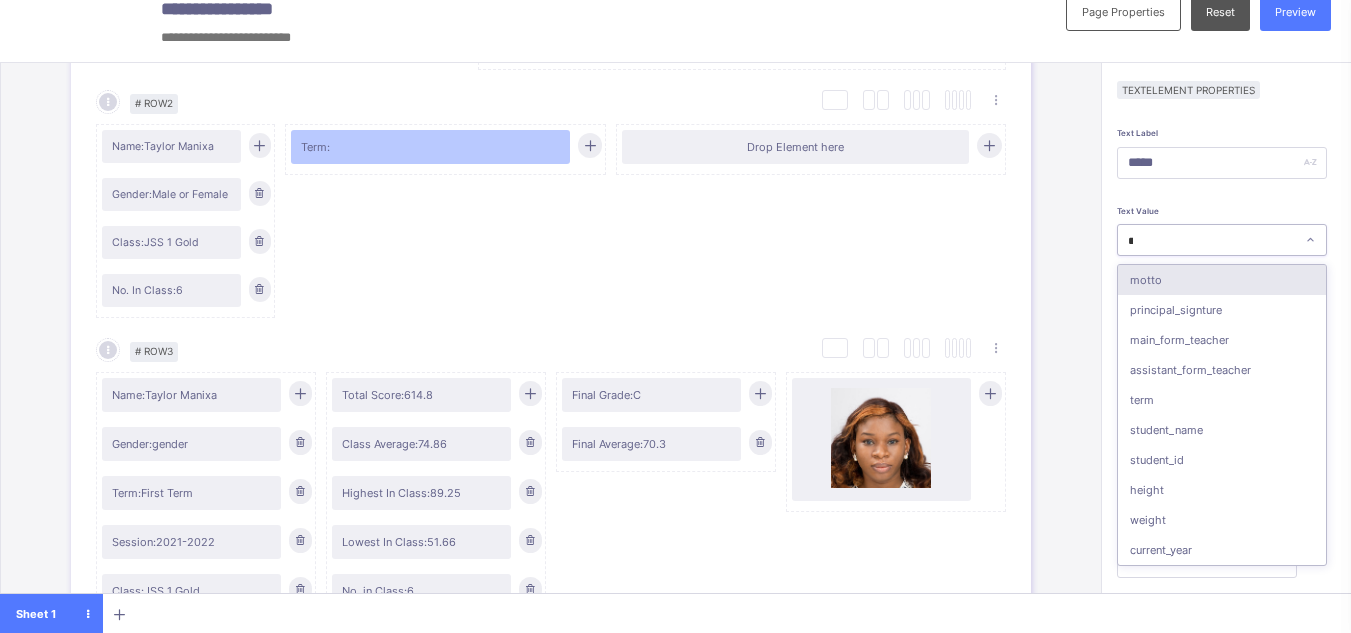 type on "***" 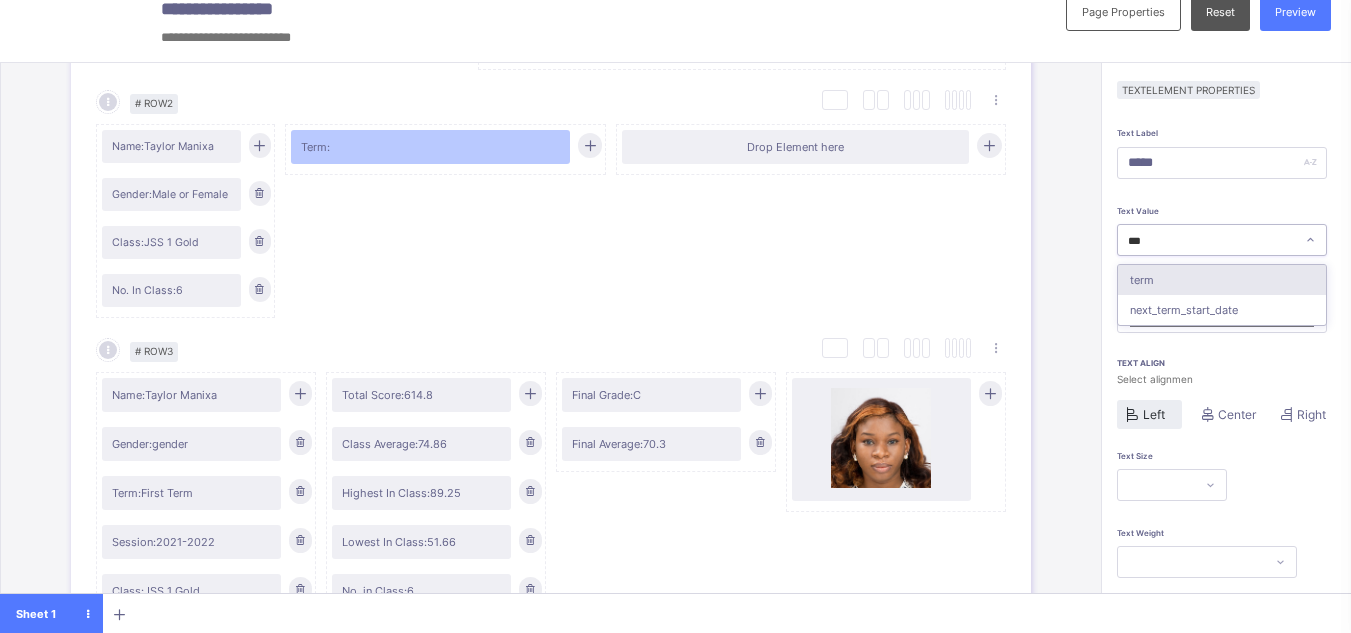 type on "****" 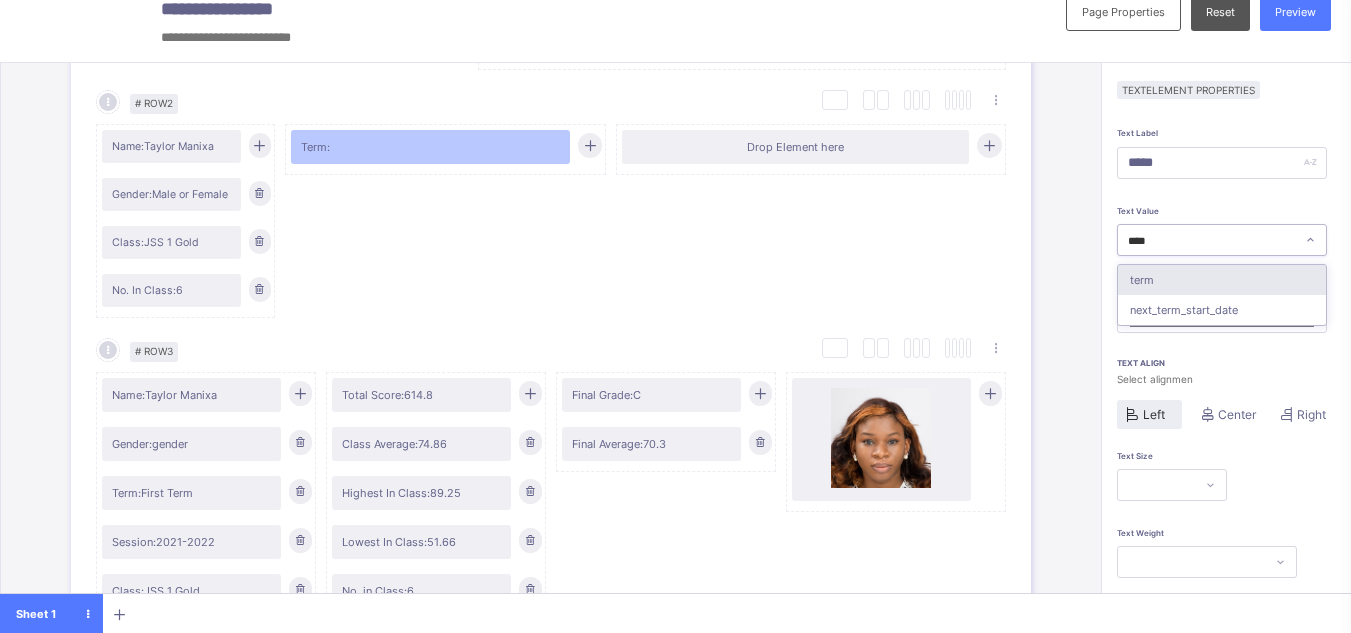 click on "term" at bounding box center [1222, 280] 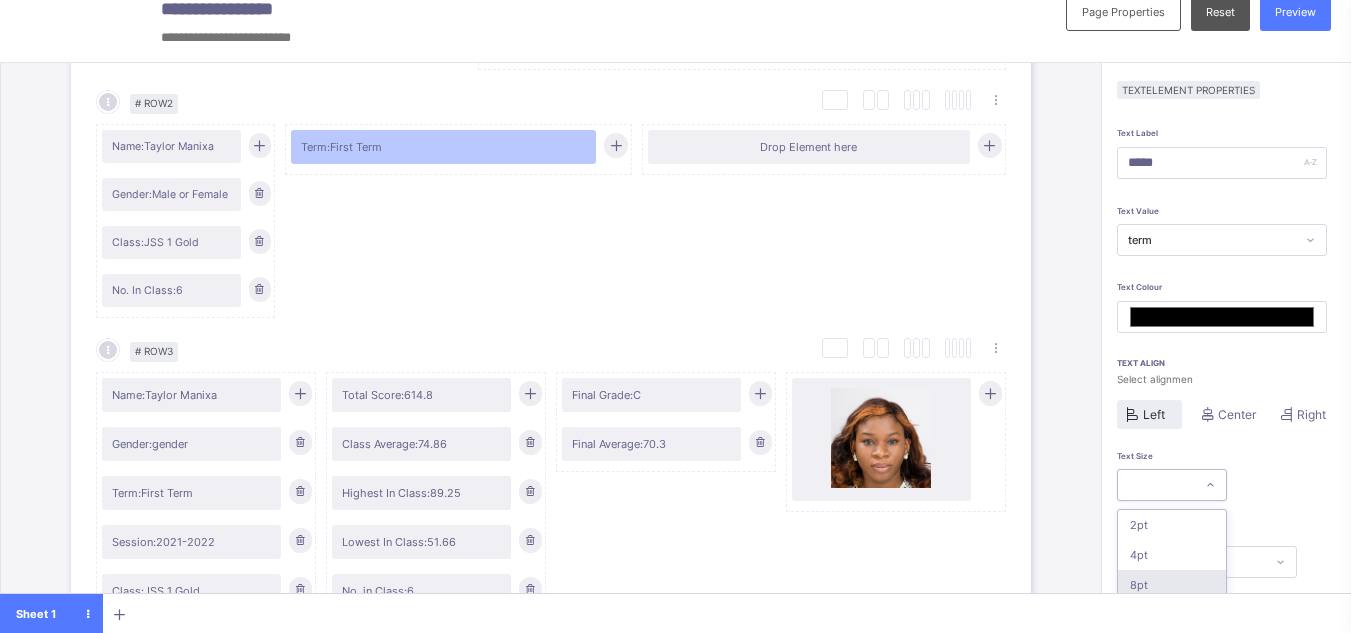 scroll, scrollTop: 159, scrollLeft: 0, axis: vertical 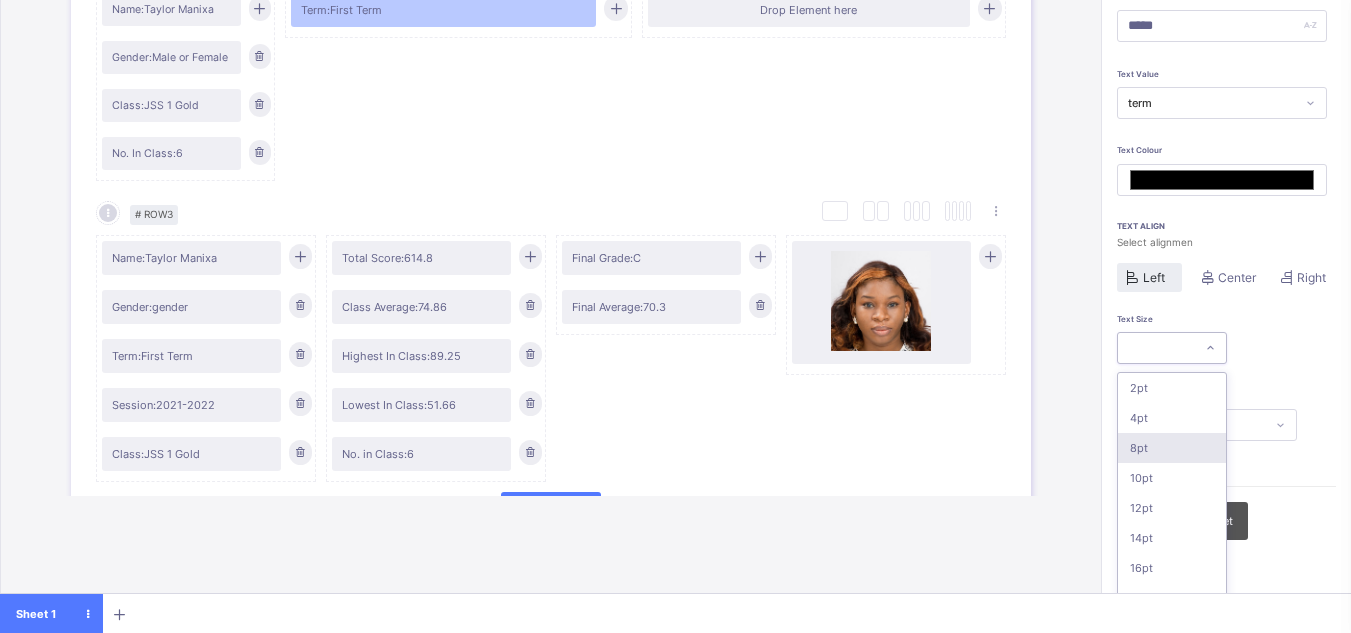 click on "option 8pt focused, 3 of 16. 16 results available. Use Up and Down to choose options, press Enter to select the currently focused option, press Escape to exit the menu, press Tab to select the option and exit the menu. 2pt 4pt 8pt 10pt 12pt 14pt 16pt 18pt 20pt 26pt 30pt 33pt 36pt 40pt 44pt 48pt" at bounding box center (1172, 348) 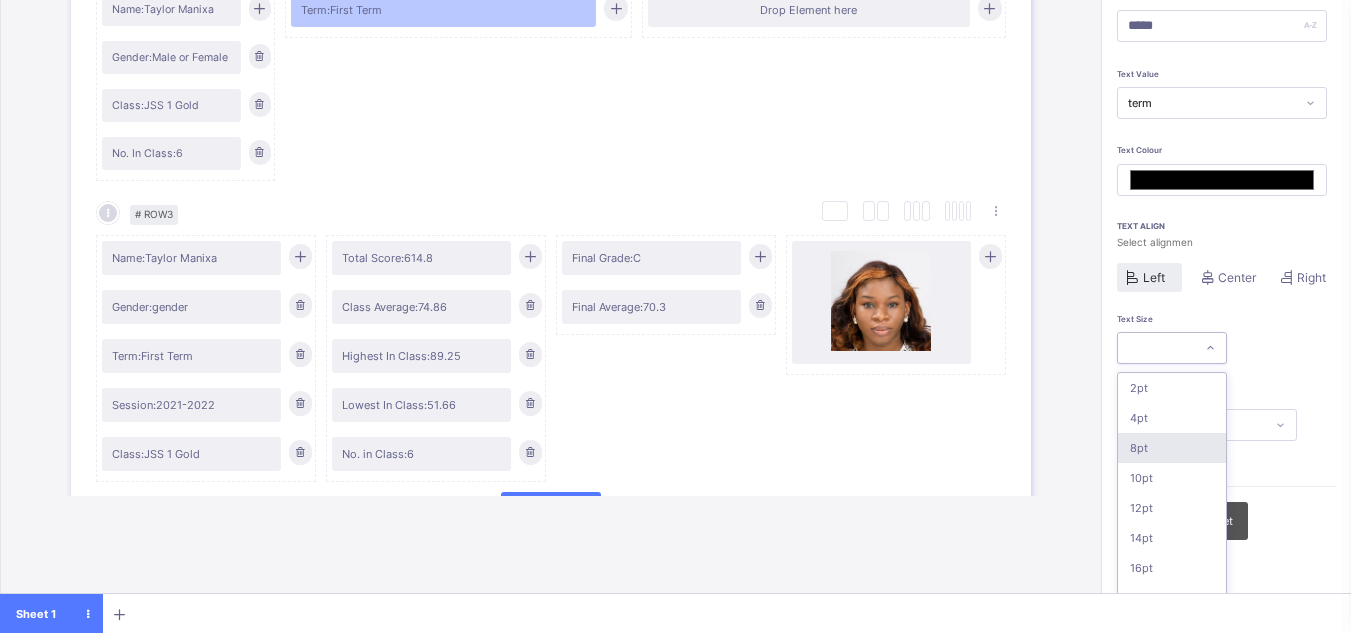 click on "8pt" at bounding box center (1172, 448) 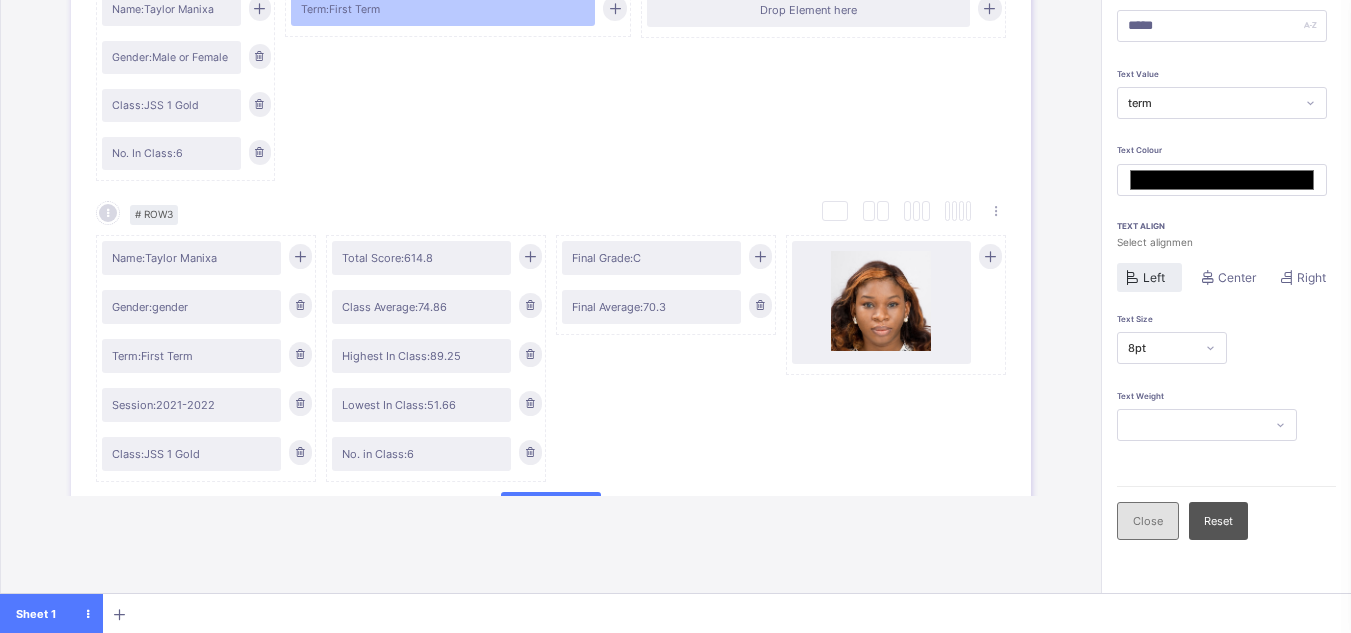 click on "Close" at bounding box center (1148, 521) 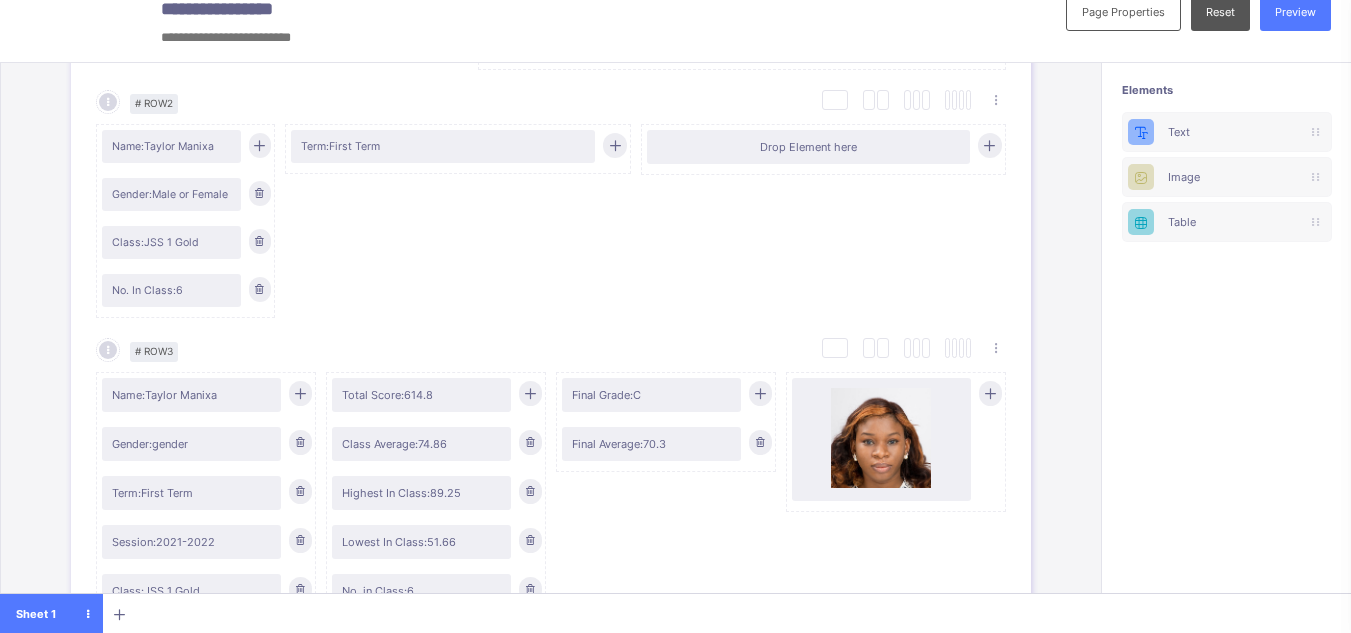 scroll, scrollTop: 22, scrollLeft: 0, axis: vertical 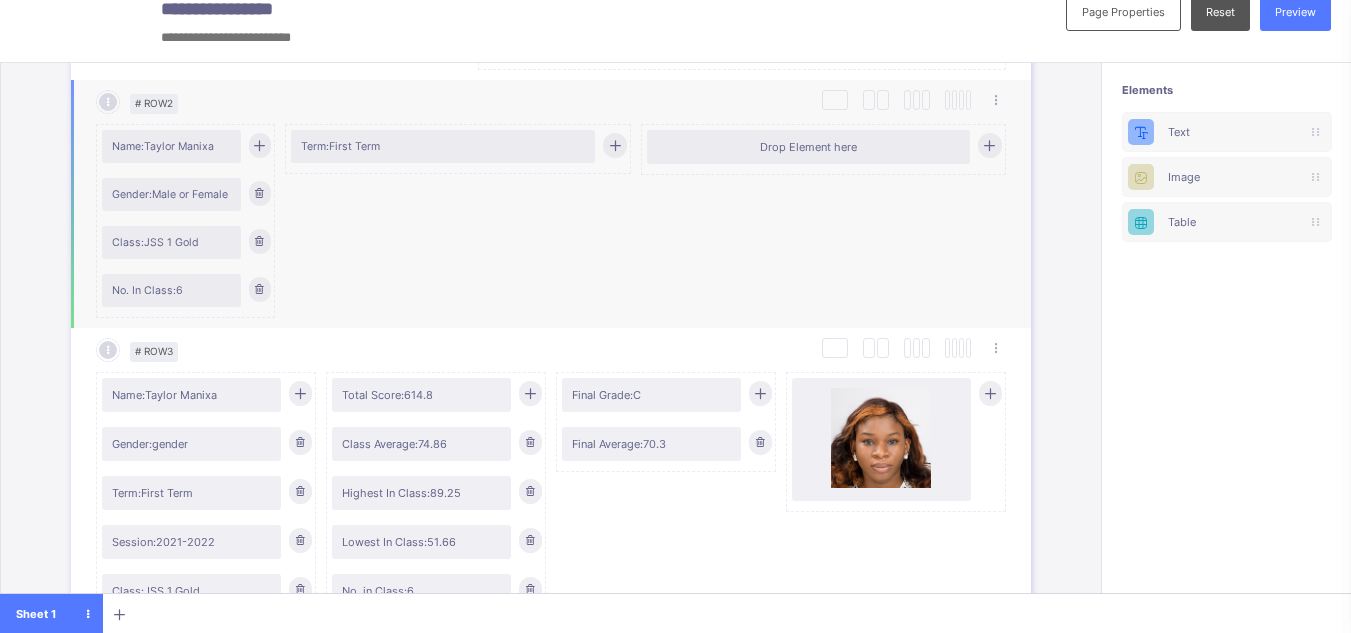 click at bounding box center (614, 145) 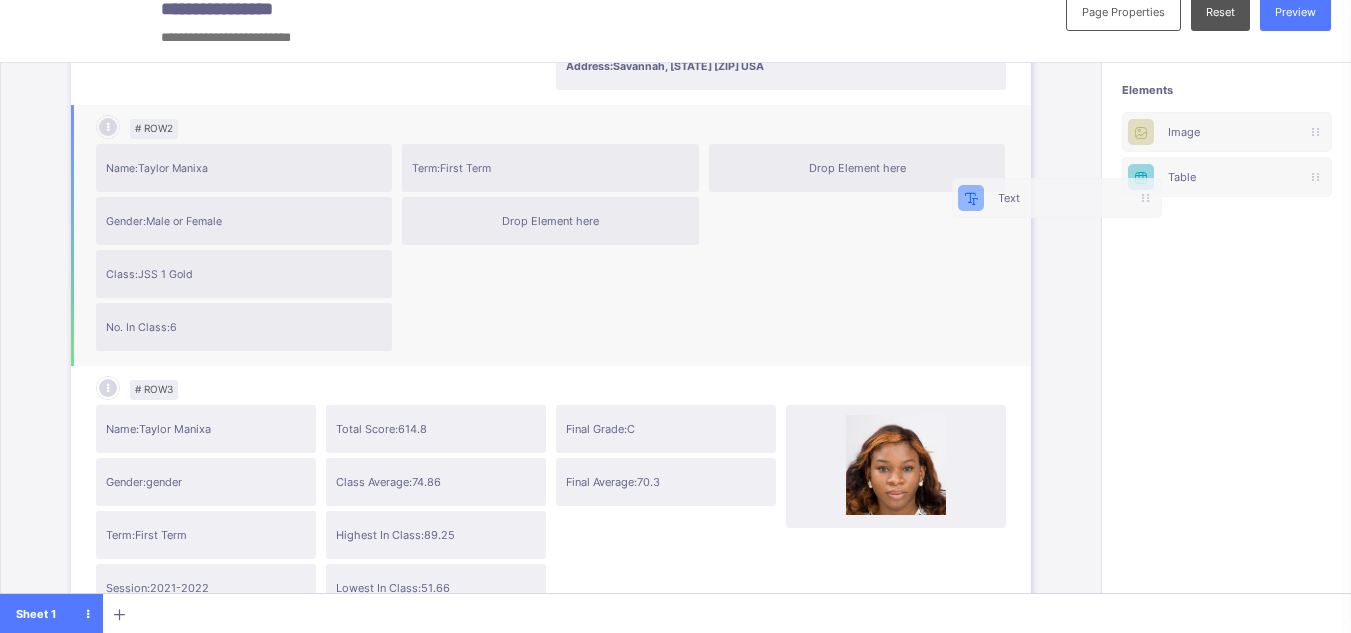scroll, scrollTop: 21, scrollLeft: 6, axis: both 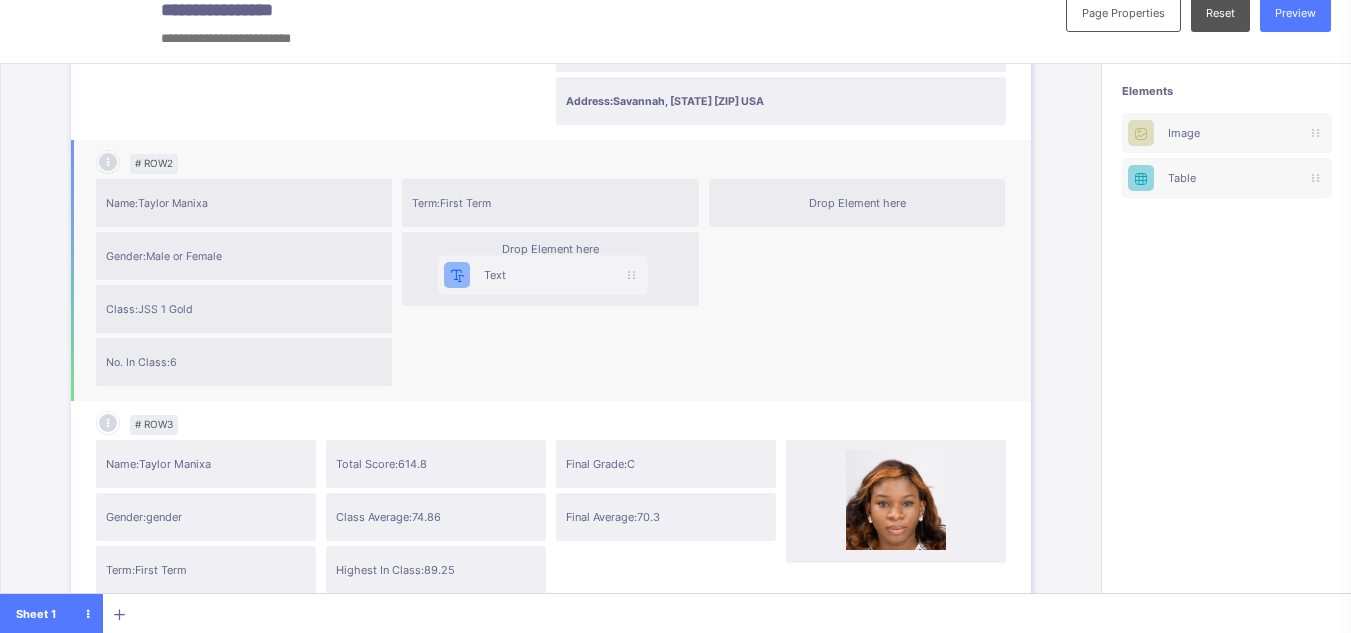 drag, startPoint x: 1204, startPoint y: 128, endPoint x: 494, endPoint y: 271, distance: 724.25757 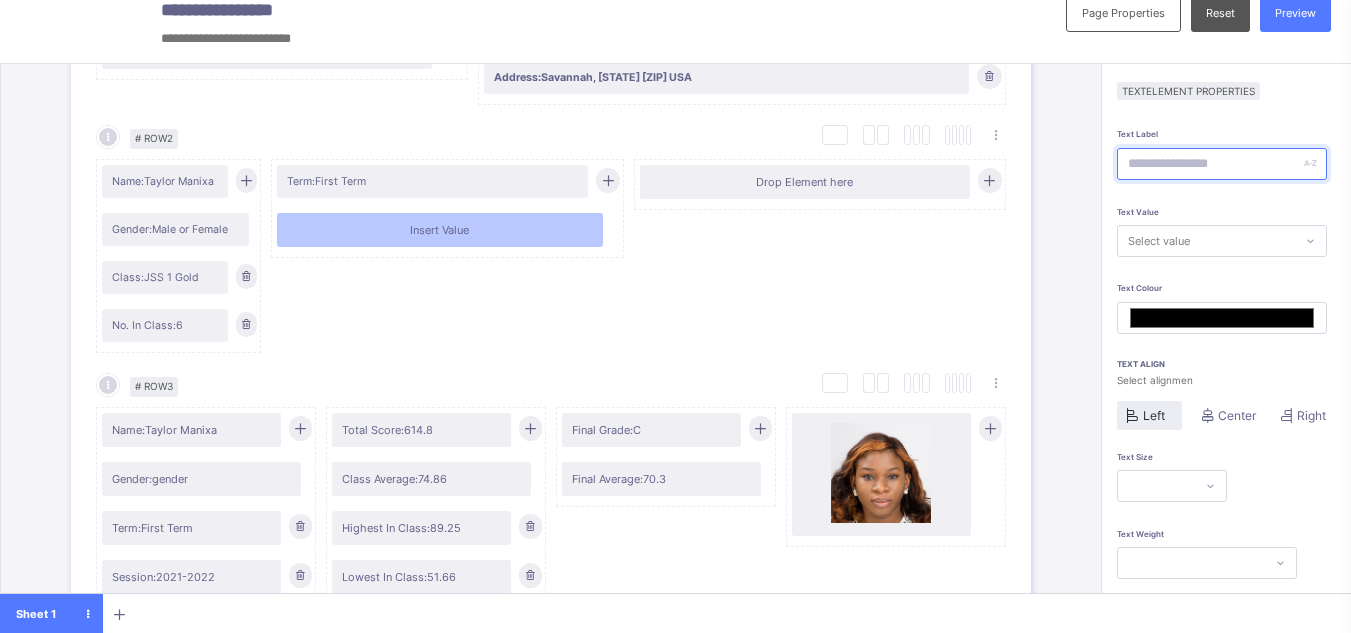 click at bounding box center [1222, 164] 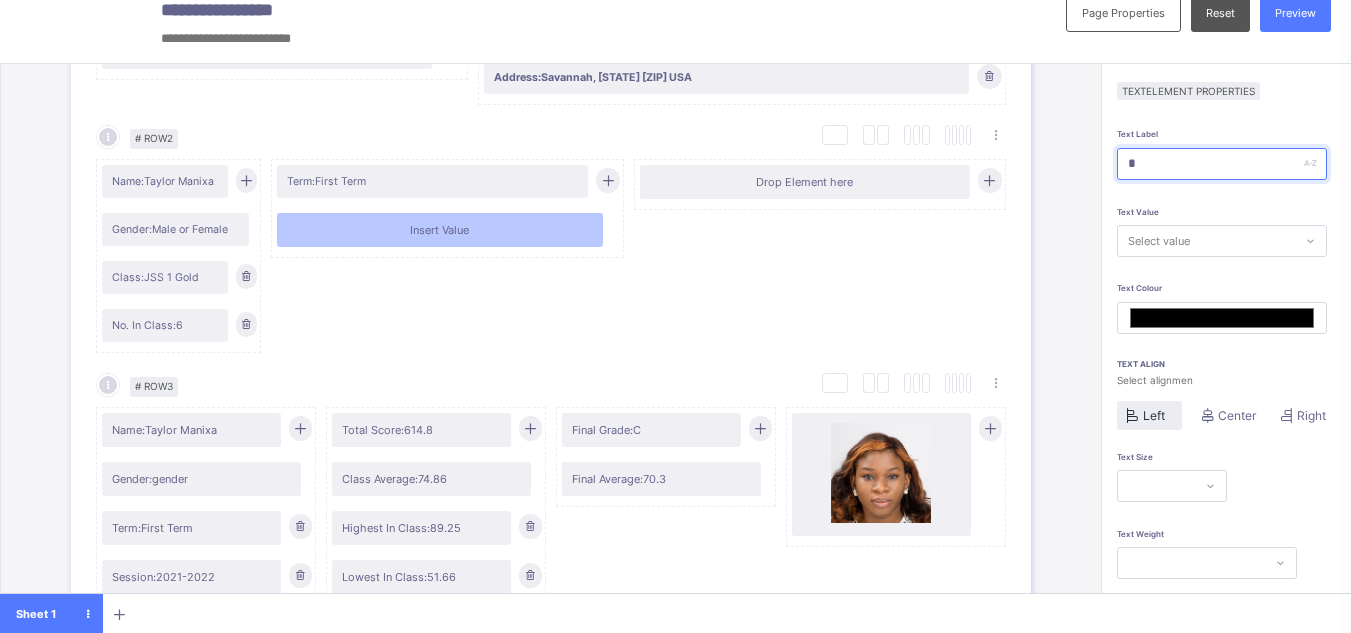 type on "*******" 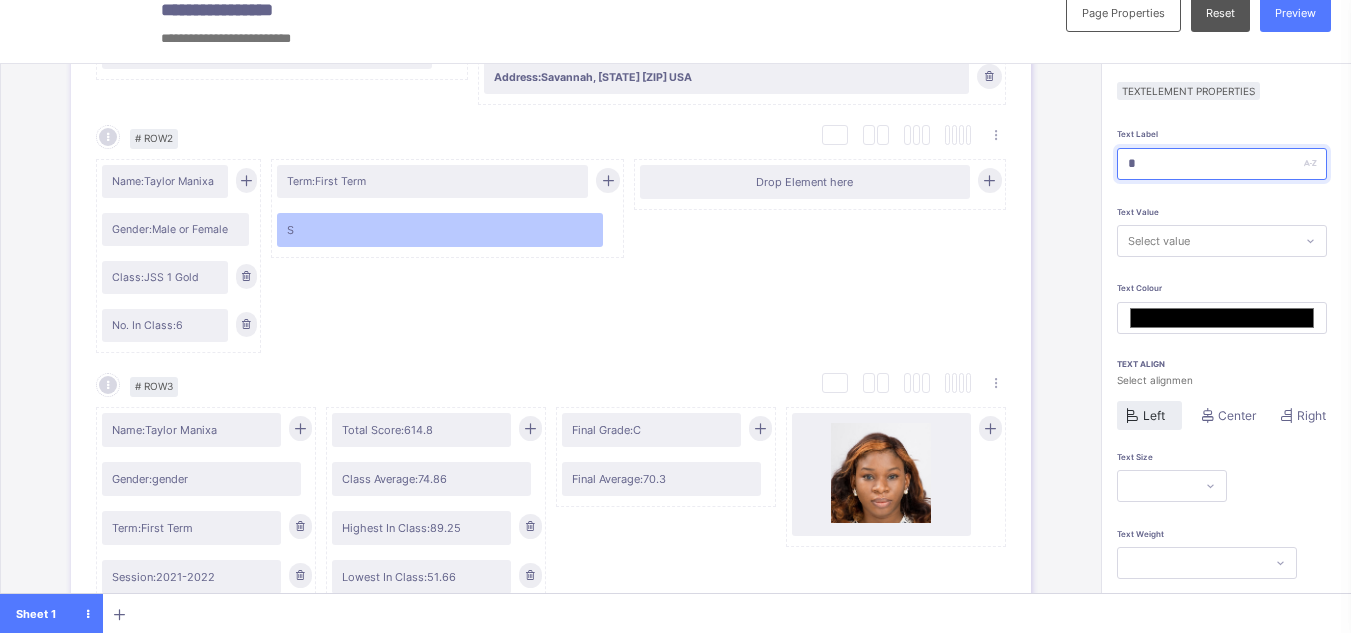 type on "**" 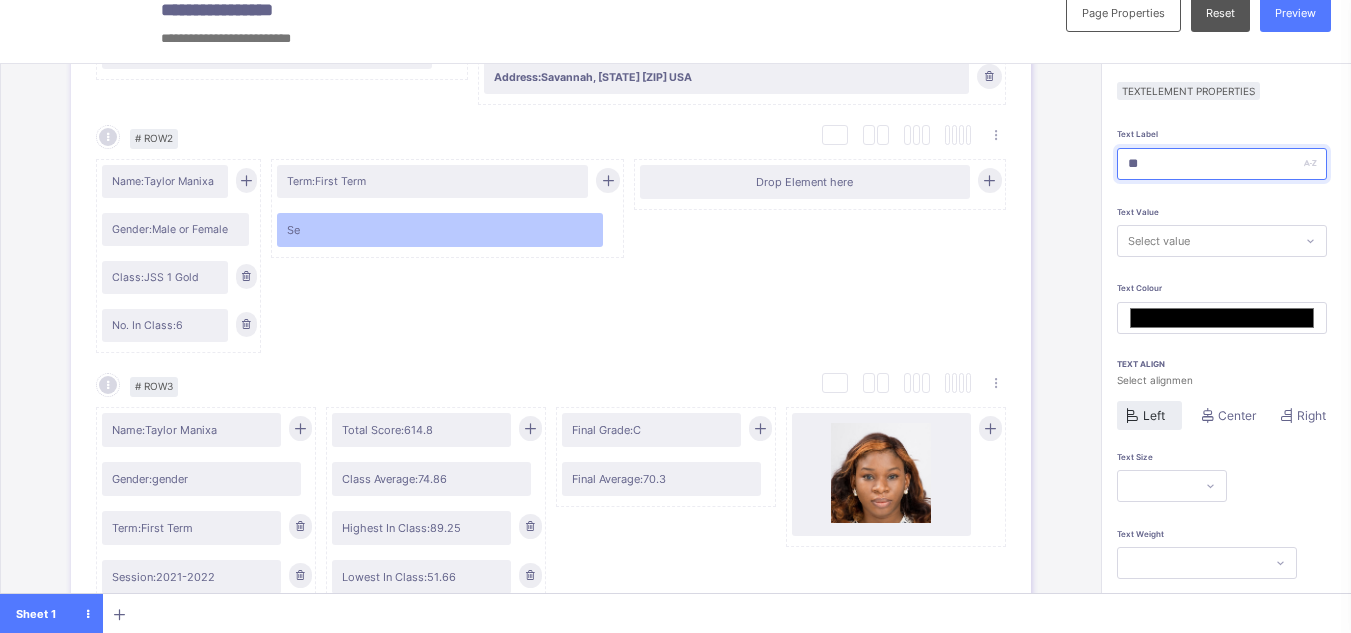 type on "***" 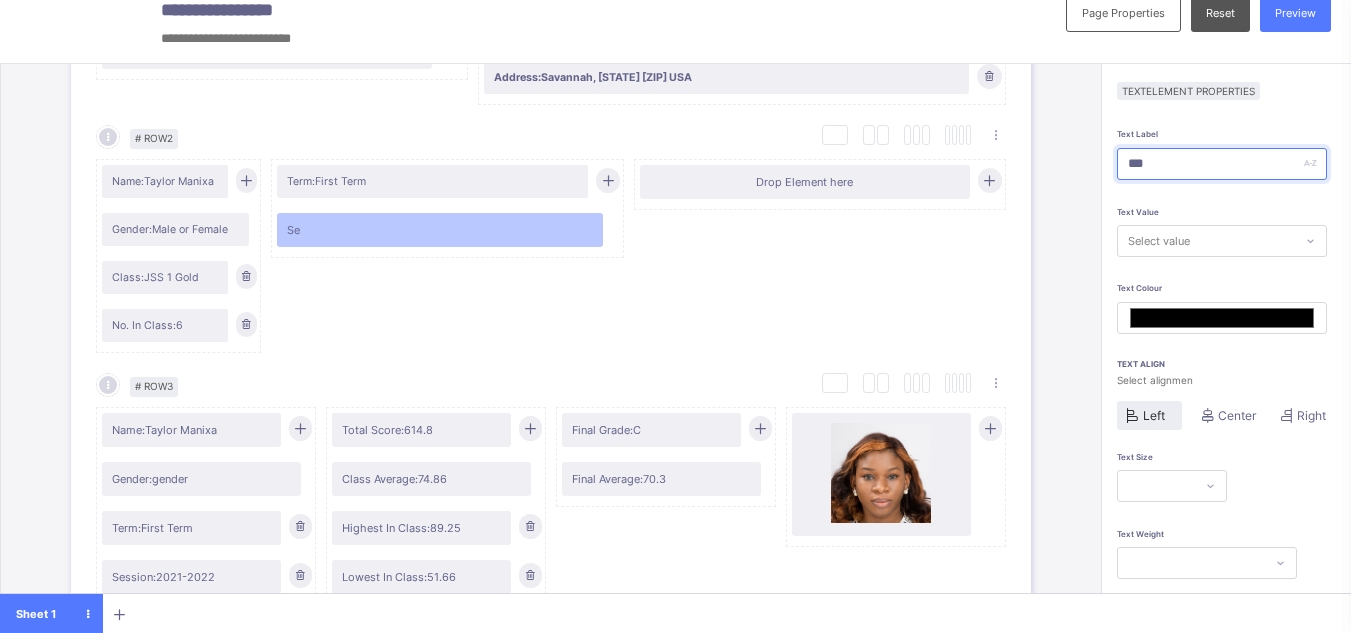 type on "****" 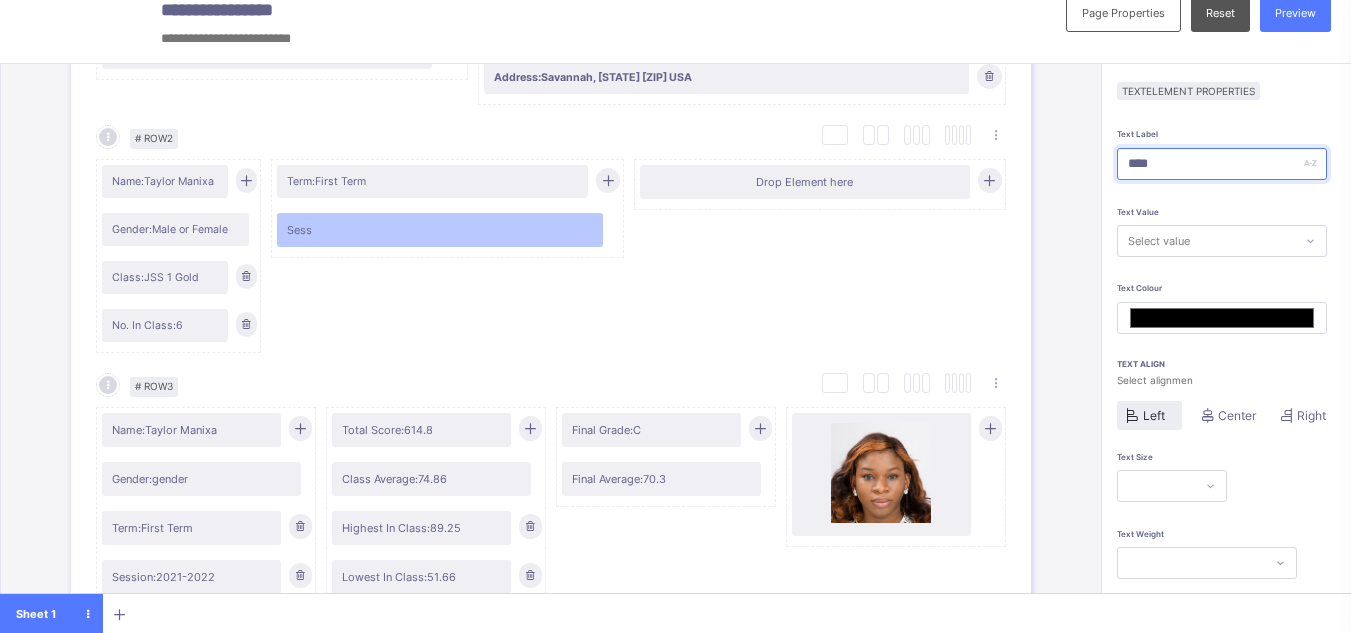 type on "*****" 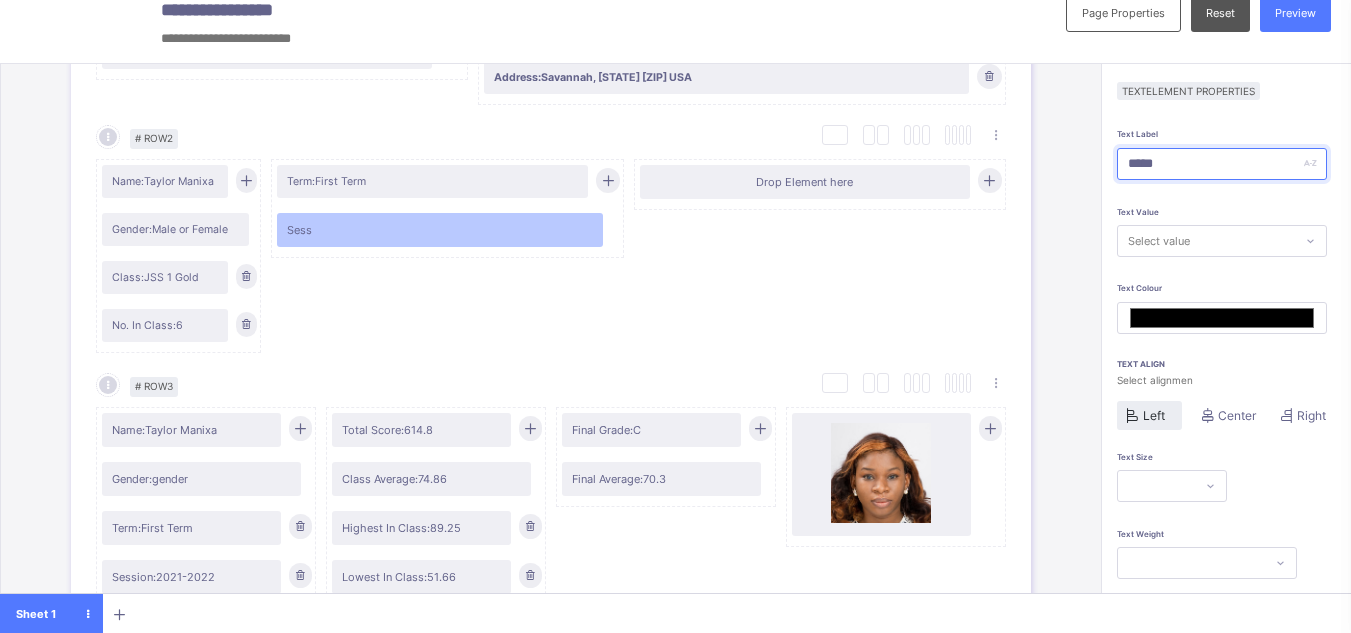 type on "******" 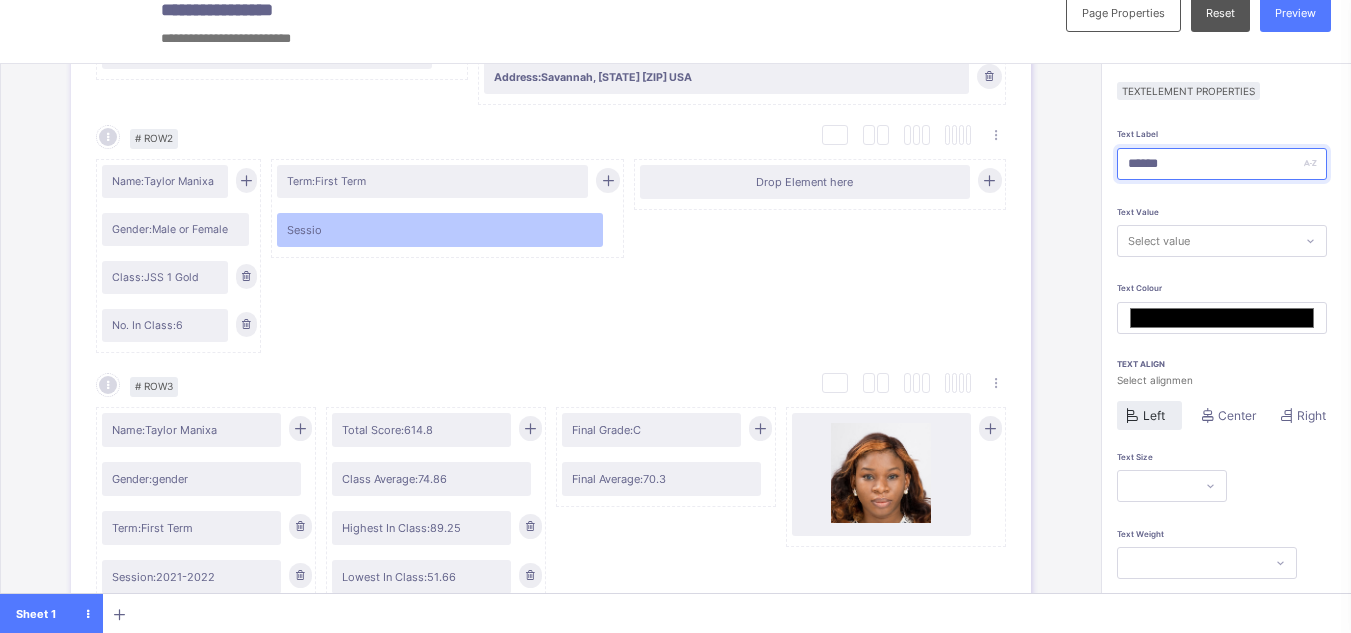 type on "*******" 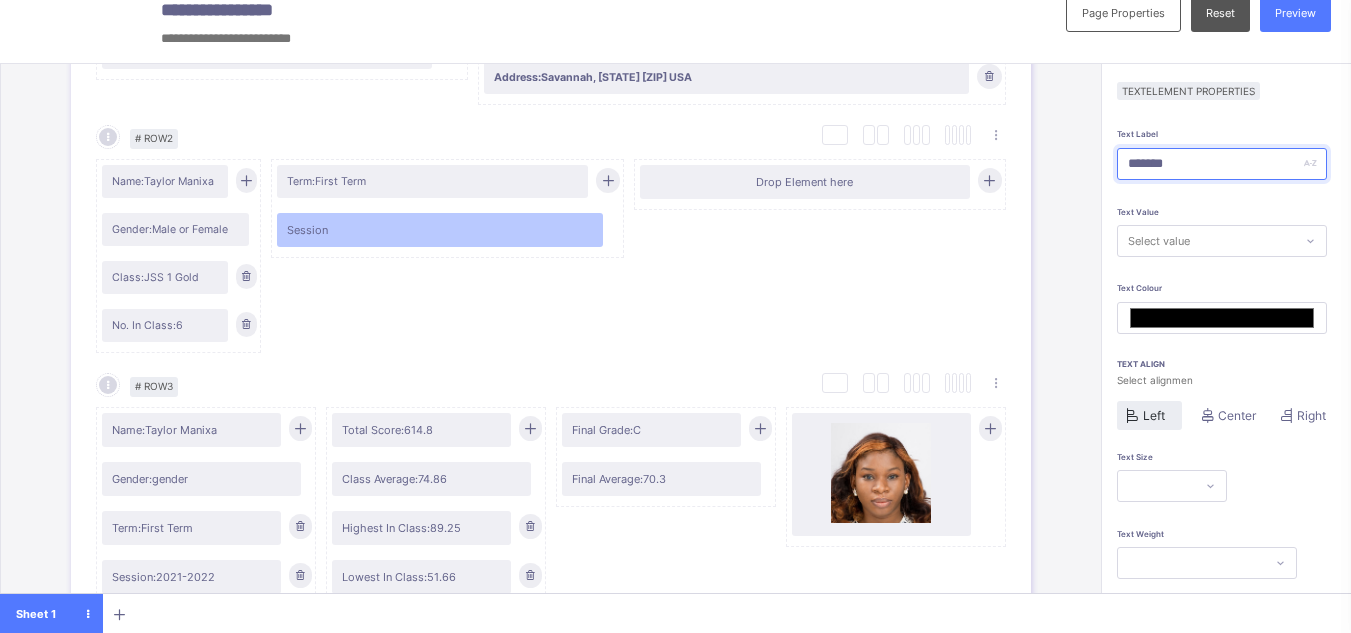 type on "********" 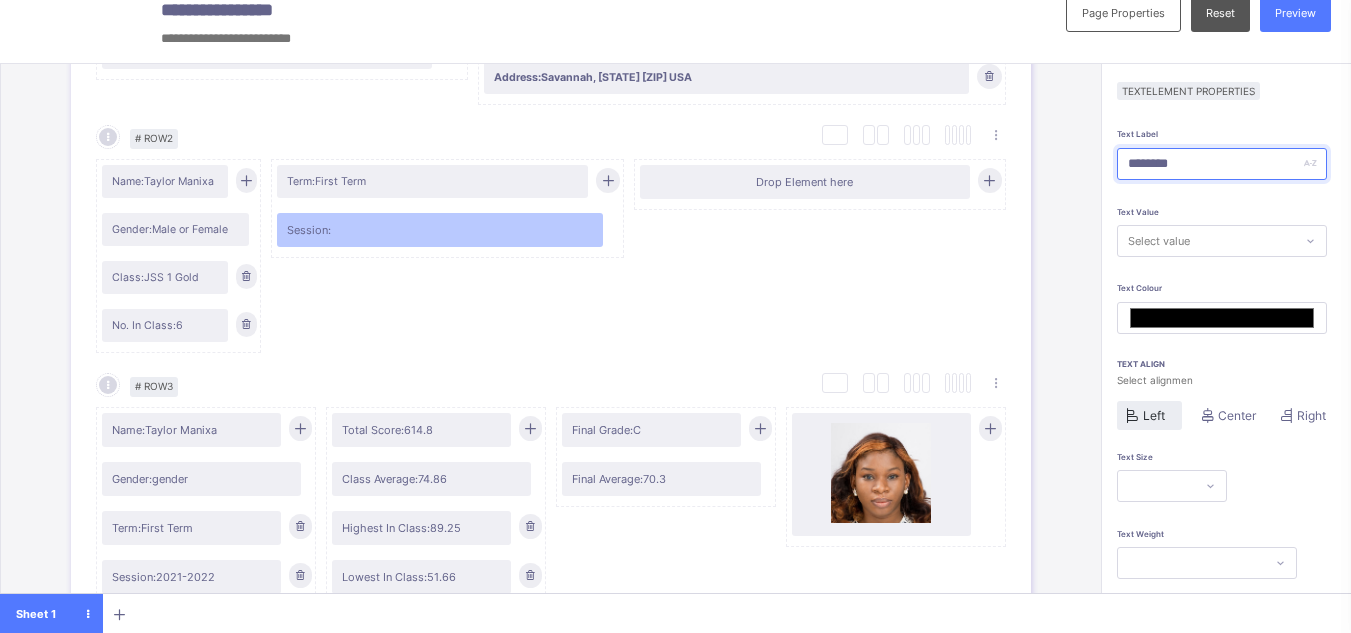 type on "********" 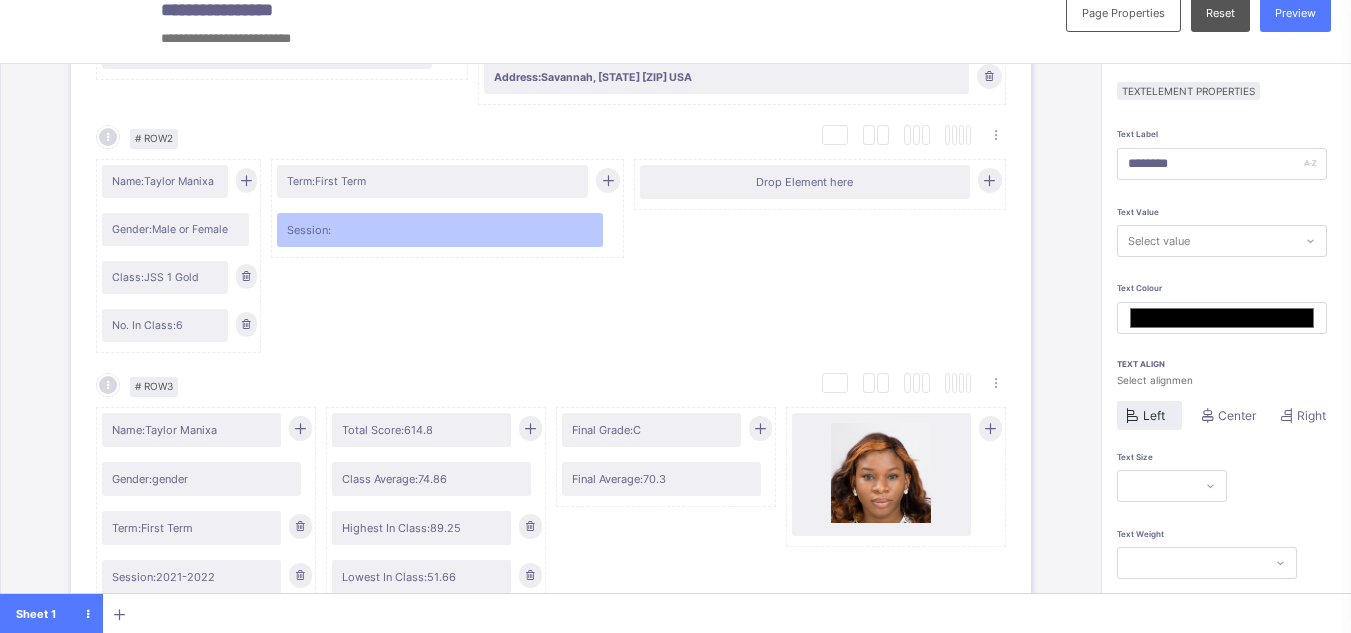 click on "Select value" at bounding box center [1159, 241] 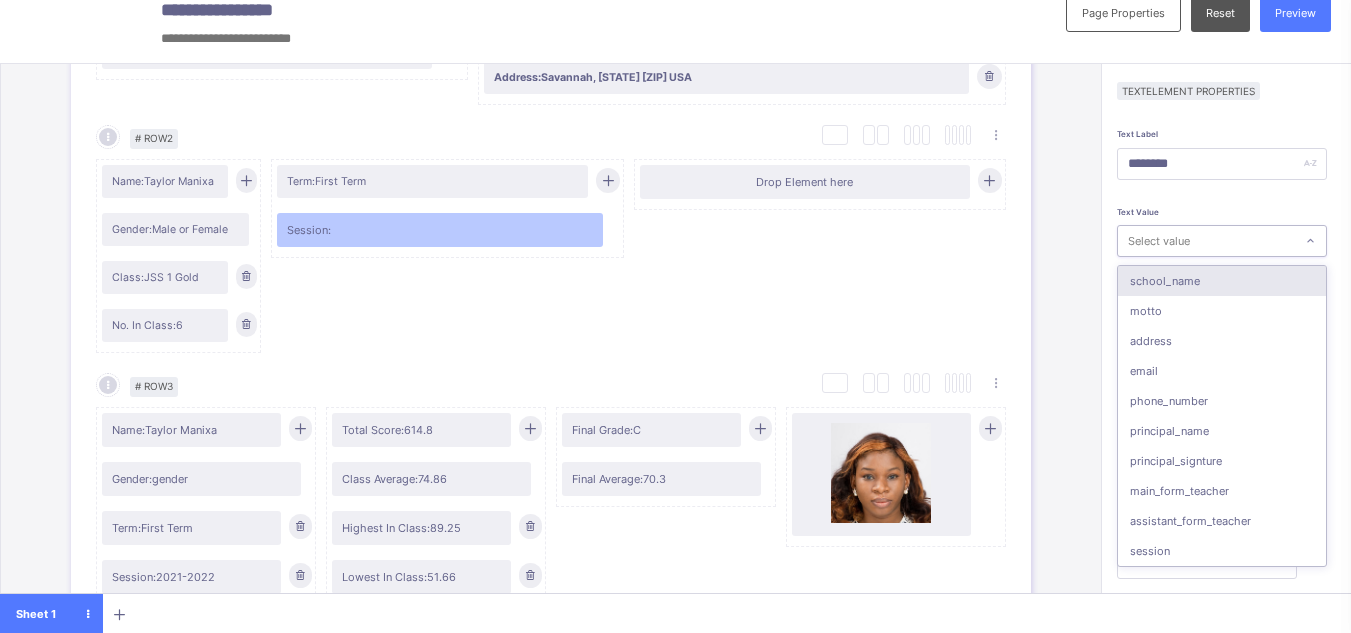 type on "*" 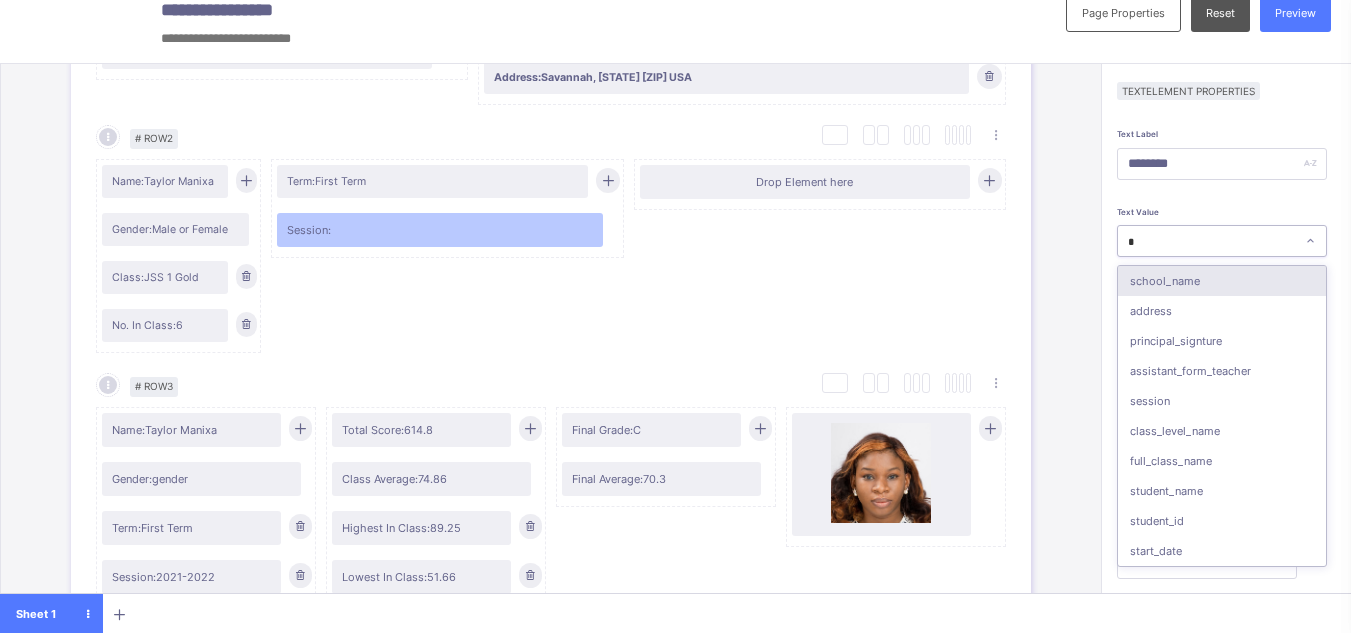 type on "**" 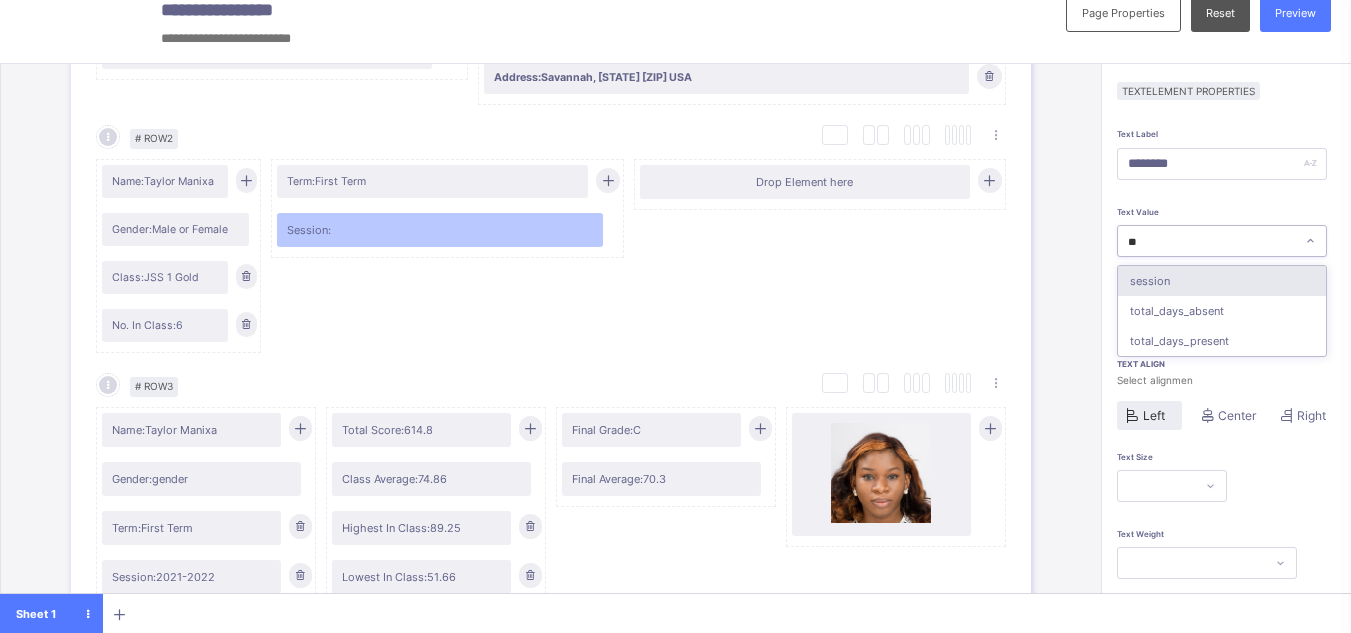 click on "session" at bounding box center (1222, 281) 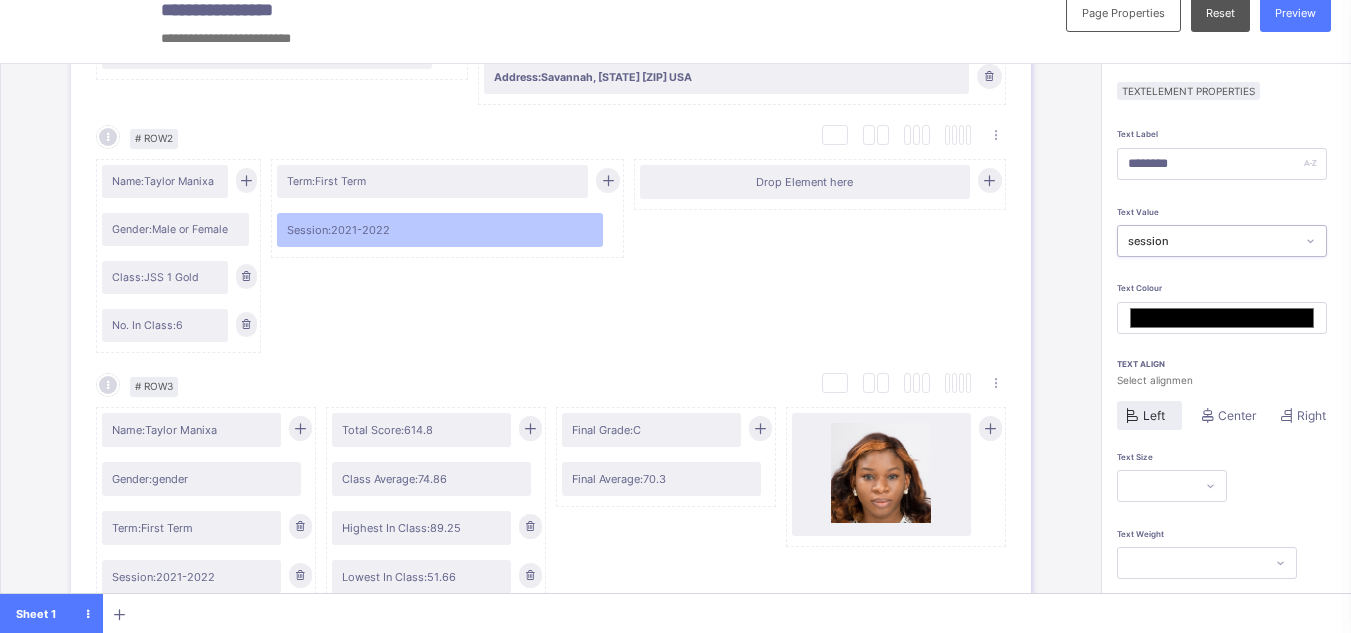 scroll, scrollTop: 159, scrollLeft: 0, axis: vertical 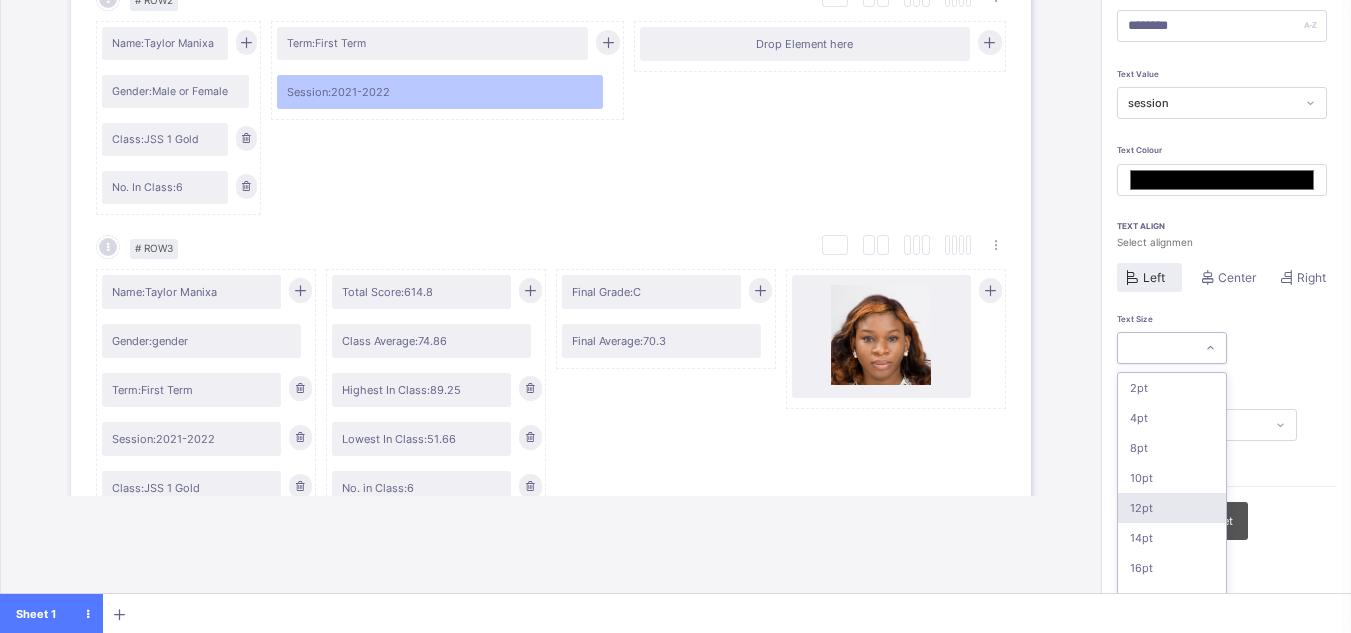 click on "option 12pt focused, 5 of 16. 16 results available. Use Up and Down to choose options, press Enter to select the currently focused option, press Escape to exit the menu, press Tab to select the option and exit the menu. 2pt 4pt 8pt 10pt 12pt 14pt 16pt 18pt 20pt 26pt 30pt 33pt 36pt 40pt 44pt 48pt" at bounding box center (1172, 348) 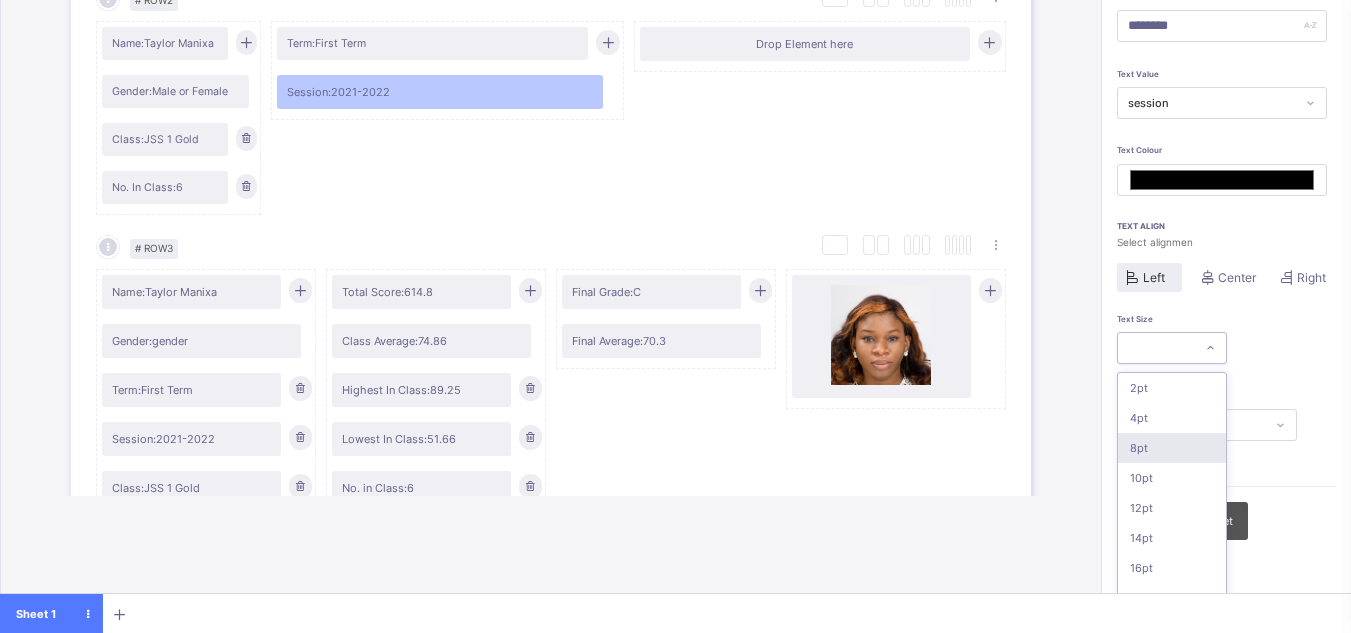 click on "8pt" at bounding box center [1172, 448] 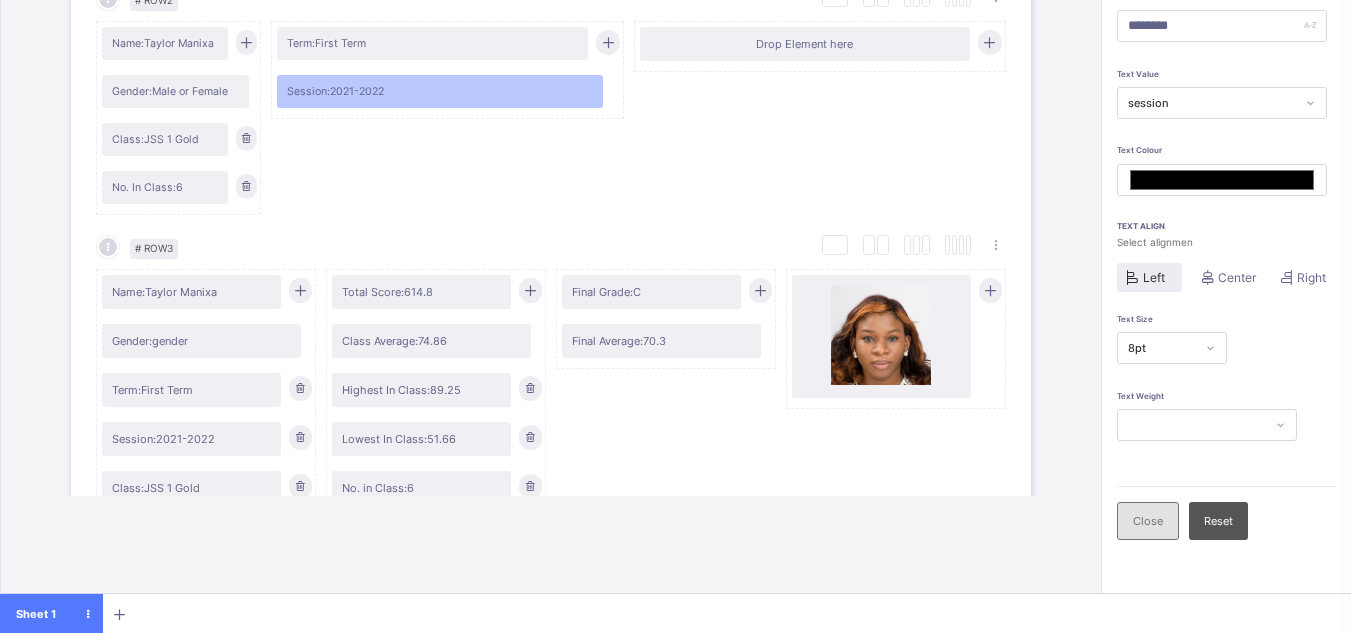 click on "Close" at bounding box center (1148, 521) 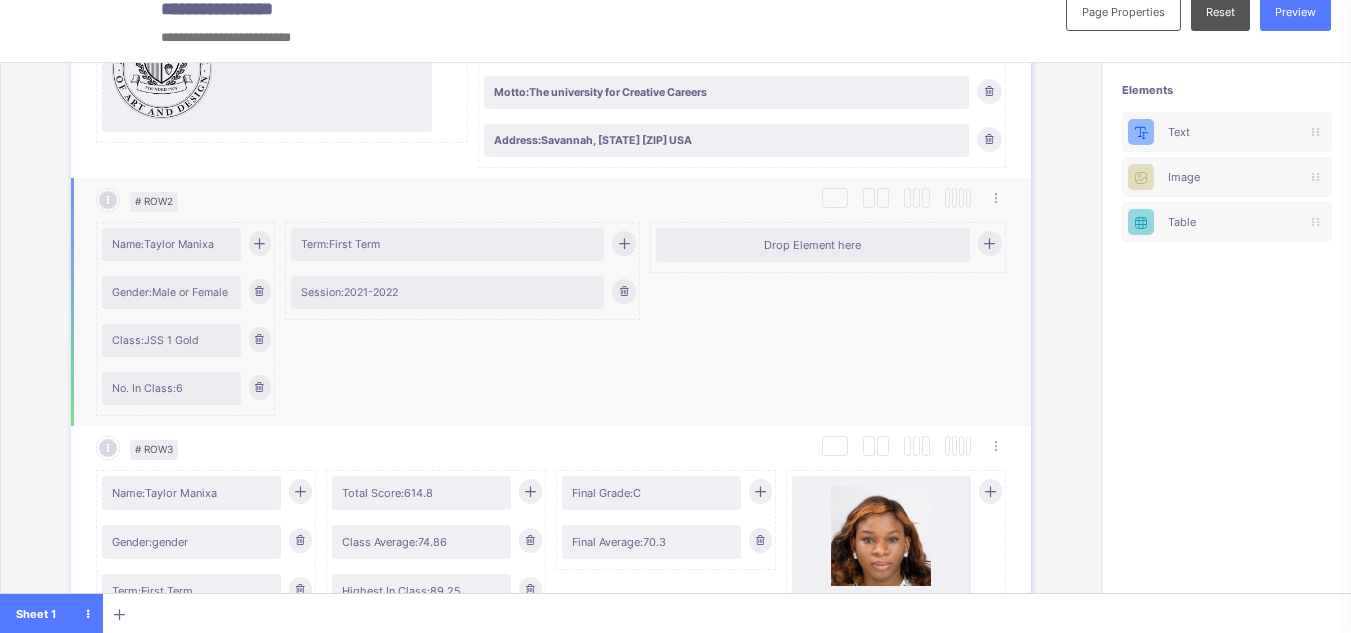 scroll, scrollTop: 306, scrollLeft: 0, axis: vertical 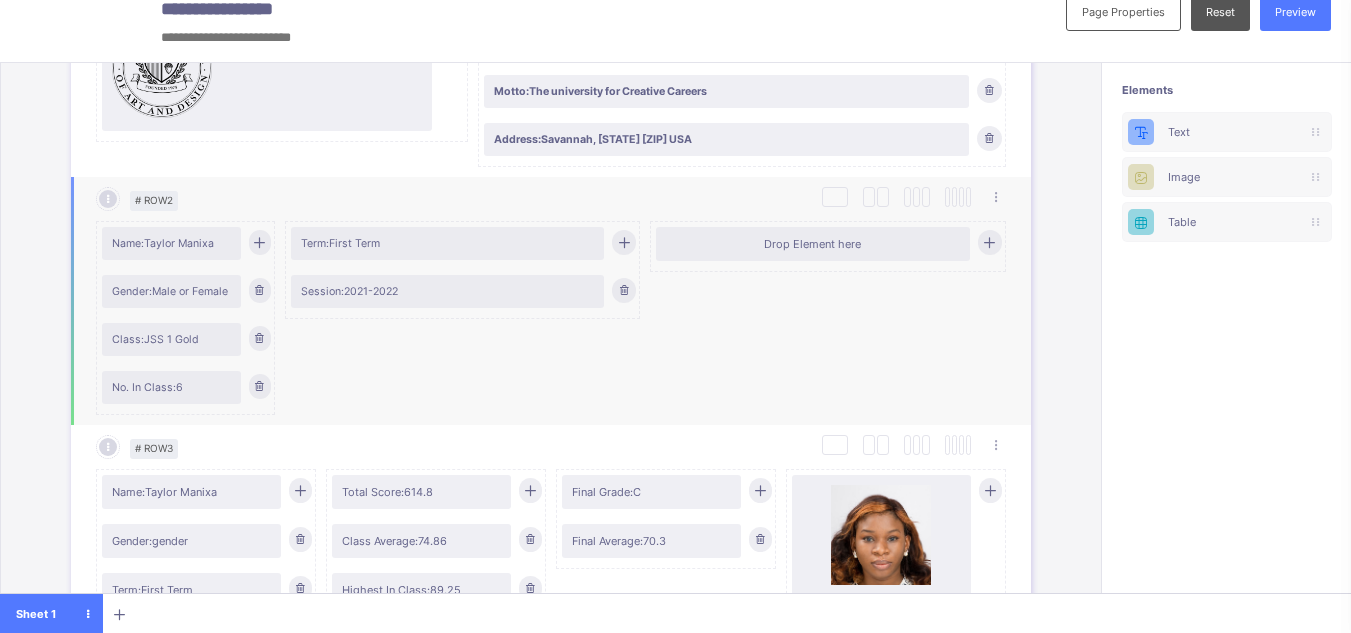 click at bounding box center (623, 242) 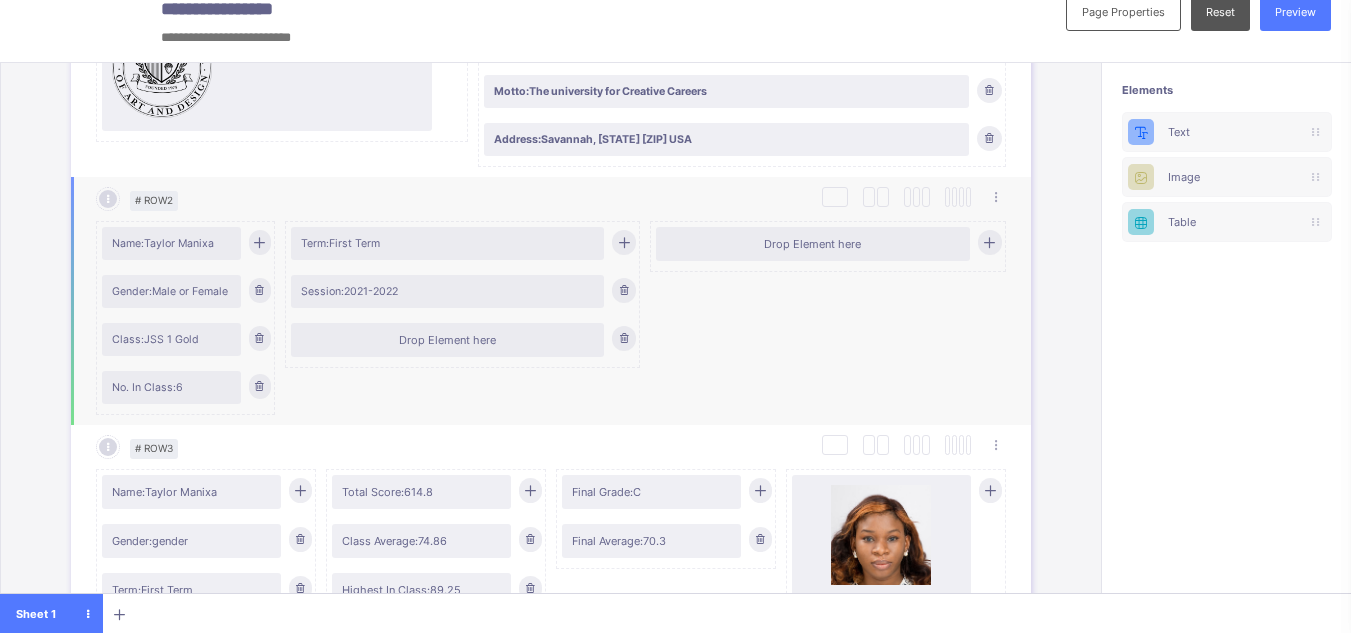 click at bounding box center (623, 242) 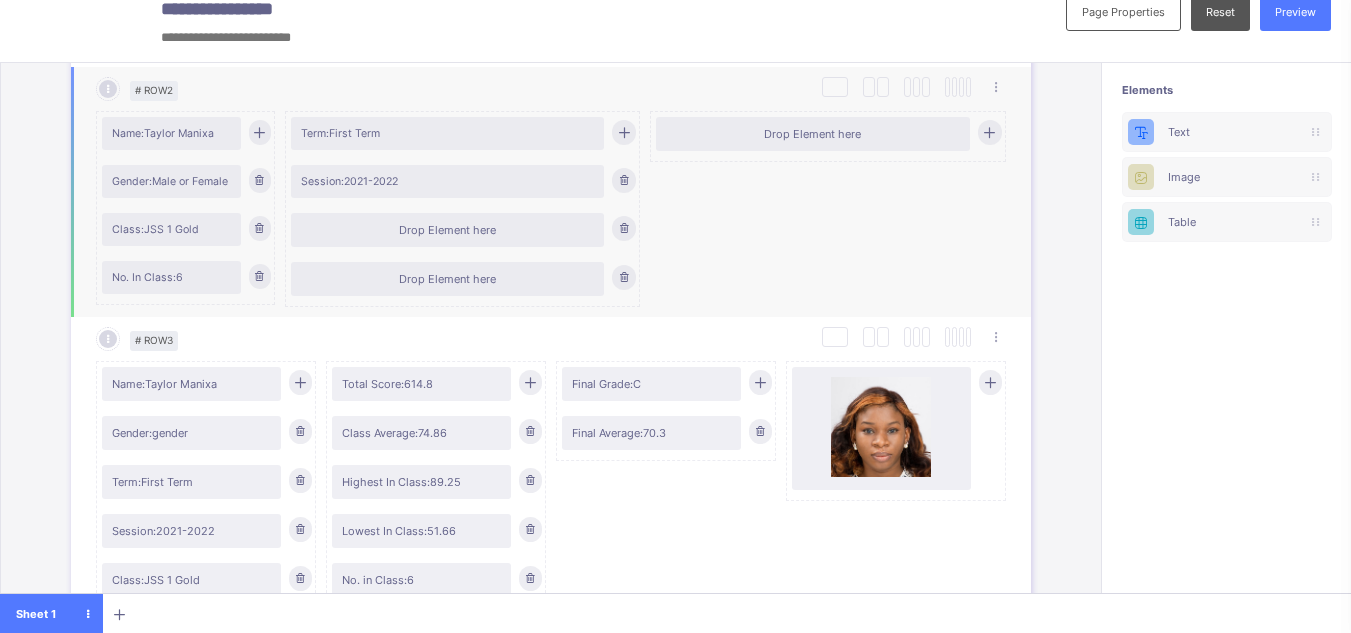 scroll, scrollTop: 435, scrollLeft: 0, axis: vertical 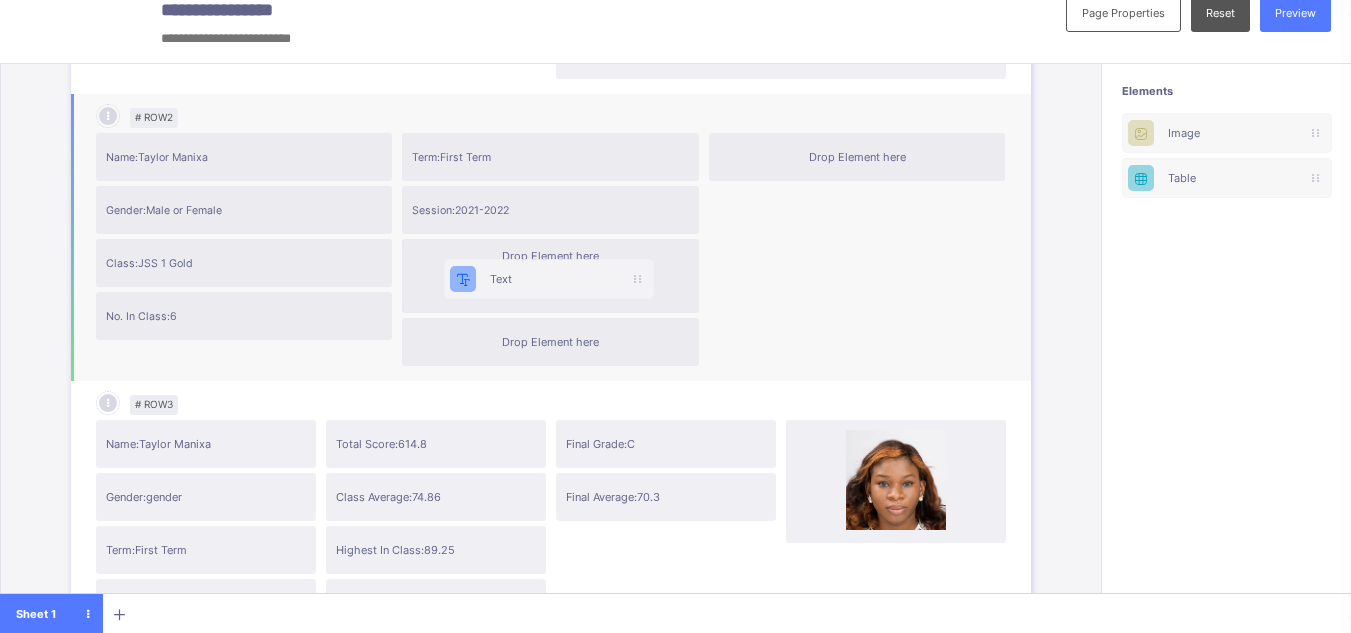 drag, startPoint x: 1222, startPoint y: 124, endPoint x: 515, endPoint y: 274, distance: 722.7372 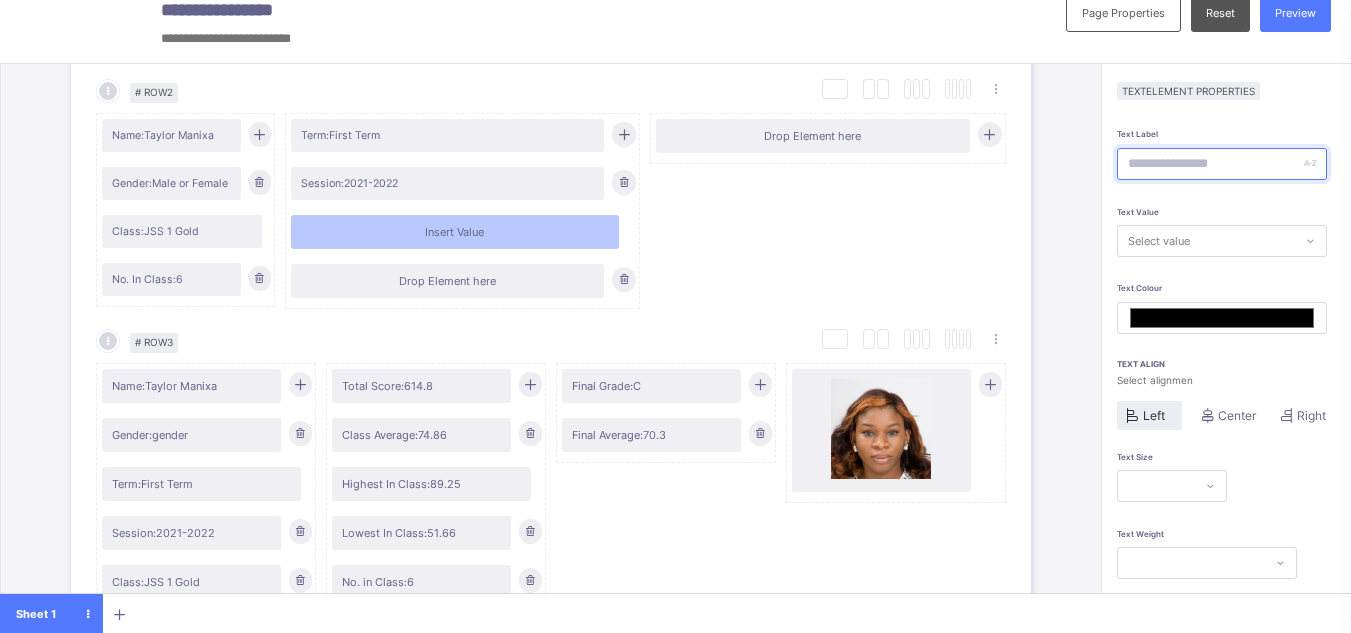 click at bounding box center (1222, 164) 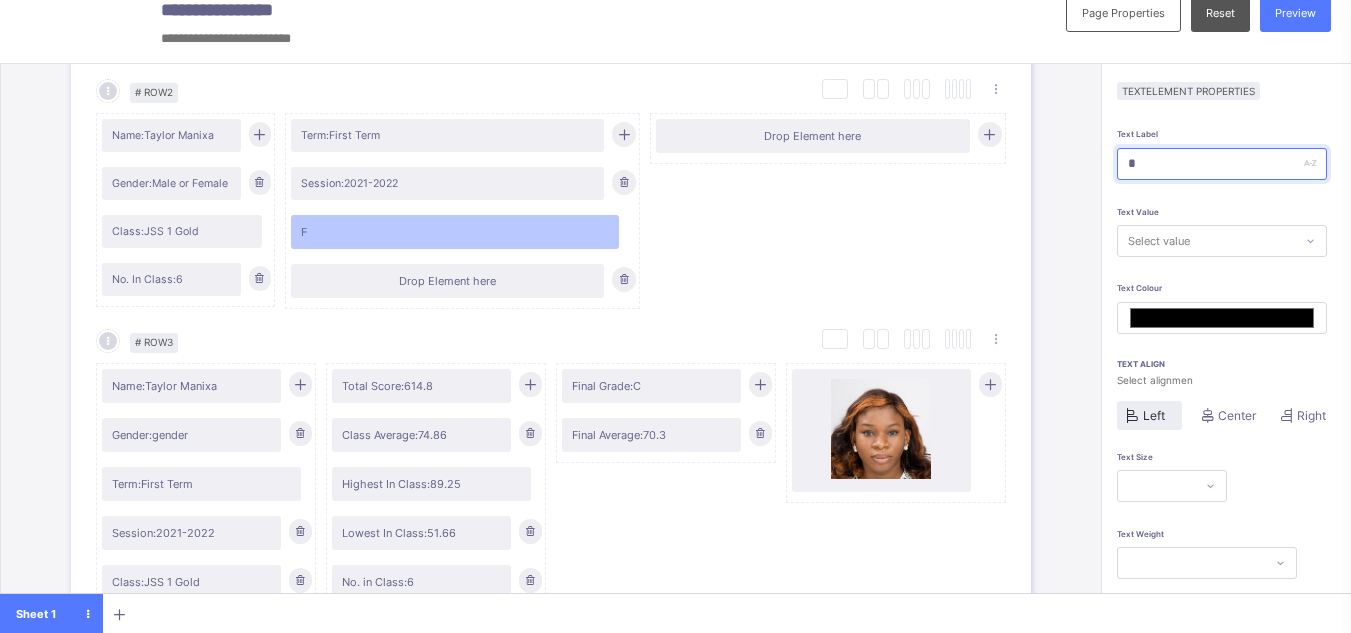 type on "**" 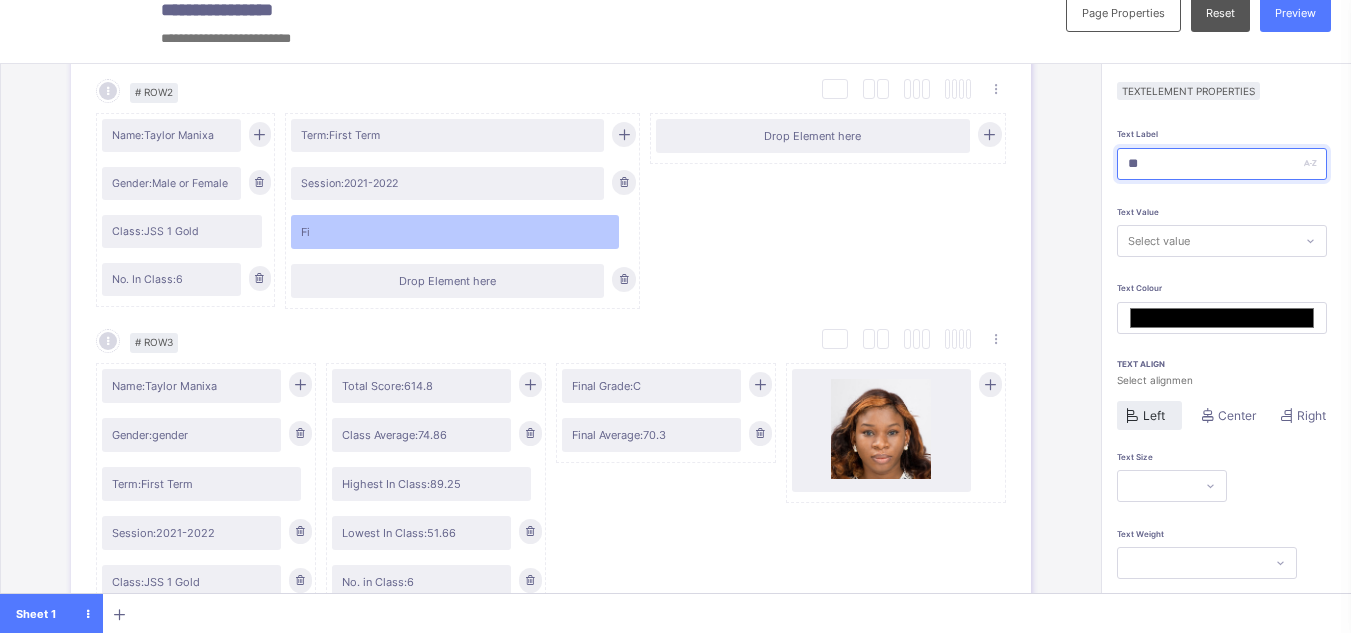 type on "***" 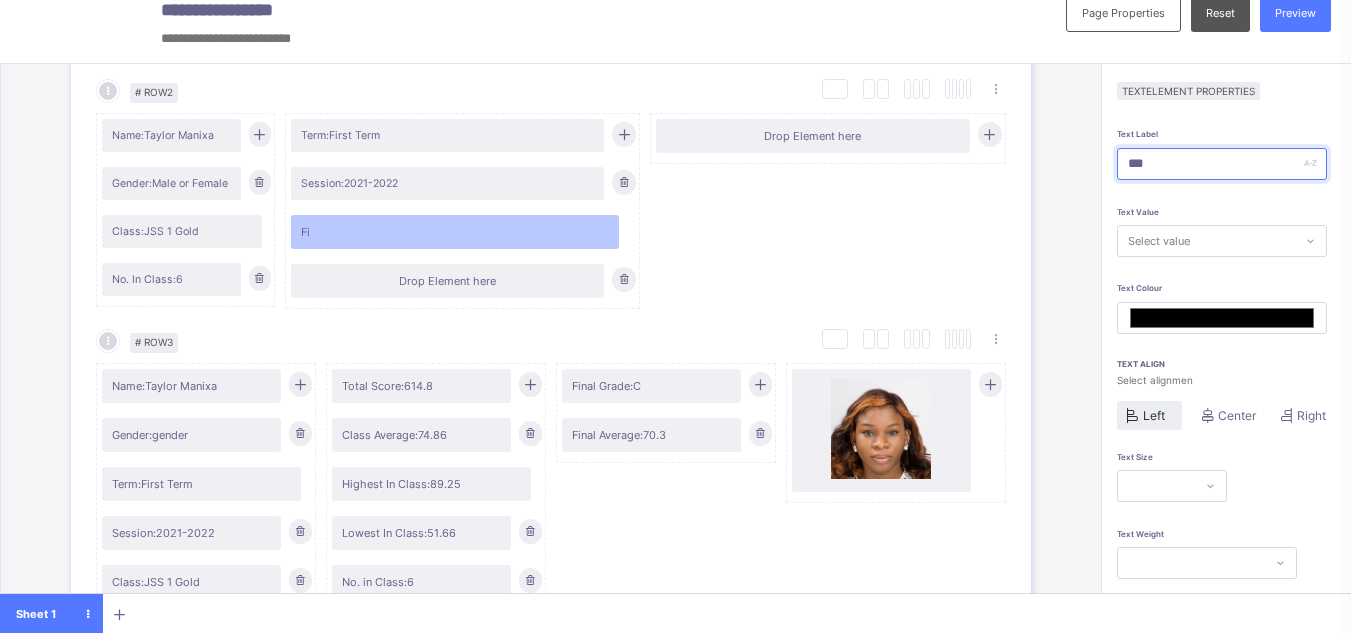 type on "*******" 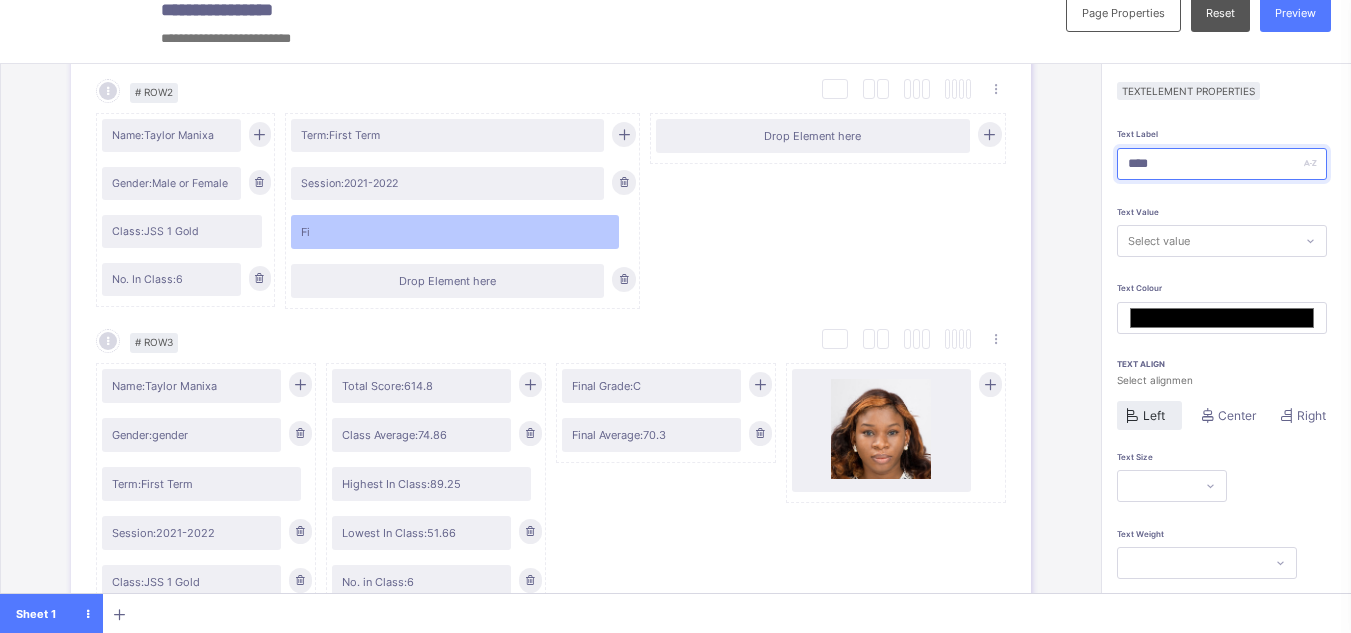 type on "*******" 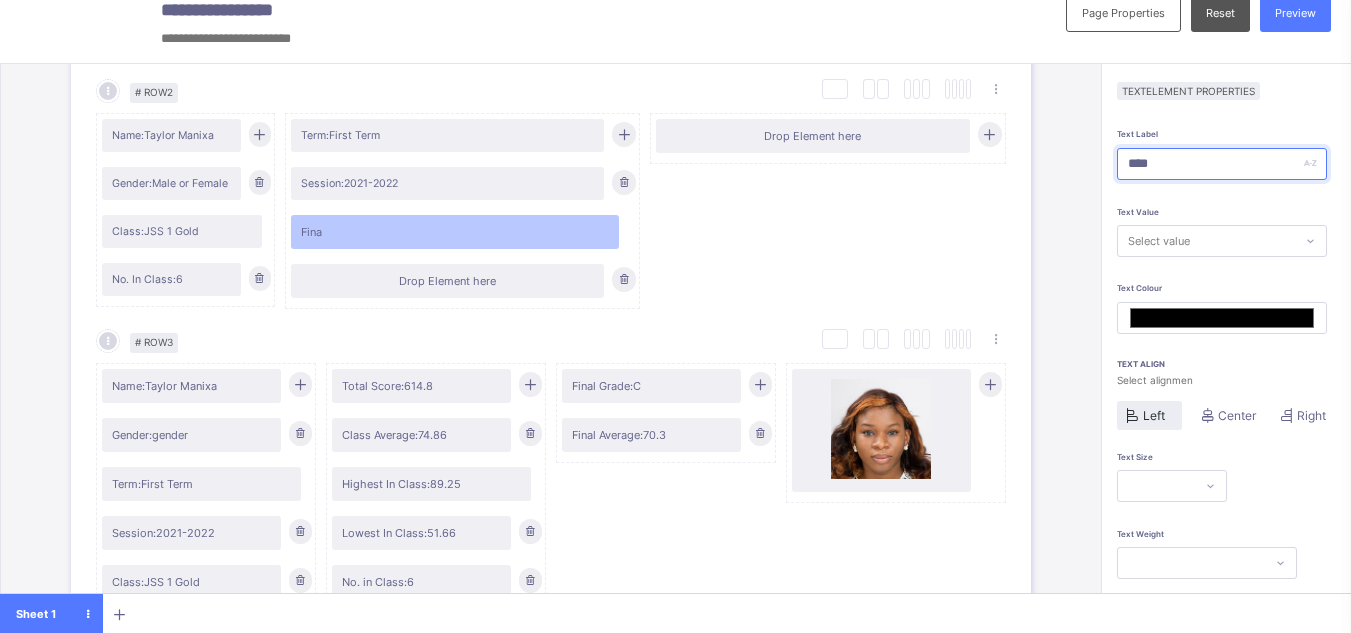 type on "*****" 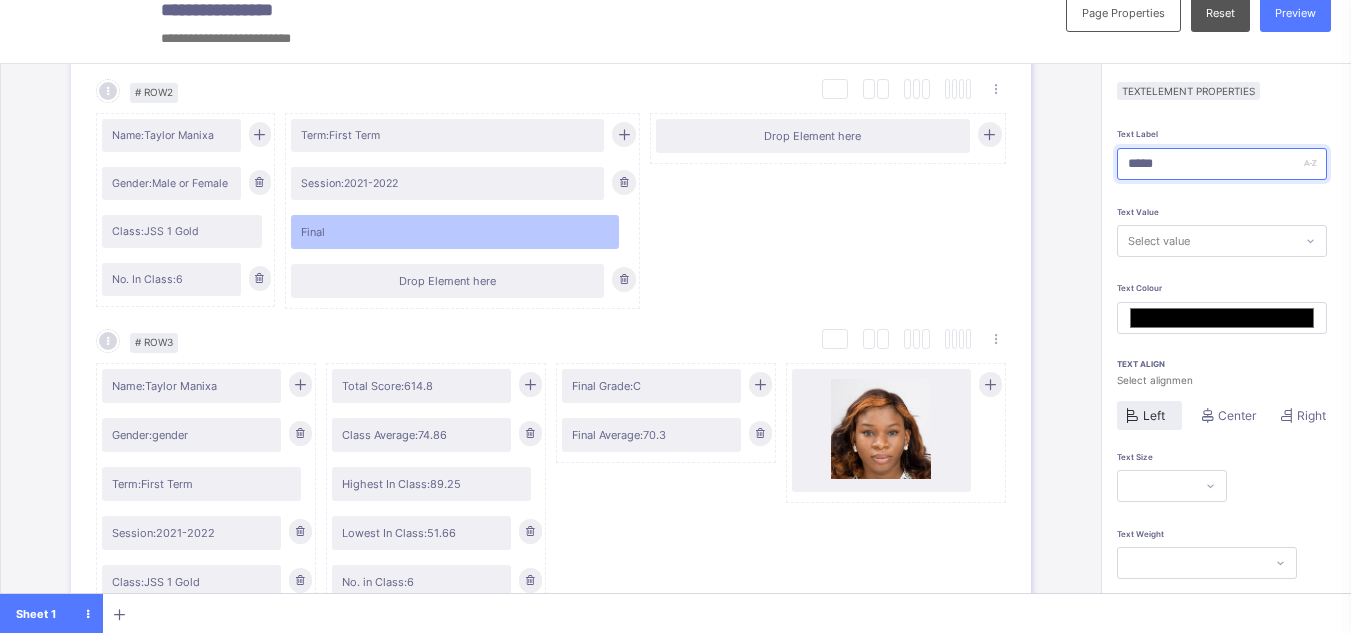 type on "*****" 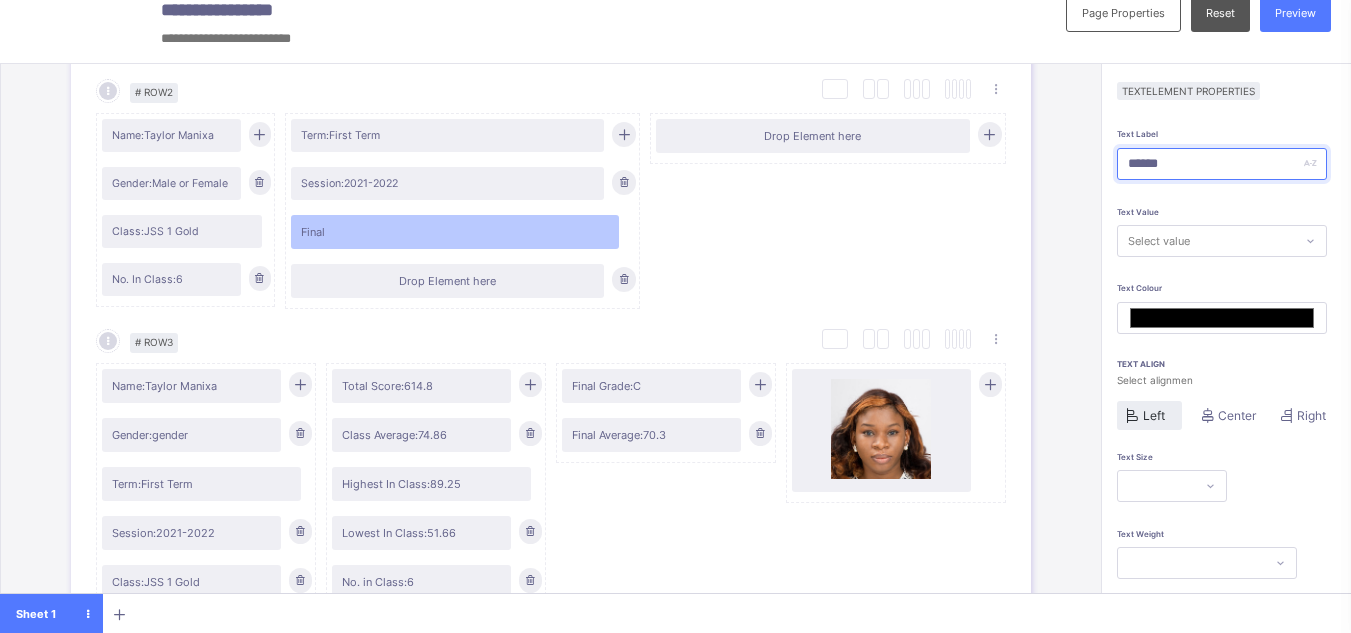 type on "*******" 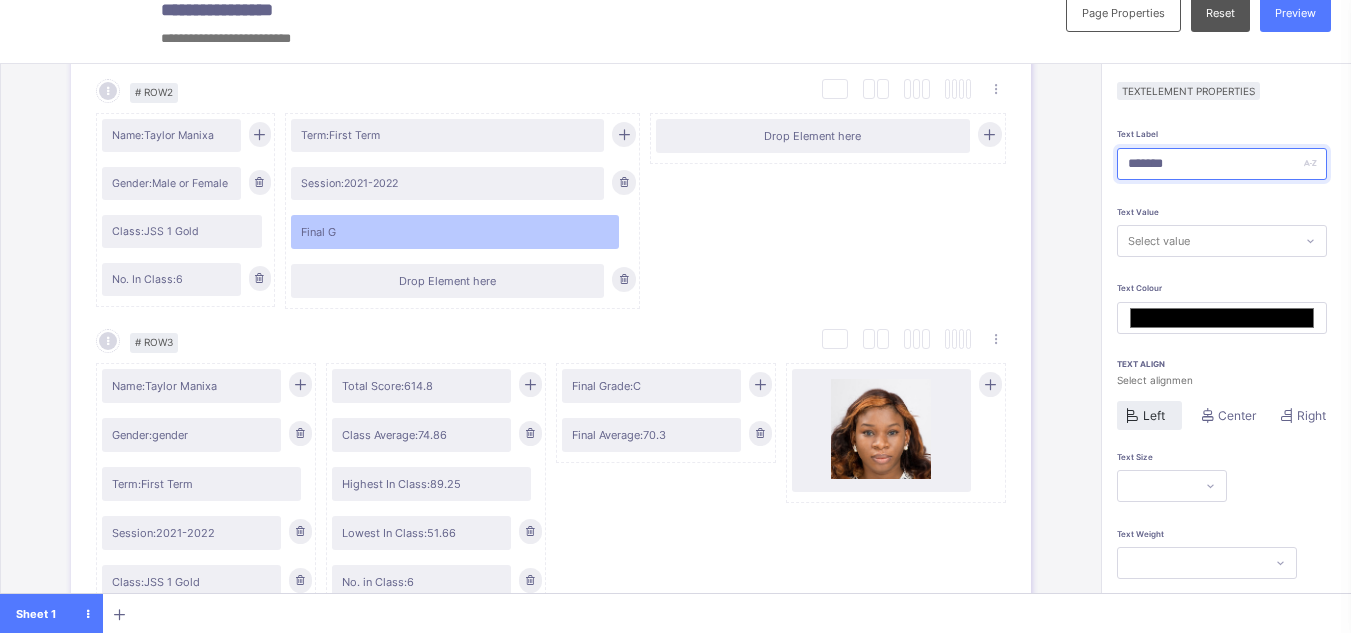 type on "********" 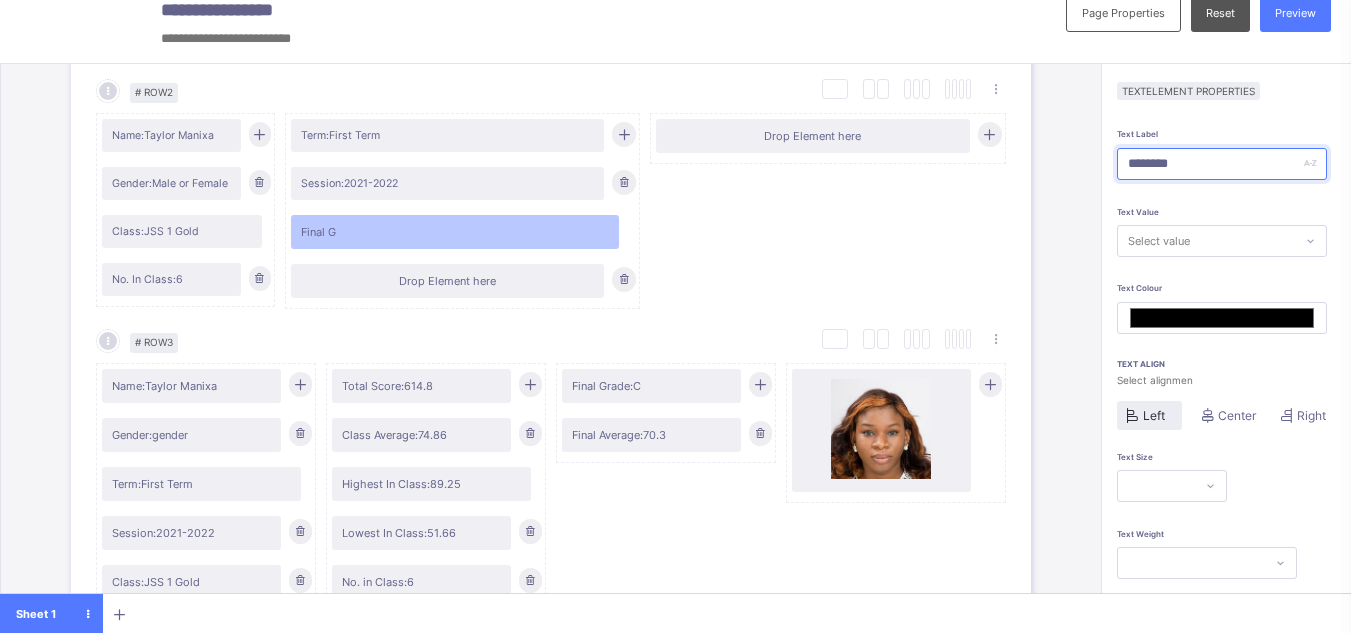 type on "*******" 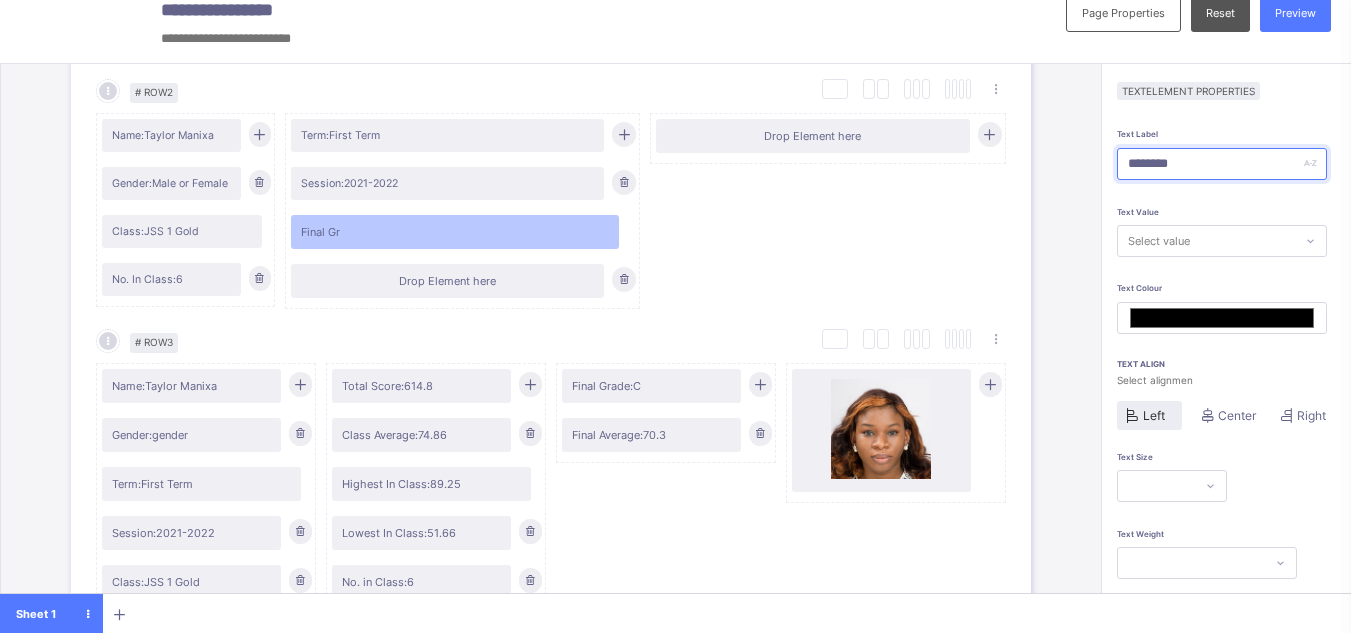 type on "*********" 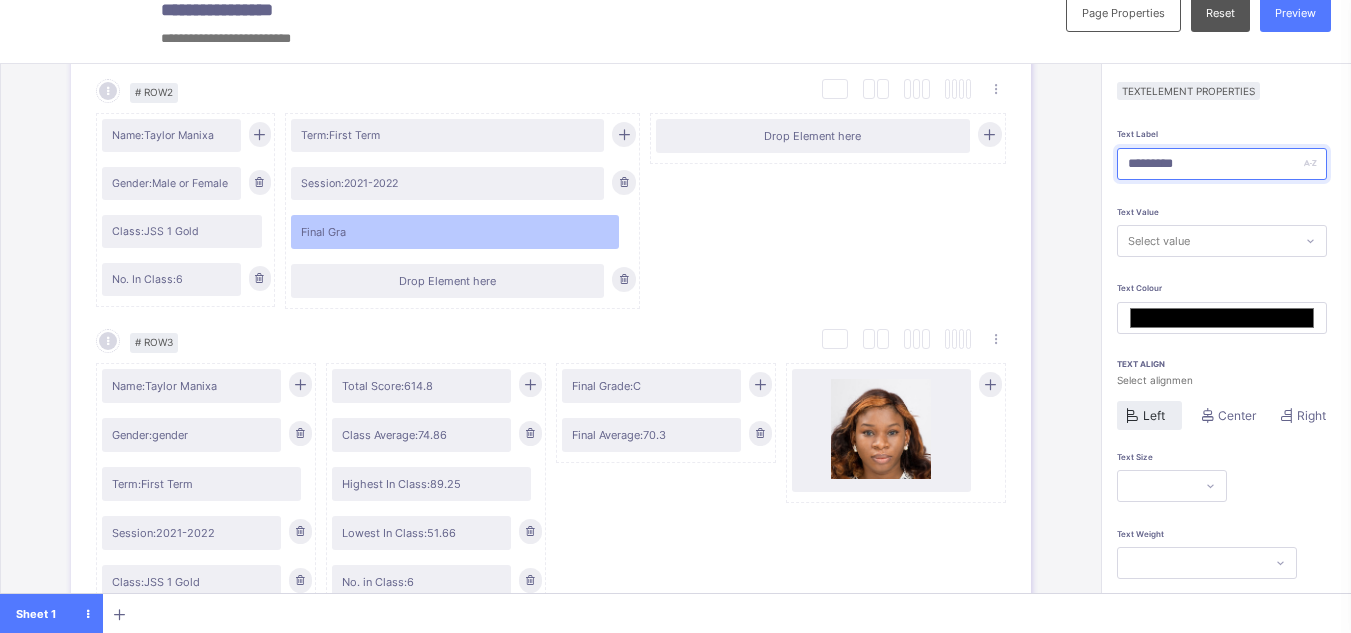 type on "**********" 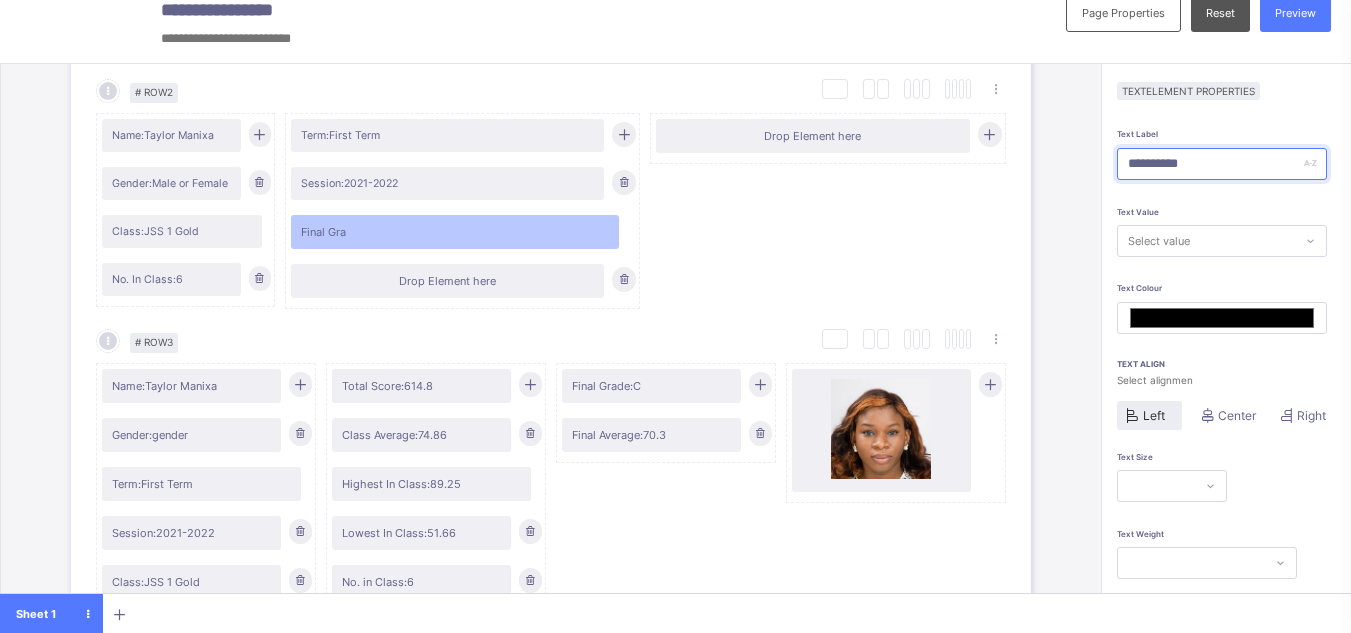 type on "*******" 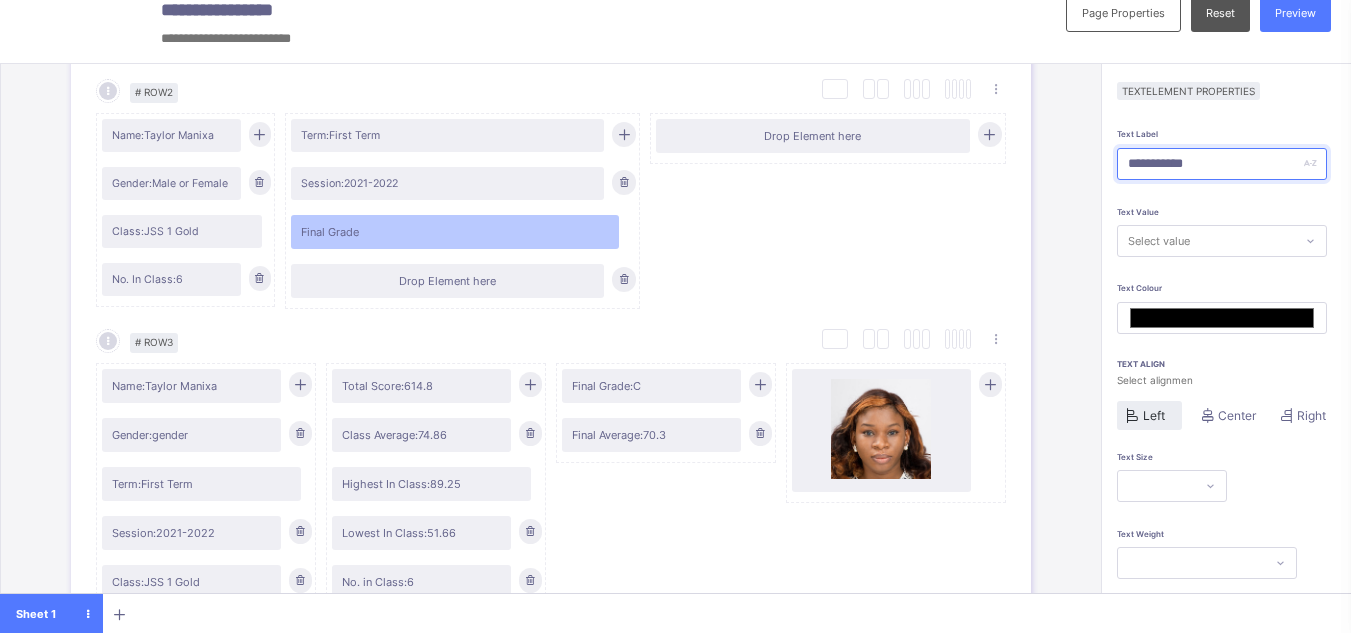 type on "**********" 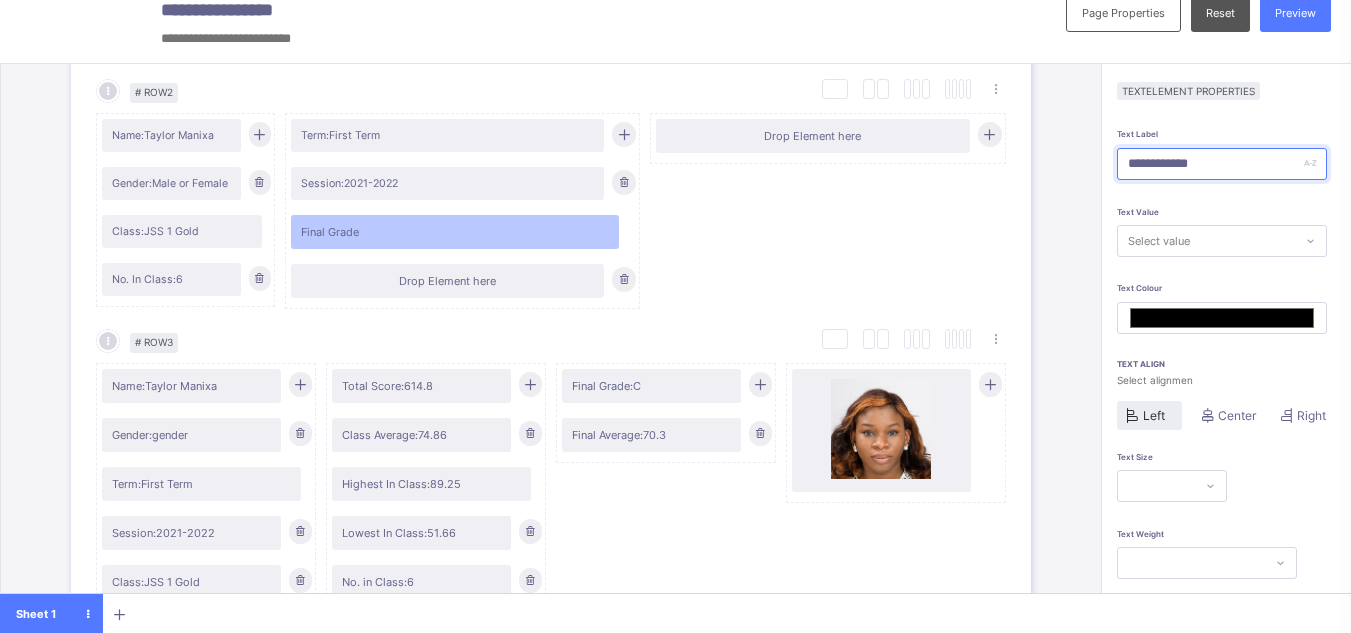 type on "*******" 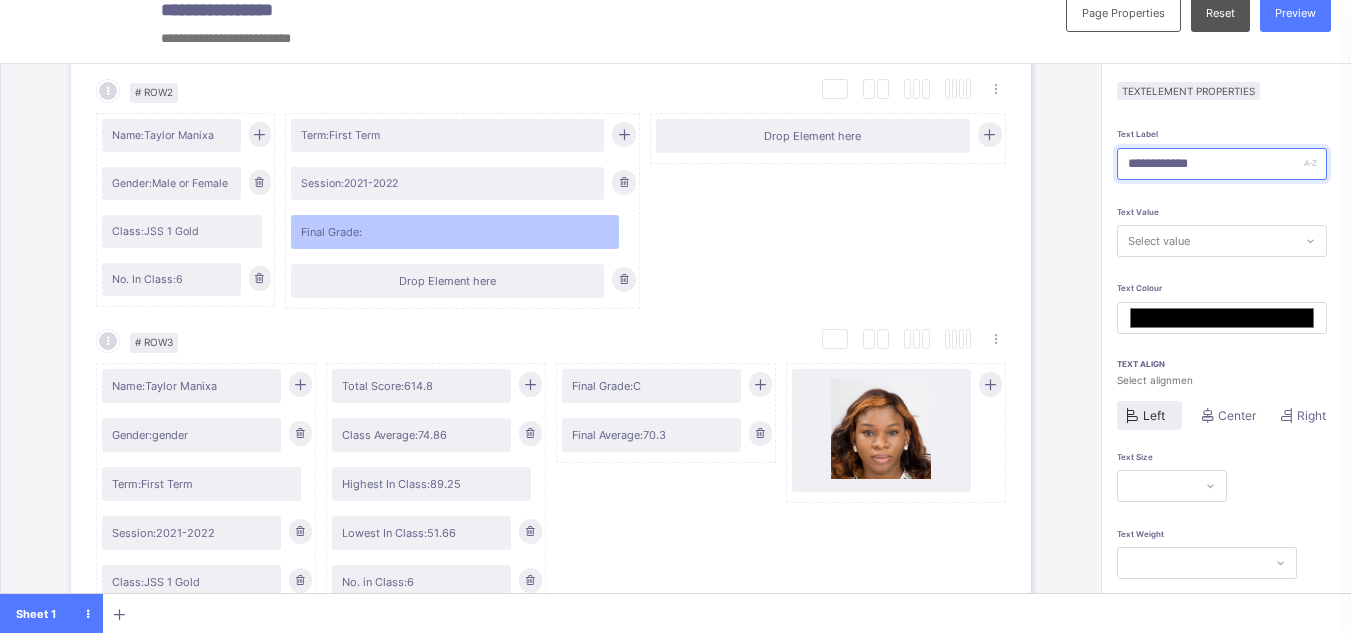 type on "**********" 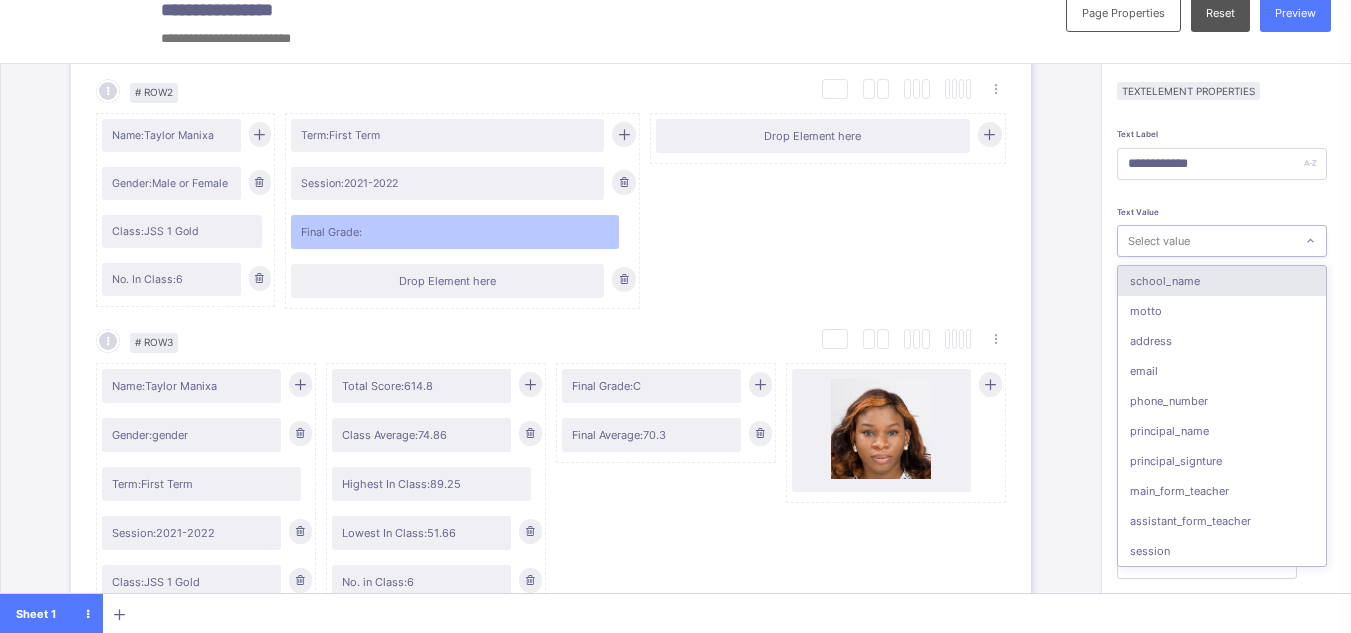 click on "Select value" at bounding box center (1206, 241) 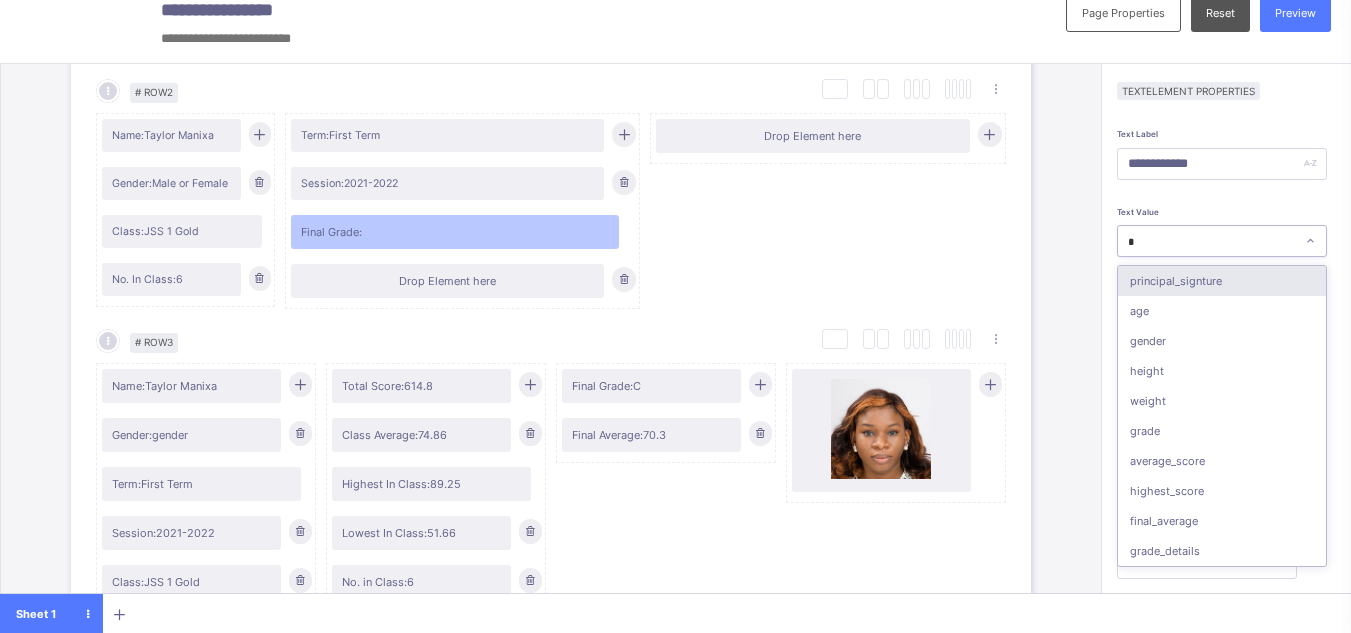 type on "**" 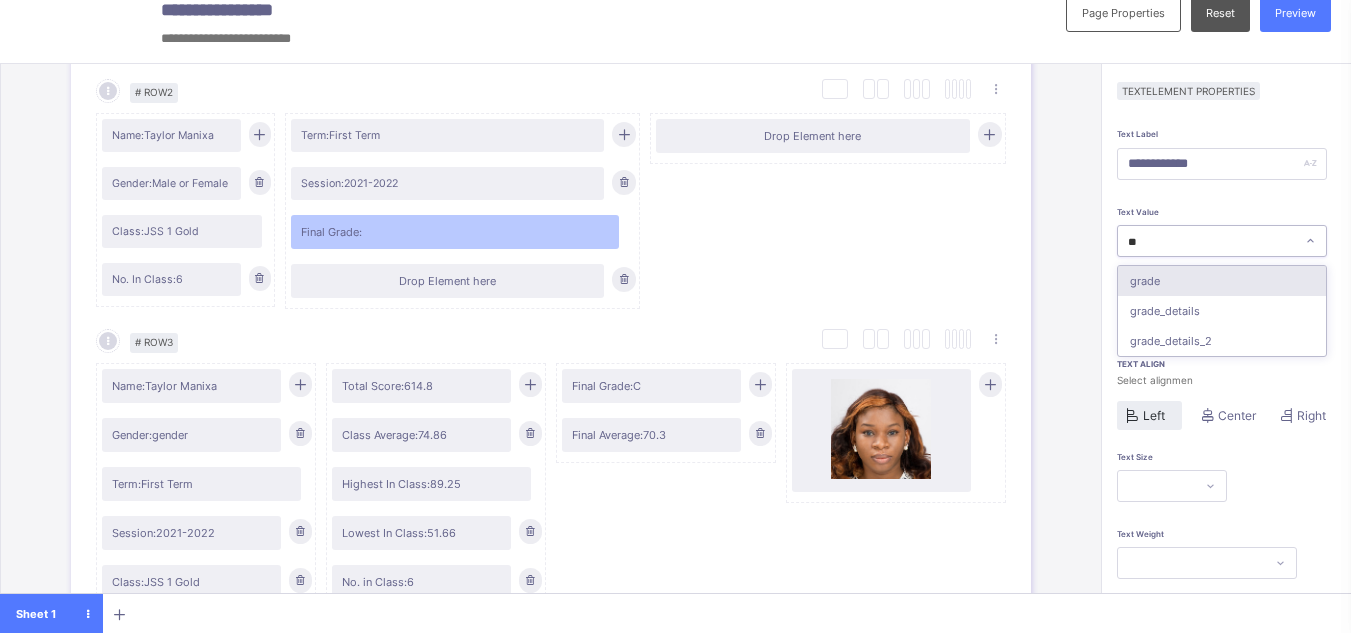 click on "grade" at bounding box center (1222, 281) 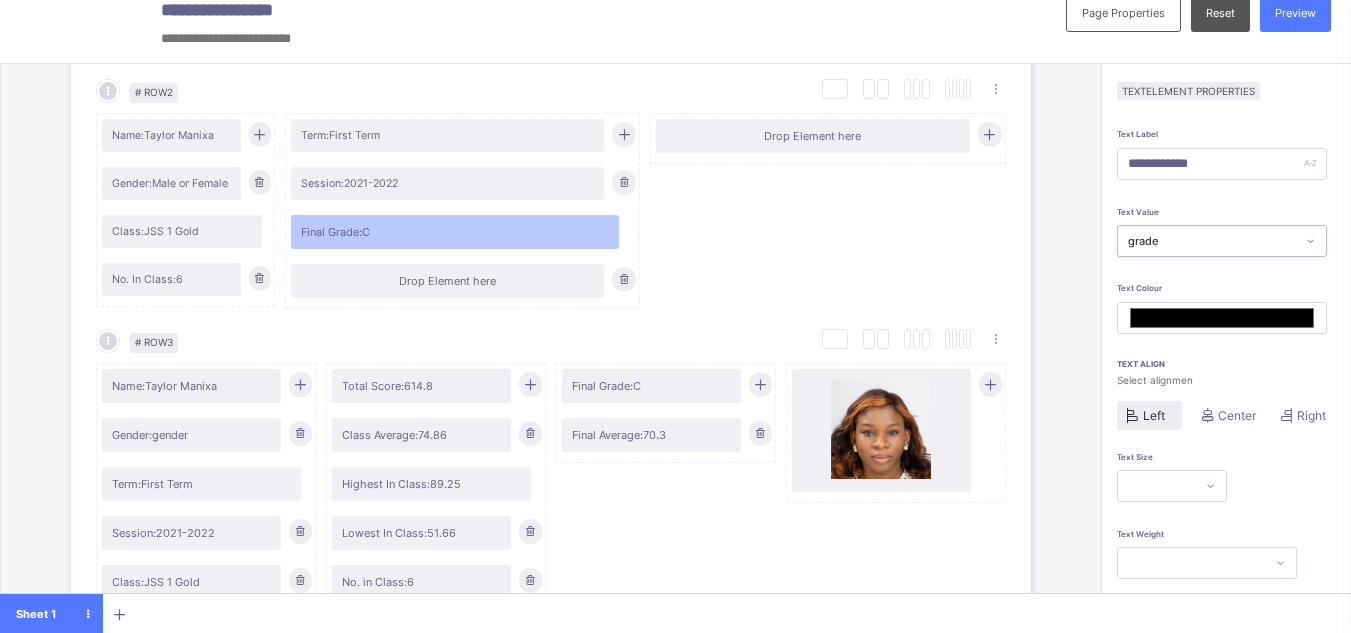 scroll, scrollTop: 159, scrollLeft: 0, axis: vertical 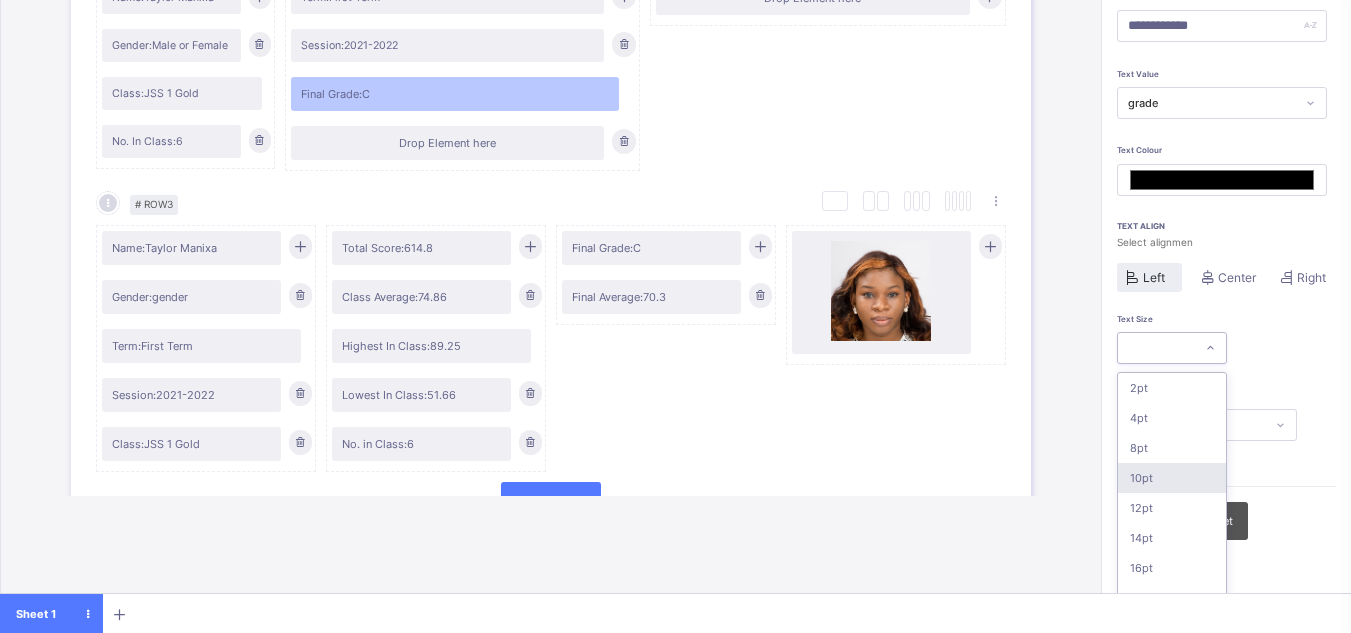 click on "option 10pt focused, 4 of 16. 16 results available. Use Up and Down to choose options, press Enter to select the currently focused option, press Escape to exit the menu, press Tab to select the option and exit the menu. 2pt 4pt 8pt 10pt 12pt 14pt 16pt 18pt 20pt 26pt 30pt 33pt 36pt 40pt 44pt 48pt" at bounding box center [1172, 348] 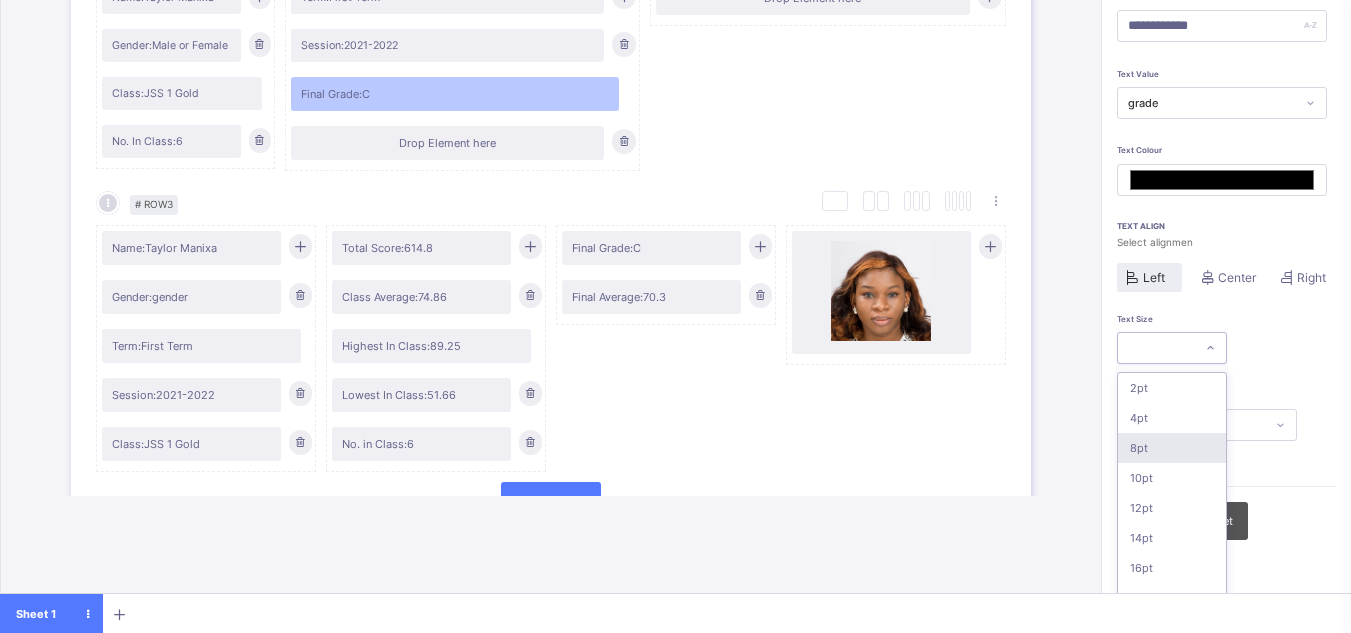 click on "8pt" at bounding box center (1172, 448) 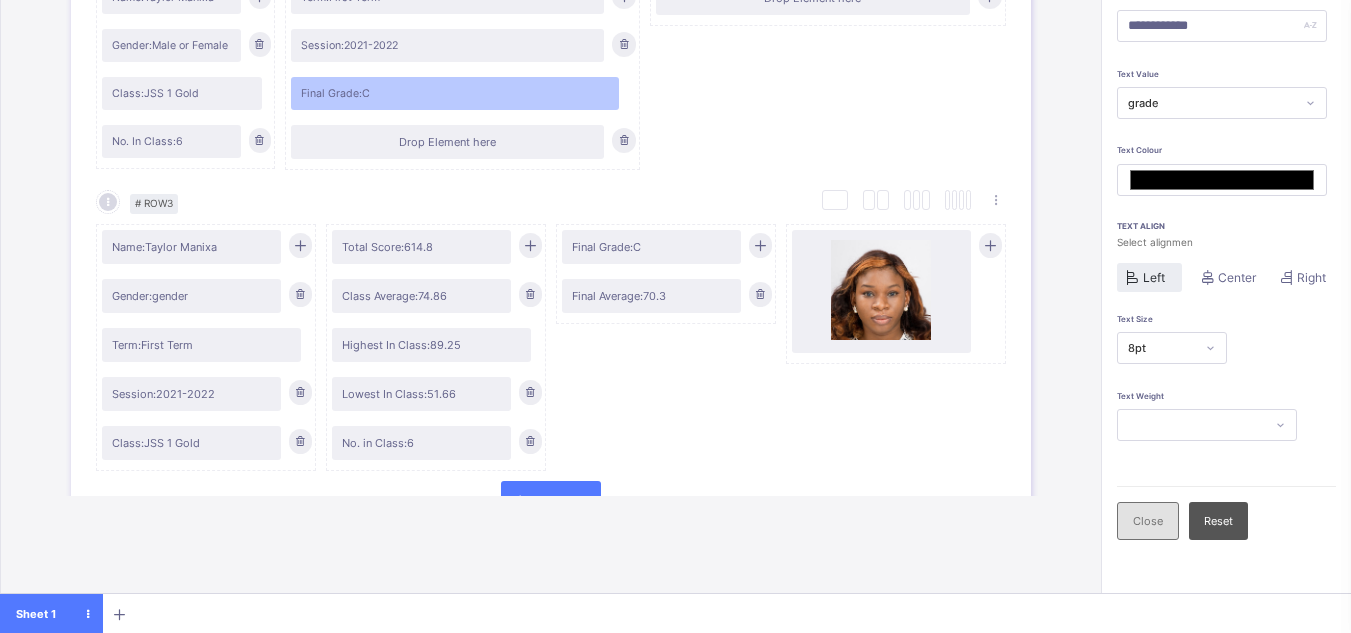 click on "Close" at bounding box center (1148, 521) 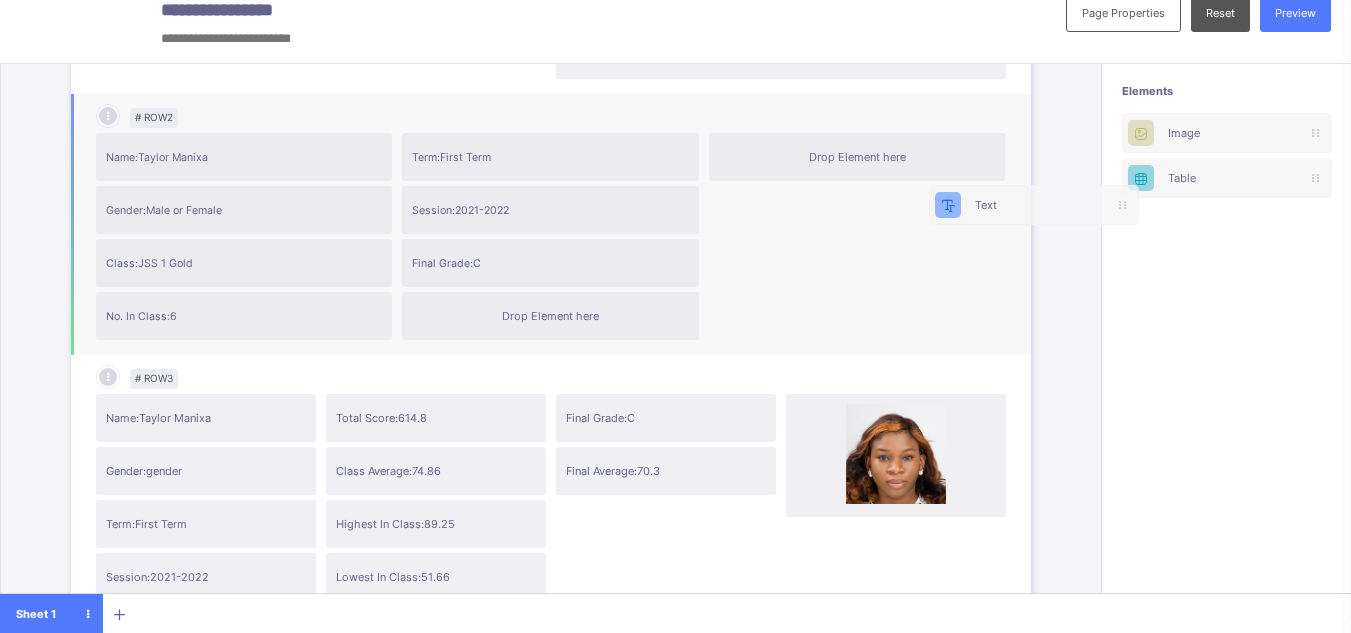 scroll, scrollTop: 21, scrollLeft: 15, axis: both 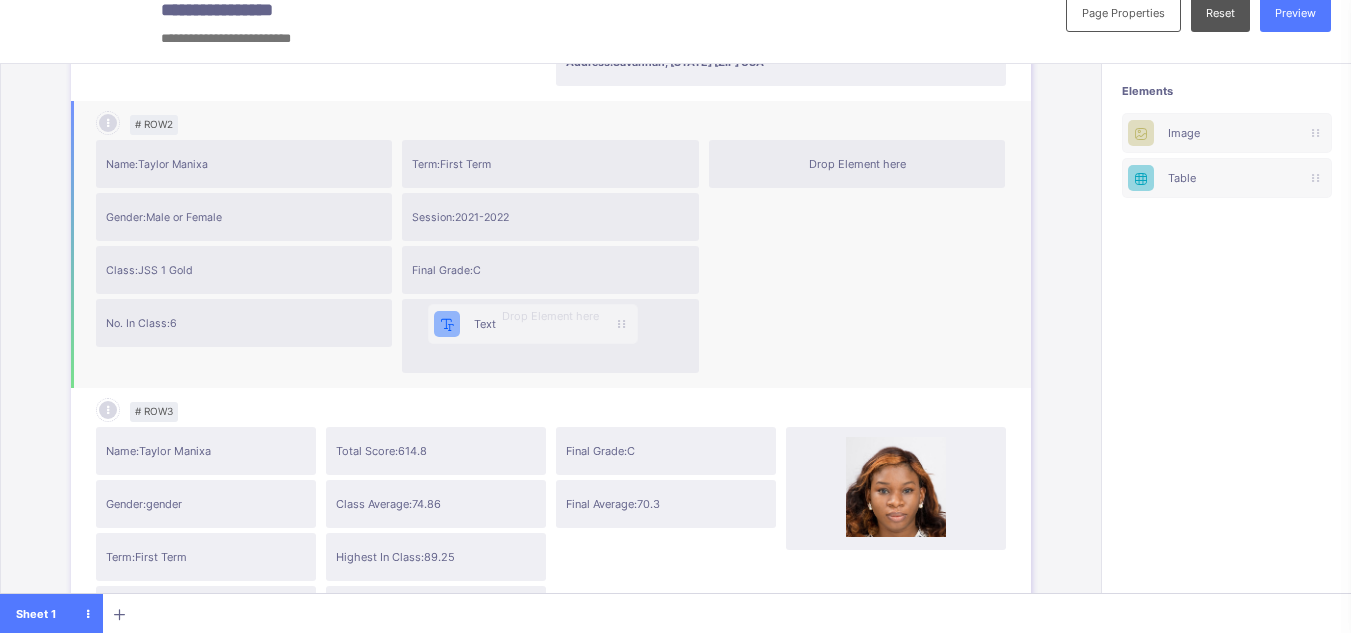 drag, startPoint x: 1197, startPoint y: 130, endPoint x: 443, endPoint y: 343, distance: 783.5081 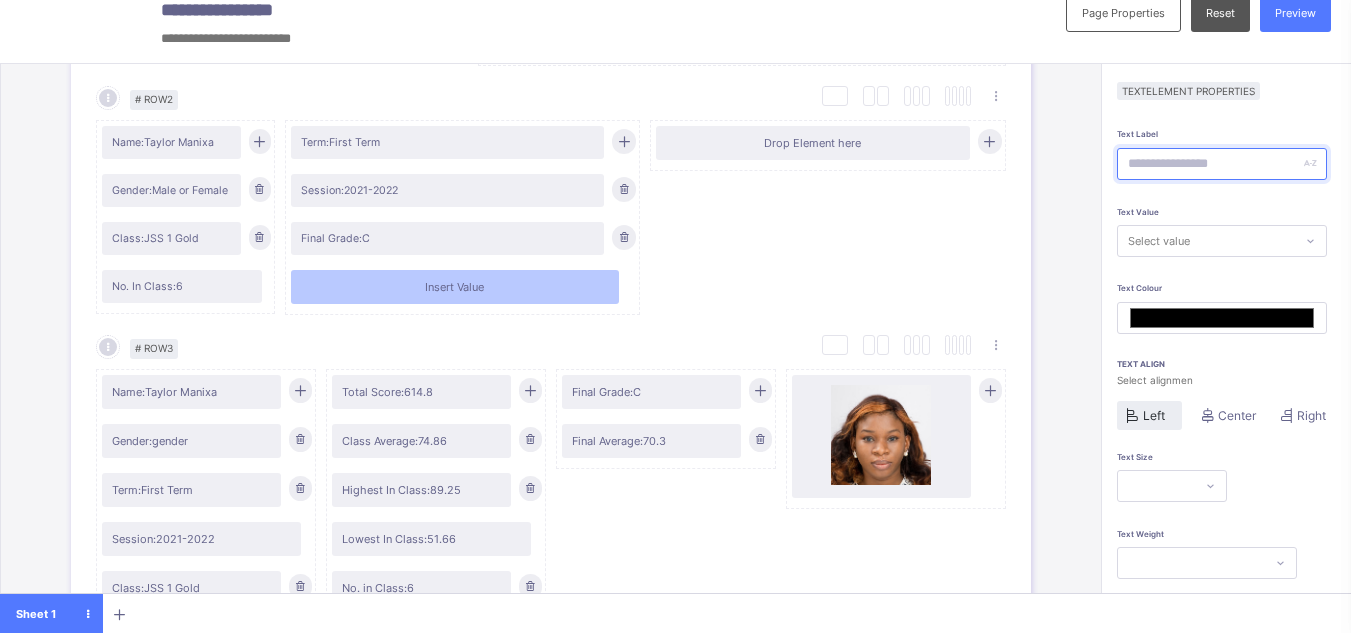 click at bounding box center [1222, 164] 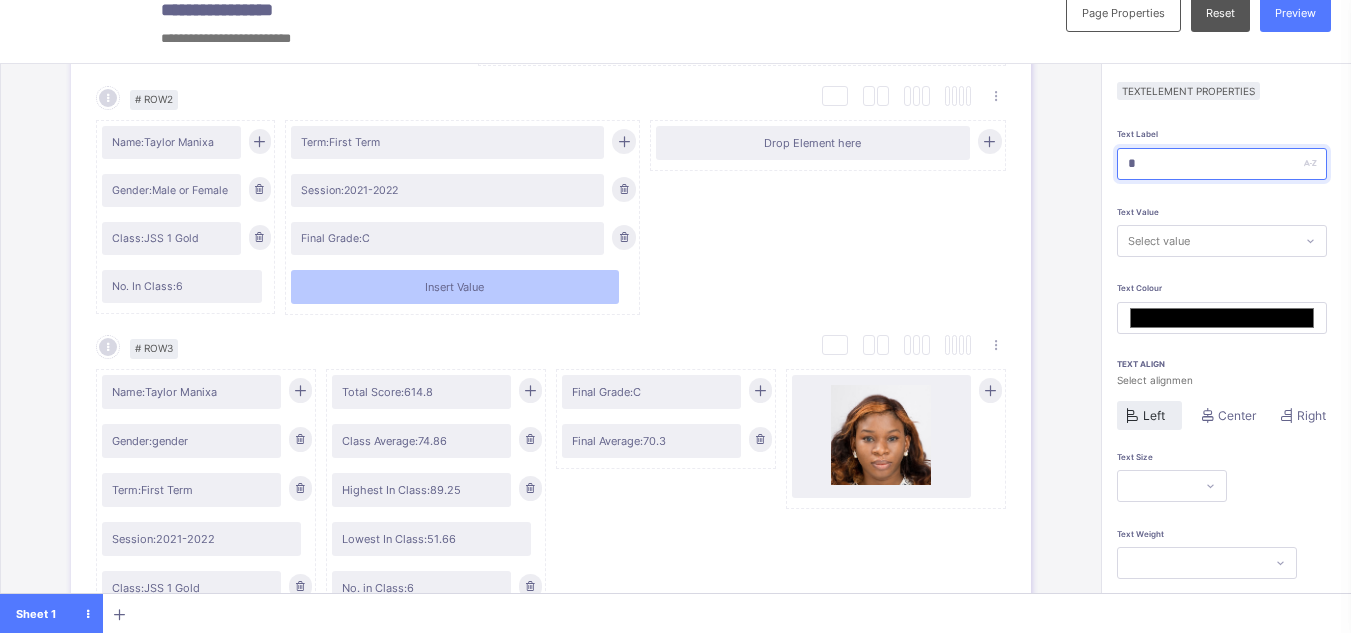 type on "*******" 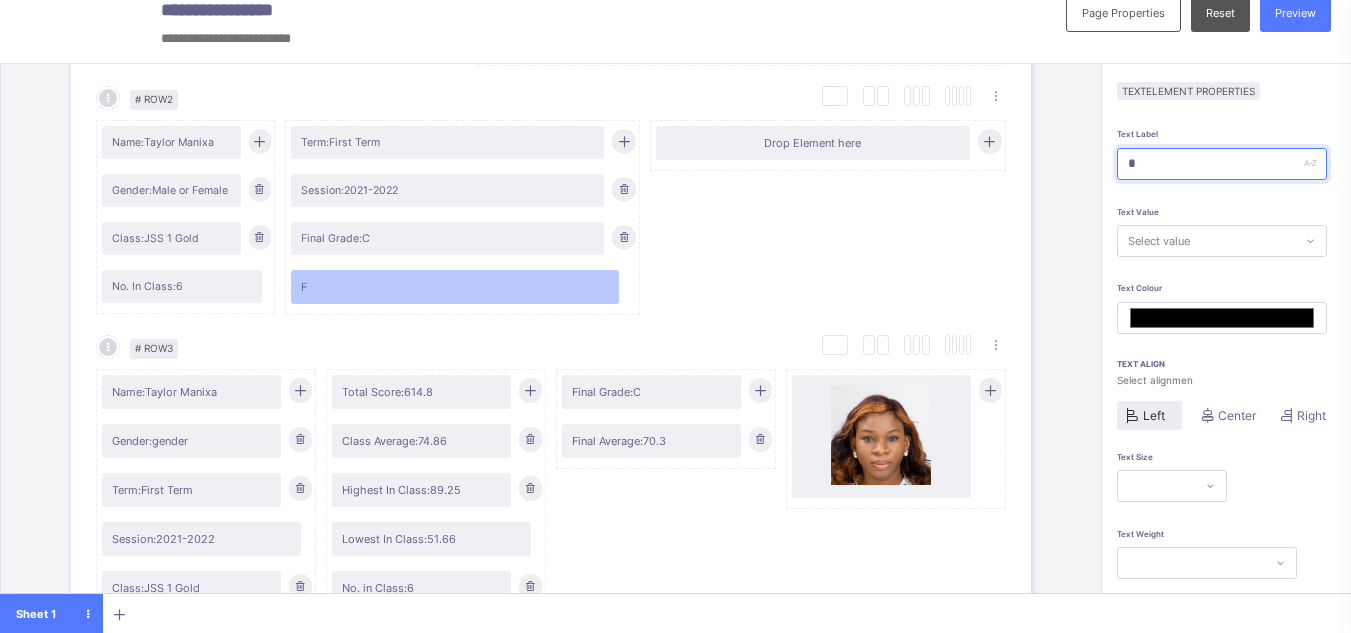 type on "**" 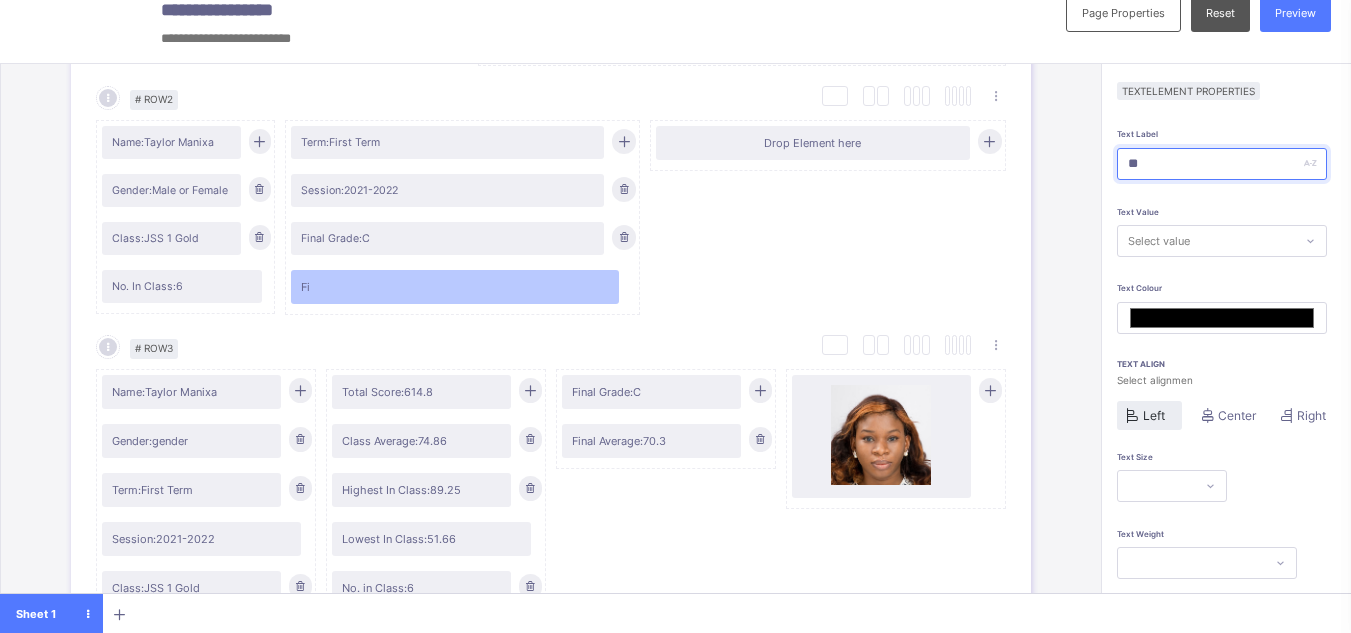 type on "***" 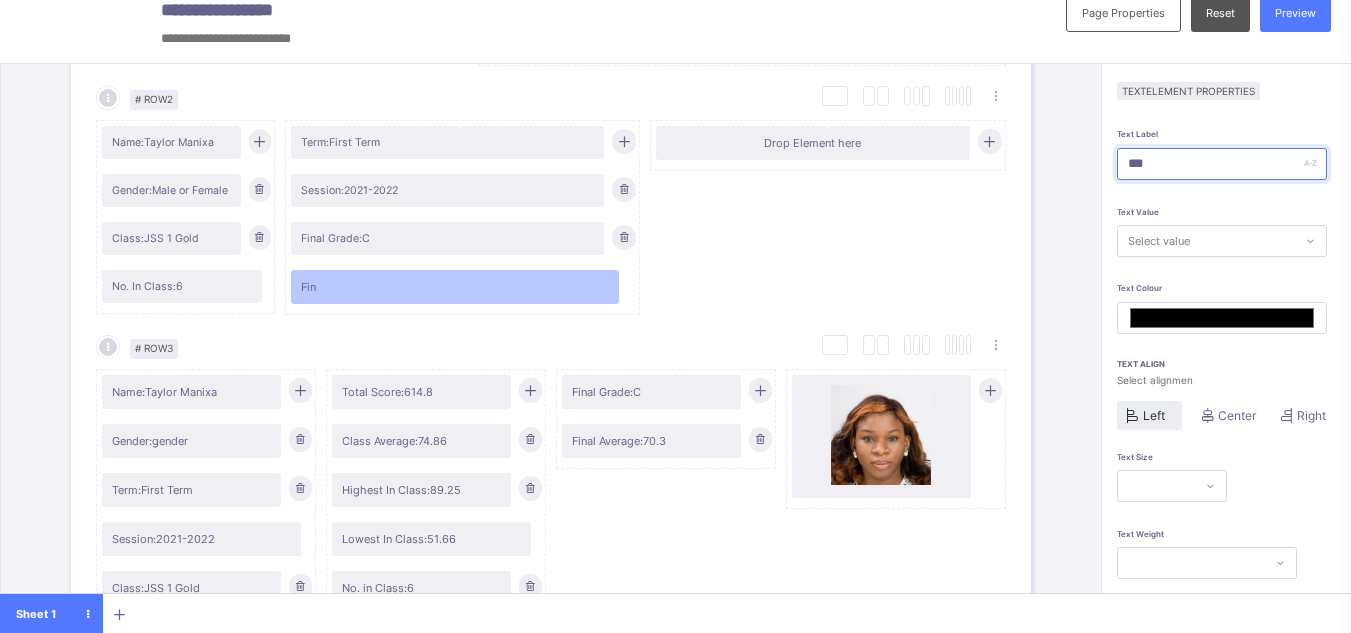type on "****" 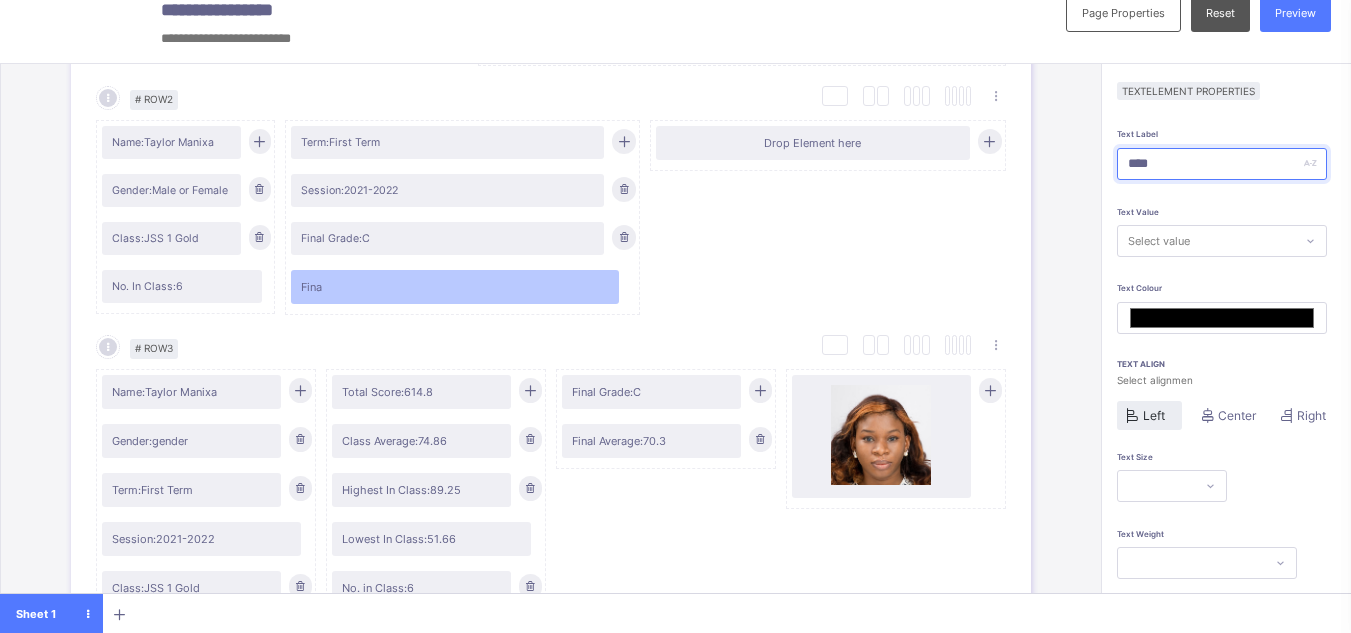 type on "*****" 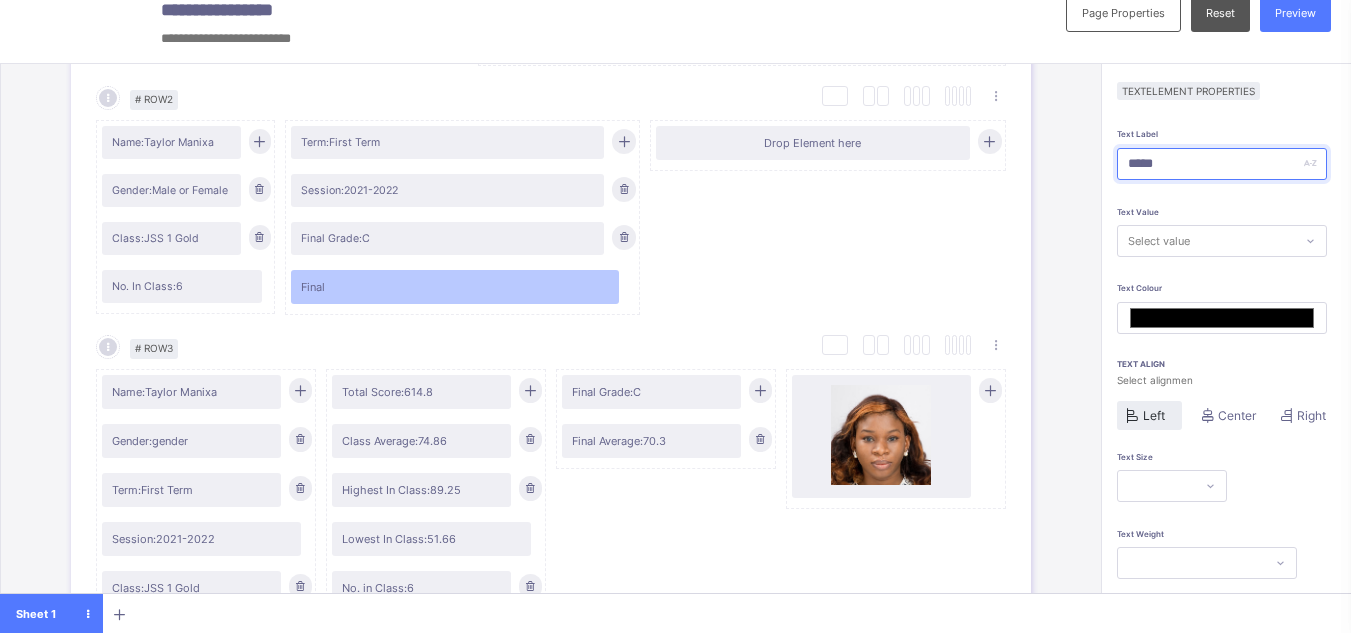 type on "*****" 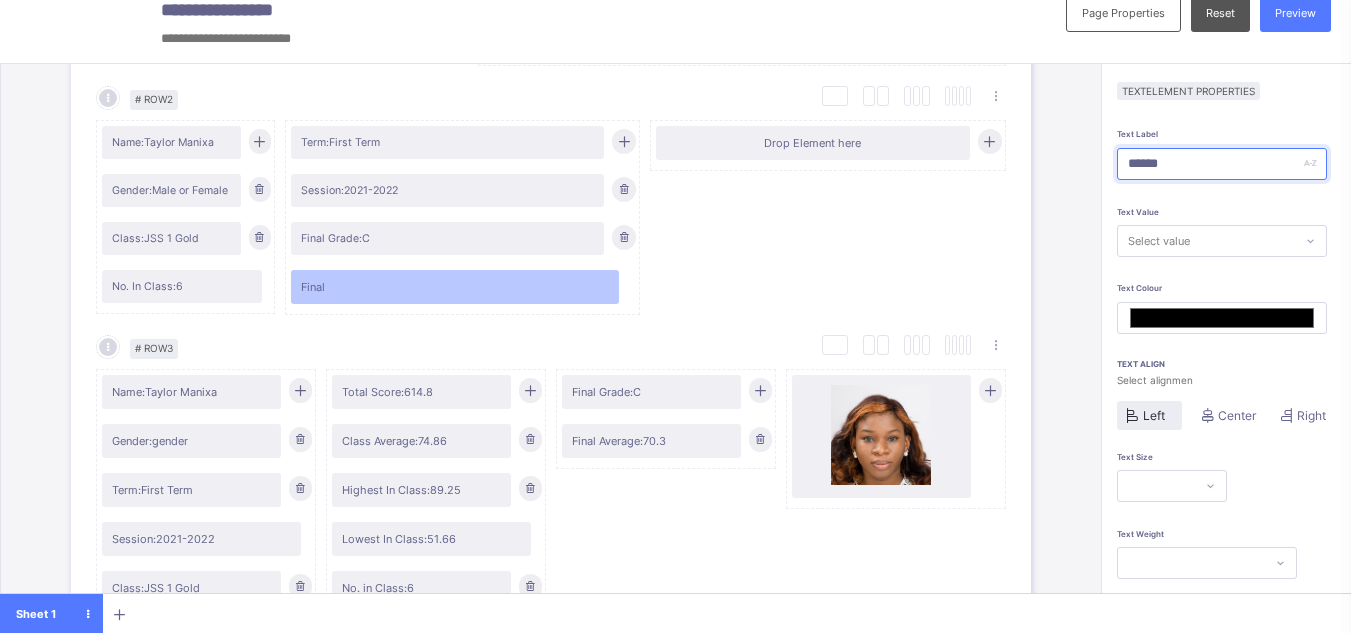 type on "*******" 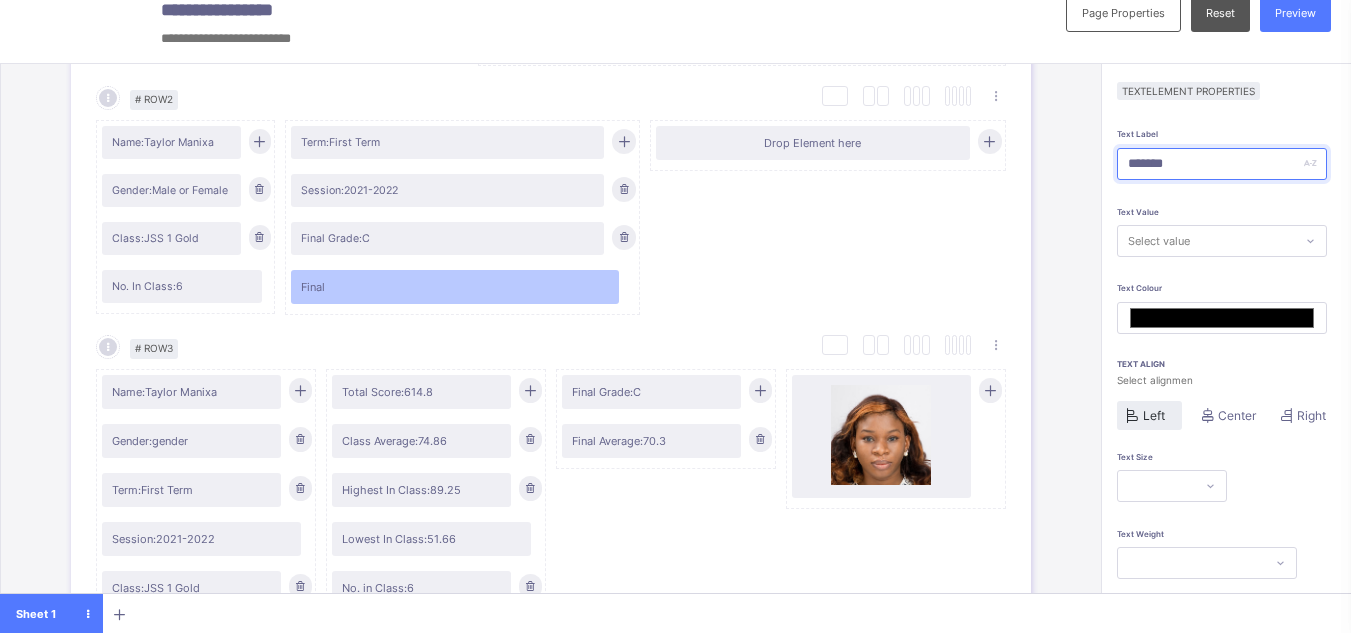 type on "*******" 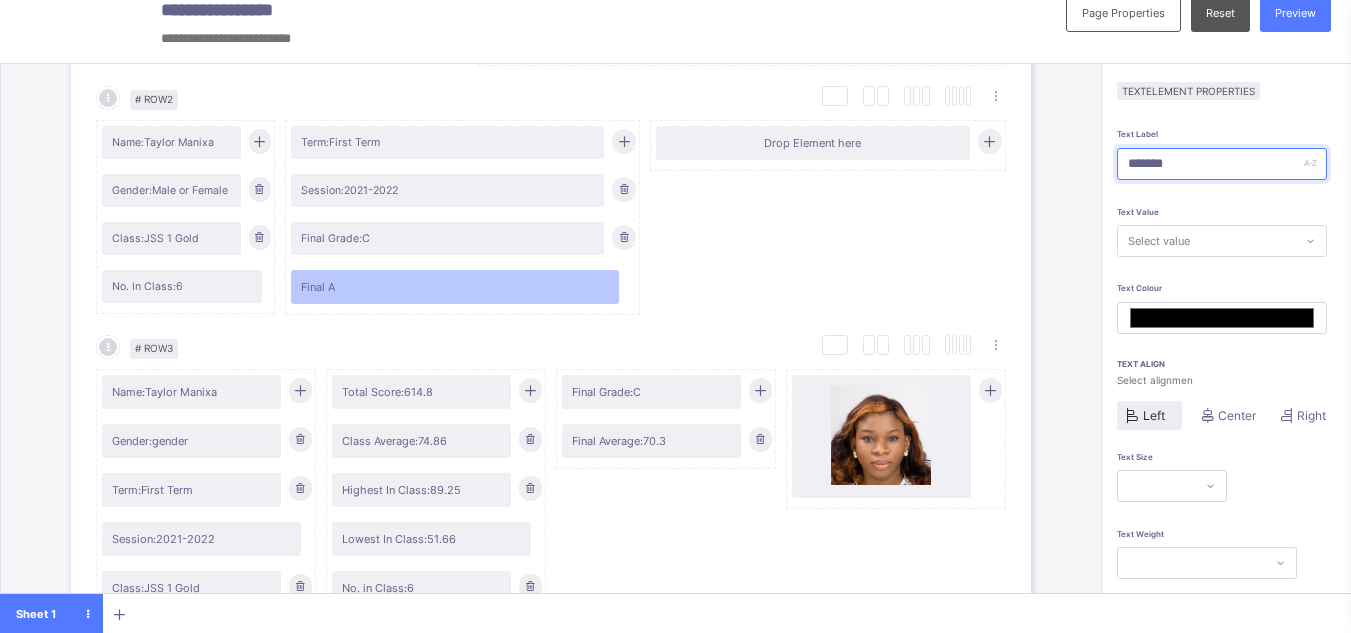 type on "********" 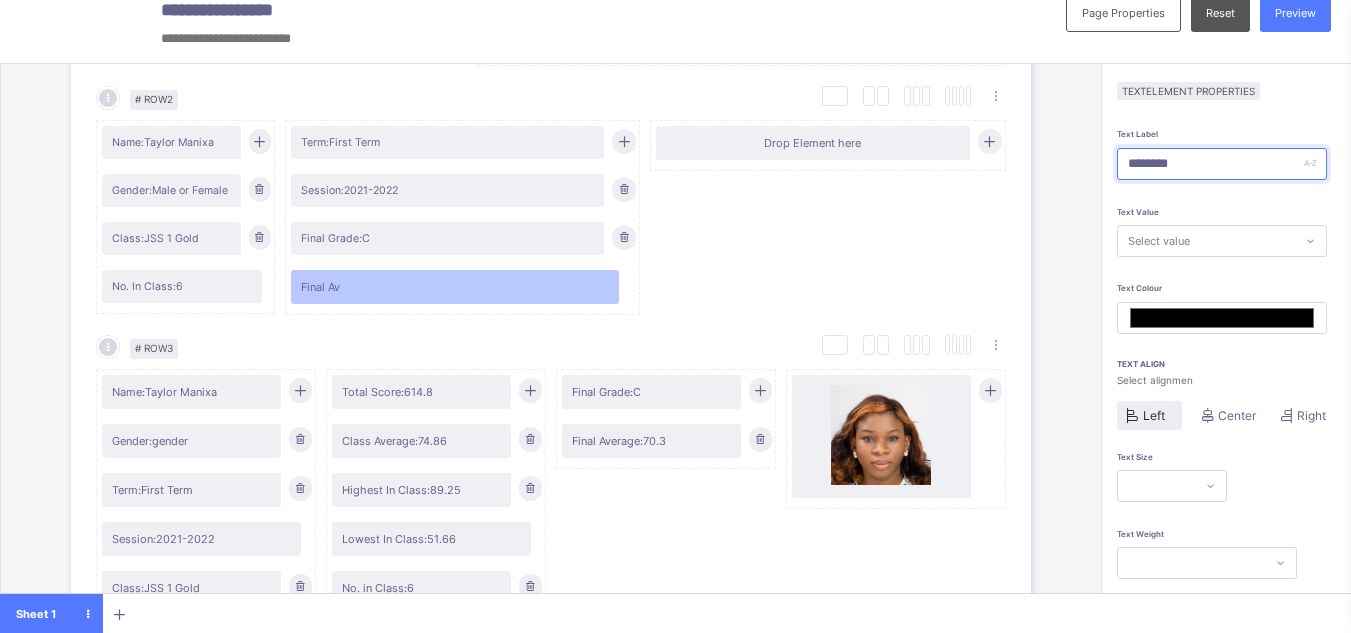 type on "*********" 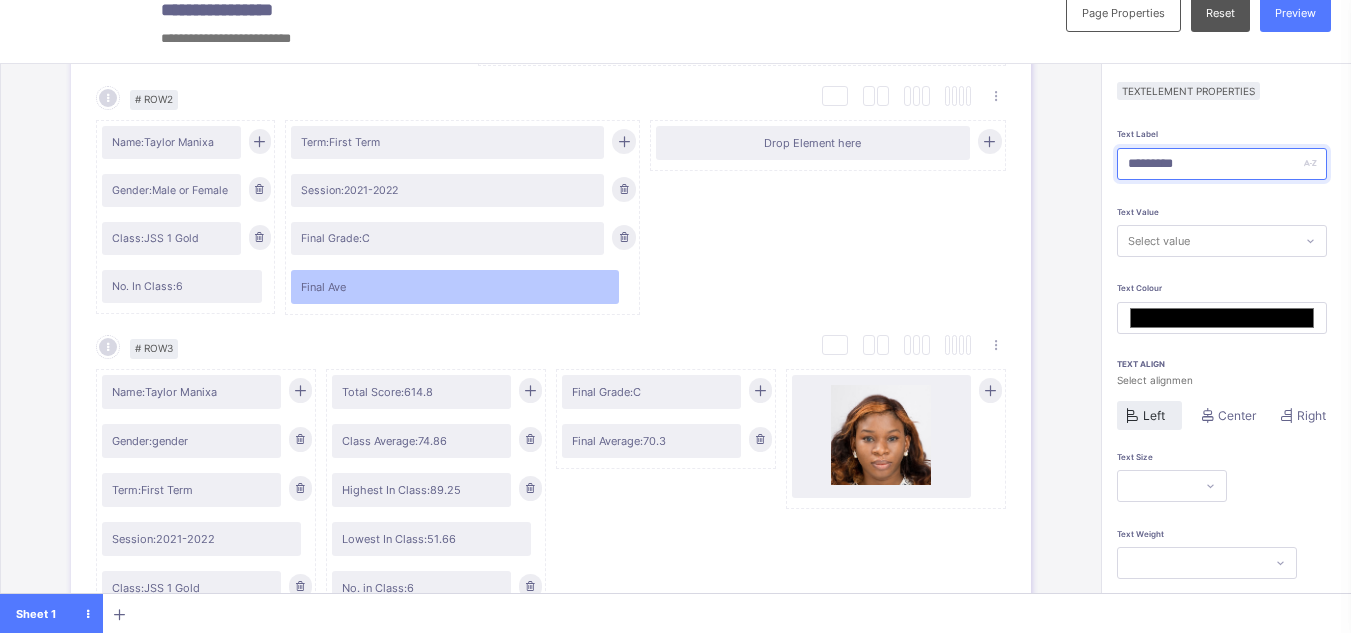 type on "**********" 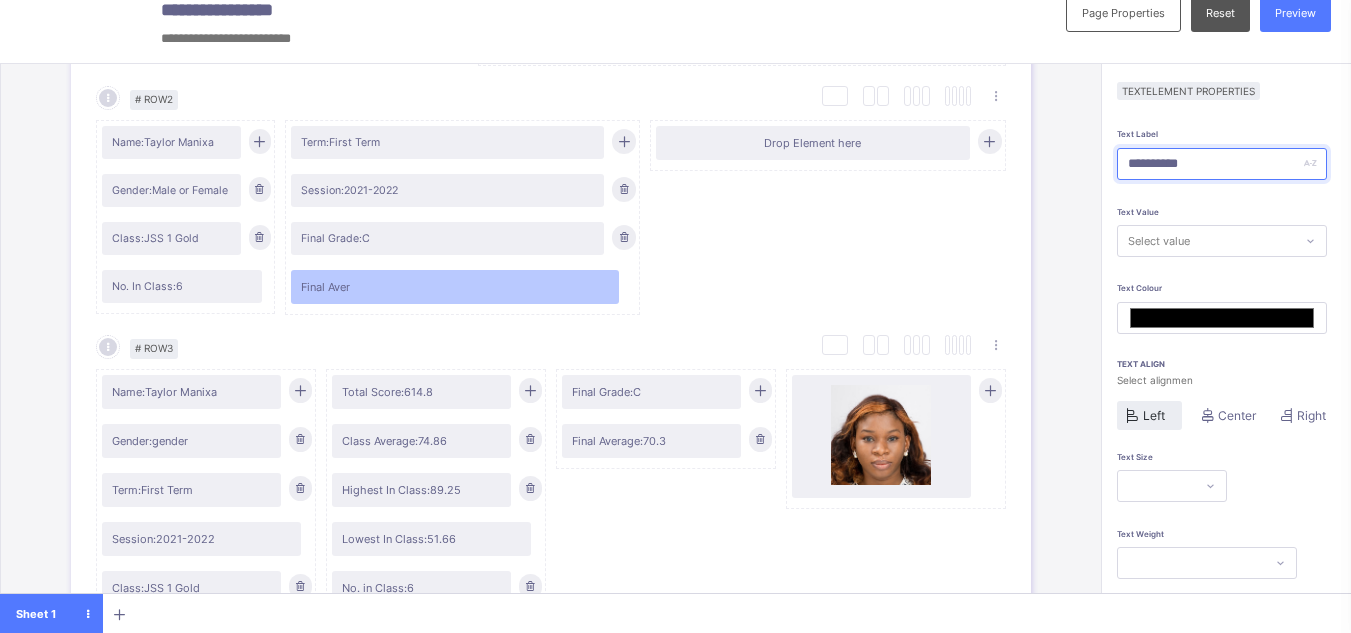 type 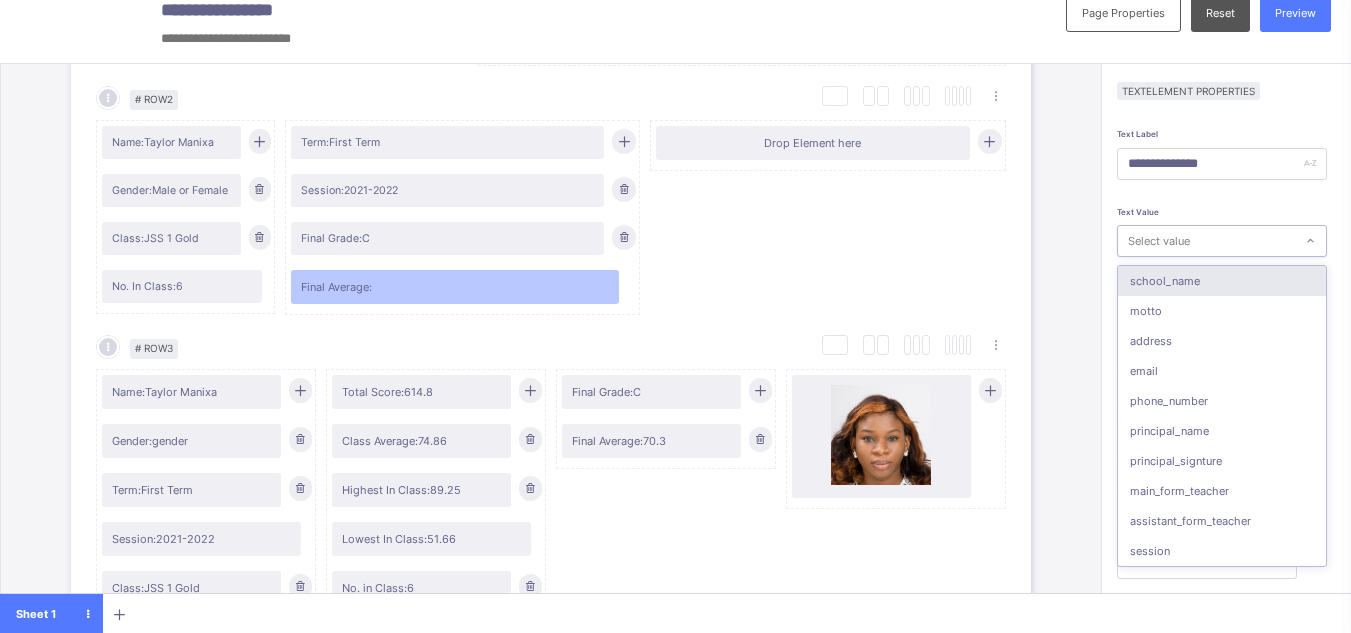 click on "Select value" at bounding box center (1206, 241) 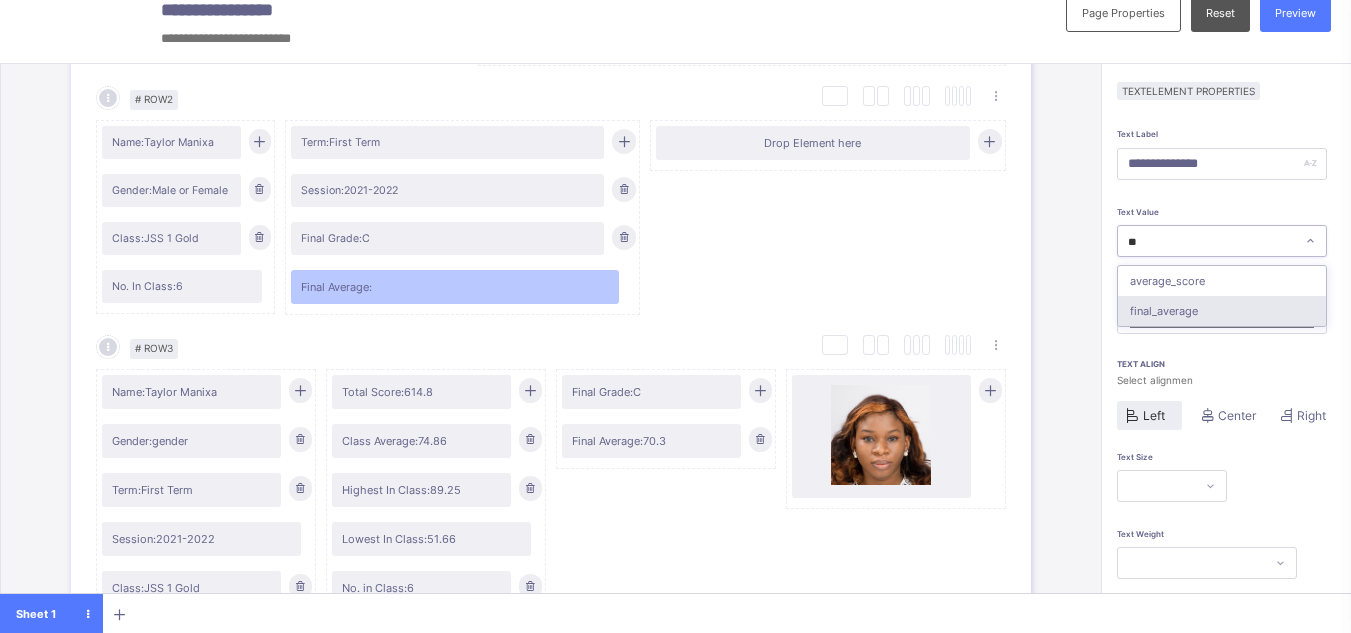 click on "final_average" at bounding box center [1222, 311] 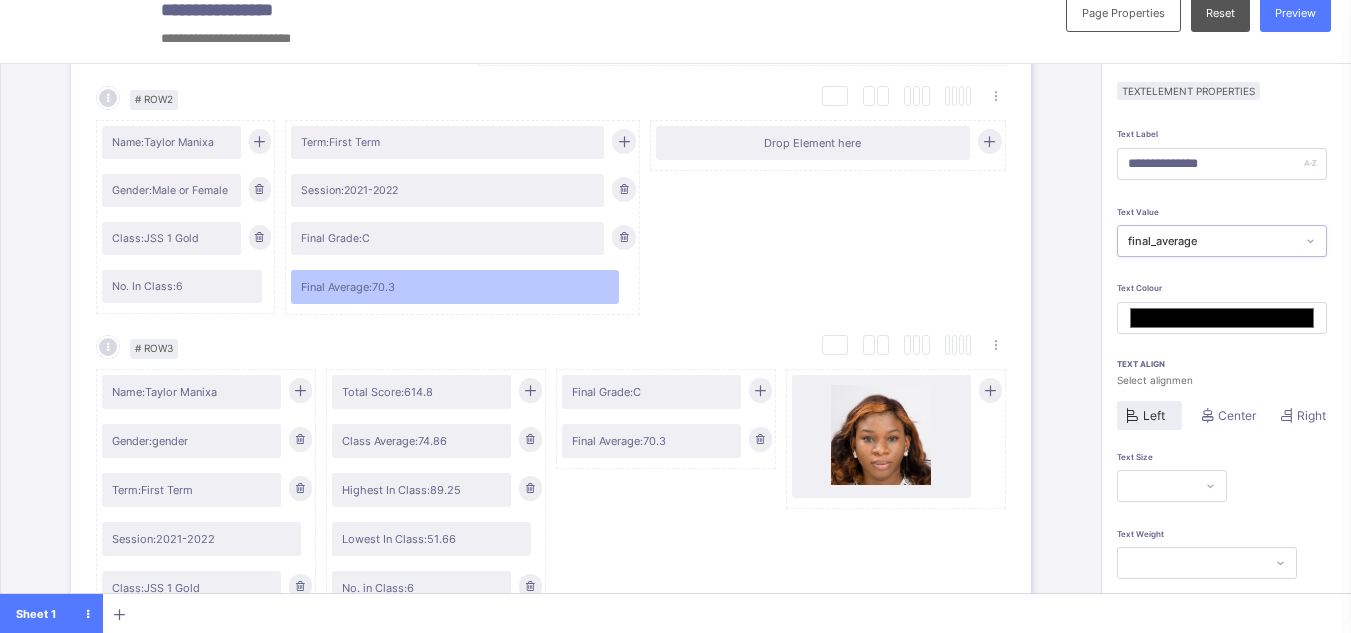 scroll, scrollTop: 159, scrollLeft: 0, axis: vertical 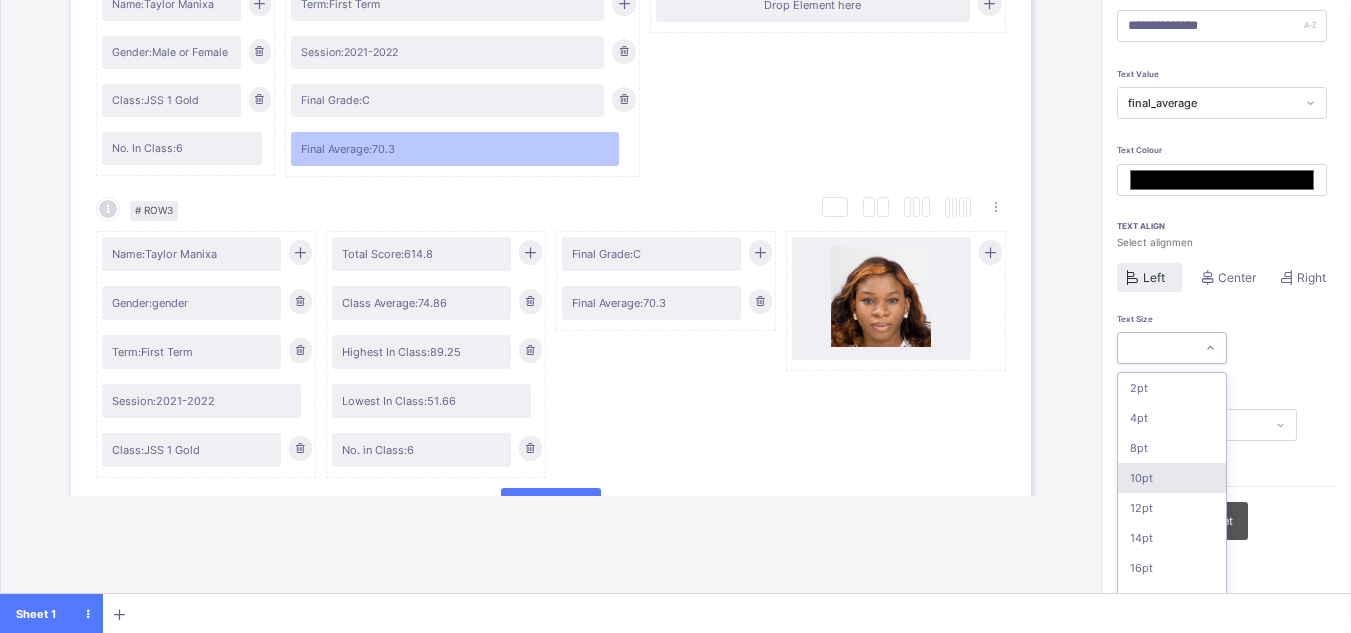 click on "option 10pt focused, 4 of 16. 16 results available. Use Up and Down to choose options, press Enter to select the currently focused option, press Escape to exit the menu, press Tab to select the option and exit the menu. 2pt 4pt 8pt 10pt 12pt 14pt 16pt 18pt 20pt 26pt 30pt 33pt 36pt 40pt 44pt 48pt" at bounding box center [1172, 348] 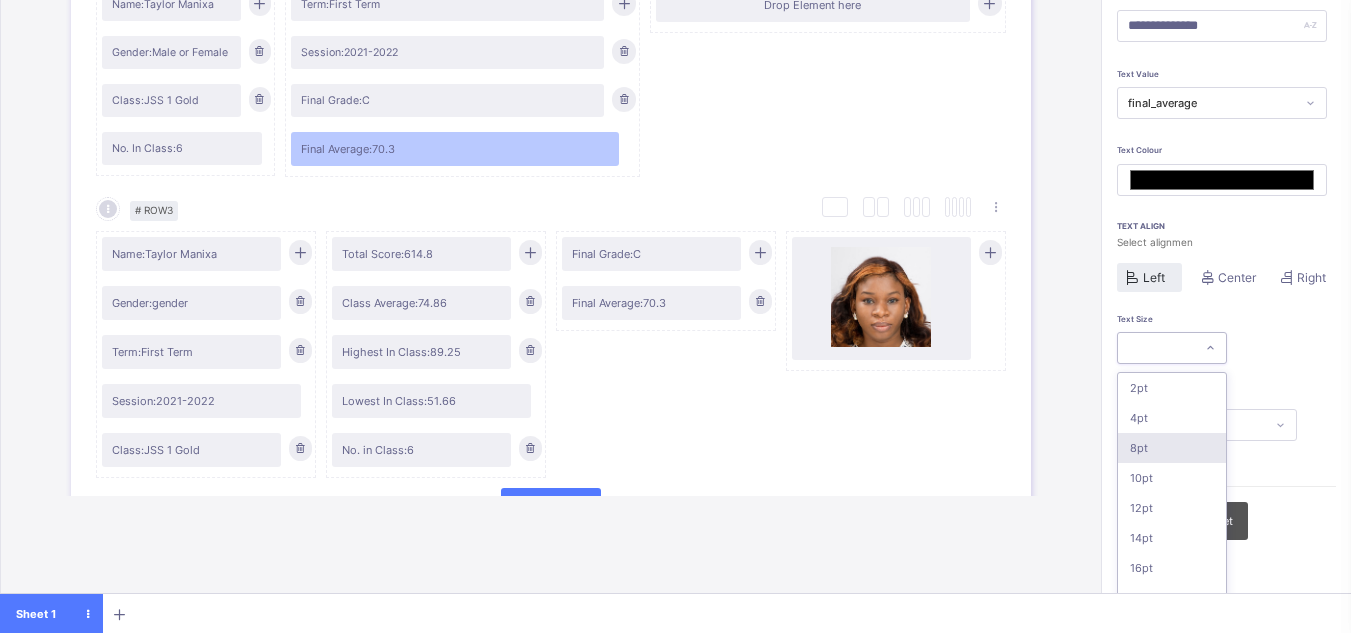 click on "8pt" at bounding box center (1172, 448) 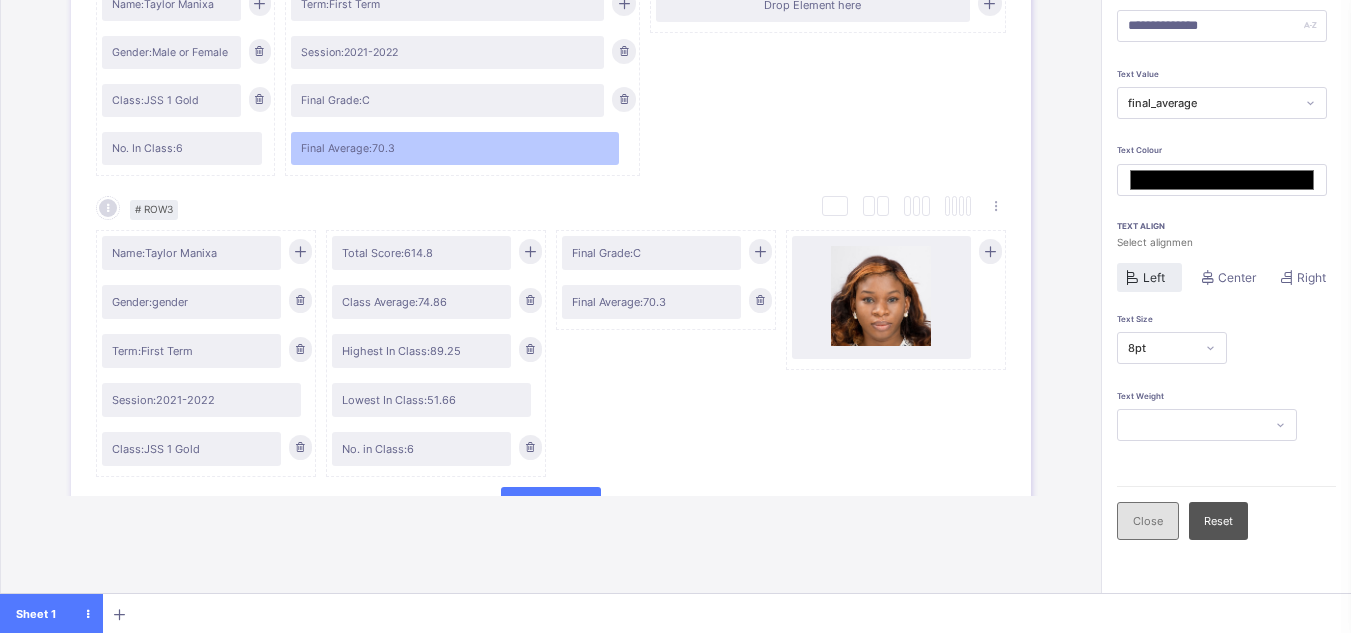 click on "Close" at bounding box center [1148, 521] 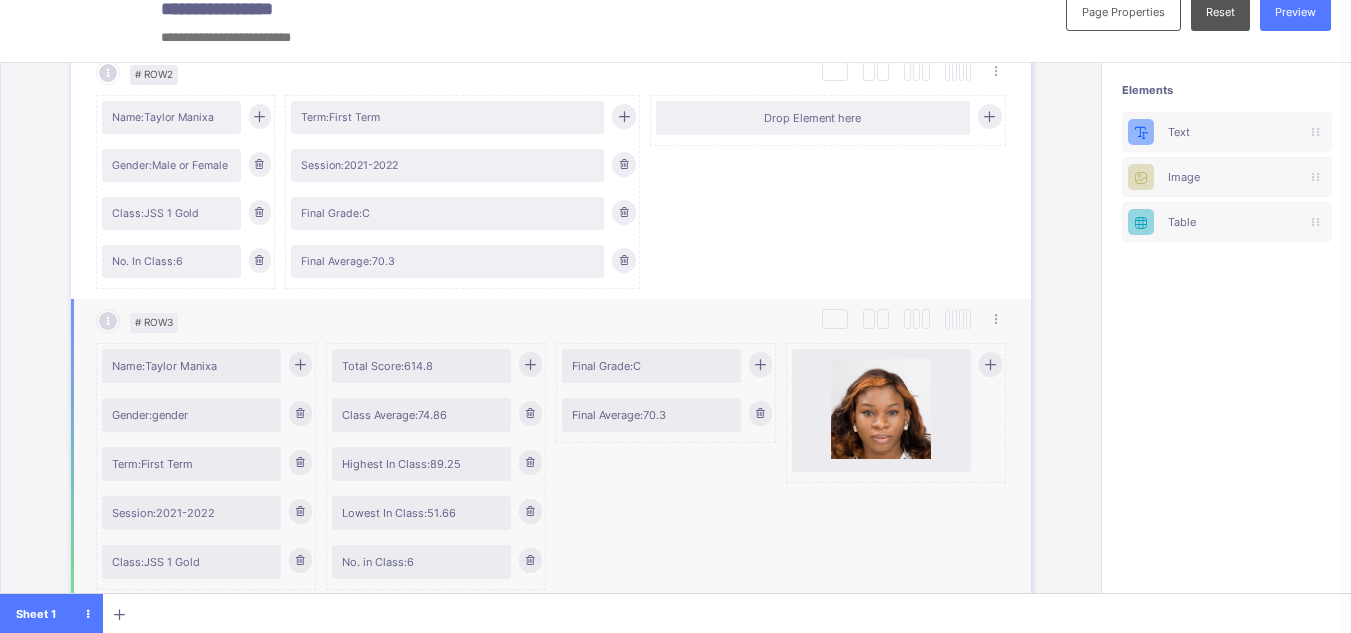 scroll, scrollTop: 435, scrollLeft: 0, axis: vertical 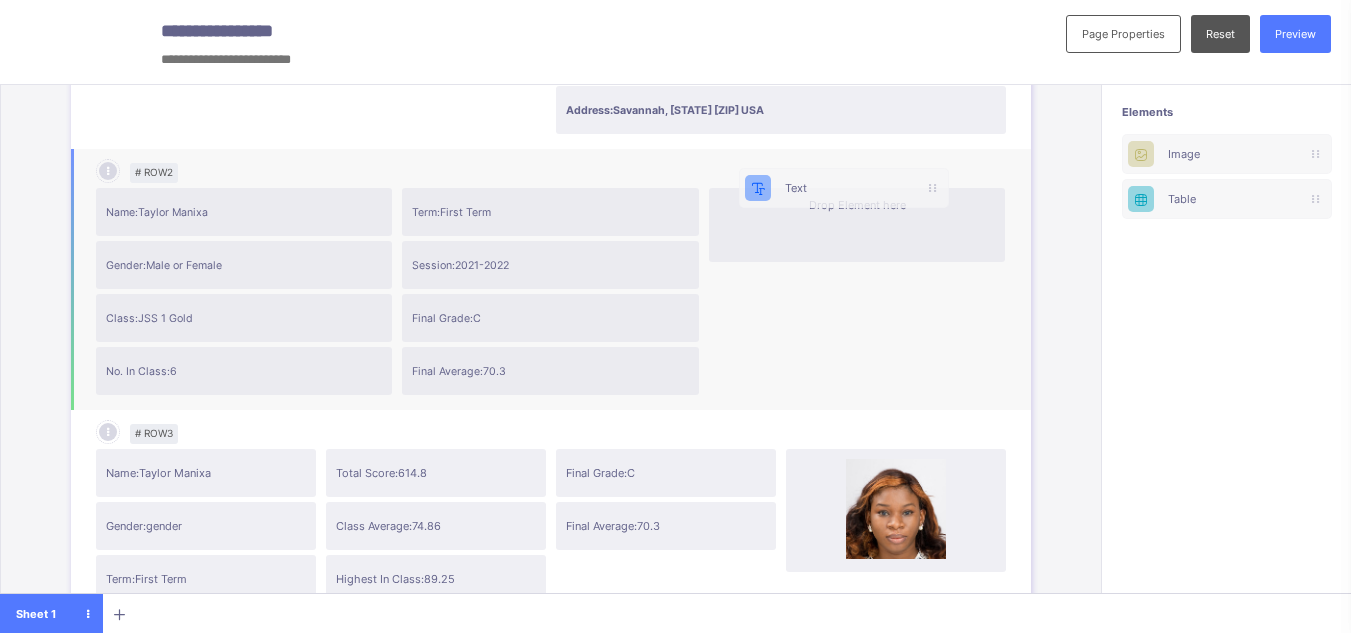 drag, startPoint x: 1214, startPoint y: 127, endPoint x: 807, endPoint y: 180, distance: 410.43634 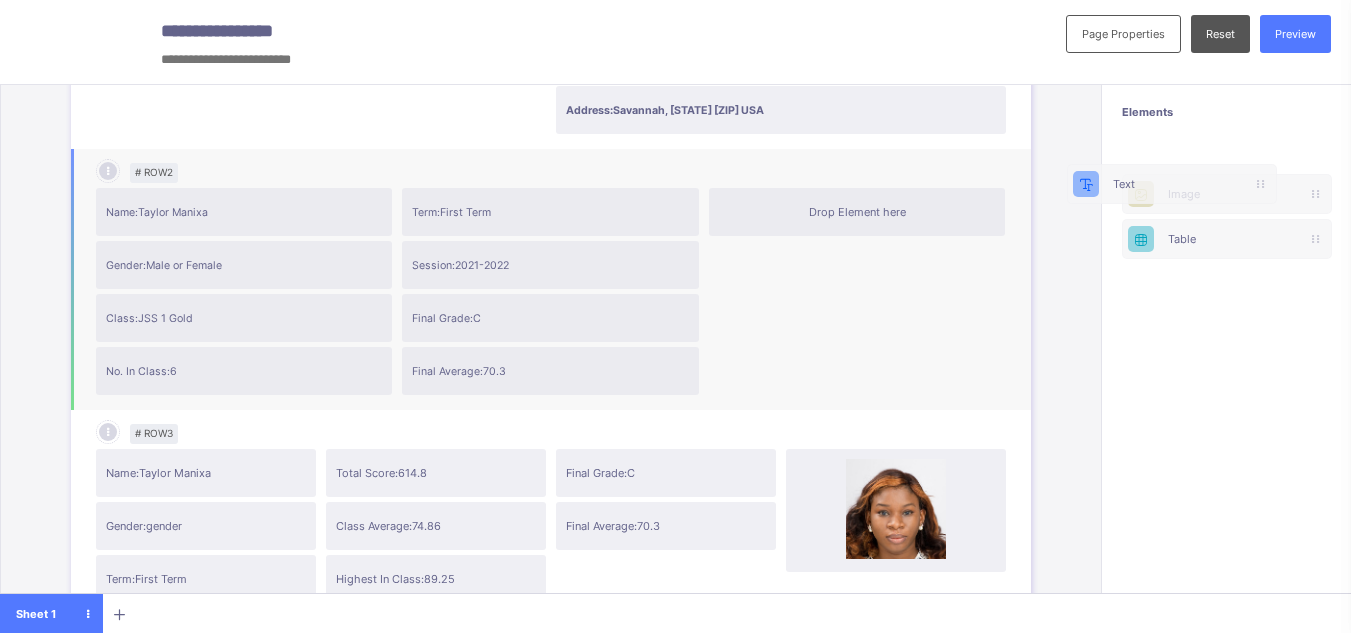 scroll, scrollTop: 0, scrollLeft: 15, axis: horizontal 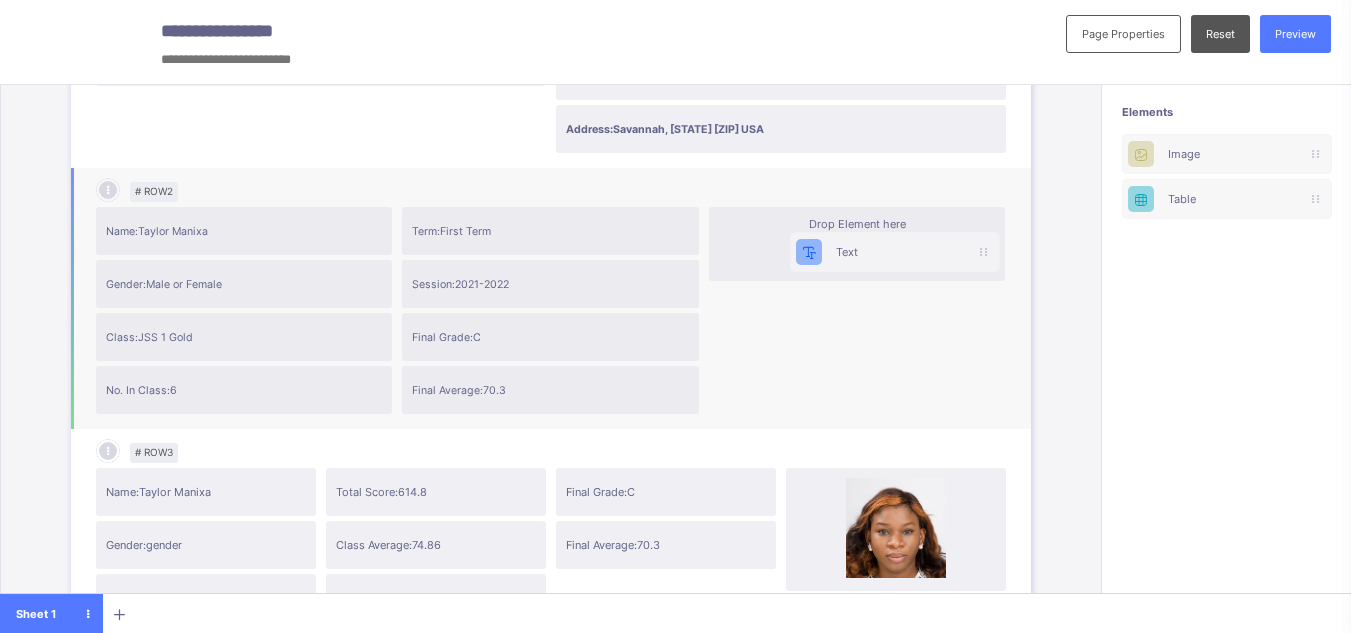 drag, startPoint x: 1219, startPoint y: 142, endPoint x: 841, endPoint y: 255, distance: 394.52884 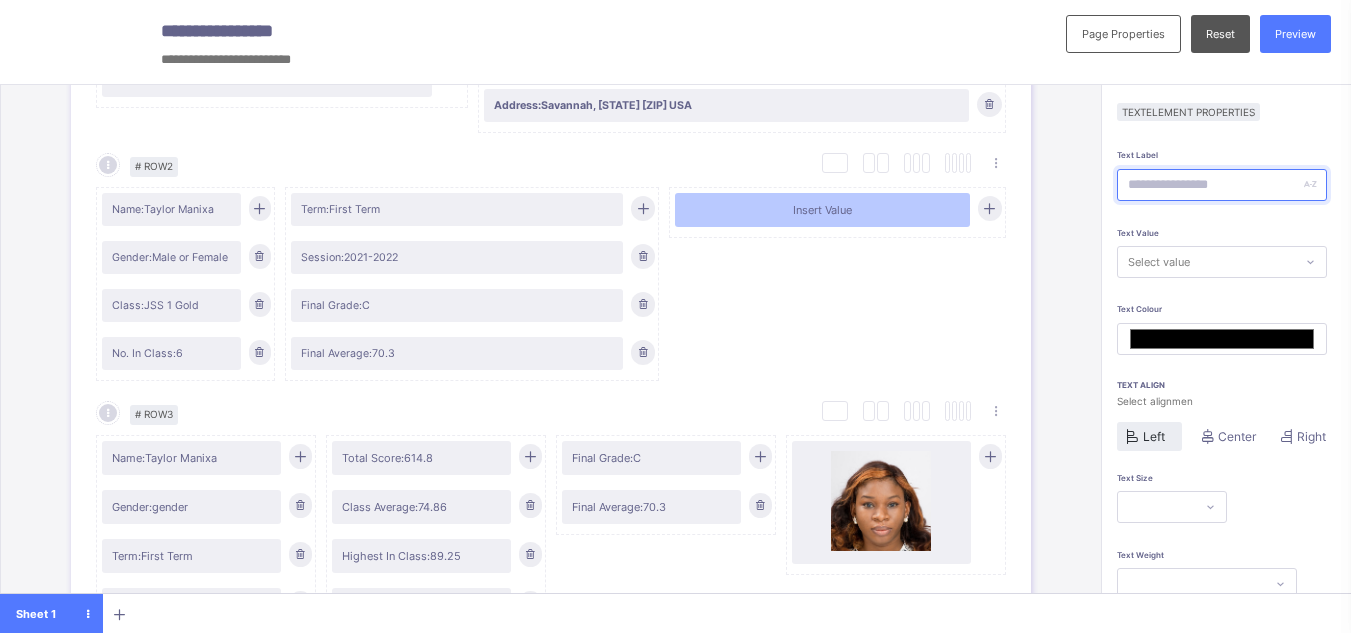 click at bounding box center [1222, 185] 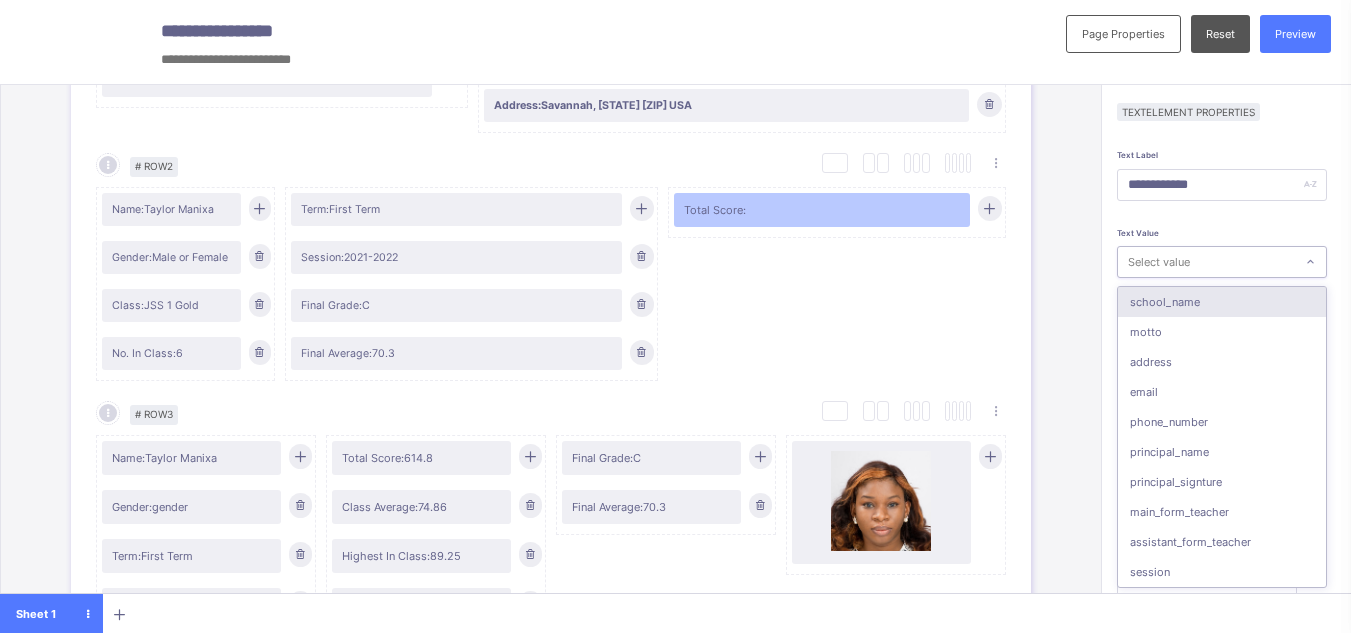 click on "Select value" at bounding box center (1159, 262) 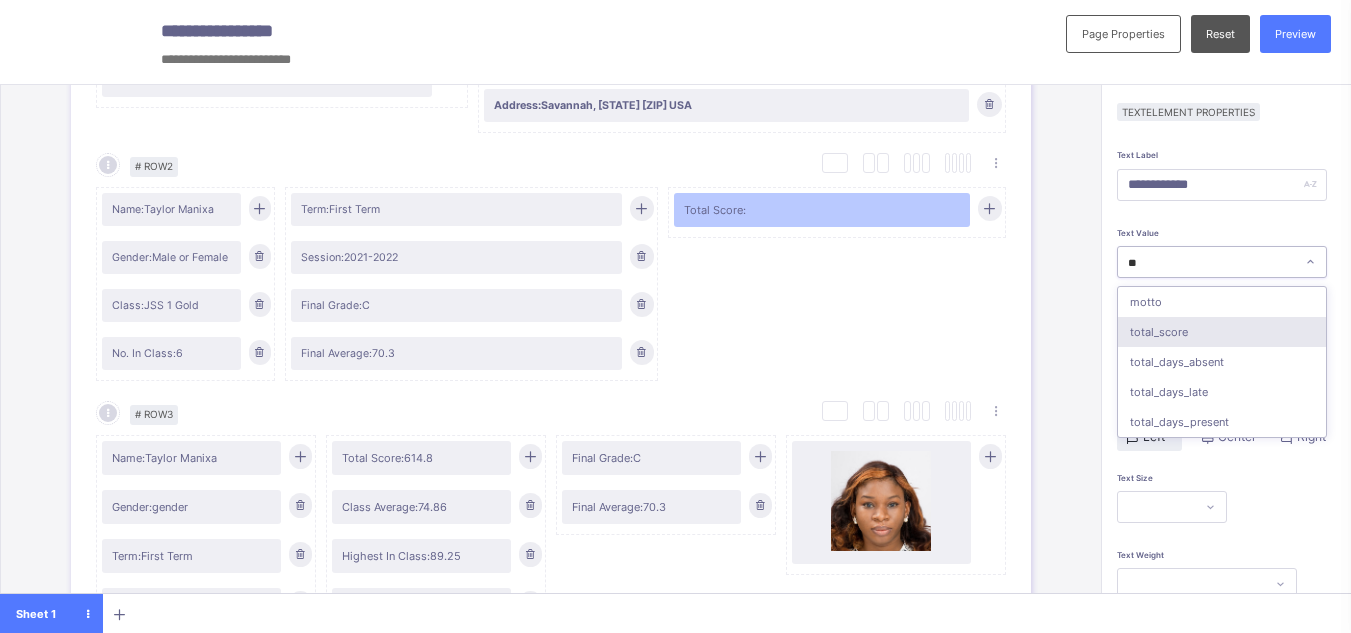 click on "total_score" at bounding box center [1222, 332] 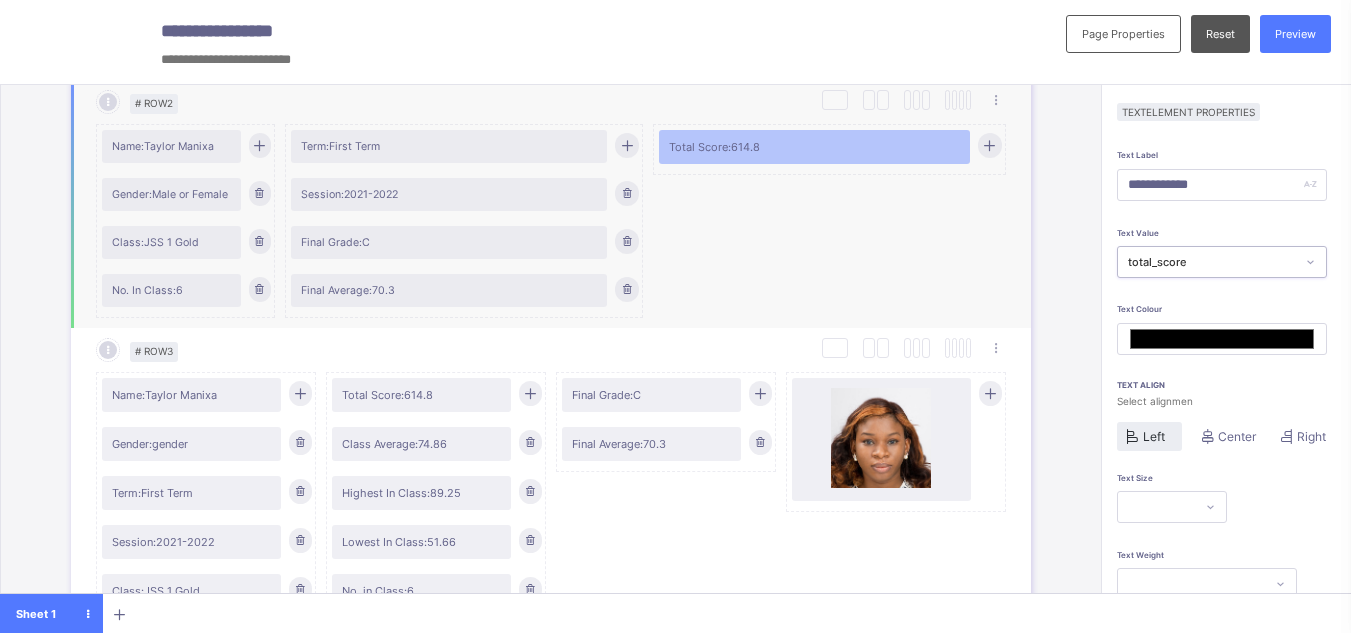 scroll, scrollTop: 426, scrollLeft: 0, axis: vertical 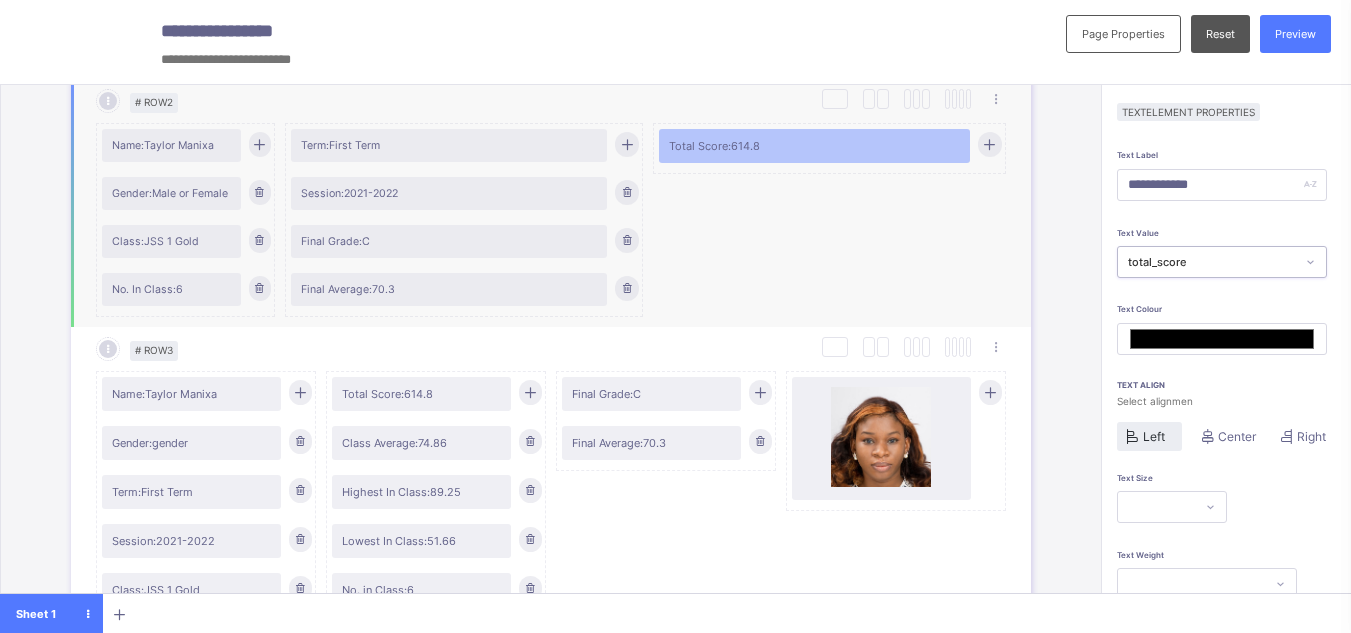 click at bounding box center [990, 144] 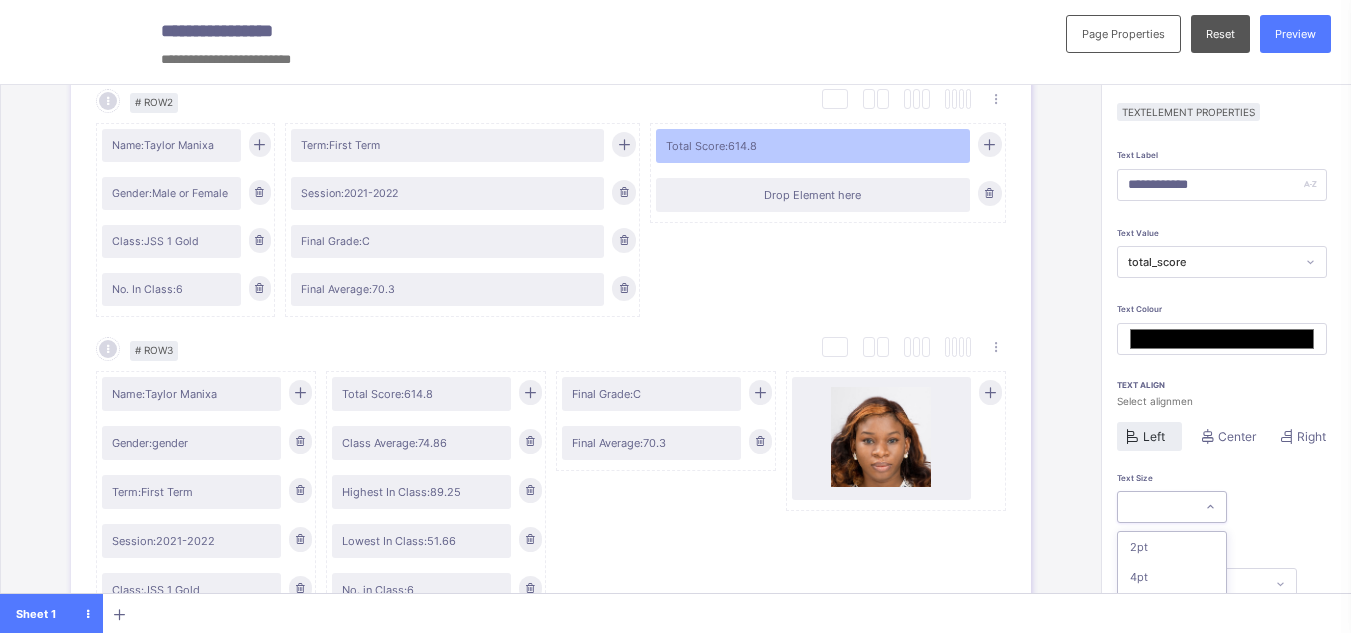 scroll, scrollTop: 159, scrollLeft: 0, axis: vertical 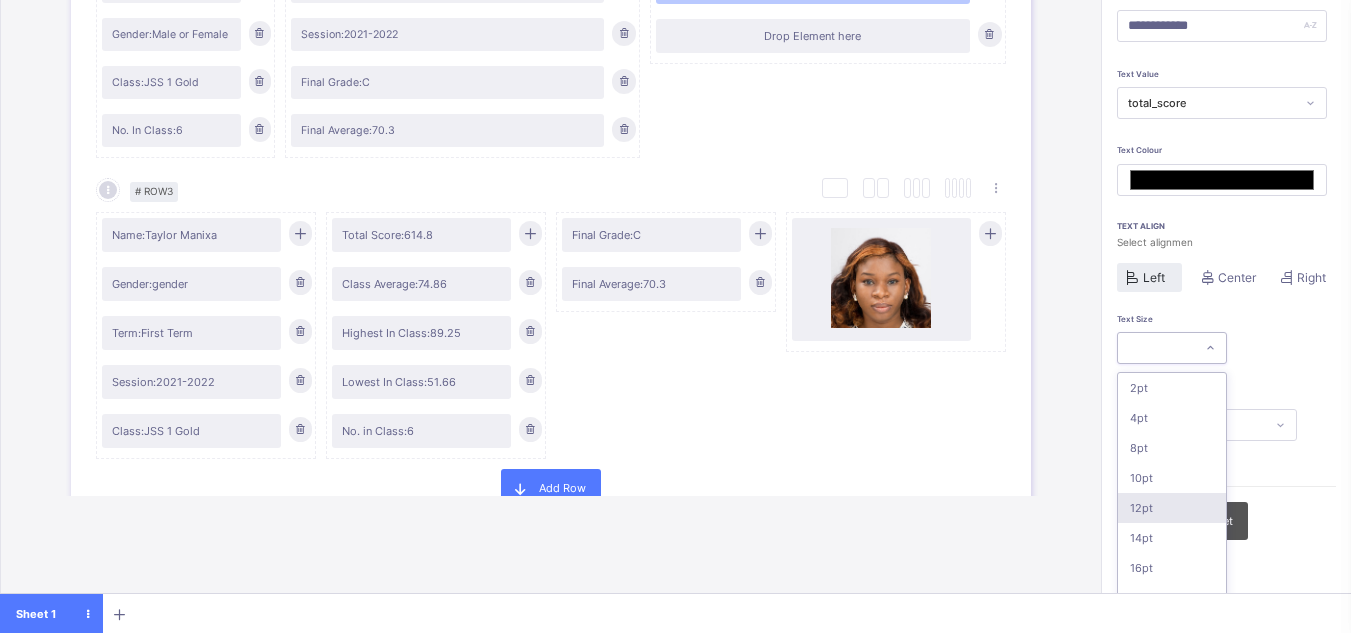 click on "option 12pt focused, 5 of 16. 16 results available. Use Up and Down to choose options, press Enter to select the currently focused option, press Escape to exit the menu, press Tab to select the option and exit the menu. 2pt 4pt 8pt 10pt 12pt 14pt 16pt 18pt 20pt 26pt 30pt 33pt 36pt 40pt 44pt 48pt" at bounding box center [1172, 348] 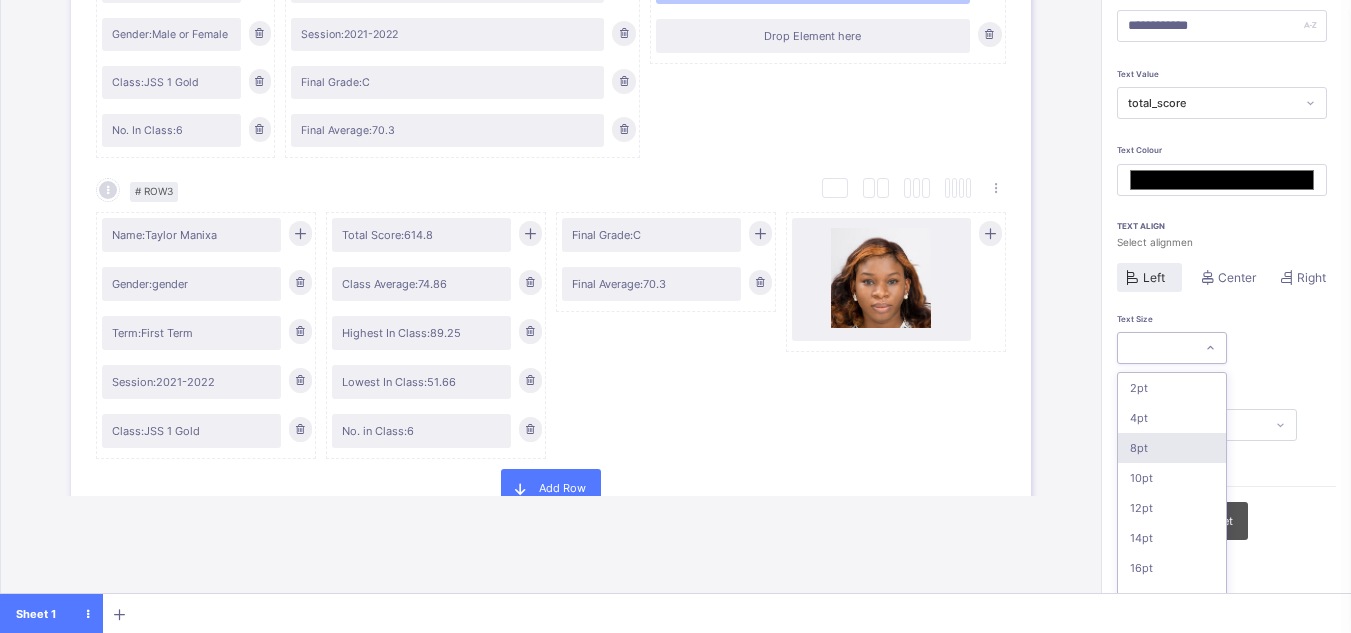 click on "8pt" at bounding box center (1172, 448) 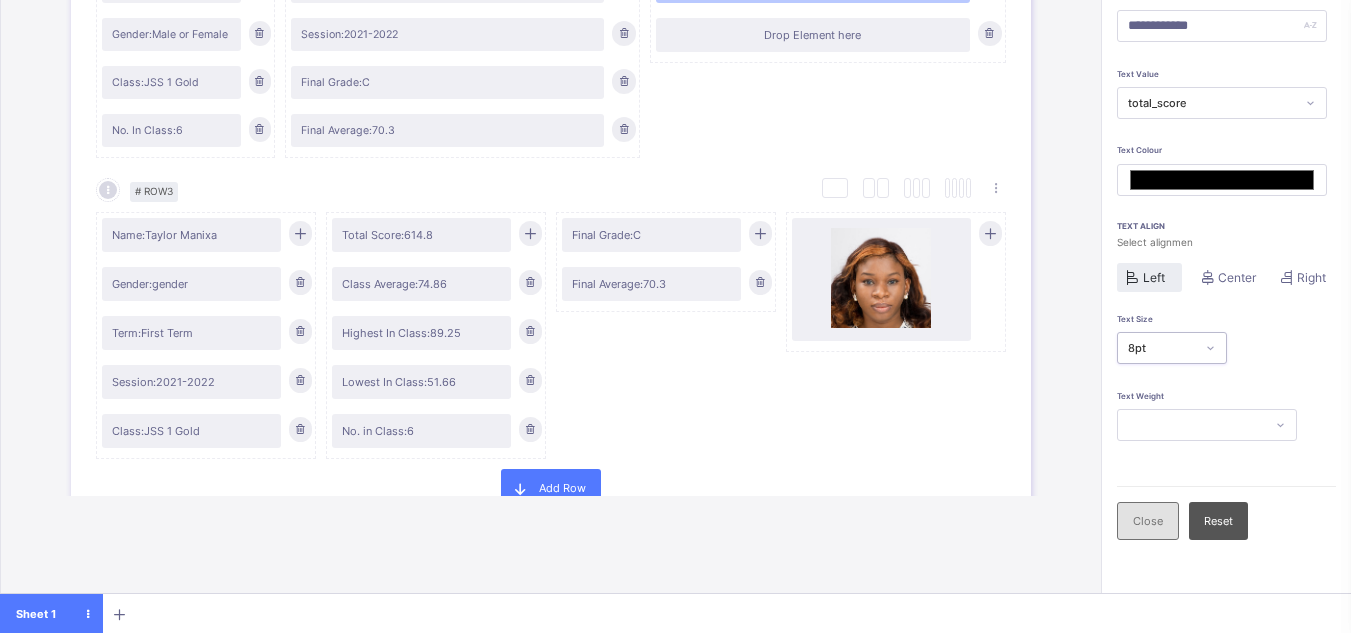 click on "Close" at bounding box center [1148, 521] 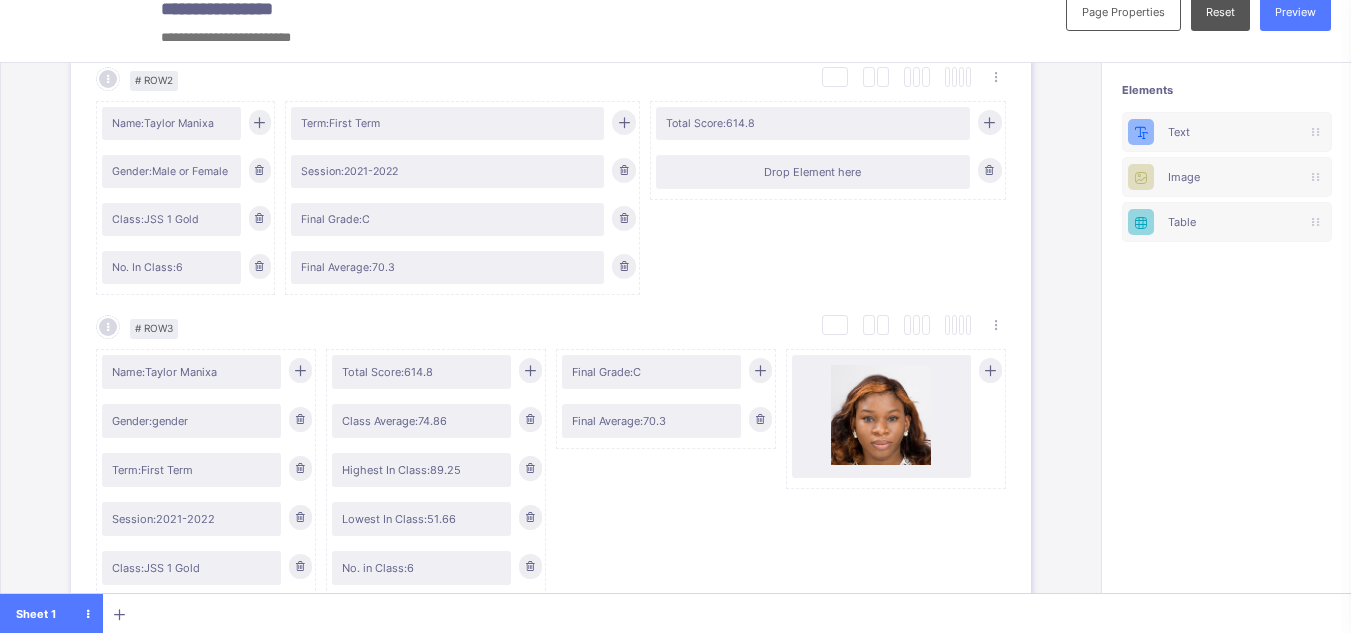 scroll, scrollTop: 22, scrollLeft: 0, axis: vertical 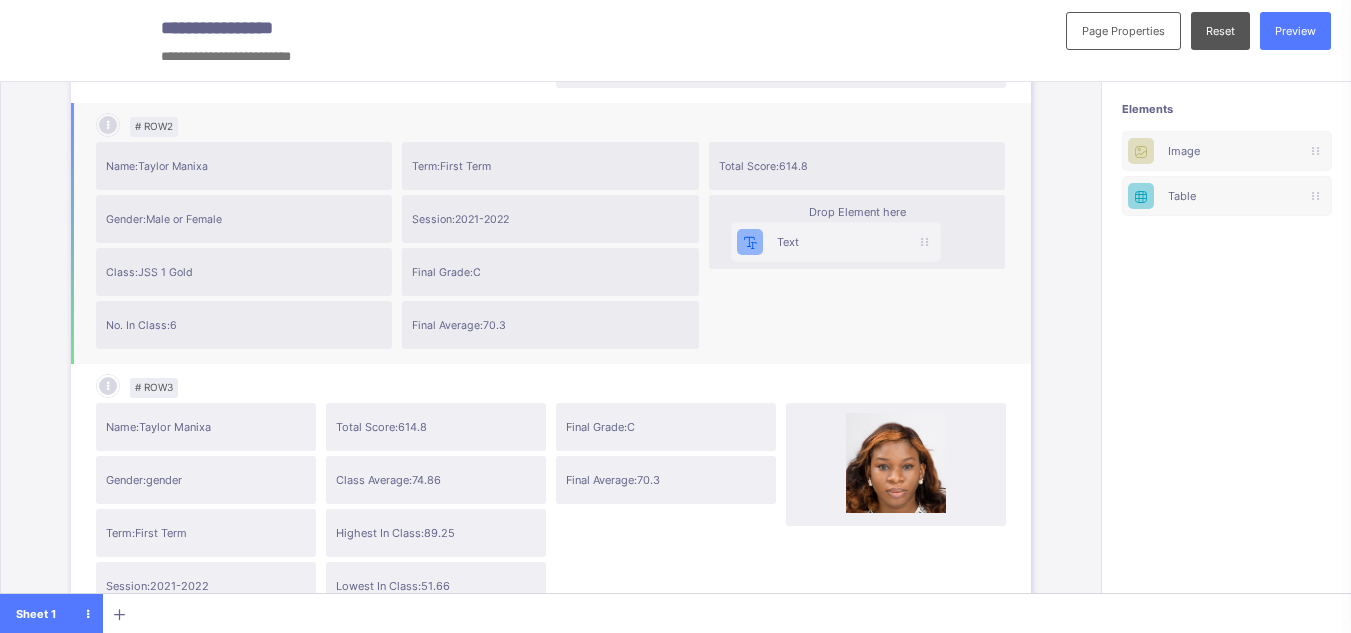 drag, startPoint x: 1211, startPoint y: 130, endPoint x: 761, endPoint y: 261, distance: 468.68005 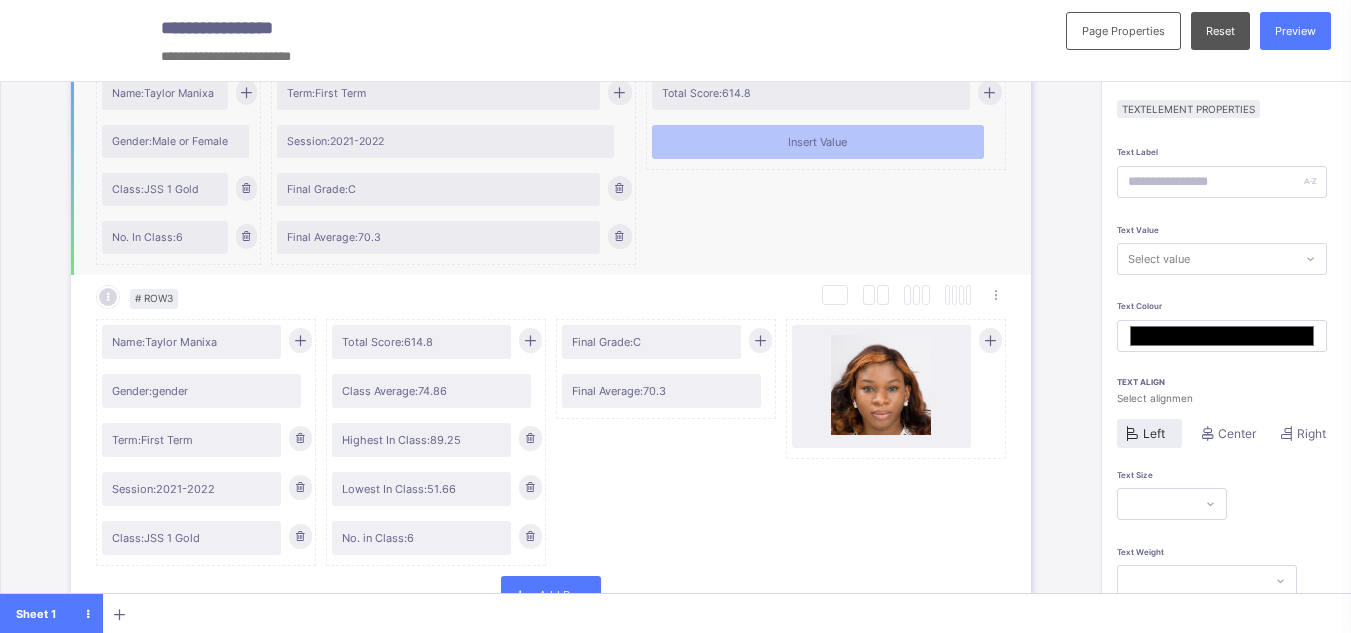 scroll, scrollTop: 478, scrollLeft: 0, axis: vertical 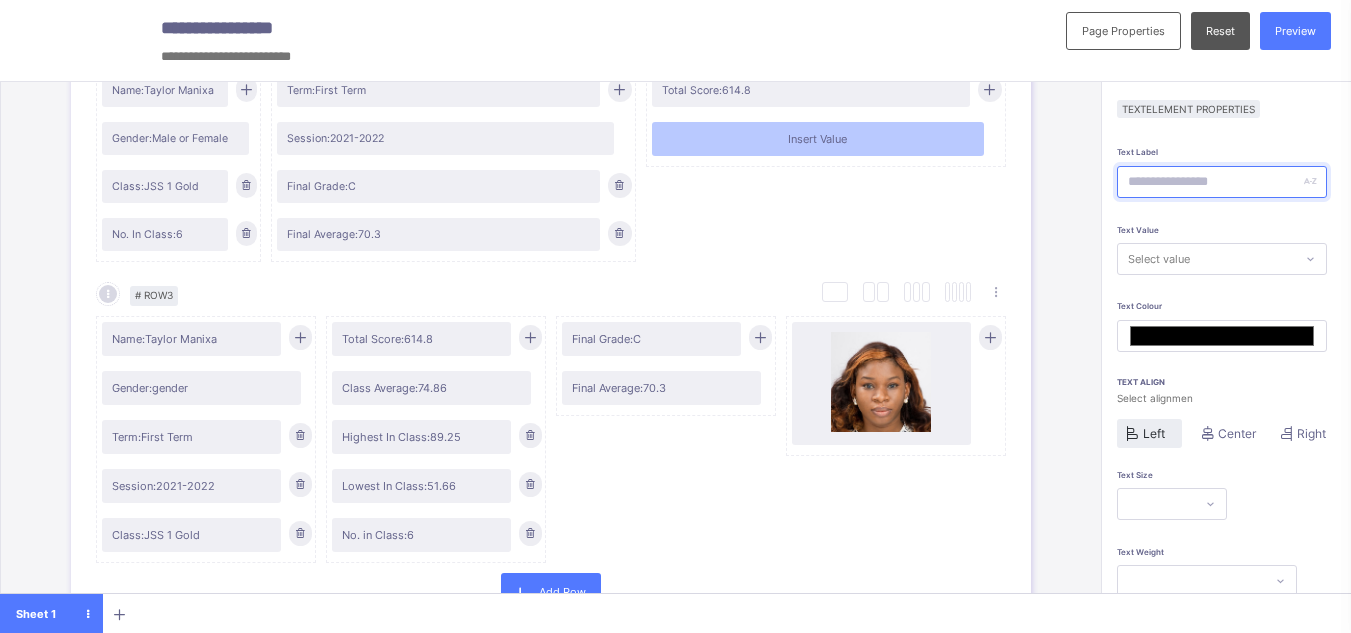 click at bounding box center (1222, 182) 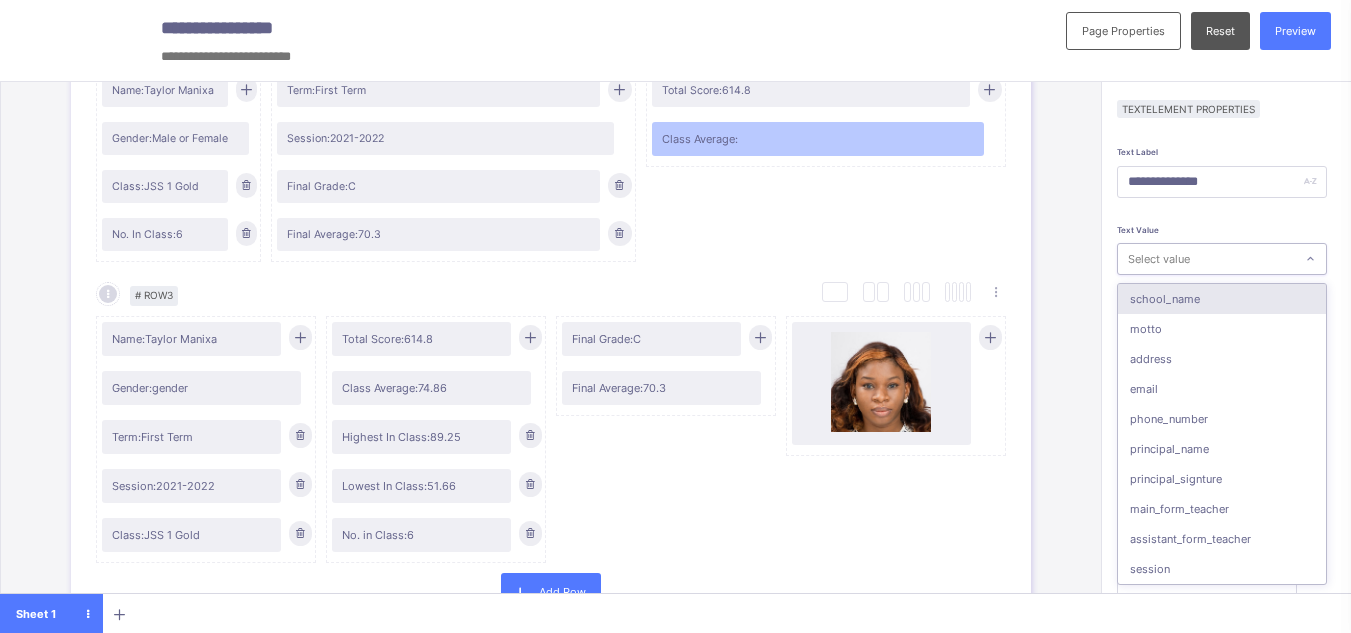 click on "Select value" at bounding box center (1206, 259) 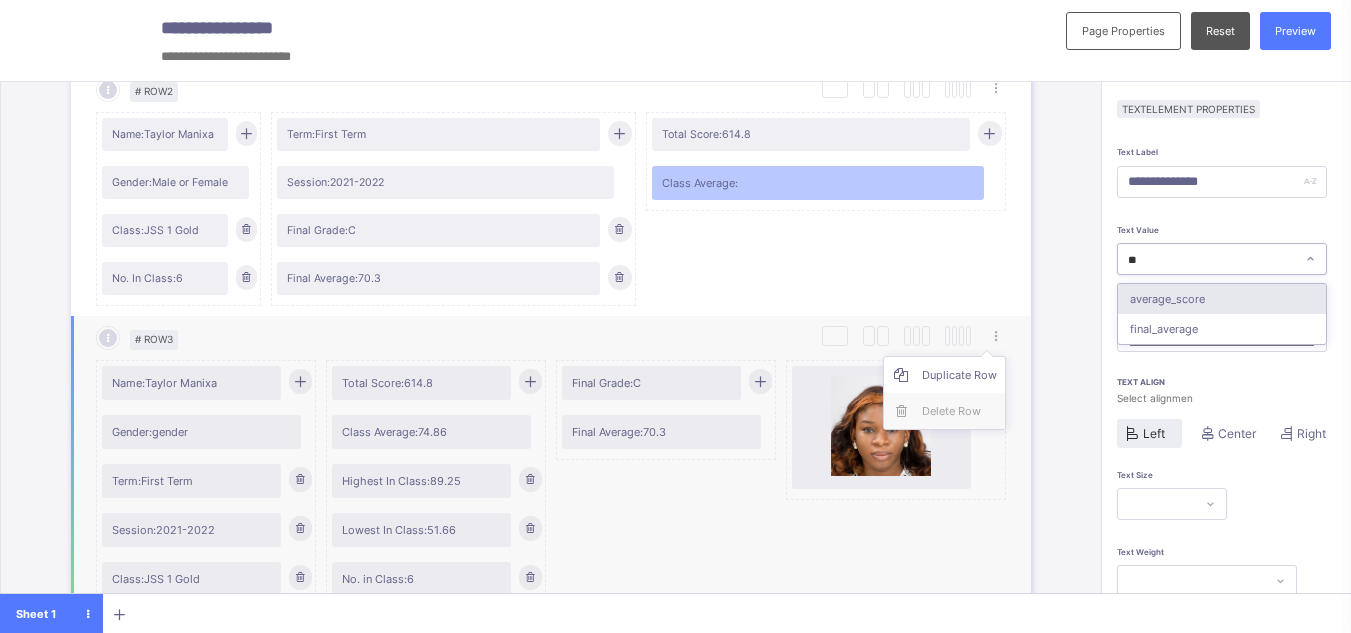 scroll, scrollTop: 435, scrollLeft: 0, axis: vertical 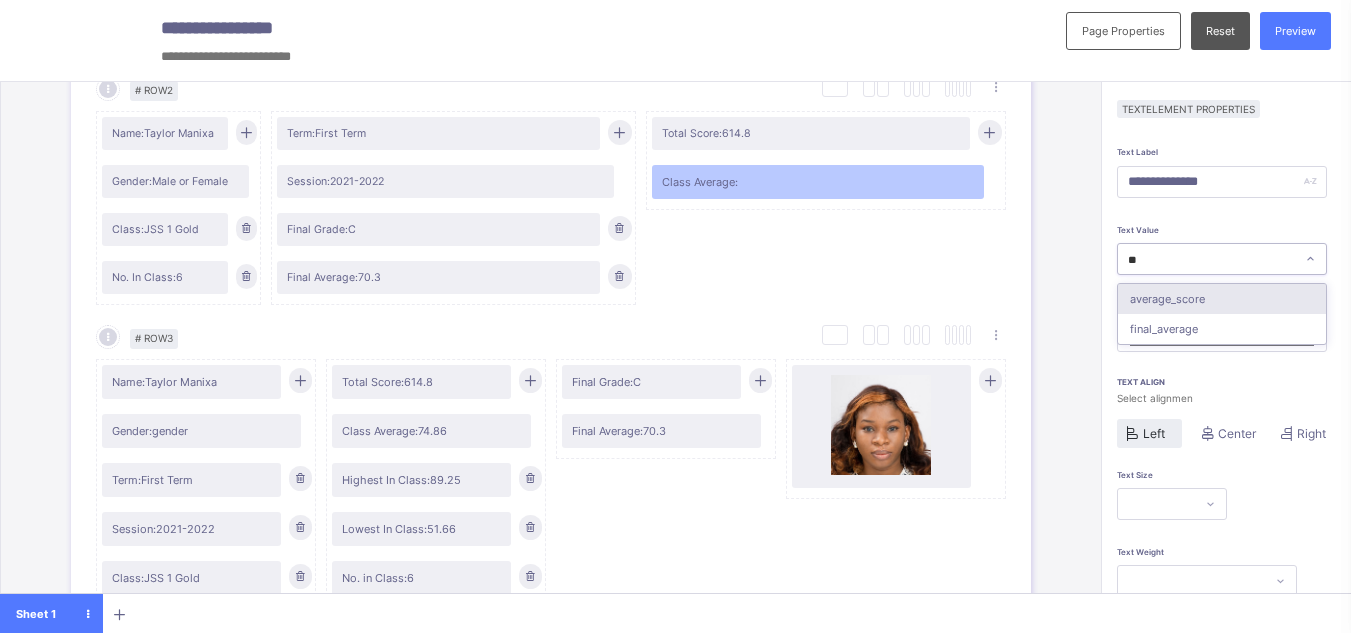 click on "average_score" at bounding box center (1222, 299) 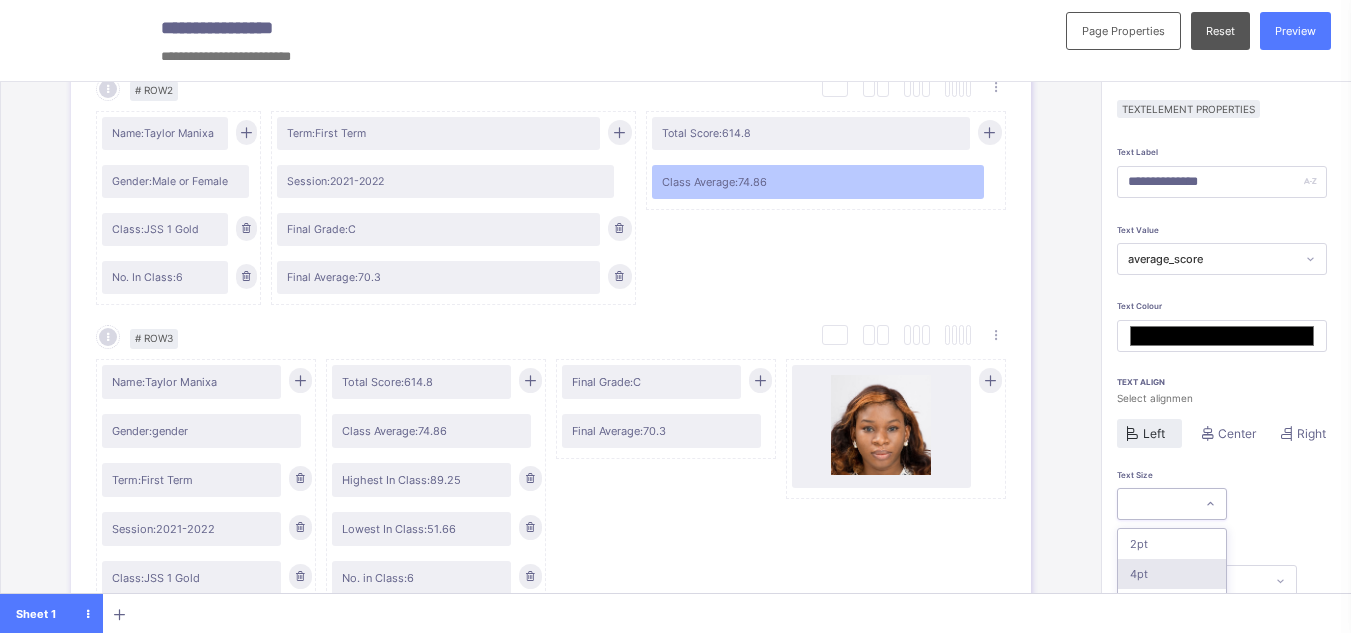 scroll, scrollTop: 159, scrollLeft: 0, axis: vertical 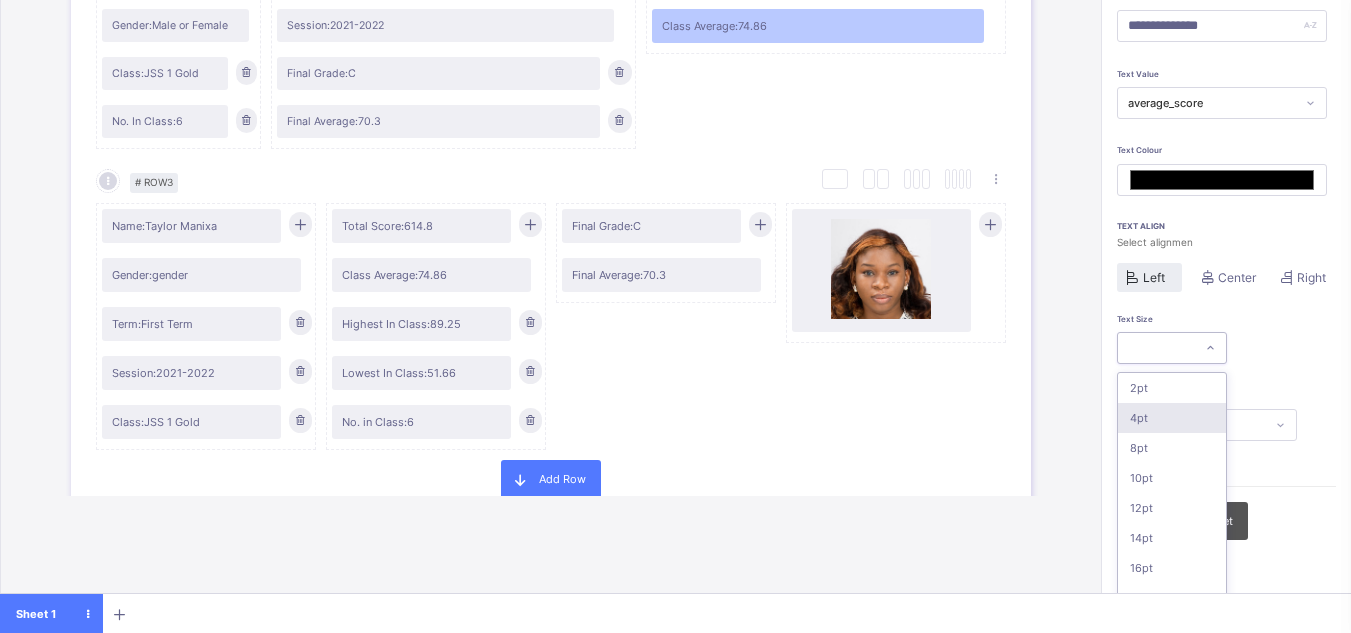 click on "option 4pt focused, 2 of 16. 16 results available. Use Up and Down to choose options, press Enter to select the currently focused option, press Escape to exit the menu, press Tab to select the option and exit the menu. 2pt 4pt 8pt 10pt 12pt 14pt 16pt 18pt 20pt 26pt 30pt 33pt 36pt 40pt 44pt 48pt" at bounding box center (1172, 348) 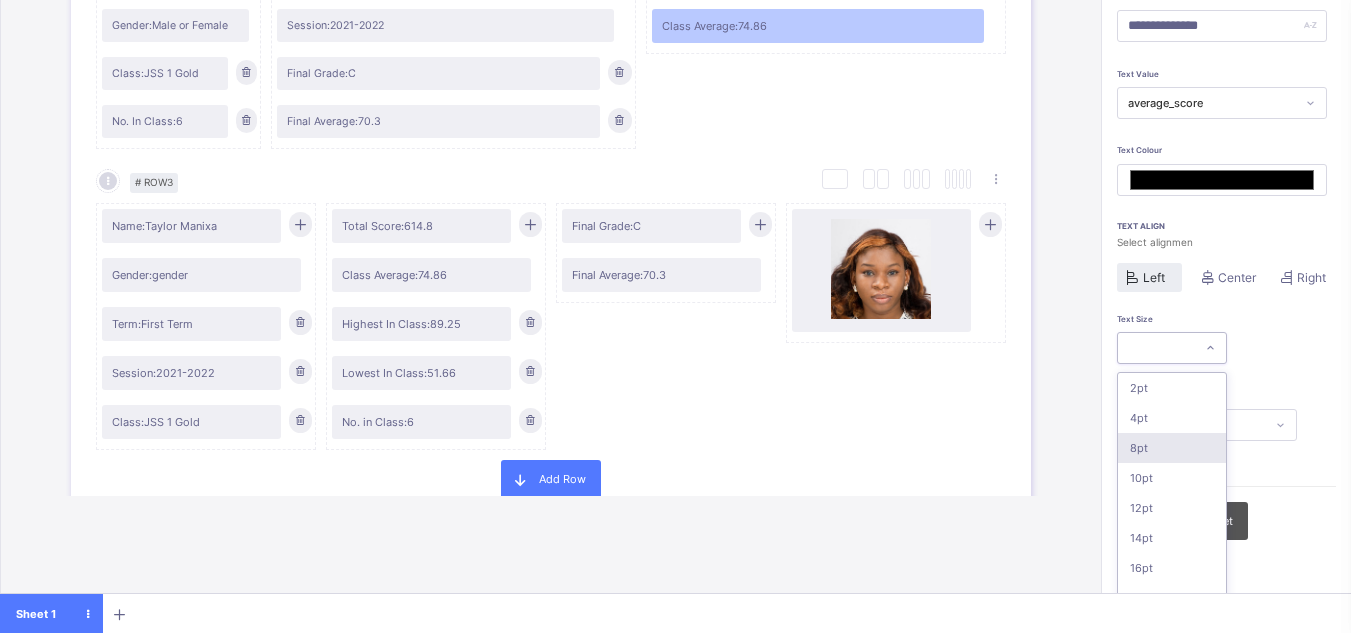 click on "8pt" at bounding box center (1172, 448) 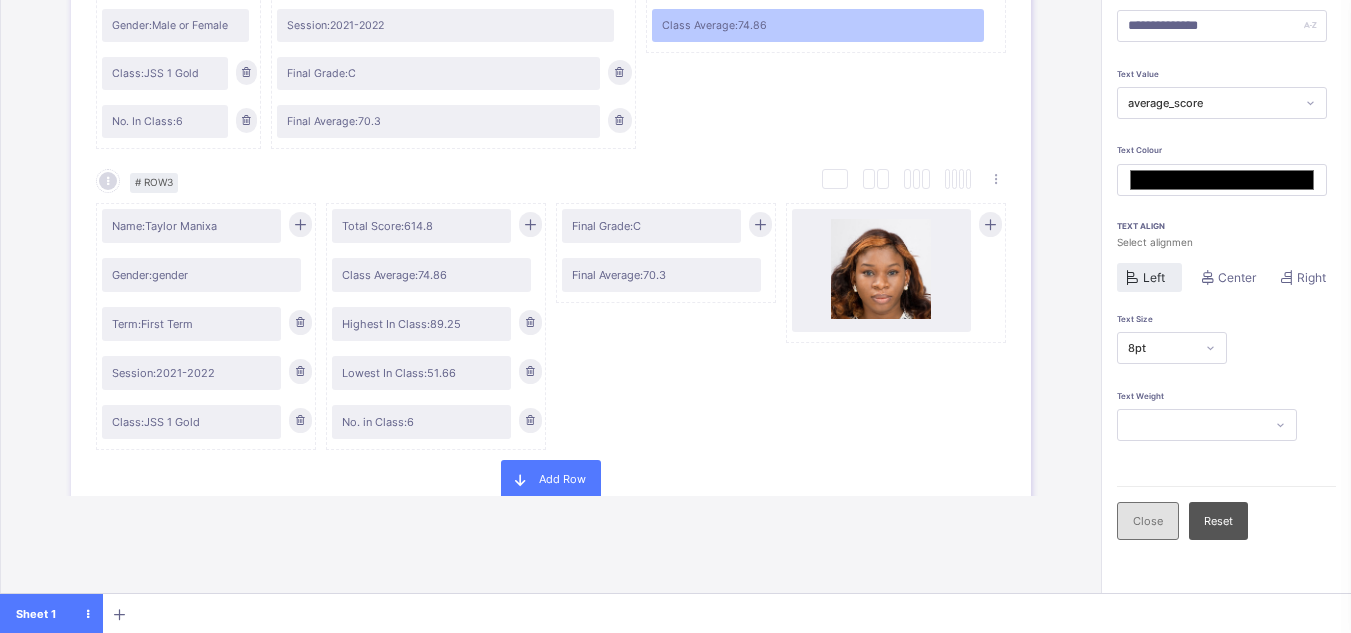 click on "Close" at bounding box center (1148, 521) 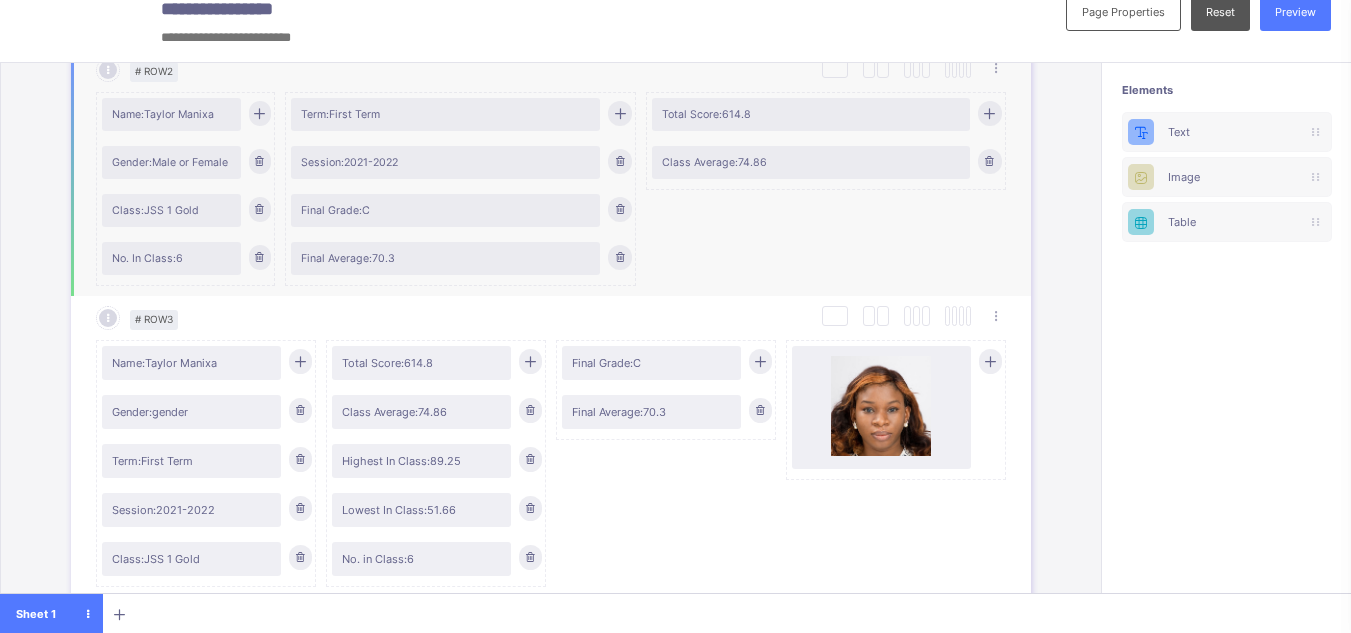 click at bounding box center [989, 113] 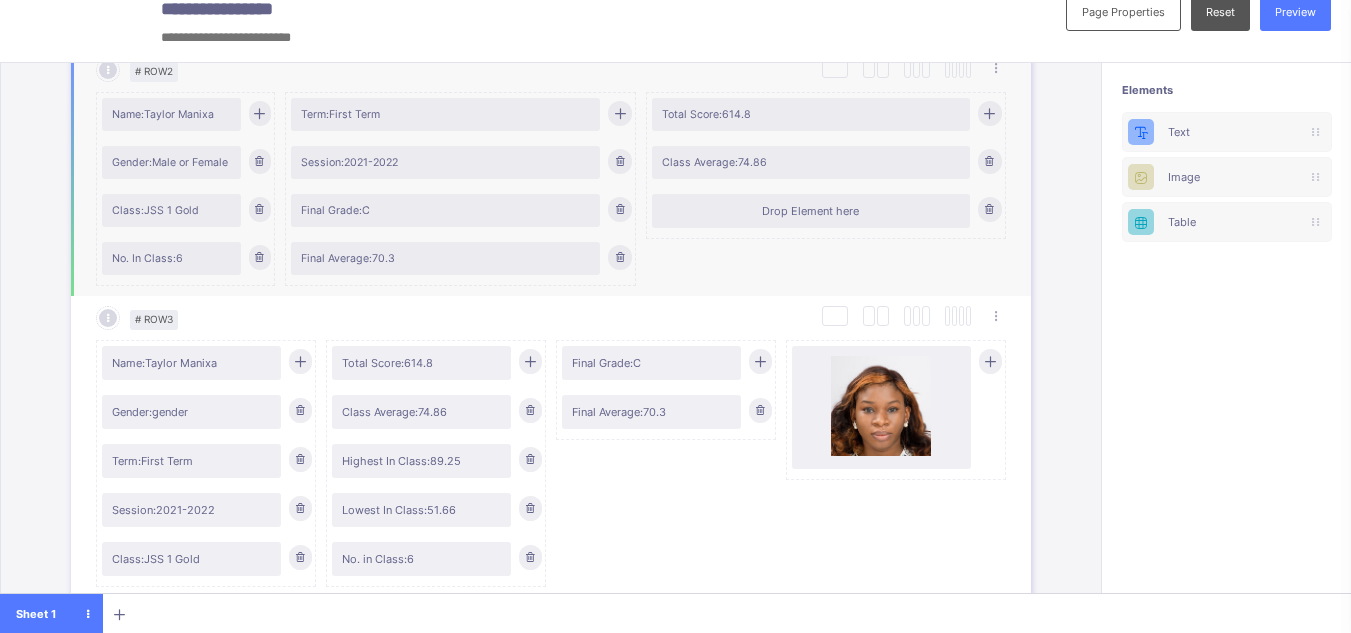click at bounding box center [989, 113] 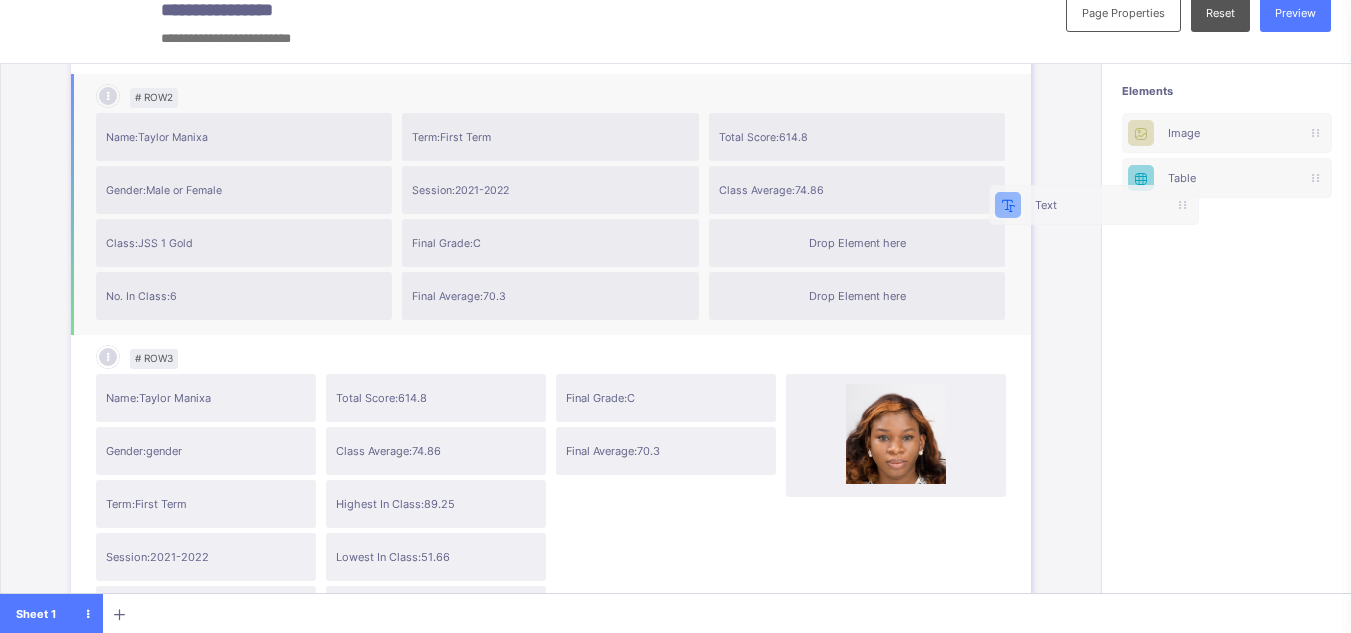 scroll, scrollTop: 21, scrollLeft: 12, axis: both 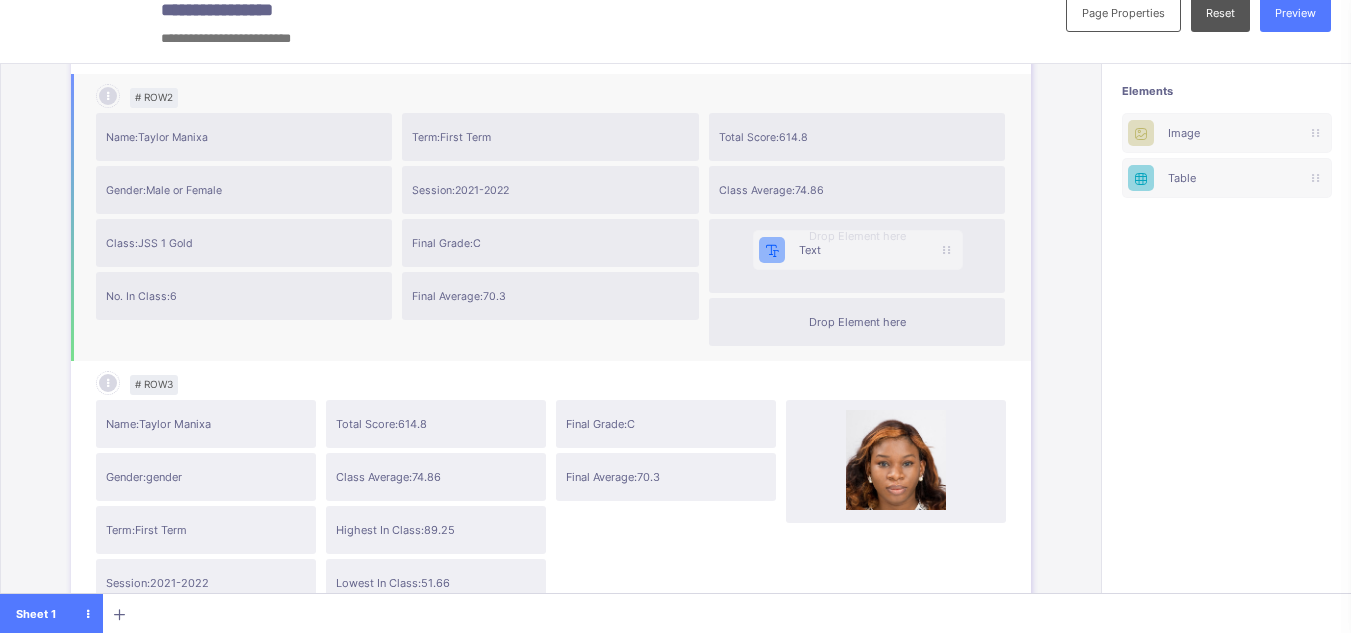 drag, startPoint x: 1206, startPoint y: 126, endPoint x: 817, endPoint y: 242, distance: 405.92734 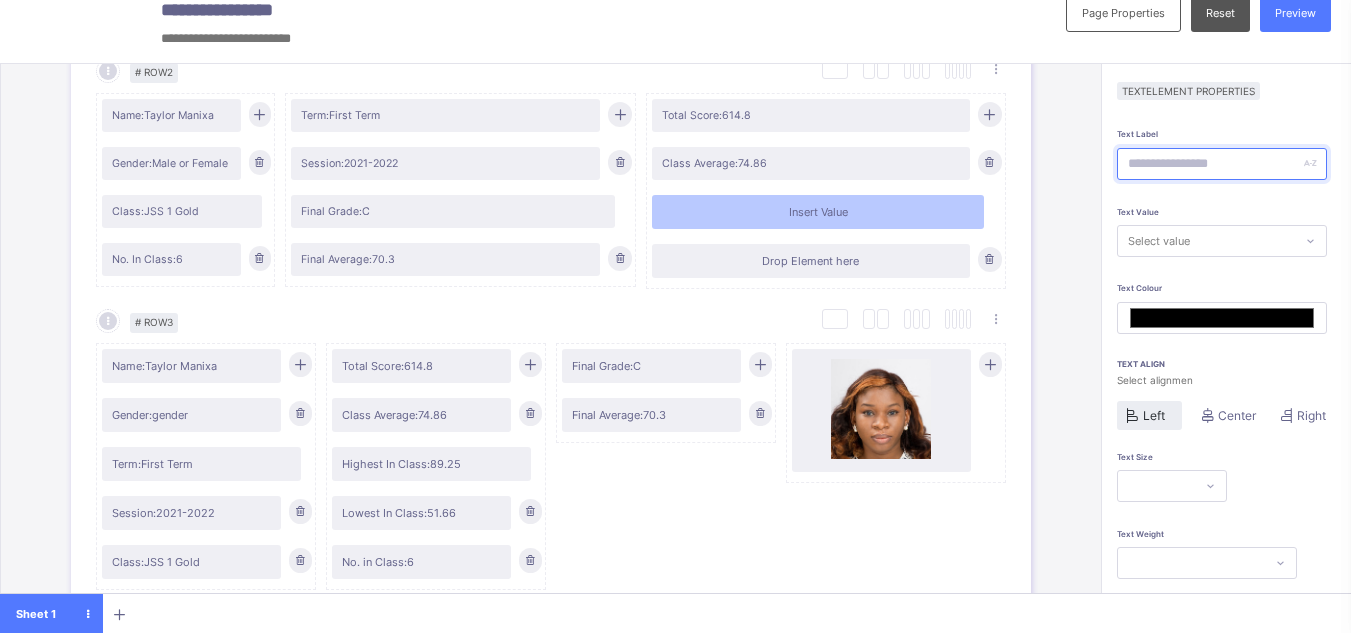 click at bounding box center [1222, 164] 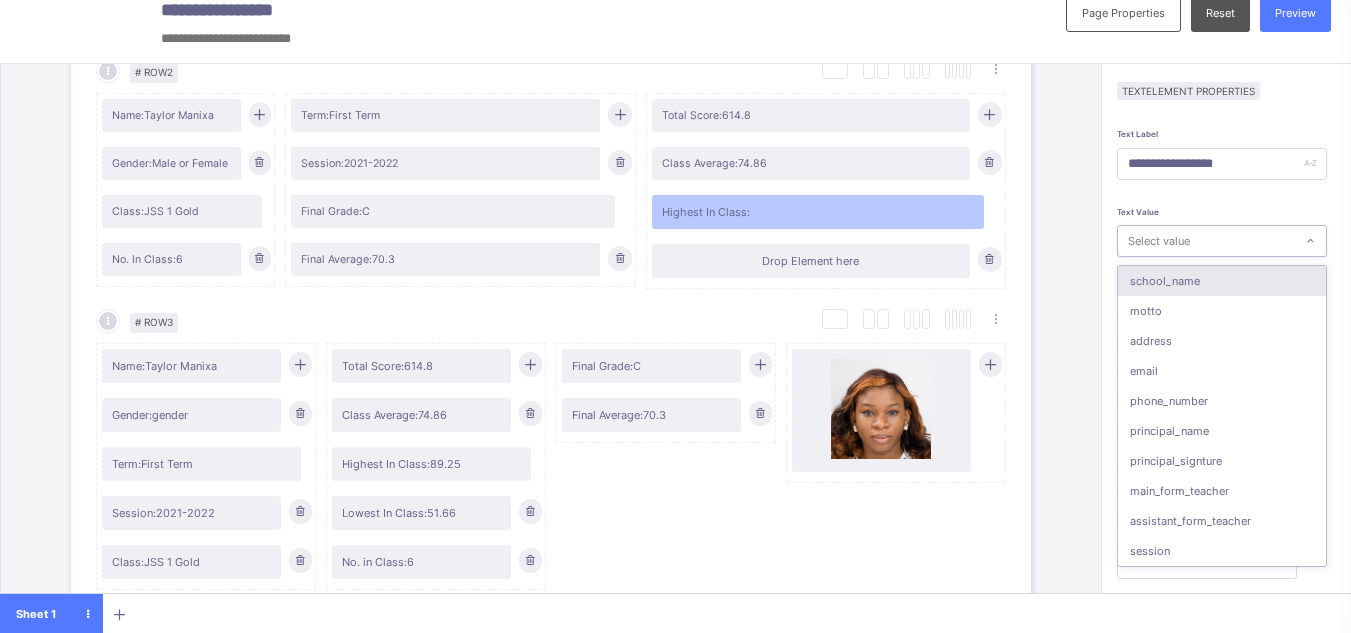 click on "Select value" at bounding box center (1206, 241) 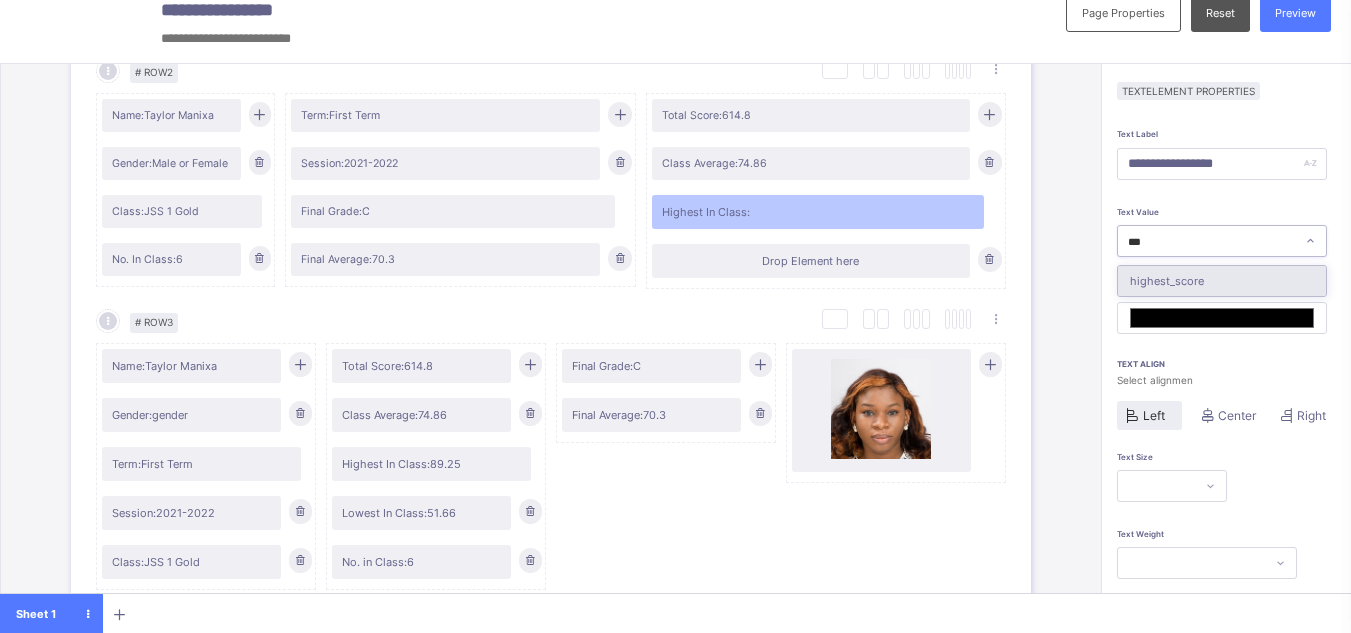 click on "highest_score" at bounding box center [1222, 281] 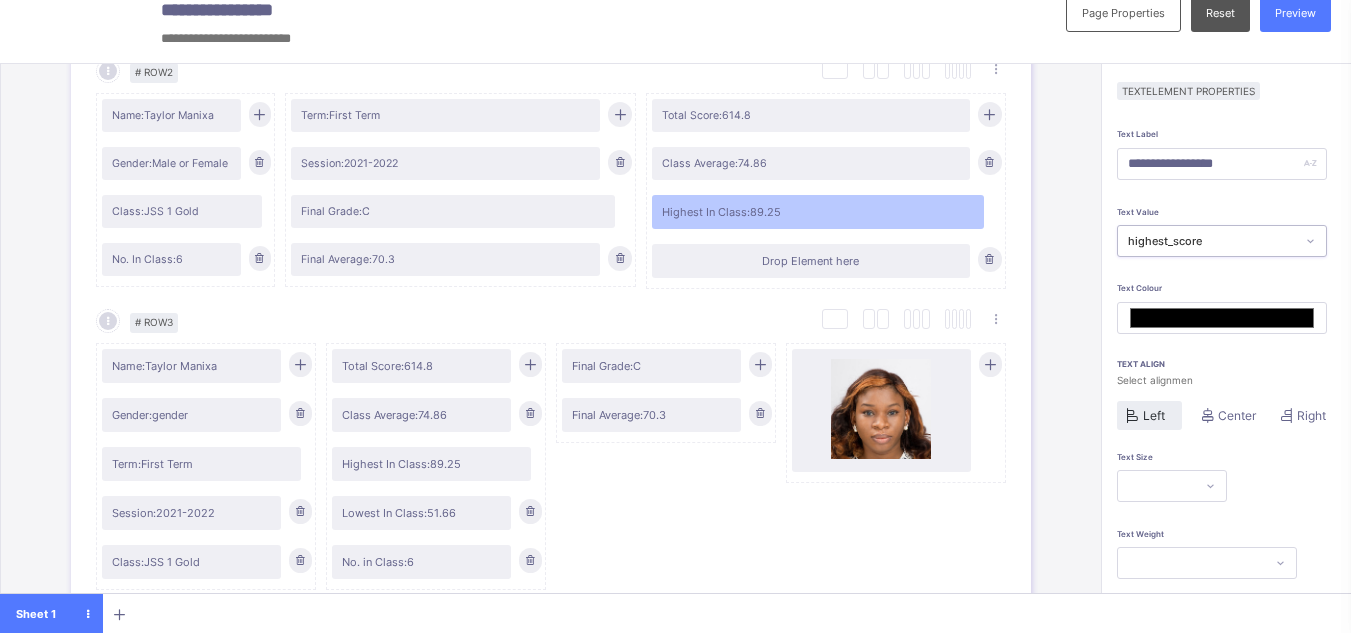 scroll, scrollTop: 159, scrollLeft: 0, axis: vertical 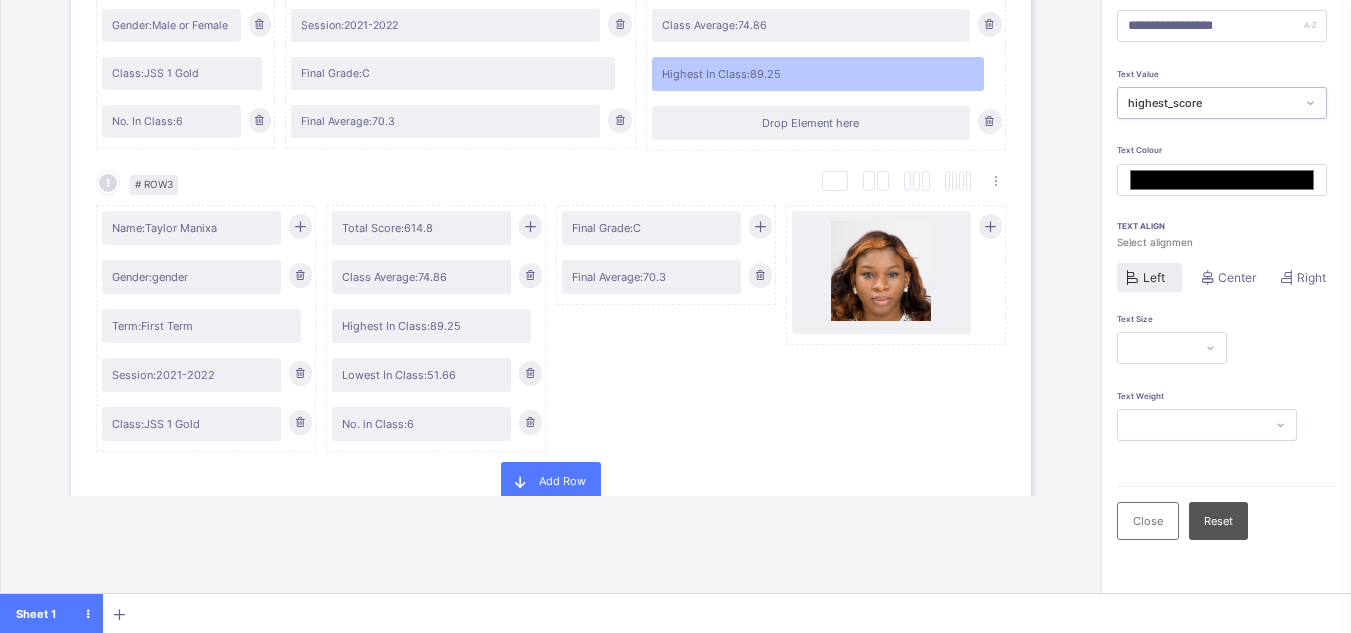 click at bounding box center [1172, 348] 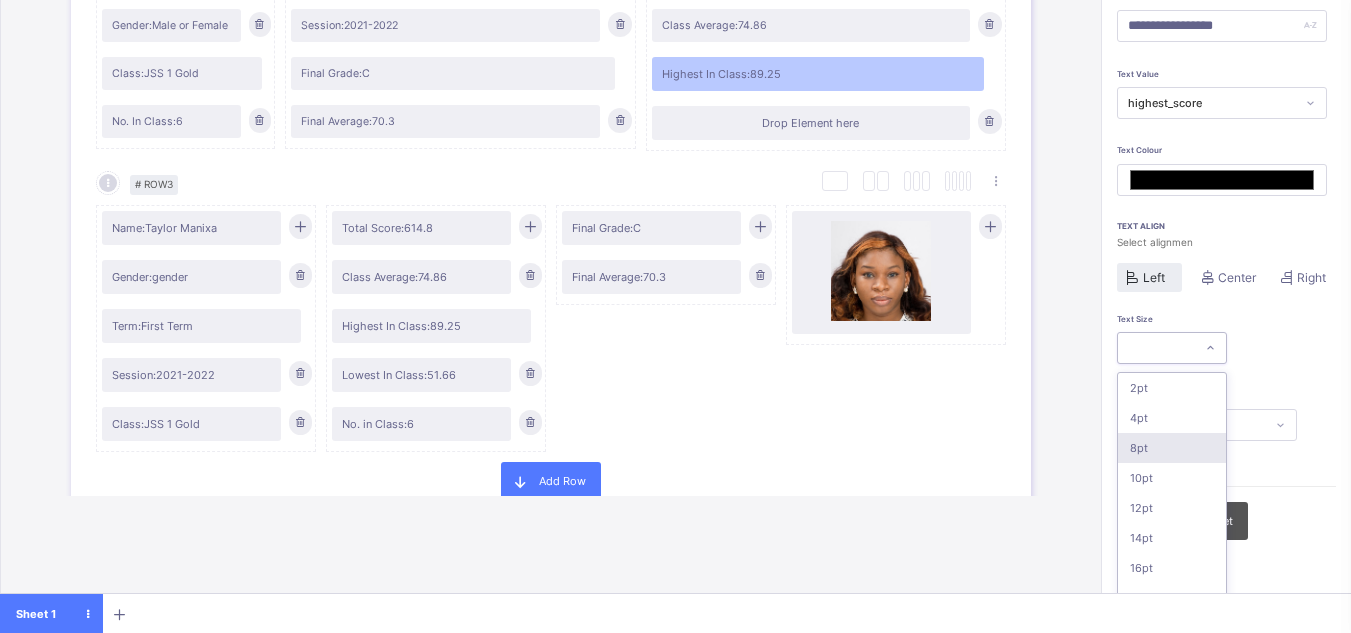click on "8pt" at bounding box center (1172, 448) 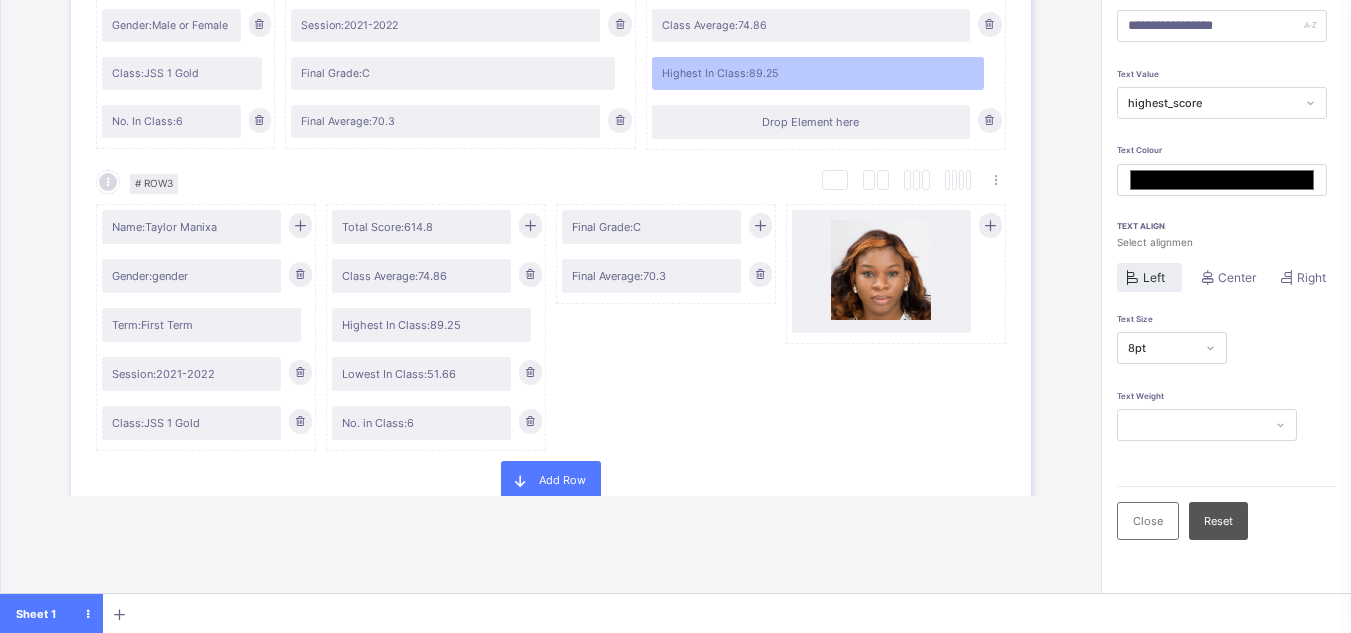 click on "Close Reset" at bounding box center [1226, 520] 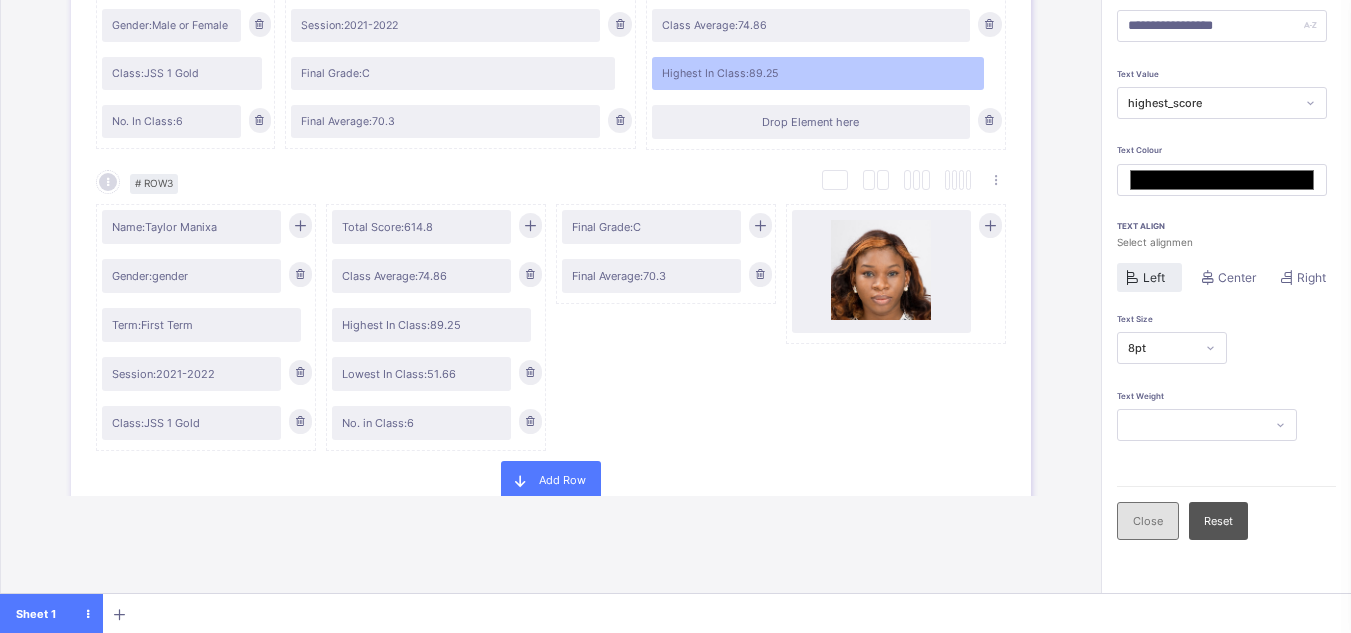 click on "Close" at bounding box center (1148, 521) 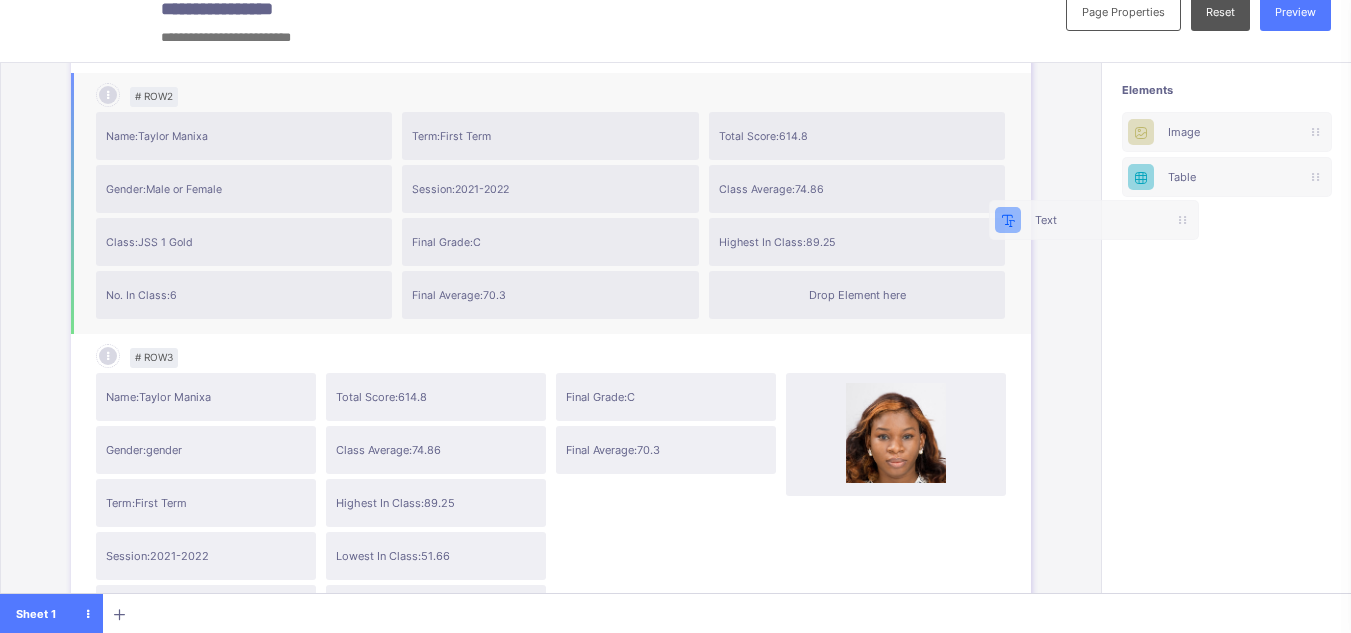 scroll, scrollTop: 21, scrollLeft: 9, axis: both 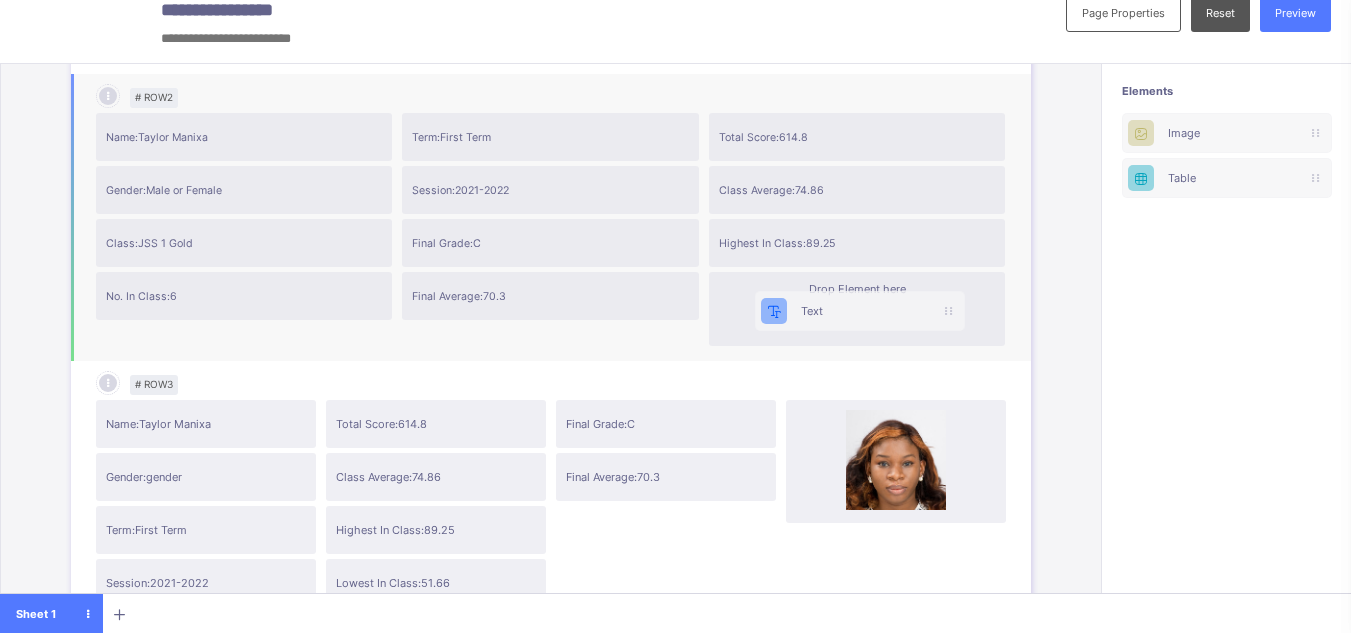 drag, startPoint x: 1250, startPoint y: 125, endPoint x: 855, endPoint y: 311, distance: 436.60165 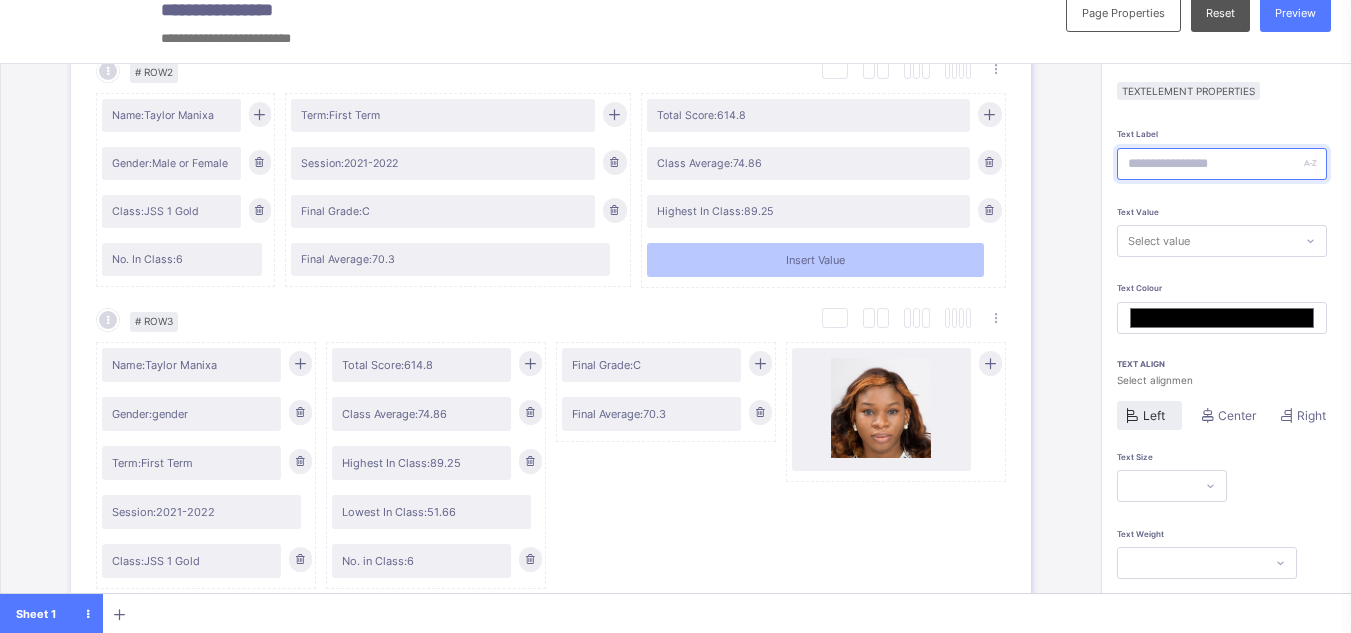 click at bounding box center (1222, 164) 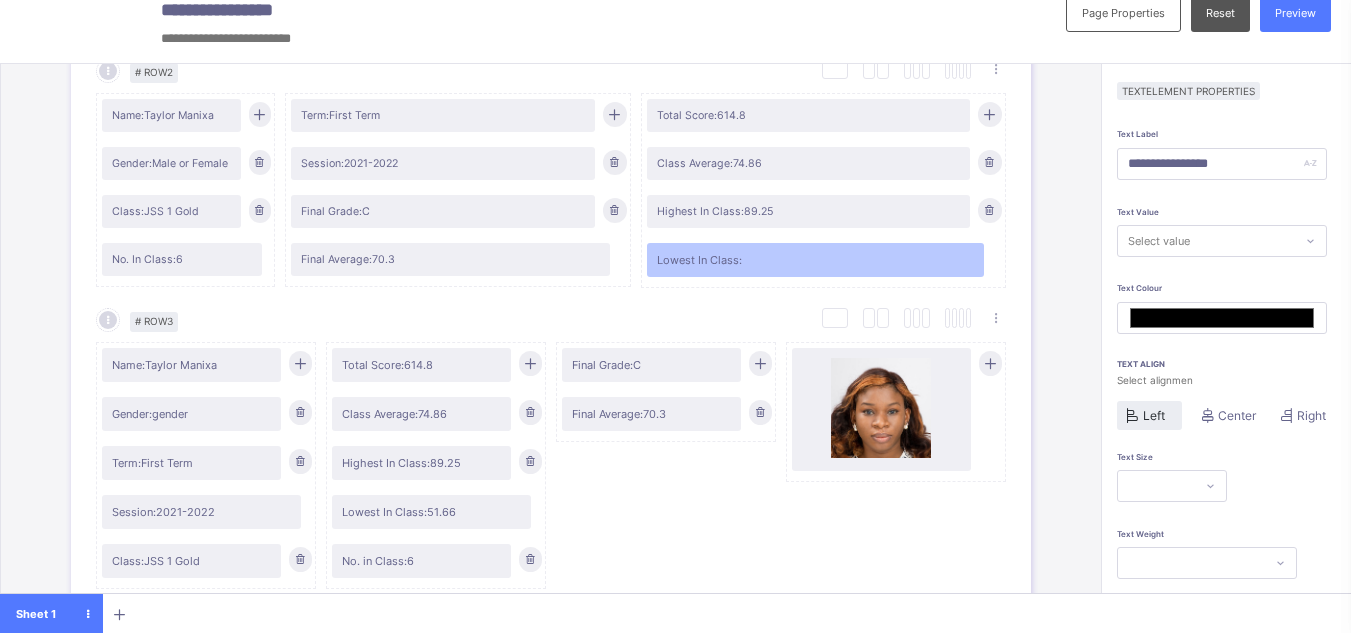 click on "Select value" at bounding box center (1159, 241) 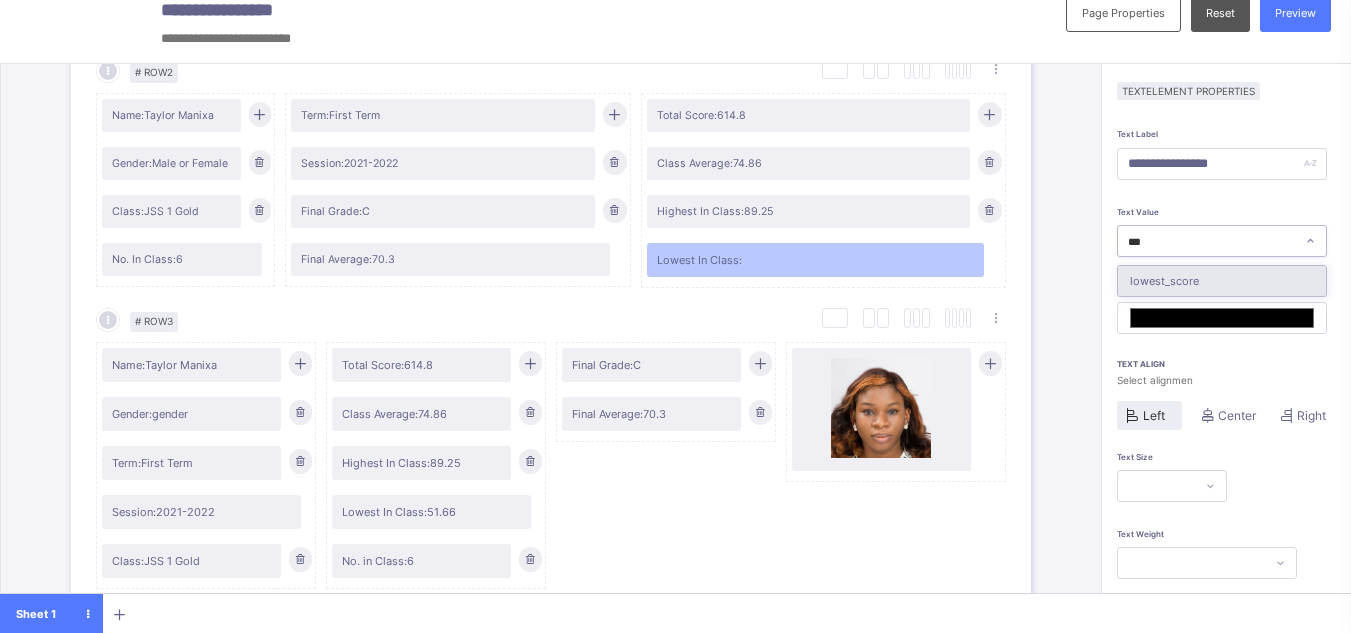 click on "lowest_score" at bounding box center (1222, 281) 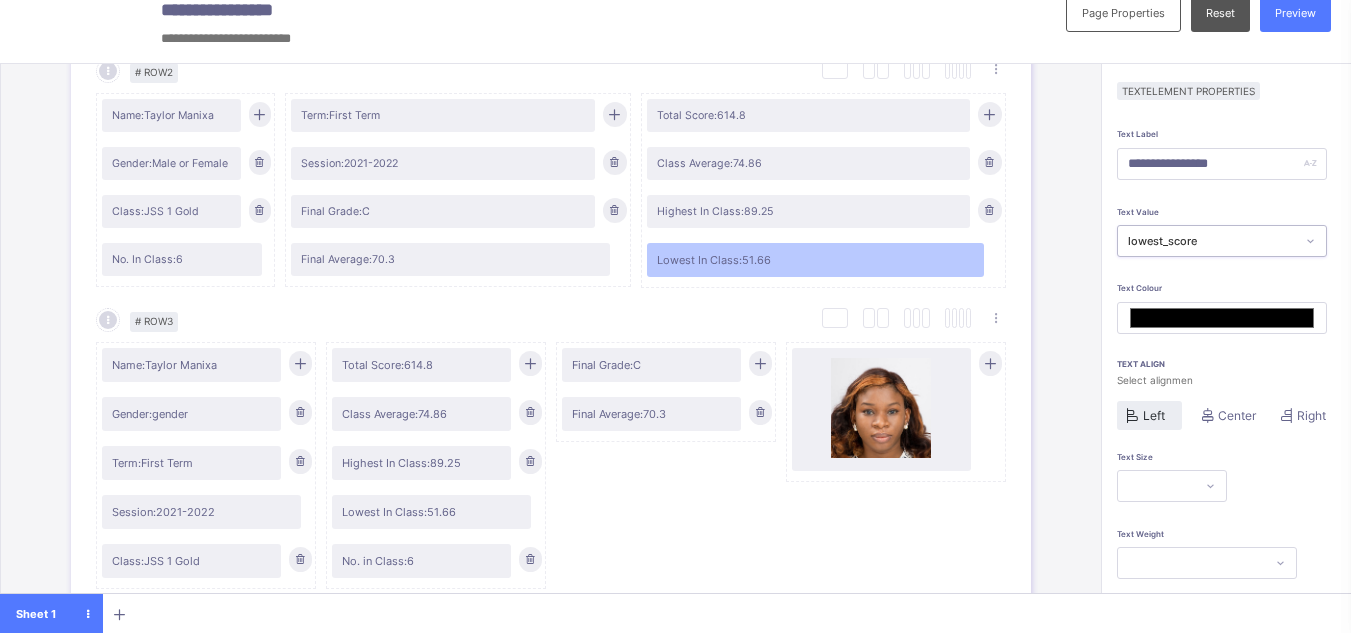 scroll, scrollTop: 159, scrollLeft: 0, axis: vertical 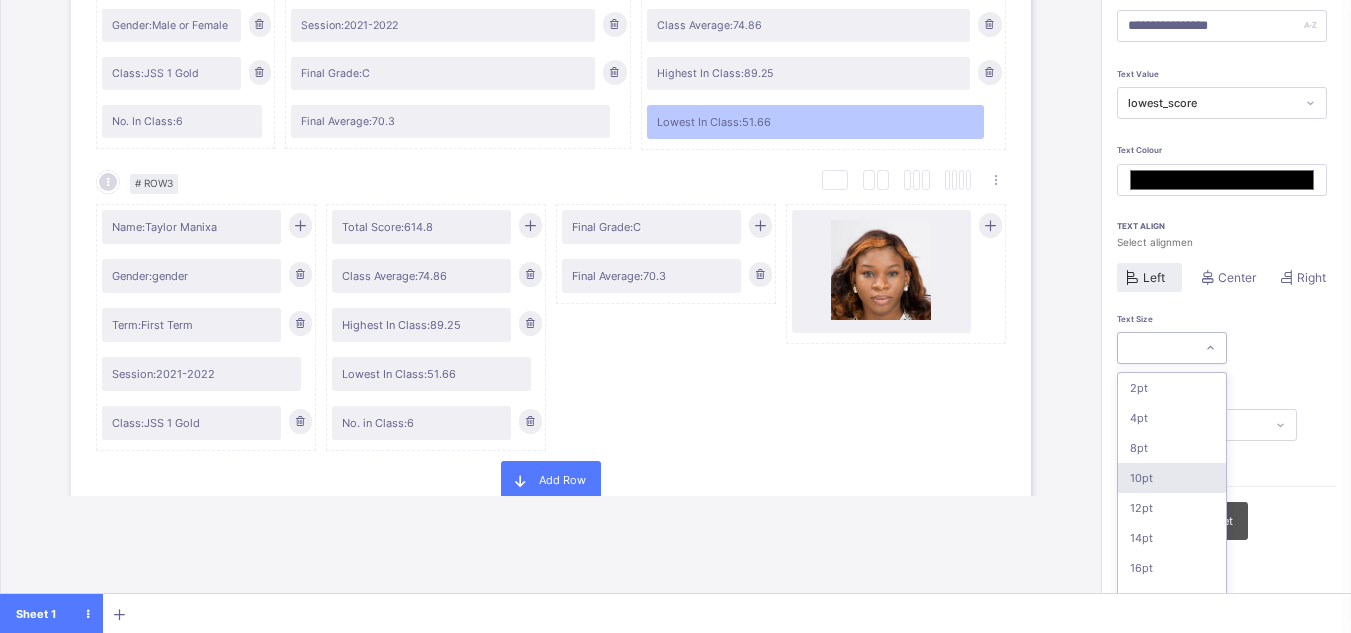 click on "option 10pt focused, 4 of 16. 16 results available. Use Up and Down to choose options, press Enter to select the currently focused option, press Escape to exit the menu, press Tab to select the option and exit the menu. 2pt 4pt 8pt 10pt 12pt 14pt 16pt 18pt 20pt 26pt 30pt 33pt 36pt 40pt 44pt 48pt" at bounding box center [1172, 348] 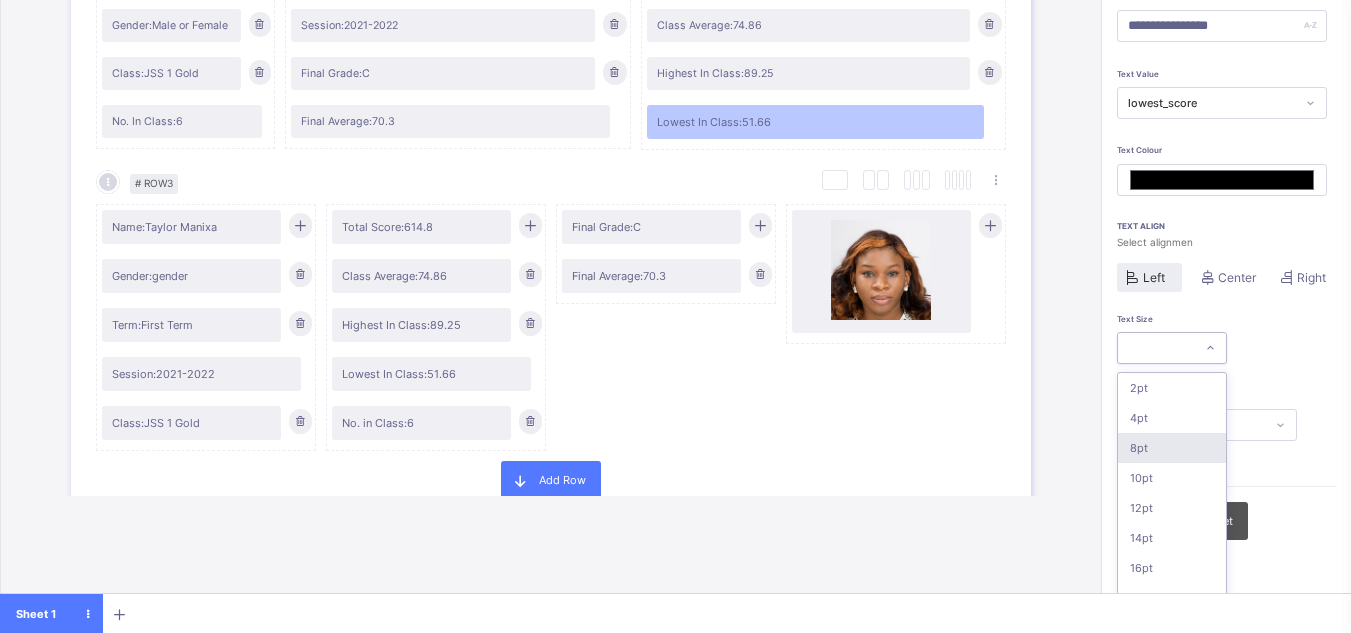 click on "8pt" at bounding box center (1172, 448) 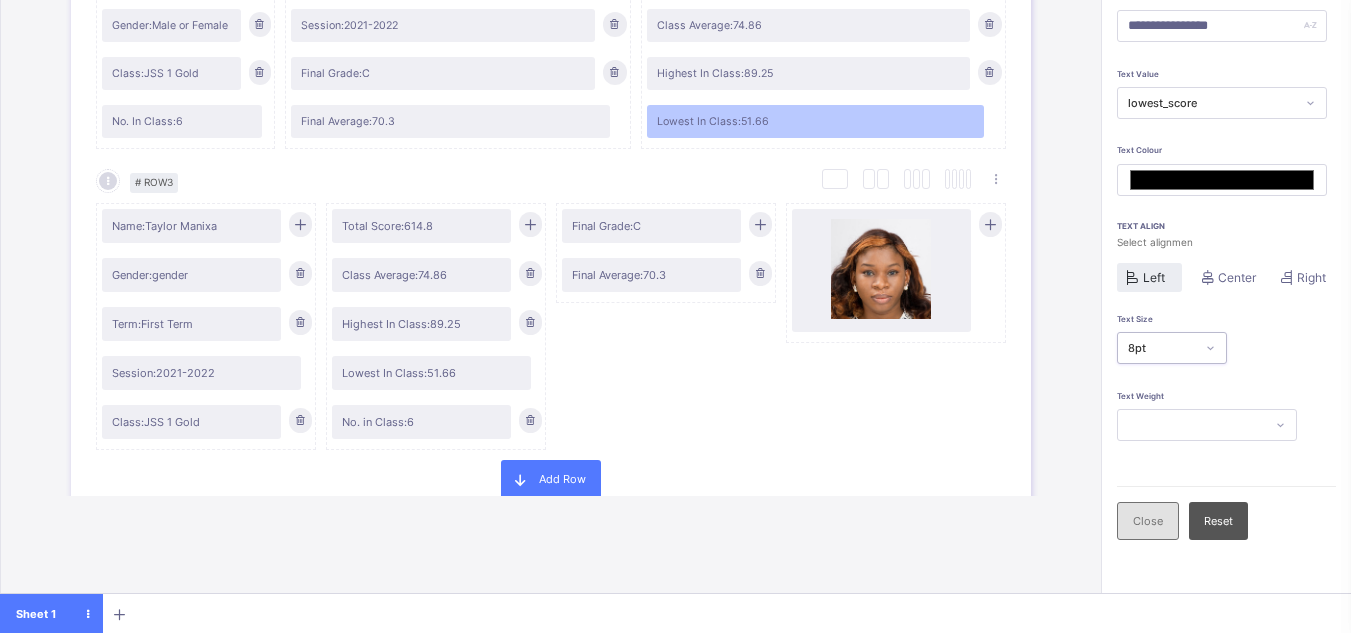 click on "Close" at bounding box center [1148, 521] 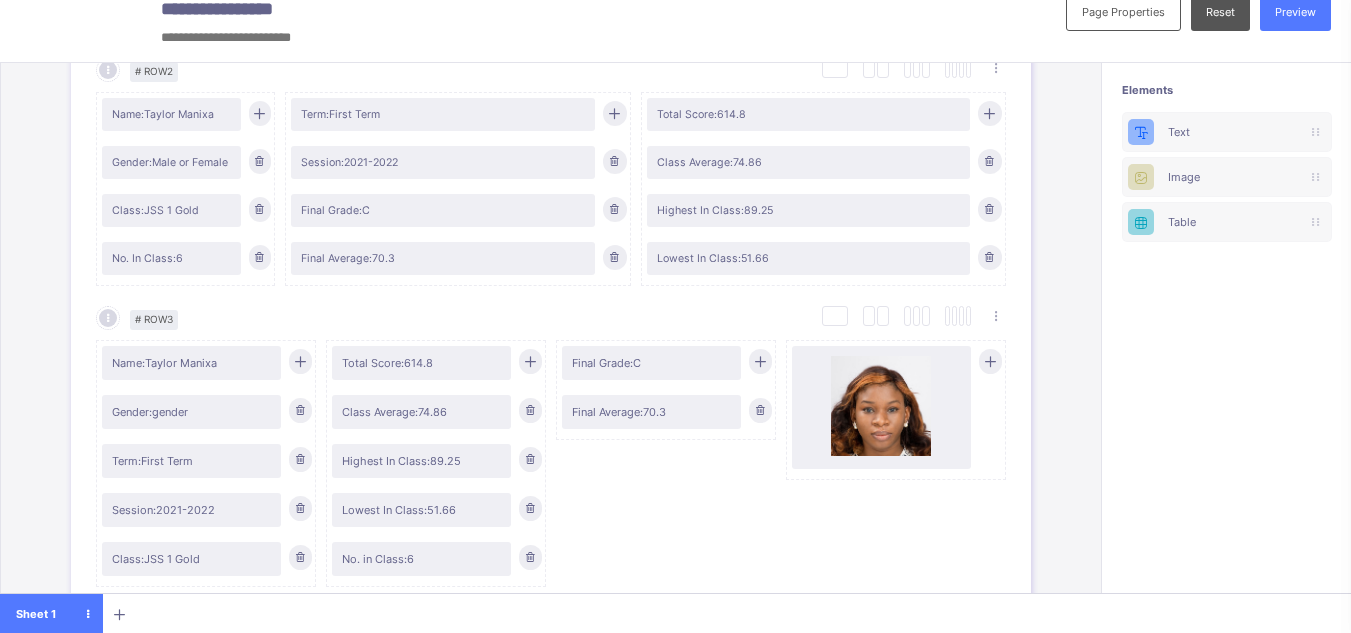 scroll, scrollTop: 22, scrollLeft: 0, axis: vertical 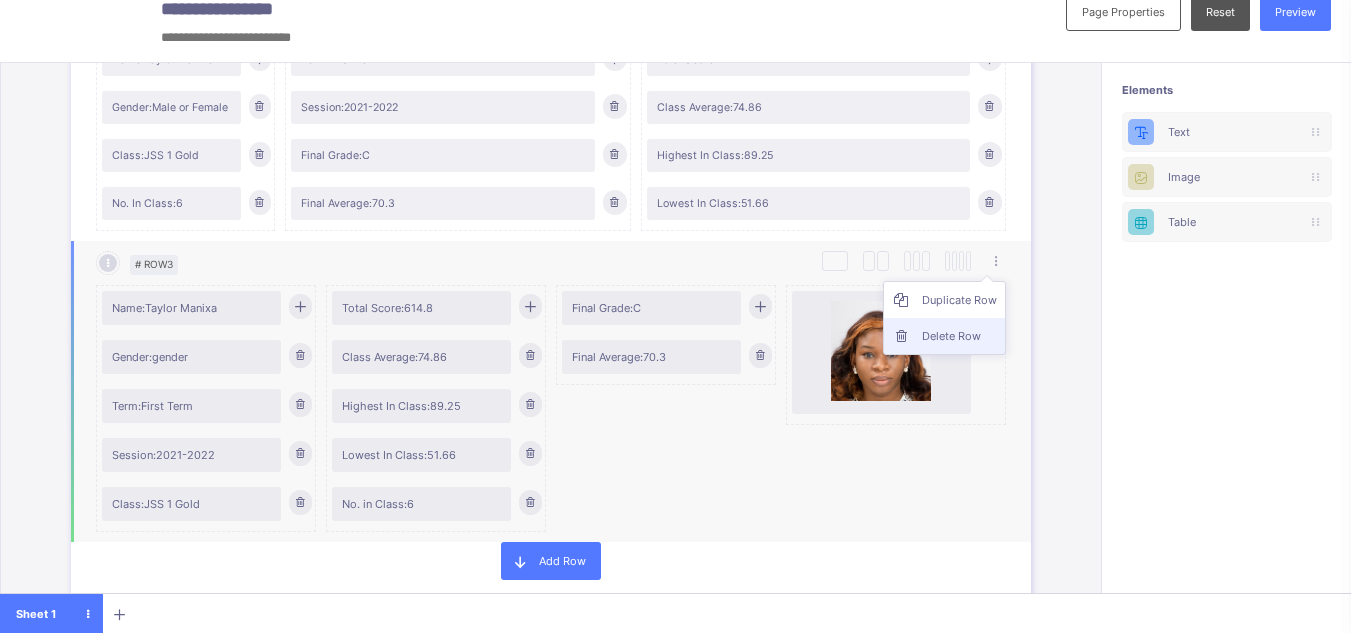 click on "Delete Row" at bounding box center (959, 336) 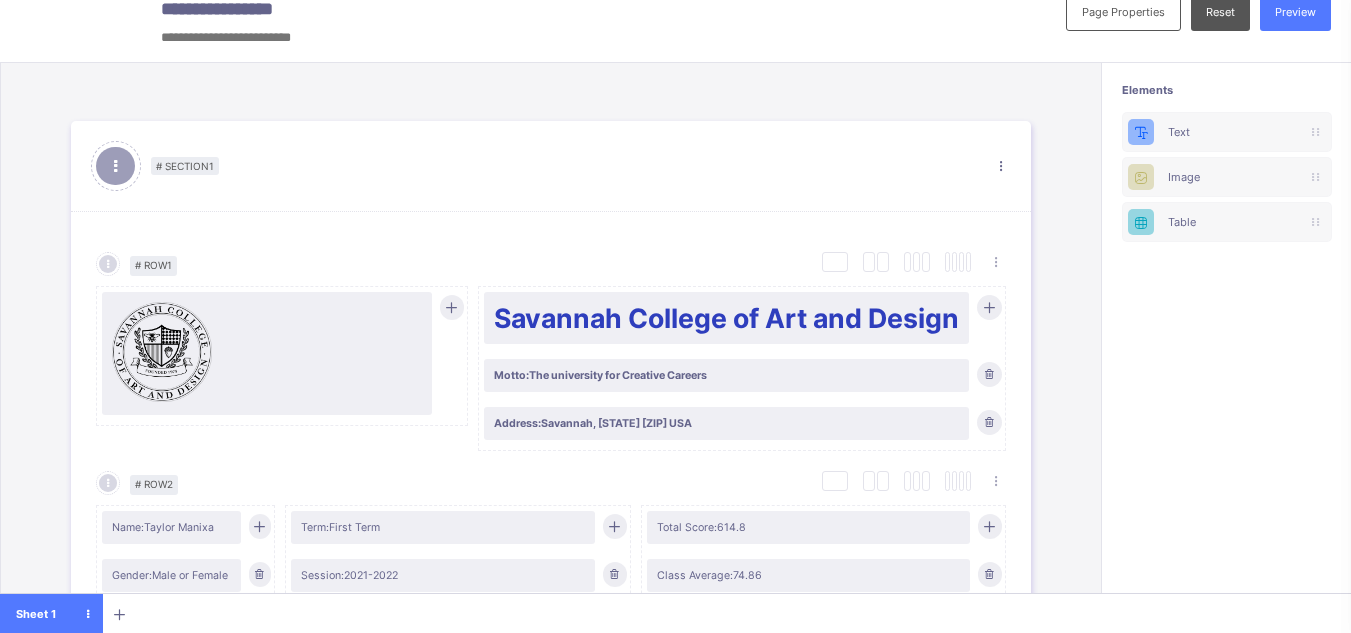 scroll, scrollTop: 16, scrollLeft: 0, axis: vertical 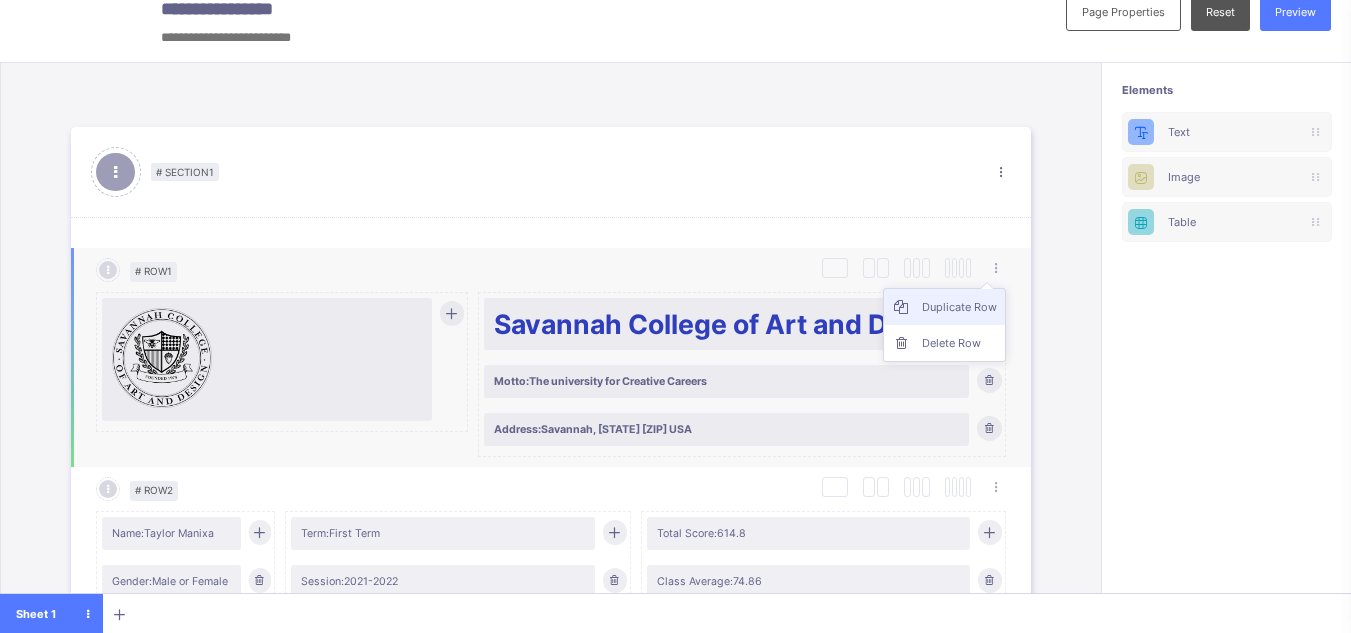 click on "Duplicate Row" at bounding box center [959, 307] 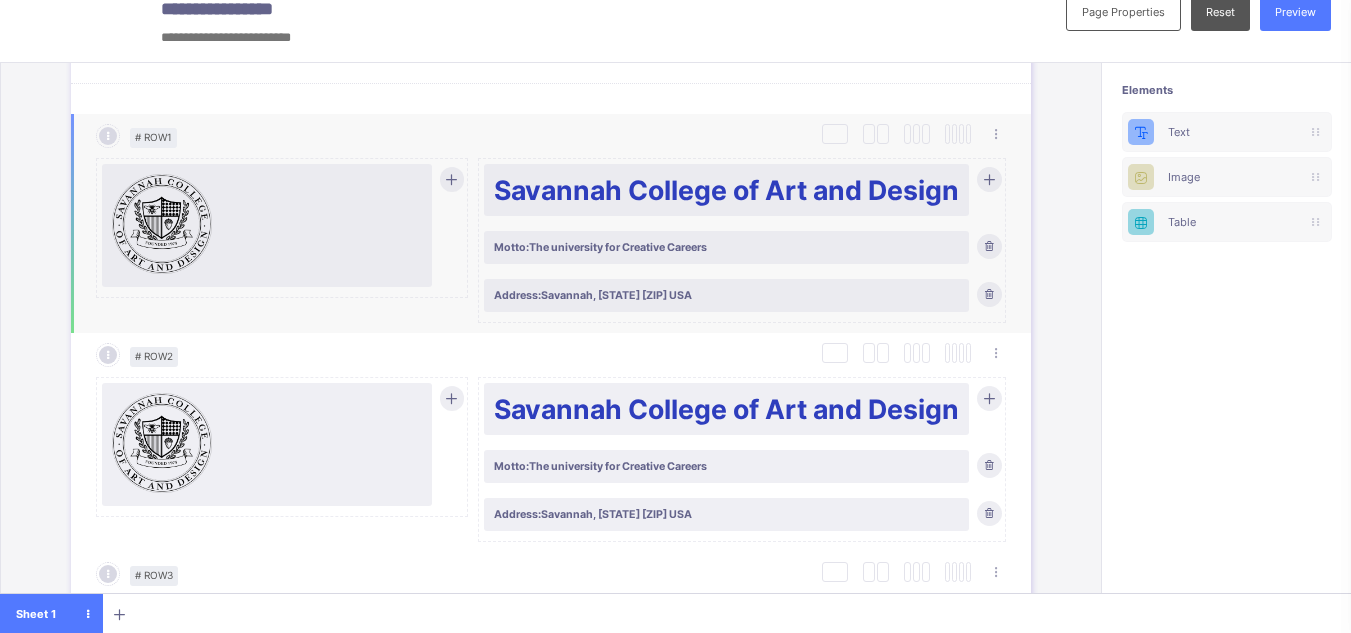 scroll, scrollTop: 151, scrollLeft: 0, axis: vertical 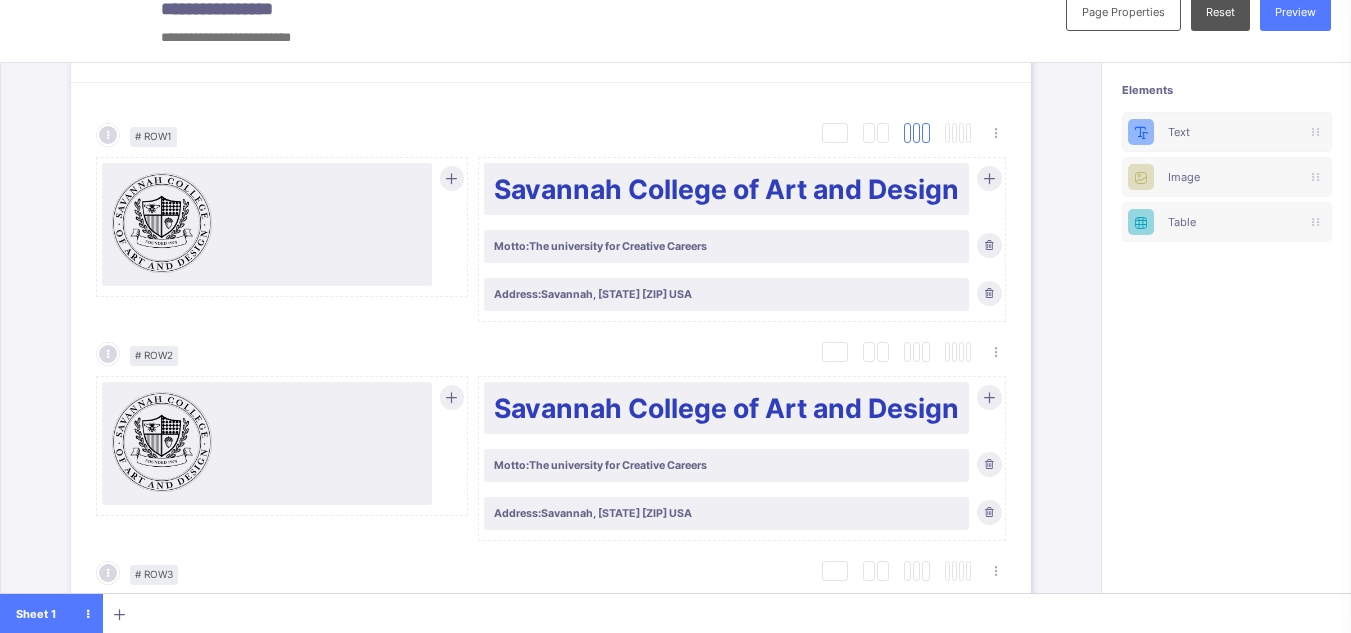 click at bounding box center (916, 133) 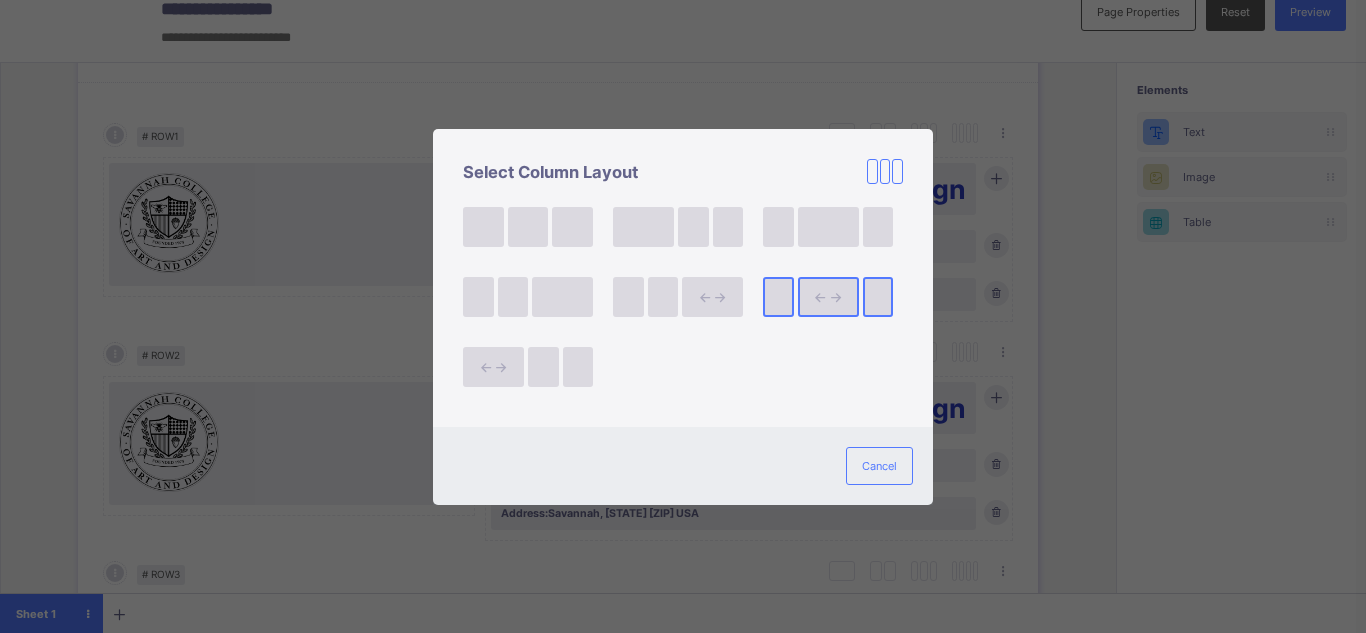 click at bounding box center [828, 297] 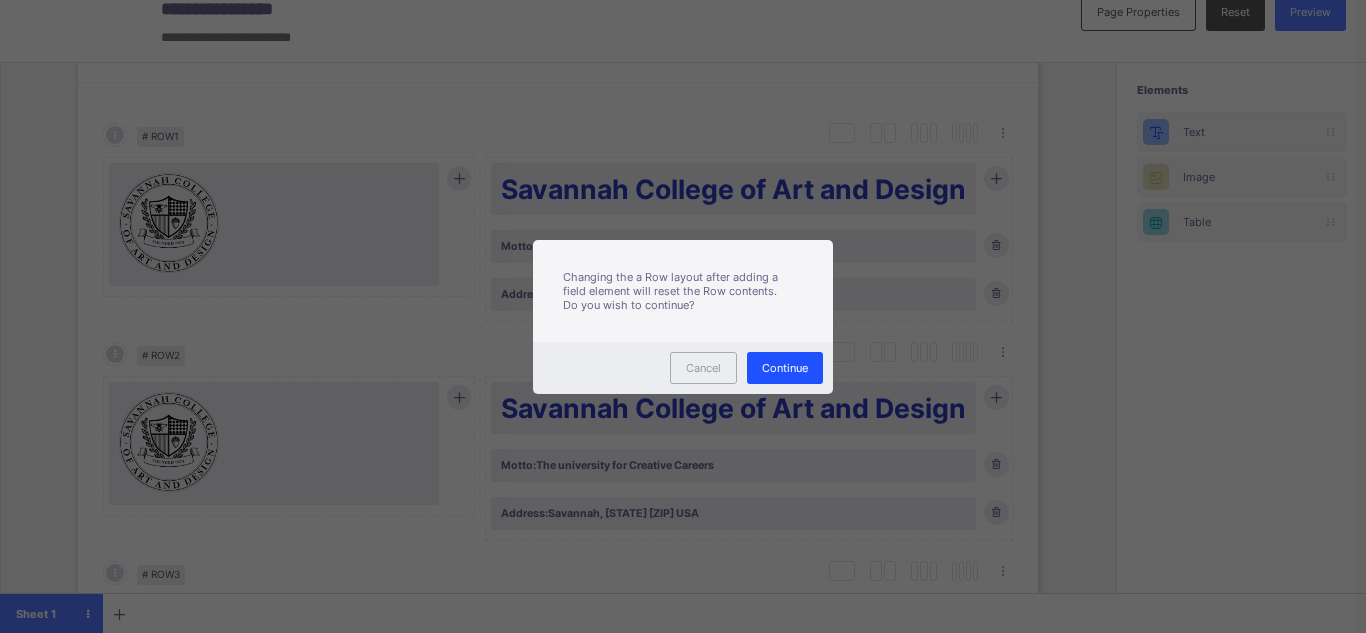 click on "Continue" at bounding box center [785, 368] 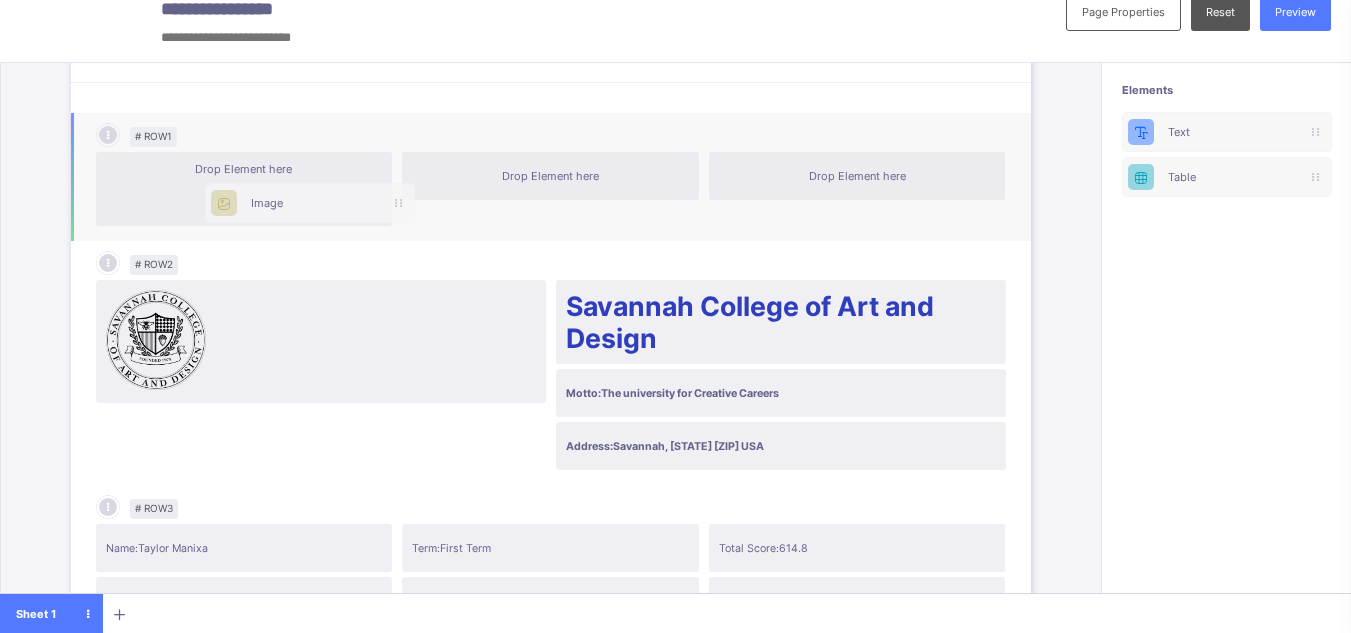 scroll, scrollTop: 22, scrollLeft: 0, axis: vertical 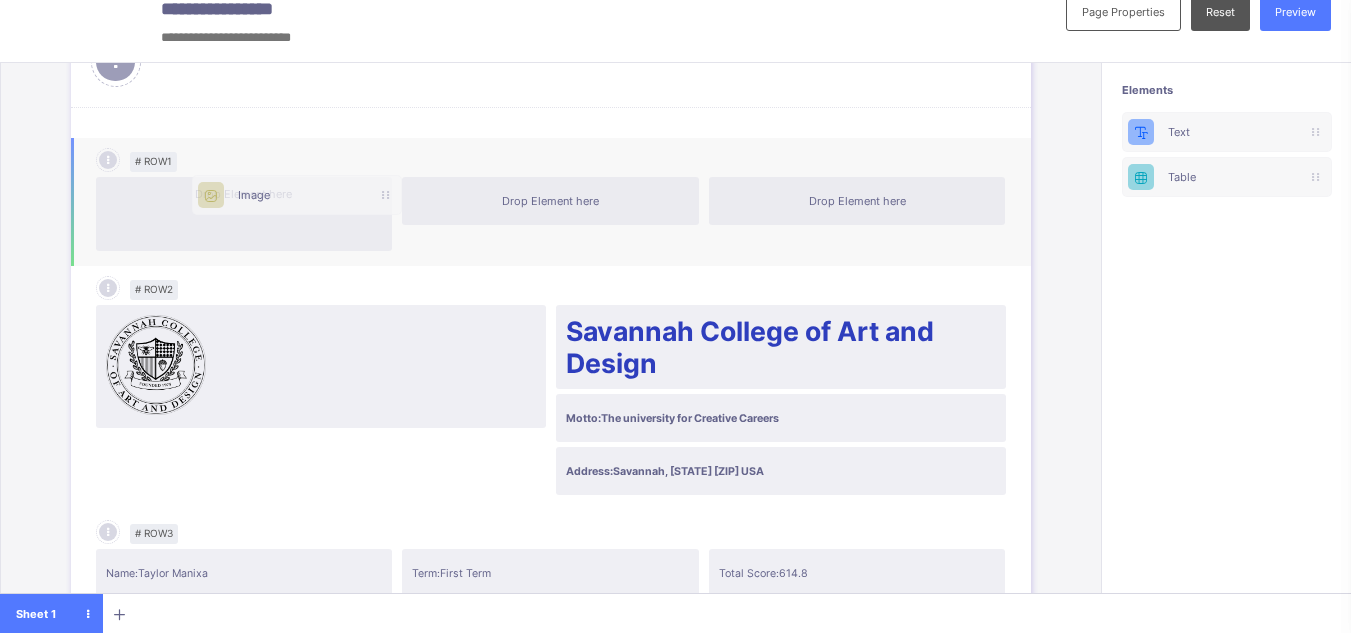 drag, startPoint x: 1228, startPoint y: 180, endPoint x: 278, endPoint y: 195, distance: 950.1184 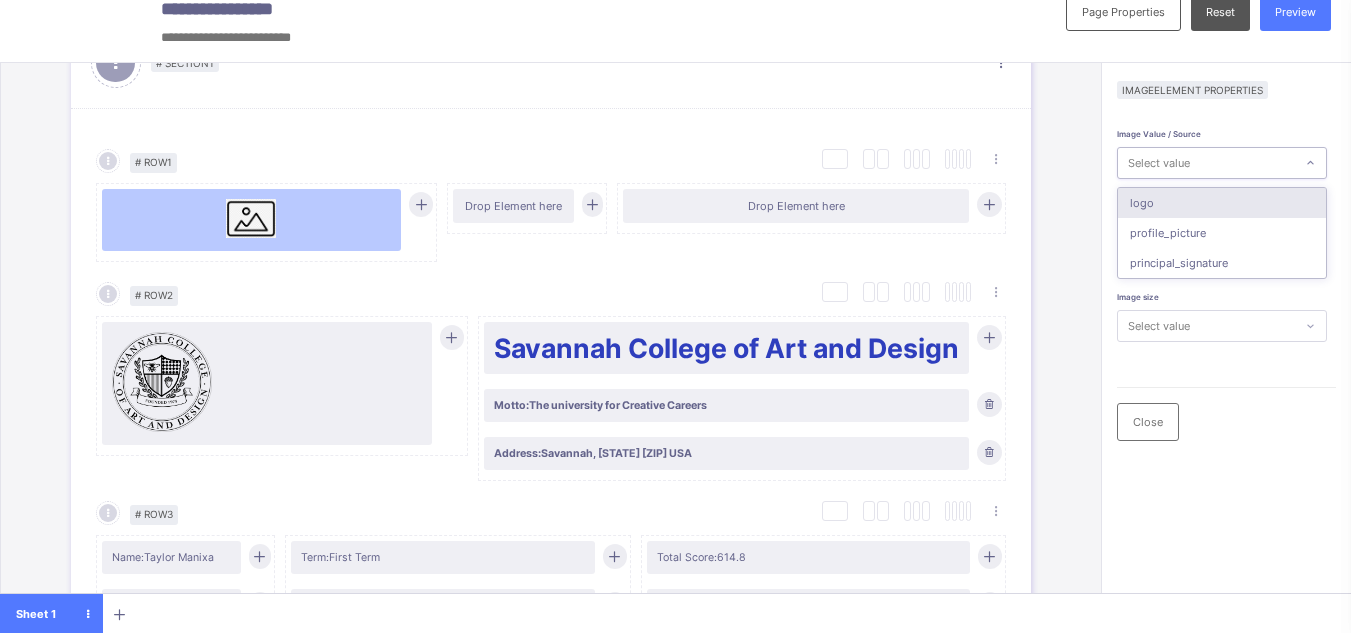 click on "Select value" at bounding box center [1206, 163] 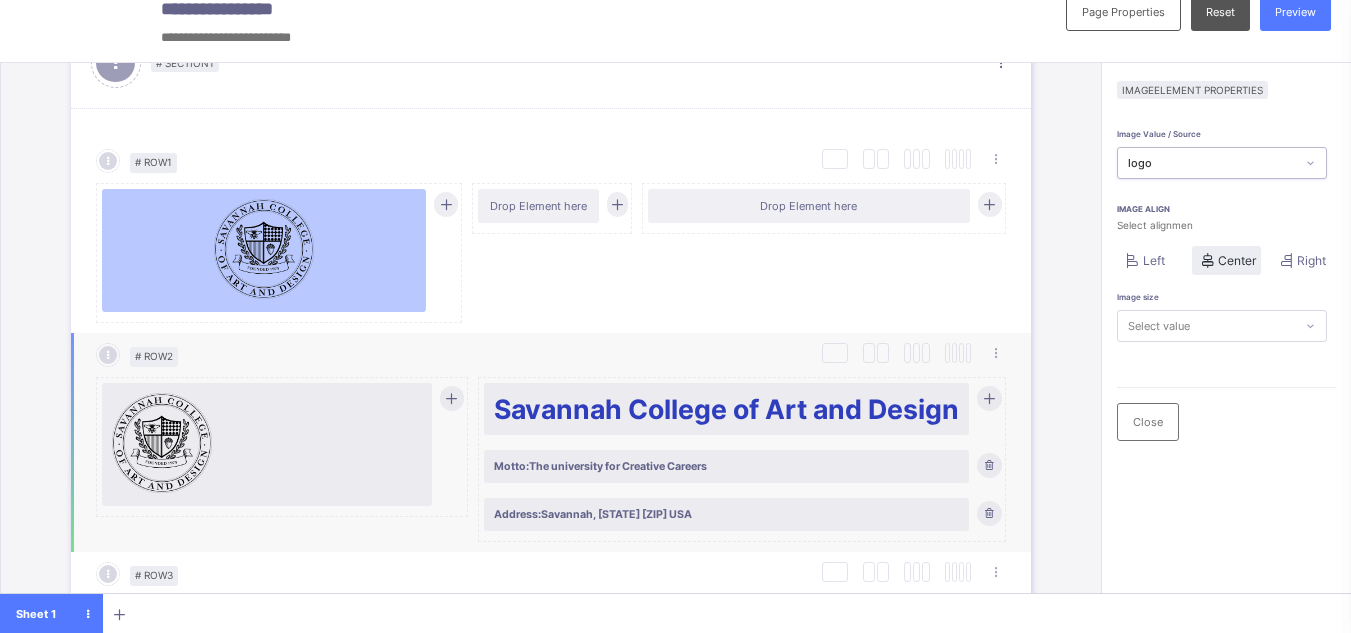click at bounding box center [267, 444] 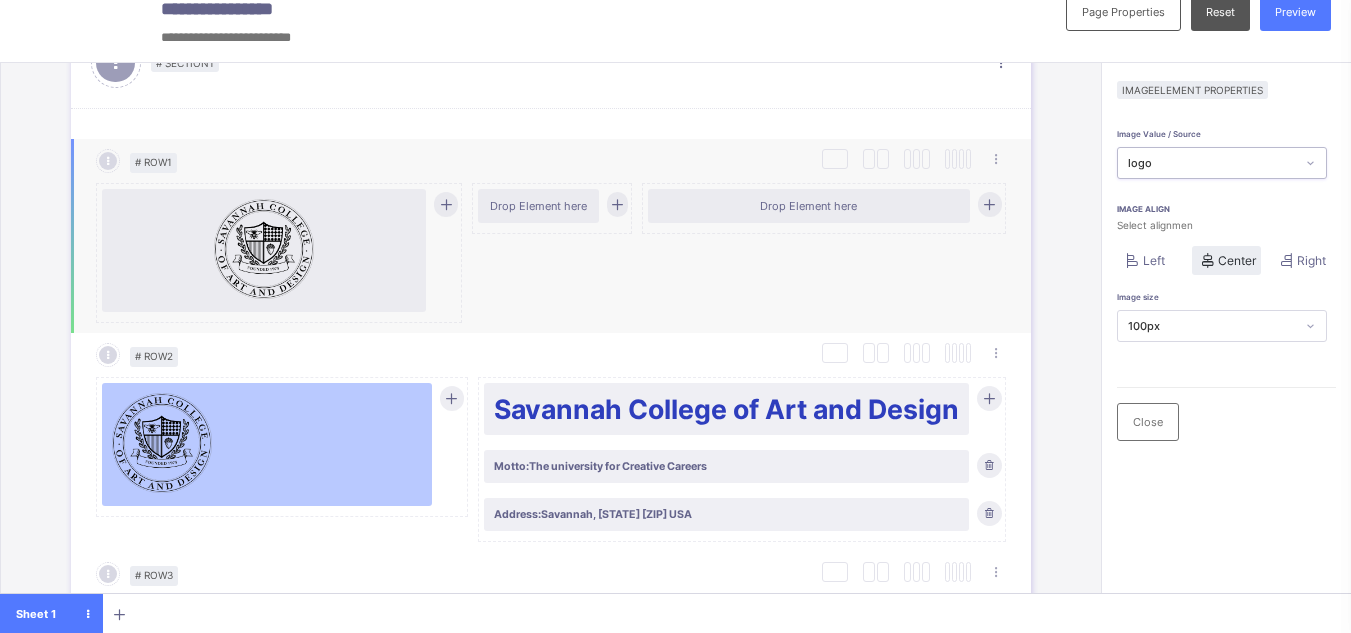 click at bounding box center (264, 249) 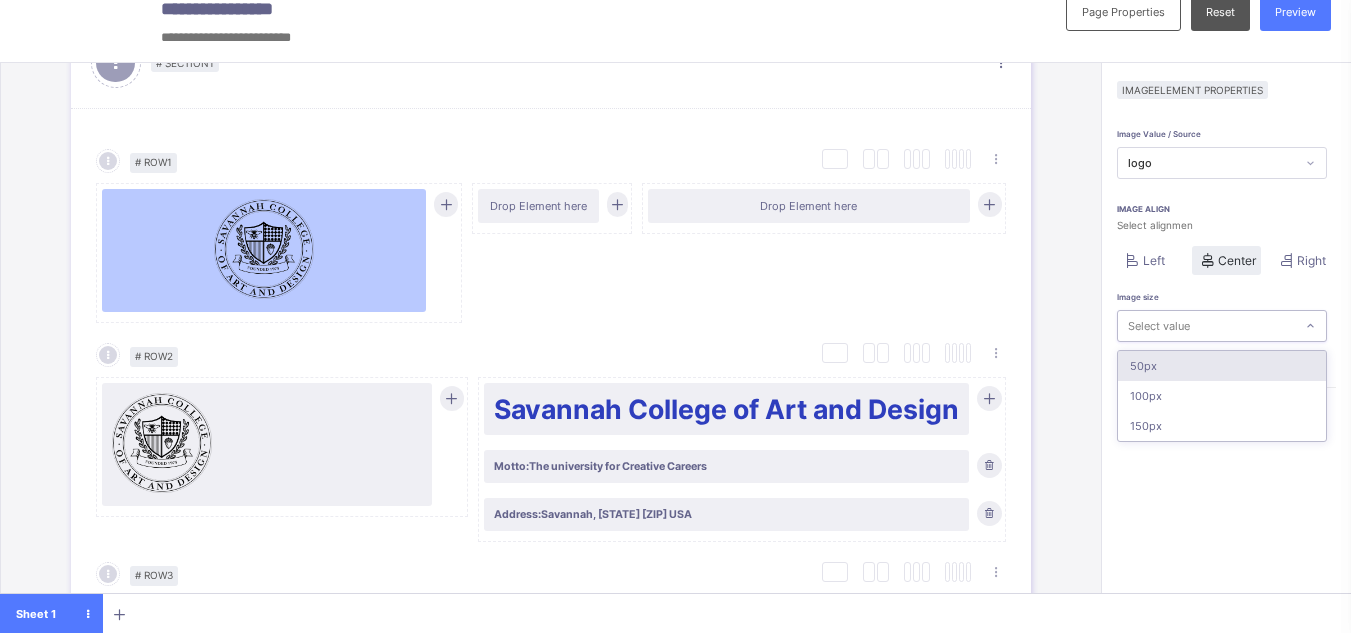 click on "Select value" at bounding box center [1206, 326] 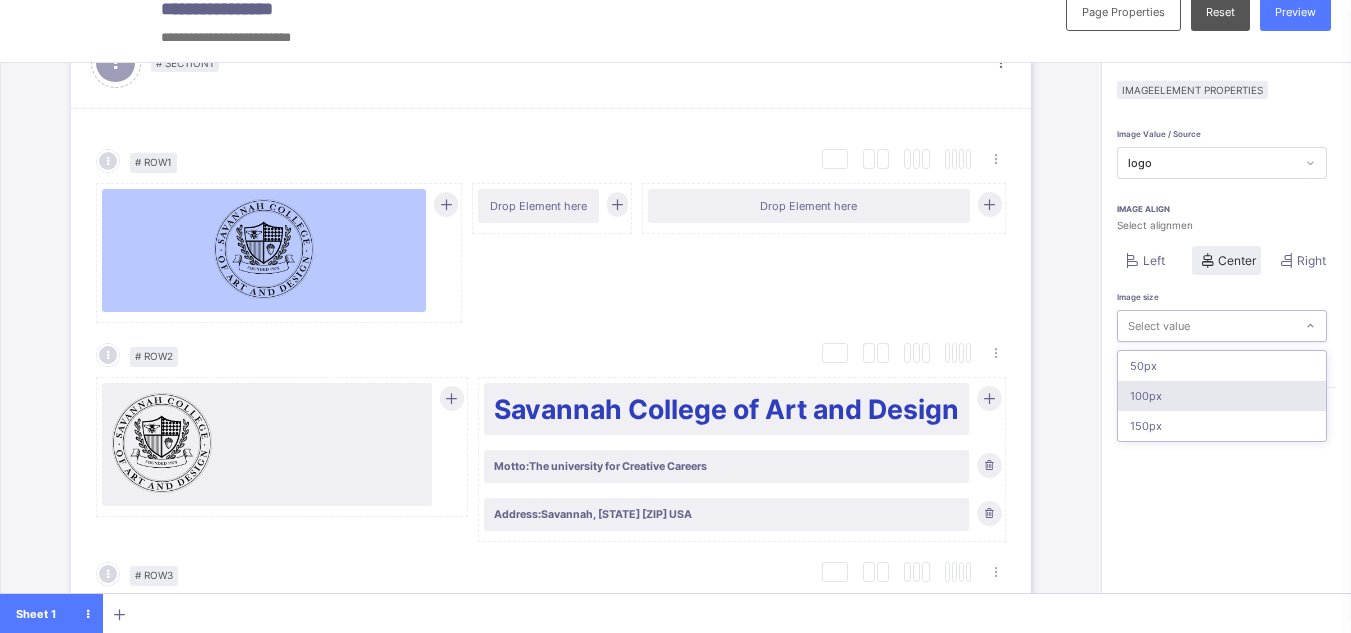 click on "100px" at bounding box center [1222, 396] 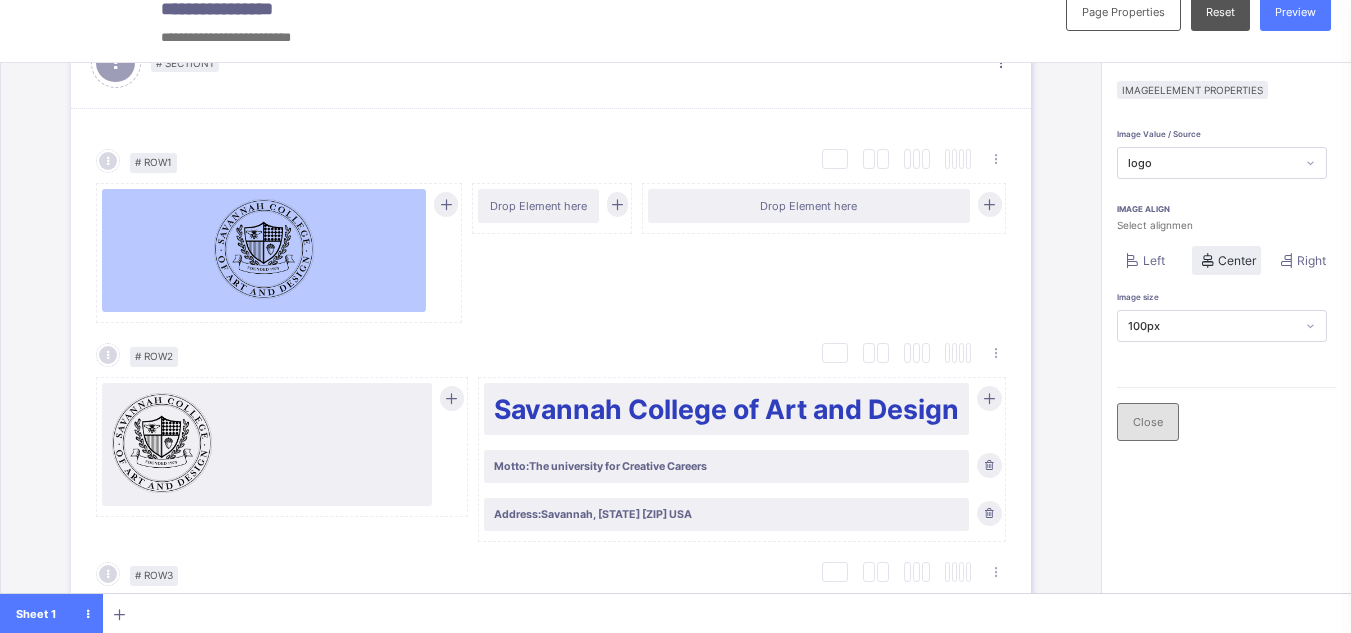 click on "Close" at bounding box center [1148, 422] 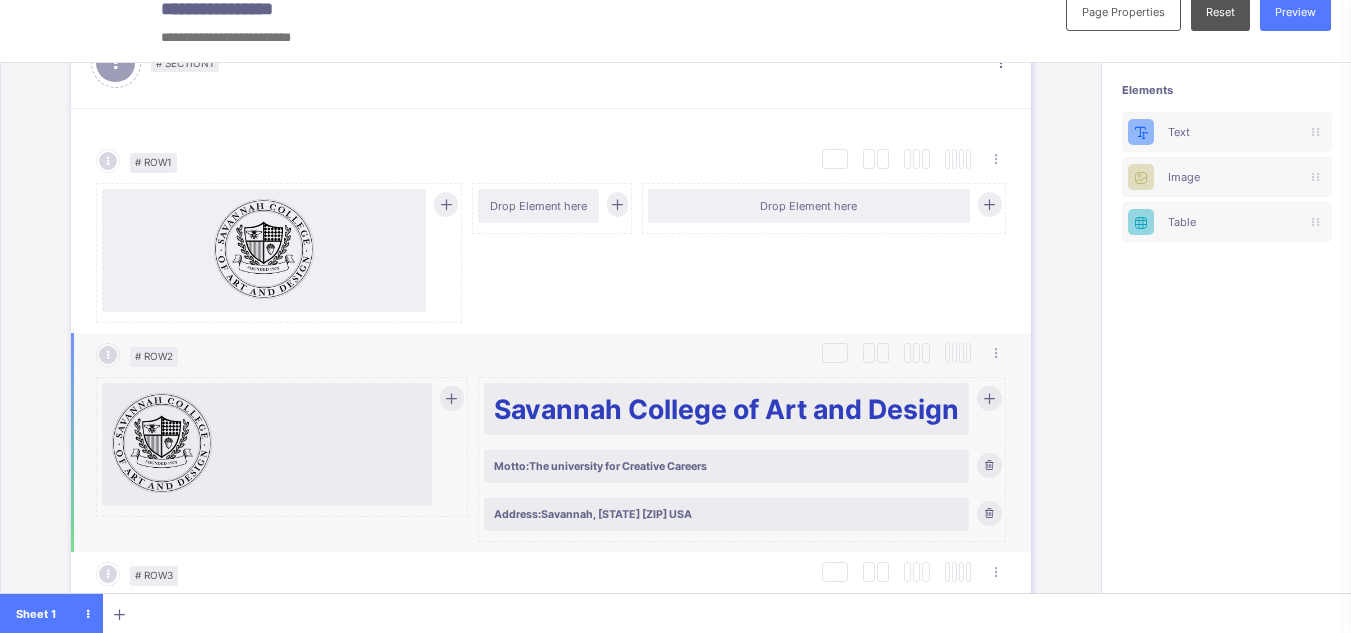click on "Savannah College of Art and Design" at bounding box center [726, 409] 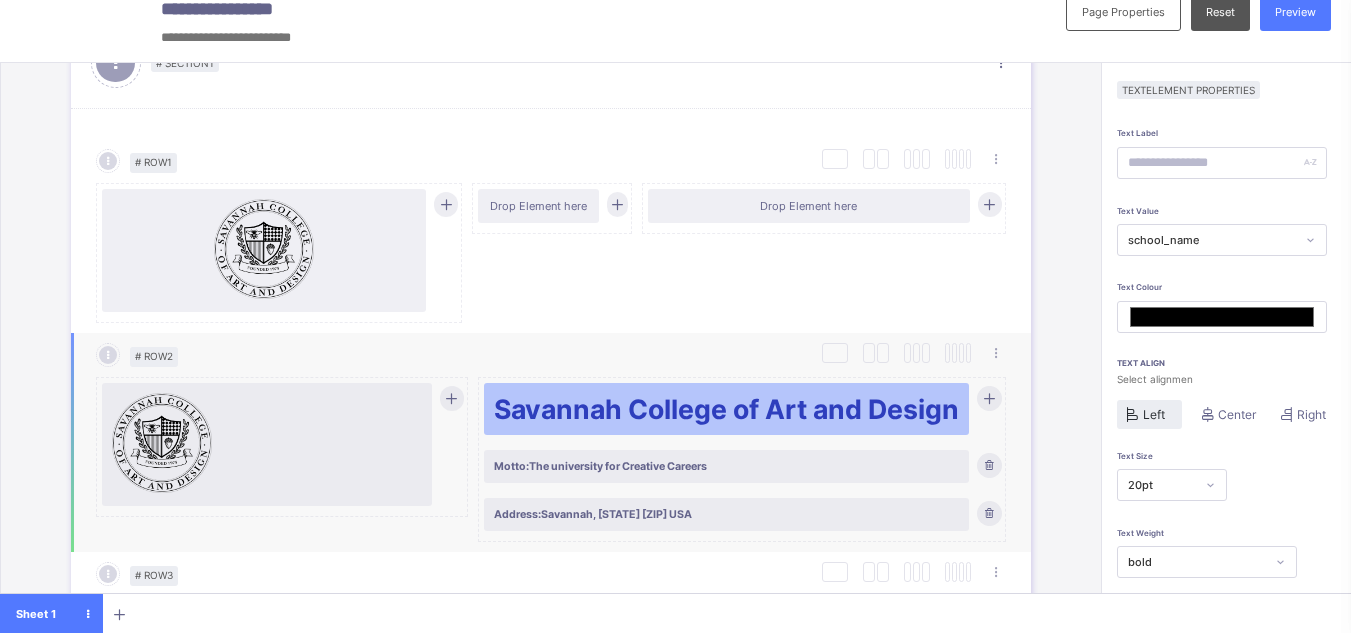 click on "Savannah College of Art and Design" at bounding box center [726, 409] 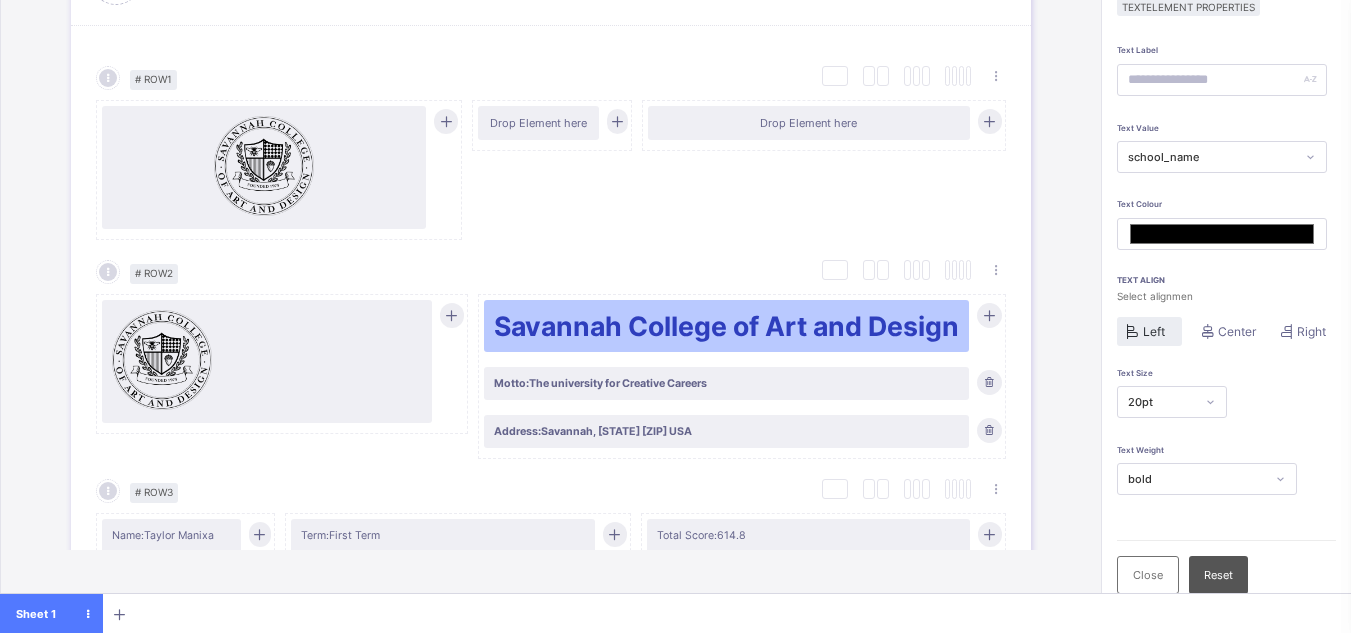 scroll, scrollTop: 159, scrollLeft: 0, axis: vertical 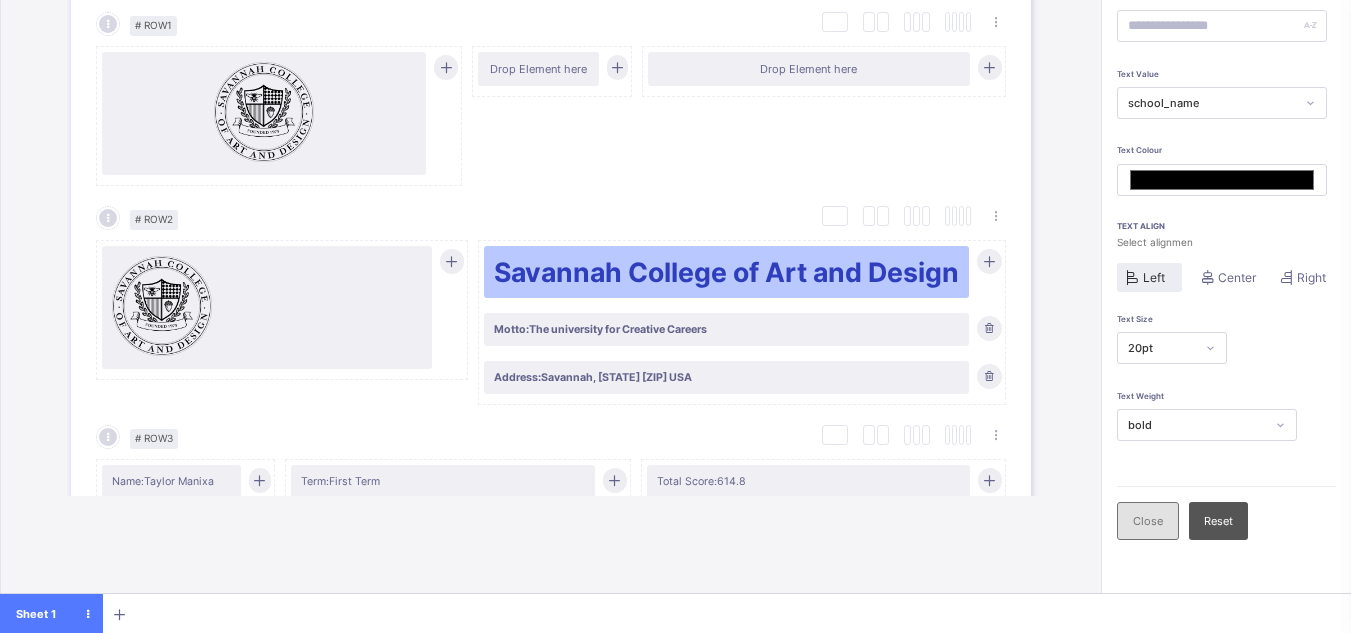 click on "Close" at bounding box center [1148, 521] 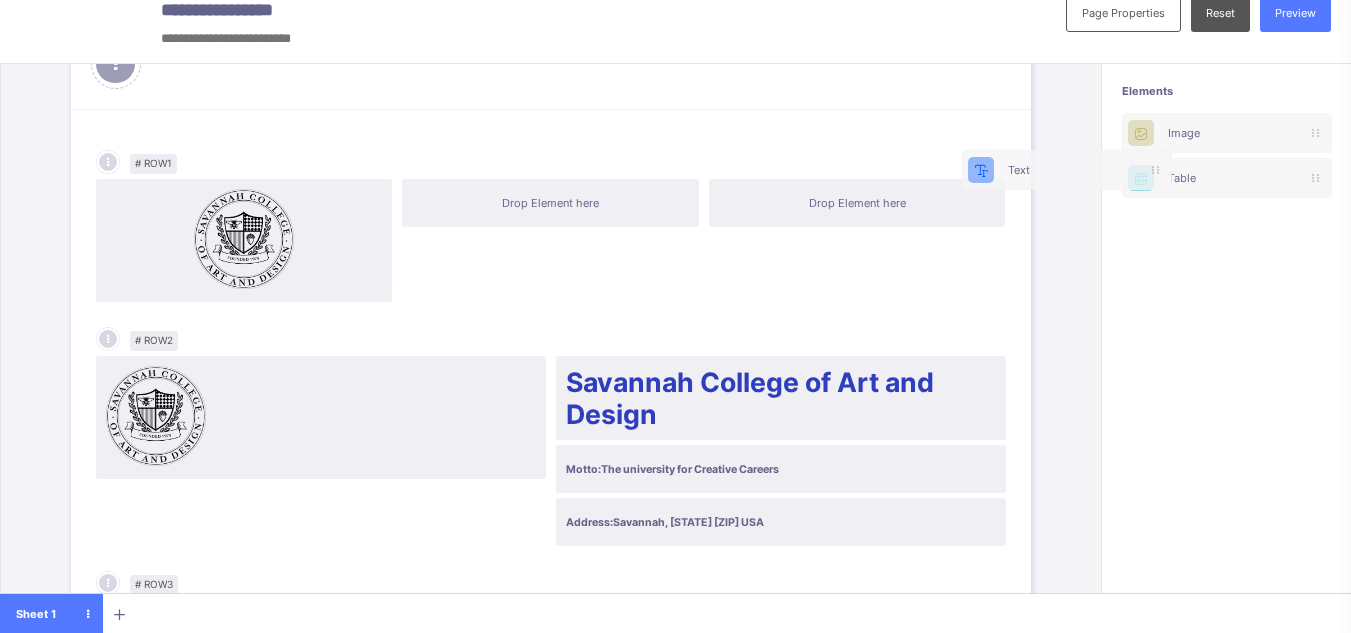 scroll, scrollTop: 21, scrollLeft: 15, axis: both 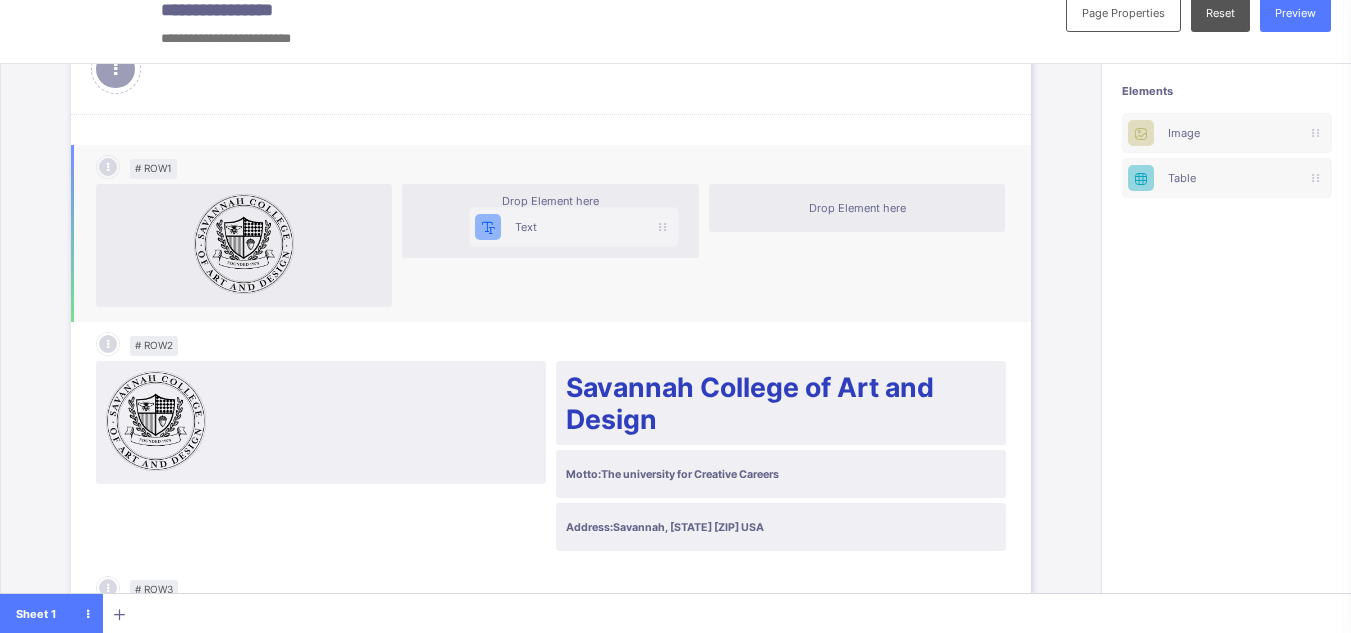 drag, startPoint x: 1227, startPoint y: 136, endPoint x: 553, endPoint y: 225, distance: 679.8507 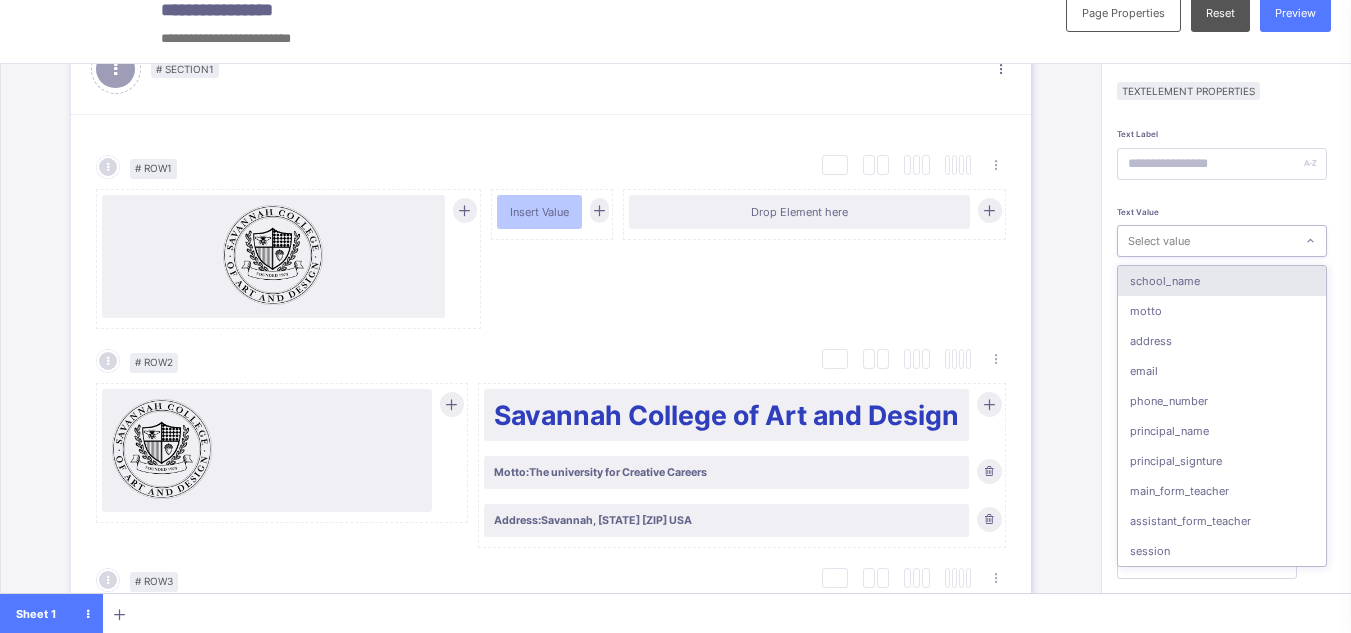 click on "Select value" at bounding box center [1159, 241] 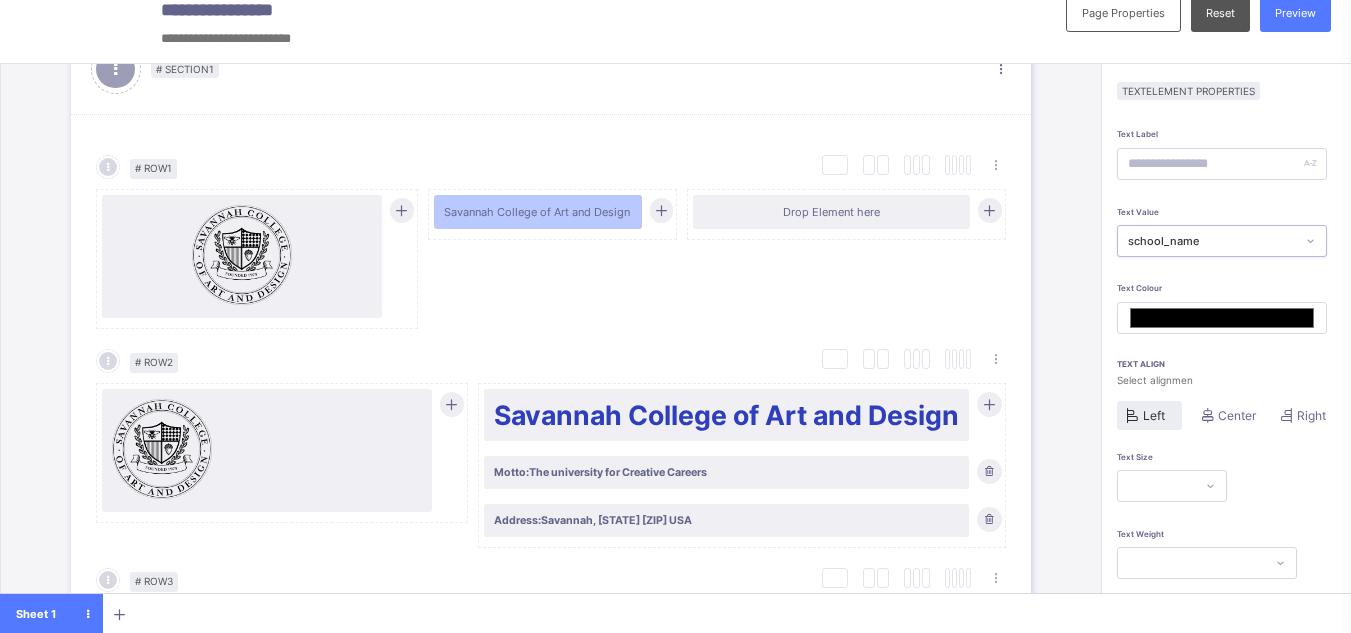 scroll, scrollTop: 159, scrollLeft: 0, axis: vertical 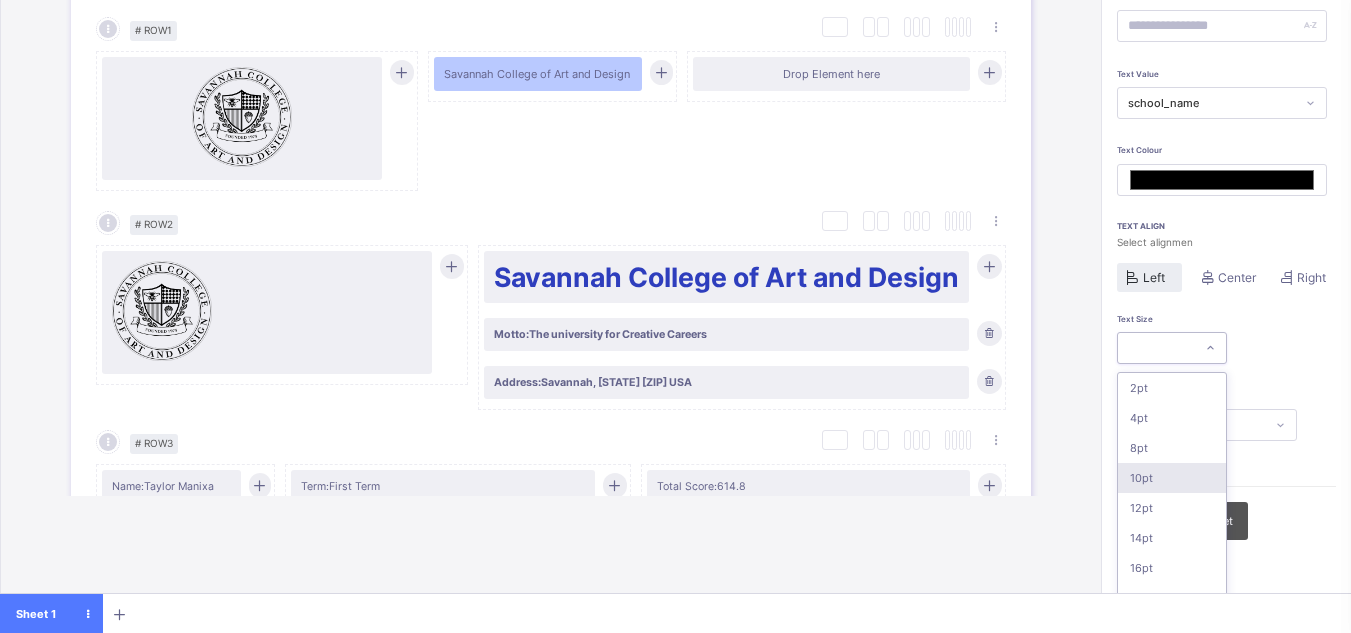 click on "option 10pt focused, 4 of 16. 16 results available. Use Up and Down to choose options, press Enter to select the currently focused option, press Escape to exit the menu, press Tab to select the option and exit the menu. 2pt 4pt 8pt 10pt 12pt 14pt 16pt 18pt 20pt 26pt 30pt 33pt 36pt 40pt 44pt 48pt" at bounding box center (1172, 348) 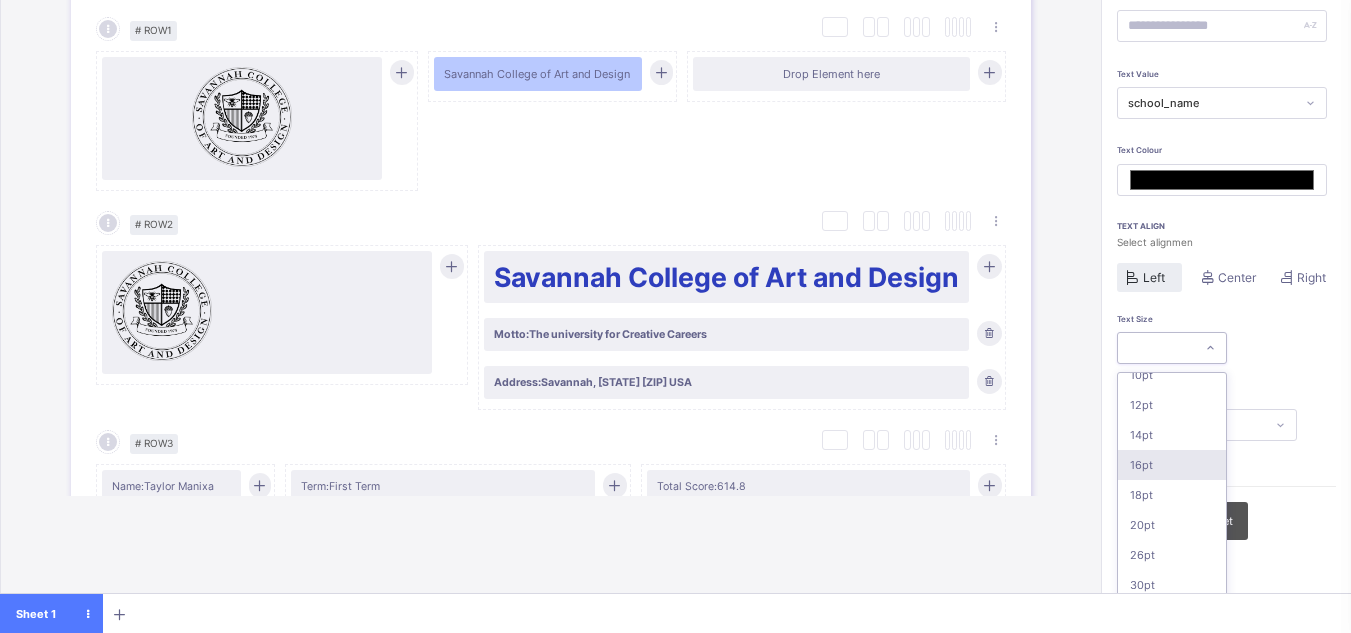 scroll, scrollTop: 105, scrollLeft: 0, axis: vertical 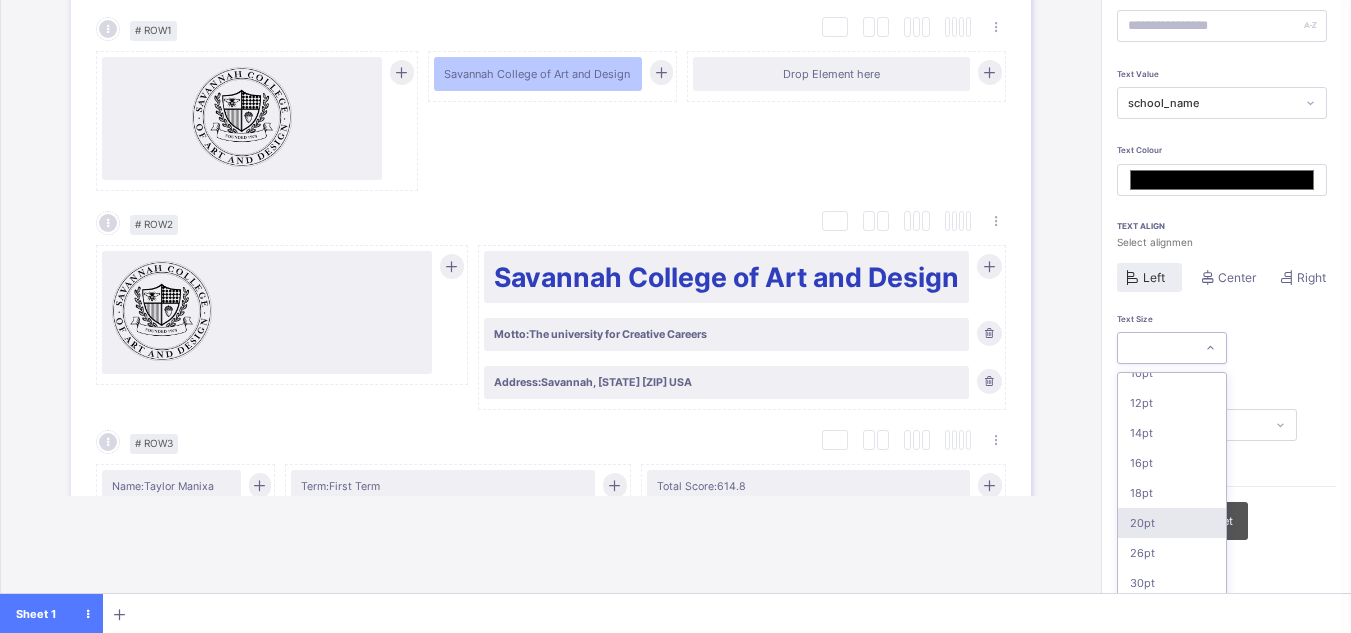 click on "20pt" at bounding box center (1172, 523) 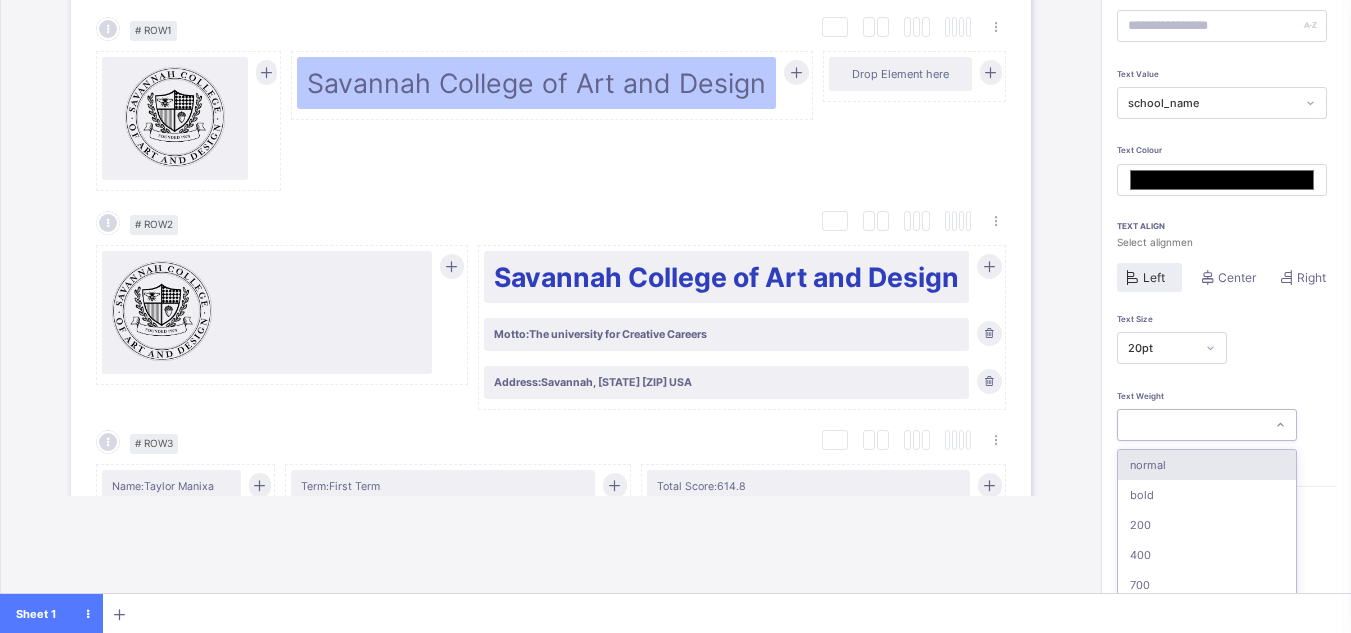 click at bounding box center [1191, 425] 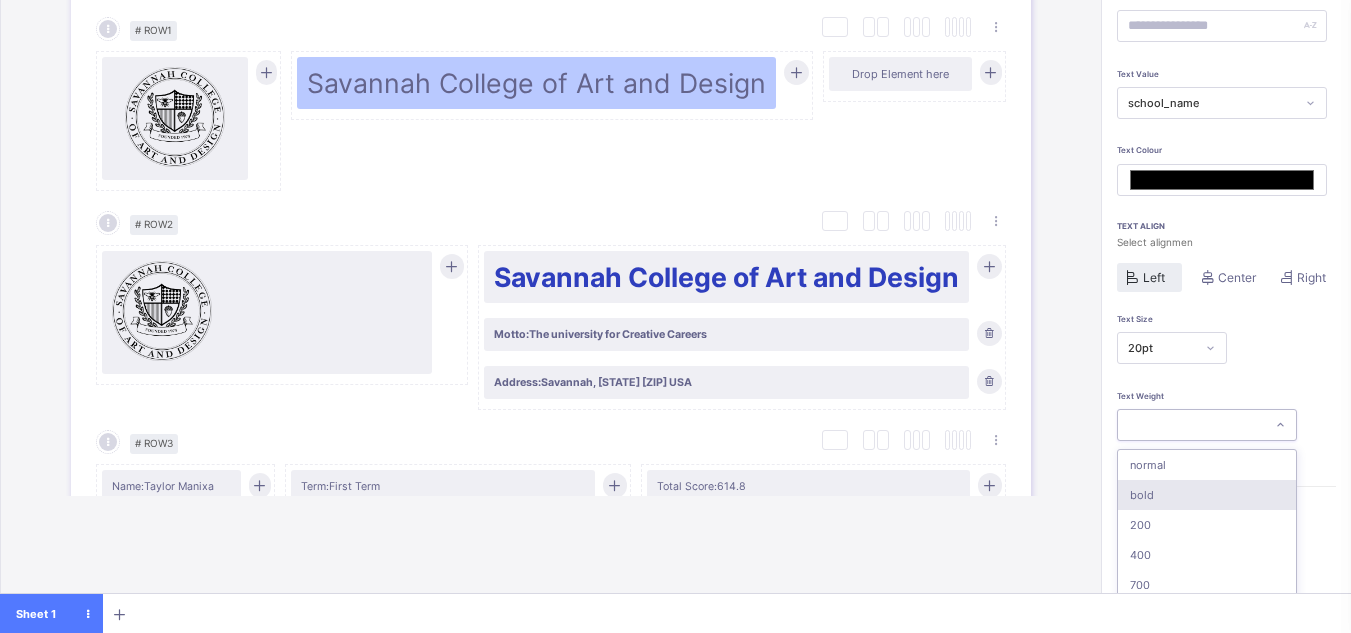 click on "bold" at bounding box center [1207, 495] 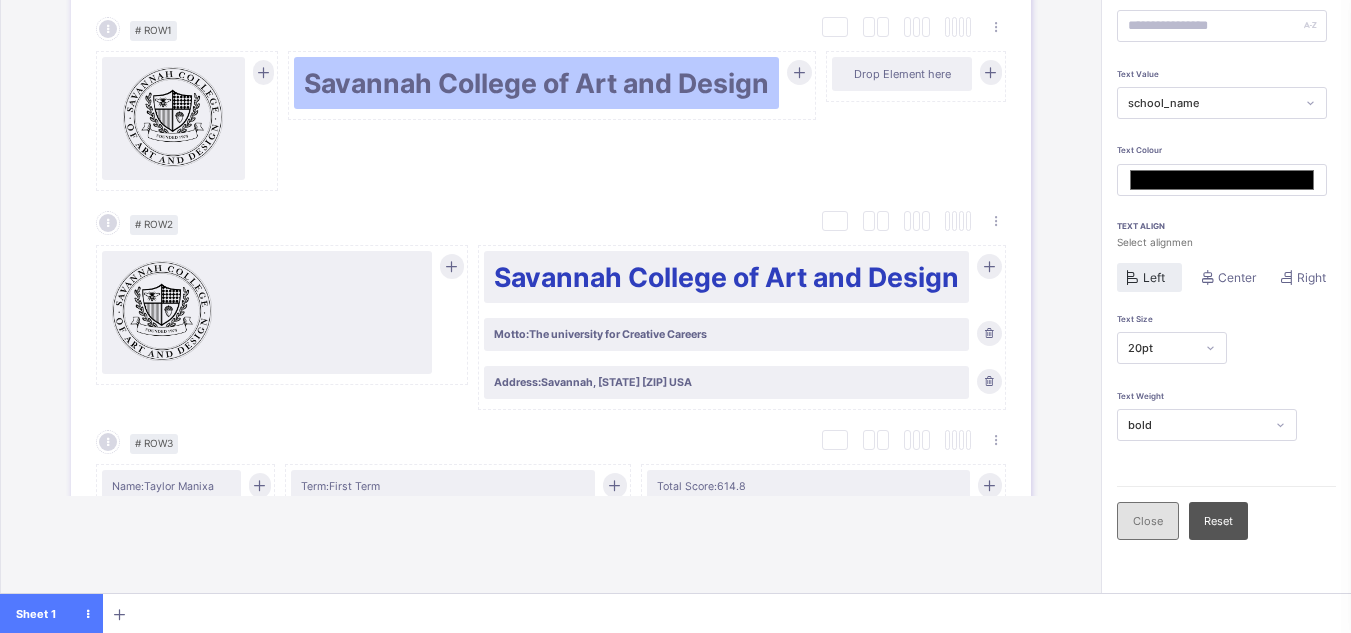 click on "Close" at bounding box center (1148, 521) 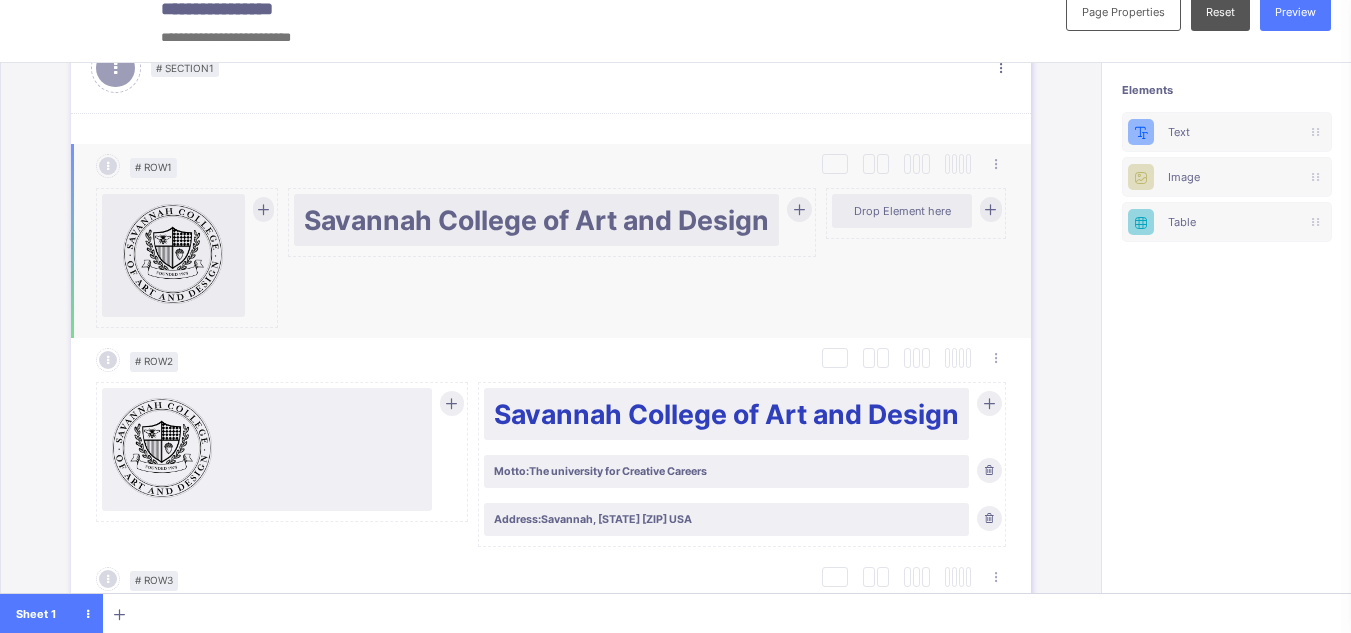click at bounding box center [799, 209] 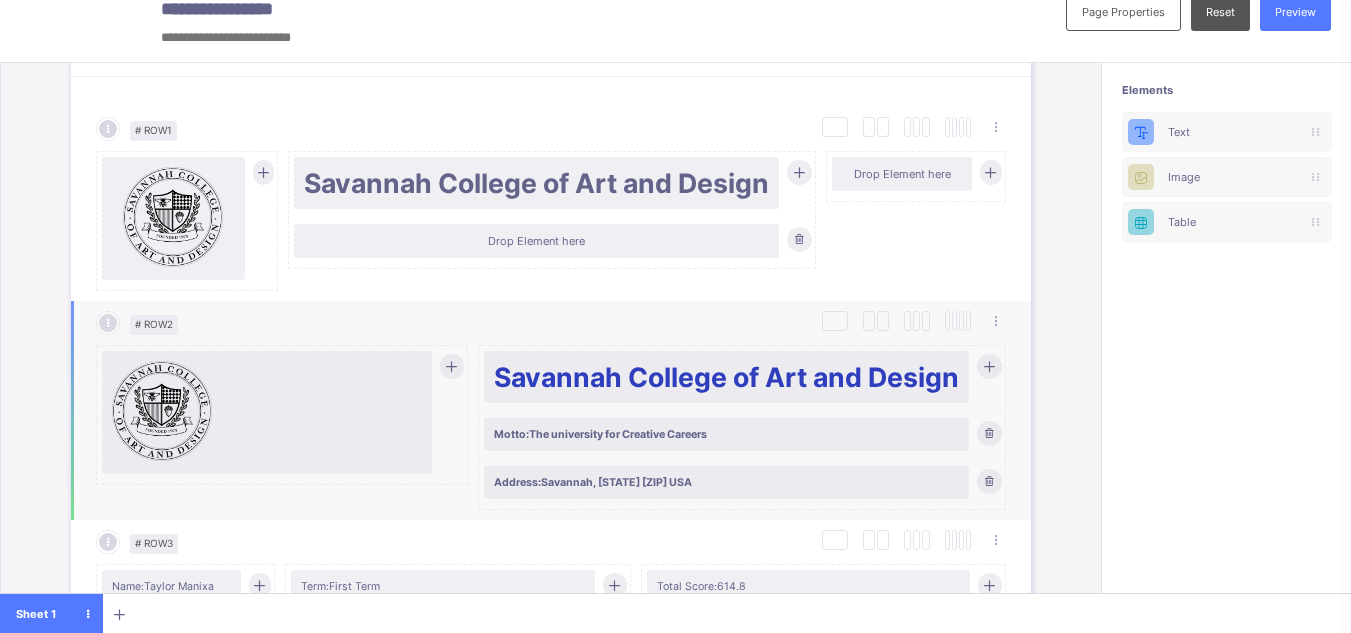 scroll, scrollTop: 161, scrollLeft: 0, axis: vertical 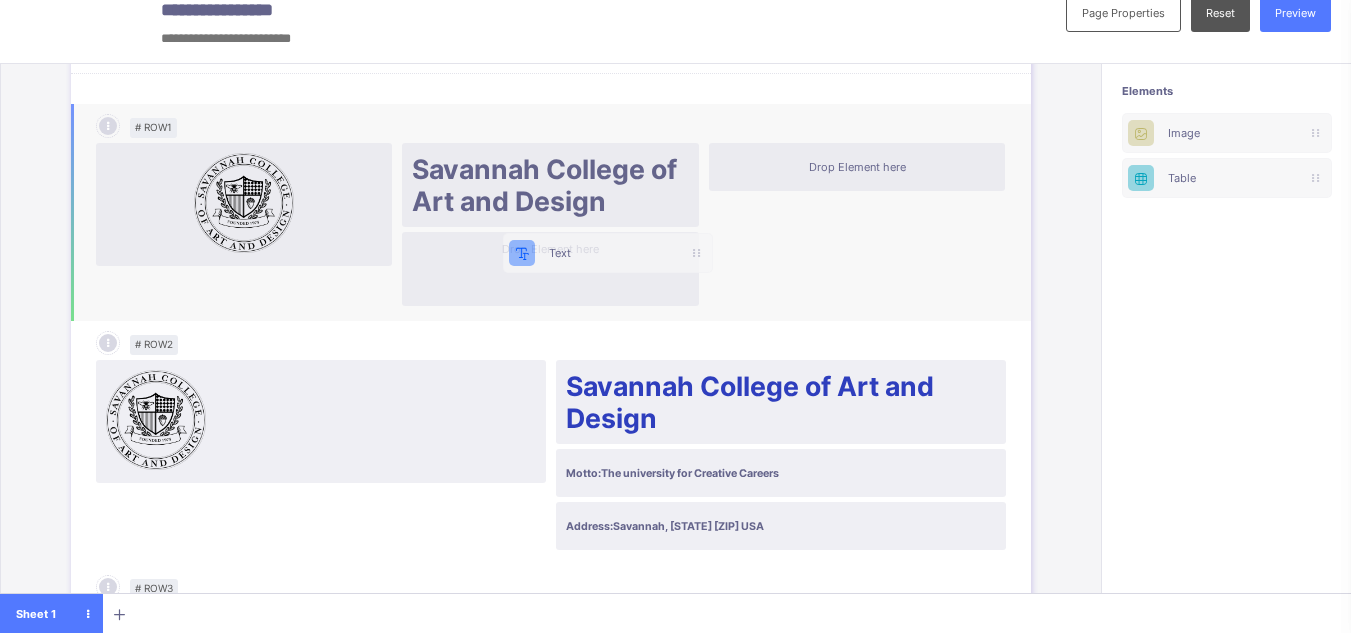 drag, startPoint x: 1223, startPoint y: 133, endPoint x: 566, endPoint y: 261, distance: 669.35266 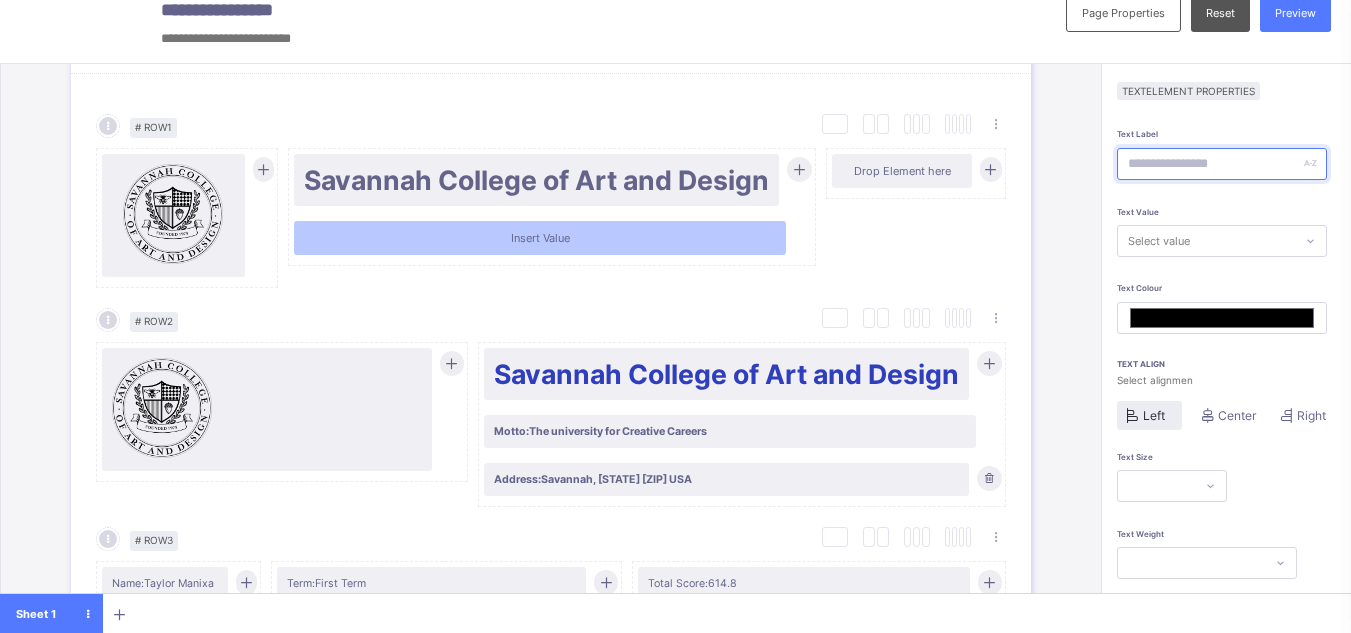 click at bounding box center (1222, 164) 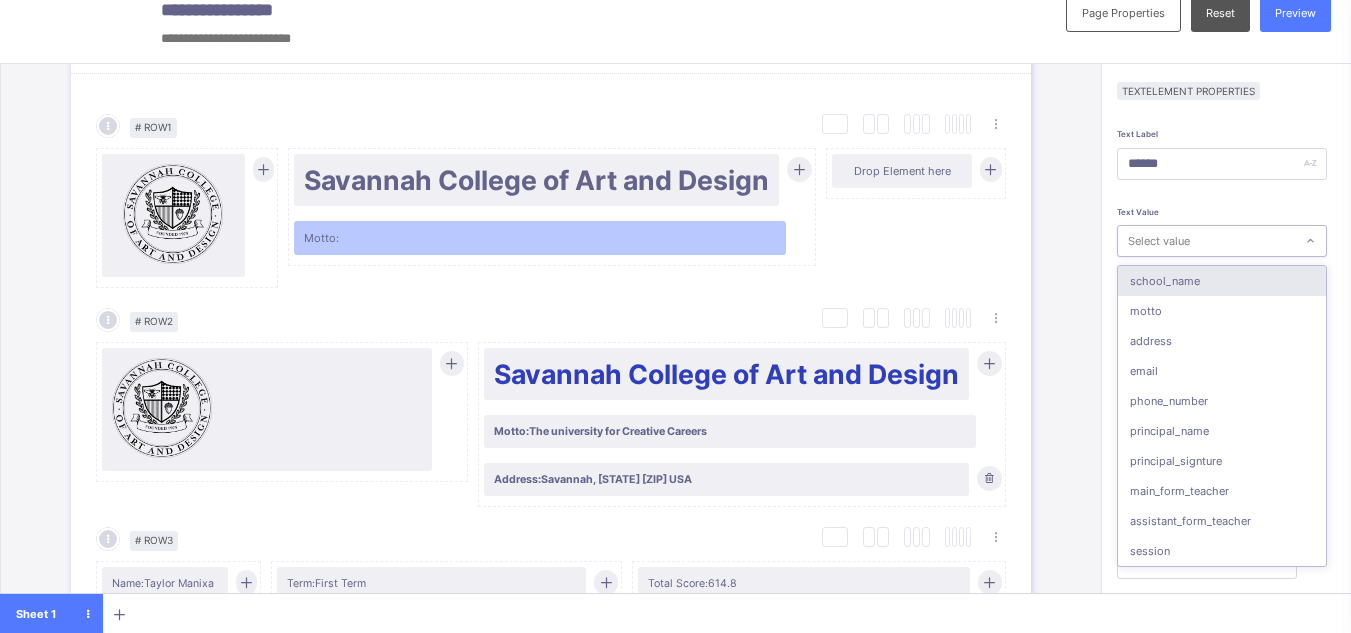 click on "Select value" at bounding box center (1159, 241) 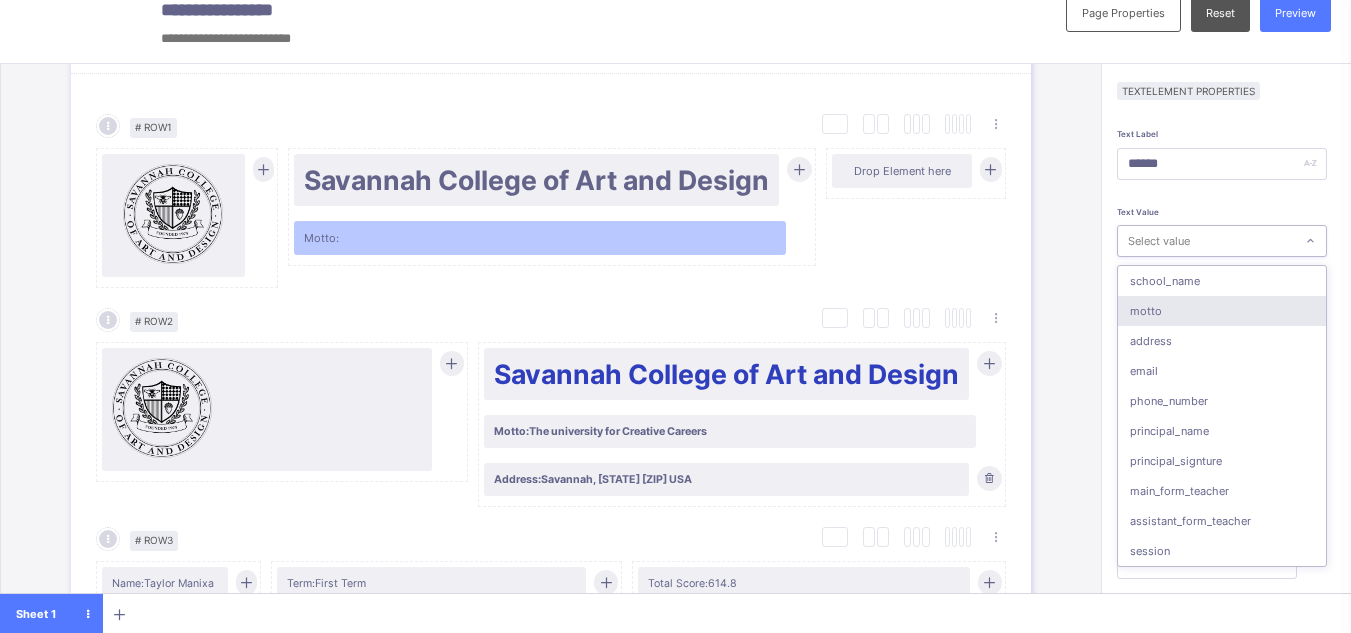 click on "motto" at bounding box center [1222, 311] 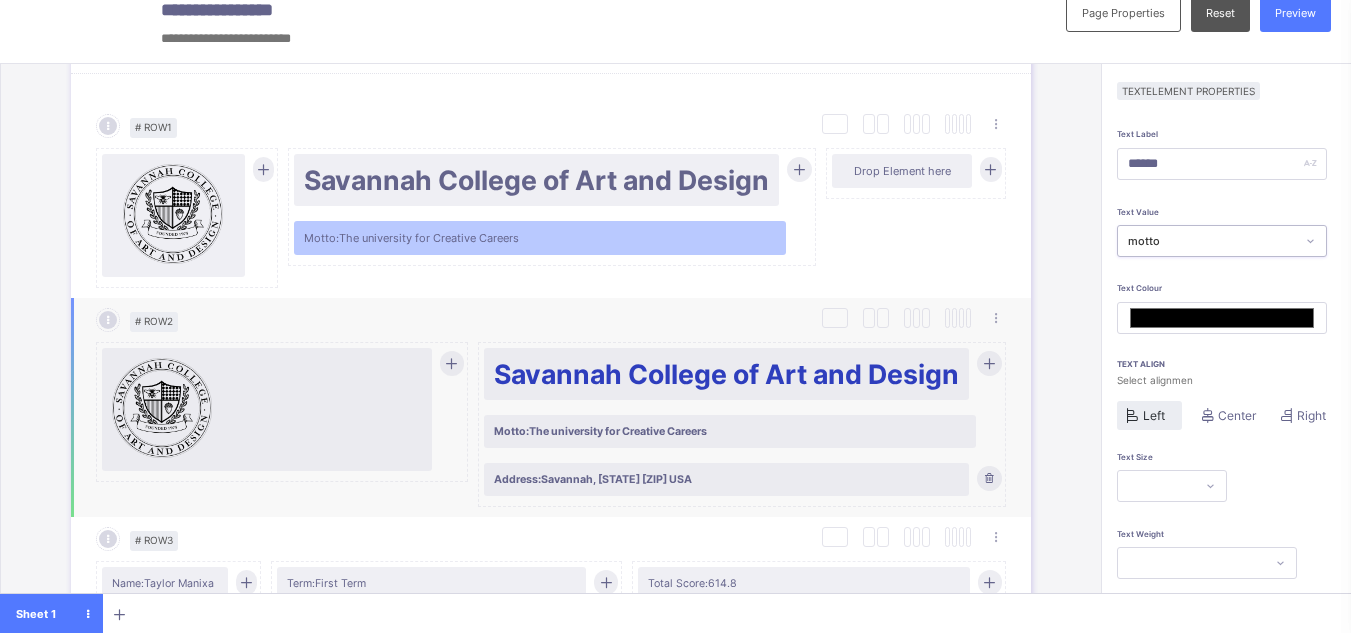 click on "Motto:   The university for Creative Careers" at bounding box center (730, 431) 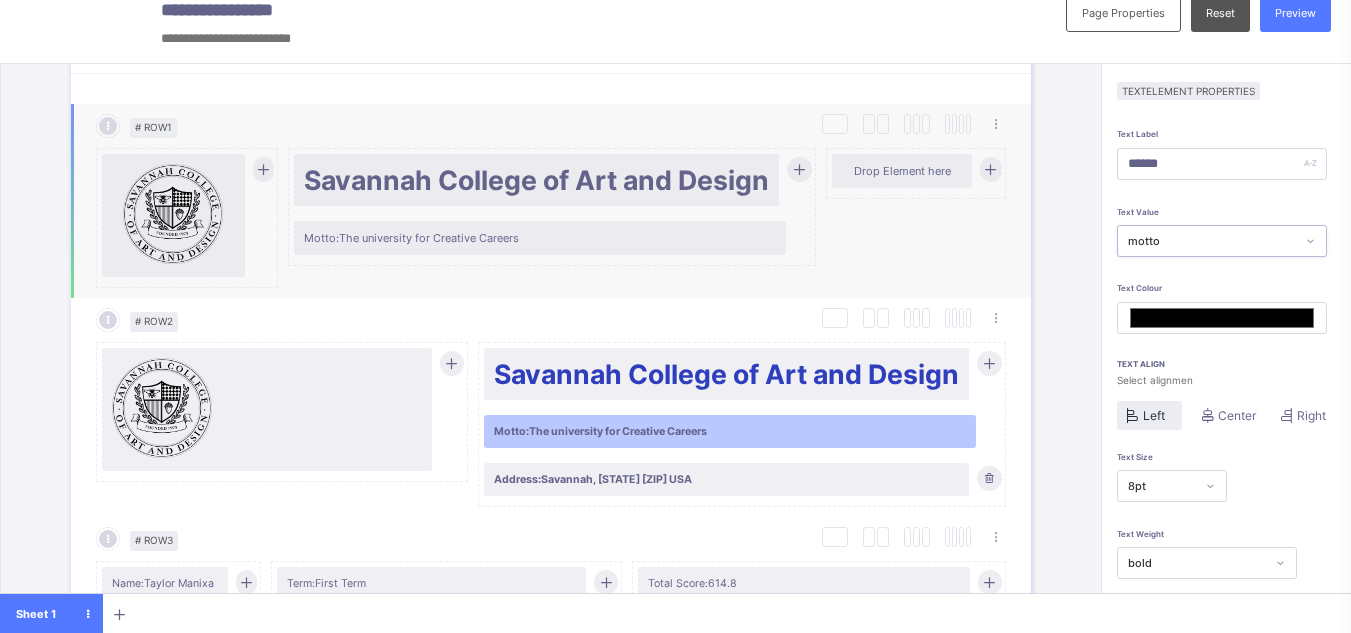 click on "Motto:  The university for Creative Careers" at bounding box center (540, 238) 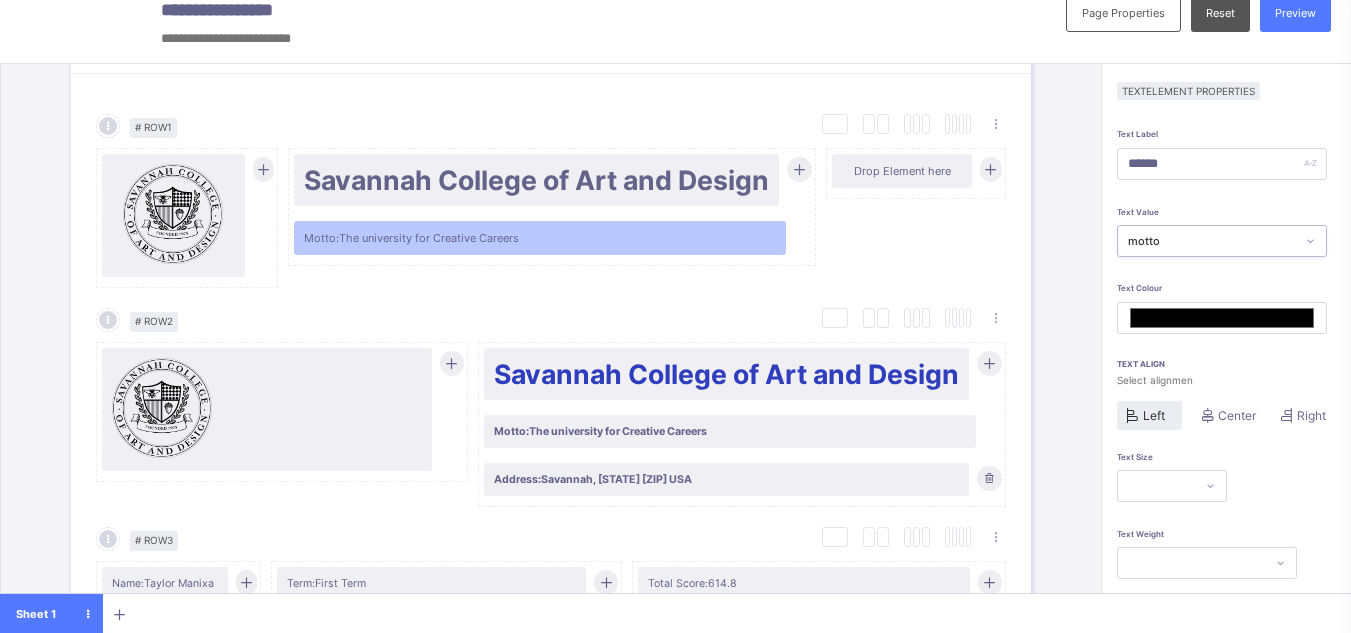 scroll, scrollTop: 159, scrollLeft: 0, axis: vertical 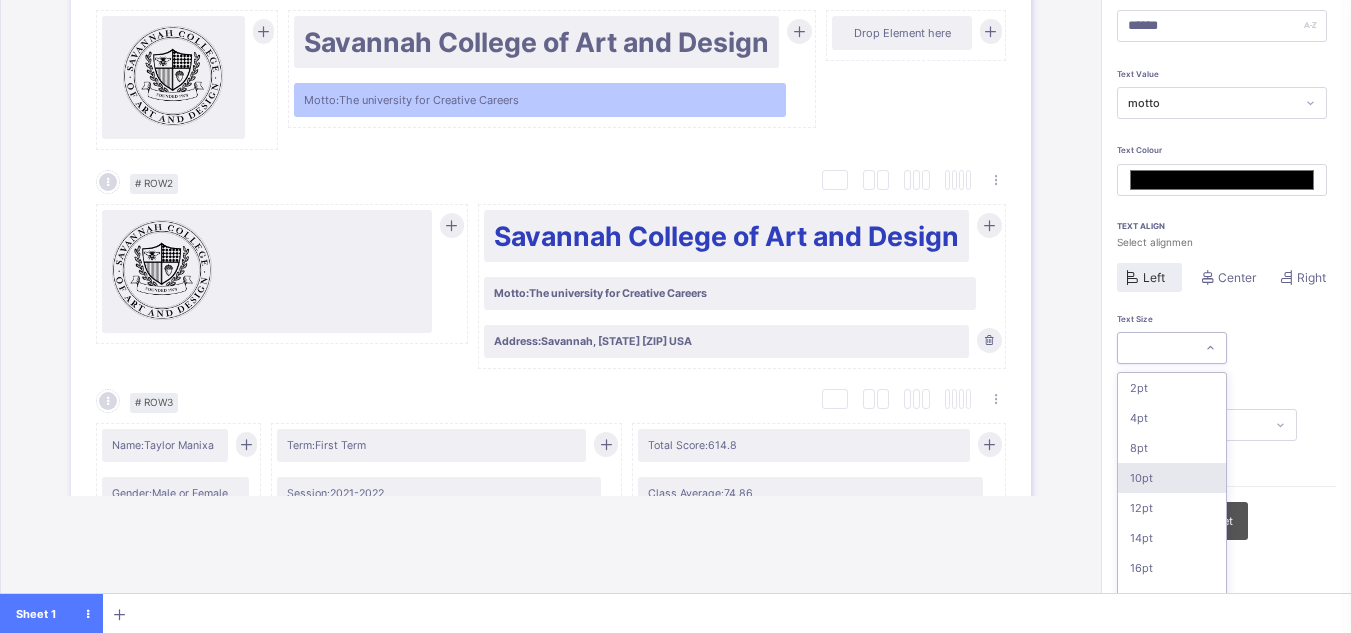 click on "option 10pt focused, 4 of 16. 16 results available. Use Up and Down to choose options, press Enter to select the currently focused option, press Escape to exit the menu, press Tab to select the option and exit the menu. 2pt 4pt 8pt 10pt 12pt 14pt 16pt 18pt 20pt 26pt 30pt 33pt 36pt 40pt 44pt 48pt" at bounding box center (1172, 348) 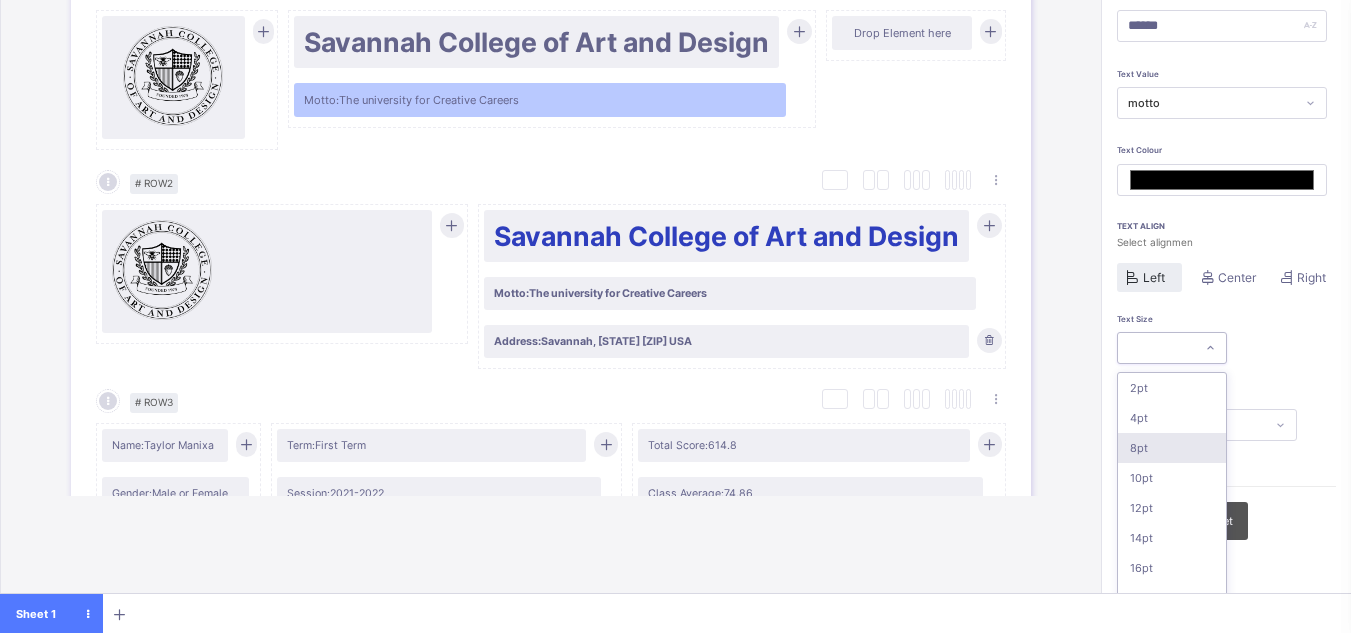 click on "8pt" at bounding box center (1172, 448) 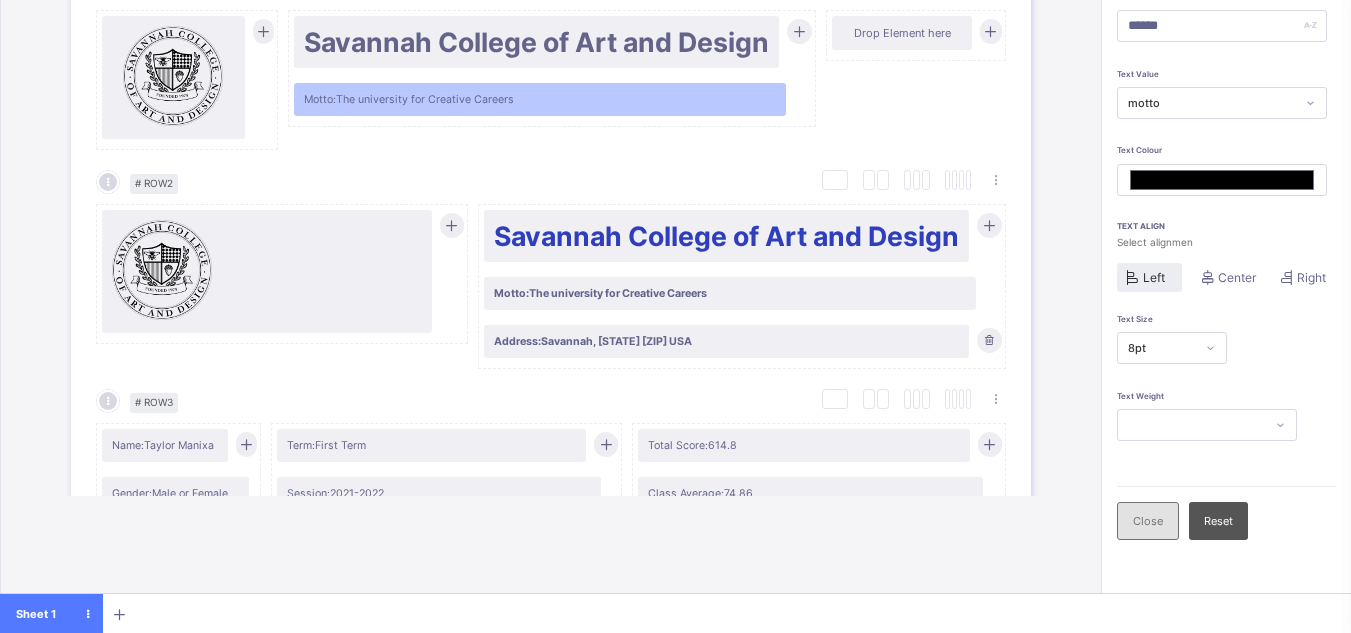 click on "Close" at bounding box center [1148, 521] 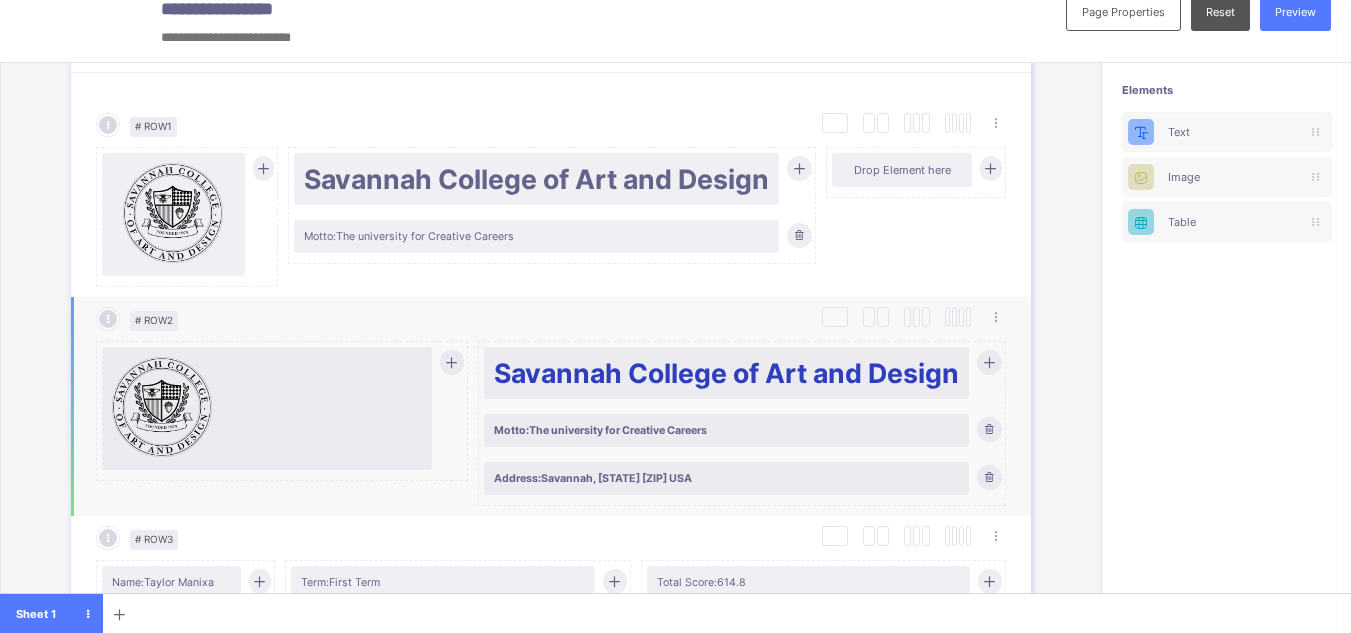 click on "Address:  Savannah, GA 31402-2072 USA" at bounding box center (726, 478) 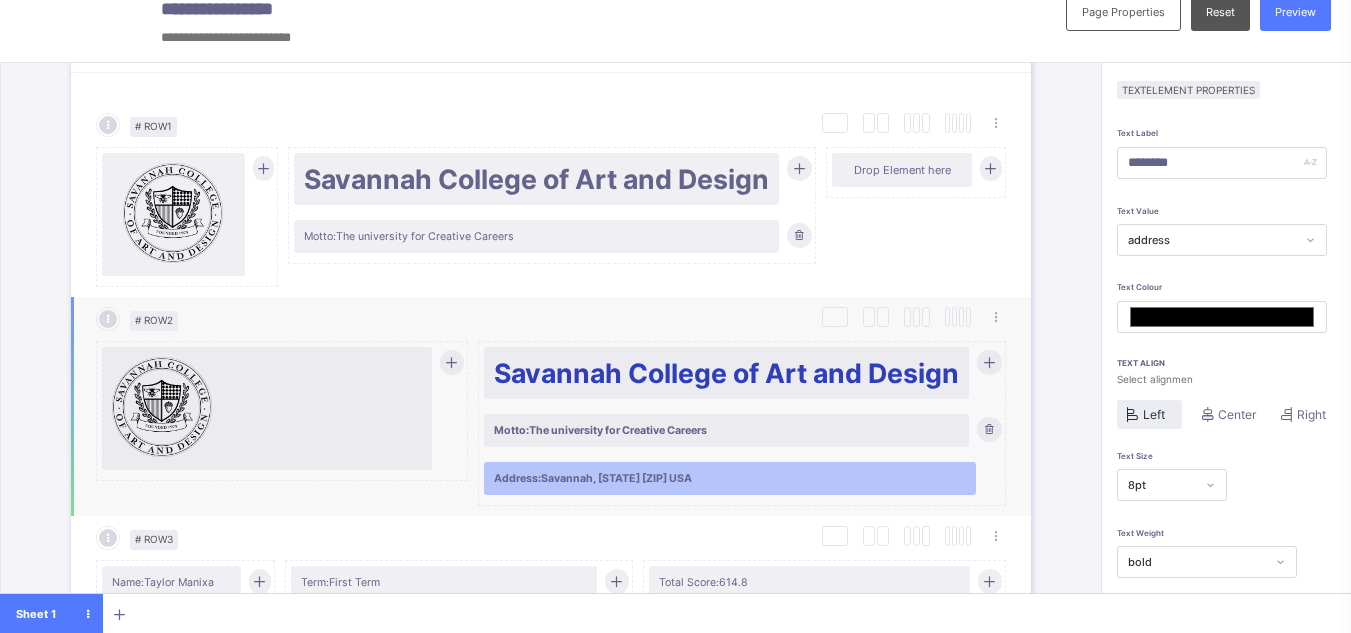scroll, scrollTop: 159, scrollLeft: 0, axis: vertical 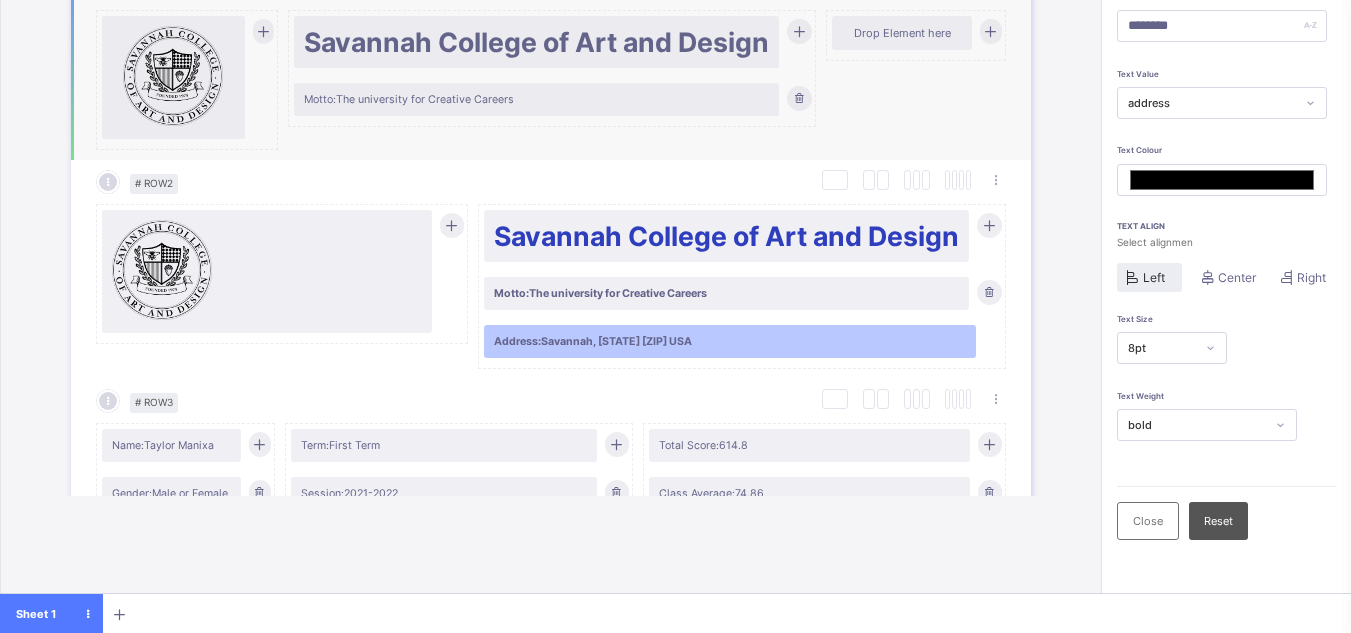 click at bounding box center (799, 31) 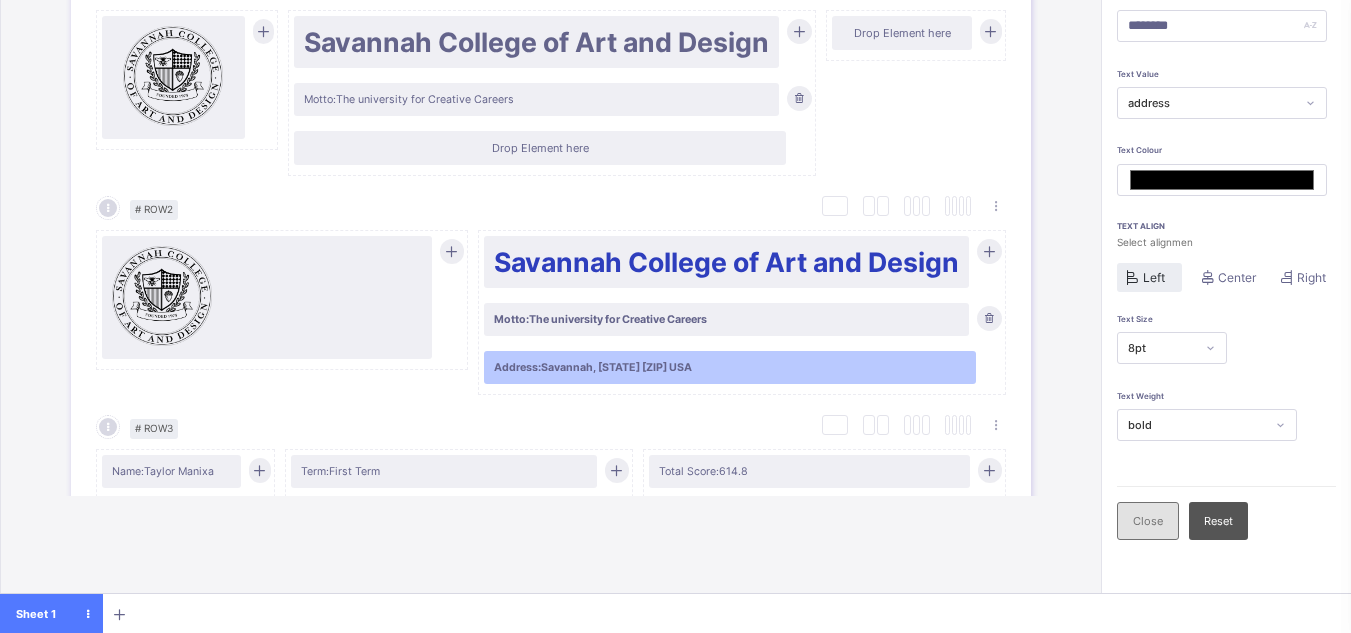 click on "Close" at bounding box center (1148, 521) 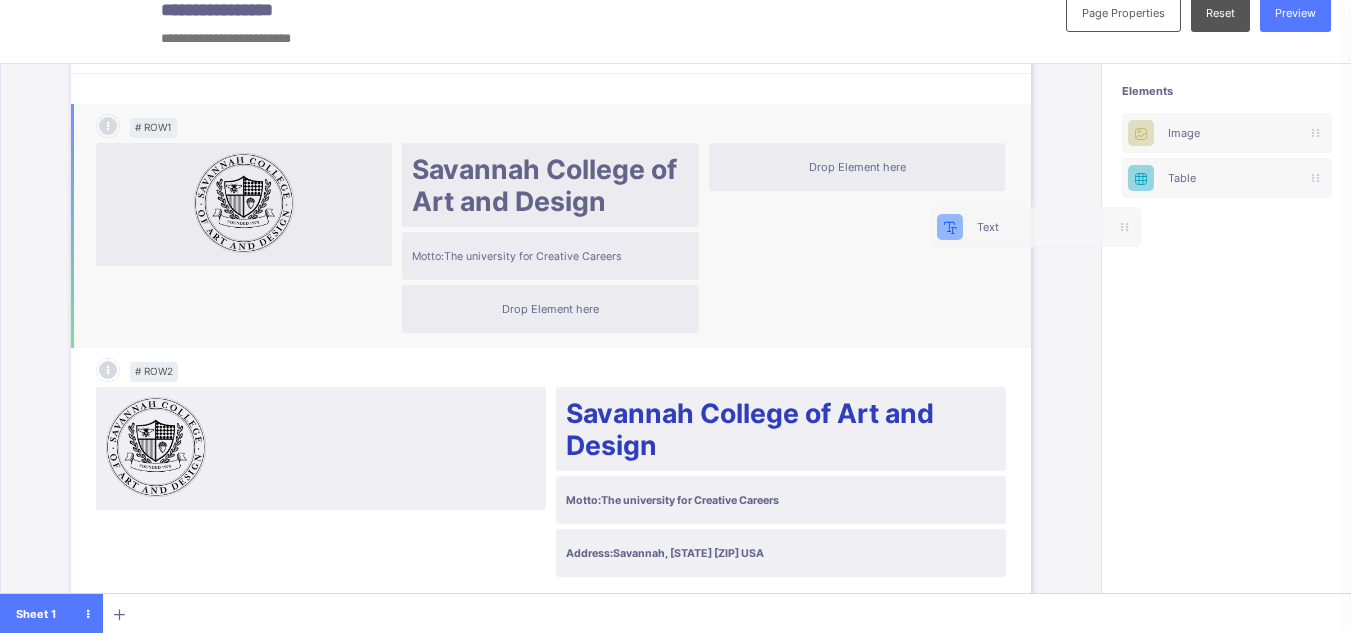 scroll, scrollTop: 21, scrollLeft: 15, axis: both 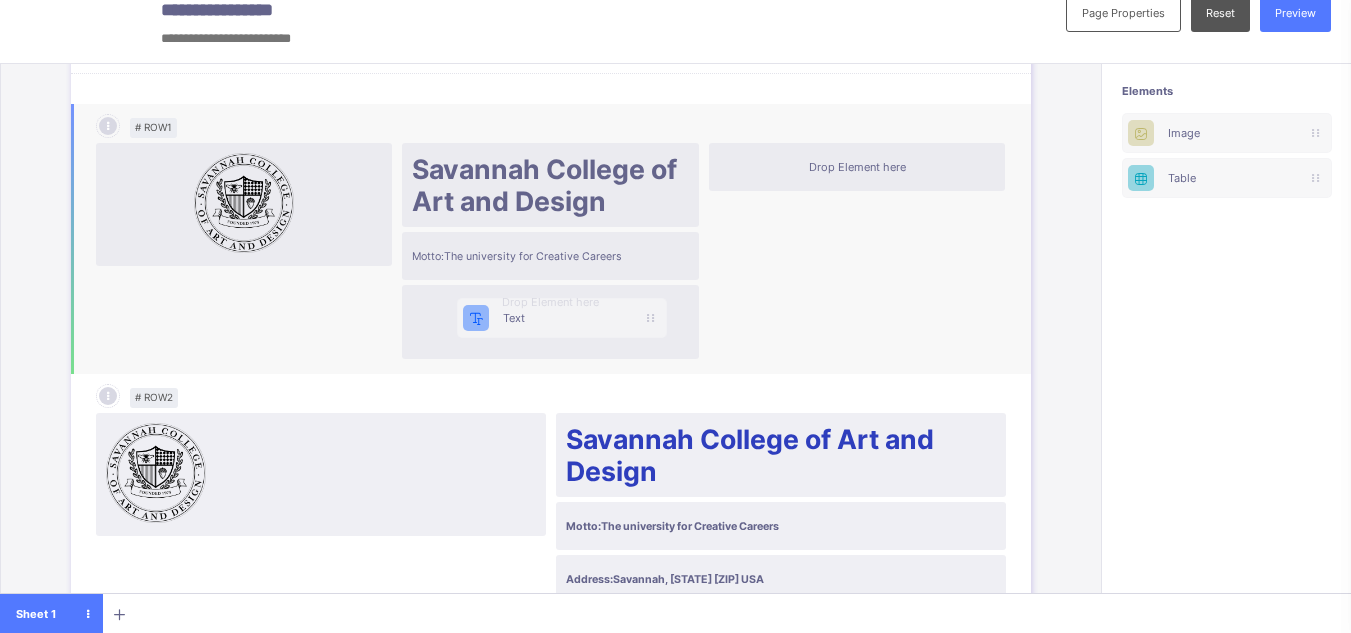 drag, startPoint x: 1234, startPoint y: 132, endPoint x: 542, endPoint y: 328, distance: 719.2218 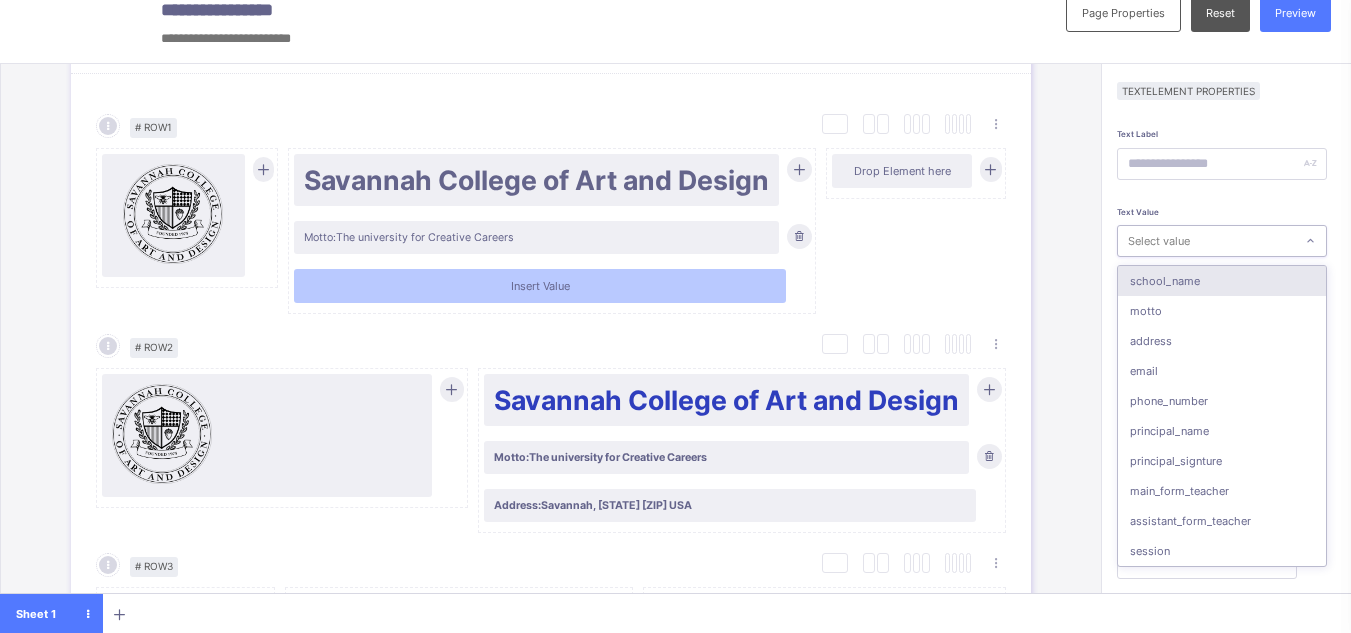click on "Select value" at bounding box center (1159, 241) 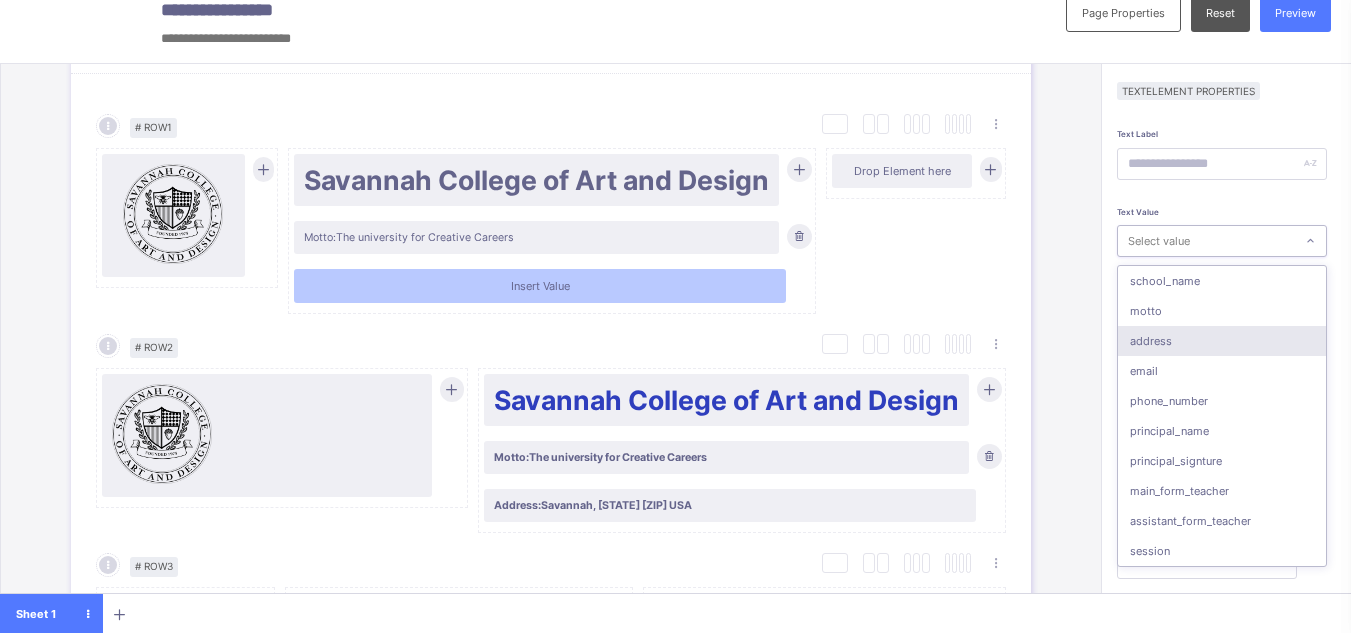 click on "address" at bounding box center (1222, 341) 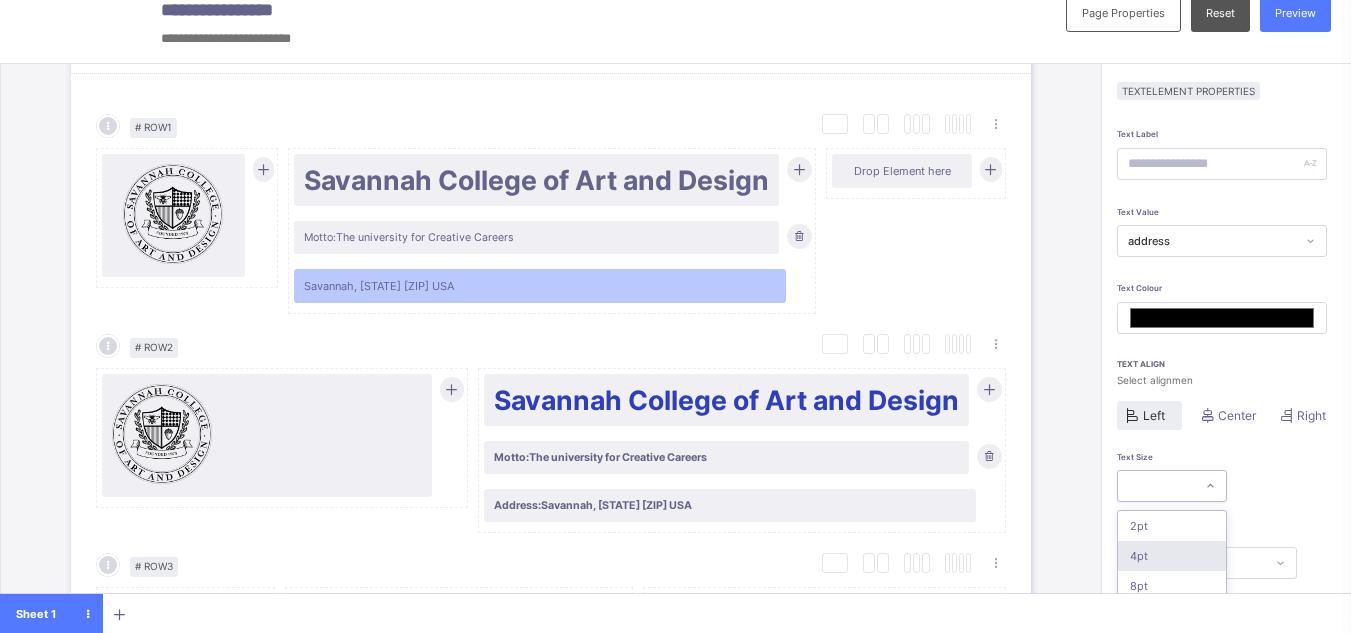 scroll, scrollTop: 159, scrollLeft: 0, axis: vertical 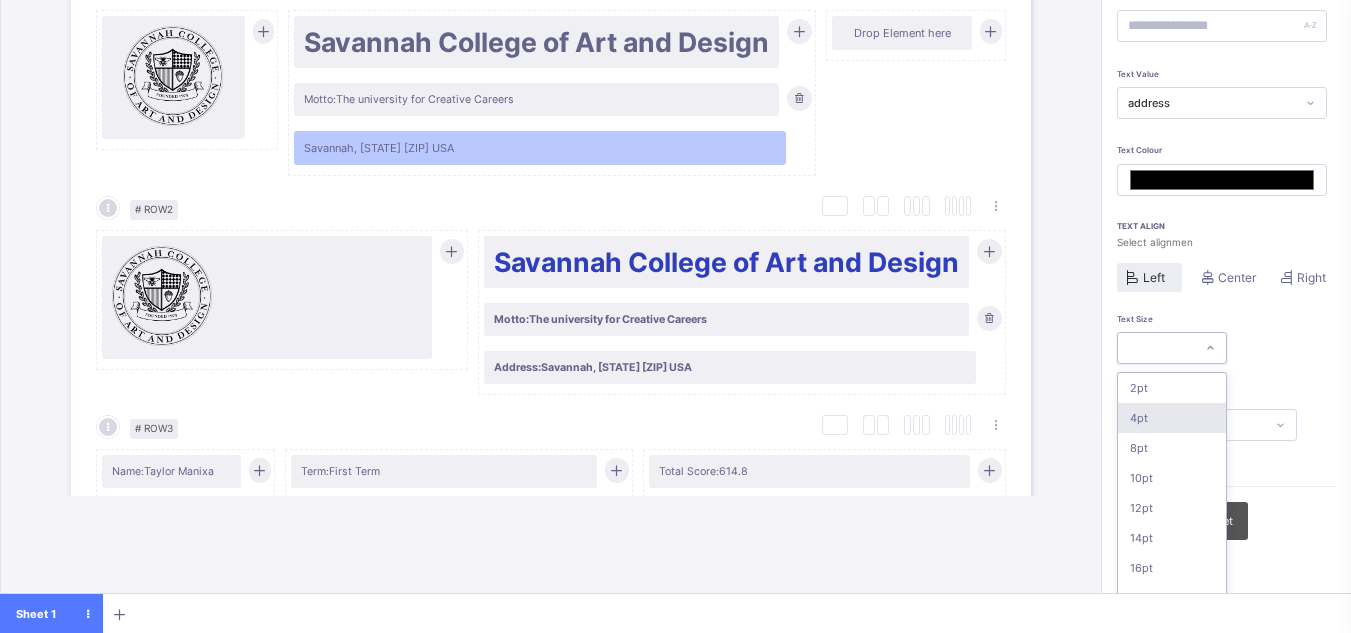 click on "option 4pt focused, 2 of 16. 16 results available. Use Up and Down to choose options, press Enter to select the currently focused option, press Escape to exit the menu, press Tab to select the option and exit the menu. 2pt 4pt 8pt 10pt 12pt 14pt 16pt 18pt 20pt 26pt 30pt 33pt 36pt 40pt 44pt 48pt" at bounding box center (1172, 348) 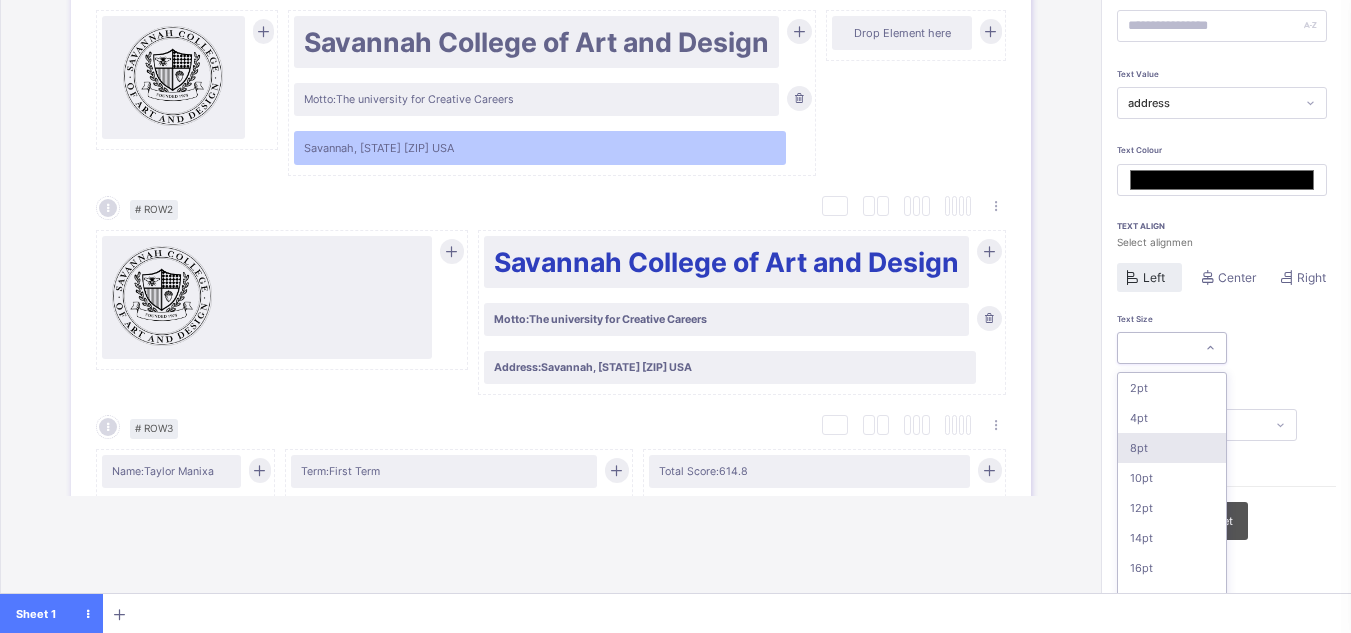 click on "8pt" at bounding box center [1172, 448] 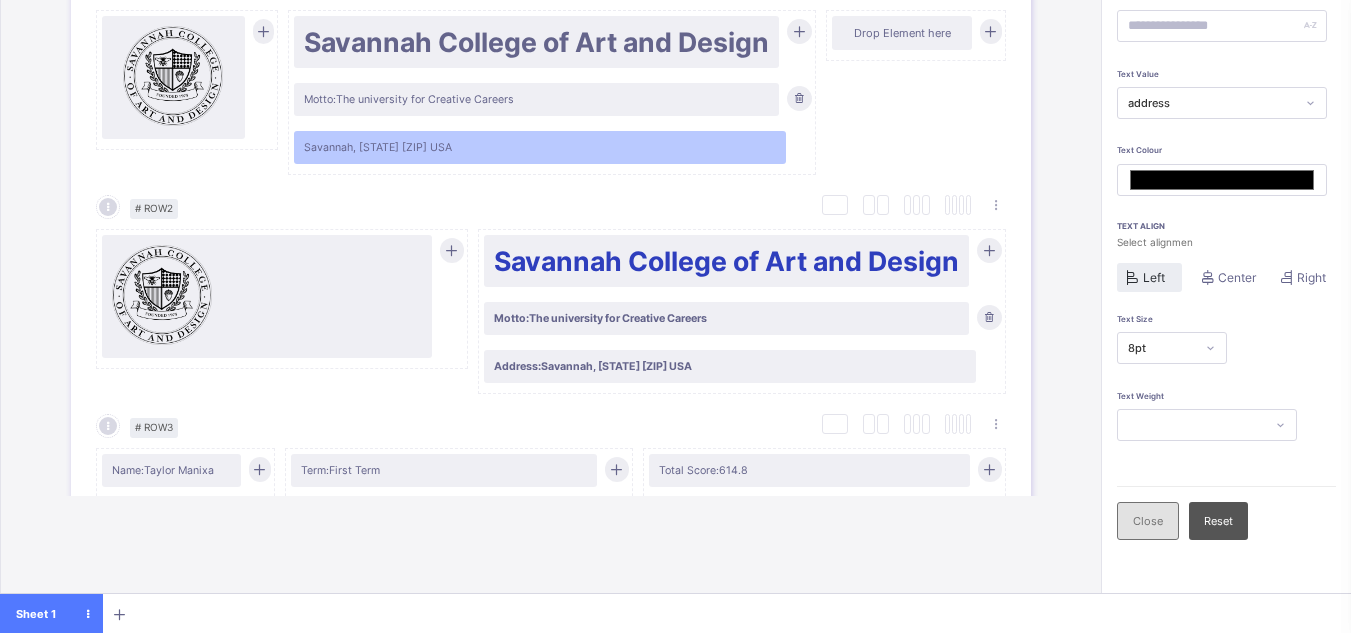 click on "Close" at bounding box center (1148, 521) 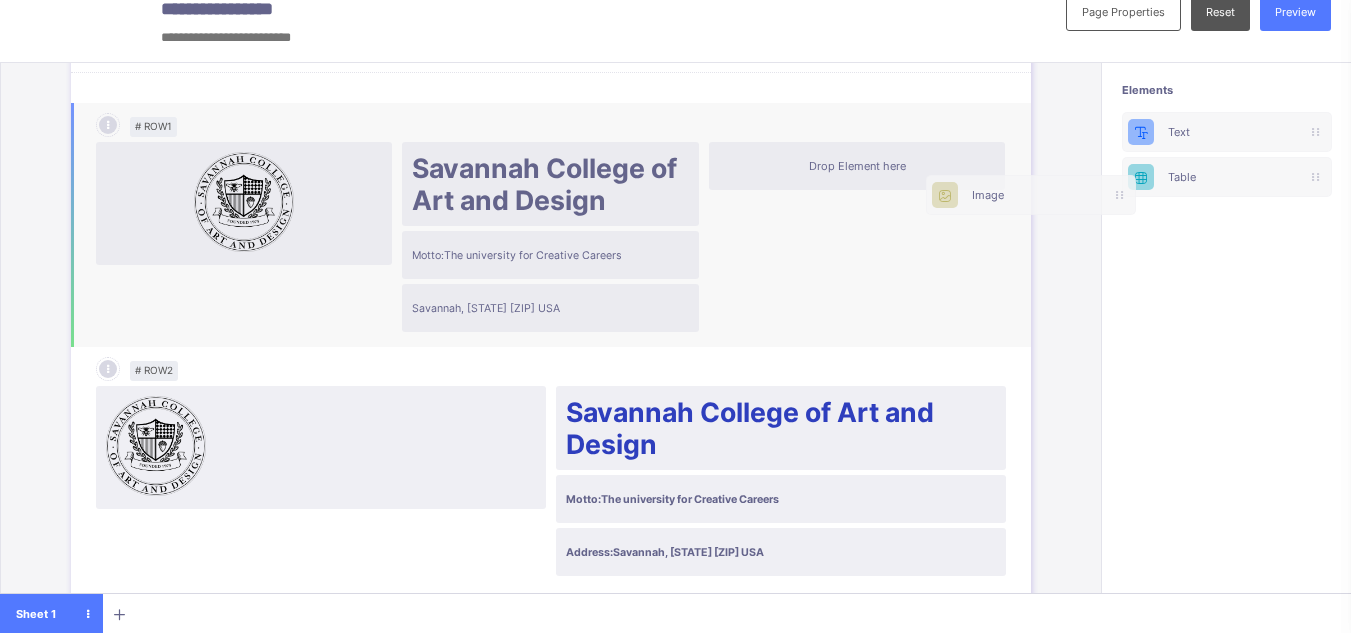 scroll, scrollTop: 22, scrollLeft: 15, axis: both 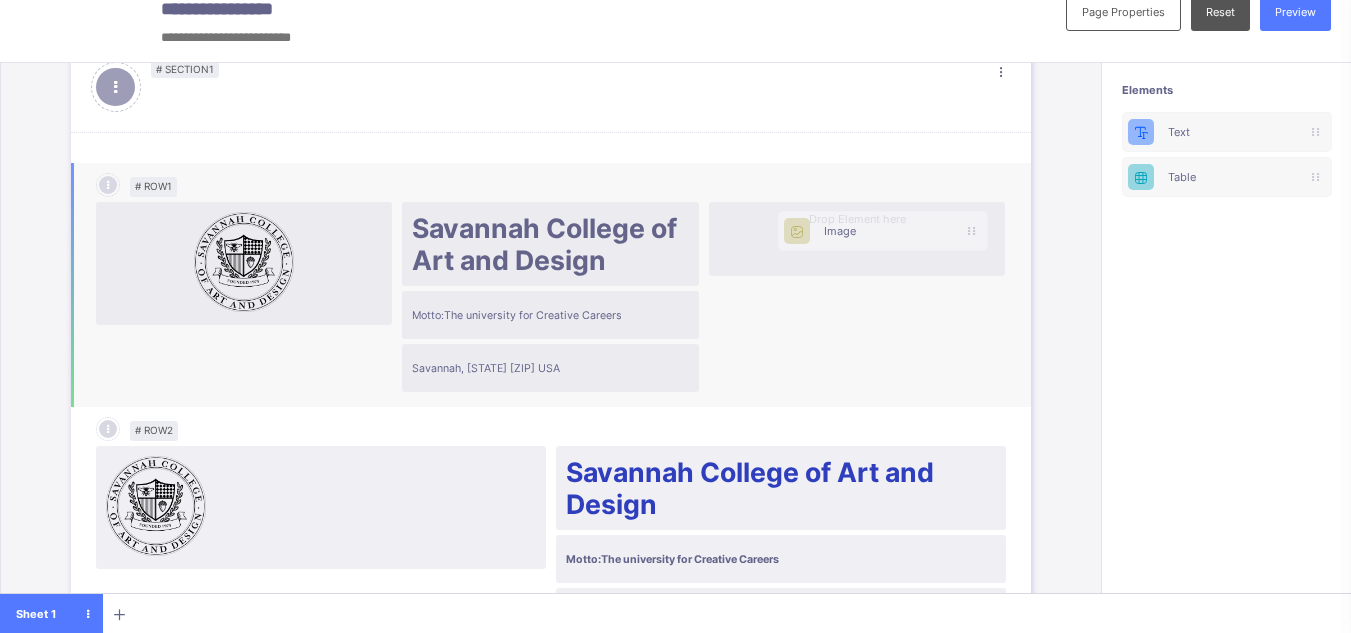 drag, startPoint x: 1216, startPoint y: 180, endPoint x: 835, endPoint y: 236, distance: 385.0935 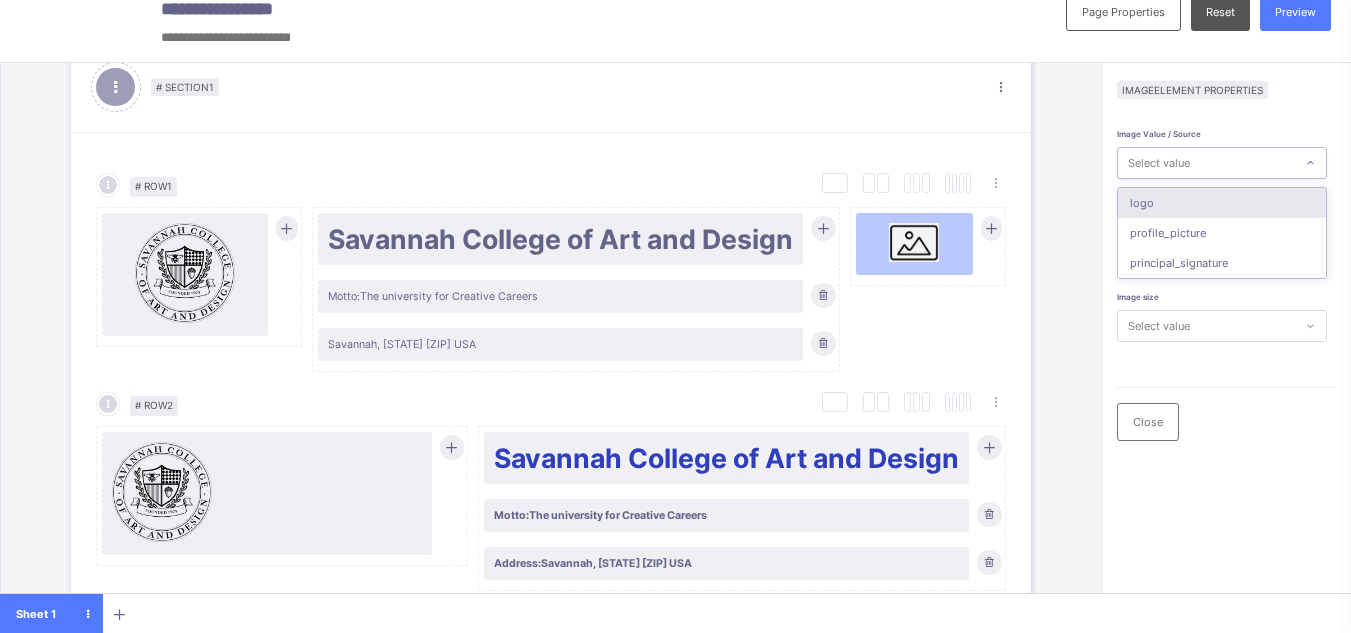 click on "Select value" at bounding box center [1206, 163] 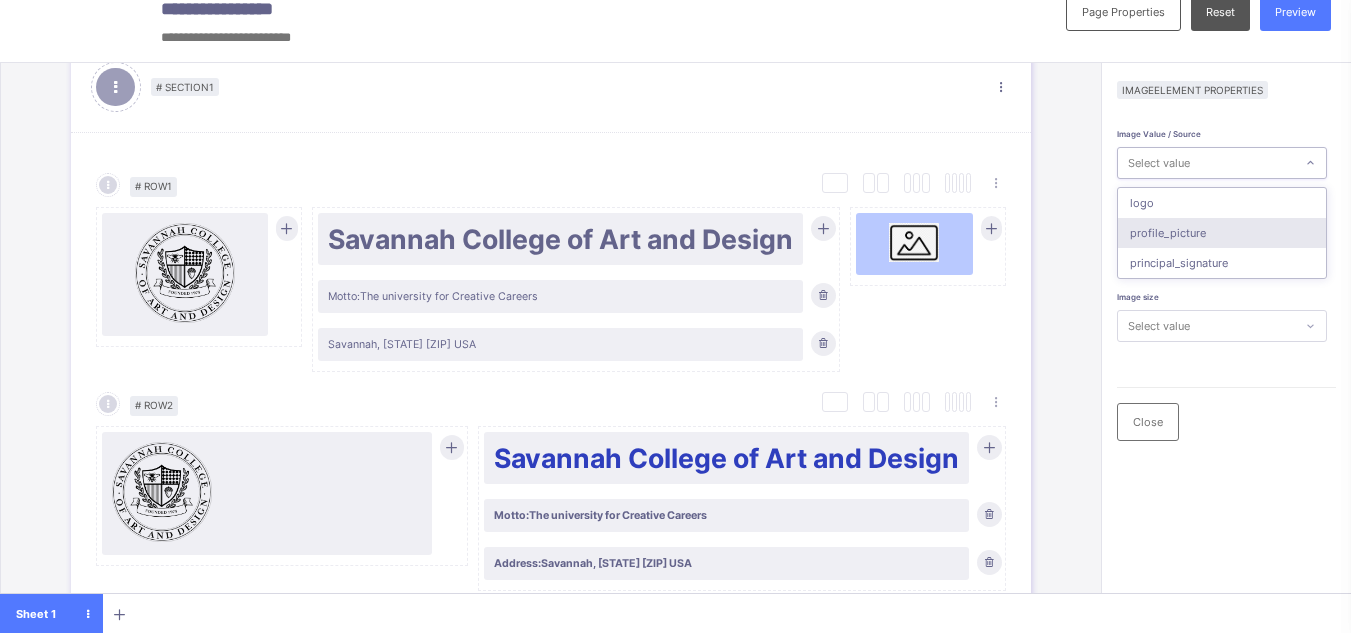 click on "profile_picture" at bounding box center (1222, 233) 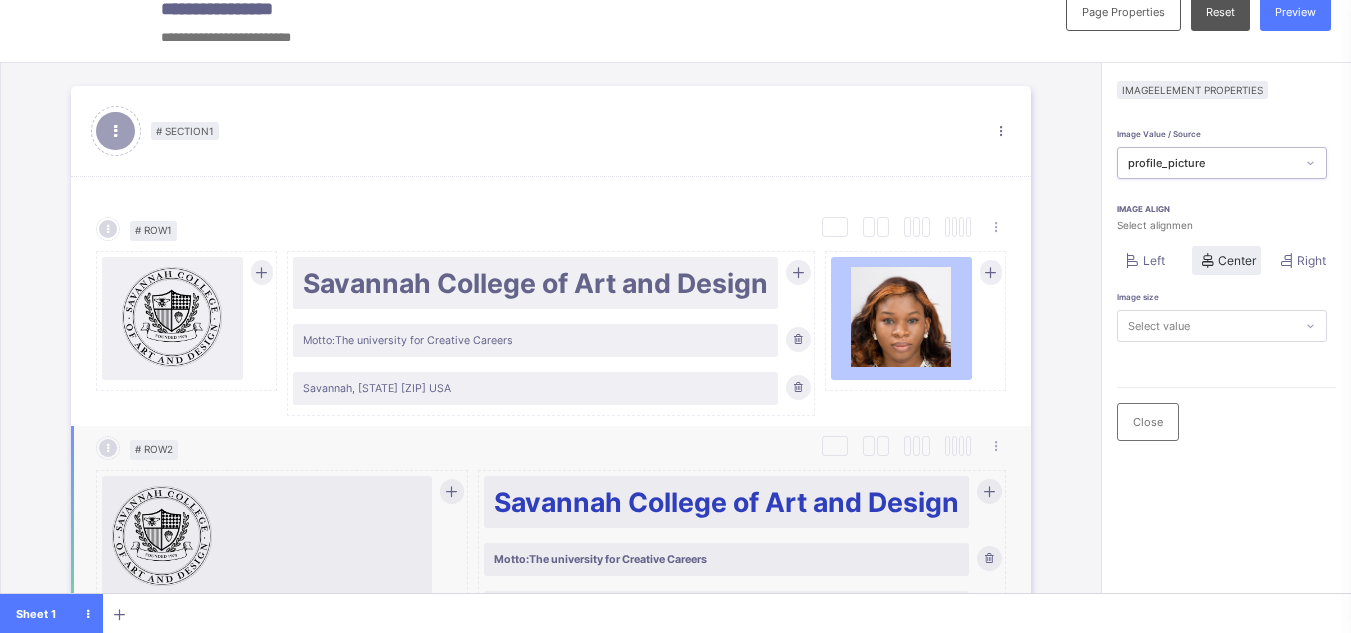 scroll, scrollTop: 72, scrollLeft: 0, axis: vertical 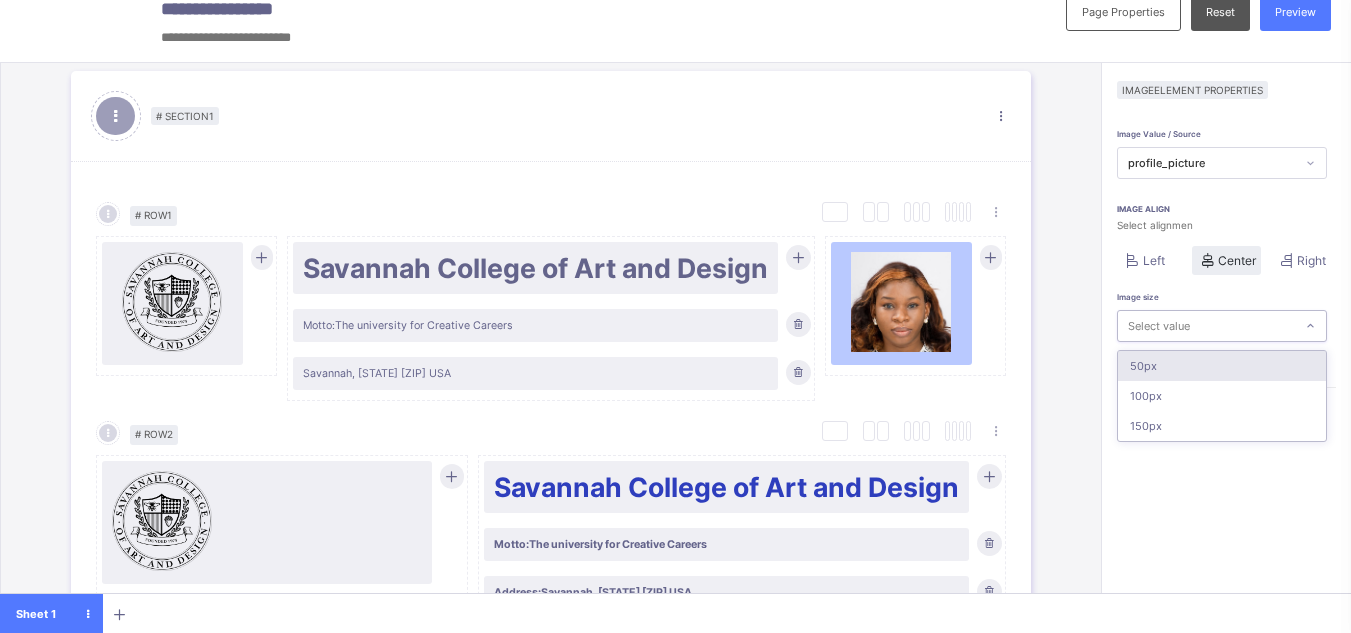 click on "Select value" at bounding box center (1206, 326) 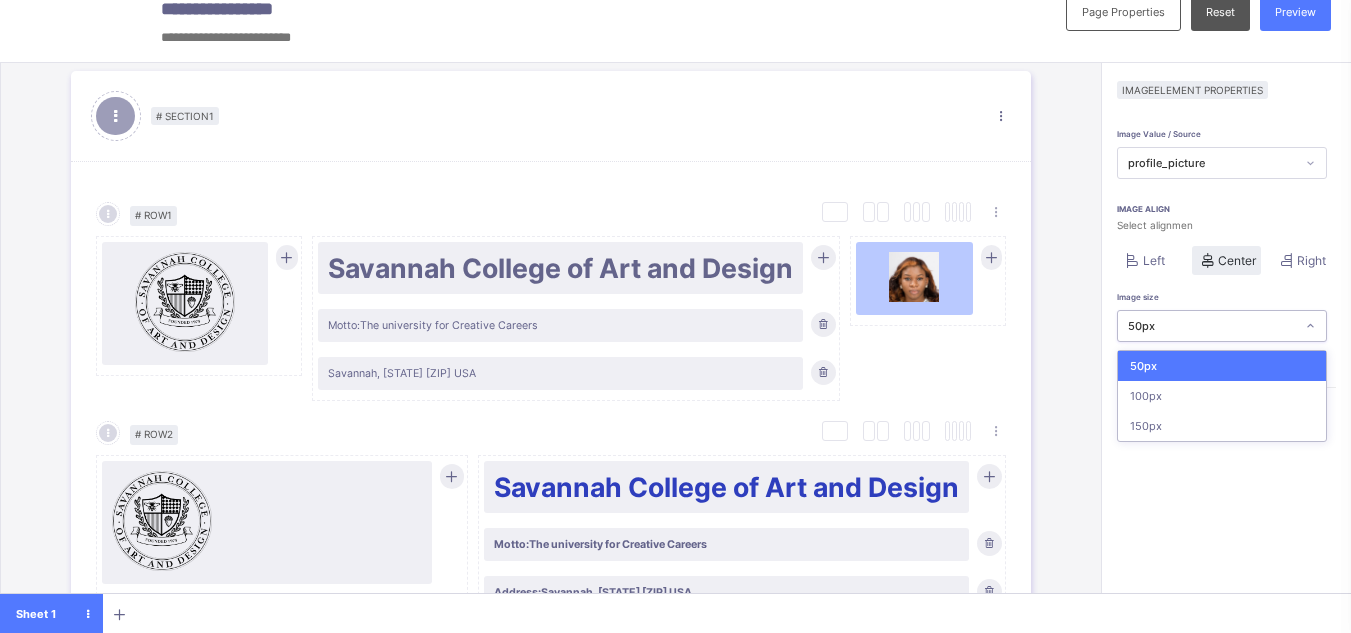 click on "50px" at bounding box center [1212, 326] 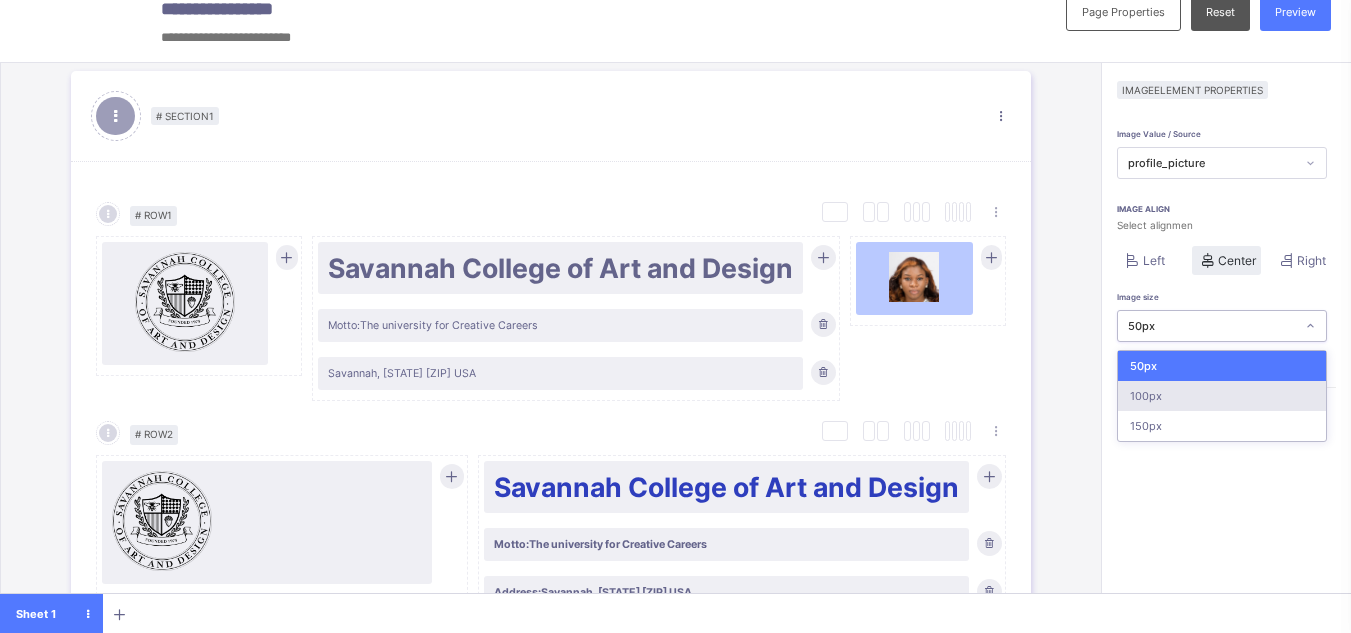click on "100px" at bounding box center [1222, 396] 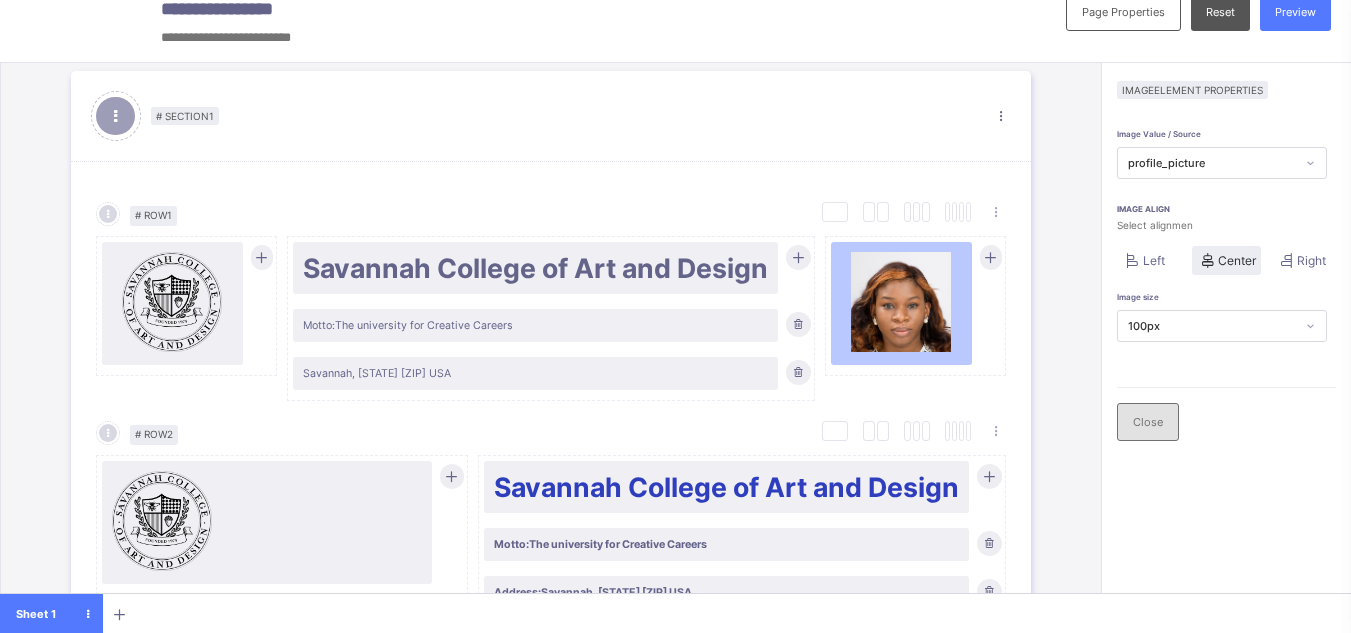 click on "Close" at bounding box center [1148, 422] 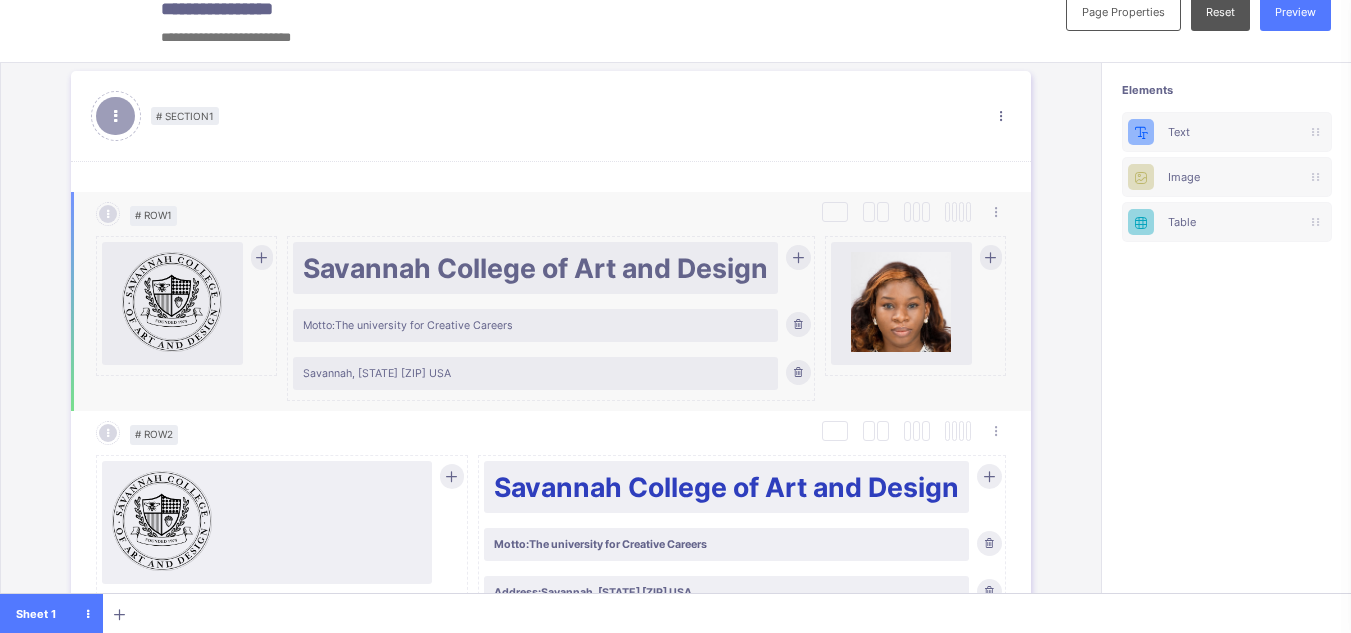 click at bounding box center (901, 302) 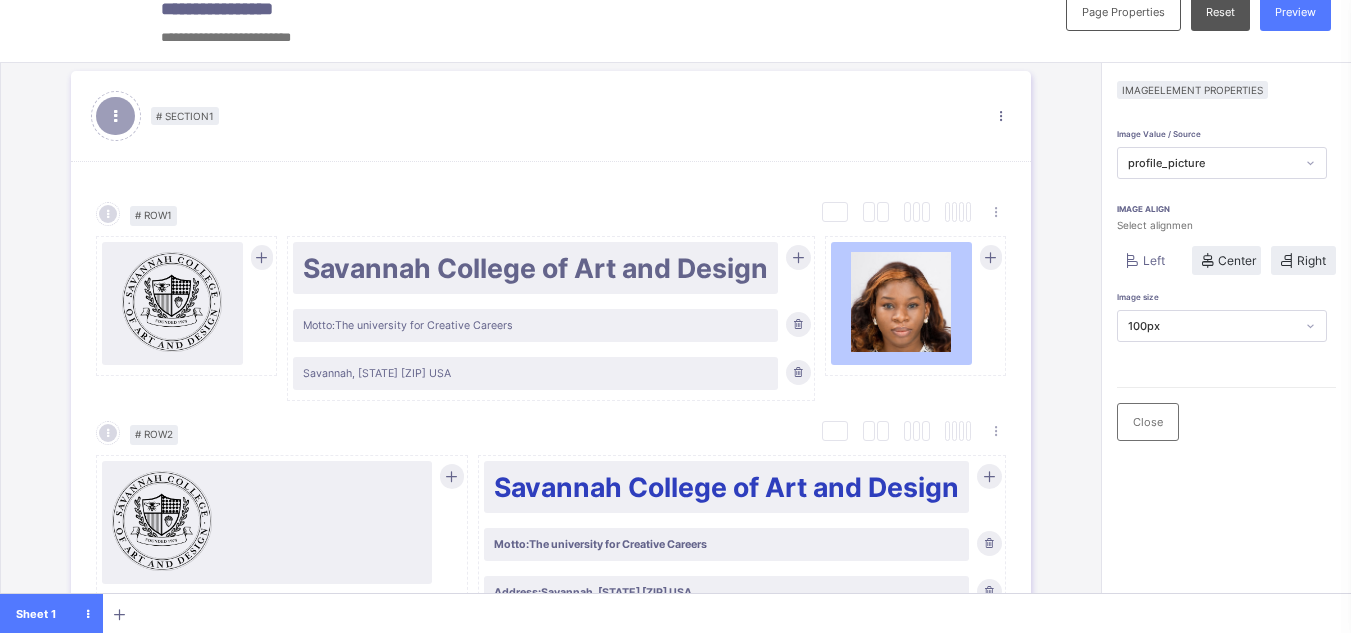 click on "Right" at bounding box center (1311, 260) 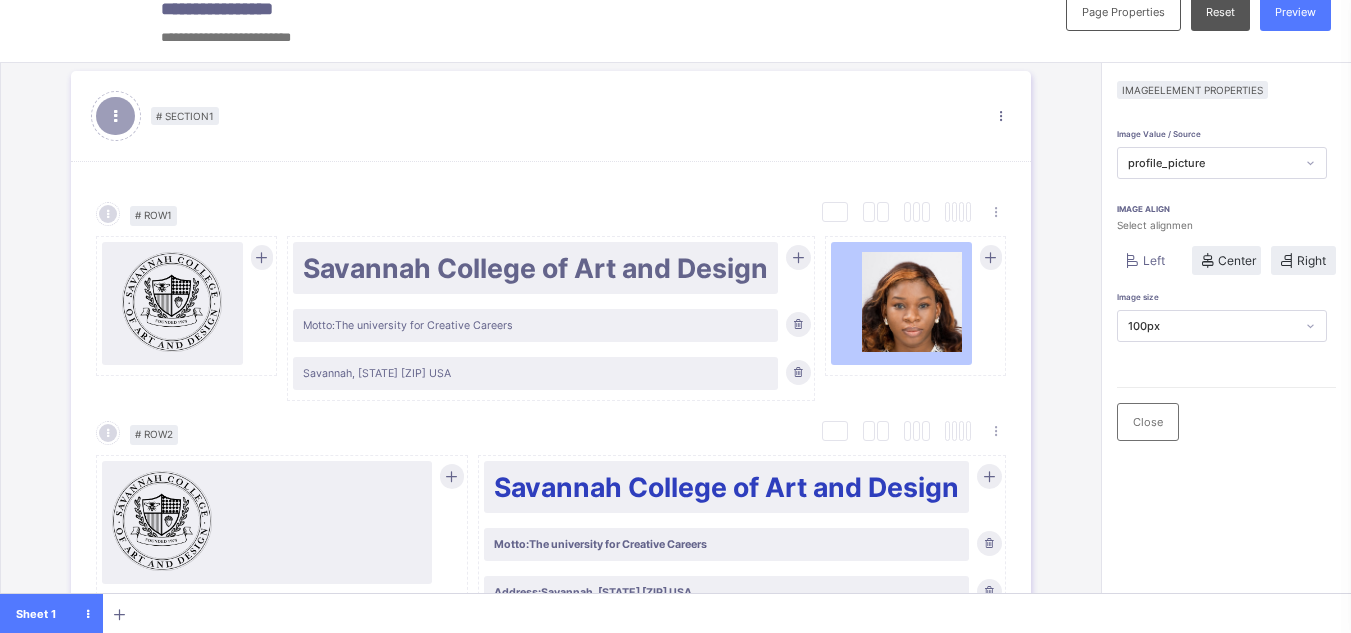click on "Center" at bounding box center [1237, 260] 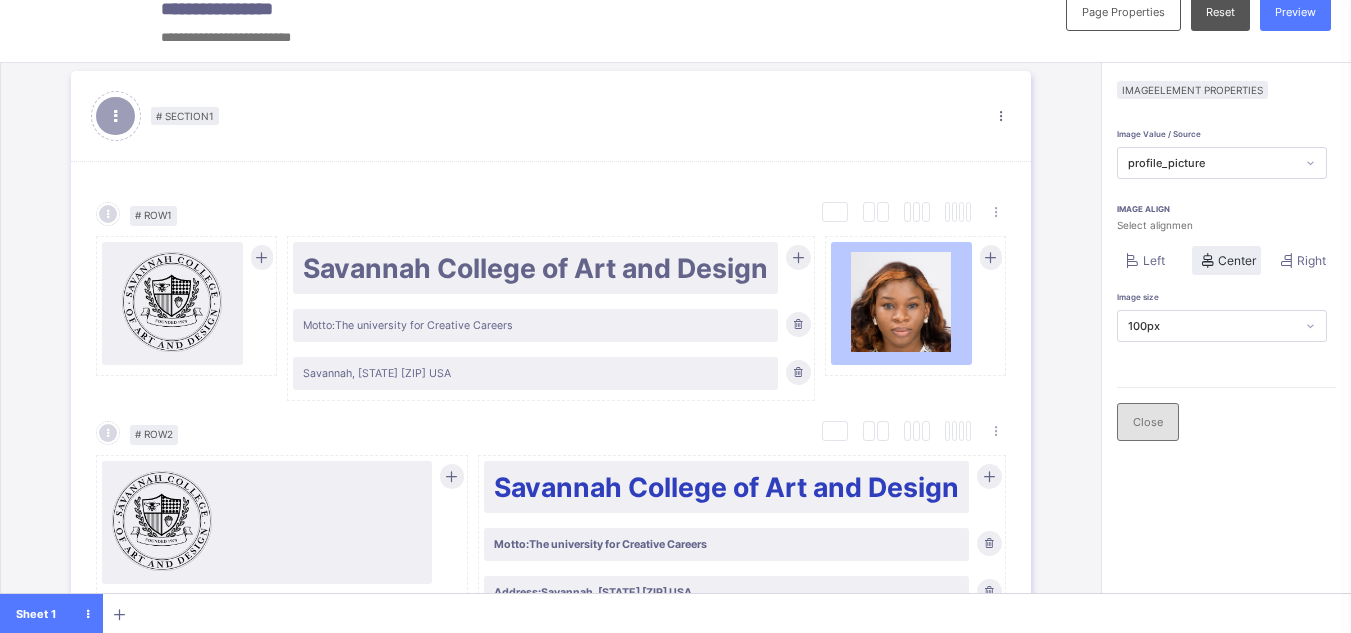 click on "Close" at bounding box center (1148, 422) 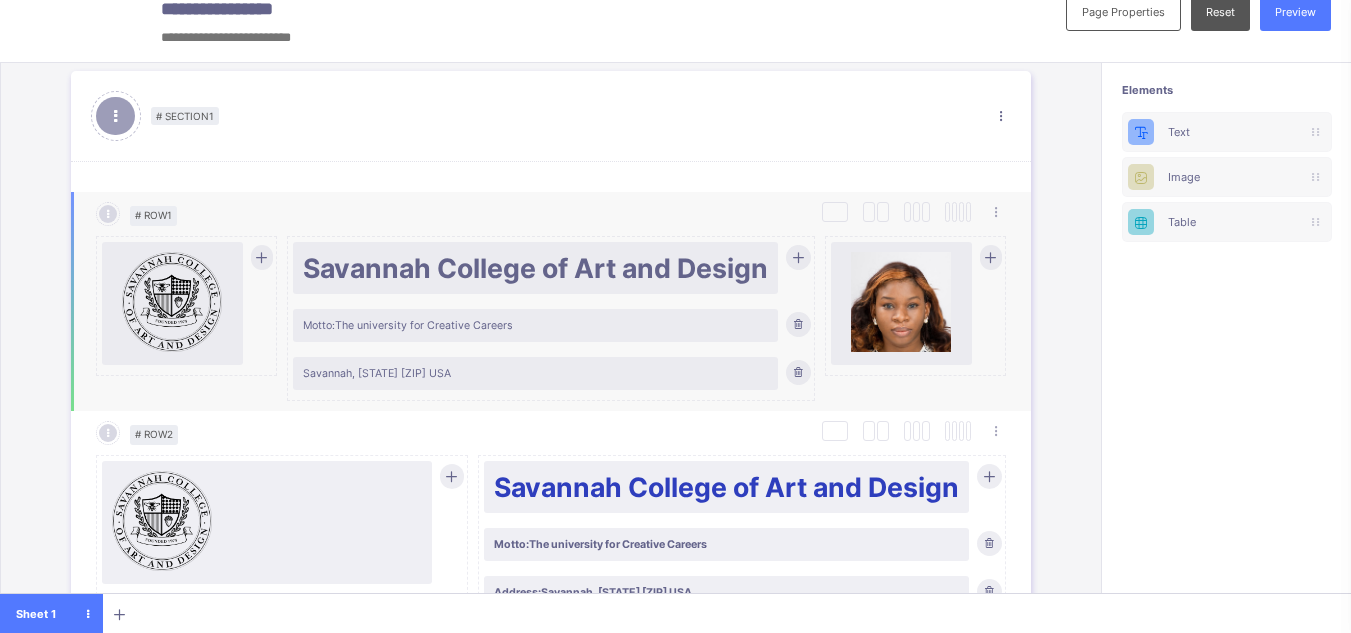click at bounding box center [172, 302] 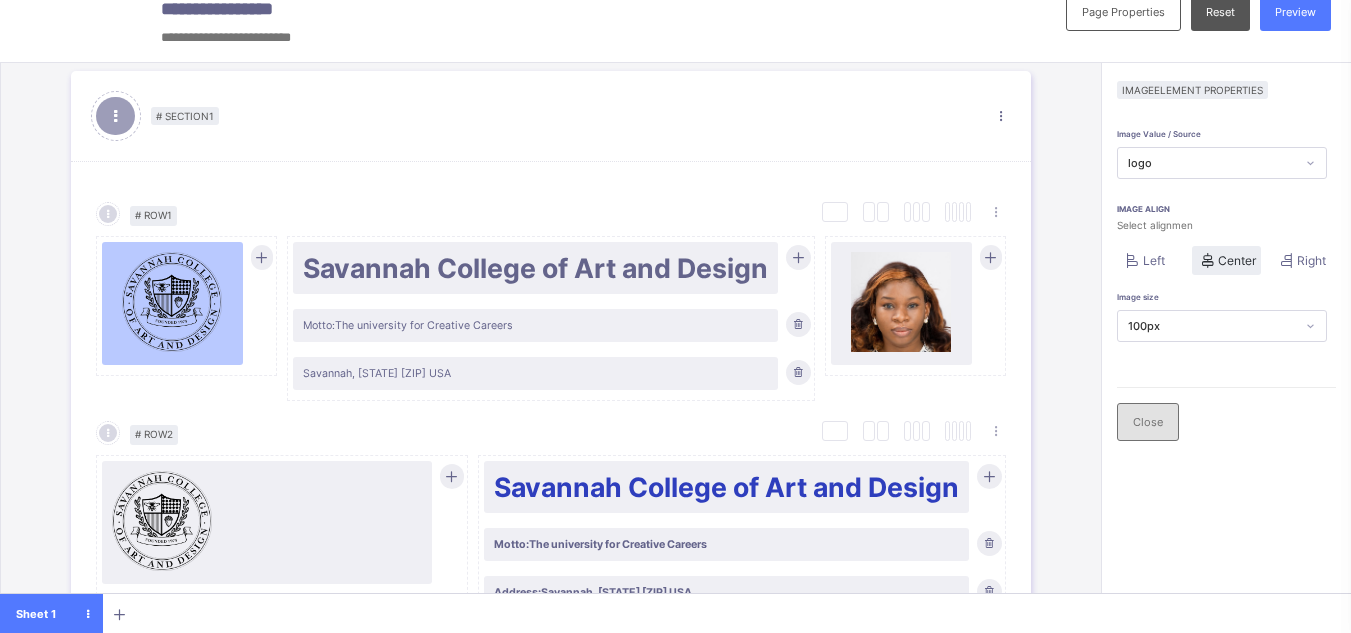 click on "Close" at bounding box center (1148, 422) 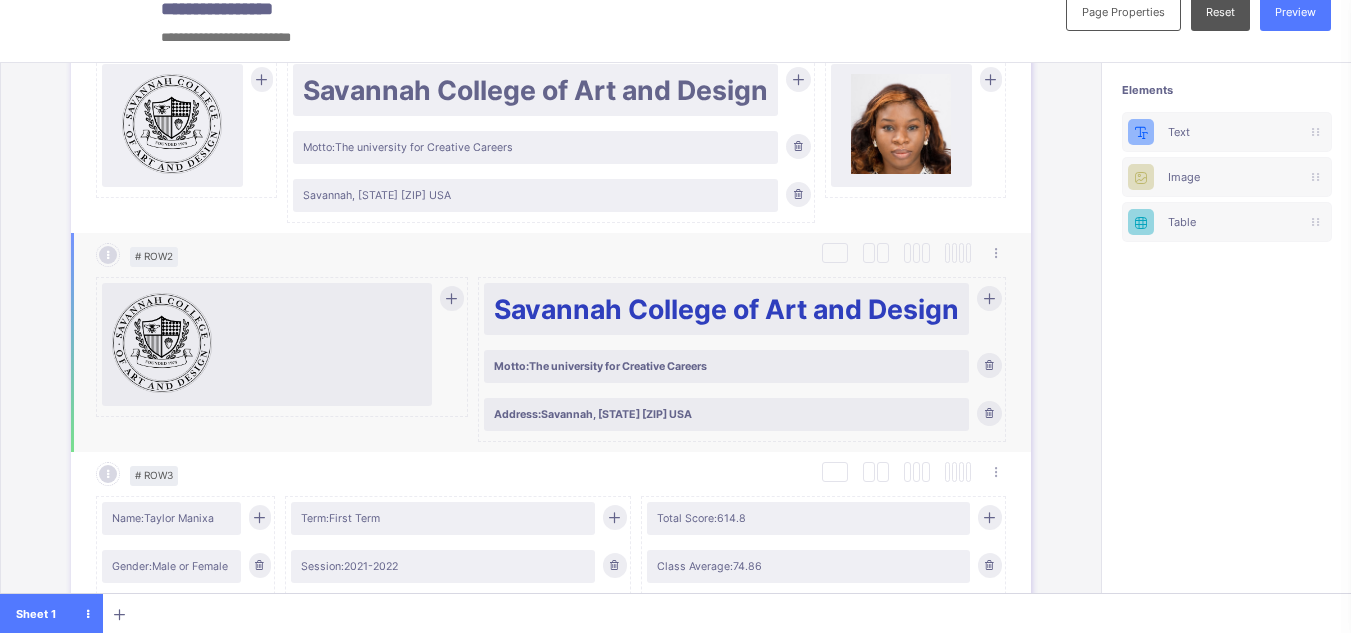 scroll, scrollTop: 249, scrollLeft: 0, axis: vertical 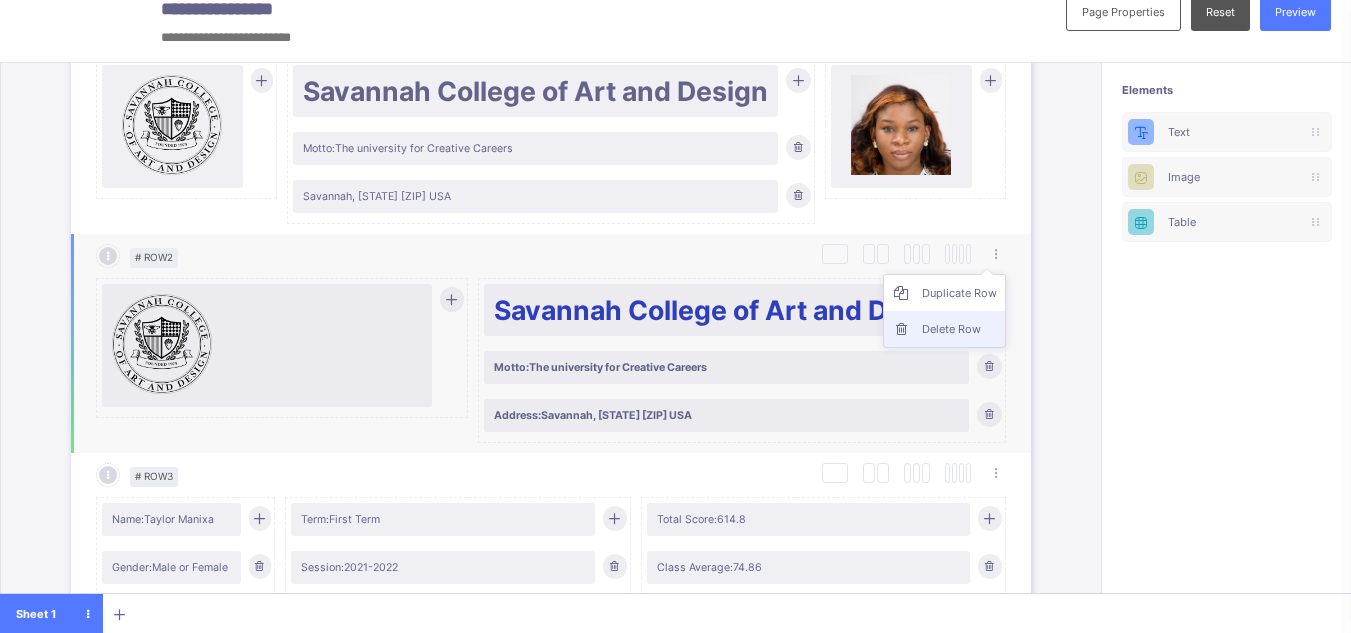 click on "Delete Row" at bounding box center [959, 329] 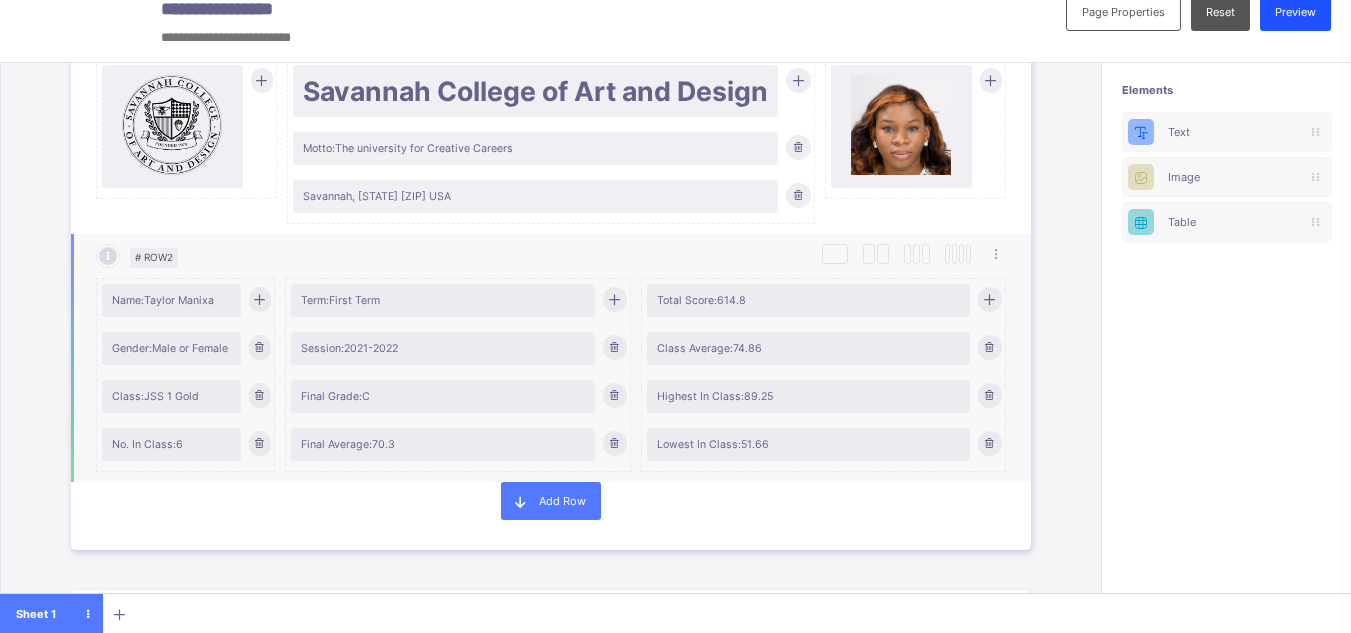 click on "Preview" at bounding box center [1295, 12] 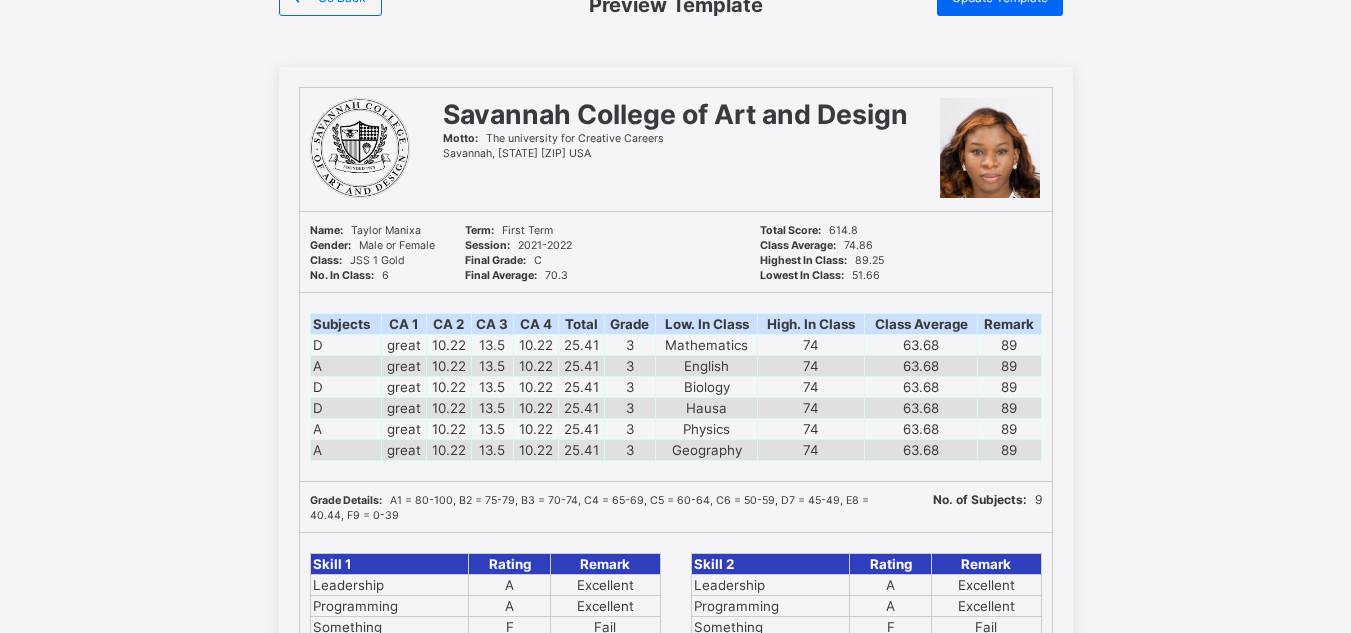 scroll, scrollTop: 0, scrollLeft: 15, axis: horizontal 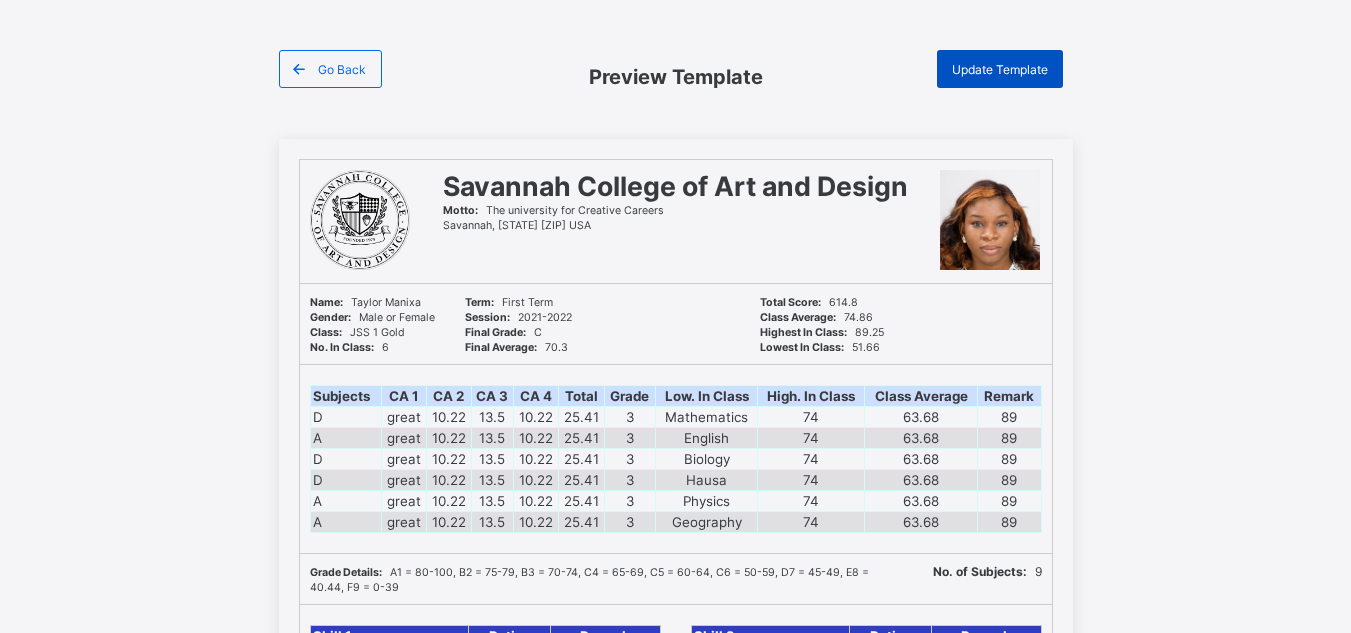 click on "Update Template" at bounding box center (1000, 69) 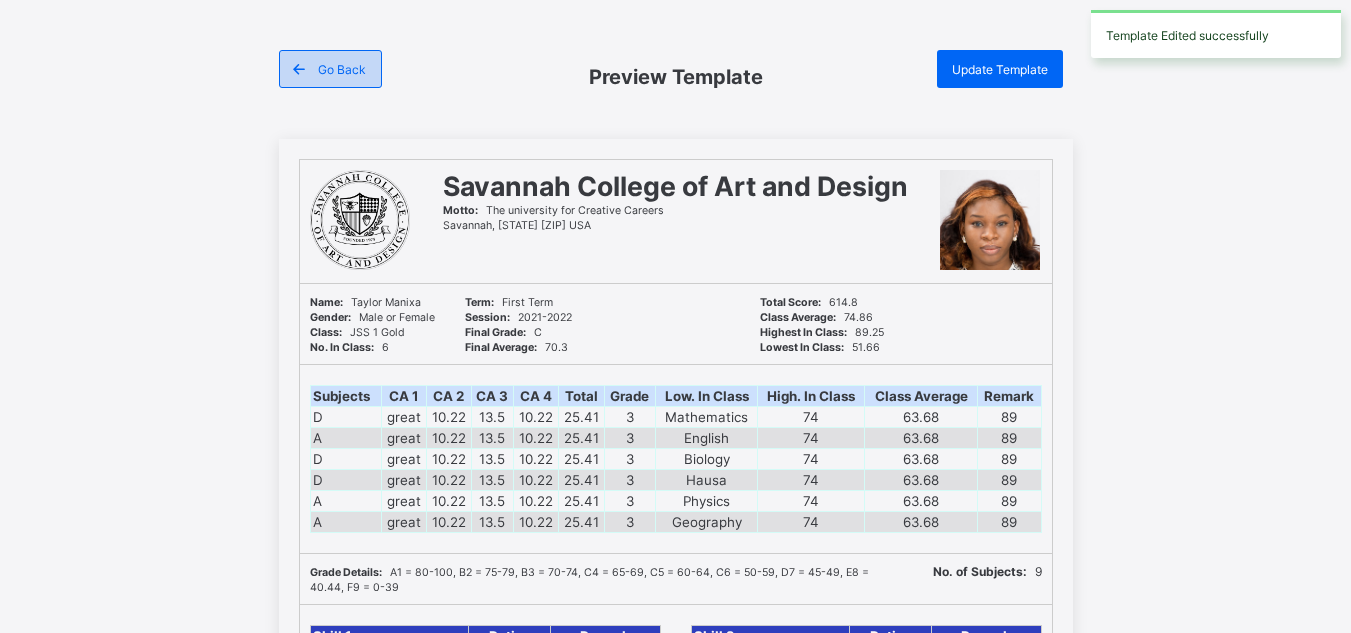 click on "Go Back" at bounding box center (342, 69) 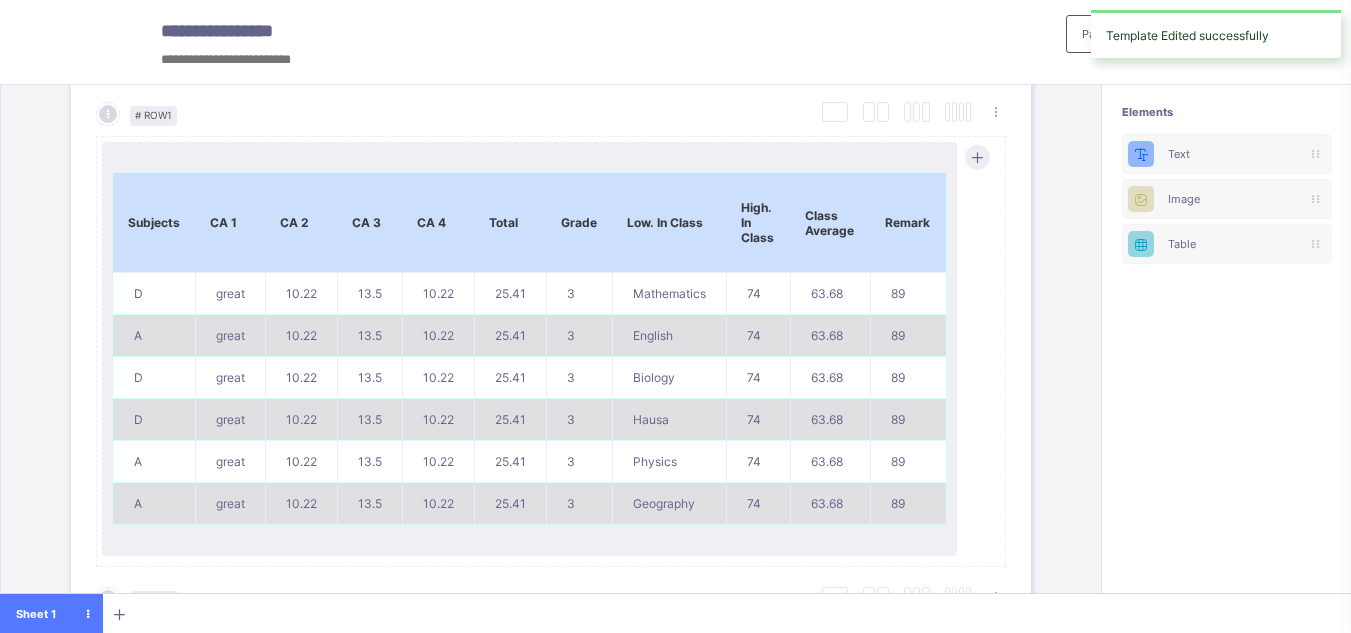 scroll, scrollTop: 891, scrollLeft: 0, axis: vertical 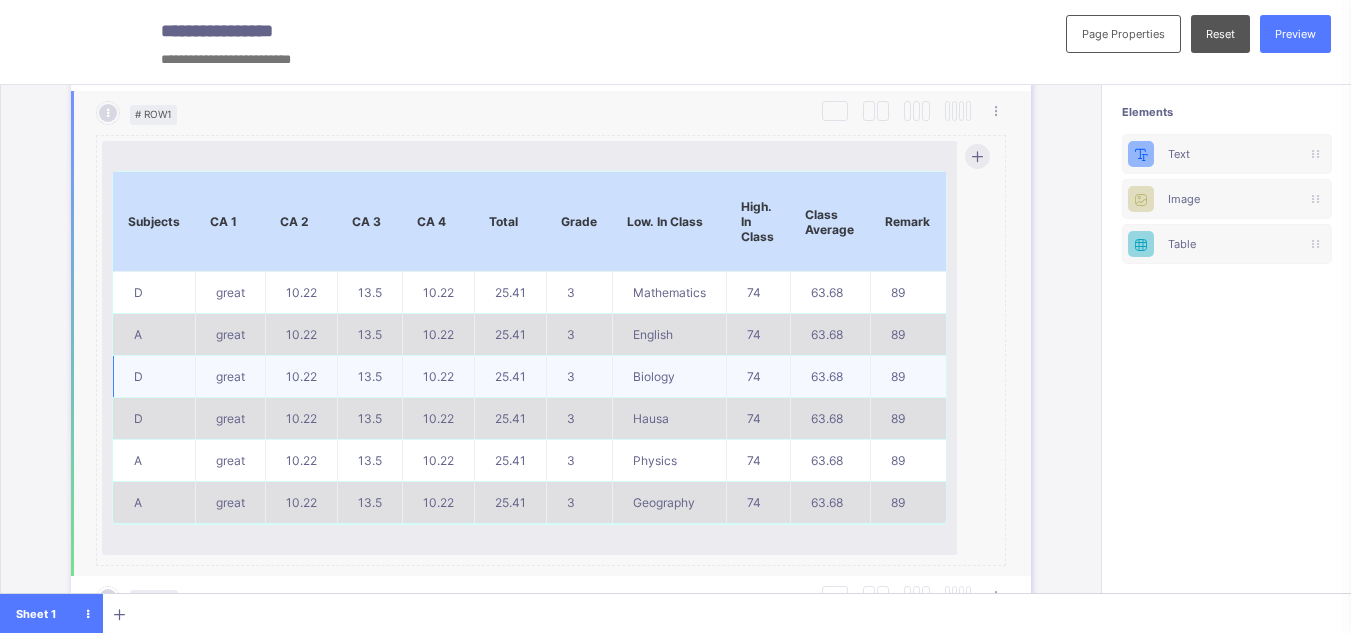click on "Biology" at bounding box center (669, 377) 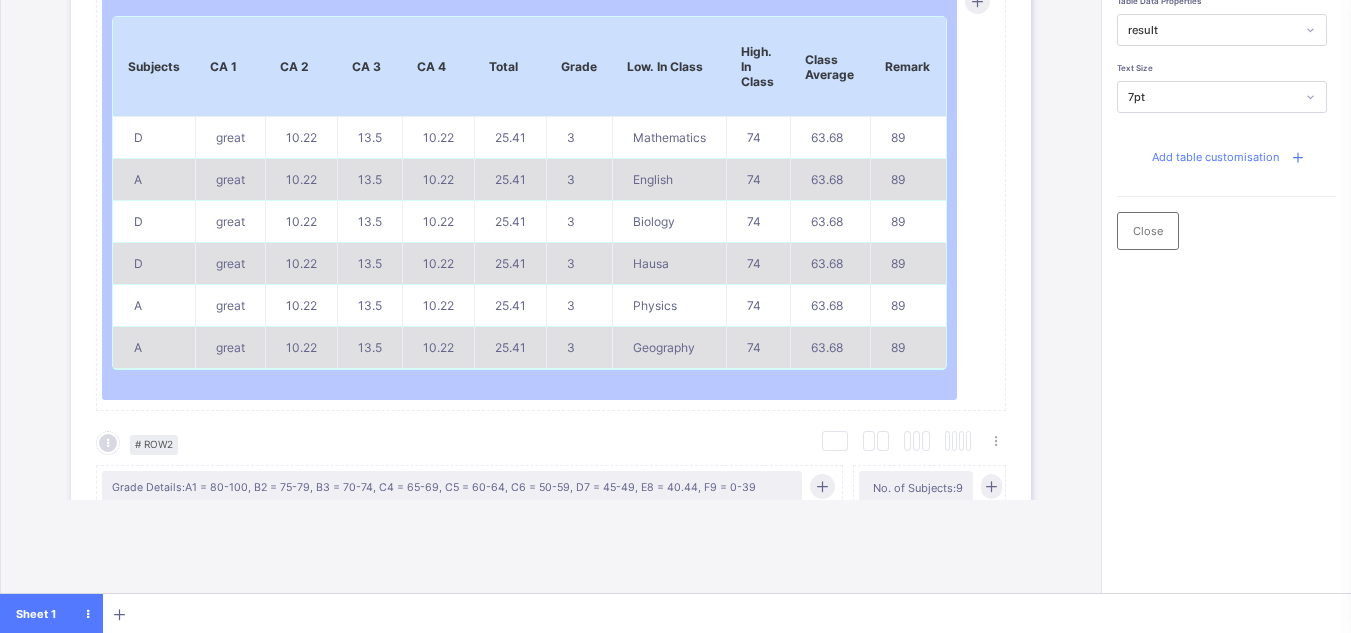scroll, scrollTop: 159, scrollLeft: 15, axis: both 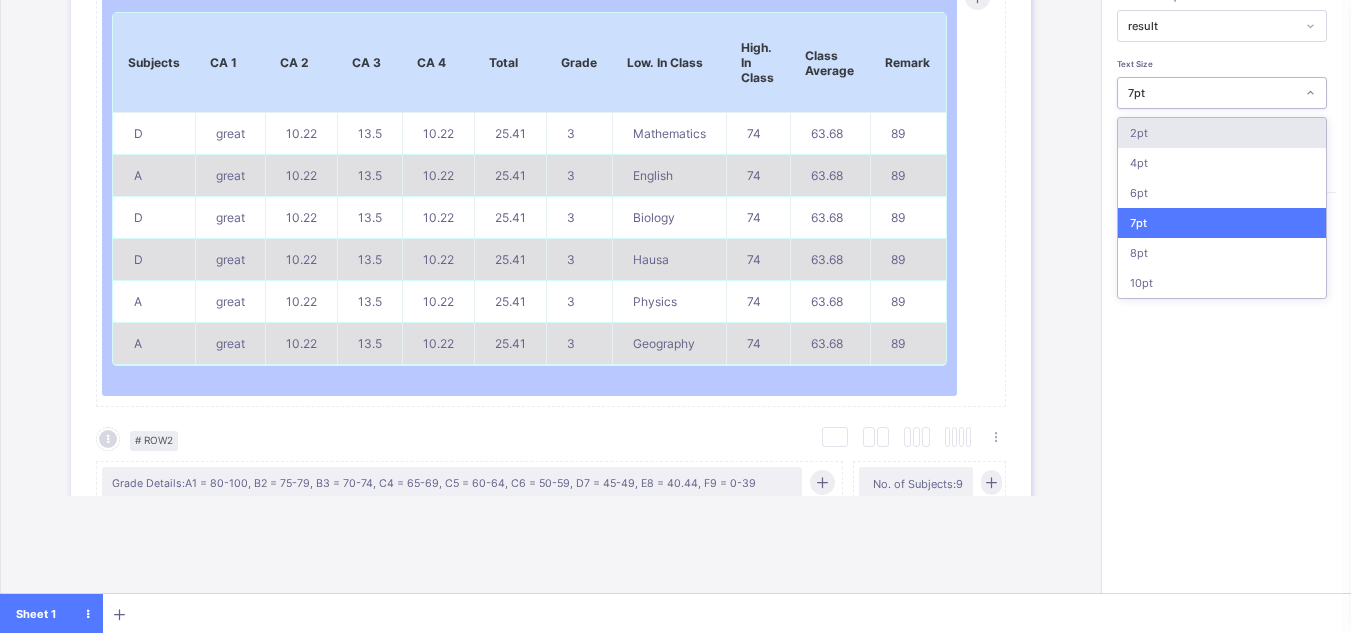 click at bounding box center (1310, 93) 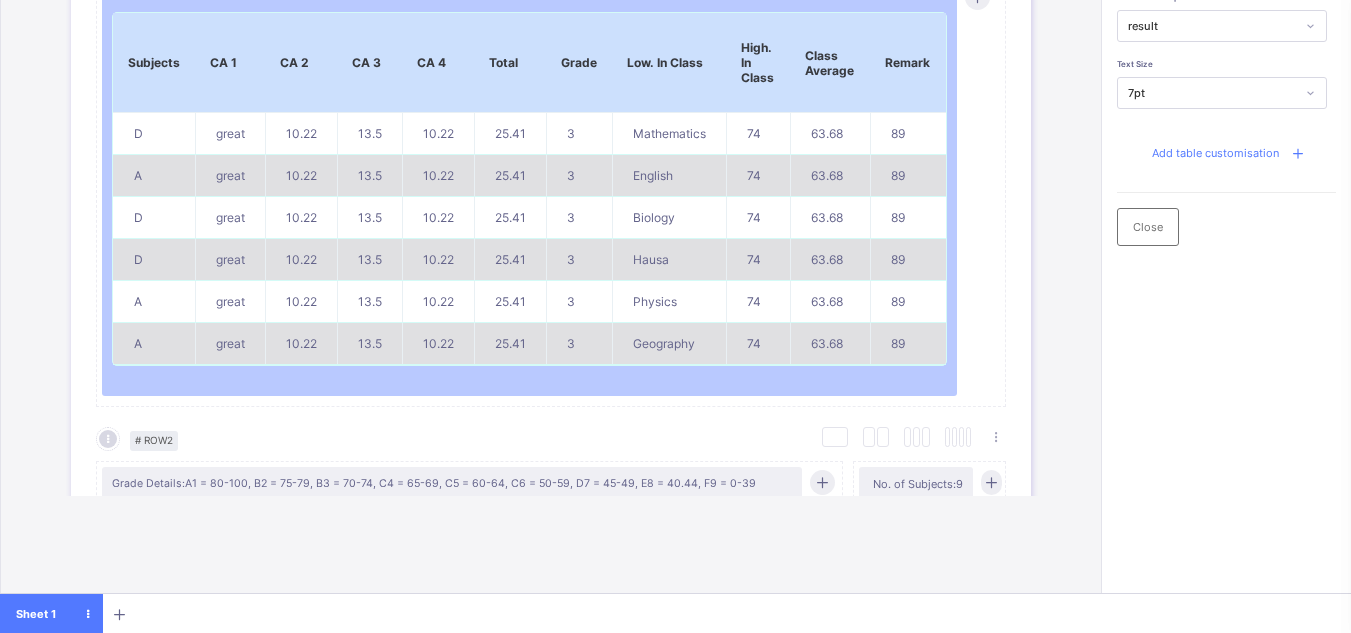 click on "Table Data Properties  result  Text Size  7pt  Add table customisation  Close" at bounding box center (1226, 306) 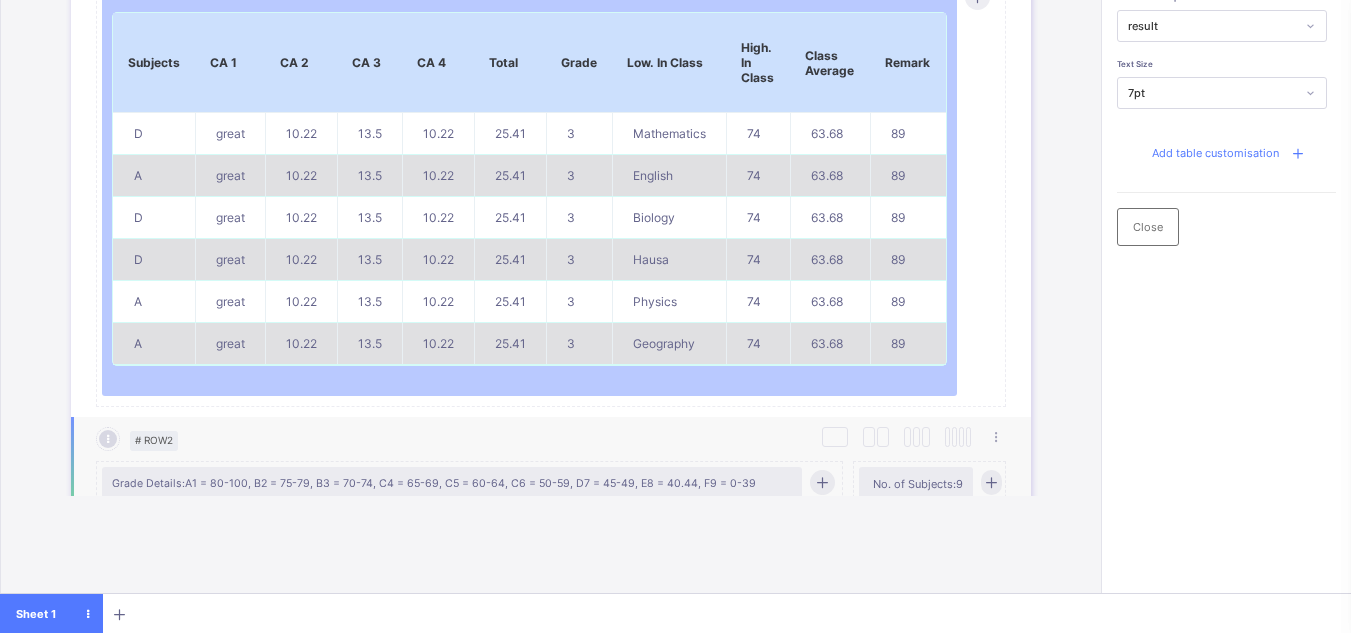 click on "Grade Details:  A1 = 80-100, B2 = 75-79, B3 = 70-74, C4 = 65-69, C5 = 60-64, C6 = 50-59, D7 = 45-49, E8 = 40.44, F9 = 0-39" at bounding box center [452, 483] 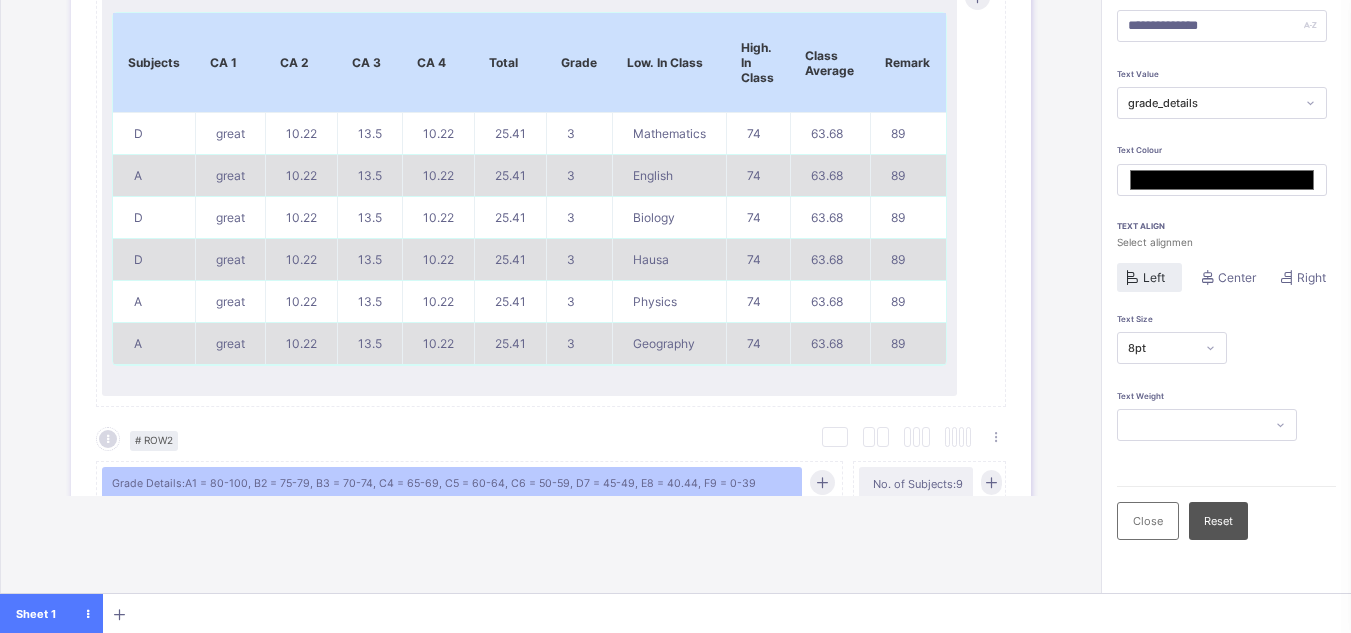 scroll, scrollTop: 159, scrollLeft: 0, axis: vertical 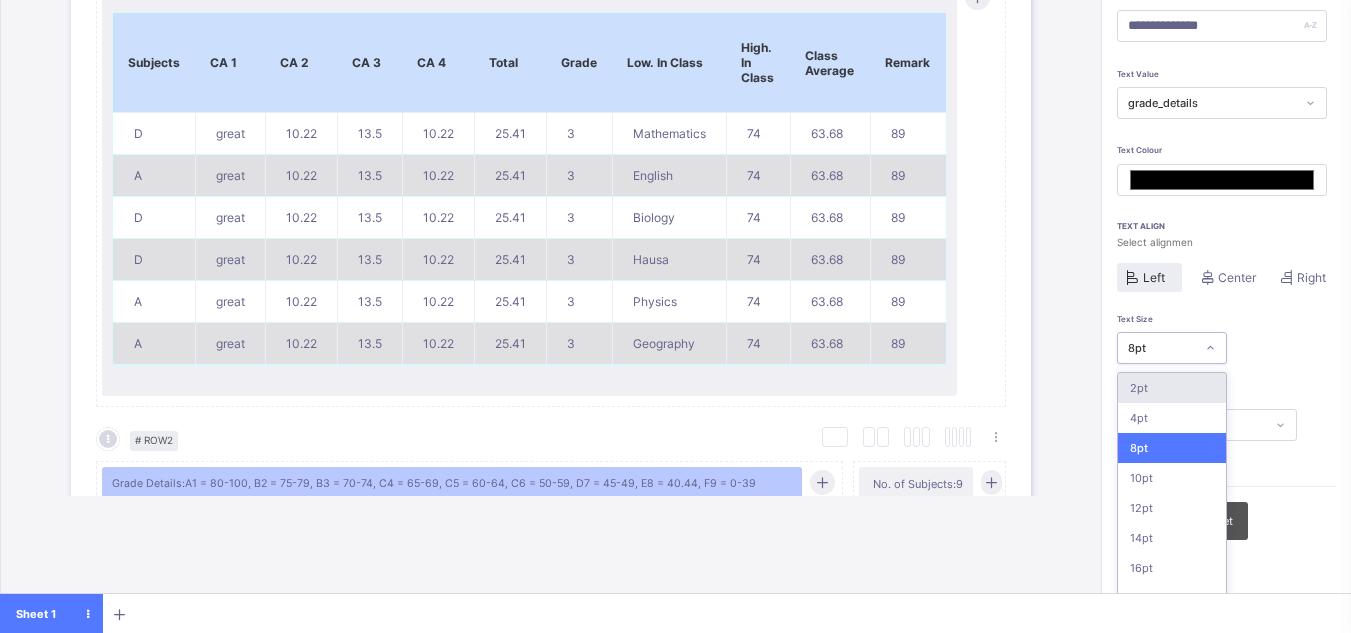 click on "8pt" at bounding box center (1172, 348) 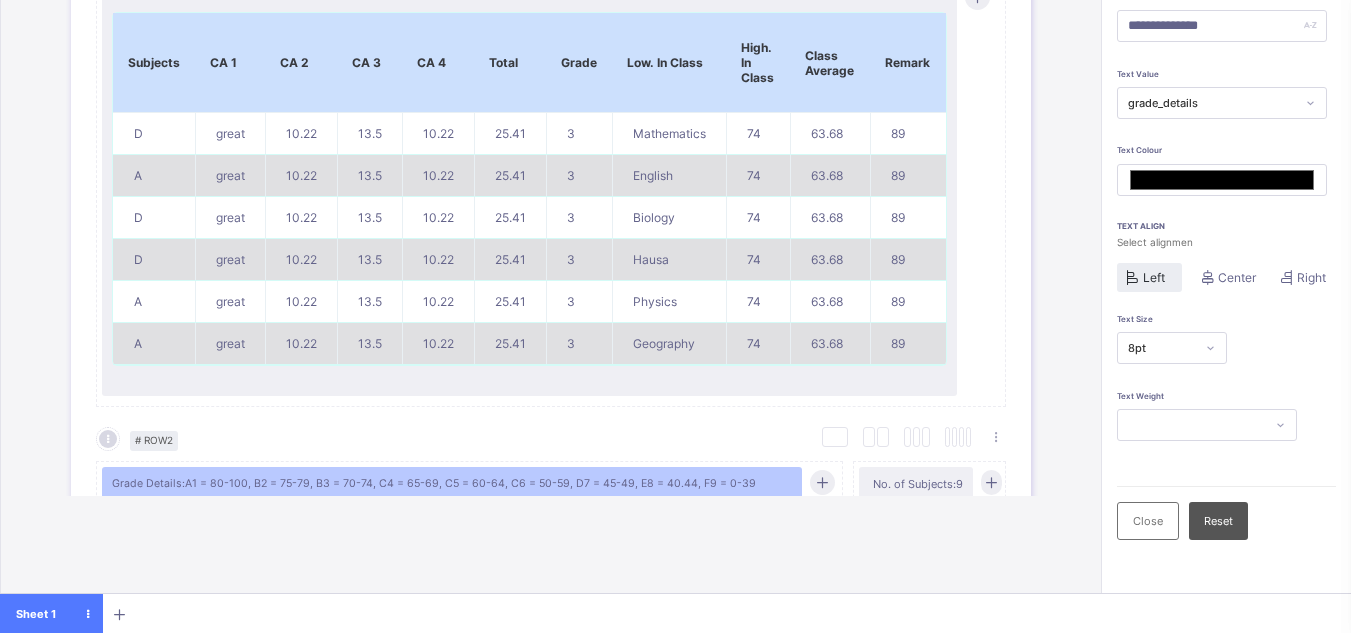 click on "**********" at bounding box center (1226, 306) 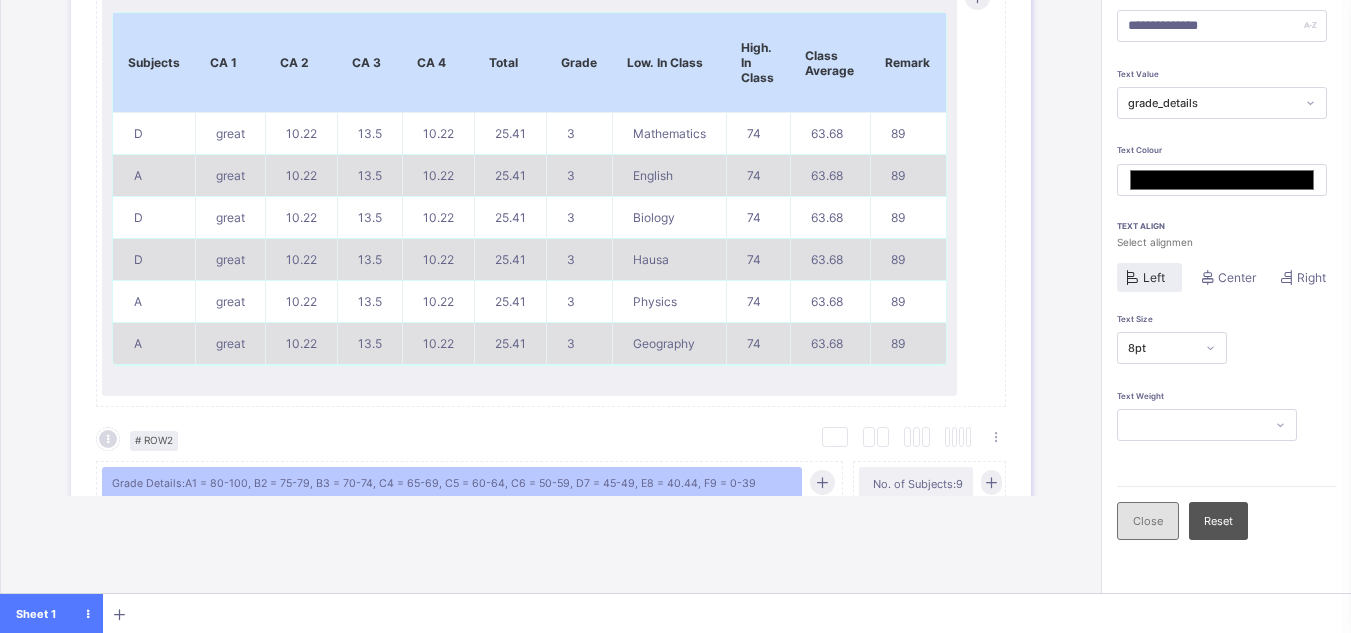 click on "Close" at bounding box center (1148, 521) 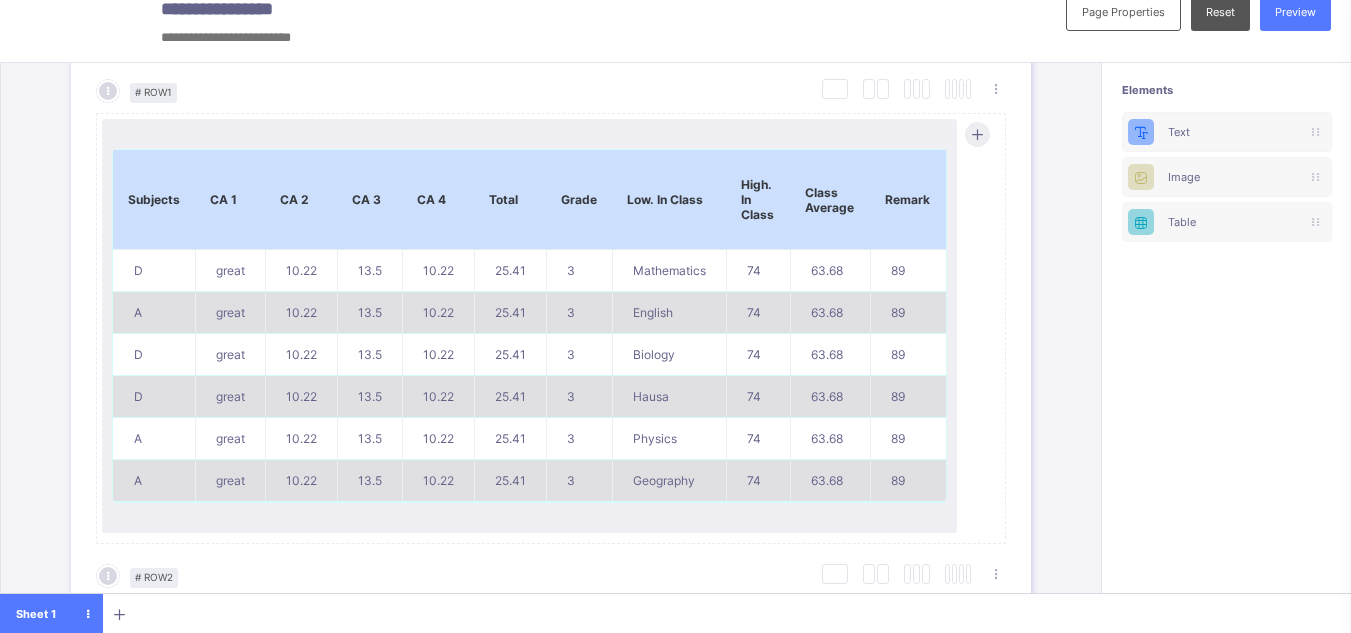 scroll, scrollTop: 22, scrollLeft: 0, axis: vertical 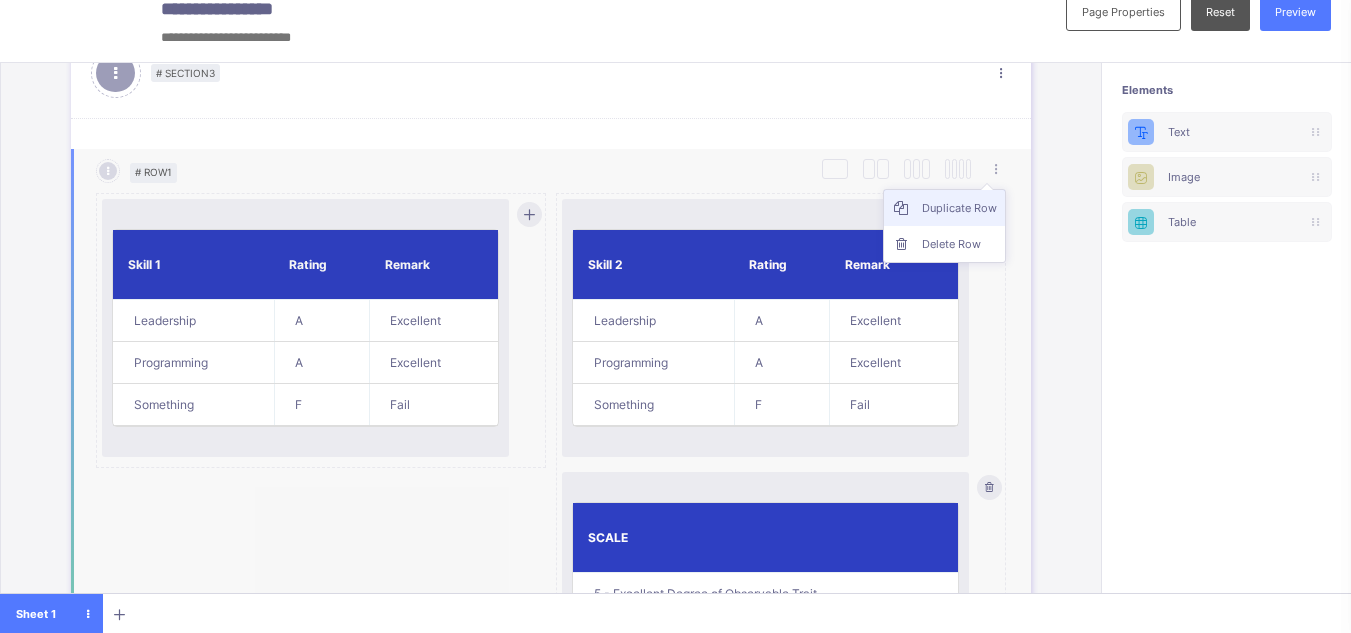 click on "Duplicate Row" at bounding box center [959, 208] 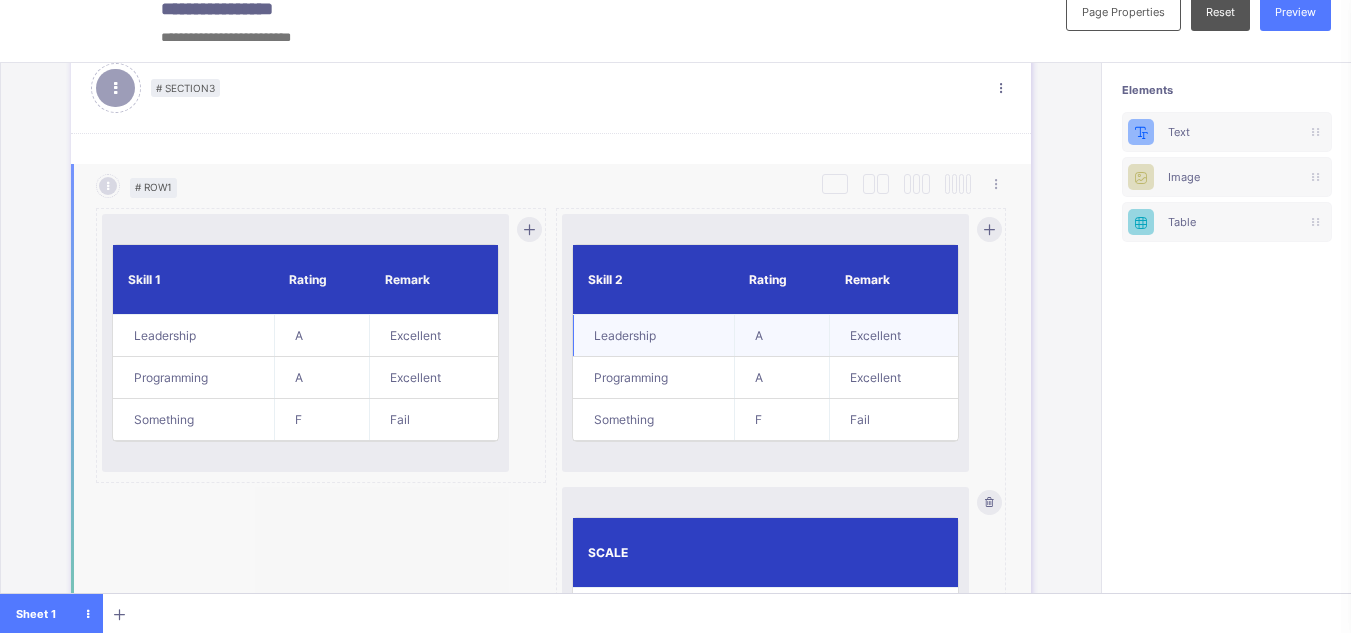 scroll, scrollTop: 1613, scrollLeft: 0, axis: vertical 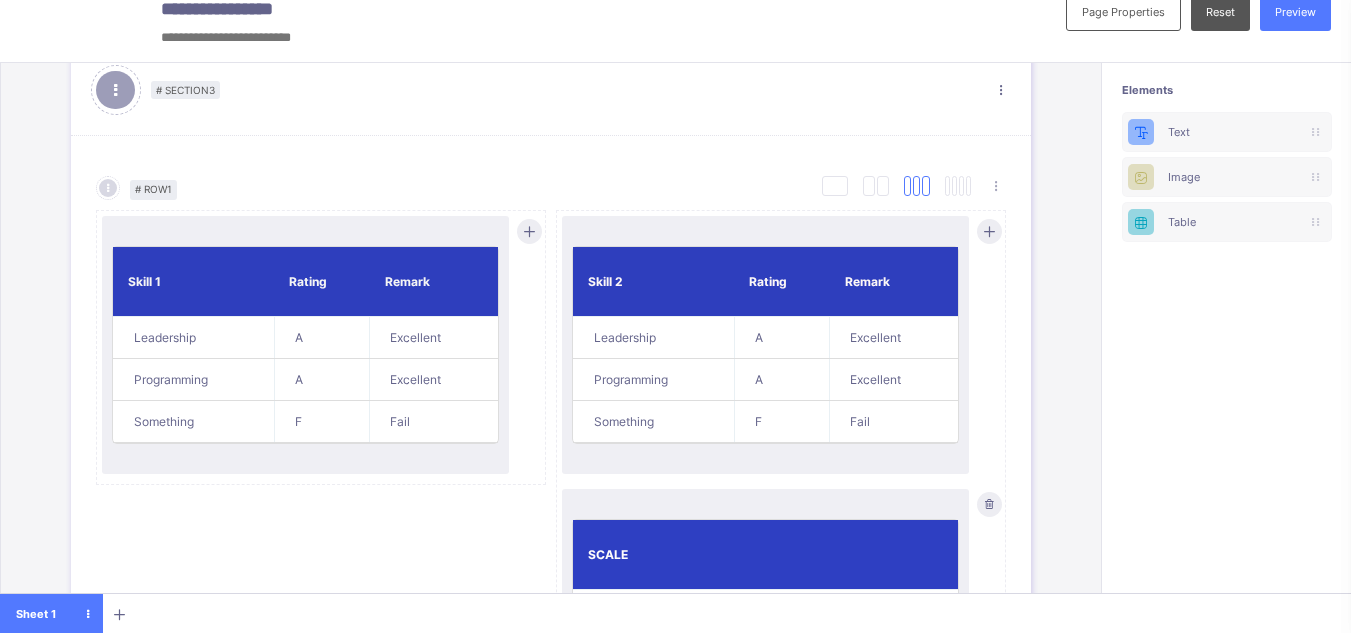 click at bounding box center [916, 186] 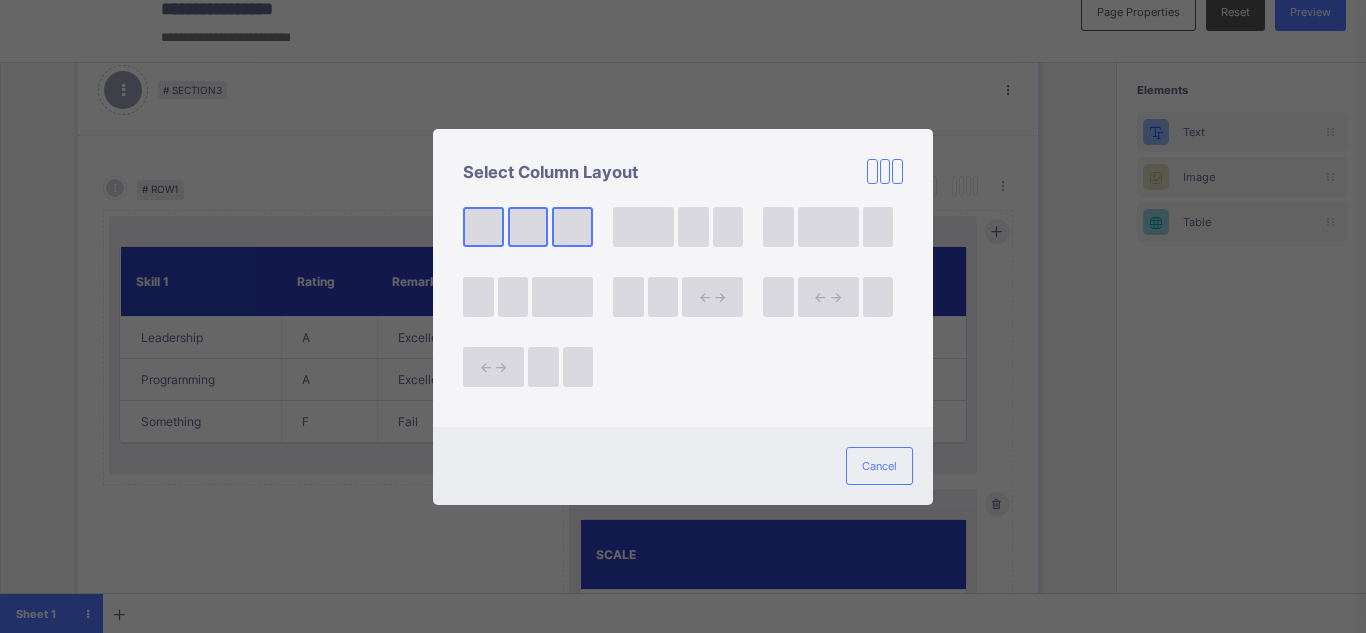 click at bounding box center [528, 227] 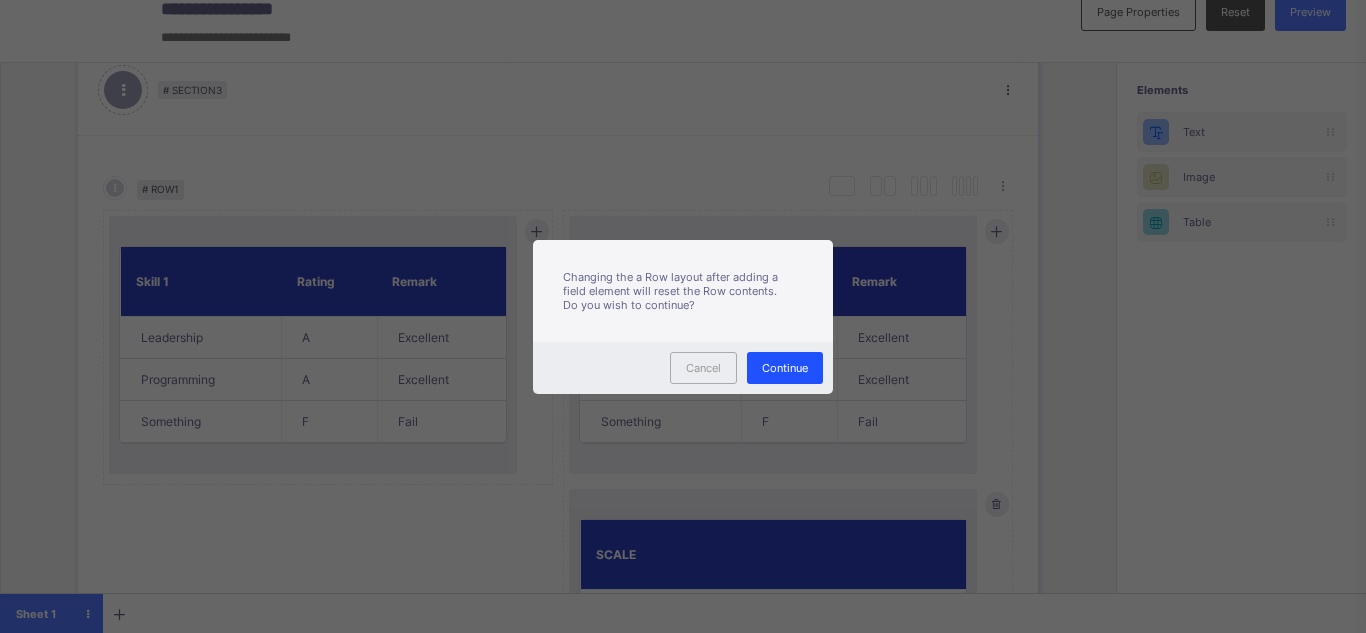 click on "Continue" at bounding box center (785, 368) 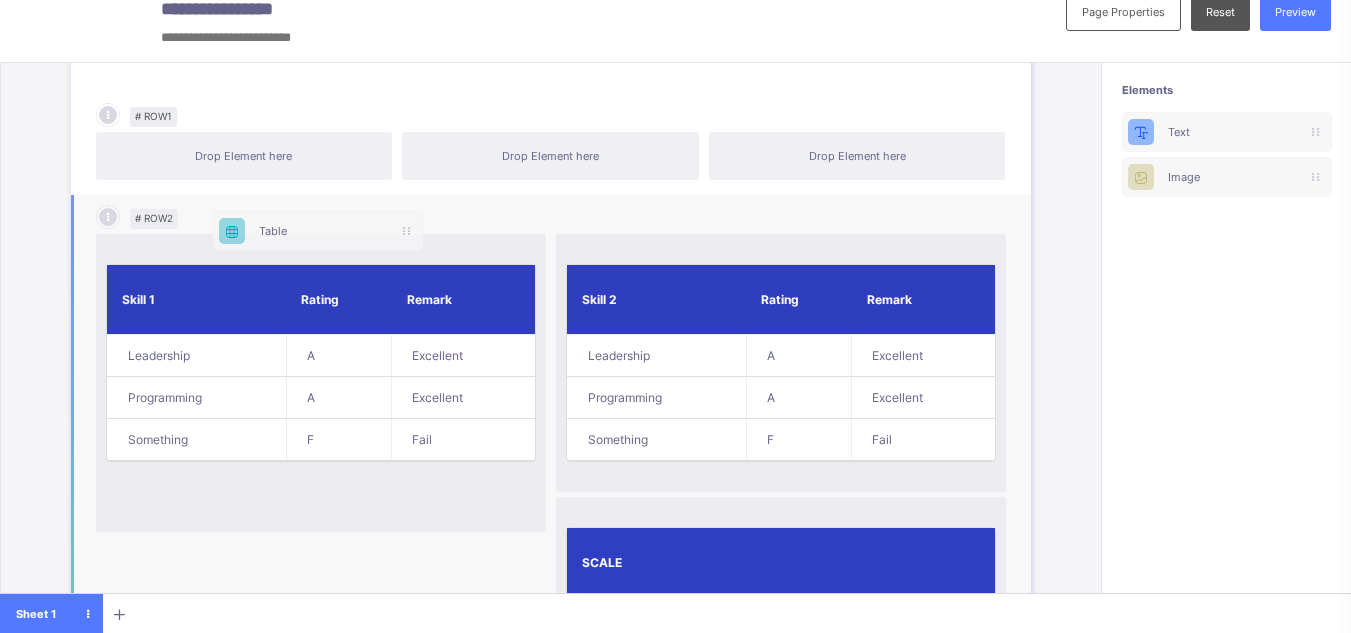 scroll, scrollTop: 22, scrollLeft: 0, axis: vertical 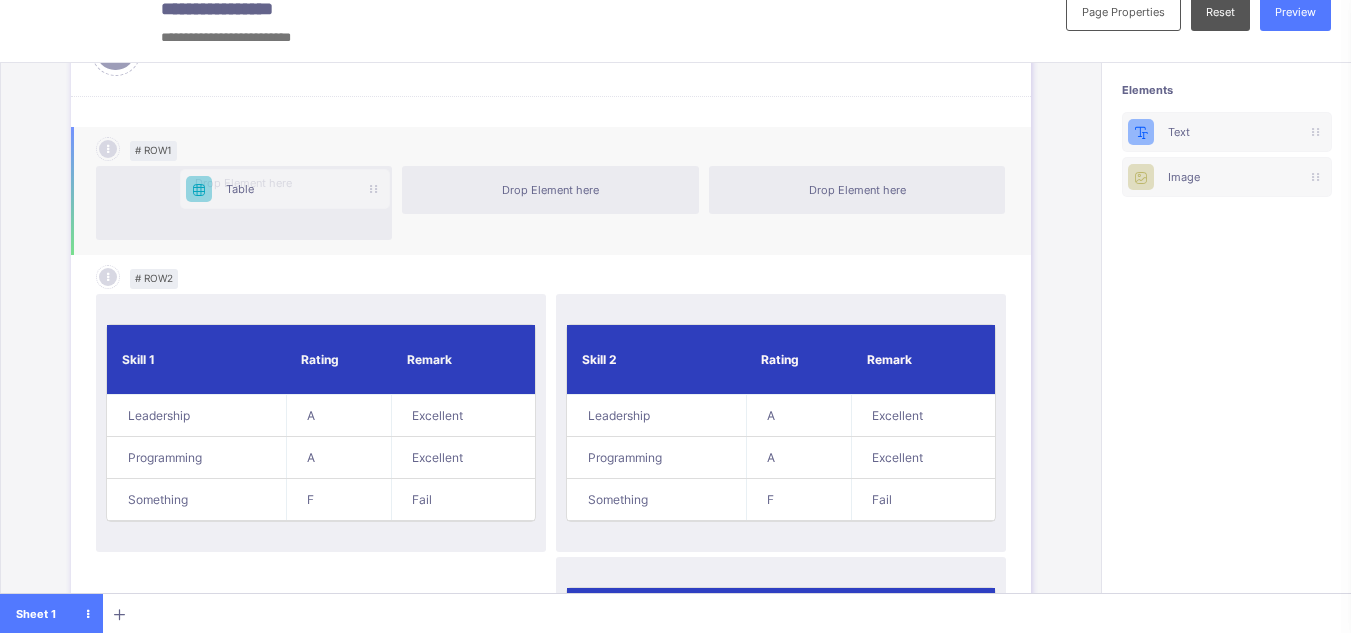 drag, startPoint x: 1210, startPoint y: 218, endPoint x: 231, endPoint y: 191, distance: 979.37225 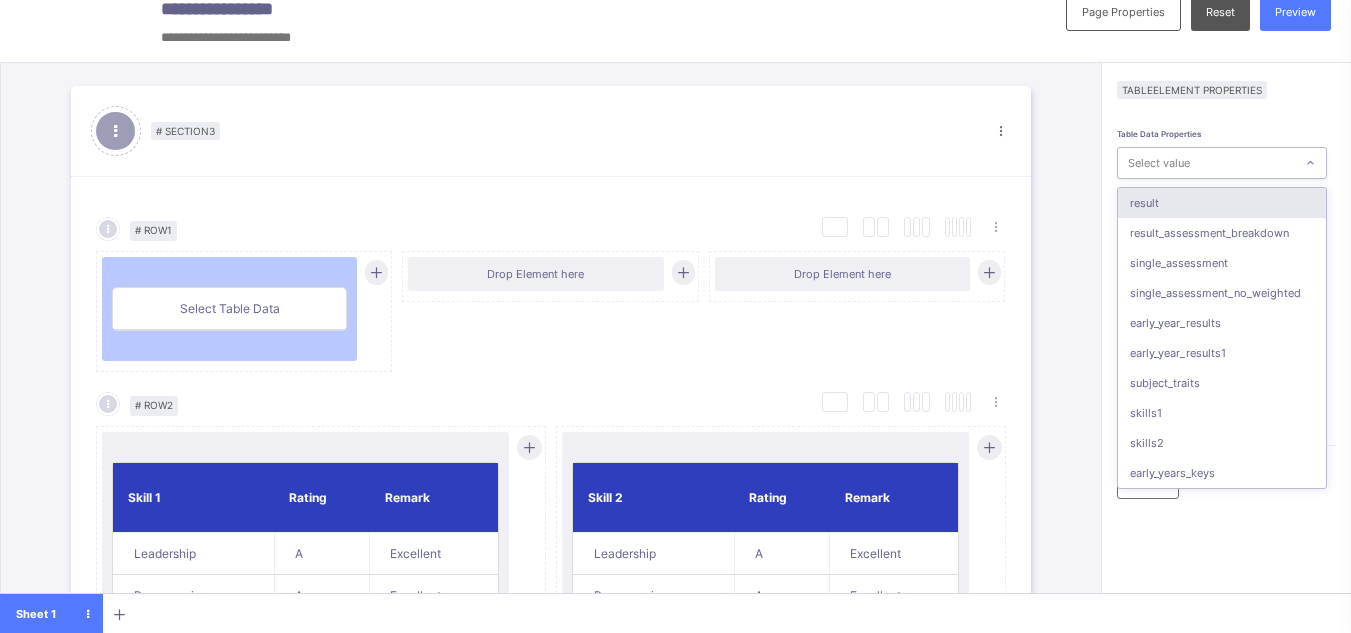 click on "Select value" at bounding box center (1159, 163) 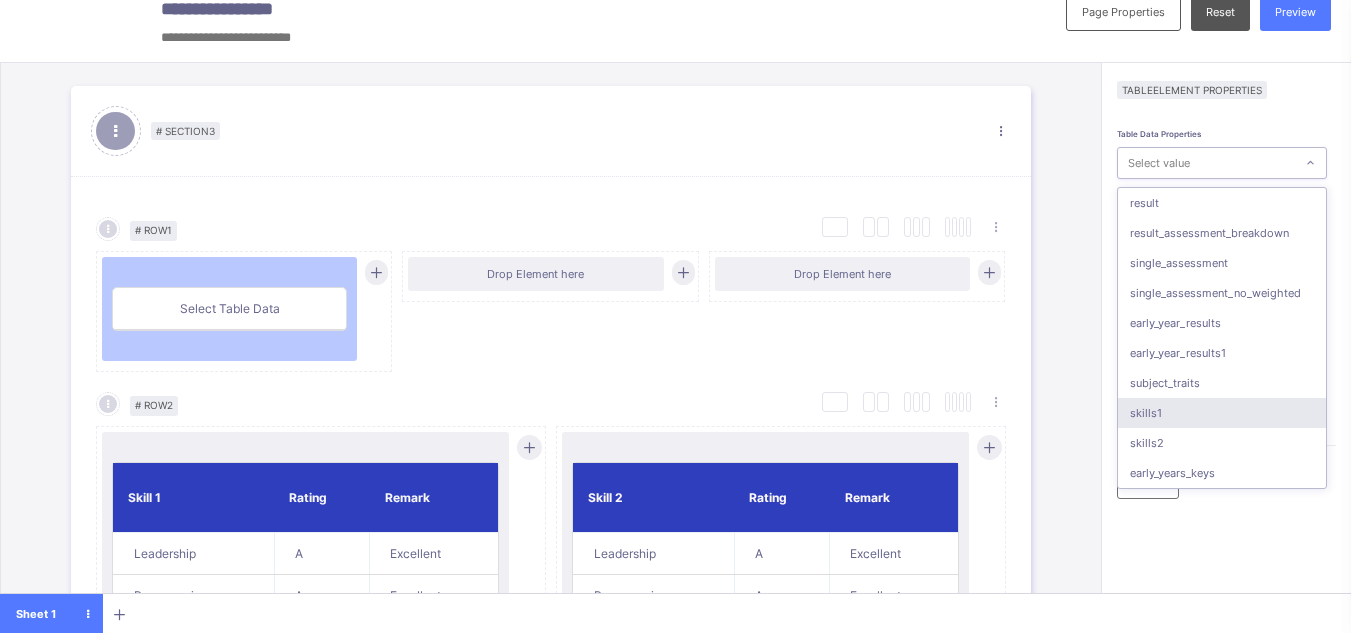 click on "skills1" at bounding box center (1222, 413) 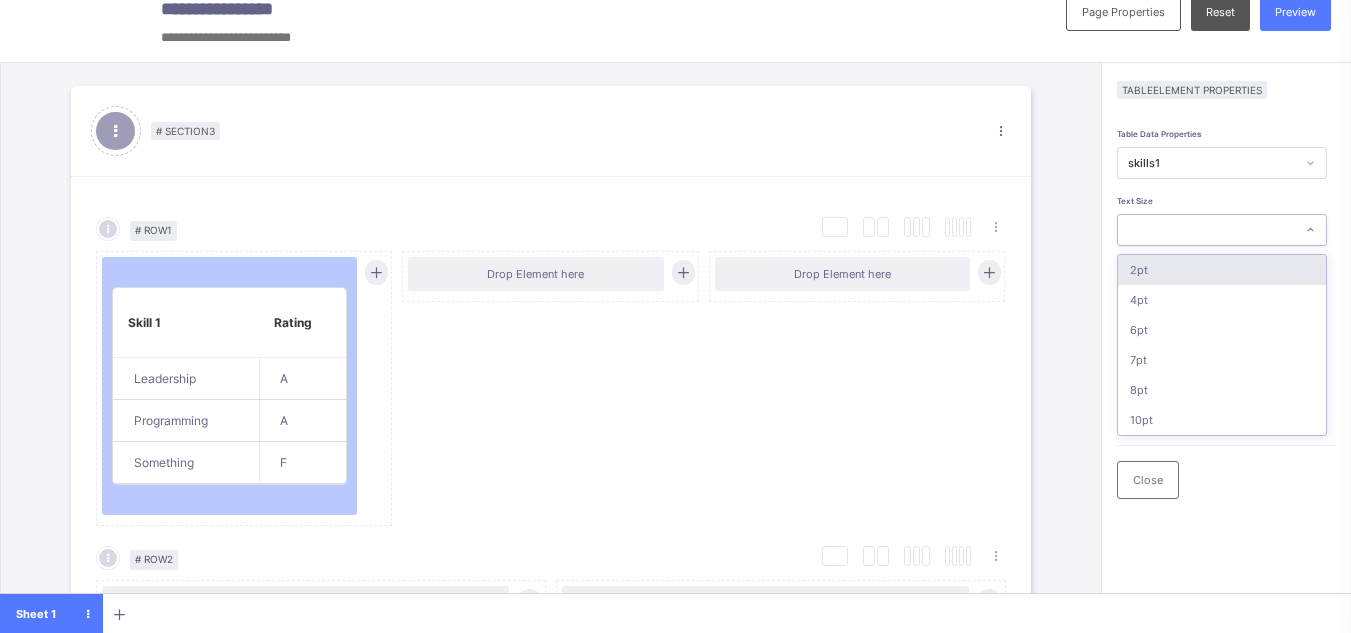 click at bounding box center [1206, 230] 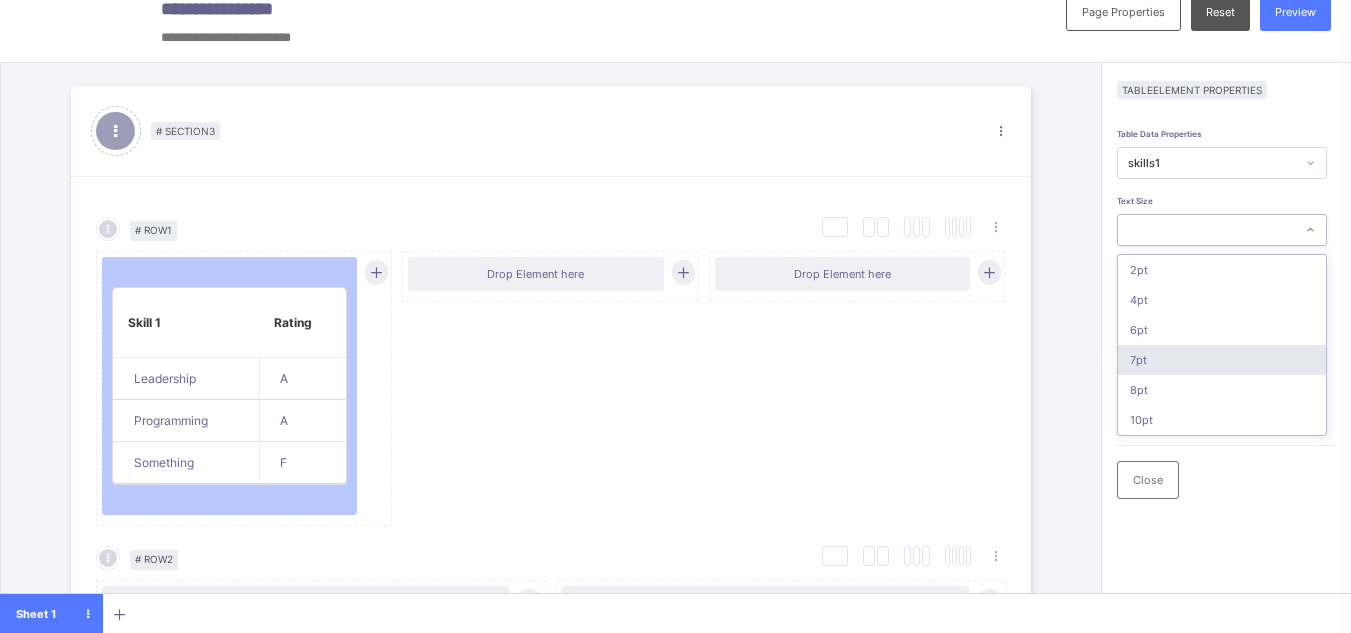 click on "7pt" at bounding box center (1222, 360) 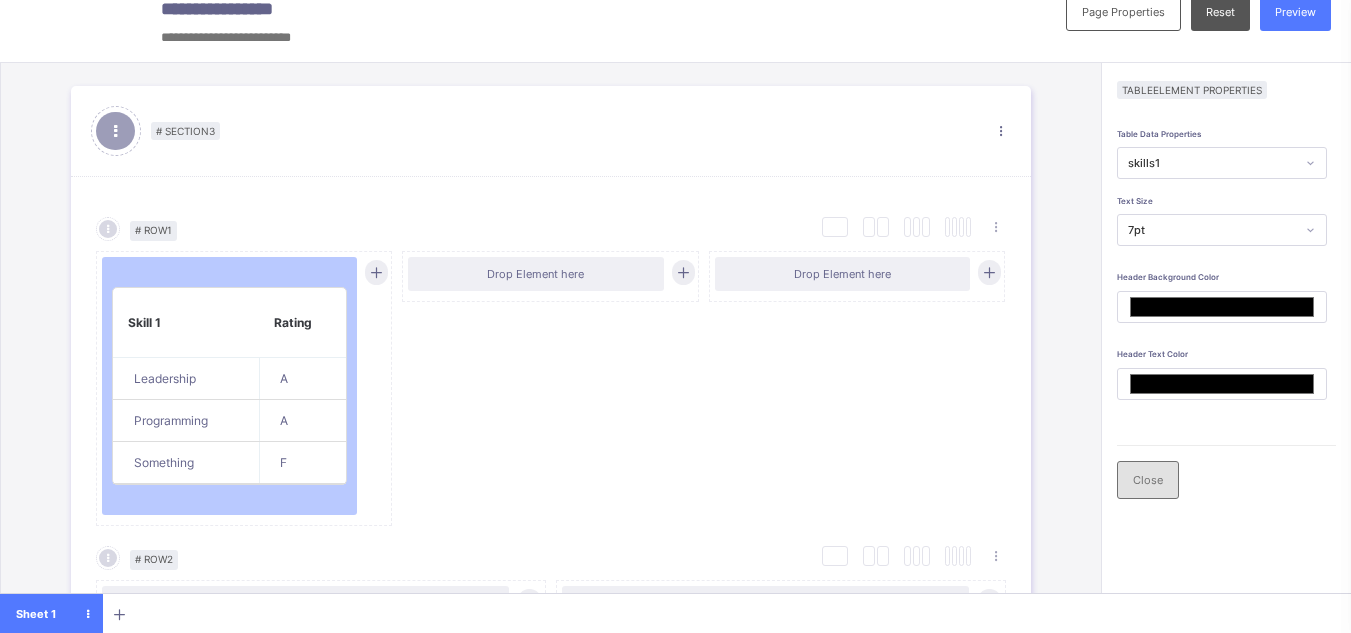 click on "Close" at bounding box center [1148, 480] 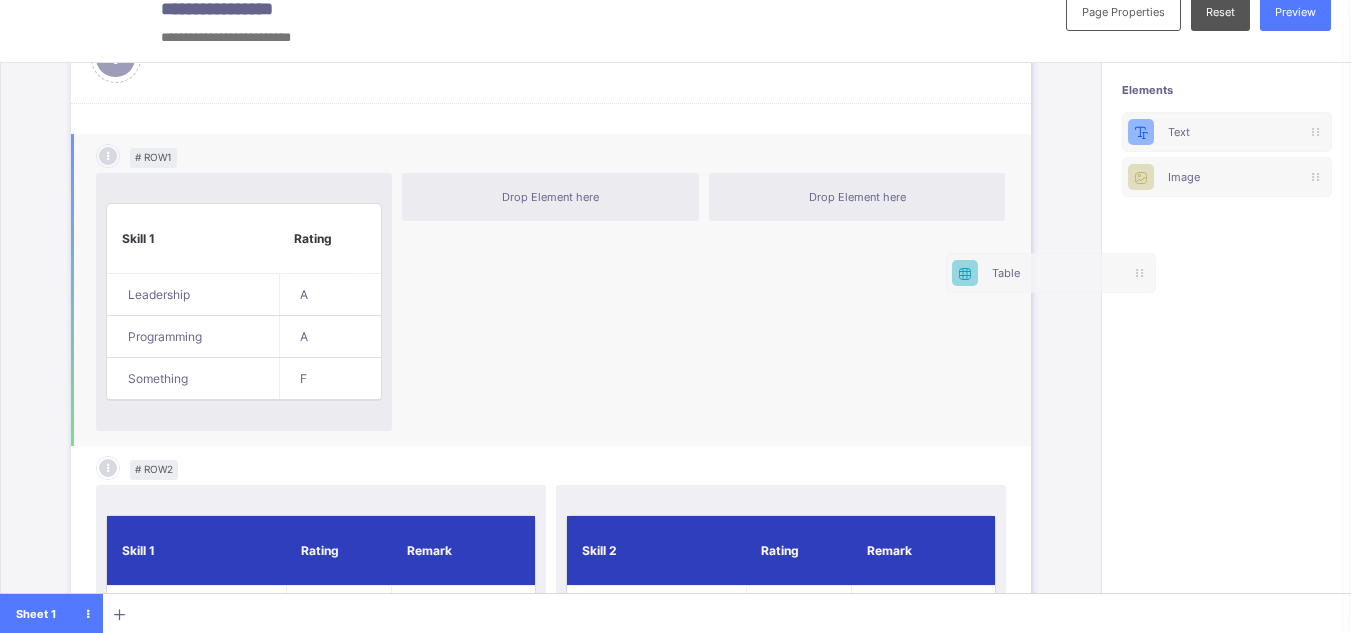 scroll, scrollTop: 22, scrollLeft: 7, axis: both 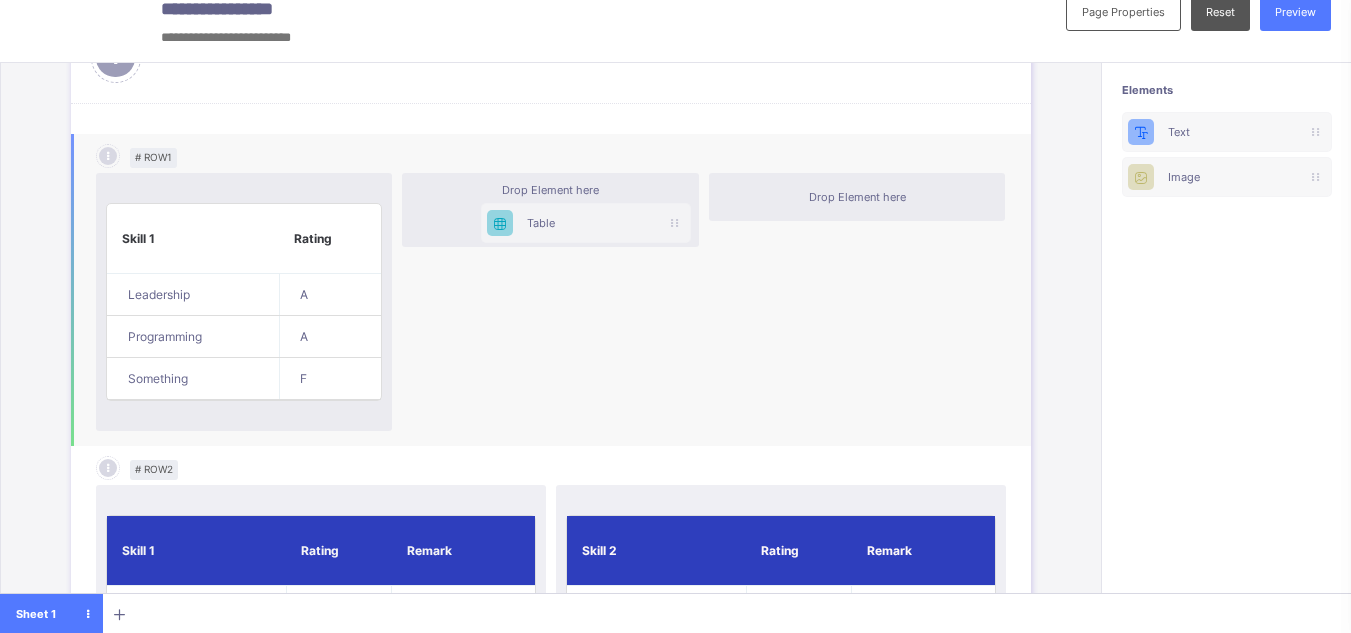 drag, startPoint x: 1221, startPoint y: 225, endPoint x: 559, endPoint y: 223, distance: 662.003 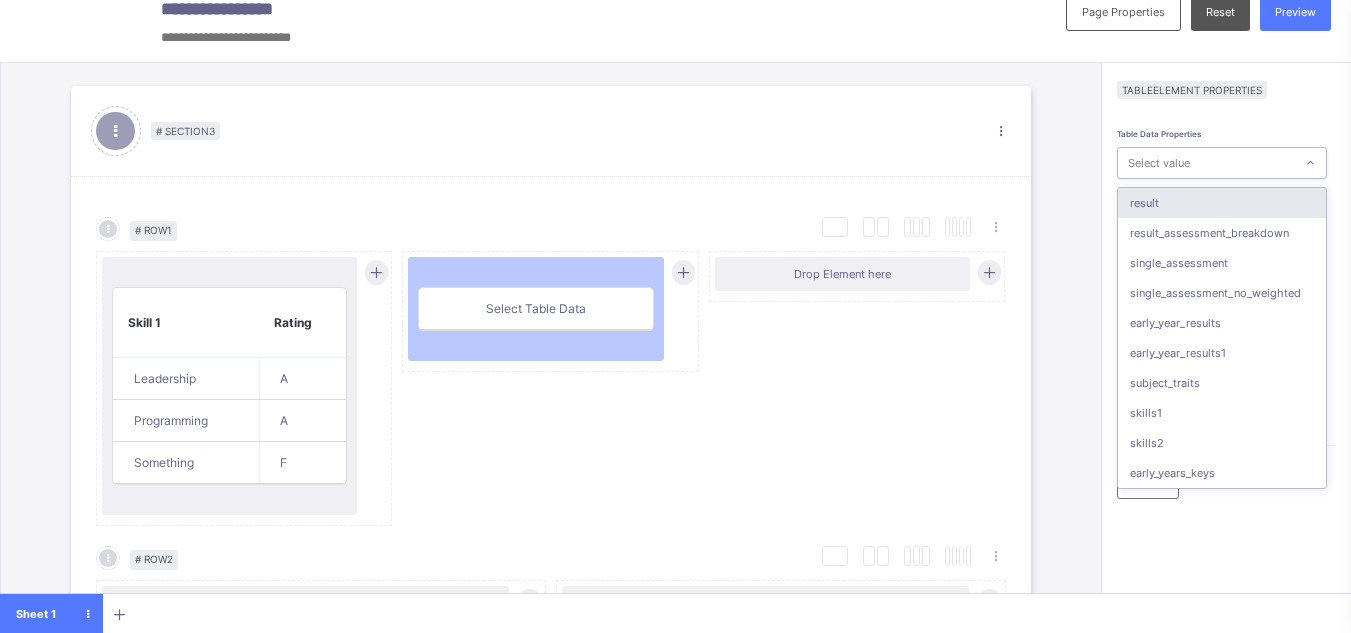 click on "Select value" at bounding box center [1159, 163] 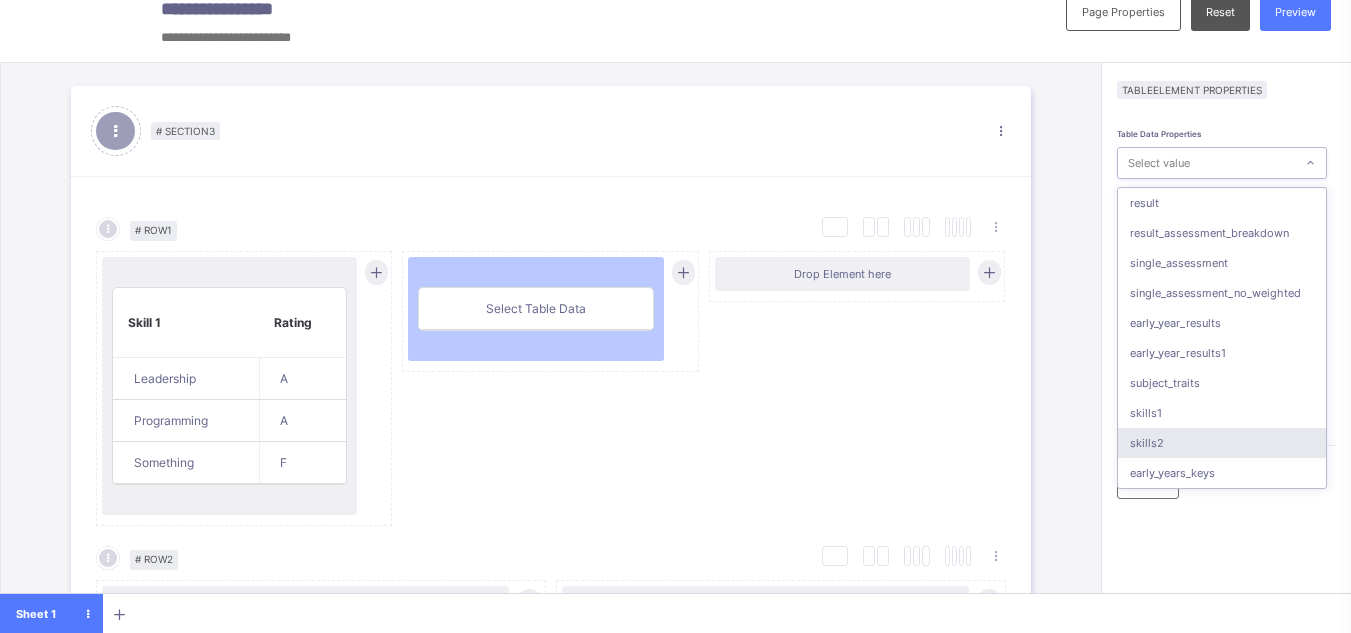 click on "skills2" at bounding box center (1222, 443) 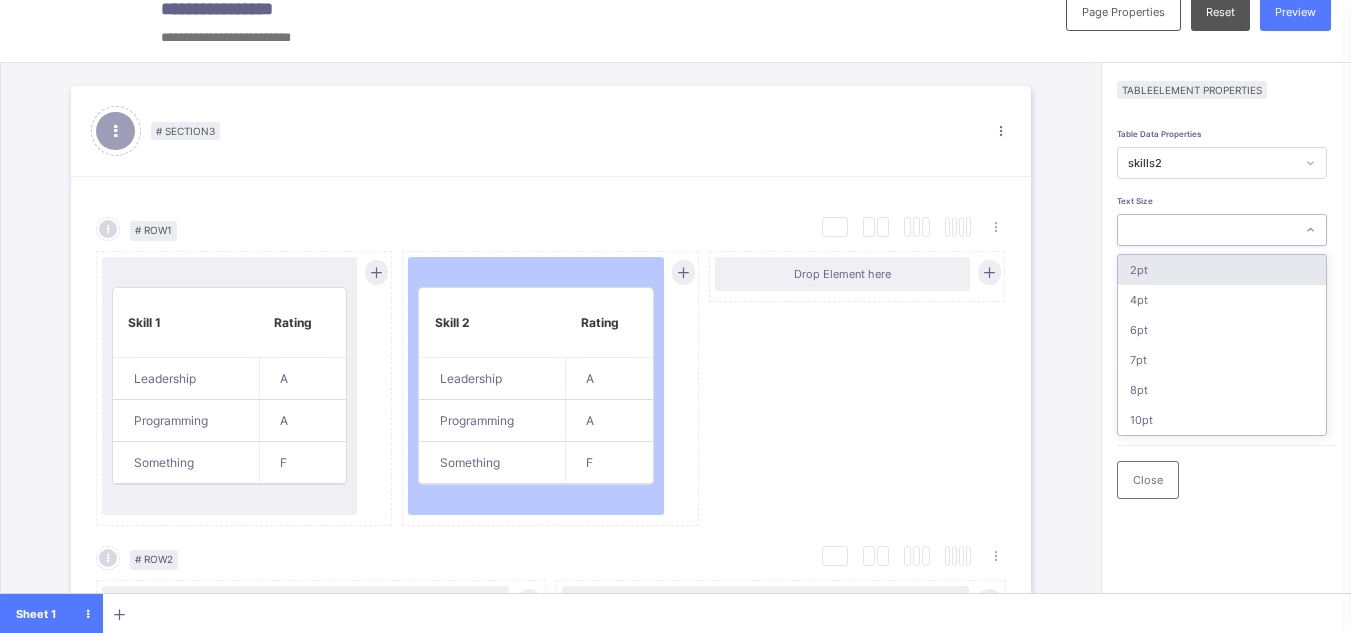 click at bounding box center (1206, 230) 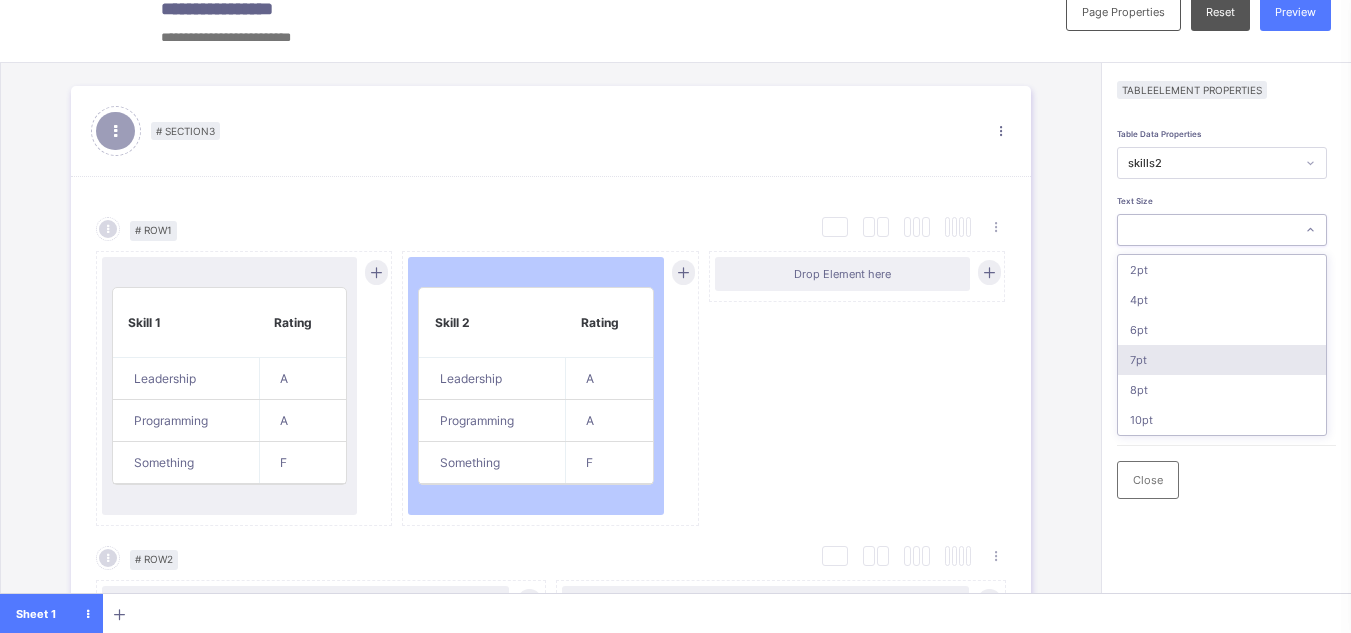click on "7pt" at bounding box center (1222, 360) 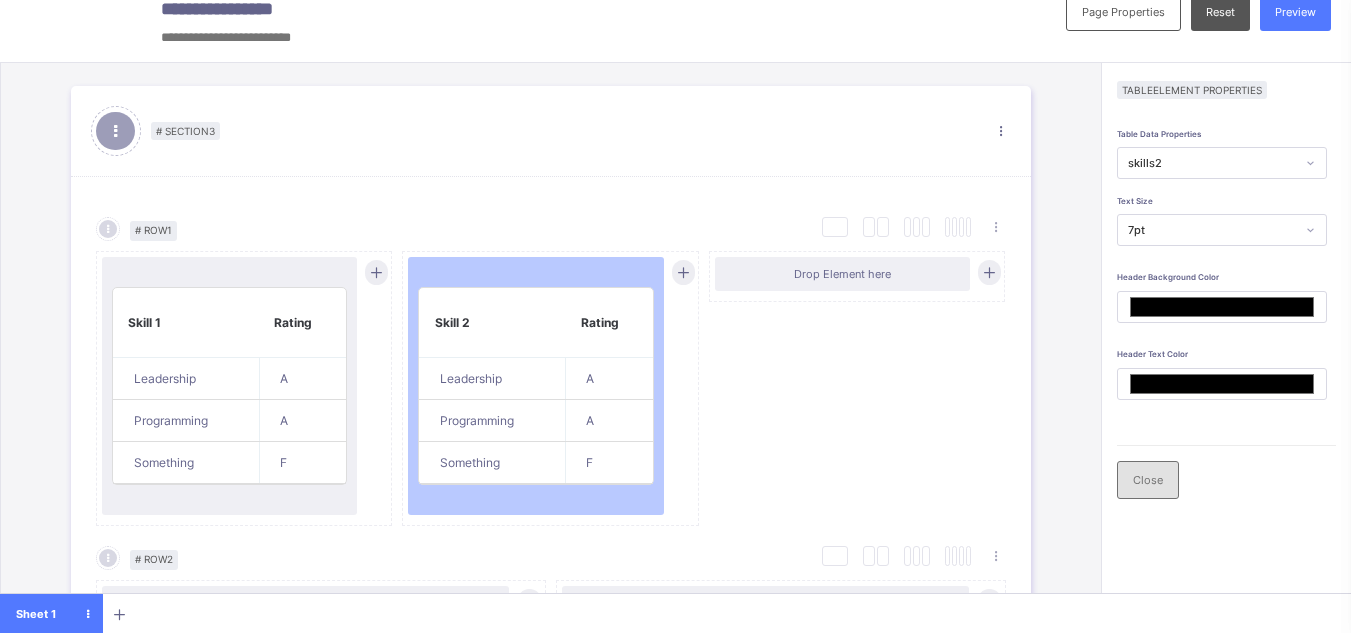 click on "Close" at bounding box center [1148, 480] 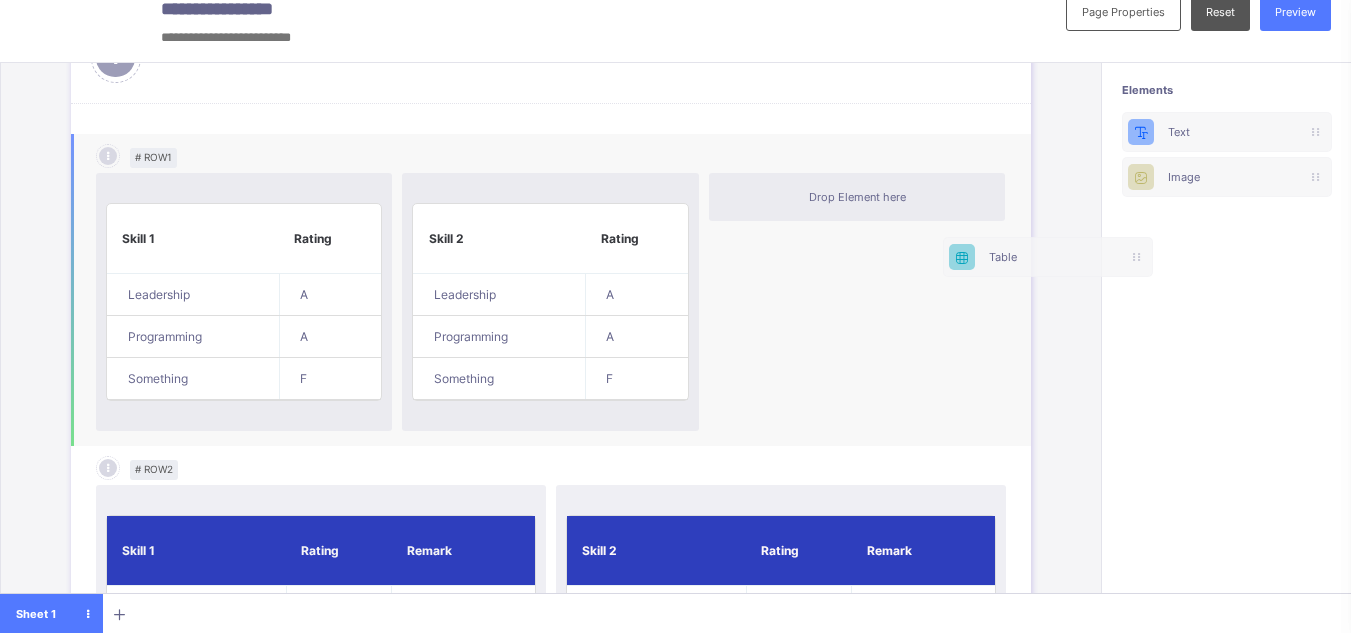 scroll, scrollTop: 22, scrollLeft: 15, axis: both 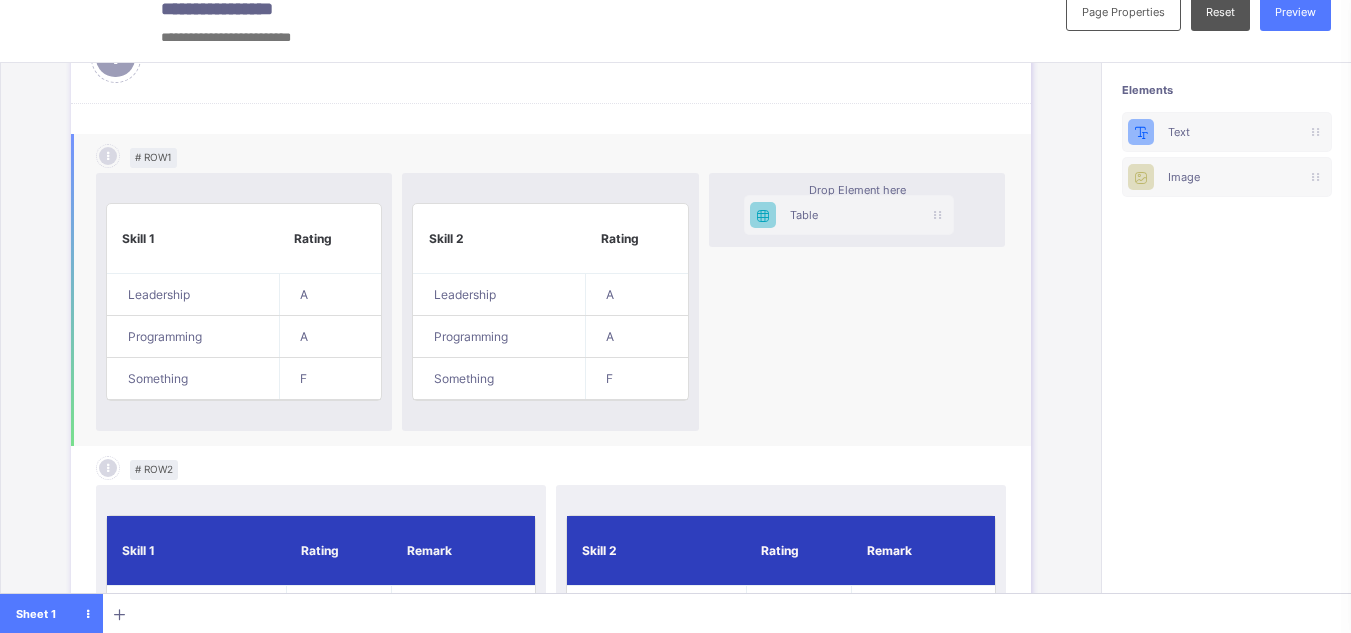drag, startPoint x: 1199, startPoint y: 225, endPoint x: 797, endPoint y: 219, distance: 402.04477 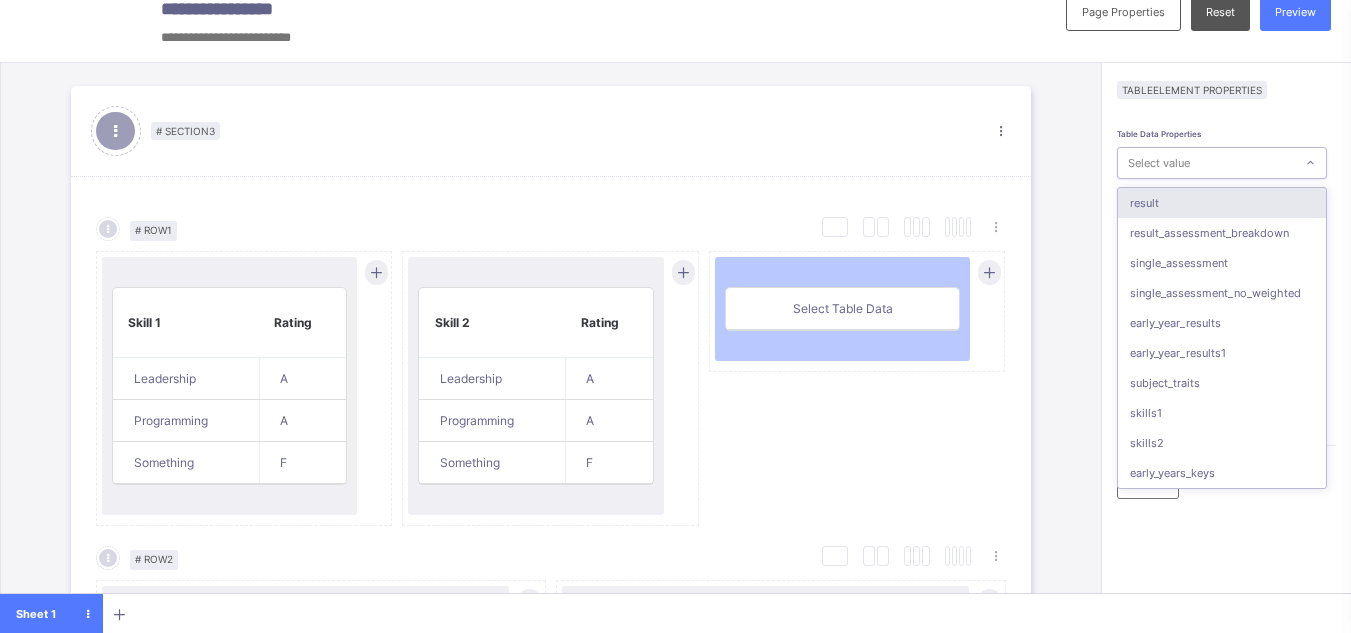 click on "Select value" at bounding box center (1206, 163) 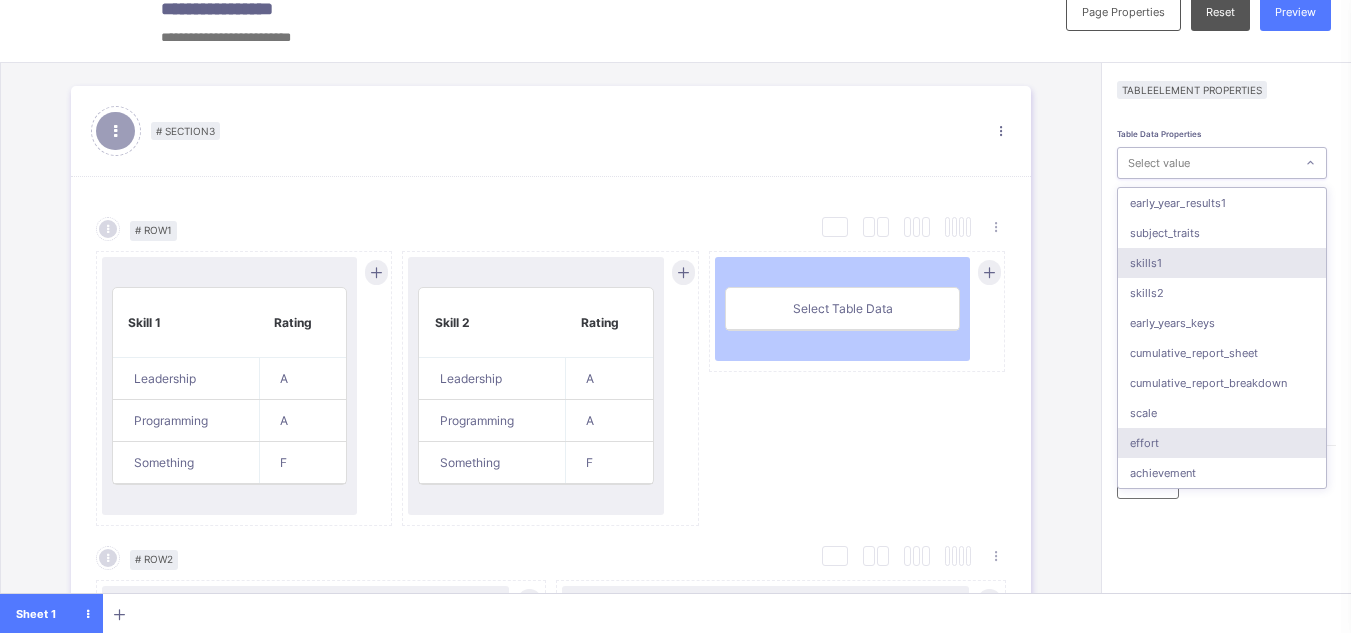 scroll, scrollTop: 180, scrollLeft: 0, axis: vertical 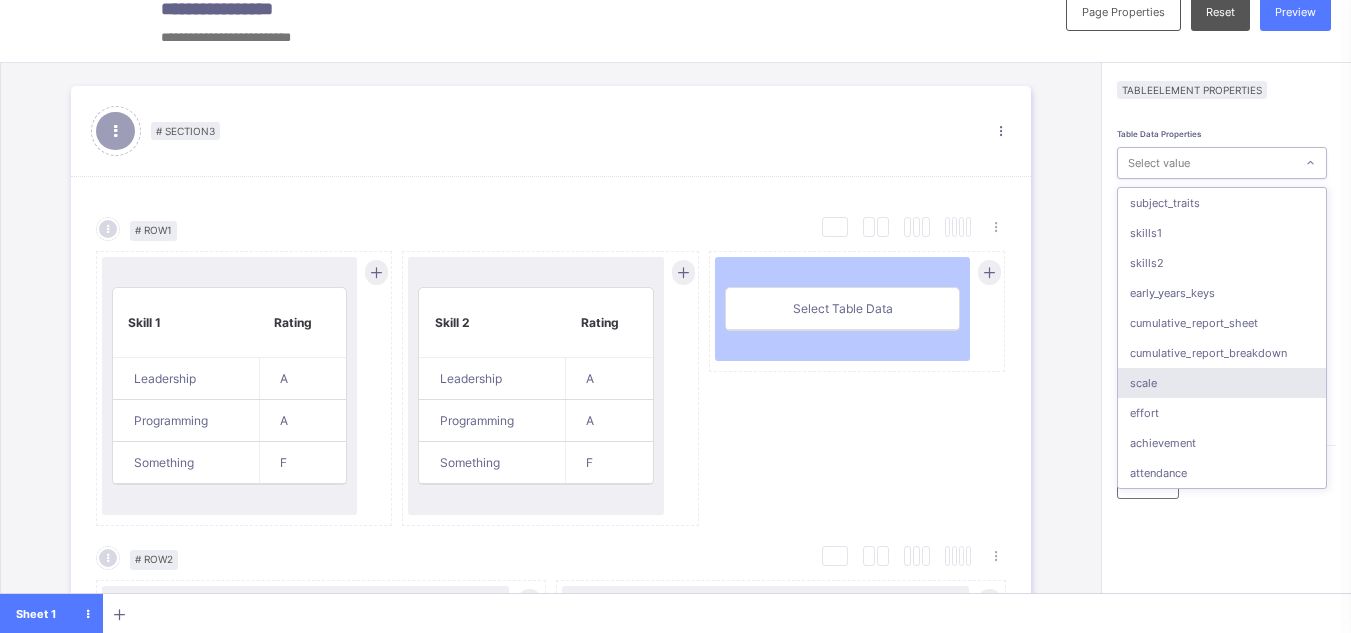 click on "scale" at bounding box center (1222, 383) 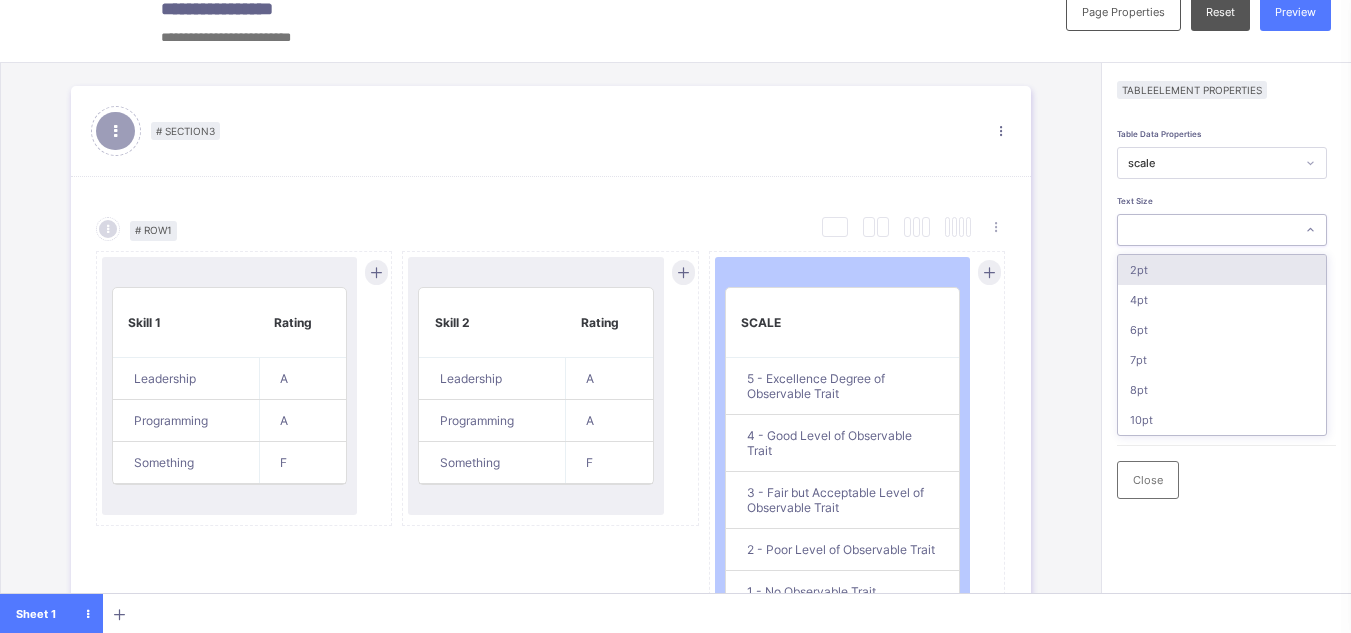 click at bounding box center [1206, 230] 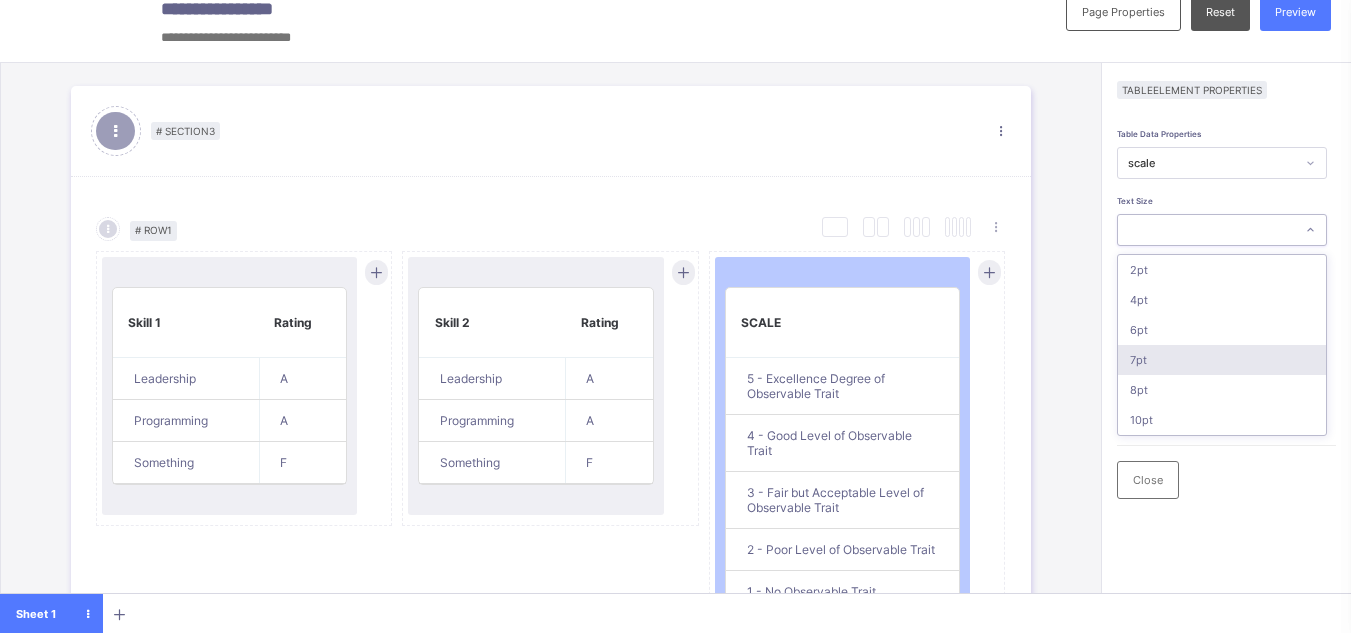 click on "7pt" at bounding box center (1222, 360) 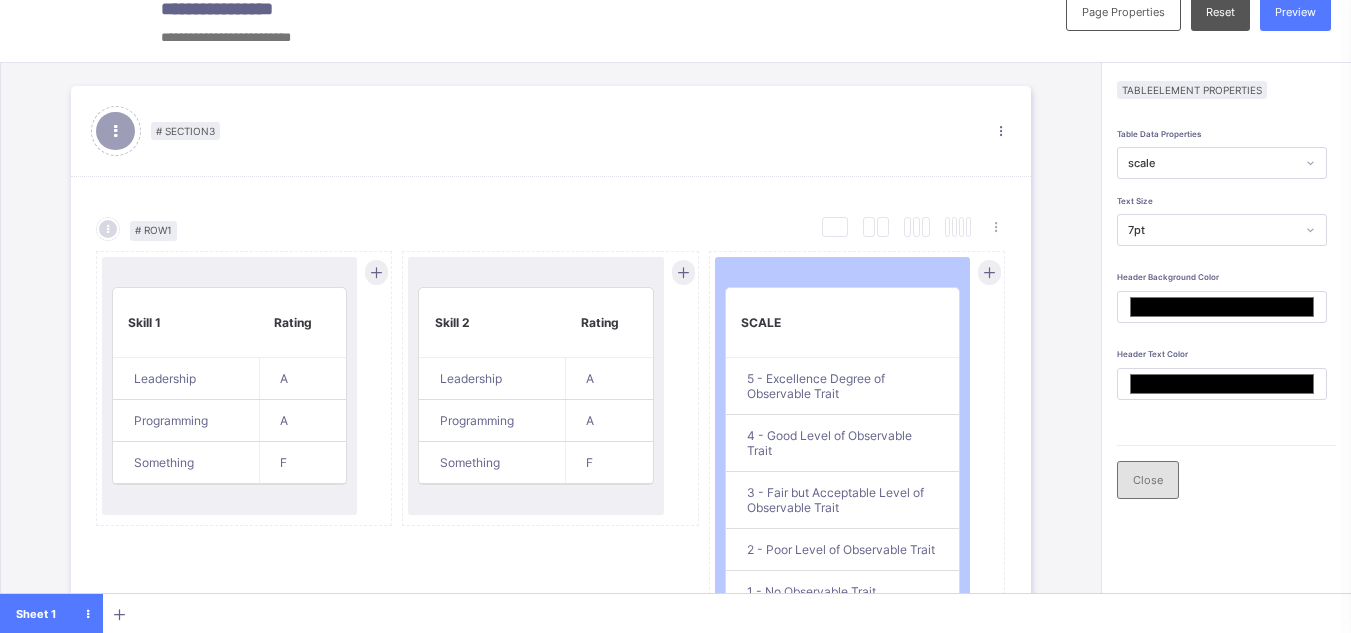 click on "Close" at bounding box center (1148, 480) 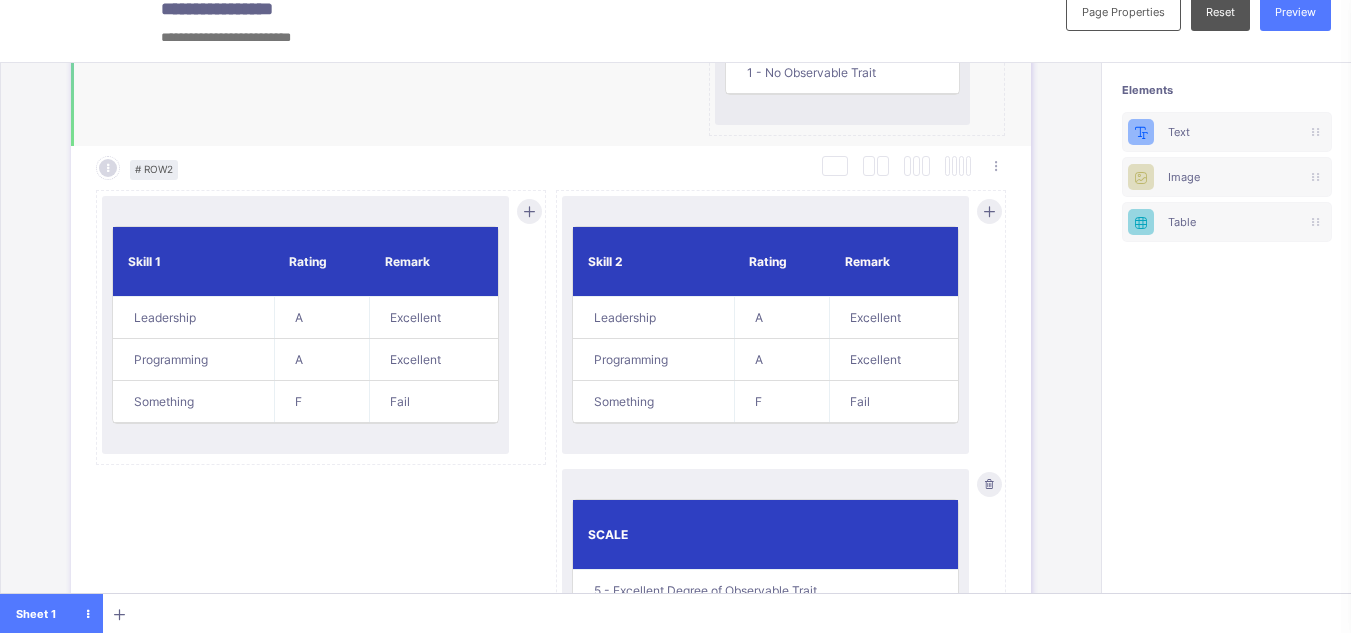 scroll, scrollTop: 2092, scrollLeft: 0, axis: vertical 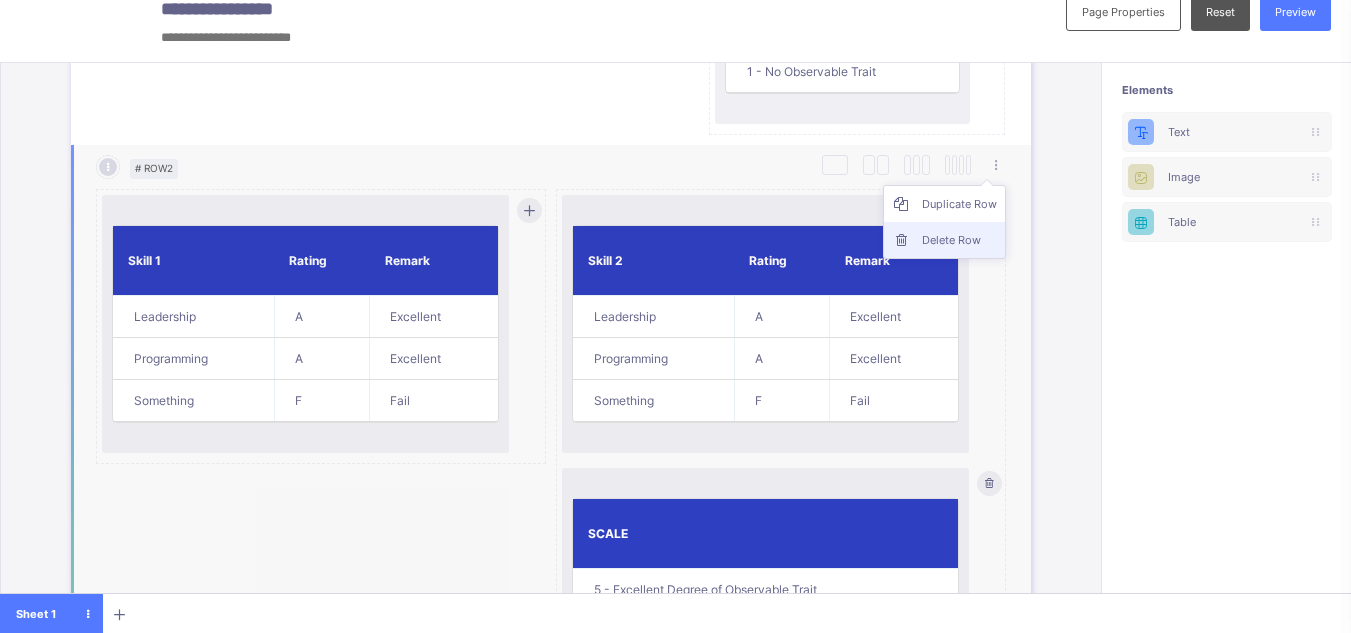 click on "Delete Row" at bounding box center (959, 240) 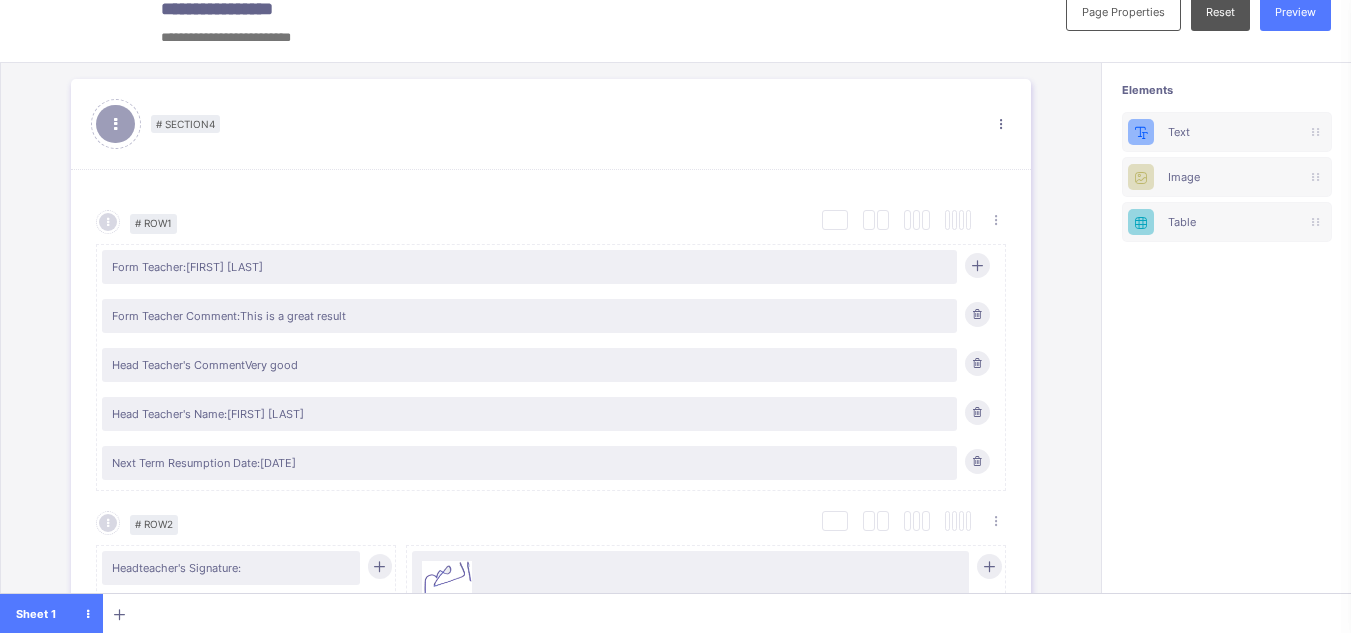 scroll, scrollTop: 2307, scrollLeft: 0, axis: vertical 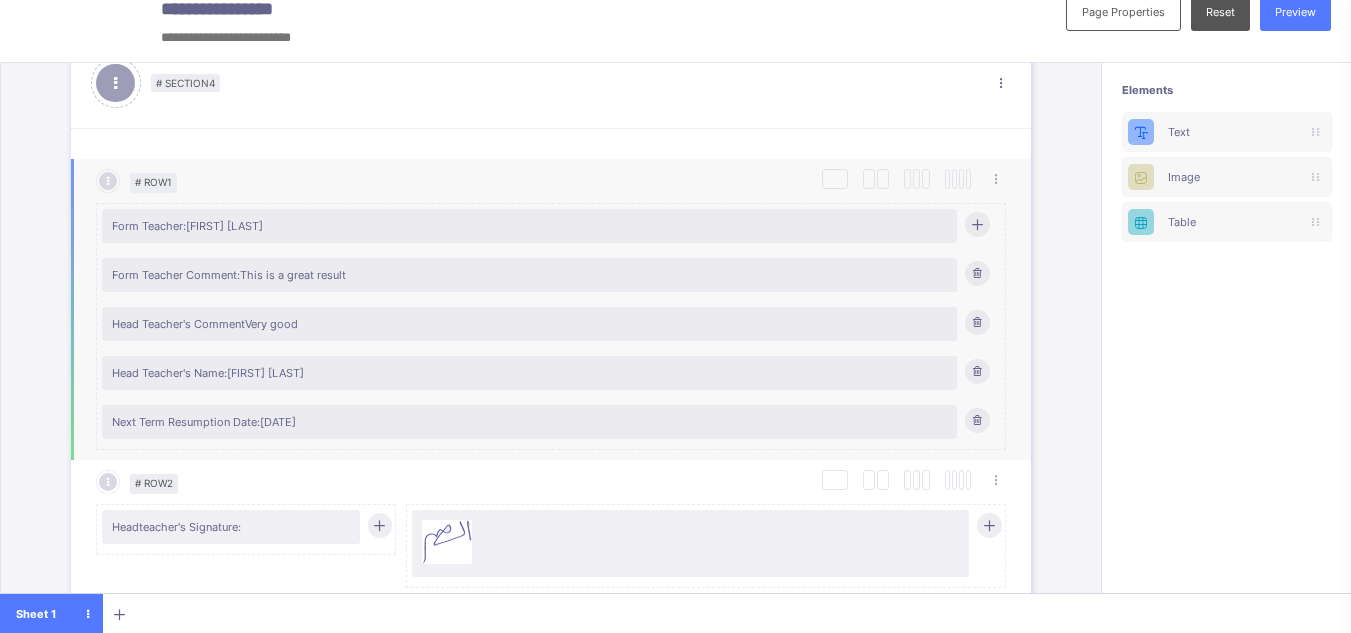 click on "Form Teacher:   Makinwa Oladele" at bounding box center [529, 226] 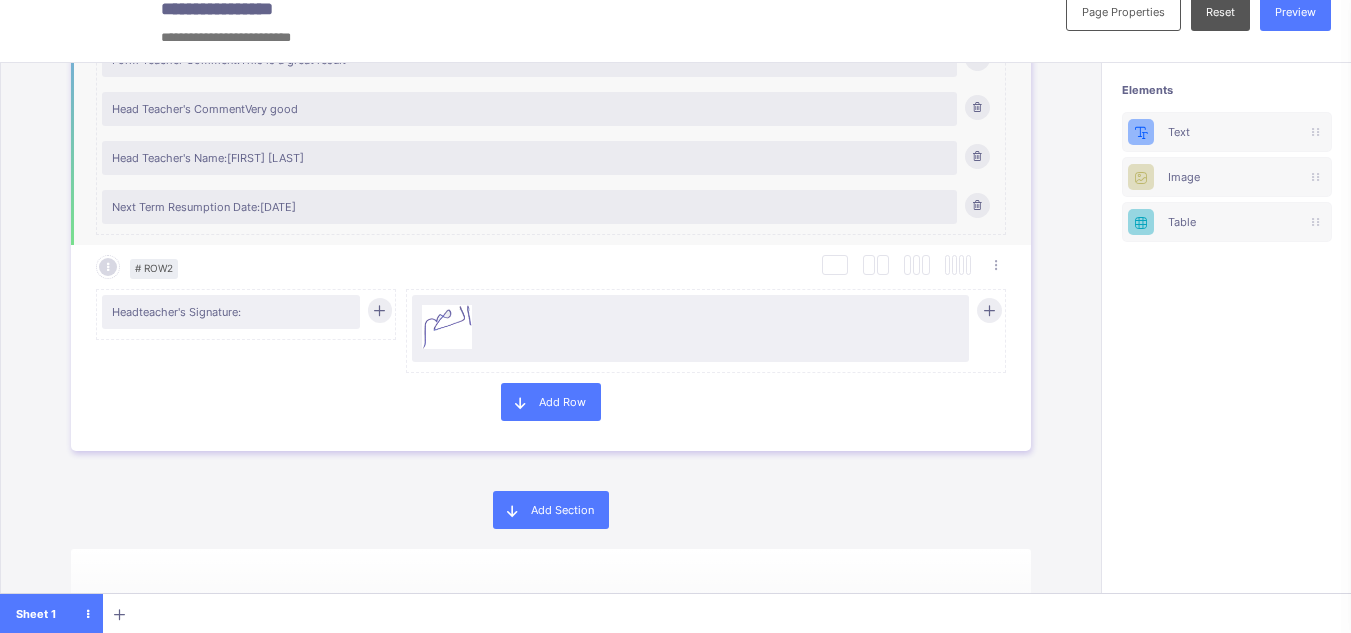 scroll, scrollTop: 2578, scrollLeft: 0, axis: vertical 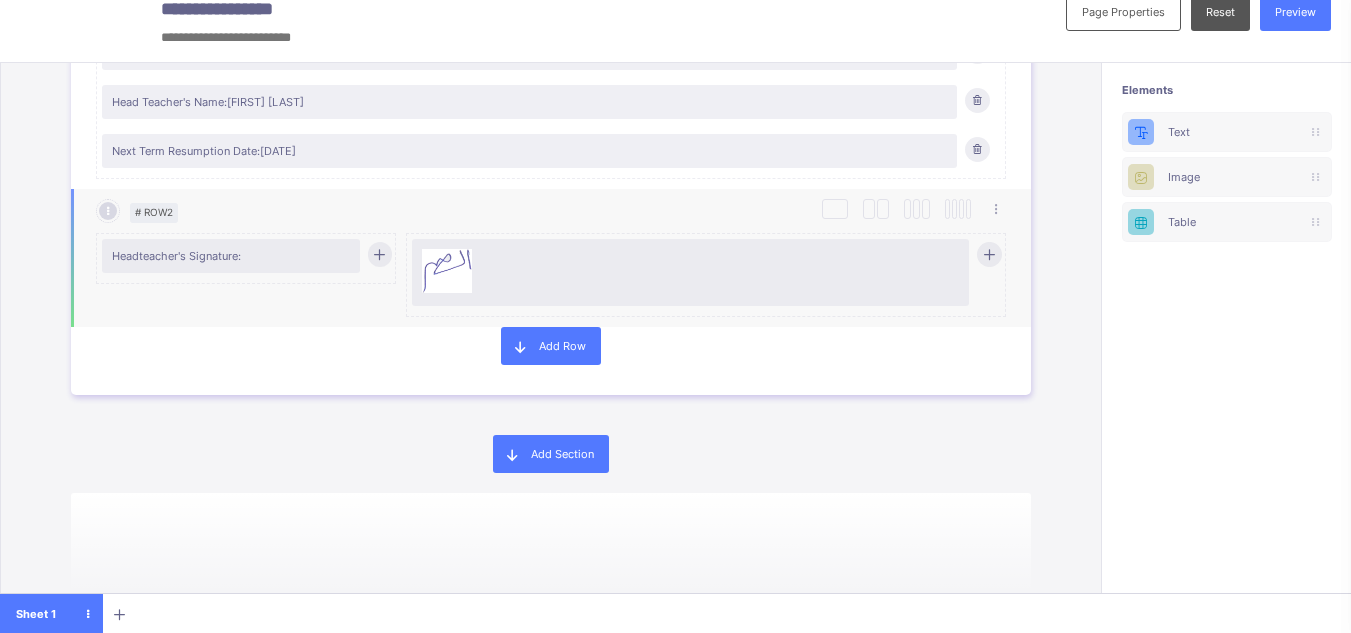 click at bounding box center (690, 272) 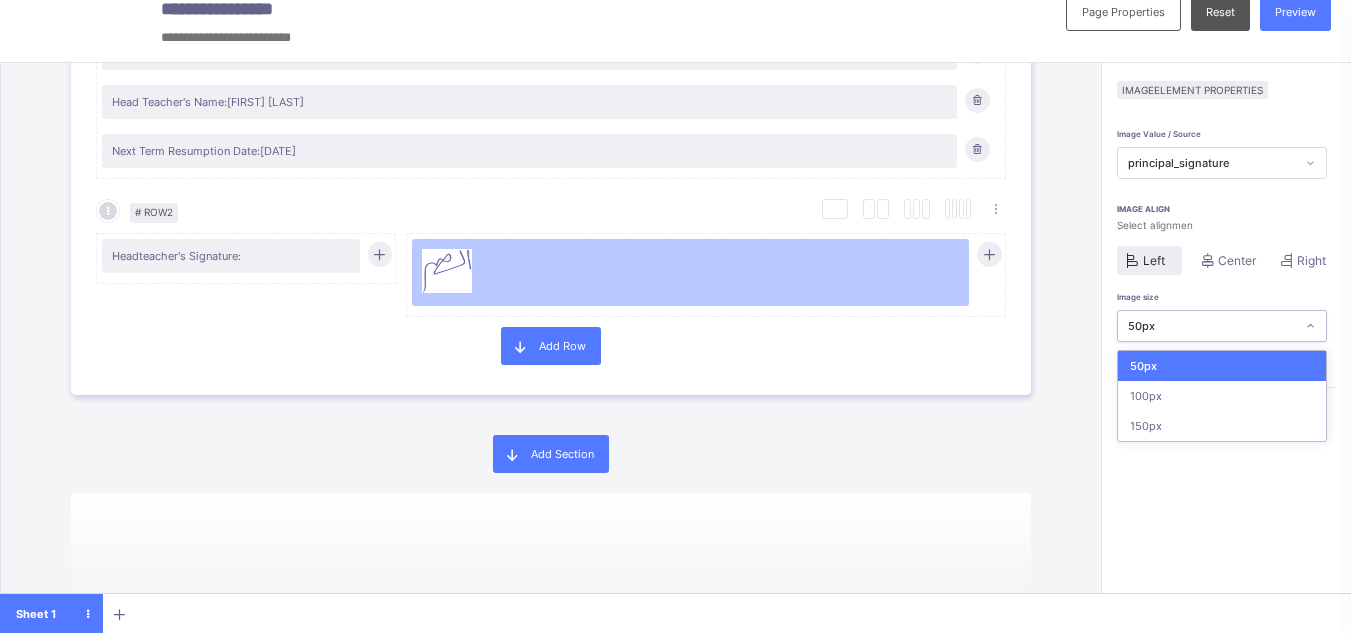 click on "50px" at bounding box center [1212, 326] 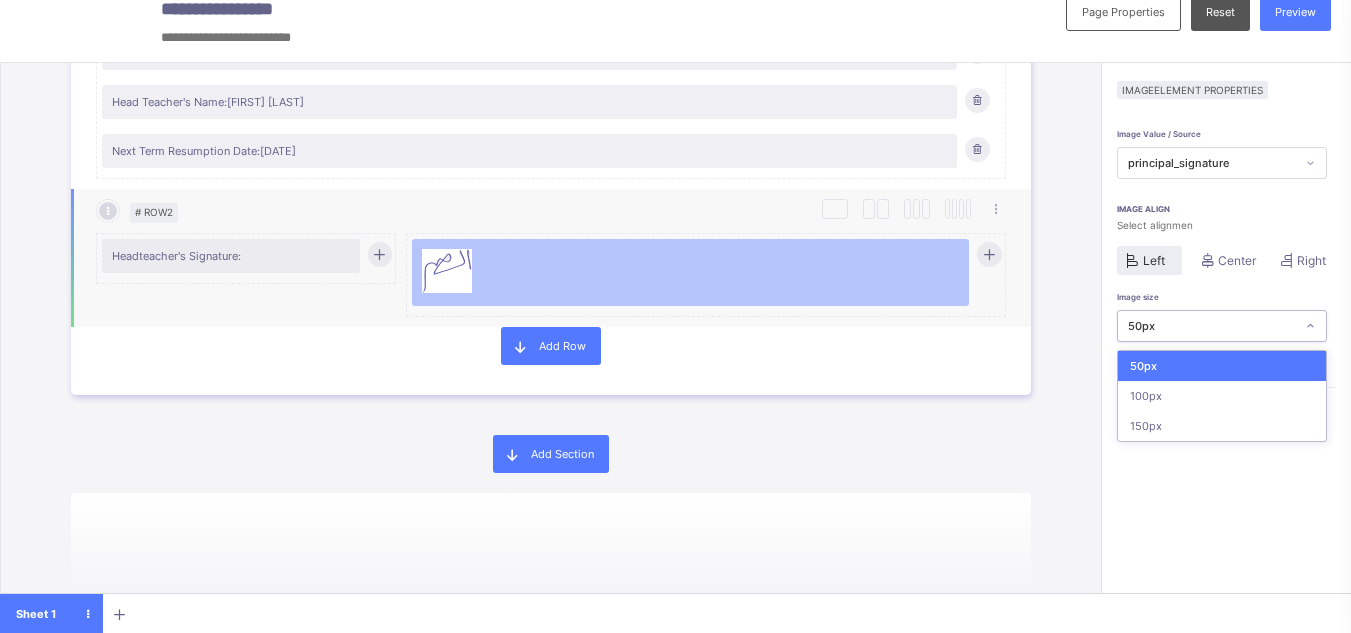 click on "Headteacher's Signature:" at bounding box center (231, 256) 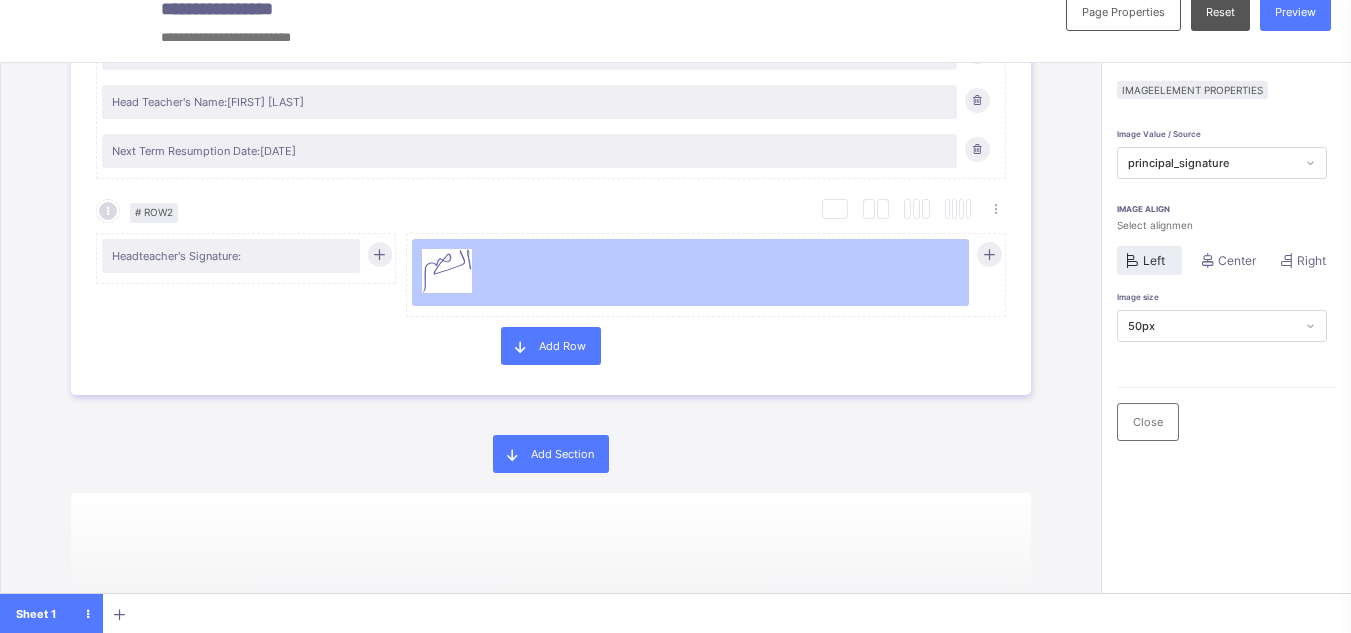 click on "# Section  1   Section Properties Duplicate Section Delete Section Select Column Layout Cancel   # Row  1   Duplicate Row Delete Row Savannah College of Art and Design Motto:  The university for Creative Careers Savannah, GA 31402-2072 USA Select Column Layout Cancel   # Row  2   Duplicate Row Delete Row Name:  Taylor Manixa Gender:  Male or Female Class:  JSS 1 Gold No. In Class:  6 Term:  First Term Session:  2021-2022 Final Grade:  C Final Average:  70.3 Total Score:  614.8 Class Average:  74.86 Highest In Class:  89.25 Lowest In Class:  51.66 Add Row   # Section  2   Section Properties Duplicate Section Delete Section Select Column Layout Cancel   # Row  1   Duplicate Row Delete Row Subjects CA 1 CA 2 CA 3 CA 4 Total Grade Low. In Class High. In Class Class Average Remark D great 10.22 13.5 10.22 25.41 3 Mathematics 74 63.68 89 A great 10.22 13.5 10.22 25.41 3 English 74 63.68 89 D great 10.22 13.5 10.22 25.41 3 Biology 74 63.68 89 D great 10.22 13.5 10.22 25.41 3 Hausa 74 63.68 89 A great 10.22 13.5 3" at bounding box center [550, -931] 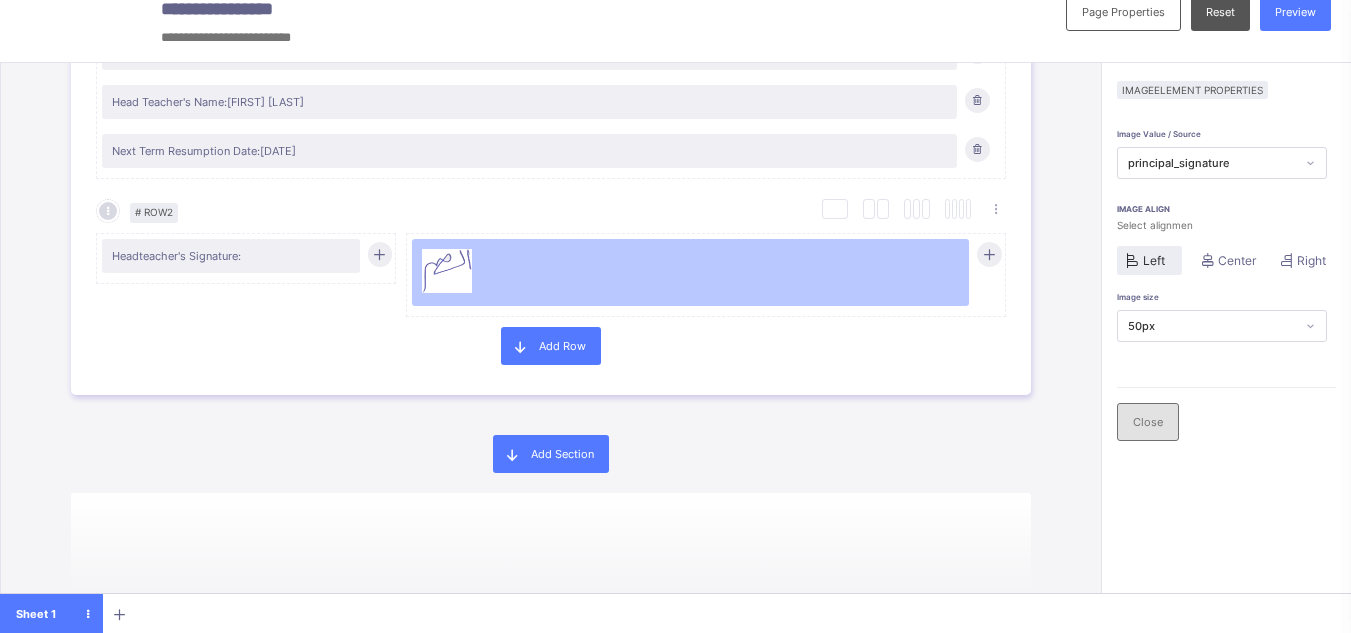 click on "Close" at bounding box center (1148, 422) 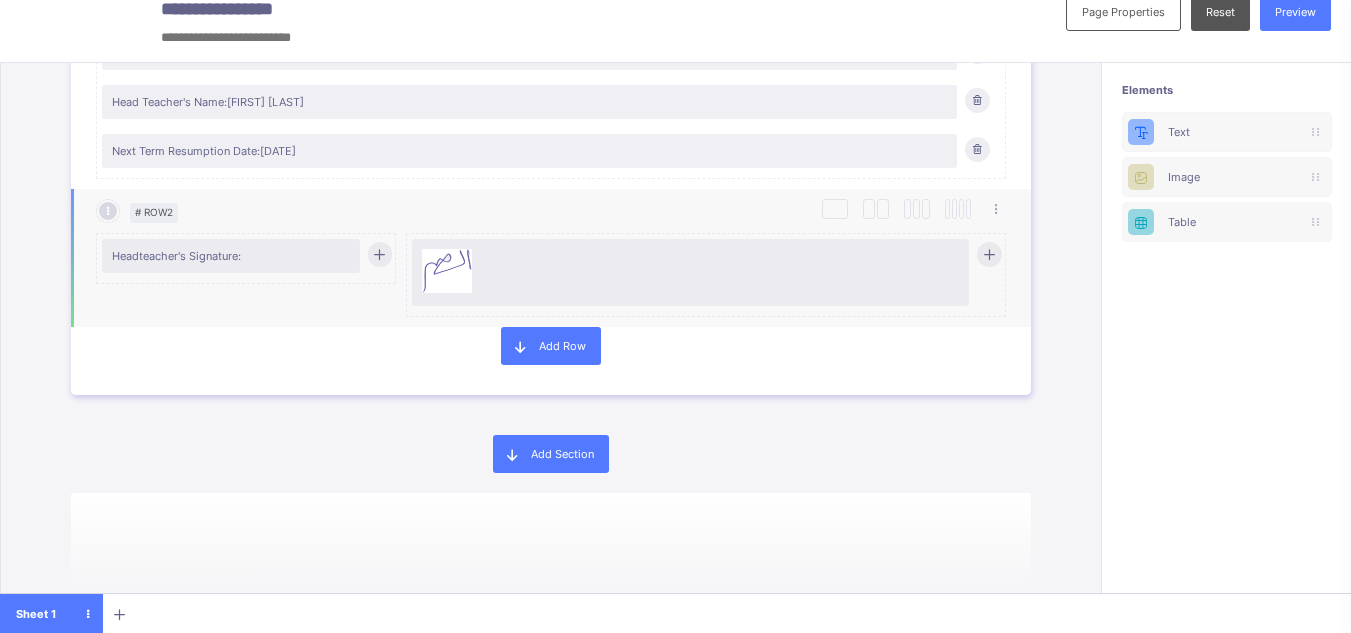 click on "Headteacher's Signature:" at bounding box center (231, 256) 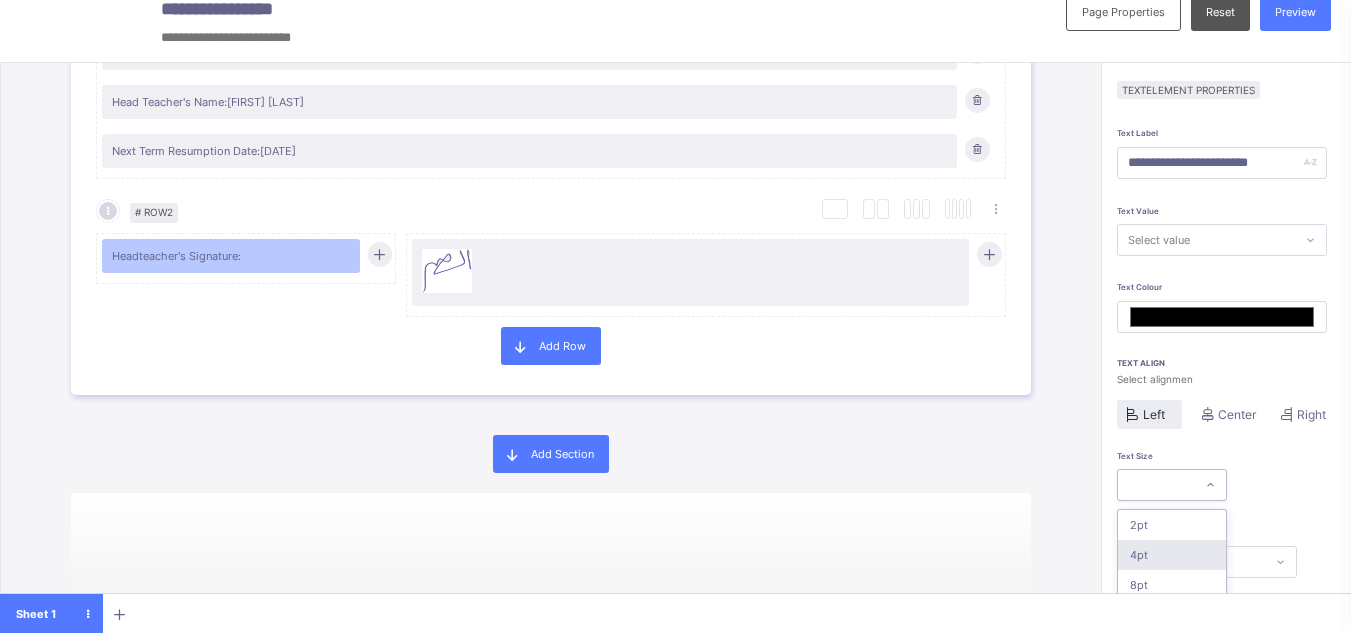 scroll, scrollTop: 159, scrollLeft: 0, axis: vertical 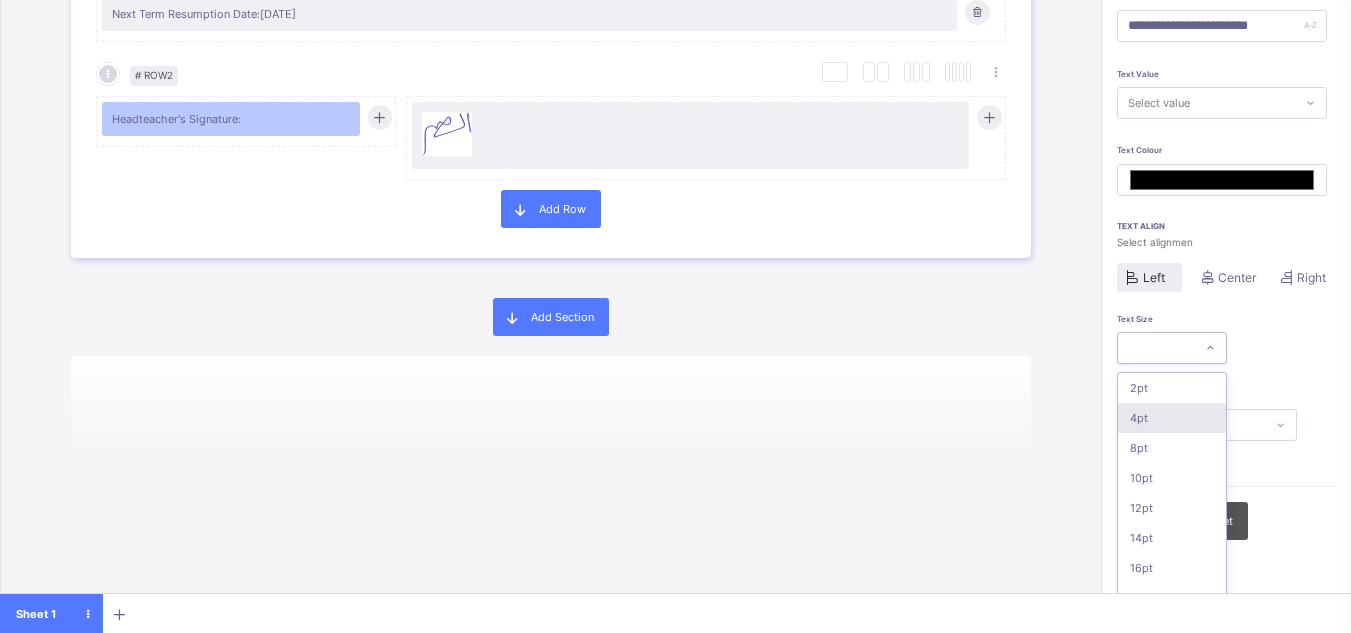 click on "option 4pt focused, 2 of 16. 16 results available. Use Up and Down to choose options, press Enter to select the currently focused option, press Escape to exit the menu, press Tab to select the option and exit the menu. 2pt 4pt 8pt 10pt 12pt 14pt 16pt 18pt 20pt 26pt 30pt 33pt 36pt 40pt 44pt 48pt" at bounding box center [1172, 348] 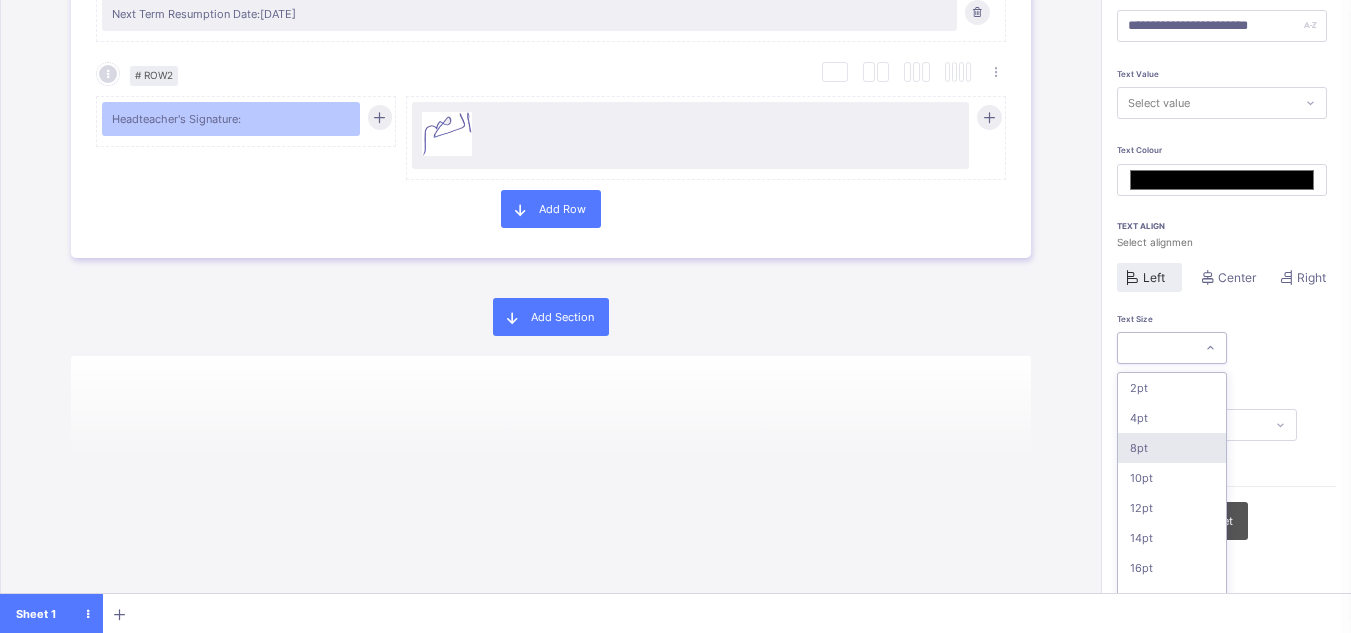 click on "8pt" at bounding box center (1172, 448) 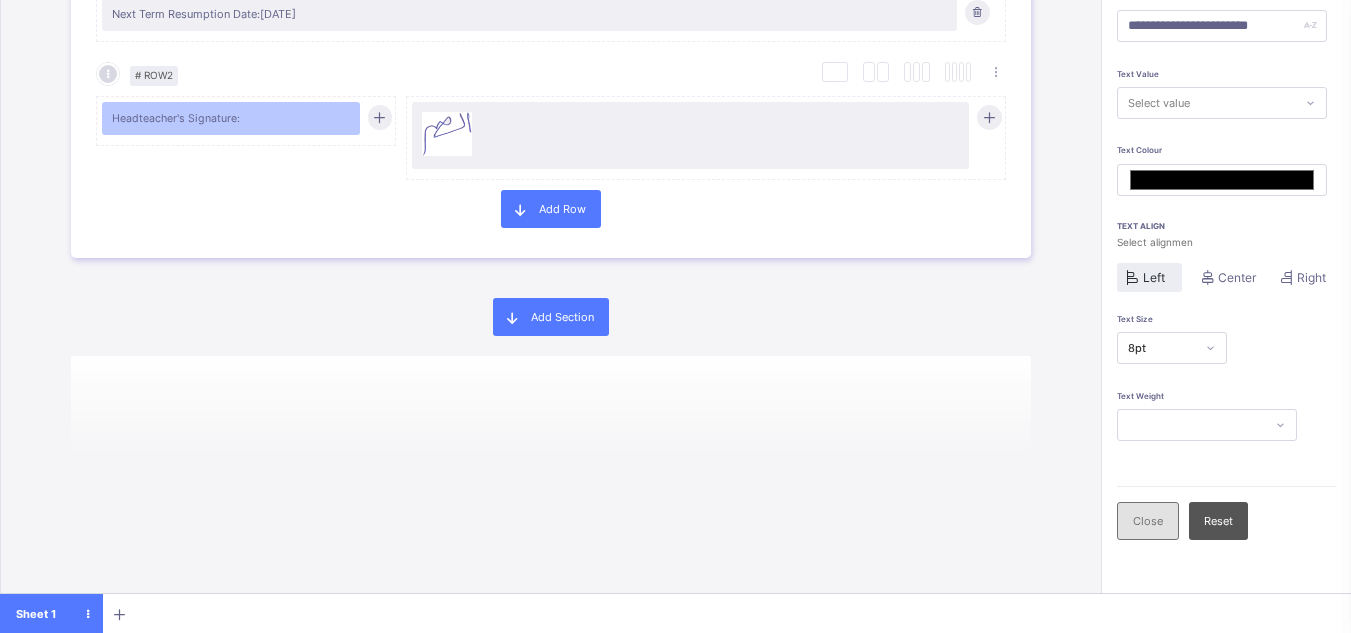 click on "Close" at bounding box center (1148, 521) 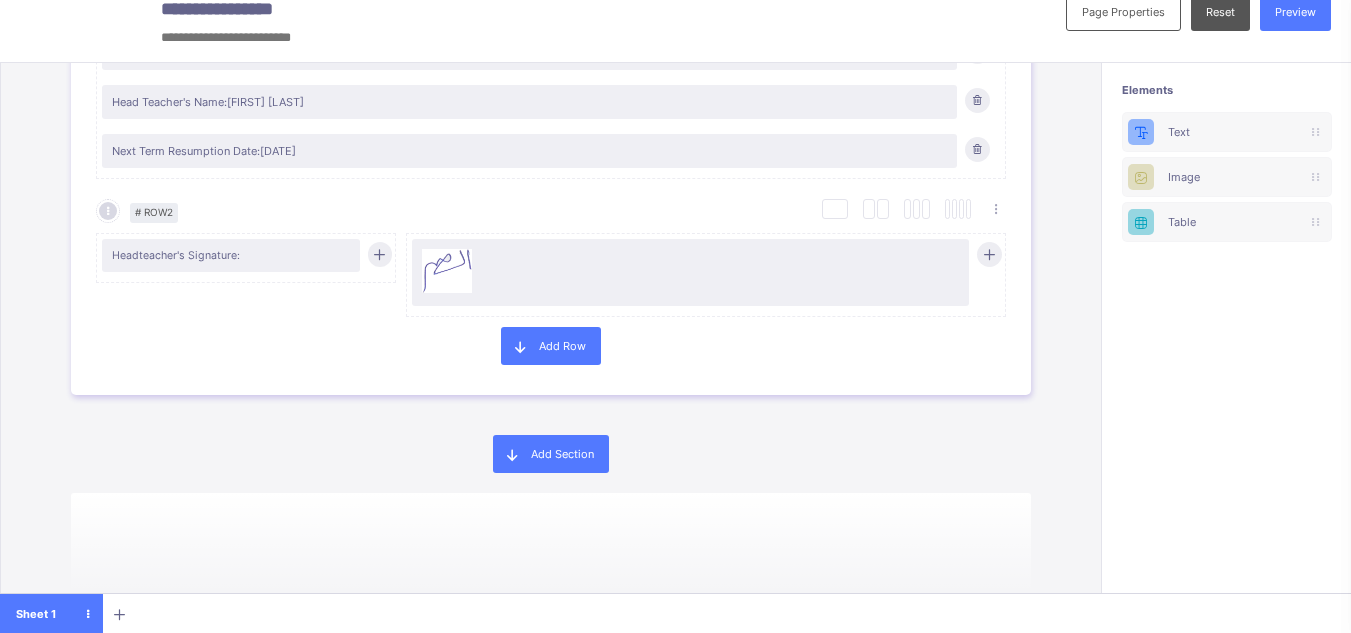 scroll, scrollTop: 22, scrollLeft: 0, axis: vertical 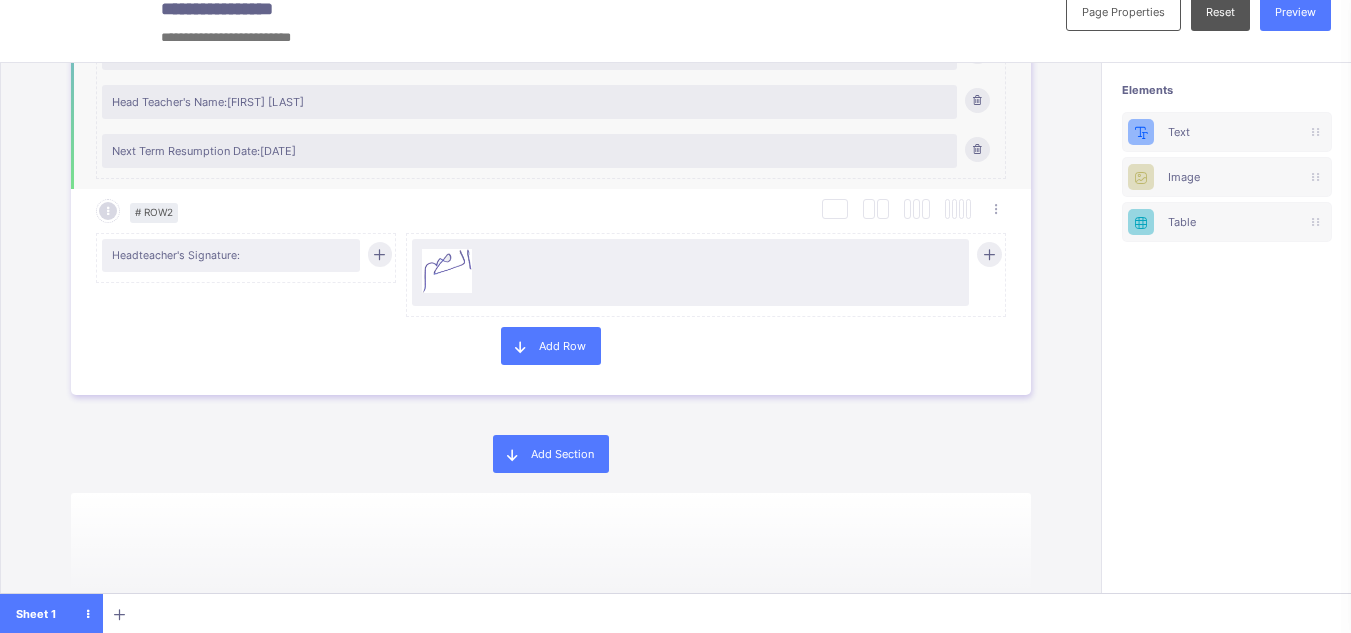 click on "Next Term Resumption Date:  2021-08-11" at bounding box center (529, 151) 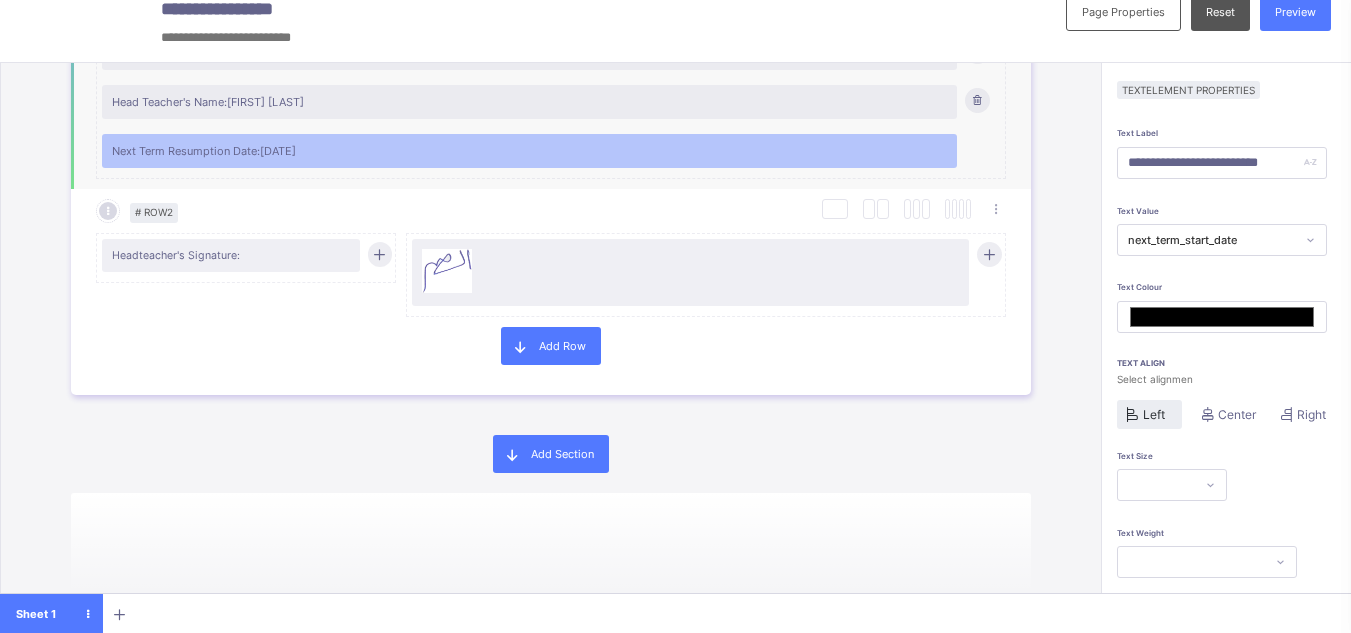 scroll, scrollTop: 159, scrollLeft: 0, axis: vertical 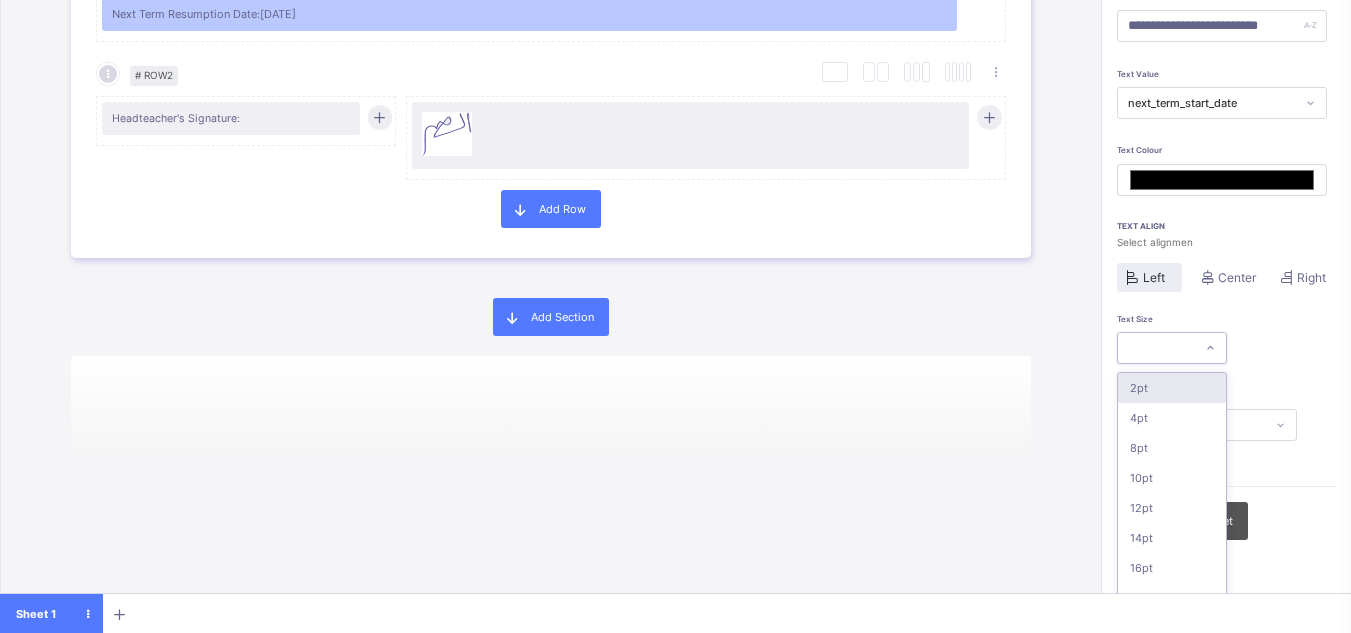 click at bounding box center (1210, 348) 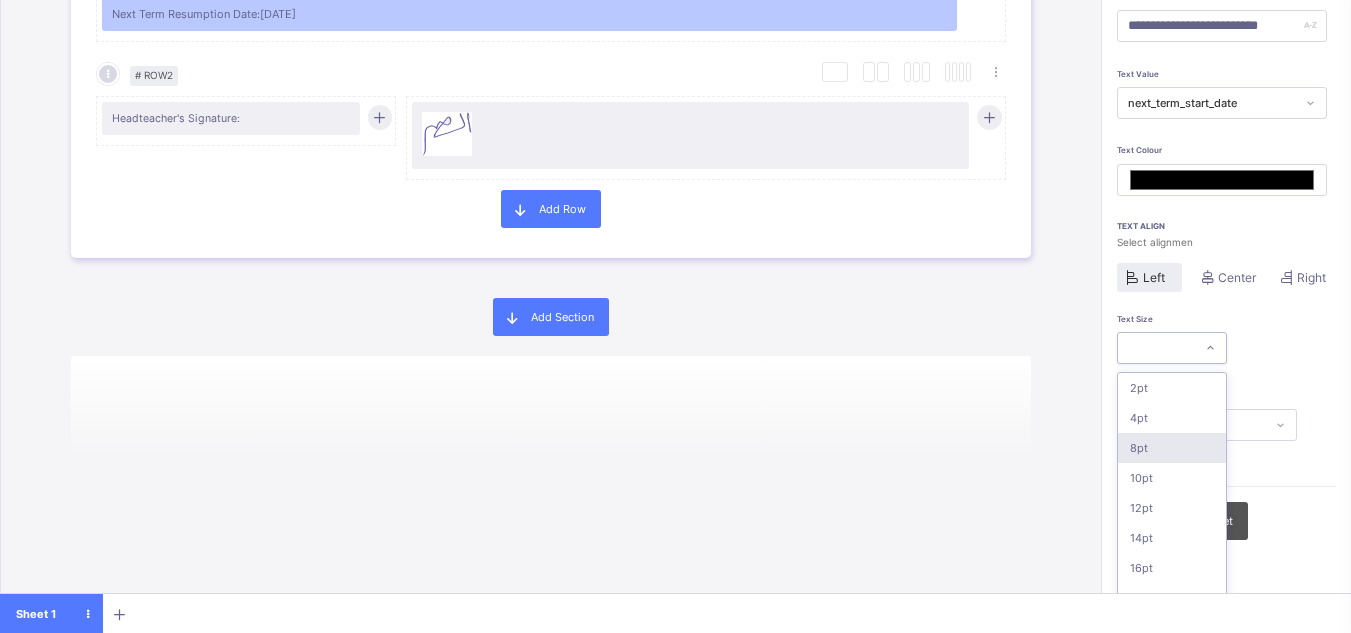 click on "8pt" at bounding box center [1172, 448] 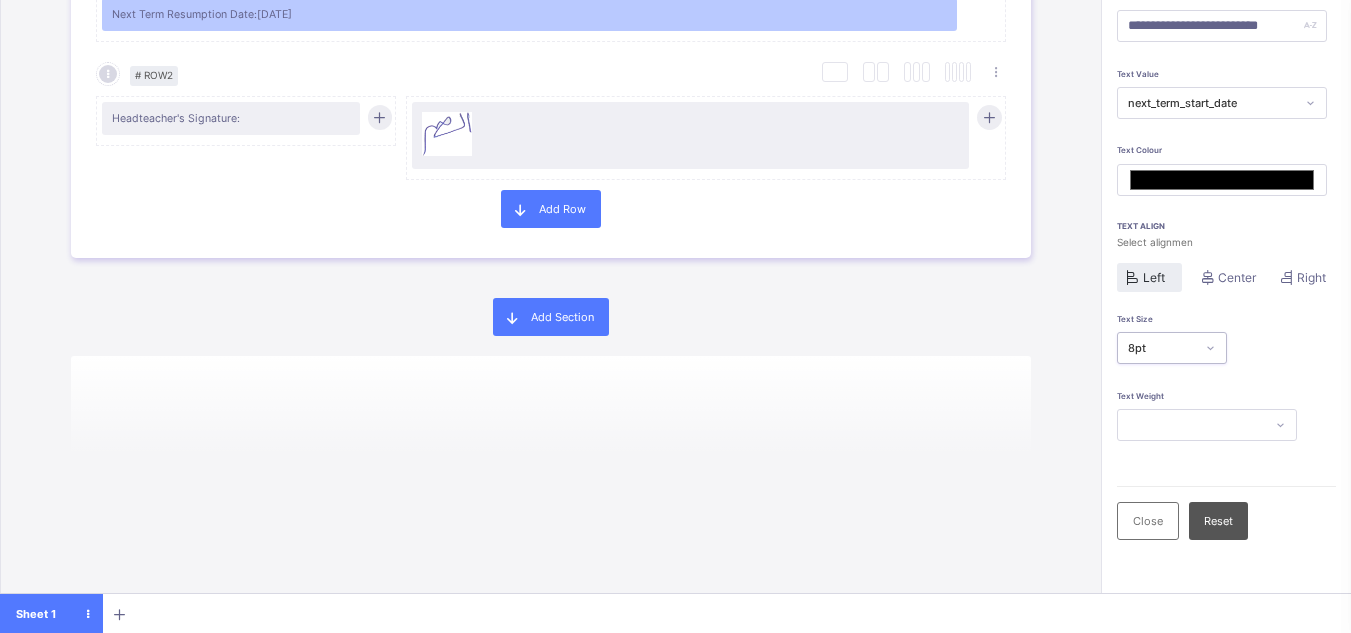 scroll, scrollTop: 2577, scrollLeft: 0, axis: vertical 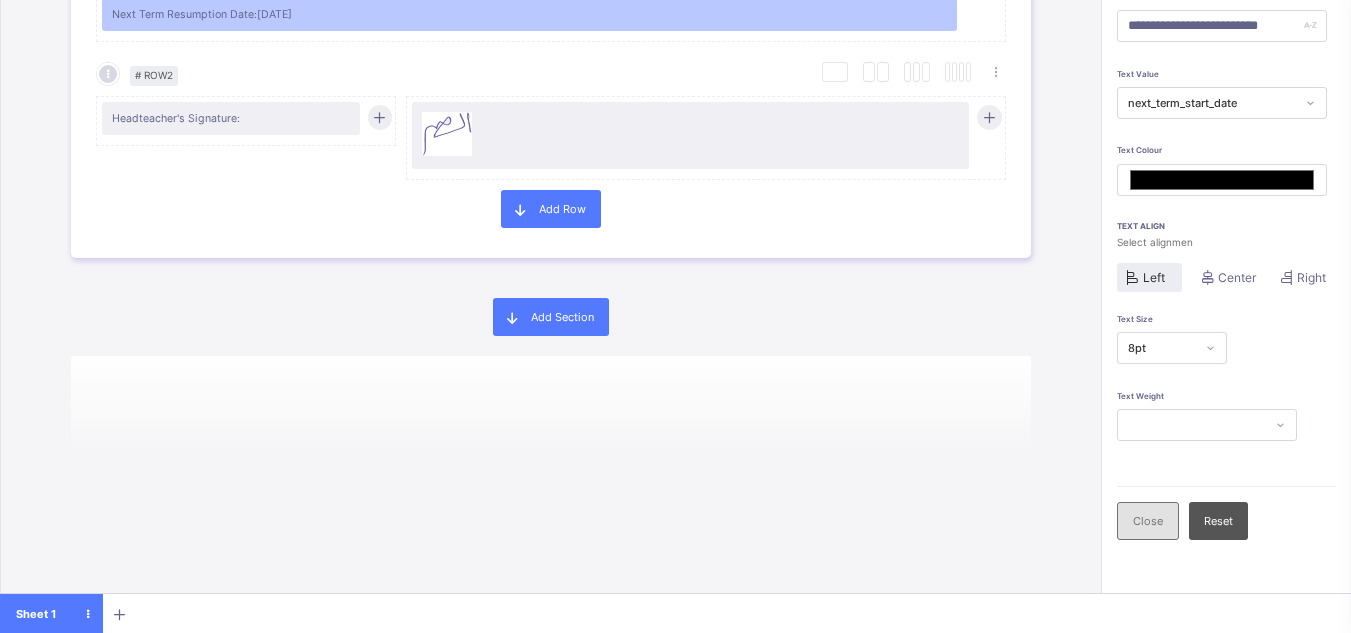 click on "Close" at bounding box center (1148, 521) 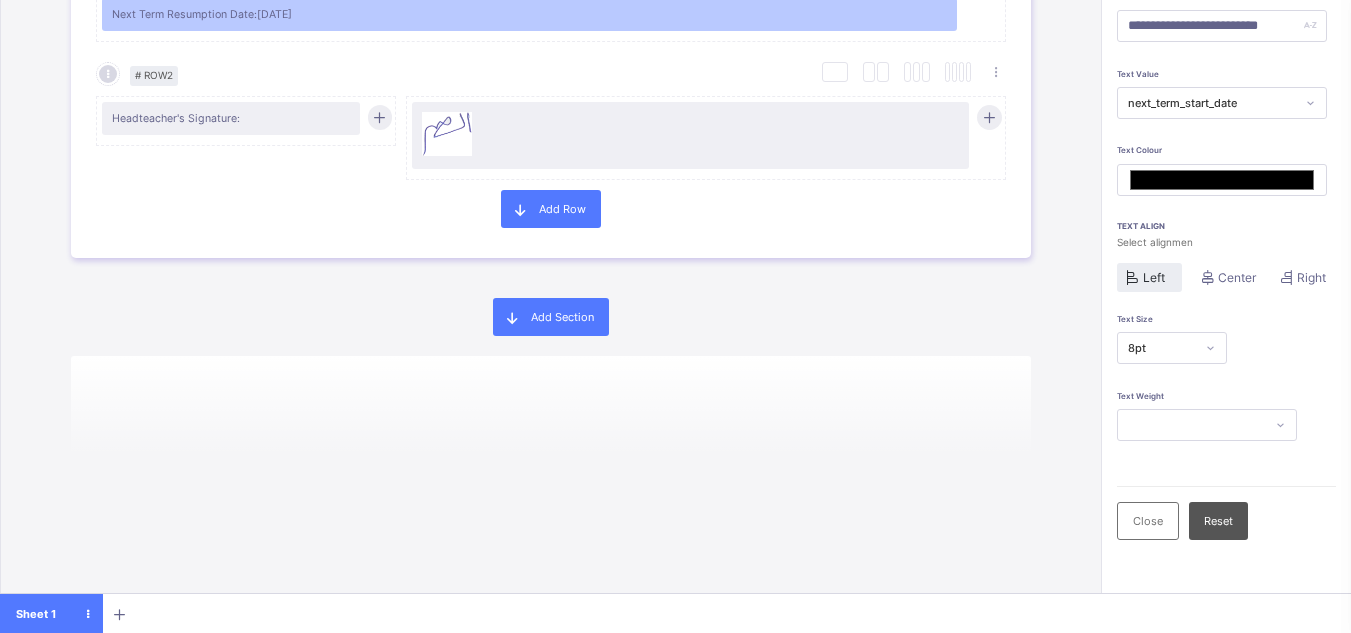 scroll, scrollTop: 22, scrollLeft: 0, axis: vertical 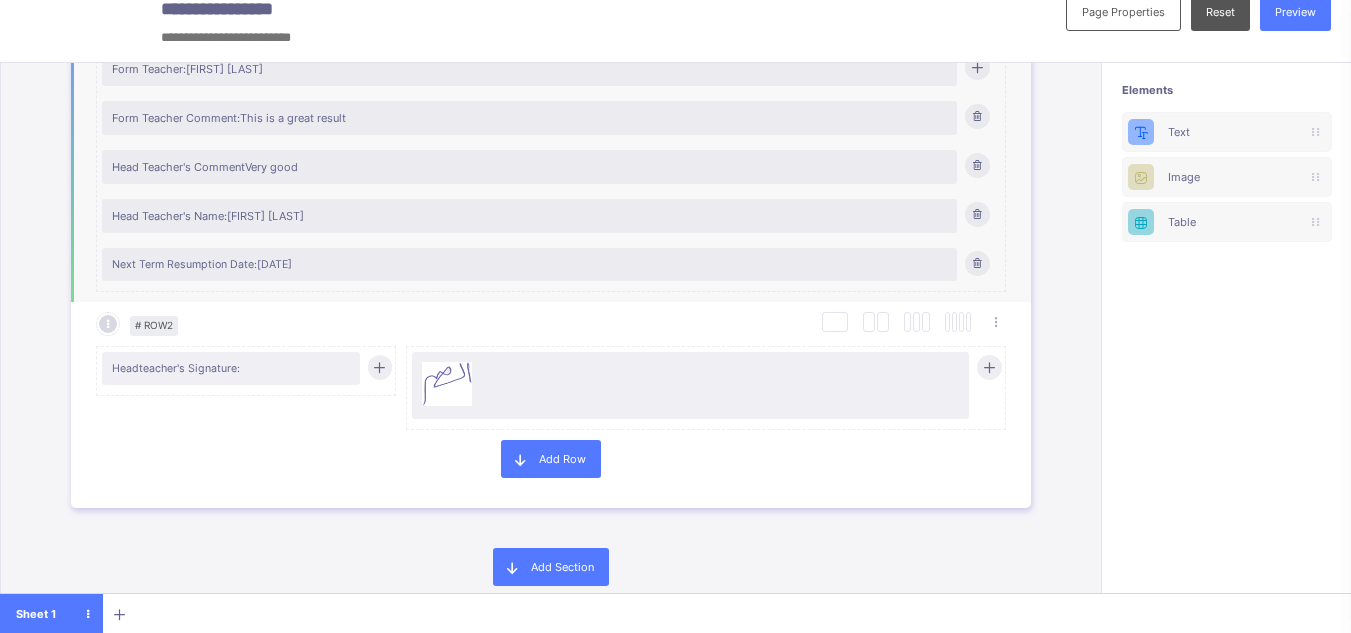 click on "Next Term Resumption Date:  2021-08-11" at bounding box center [529, 264] 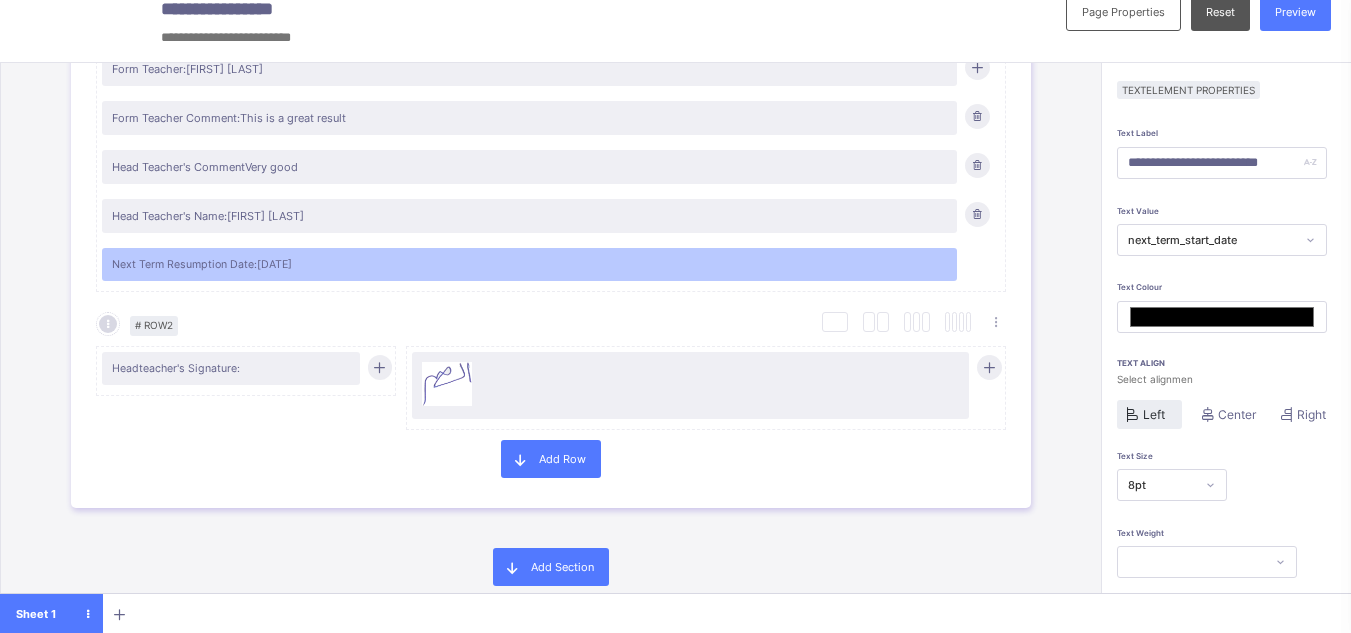 scroll, scrollTop: 159, scrollLeft: 0, axis: vertical 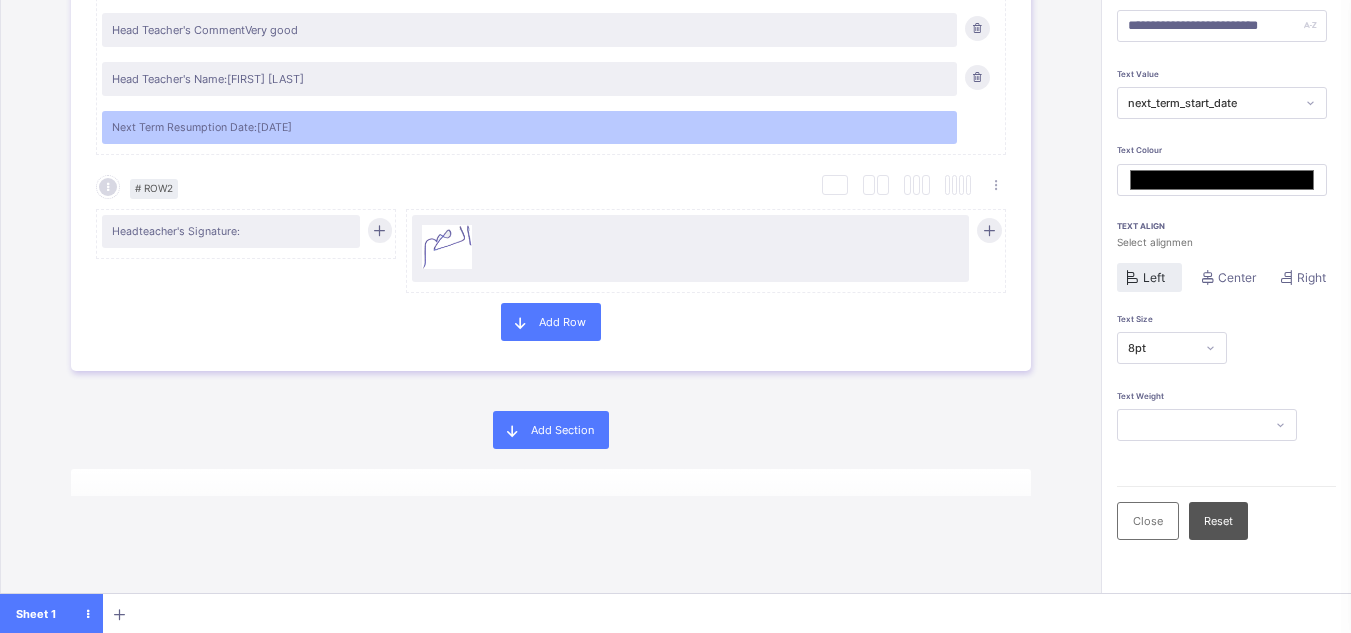 click on "8pt" at bounding box center (1172, 348) 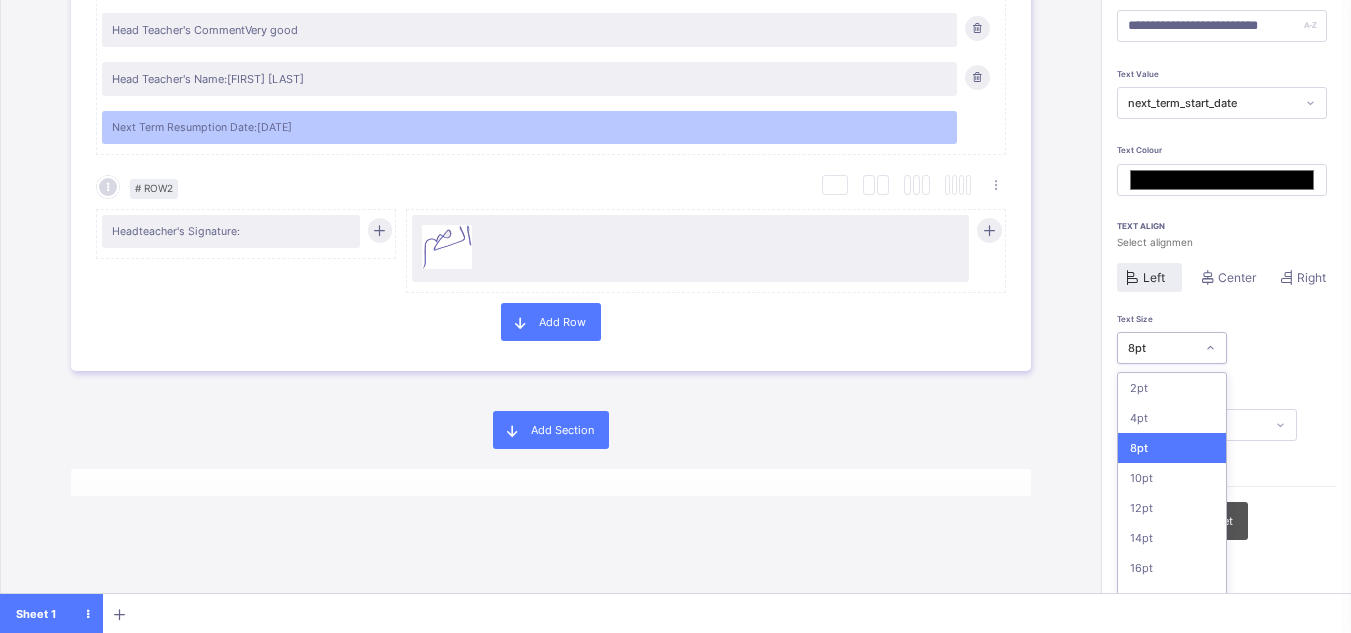 click on "8pt" at bounding box center [1172, 448] 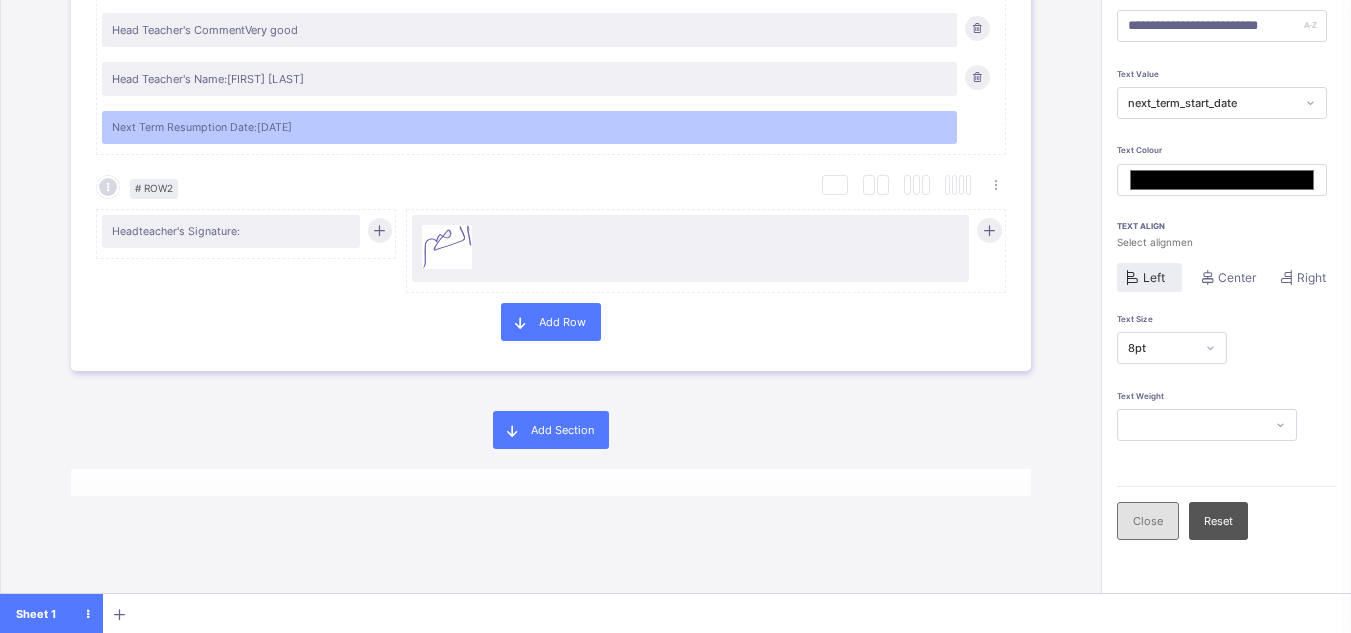 click on "Close" at bounding box center (1148, 521) 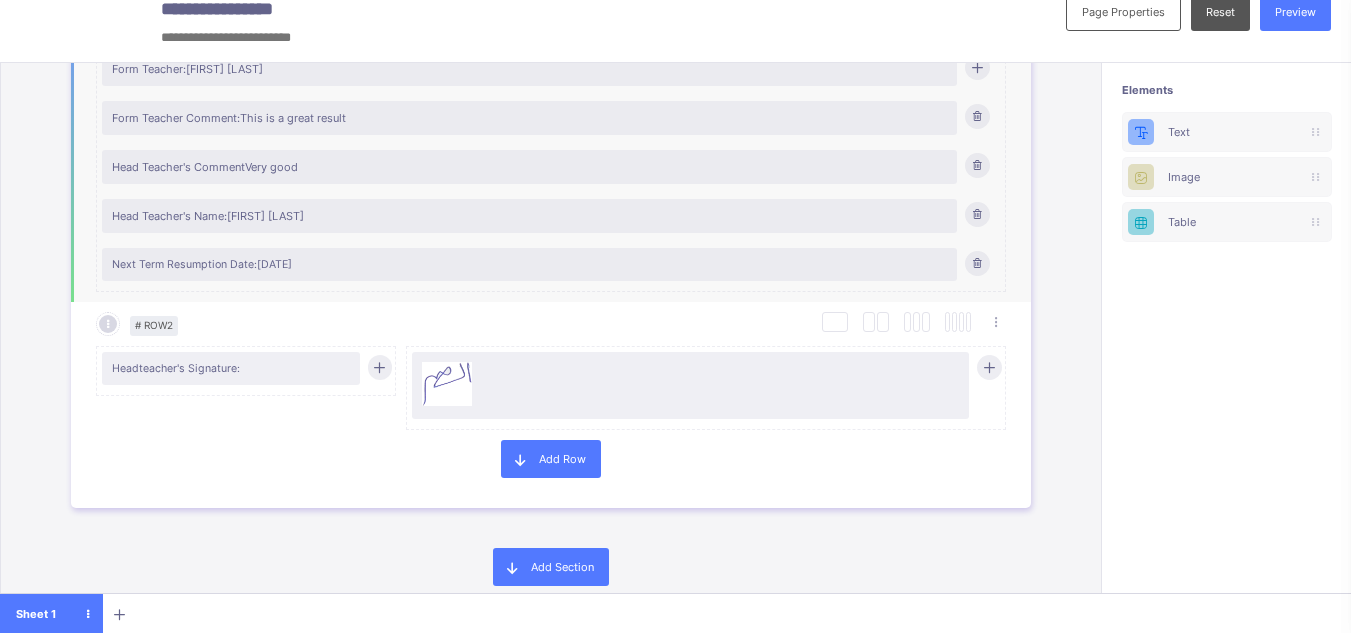 scroll, scrollTop: 22, scrollLeft: 0, axis: vertical 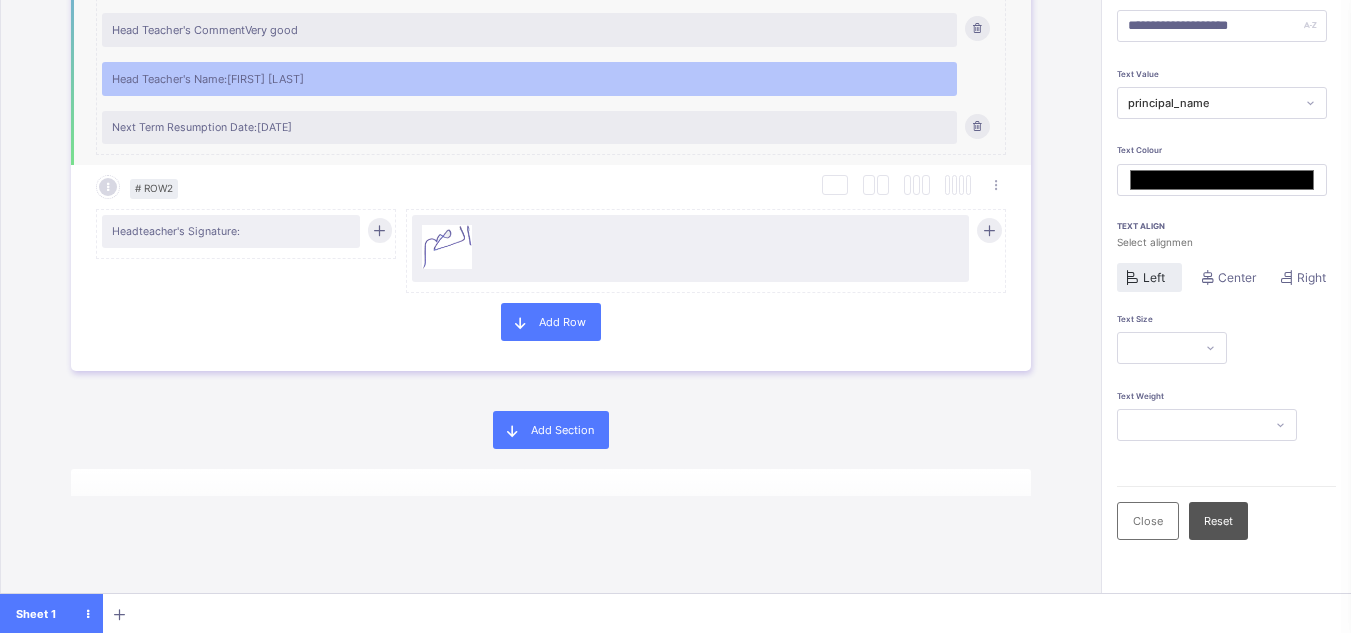 click on "Headteacher's Signature:" at bounding box center [231, 231] 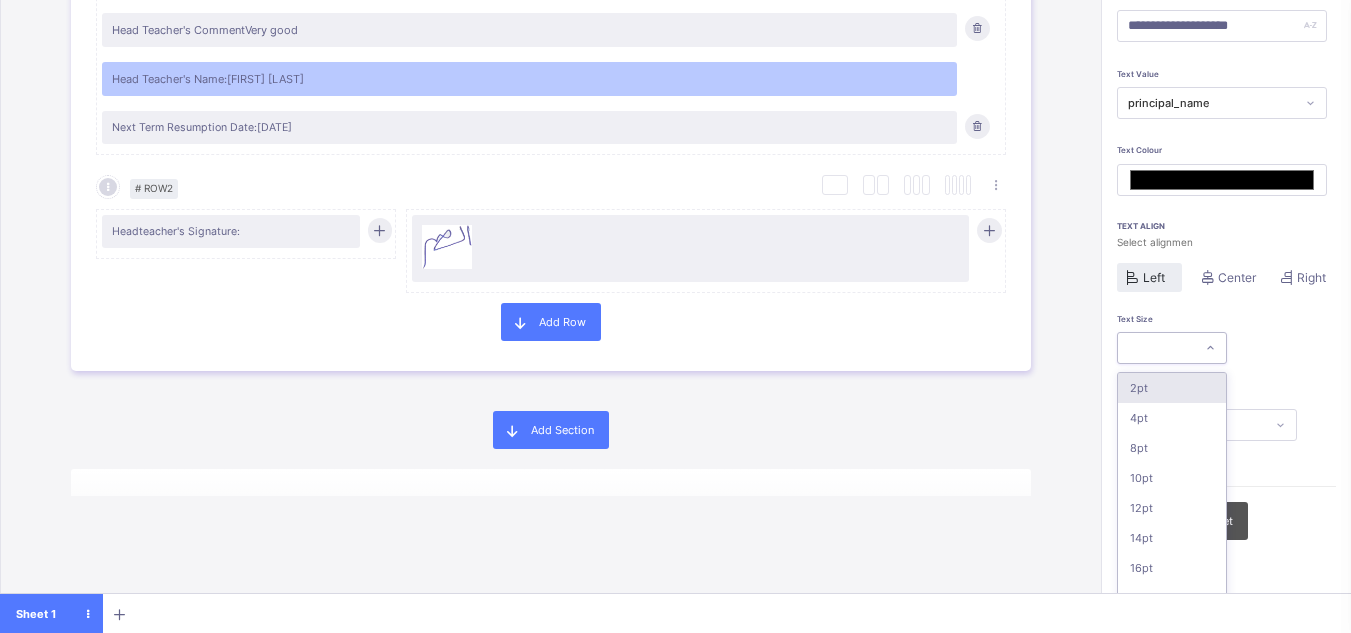click at bounding box center [1210, 348] 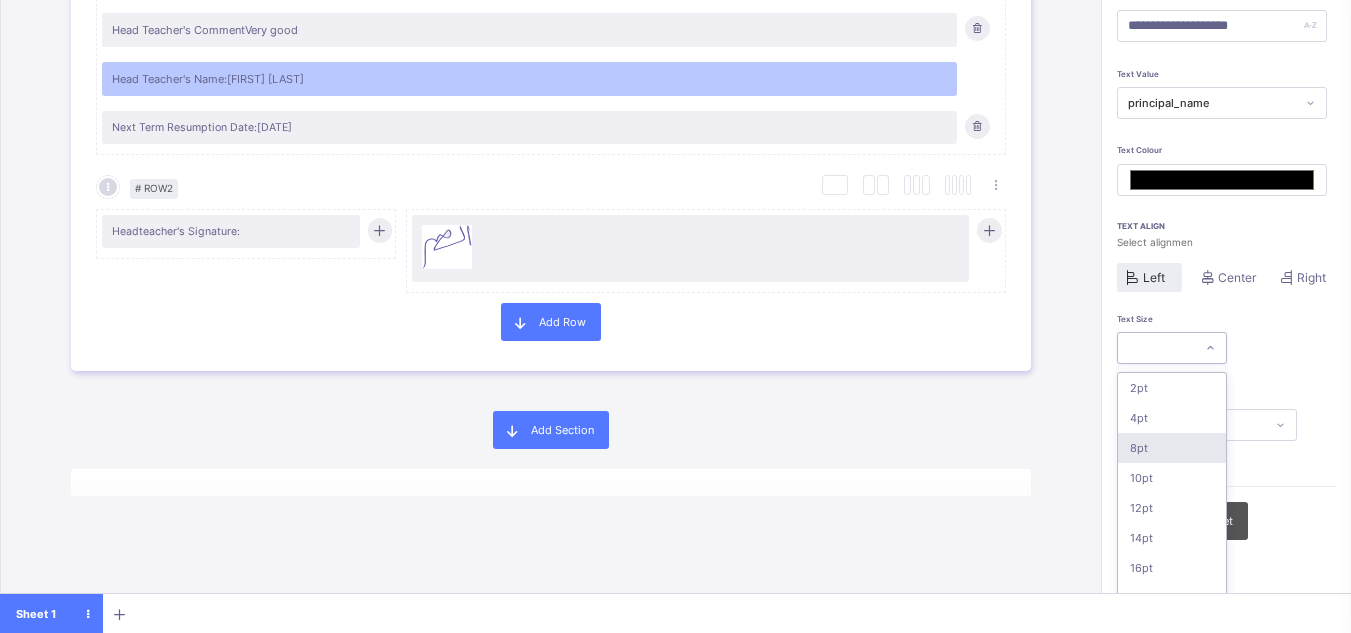click on "8pt" at bounding box center (1172, 448) 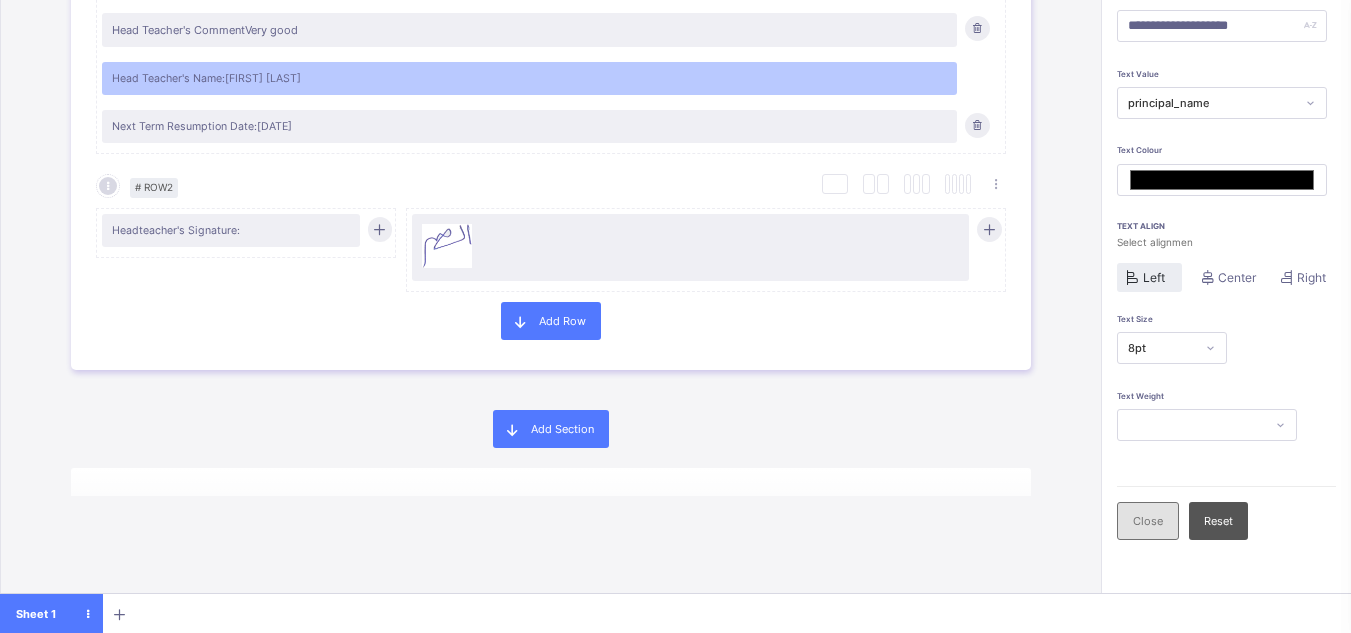 click on "Close" at bounding box center [1148, 521] 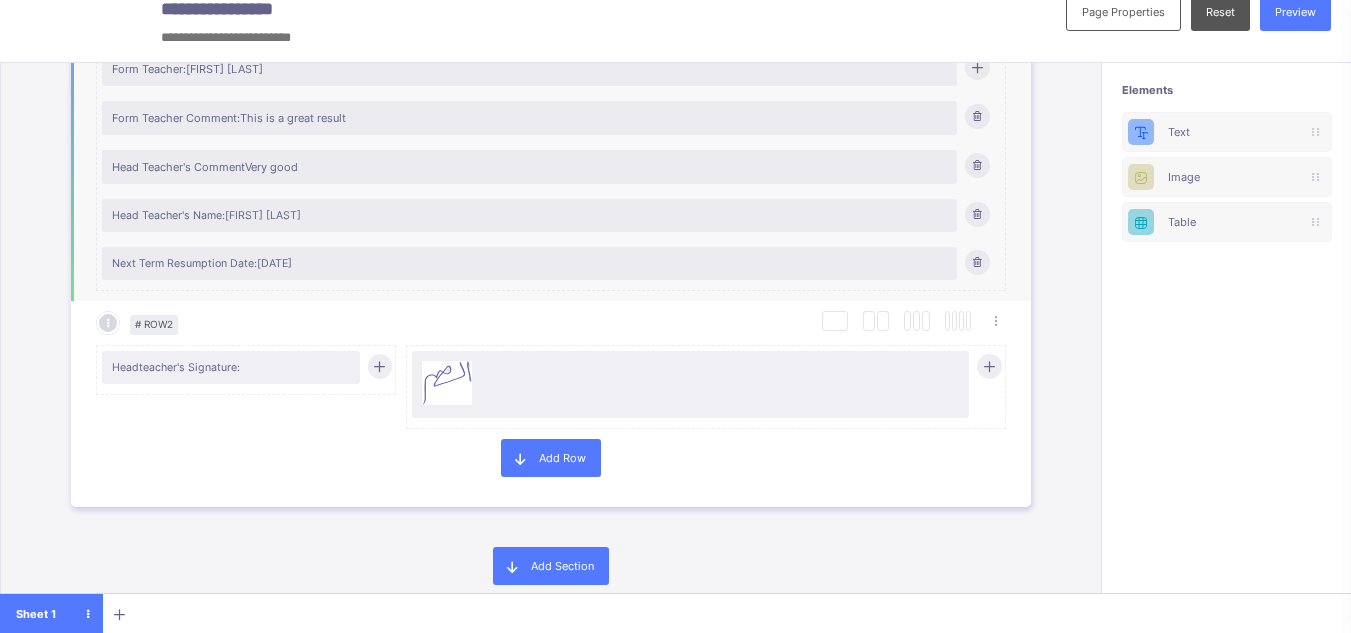 scroll, scrollTop: 22, scrollLeft: 0, axis: vertical 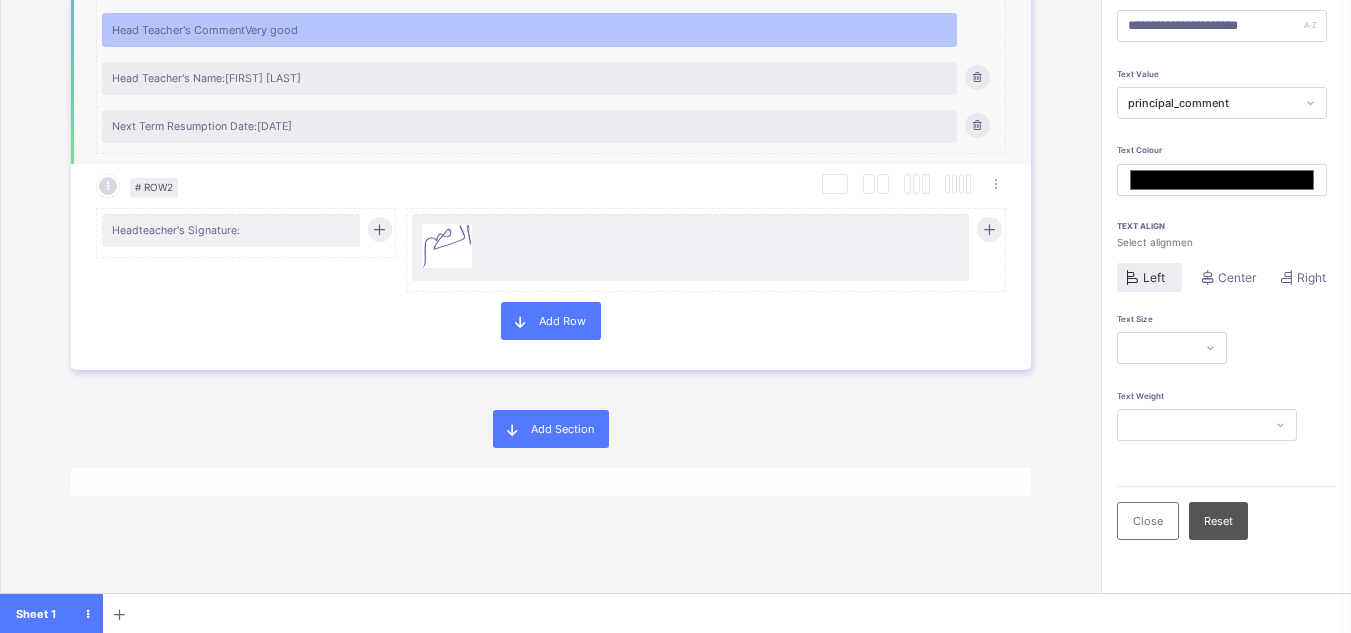 click on "# Row  2   Duplicate Row Delete Row Headteacher's Signature:" at bounding box center (551, 233) 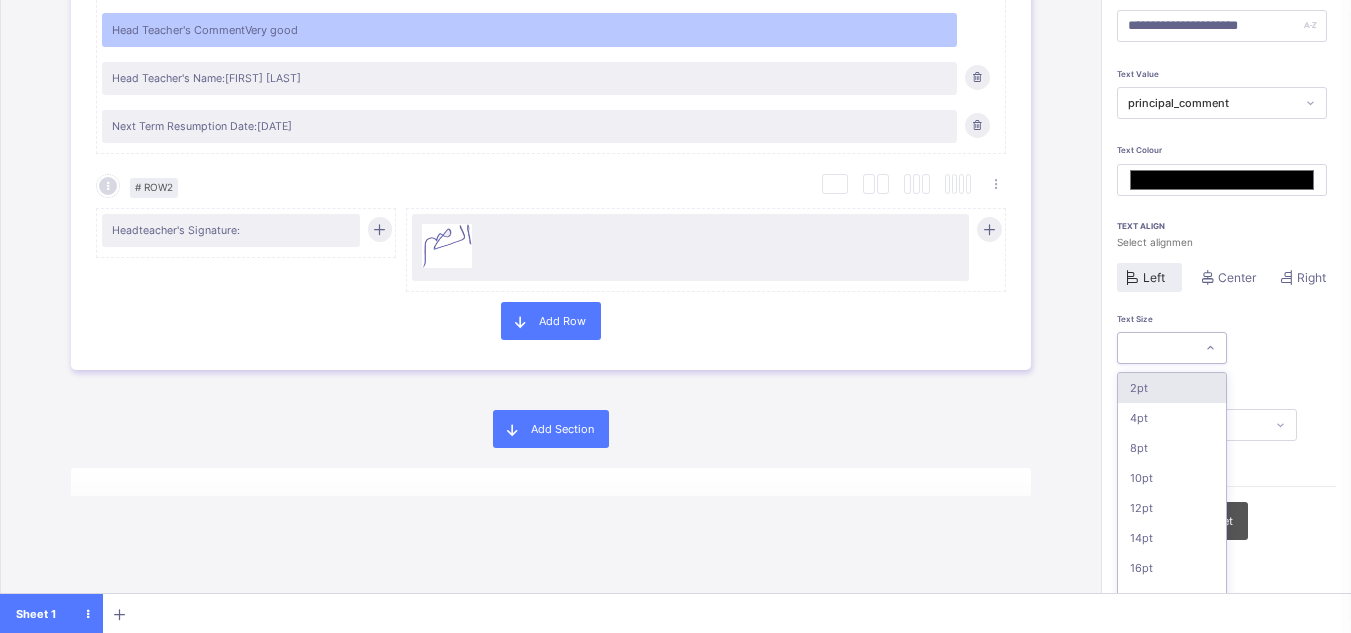 click at bounding box center (1156, 348) 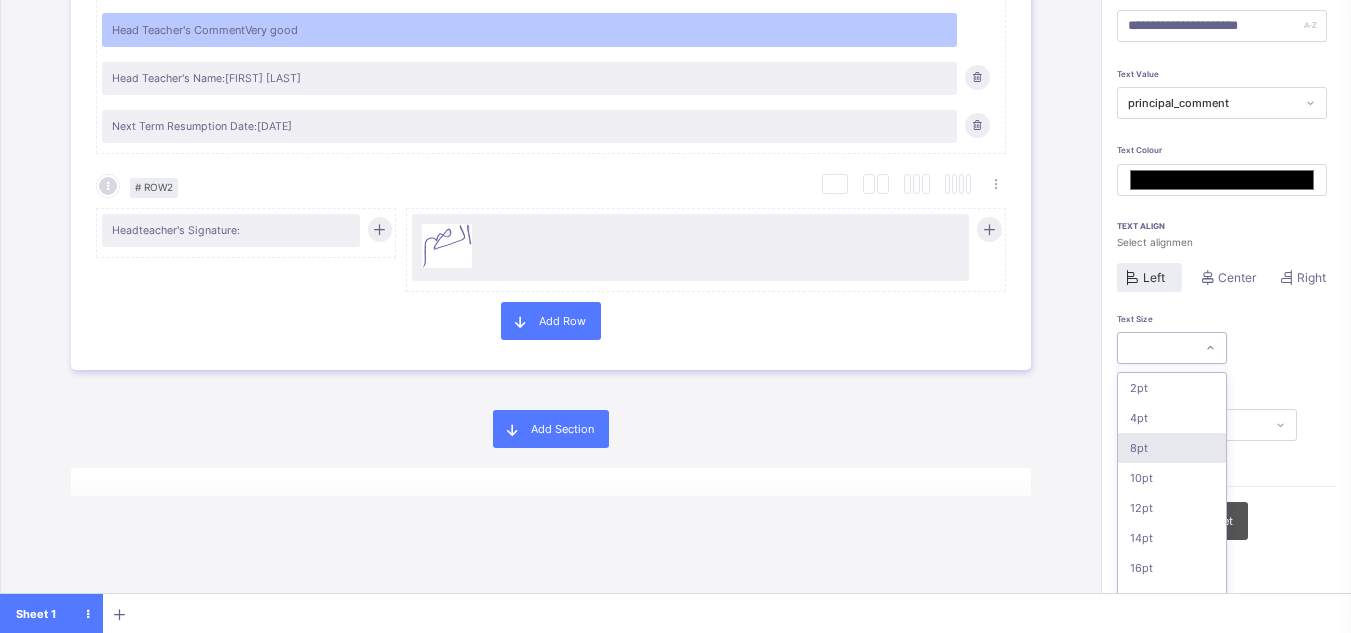 click on "8pt" at bounding box center [1172, 448] 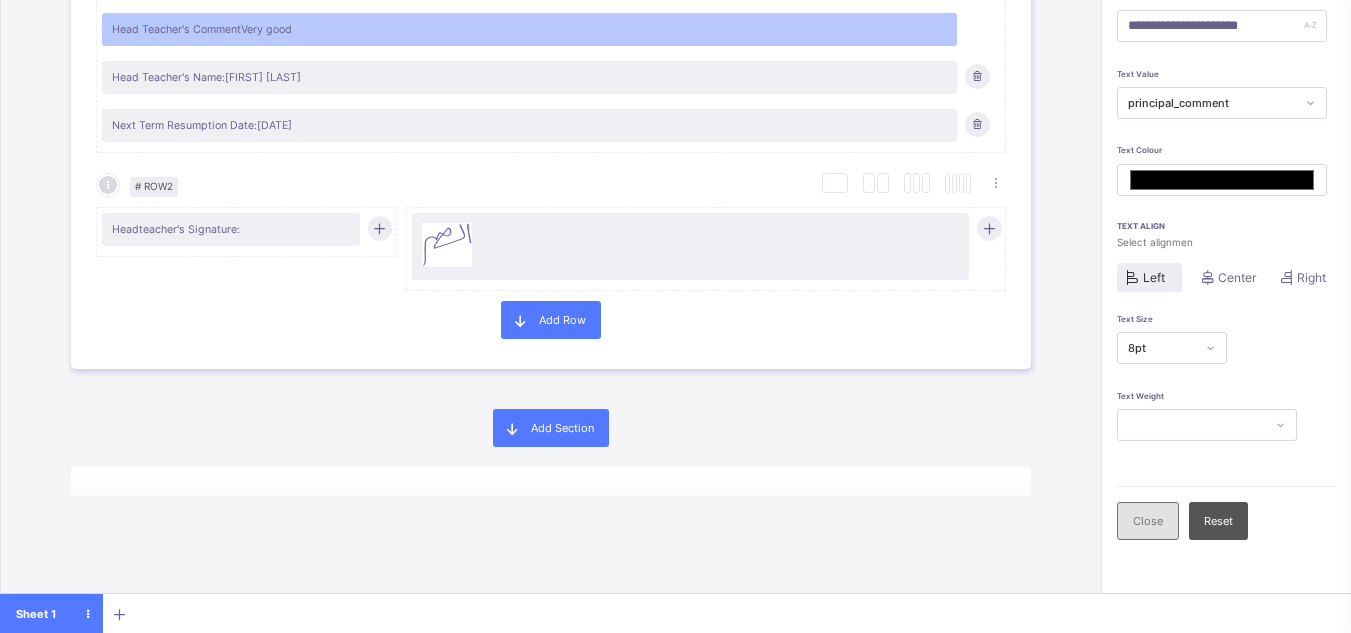 click on "Close" at bounding box center (1148, 521) 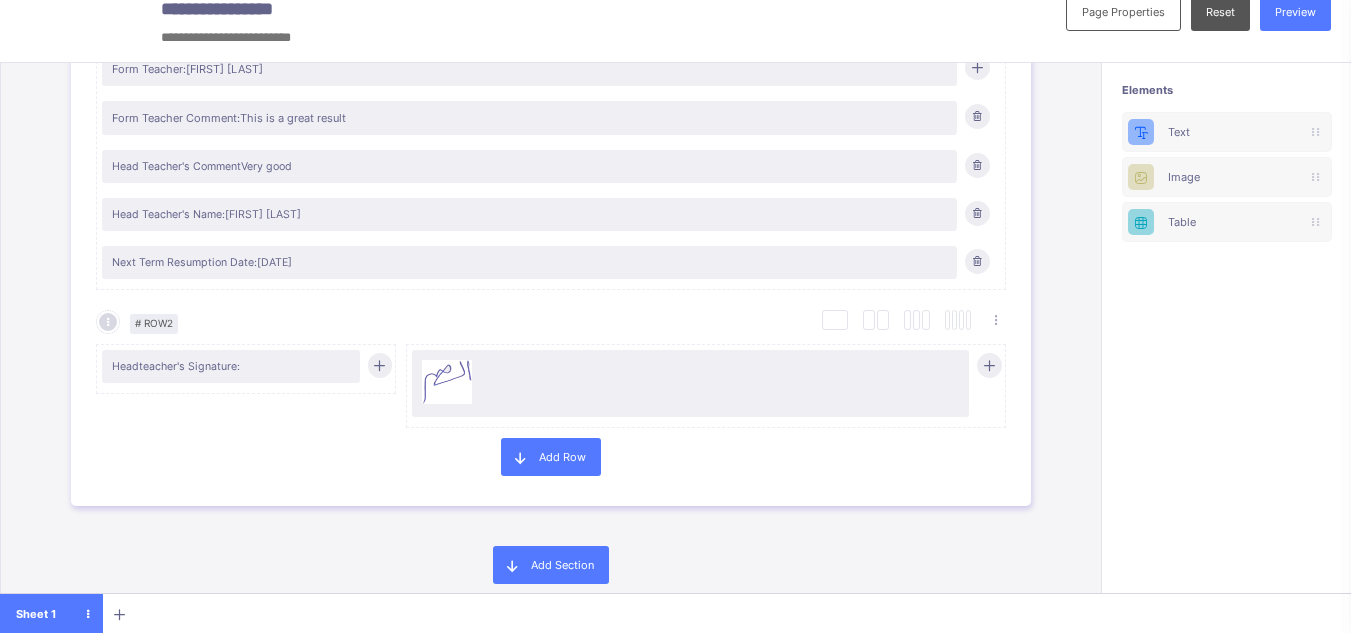 scroll, scrollTop: 22, scrollLeft: 0, axis: vertical 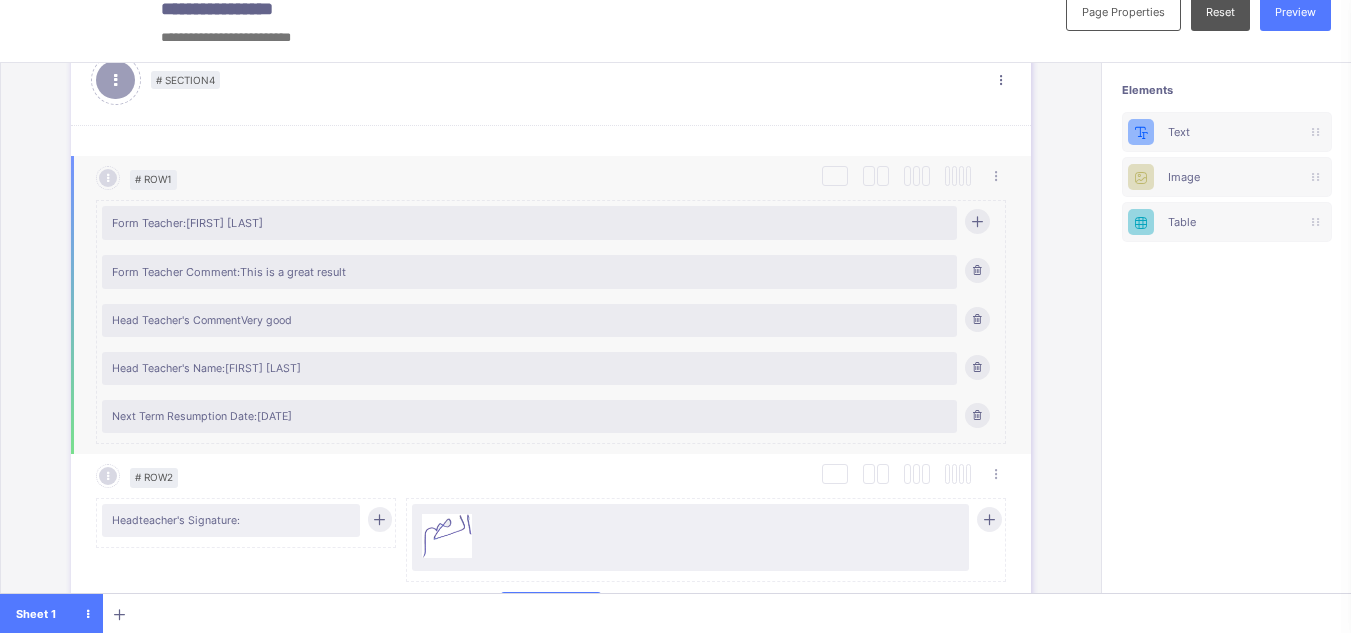 click on "Form Teacher Comment:  This is a great result" at bounding box center [529, 272] 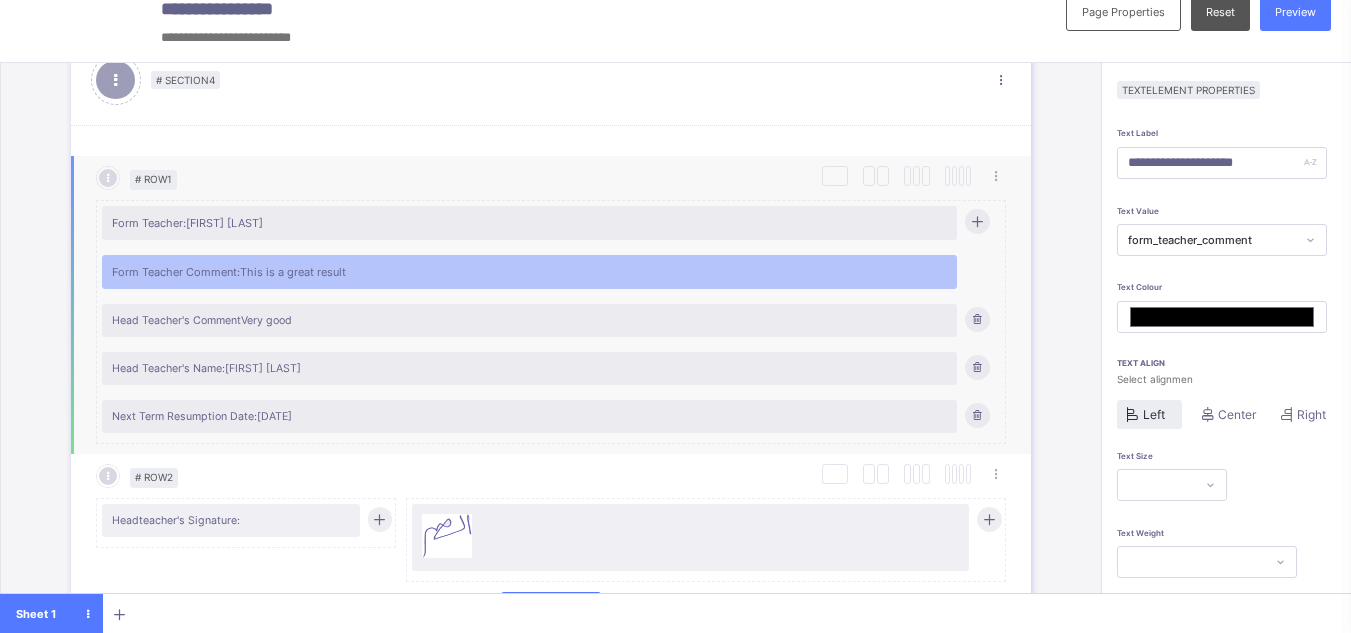 click on "Form Teacher Comment:  This is a great result" at bounding box center [529, 272] 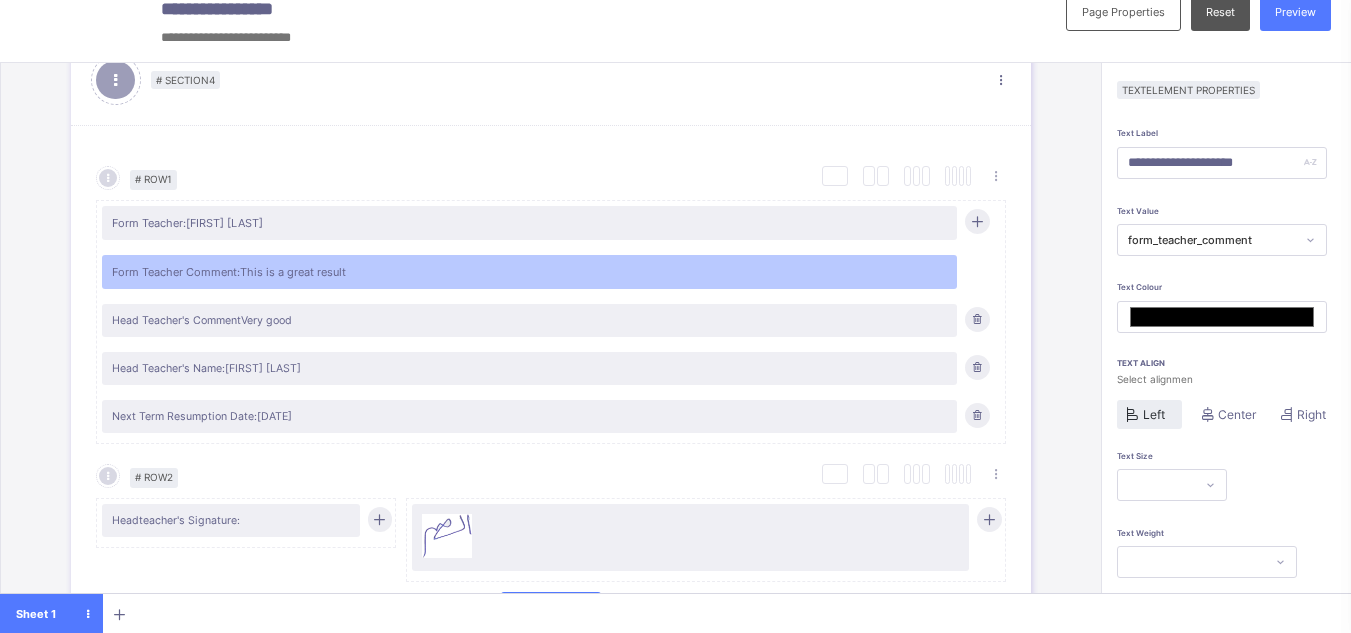scroll, scrollTop: 159, scrollLeft: 0, axis: vertical 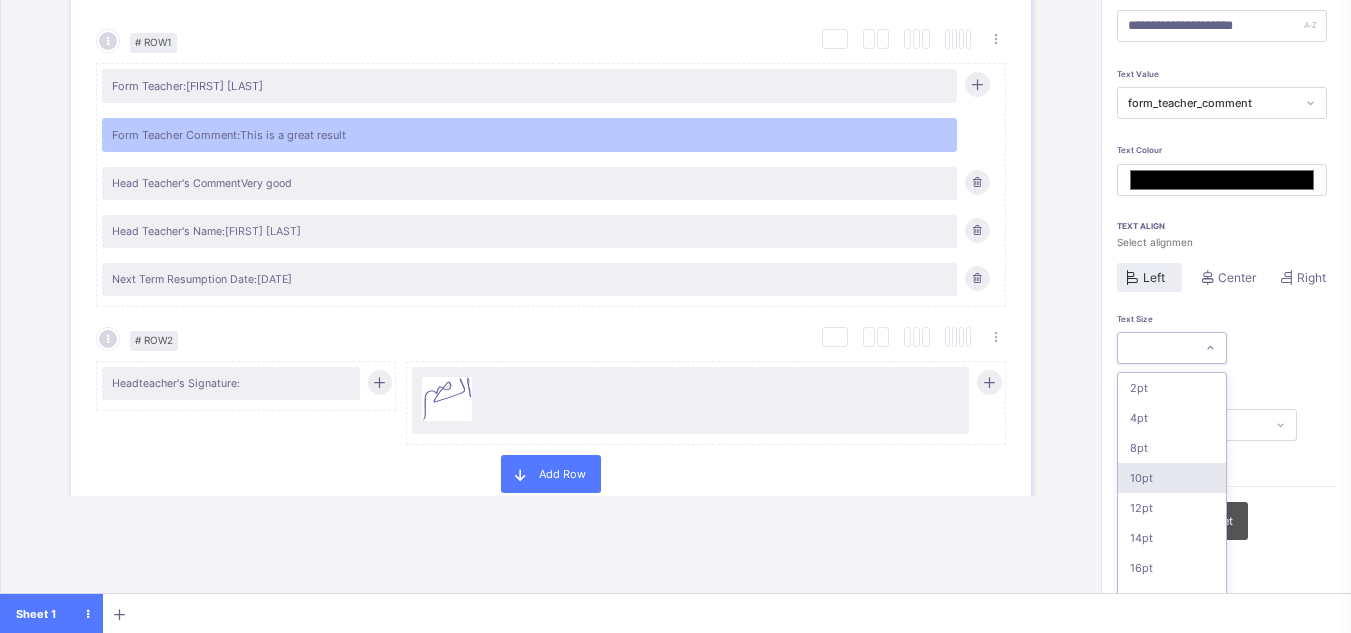 click on "option 10pt focused, 4 of 16. 16 results available. Use Up and Down to choose options, press Enter to select the currently focused option, press Escape to exit the menu, press Tab to select the option and exit the menu. 2pt 4pt 8pt 10pt 12pt 14pt 16pt 18pt 20pt 26pt 30pt 33pt 36pt 40pt 44pt 48pt" at bounding box center [1172, 348] 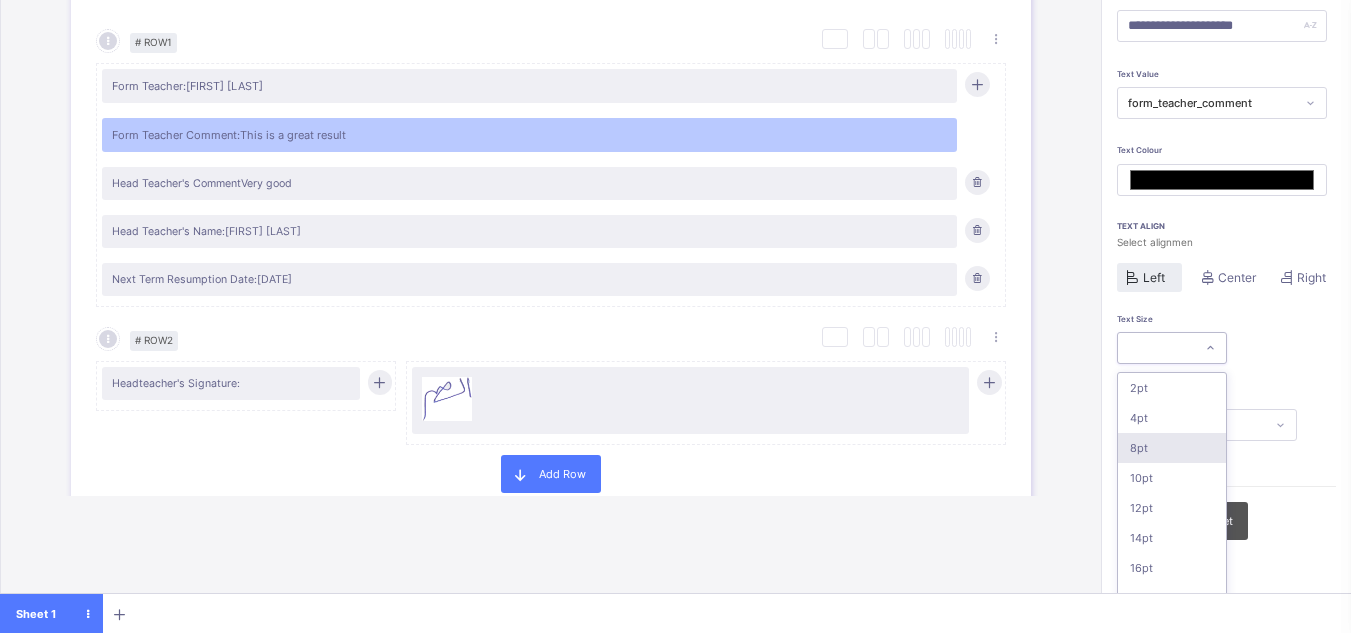click on "8pt" at bounding box center [1172, 448] 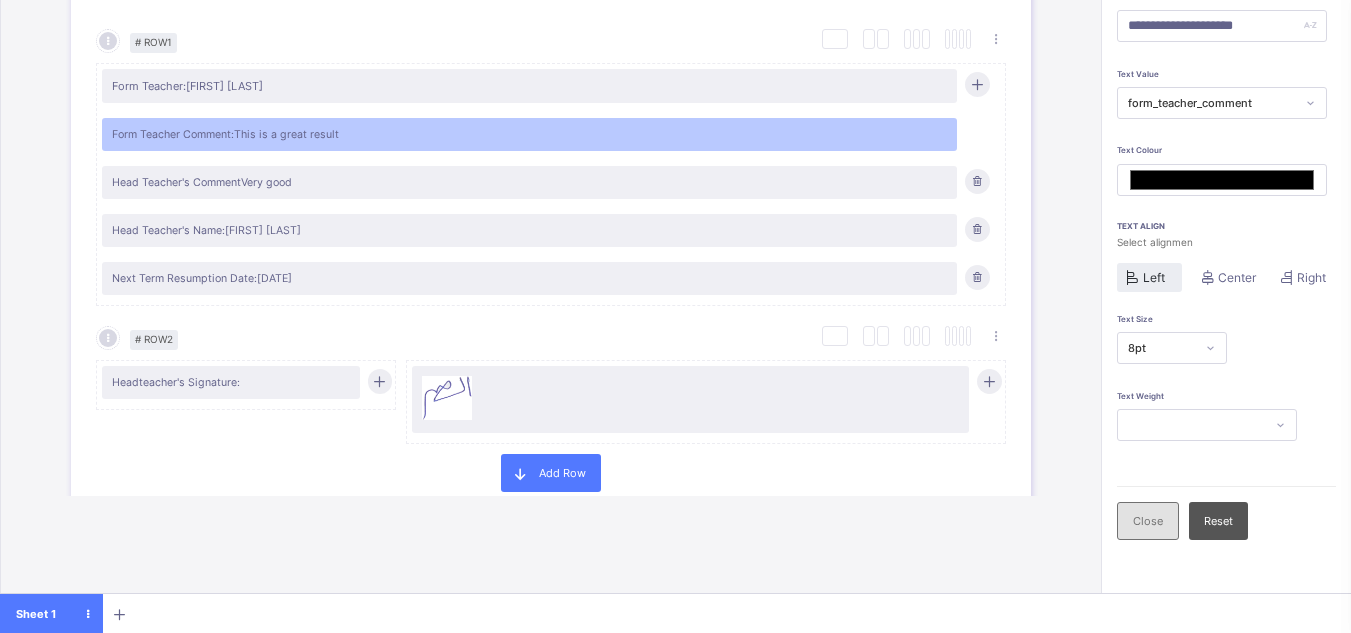 click on "Close" at bounding box center (1148, 521) 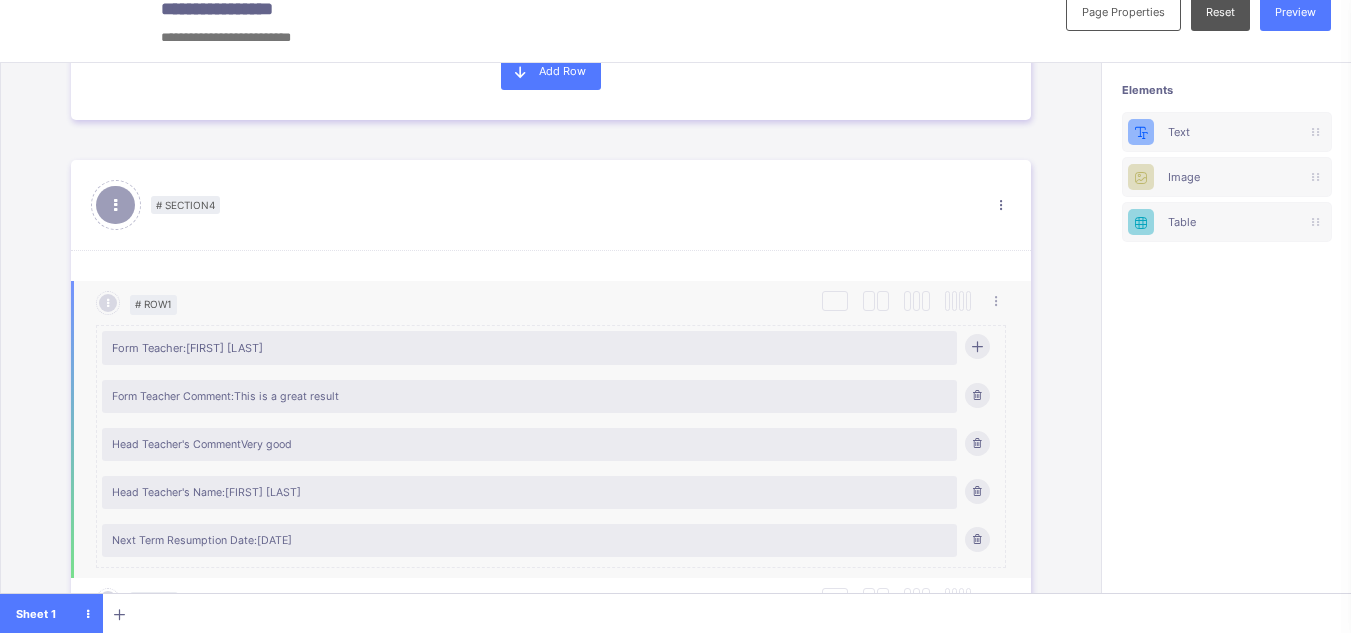 scroll, scrollTop: 2183, scrollLeft: 0, axis: vertical 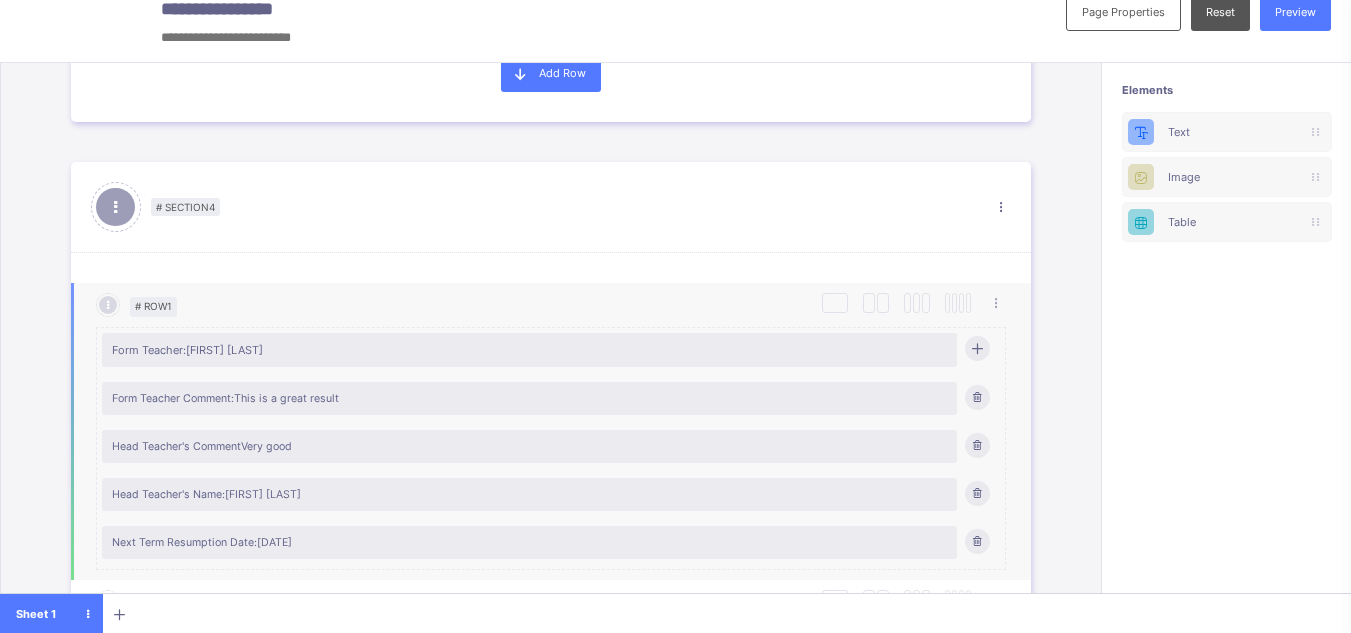 click on "Form Teacher:   Makinwa Oladele" at bounding box center (529, 350) 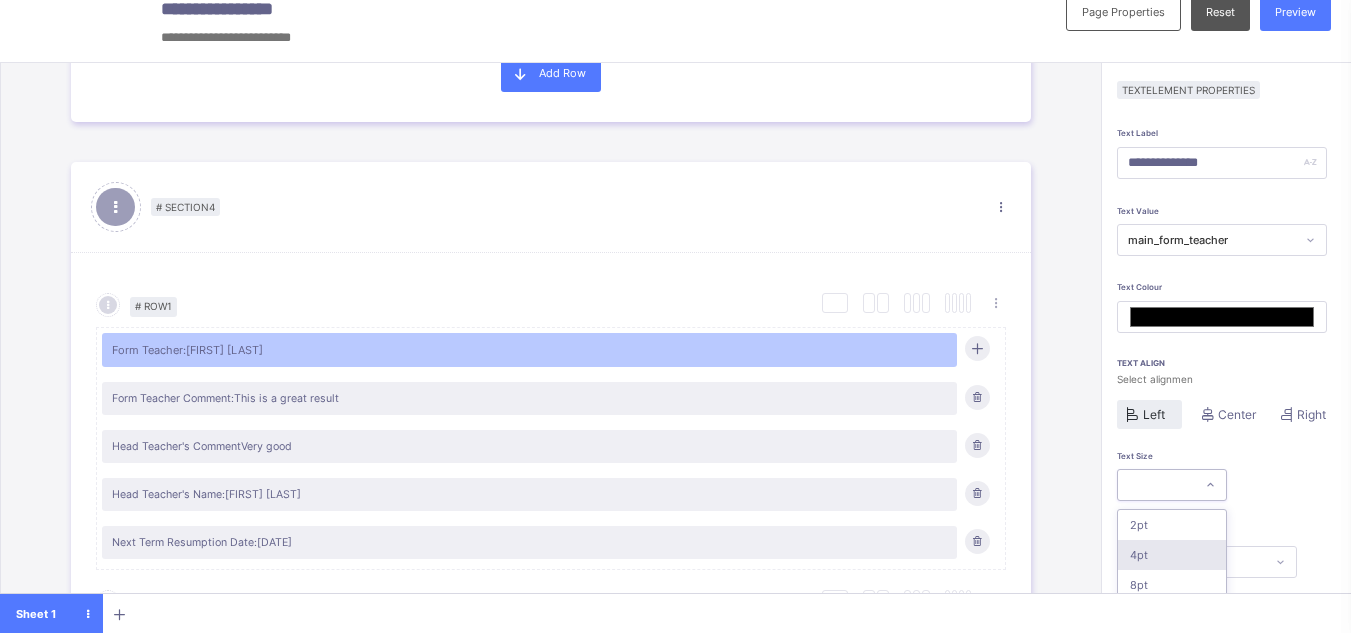 scroll, scrollTop: 159, scrollLeft: 0, axis: vertical 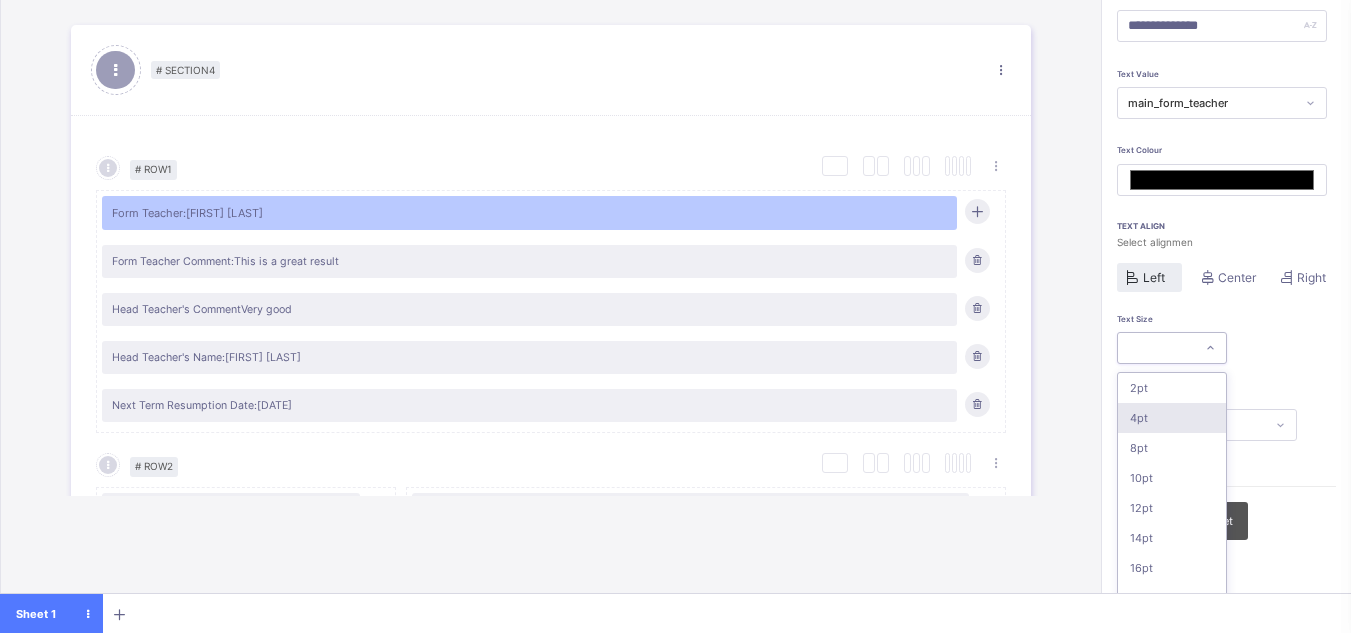 click on "option 4pt focused, 2 of 16. 16 results available. Use Up and Down to choose options, press Enter to select the currently focused option, press Escape to exit the menu, press Tab to select the option and exit the menu. 2pt 4pt 8pt 10pt 12pt 14pt 16pt 18pt 20pt 26pt 30pt 33pt 36pt 40pt 44pt 48pt" at bounding box center (1172, 348) 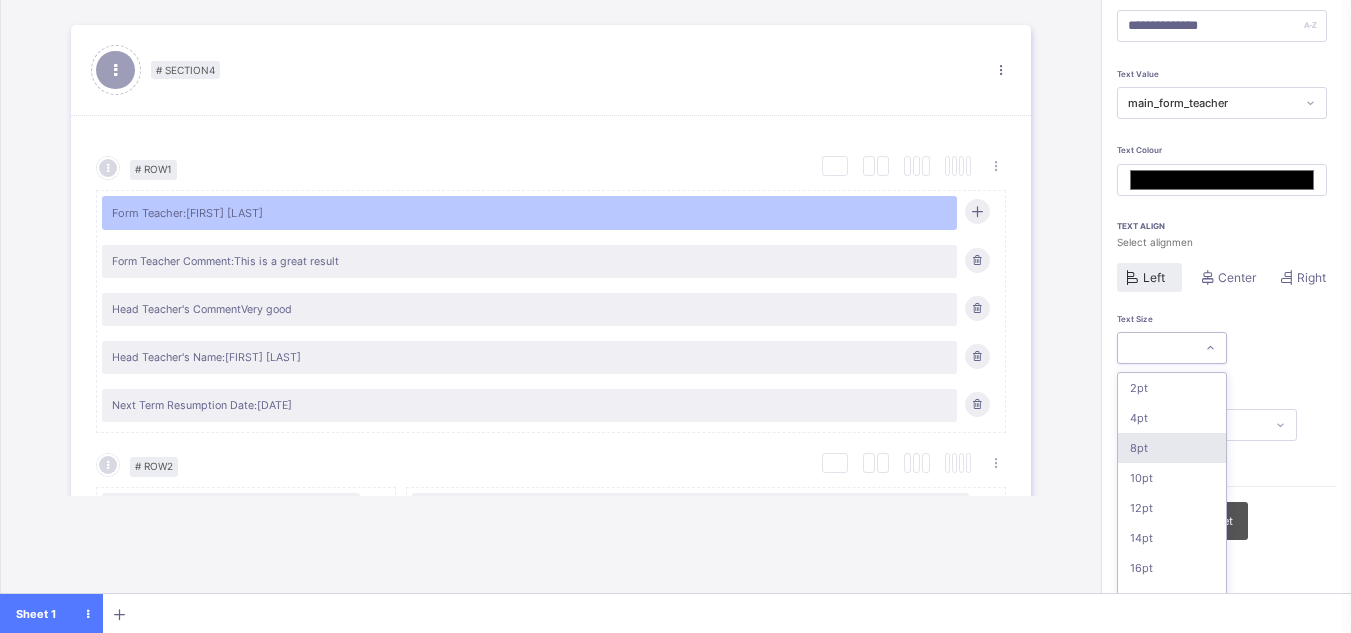 click on "8pt" at bounding box center (1172, 448) 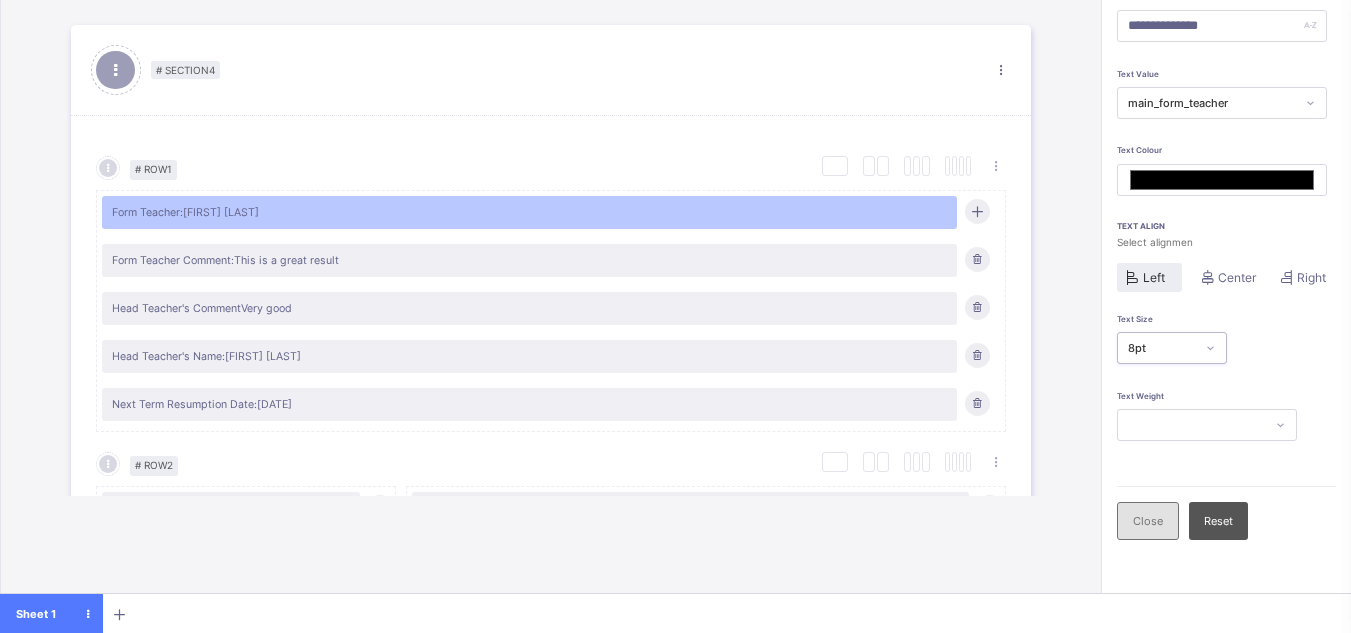 click on "Close" at bounding box center (1148, 521) 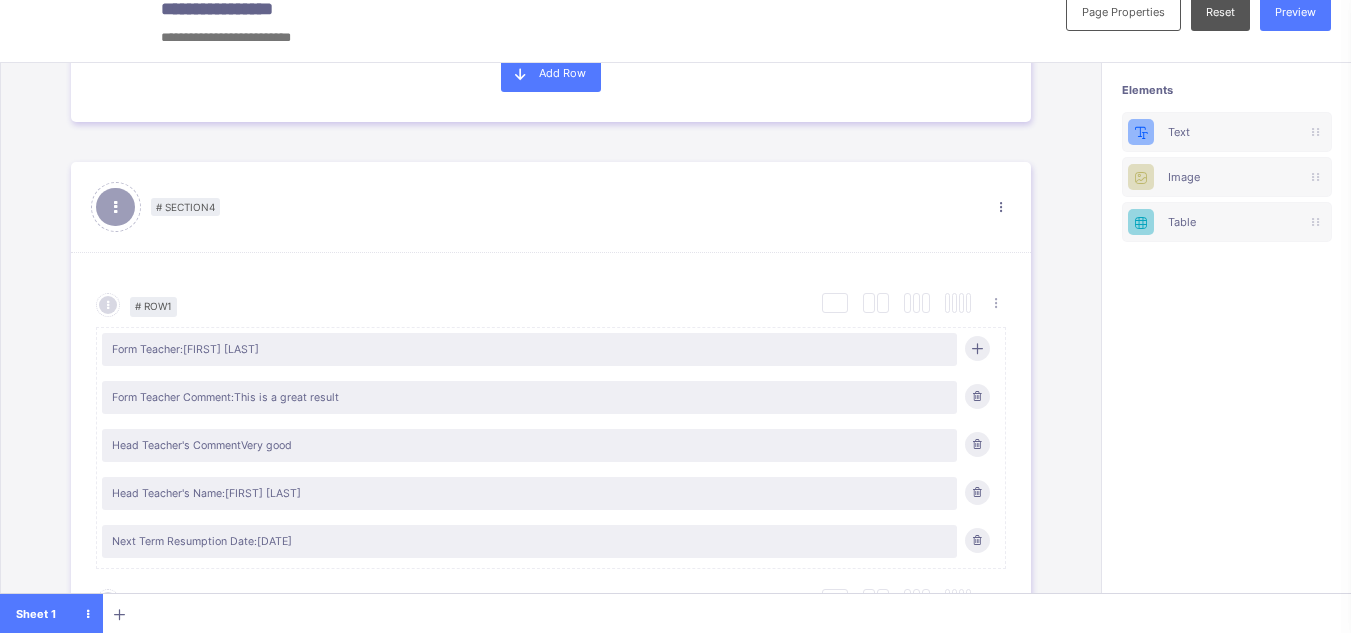 scroll, scrollTop: 22, scrollLeft: 0, axis: vertical 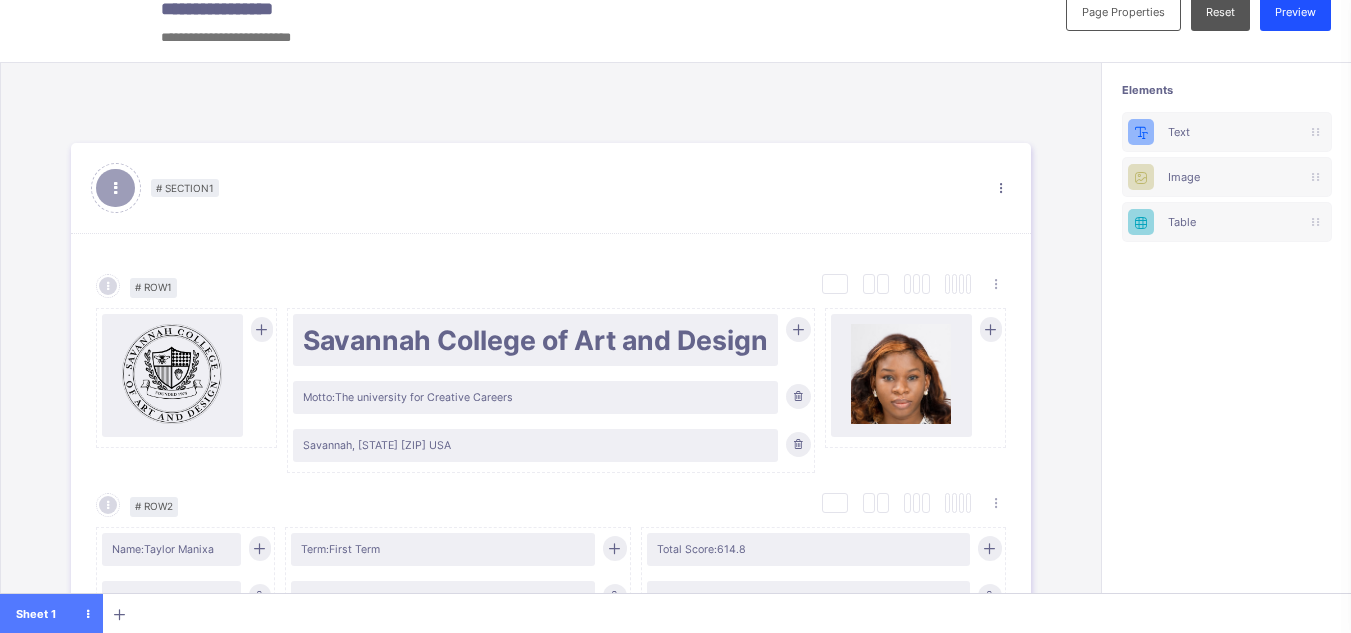 click on "Preview" at bounding box center (1295, 12) 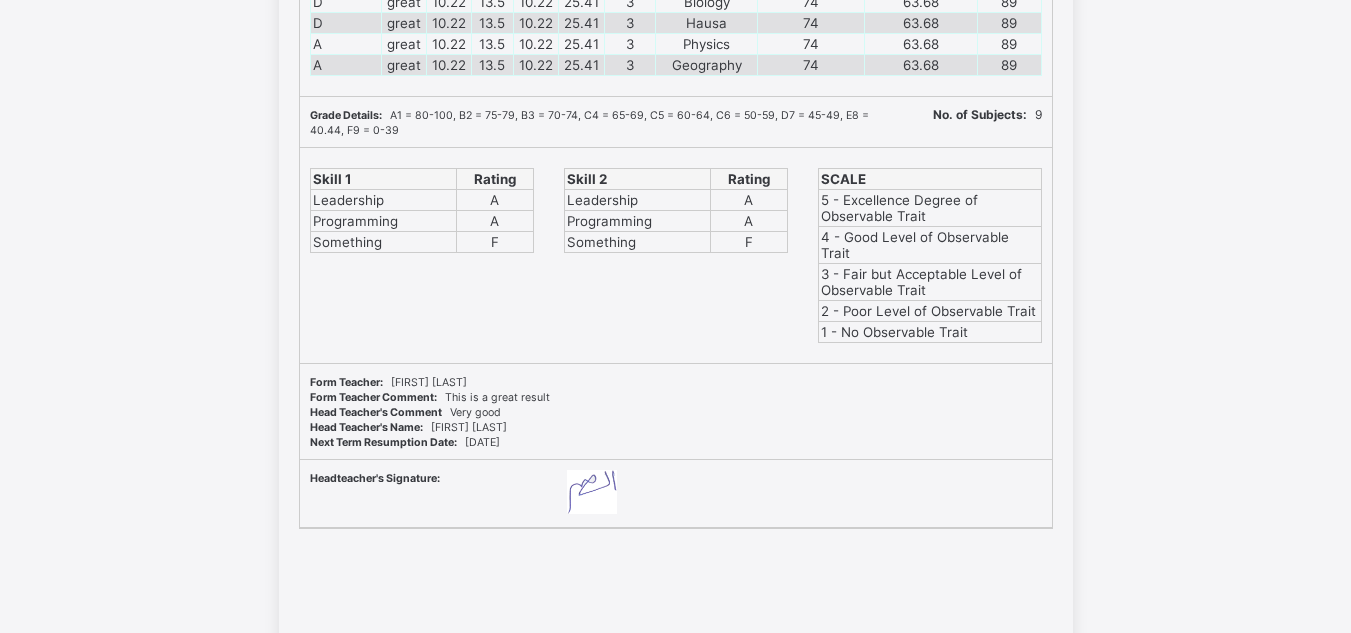 scroll, scrollTop: 0, scrollLeft: 0, axis: both 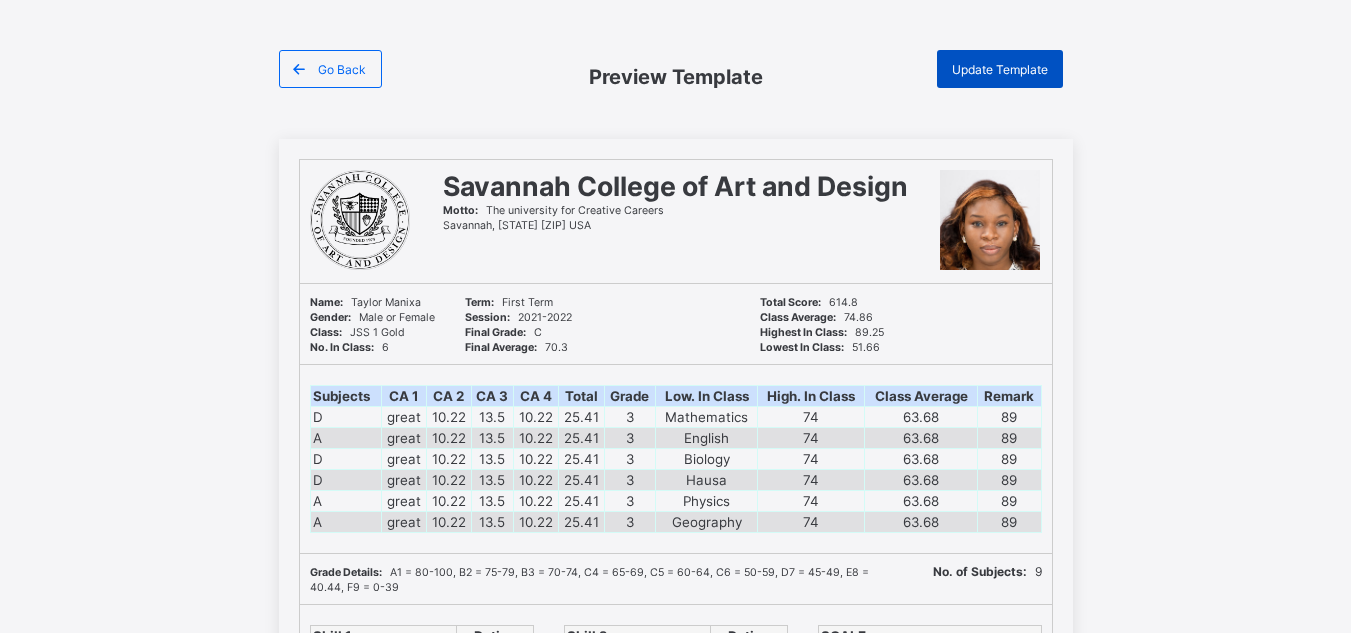 click on "Update Template" at bounding box center [1000, 69] 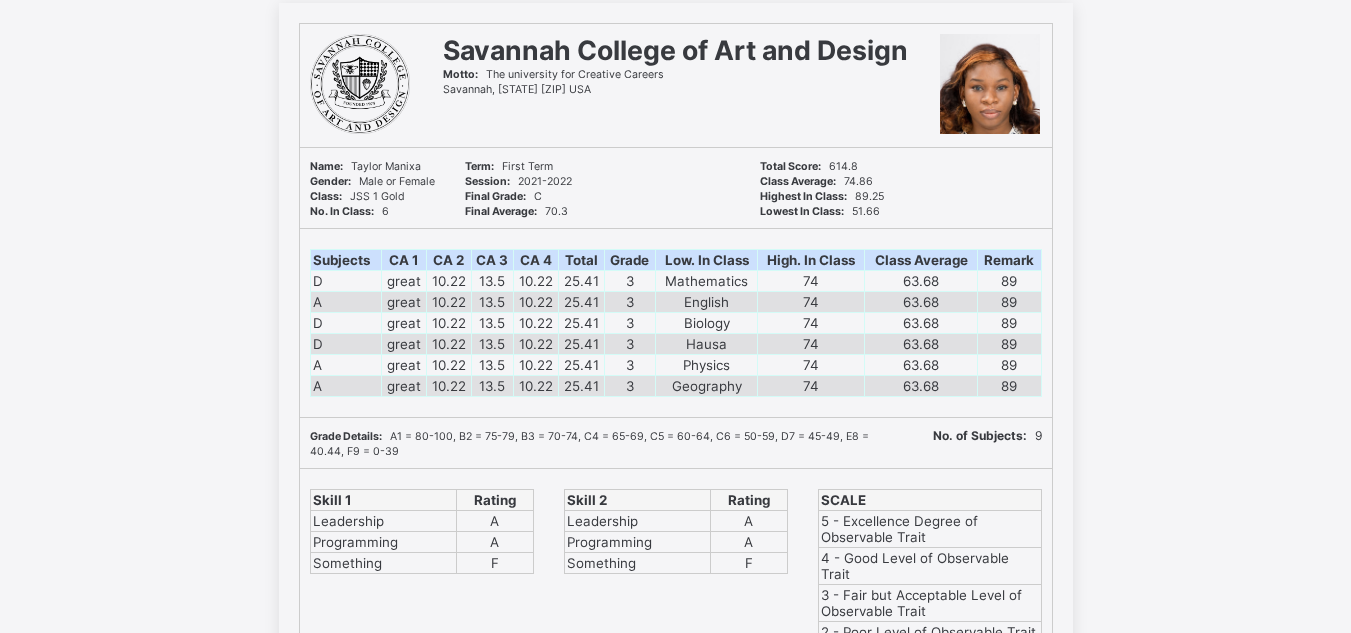 scroll, scrollTop: 0, scrollLeft: 0, axis: both 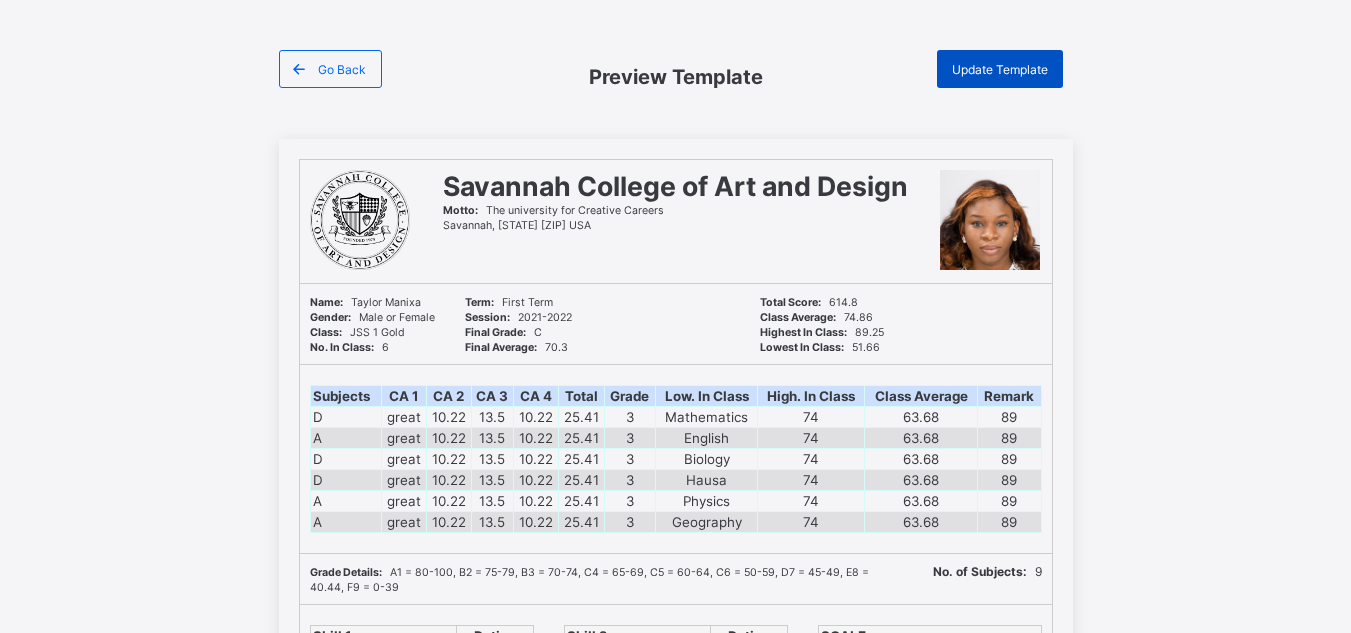 click on "Update Template" at bounding box center (1000, 69) 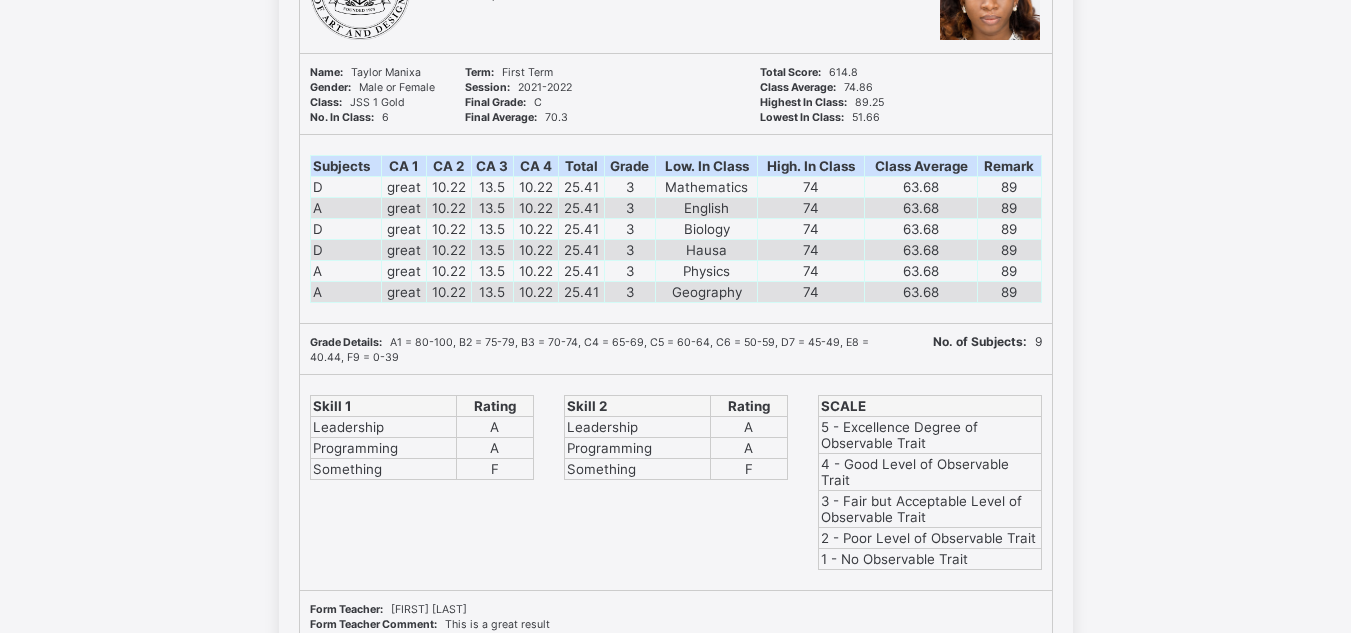 scroll, scrollTop: 0, scrollLeft: 0, axis: both 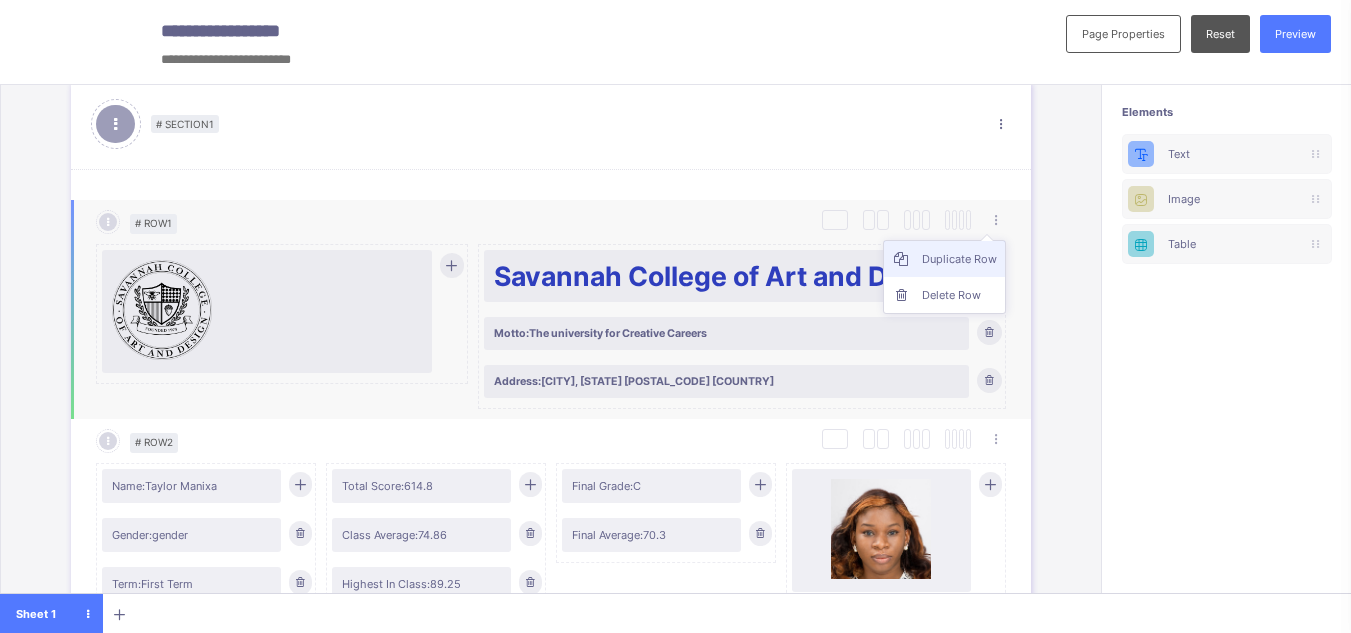 click on "Duplicate Row" at bounding box center [959, 259] 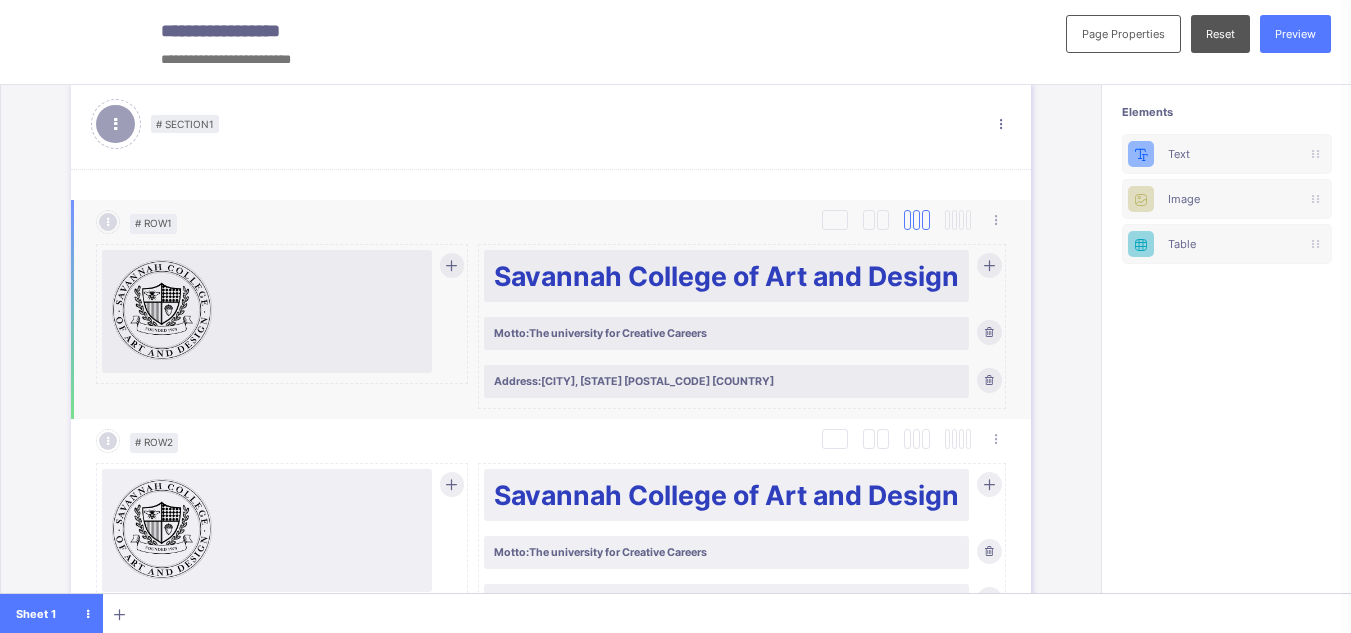 click at bounding box center (916, 220) 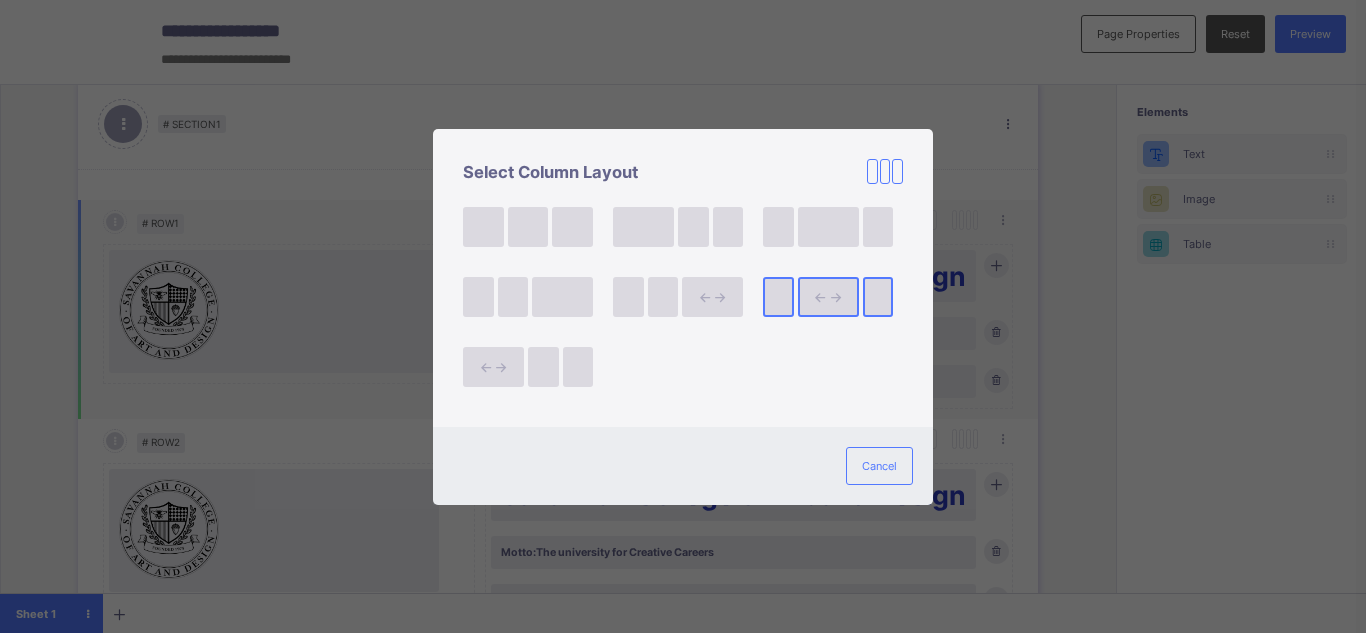 click at bounding box center (828, 297) 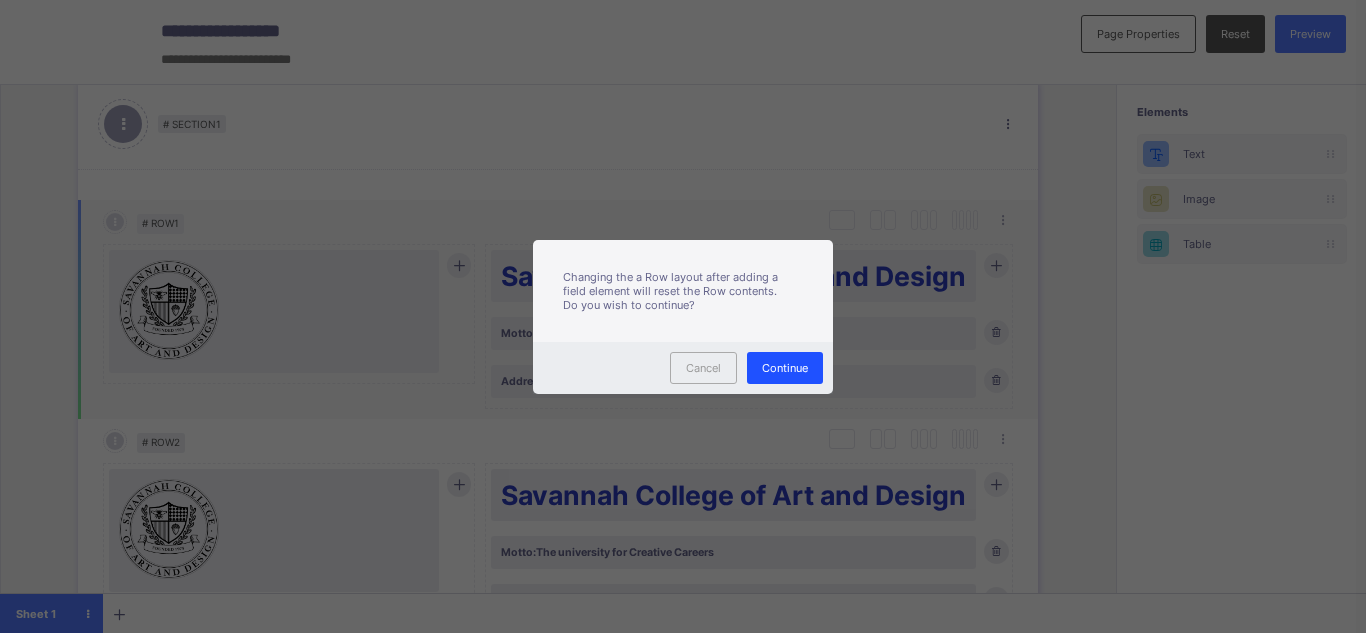 click on "Continue" at bounding box center [785, 368] 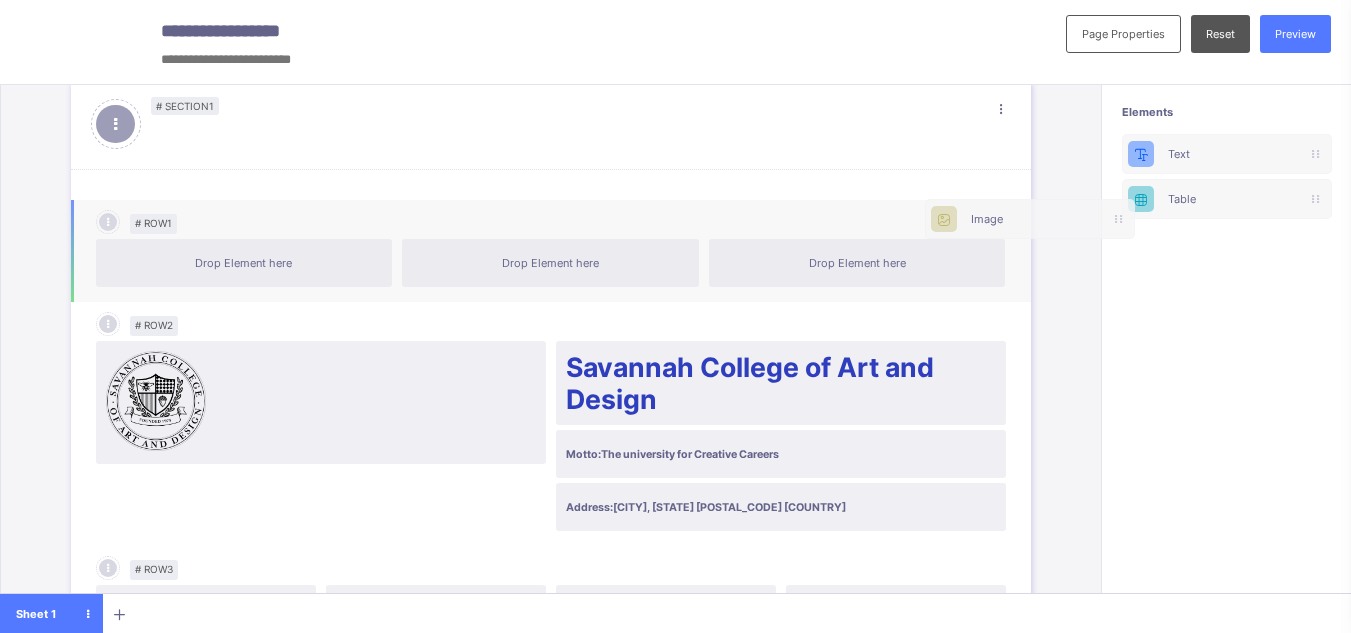 scroll, scrollTop: 0, scrollLeft: 15, axis: horizontal 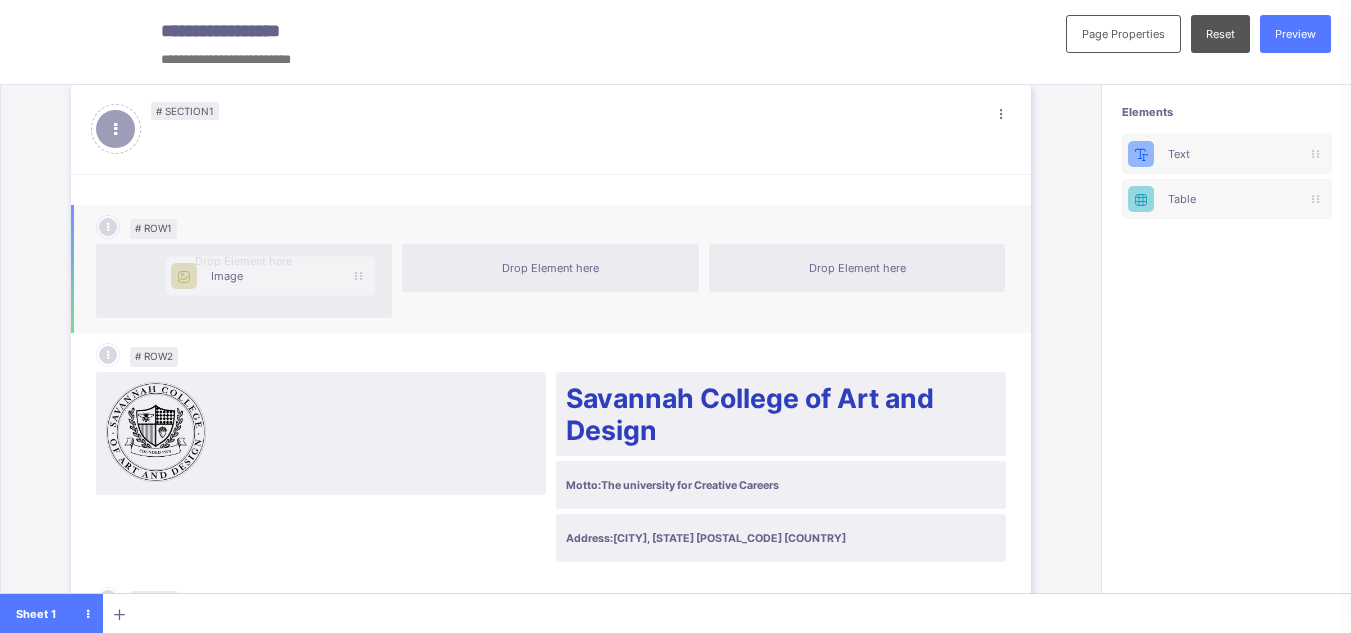 drag, startPoint x: 1215, startPoint y: 199, endPoint x: 235, endPoint y: 275, distance: 982.9425 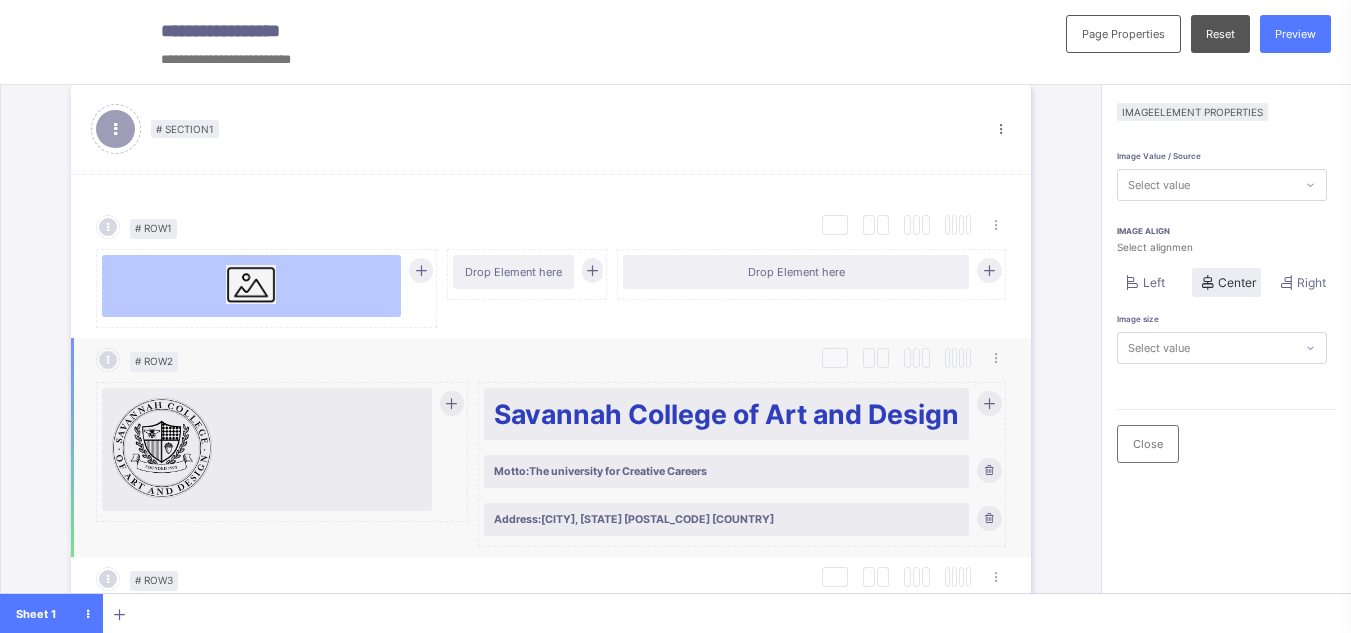 click at bounding box center (162, 448) 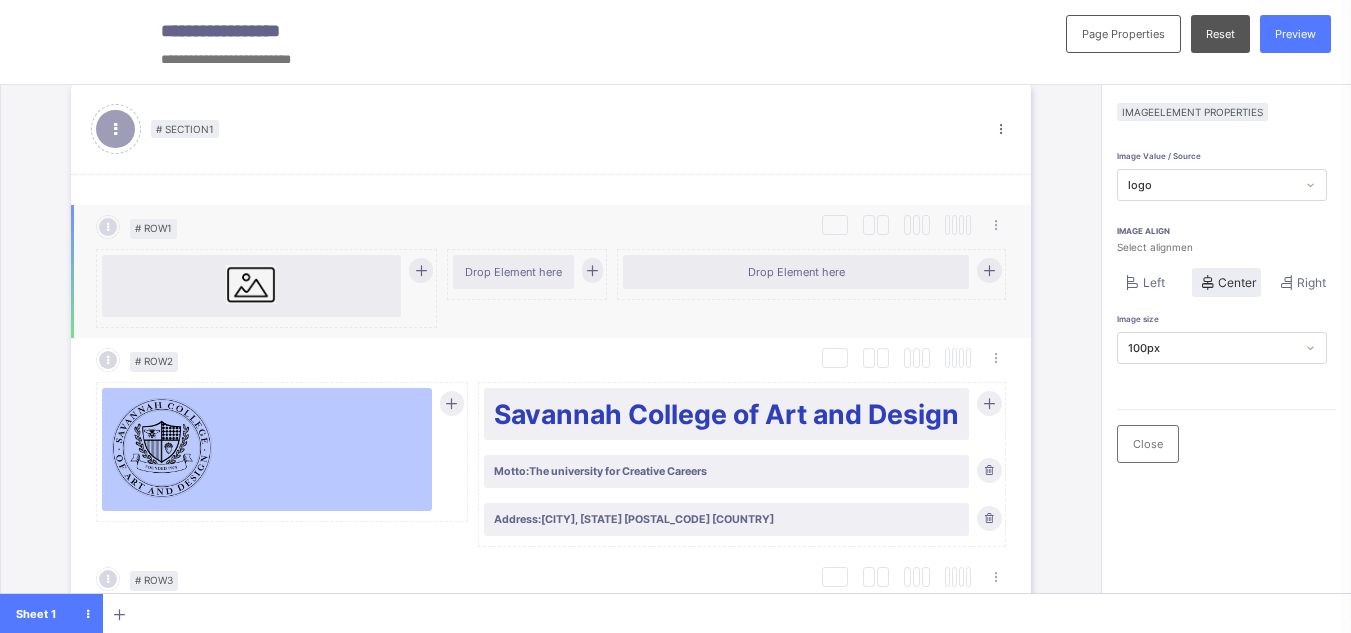 click at bounding box center [251, 284] 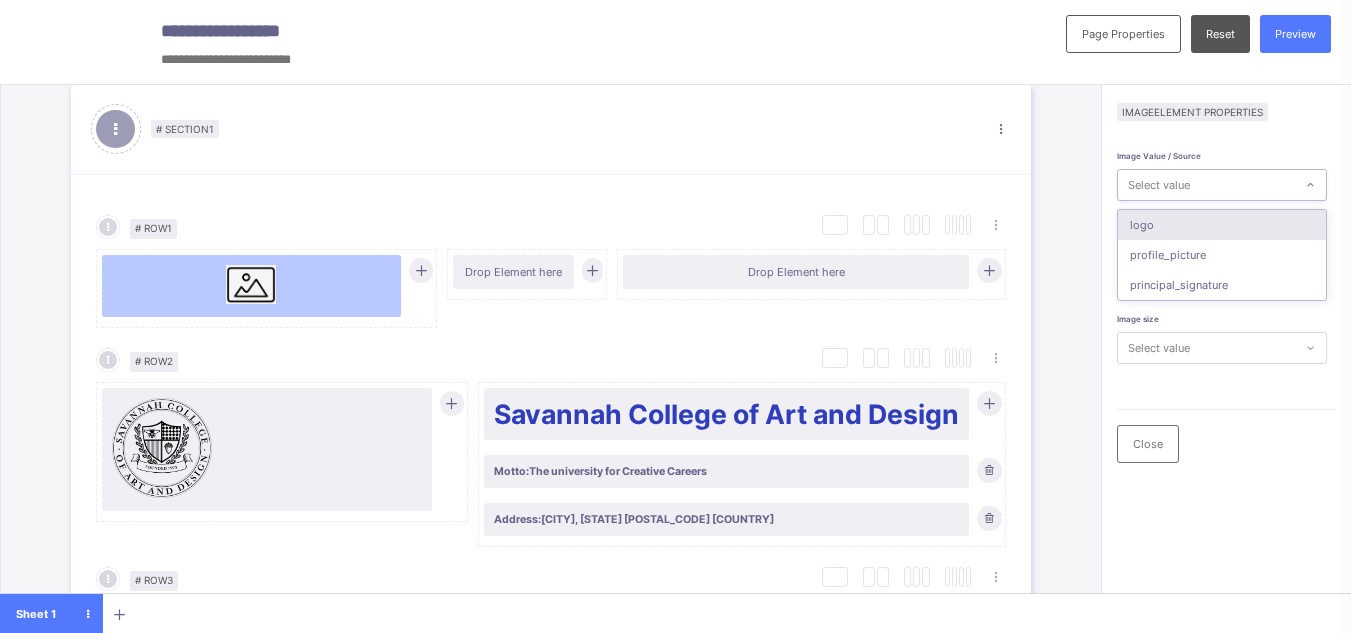 click on "Select value" at bounding box center [1206, 185] 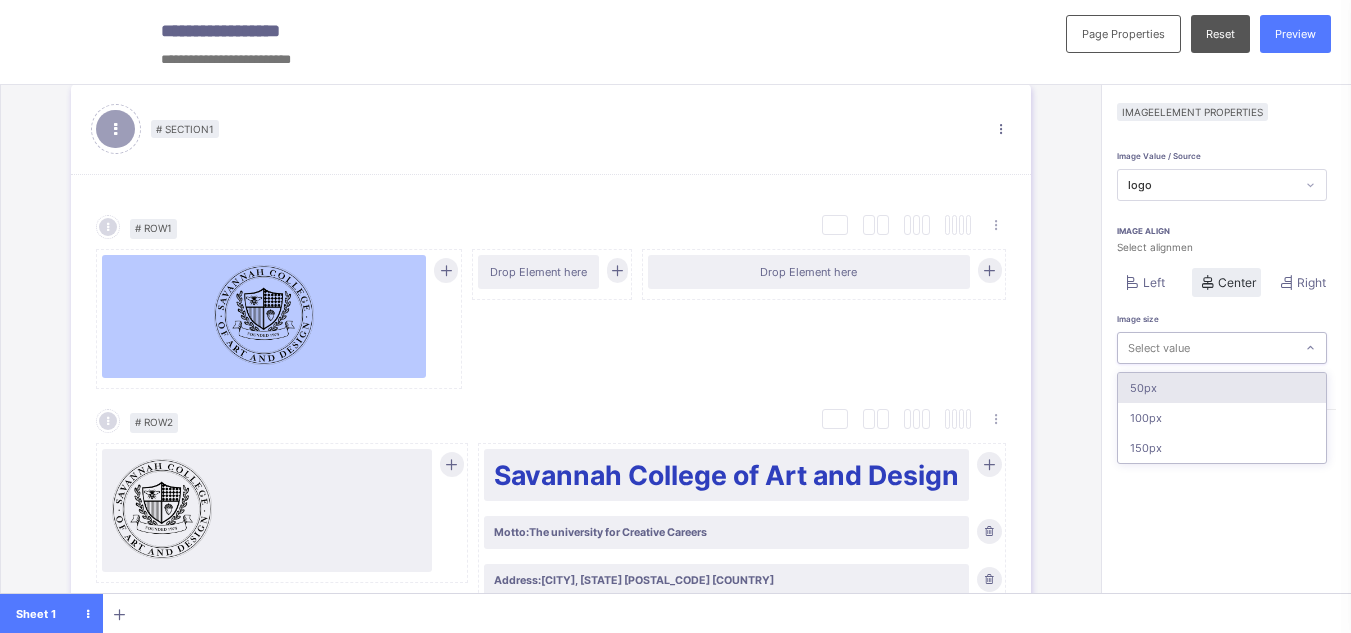 click on "Select value" at bounding box center [1159, 348] 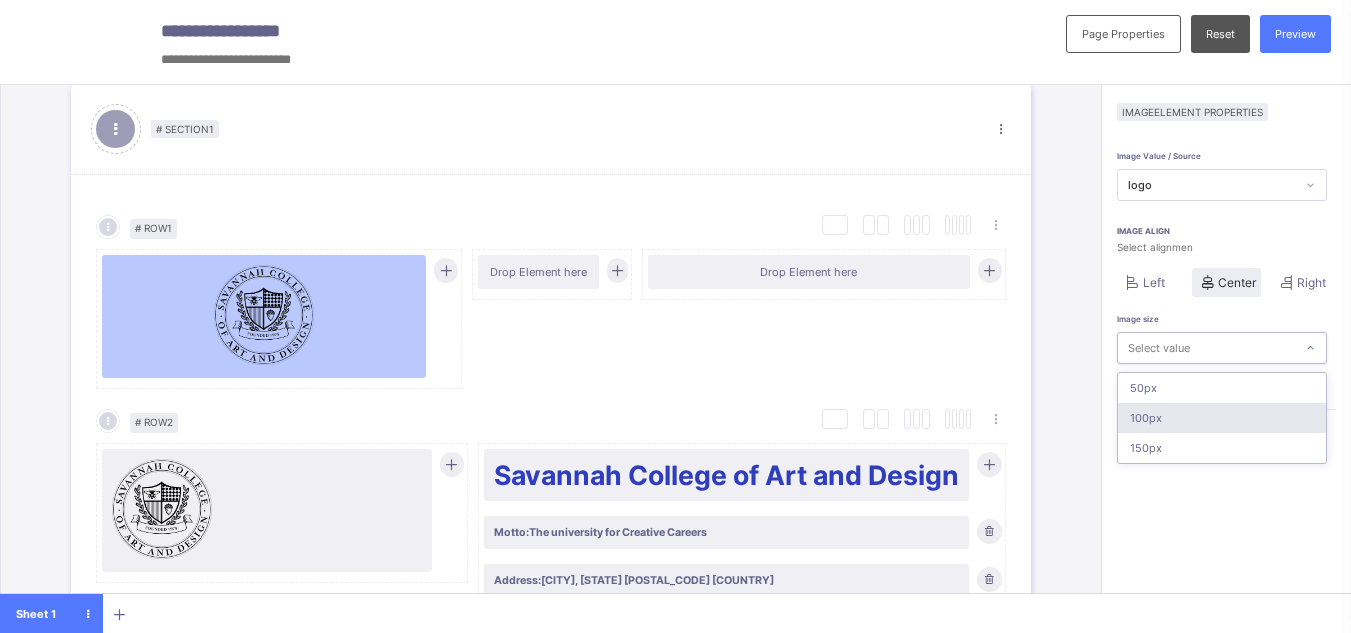 click on "100px" at bounding box center (1222, 418) 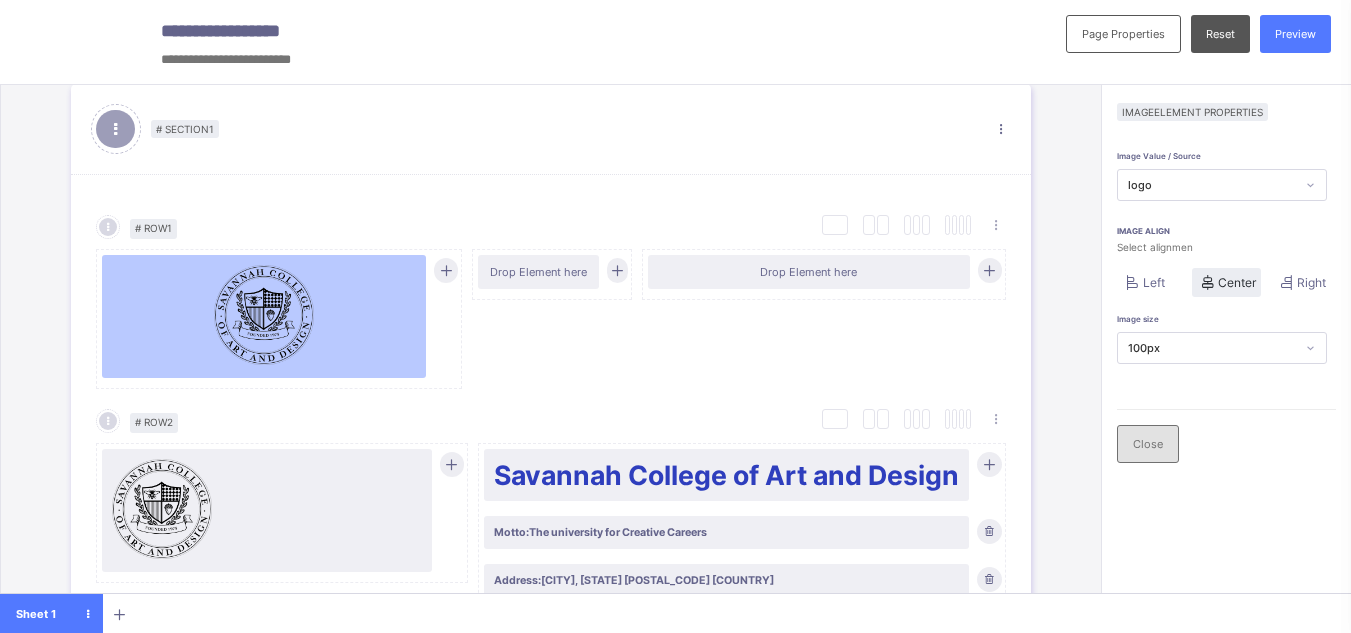 click on "Close" at bounding box center [1148, 444] 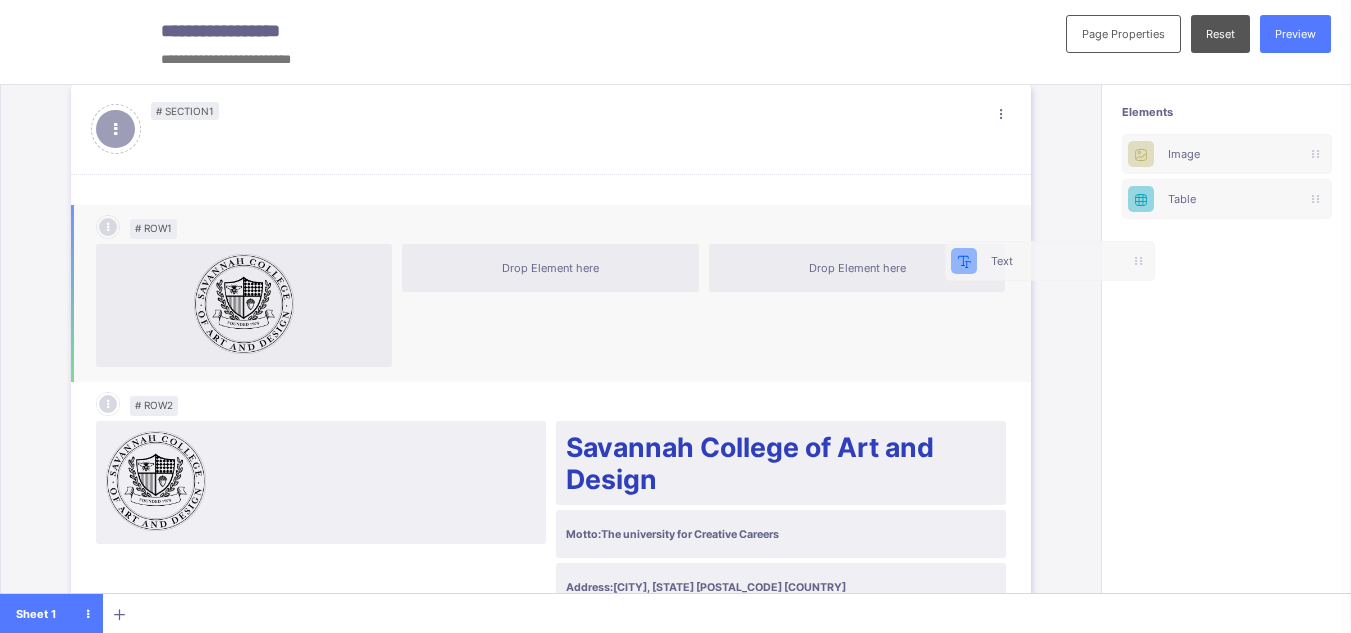 scroll, scrollTop: 0, scrollLeft: 3, axis: horizontal 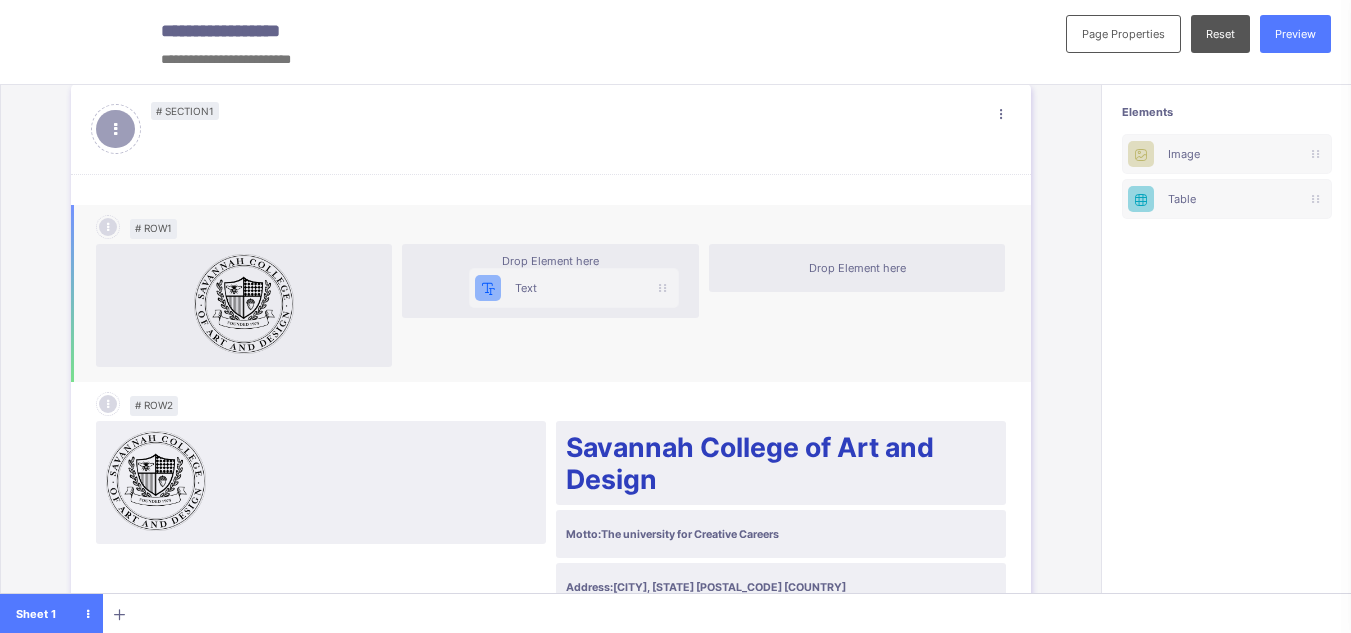 drag, startPoint x: 1200, startPoint y: 152, endPoint x: 526, endPoint y: 284, distance: 686.8042 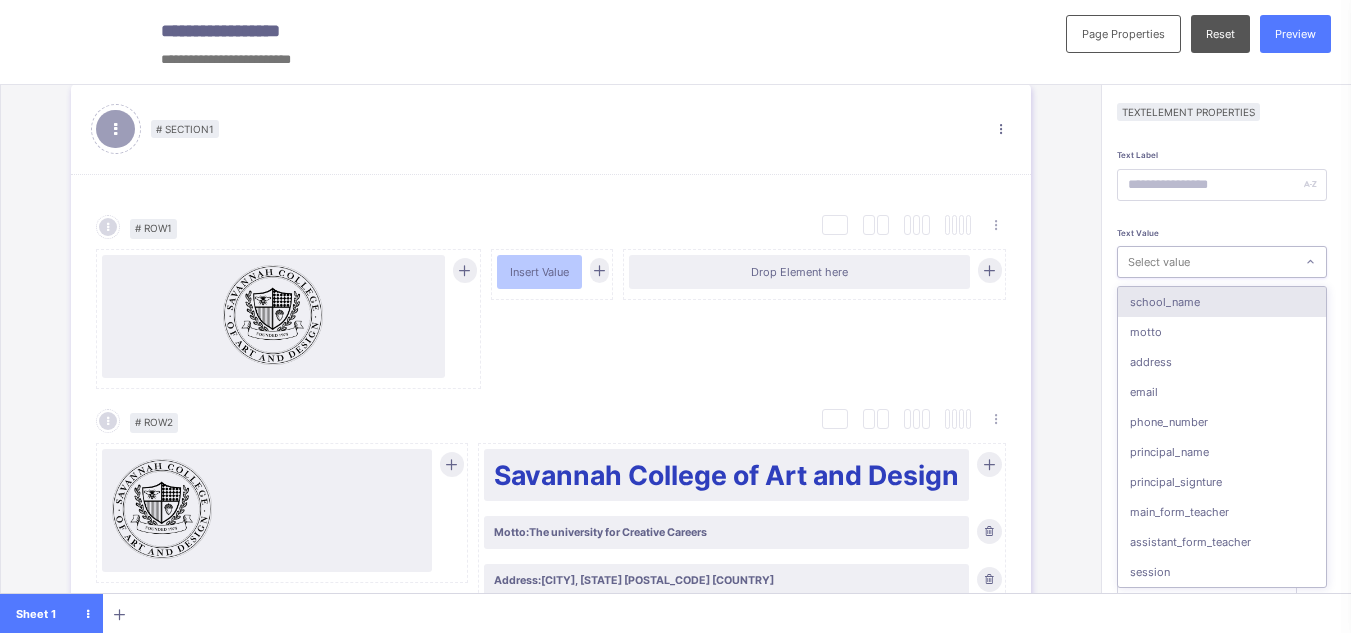 click on "Select value" at bounding box center (1159, 262) 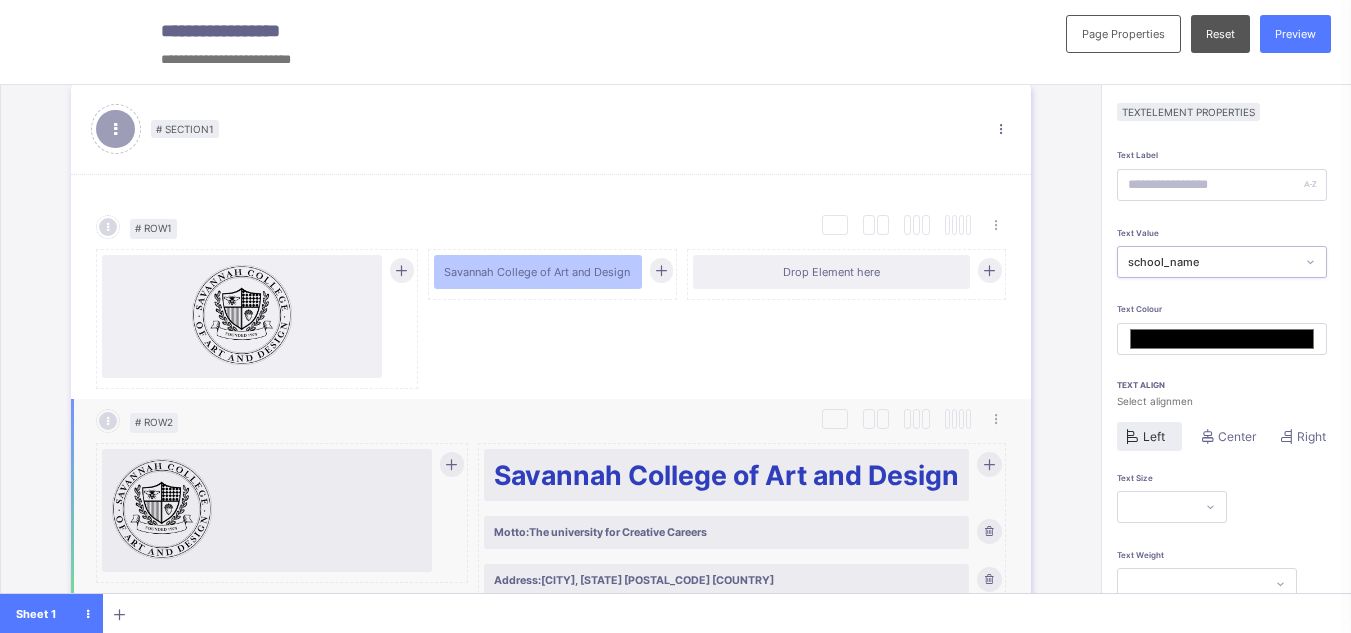 click on "Savannah College of Art and Design" at bounding box center (726, 475) 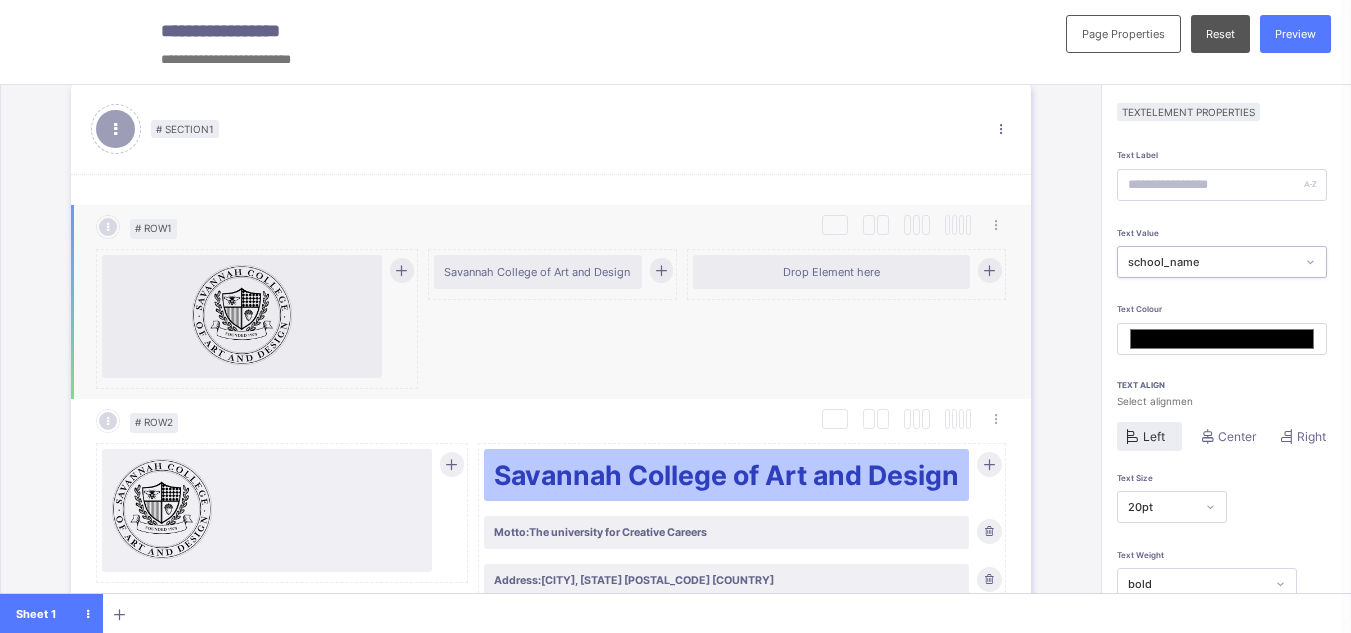 click on "Savannah College of Art and Design" at bounding box center [538, 272] 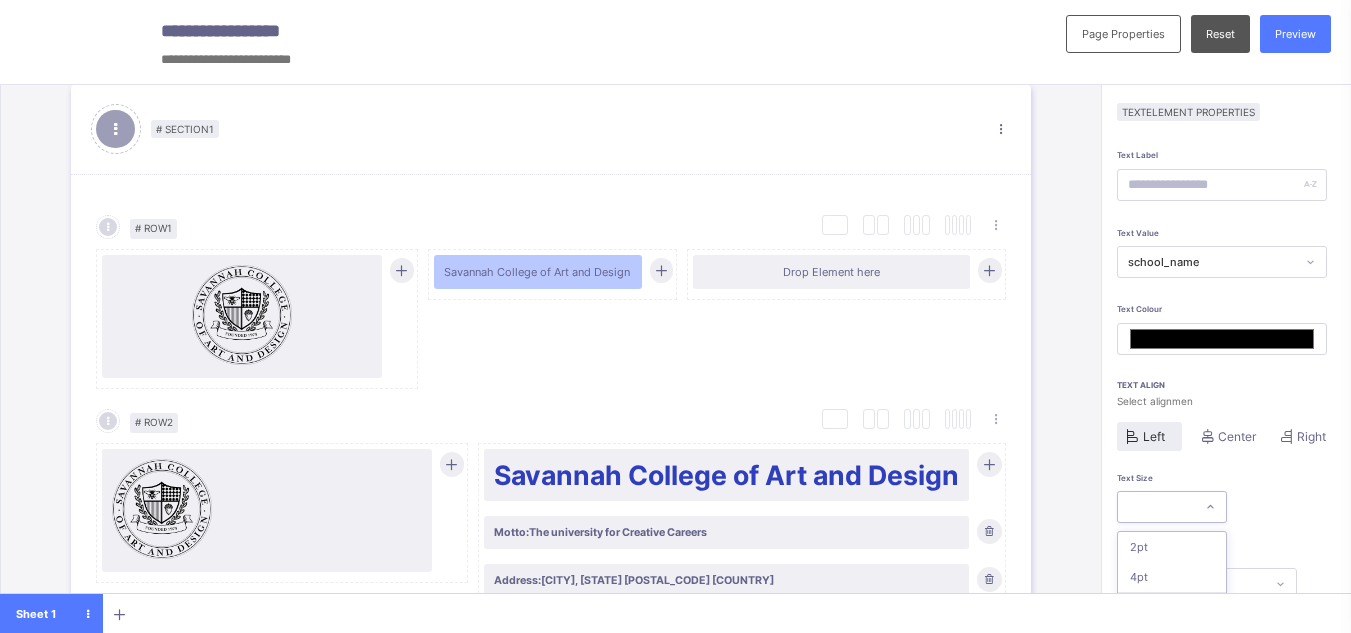 scroll, scrollTop: 159, scrollLeft: 0, axis: vertical 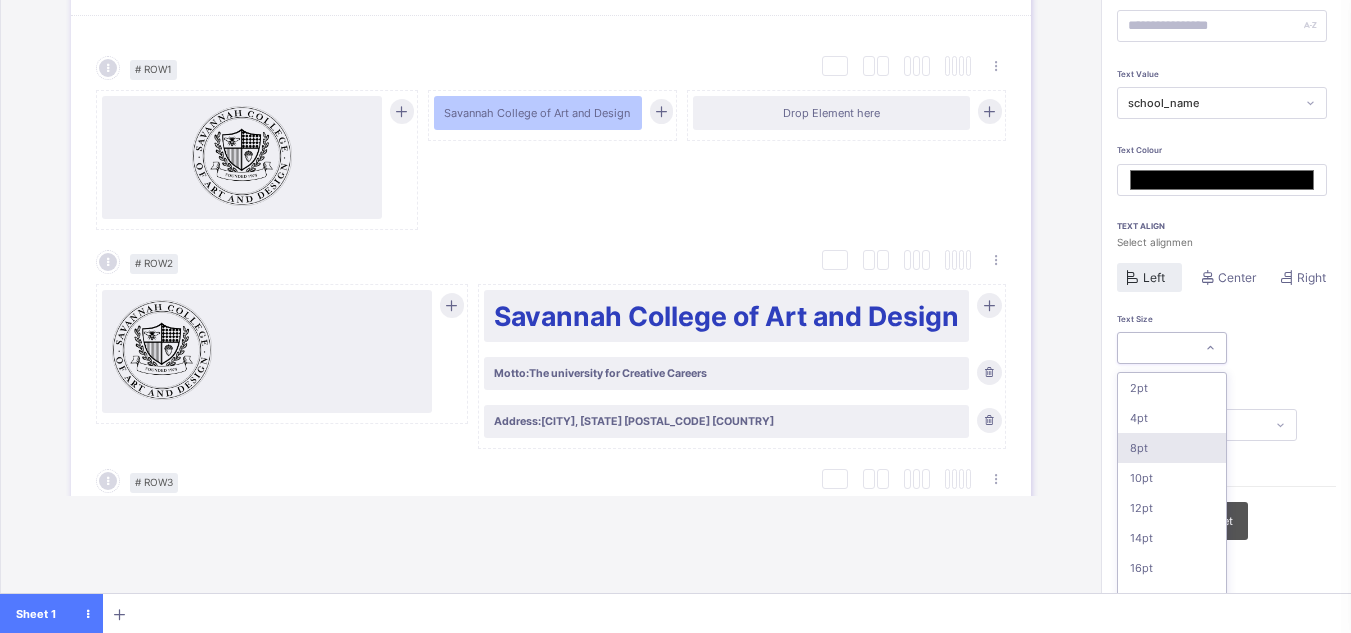 click on "option 8pt focused, 3 of 16. 16 results available. Use Up and Down to choose options, press Enter to select the currently focused option, press Escape to exit the menu, press Tab to select the option and exit the menu. 2pt 4pt 8pt 10pt 12pt 14pt 16pt 18pt 20pt 26pt 30pt 33pt 36pt 40pt 44pt 48pt" at bounding box center (1172, 348) 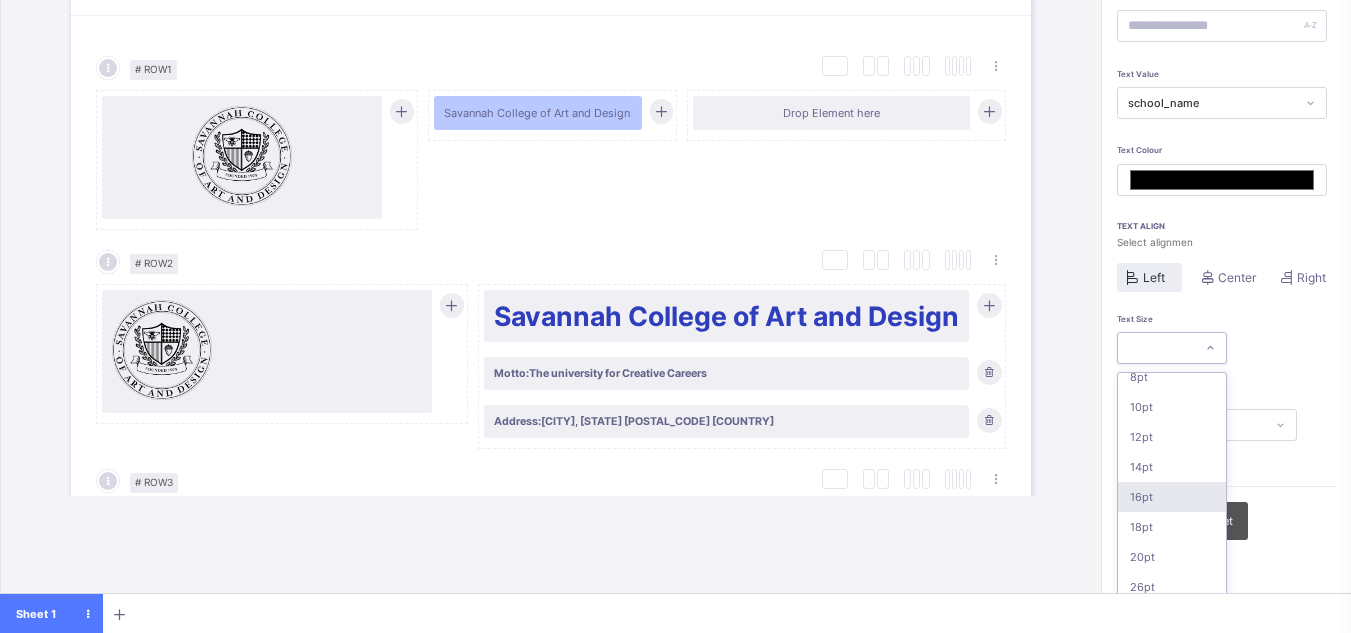 scroll, scrollTop: 73, scrollLeft: 0, axis: vertical 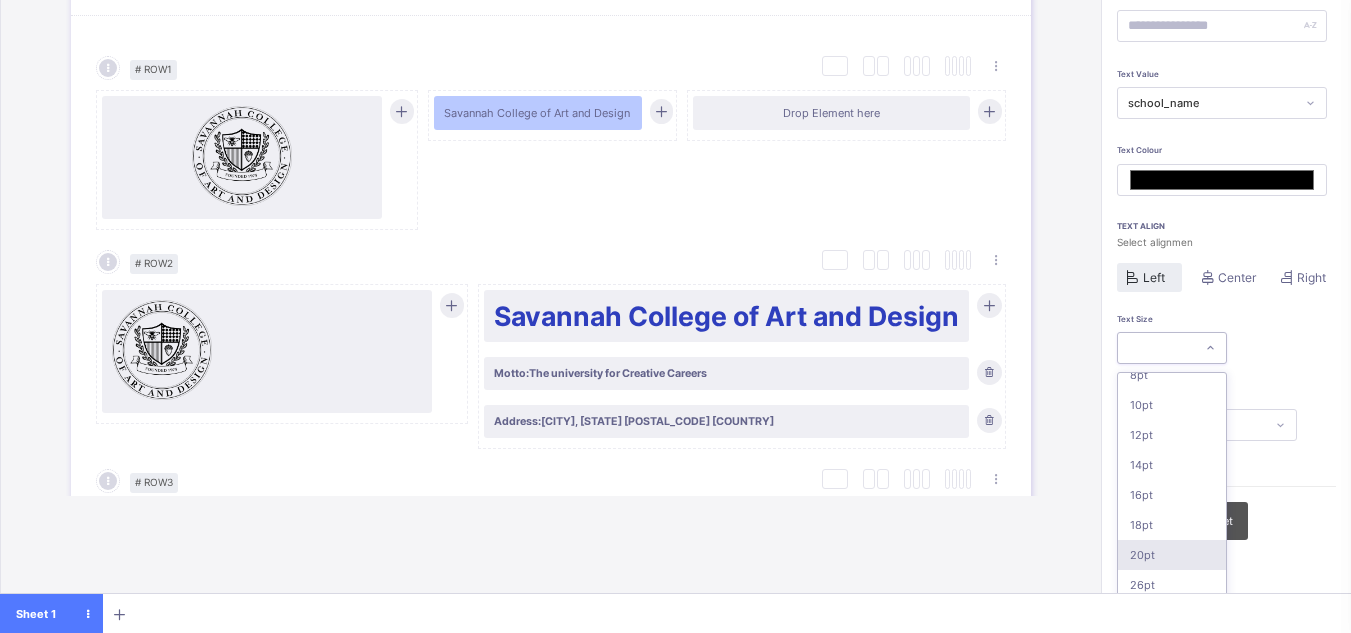 click on "20pt" at bounding box center [1172, 555] 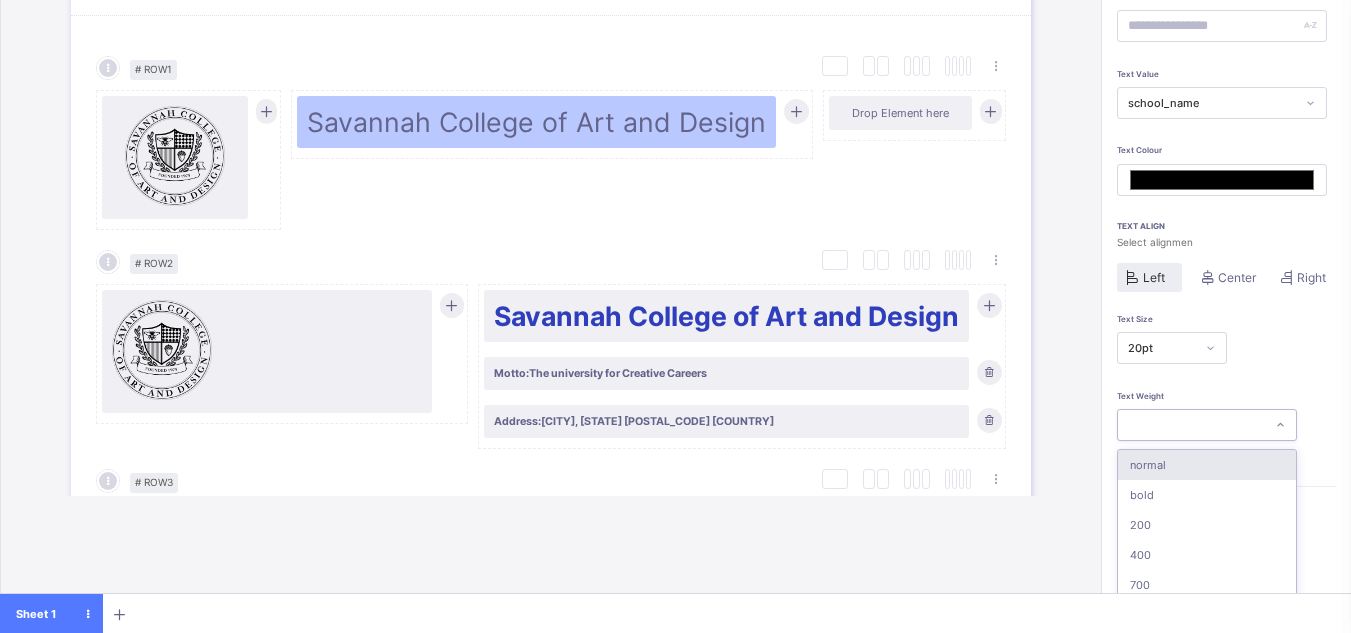 click at bounding box center [1191, 425] 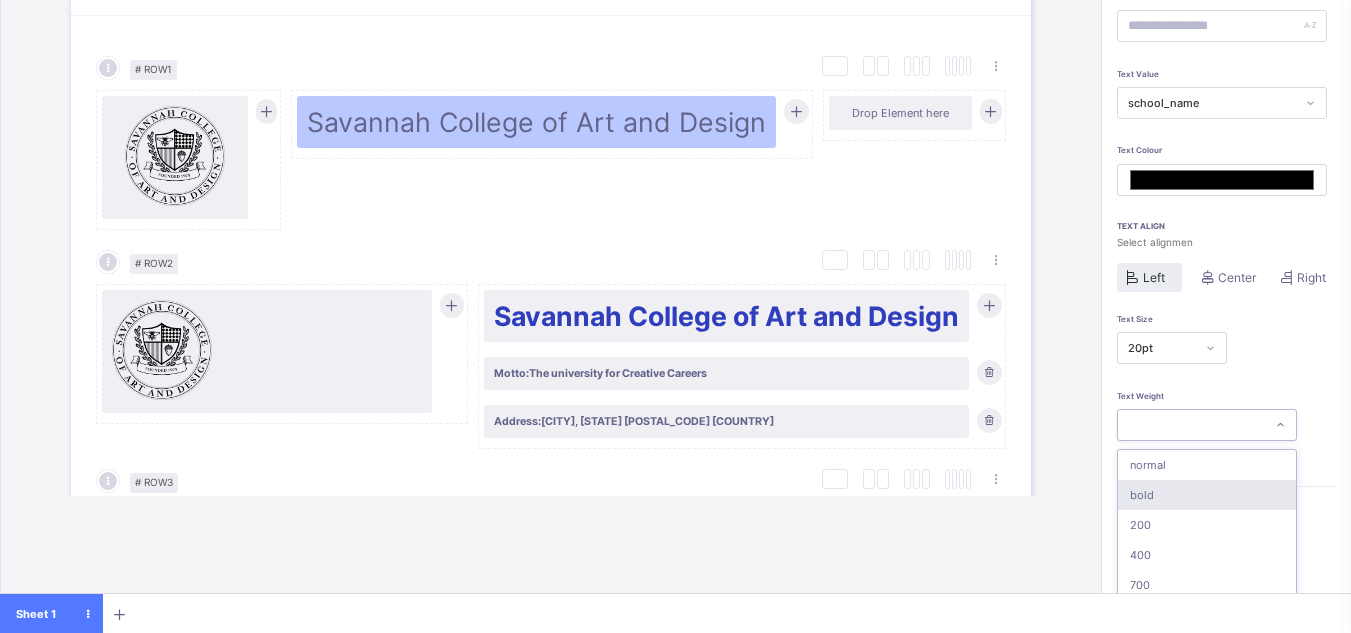 click on "bold" at bounding box center (1207, 495) 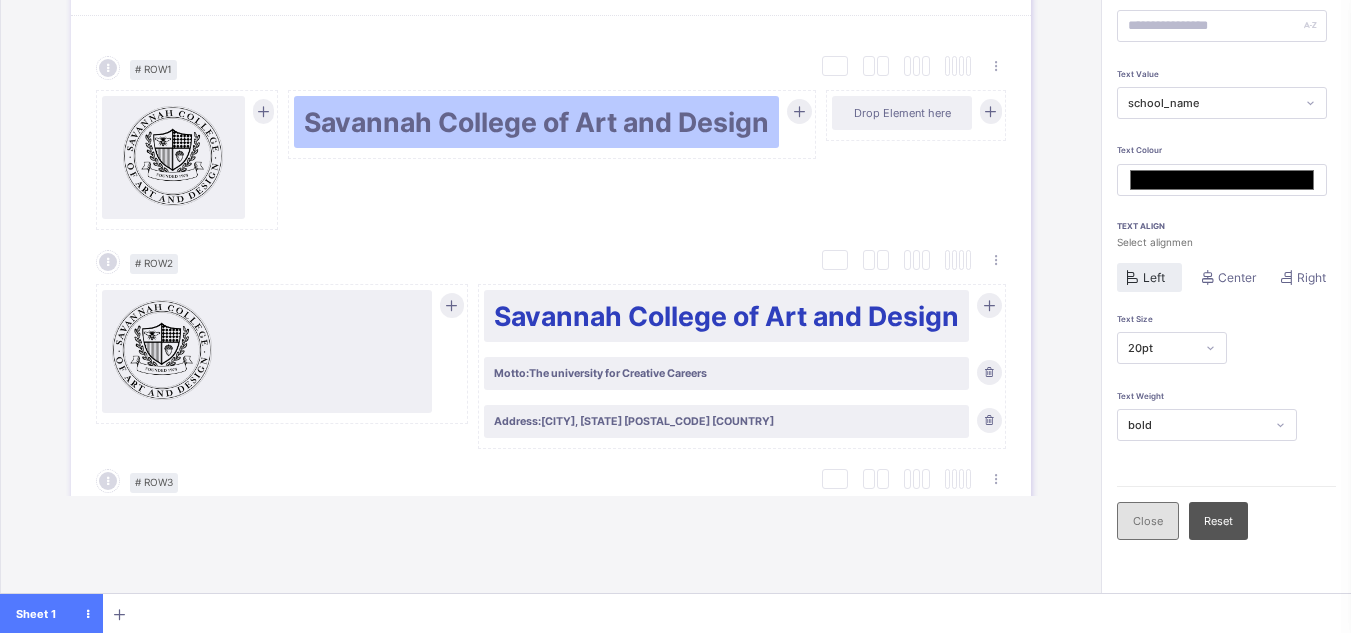 click on "Close" at bounding box center (1148, 521) 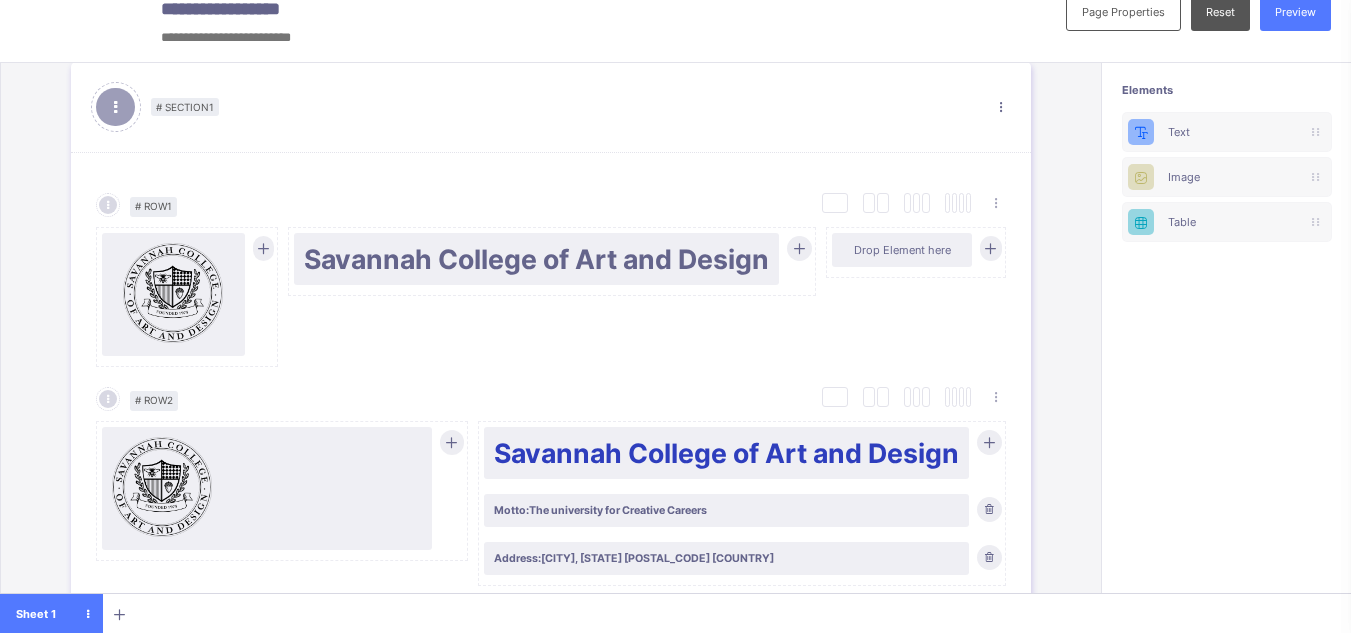 scroll, scrollTop: 22, scrollLeft: 0, axis: vertical 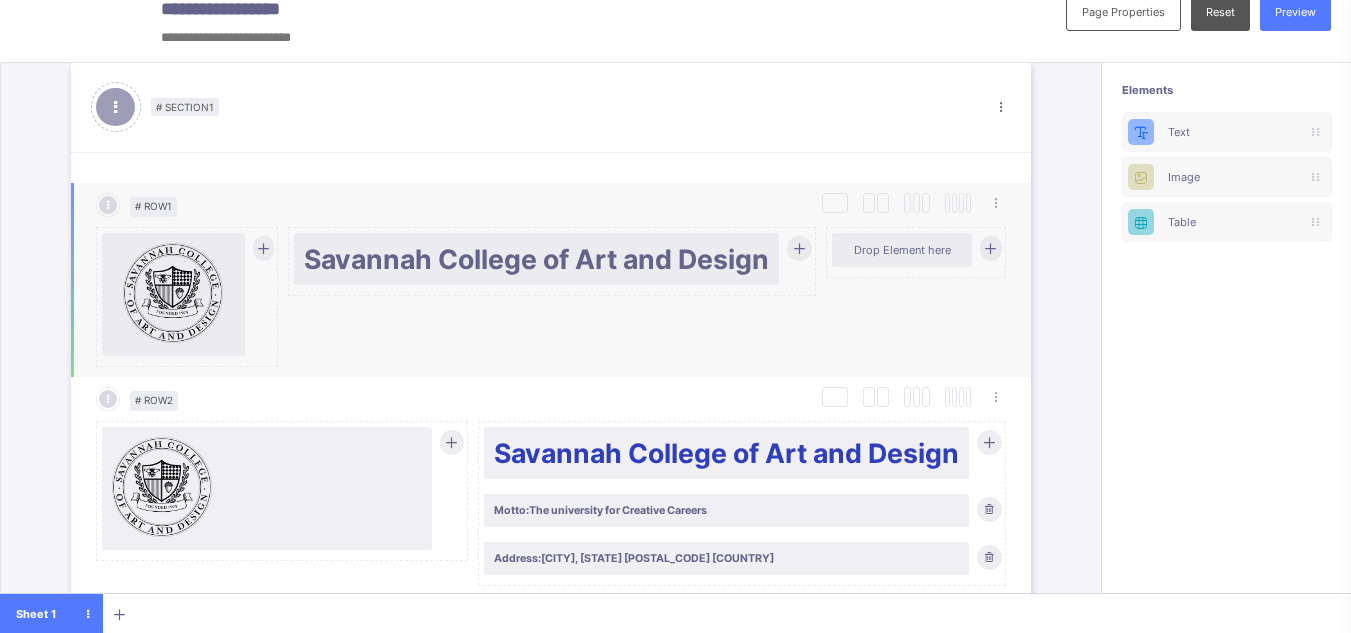 click at bounding box center (799, 248) 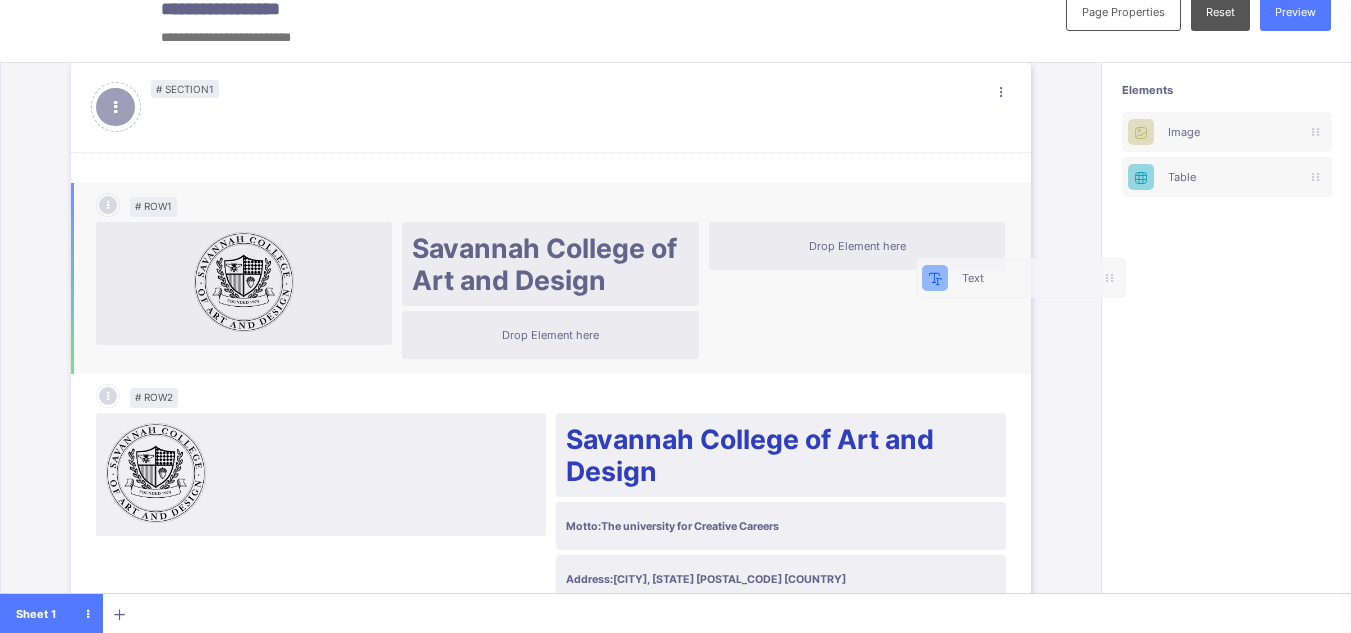 scroll, scrollTop: 21, scrollLeft: 3, axis: both 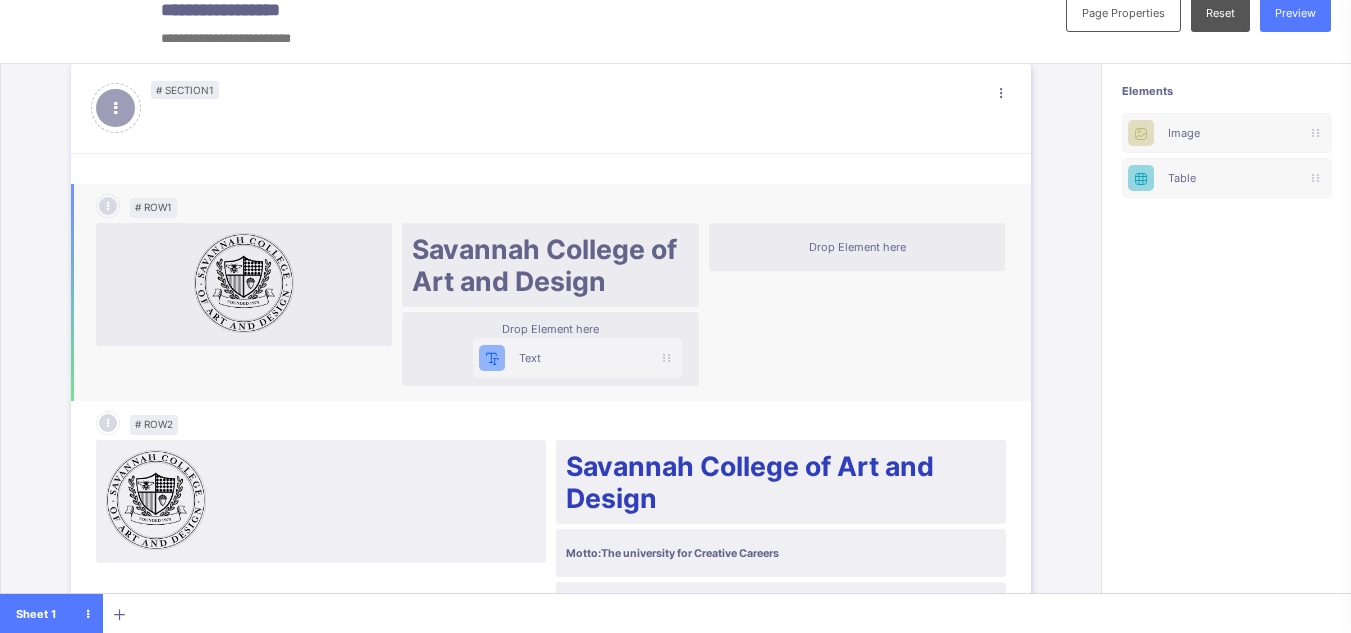 drag, startPoint x: 1206, startPoint y: 129, endPoint x: 528, endPoint y: 350, distance: 713.1094 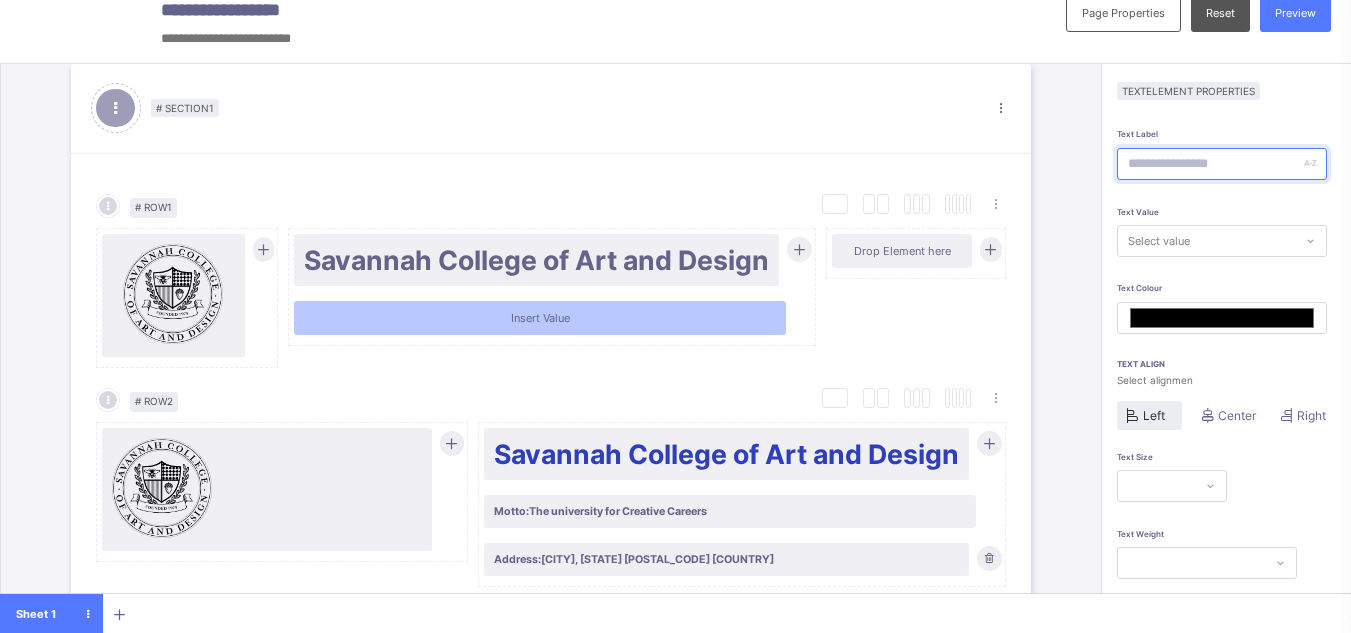 click at bounding box center [1222, 164] 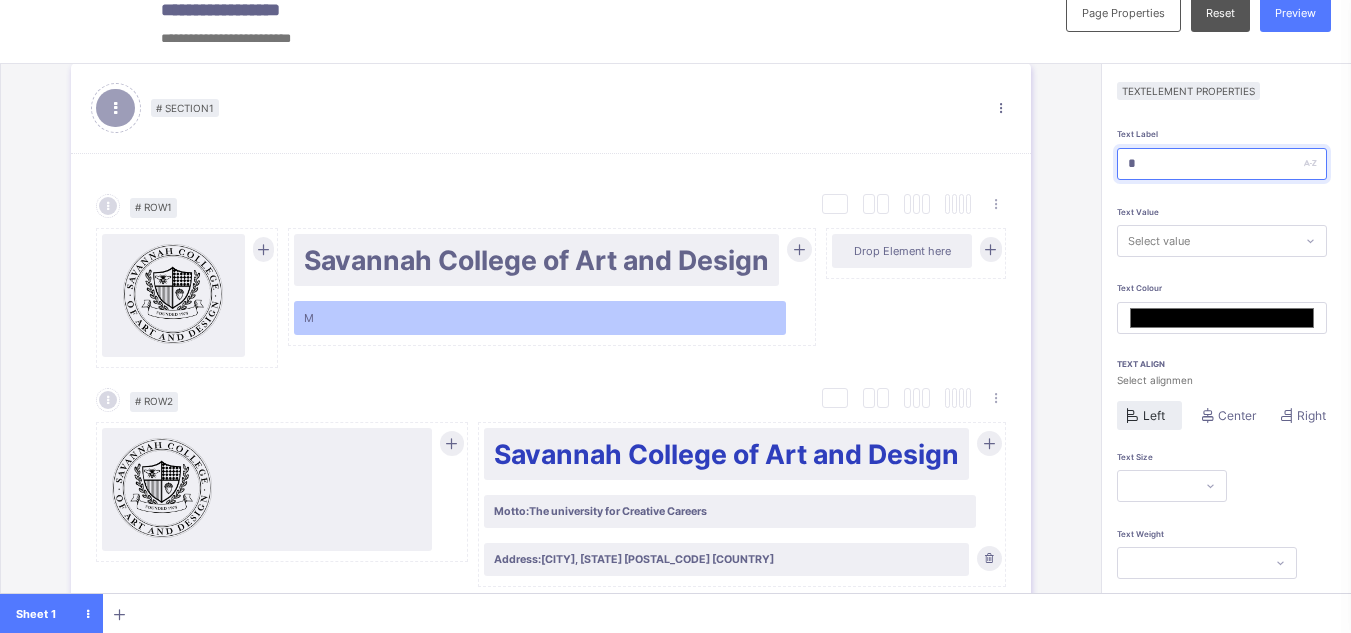 type on "**" 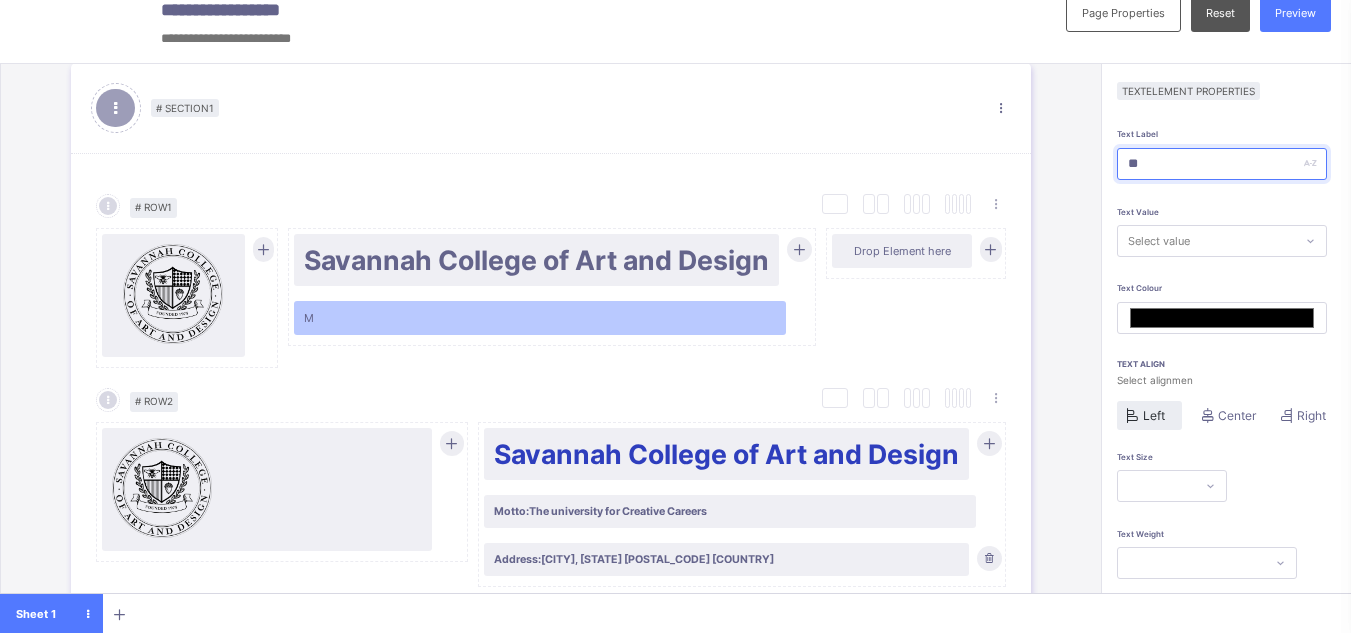 type on "*******" 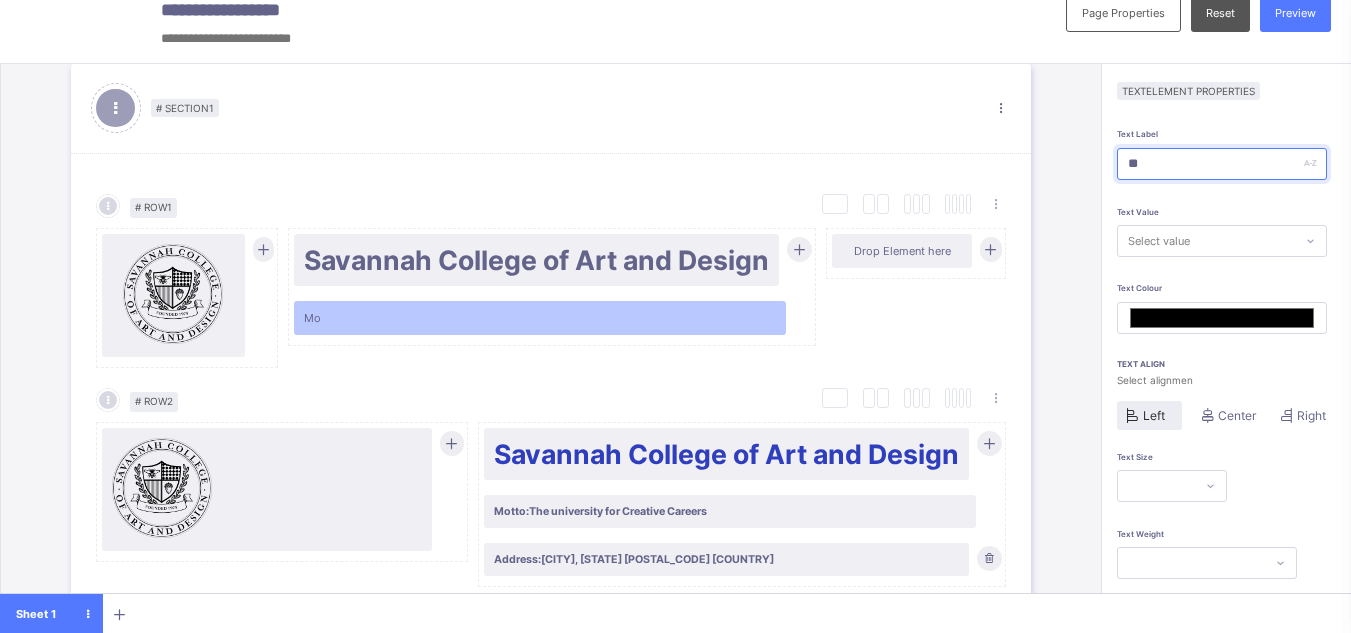 type on "***" 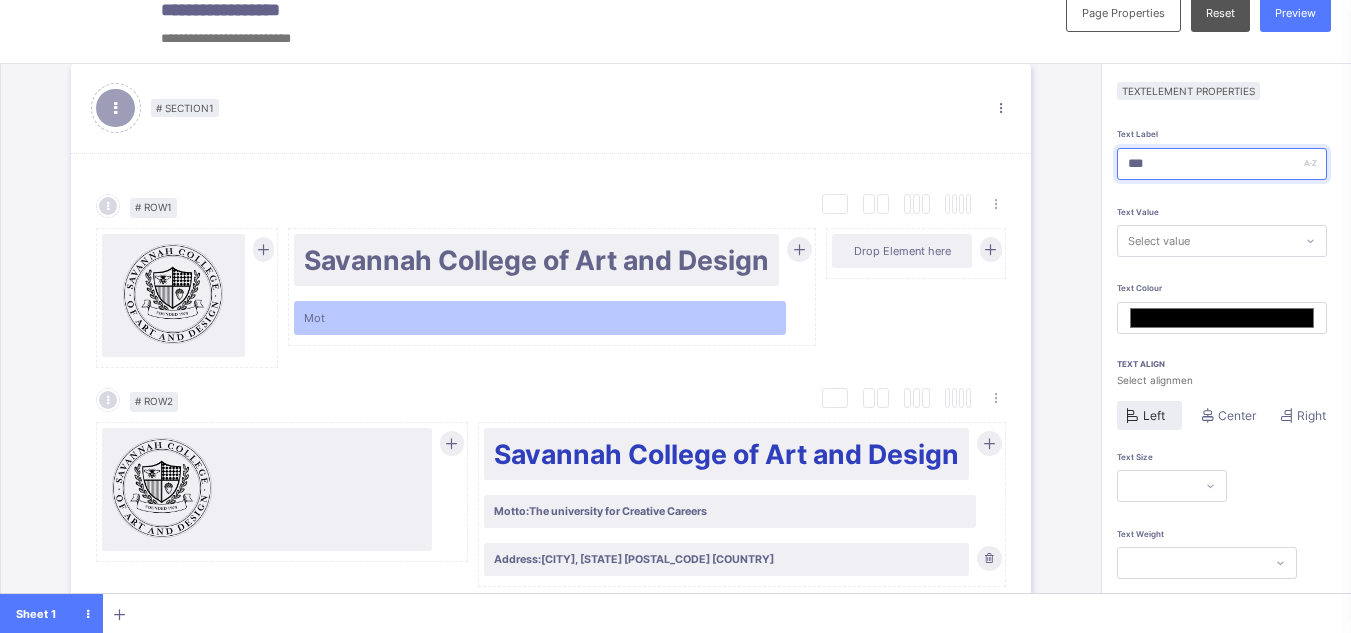type on "****" 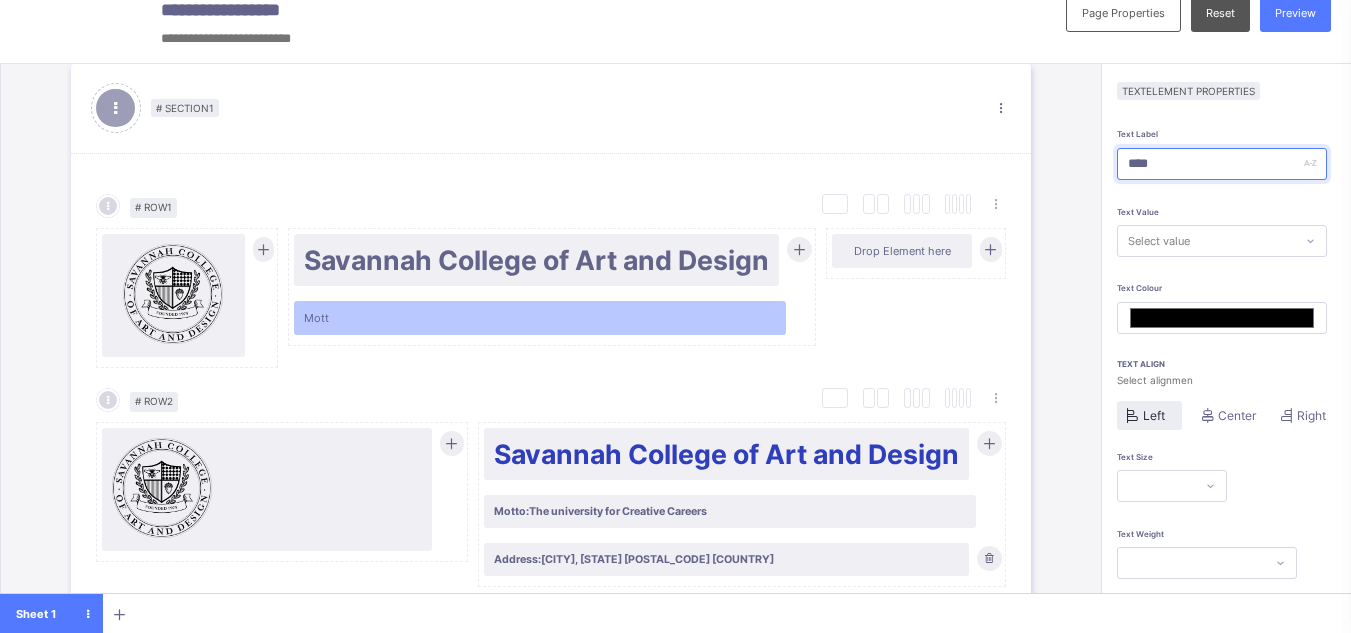 type on "*****" 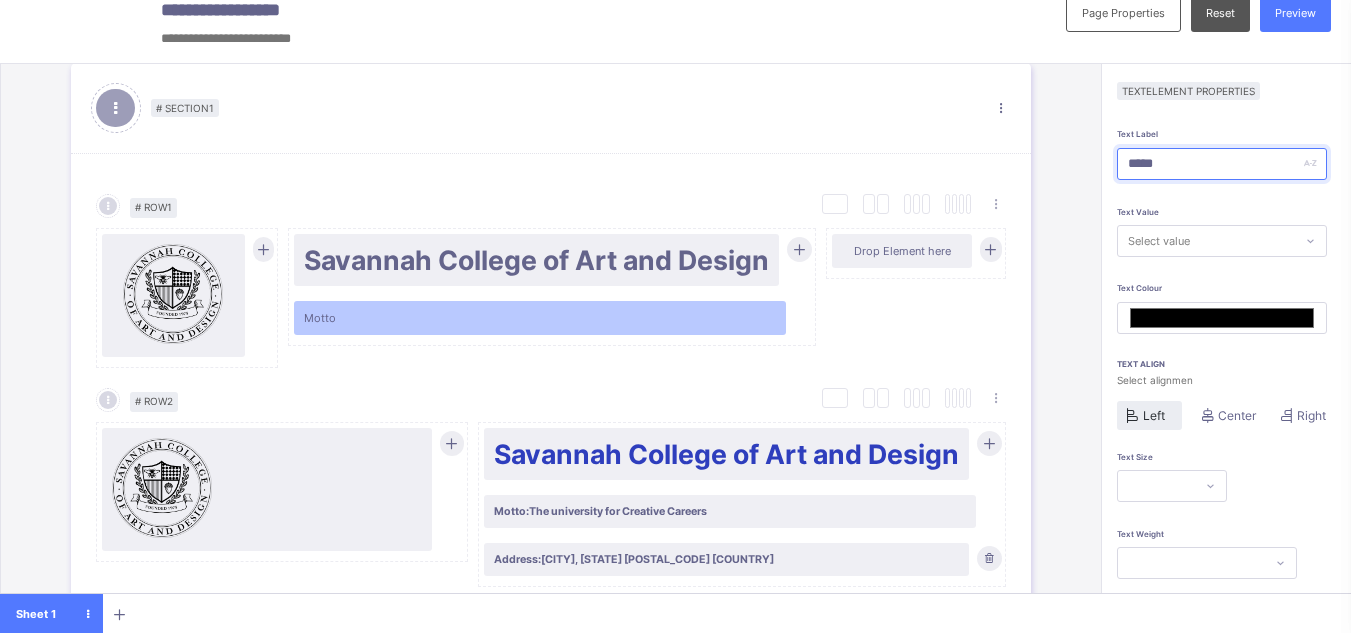 type on "******" 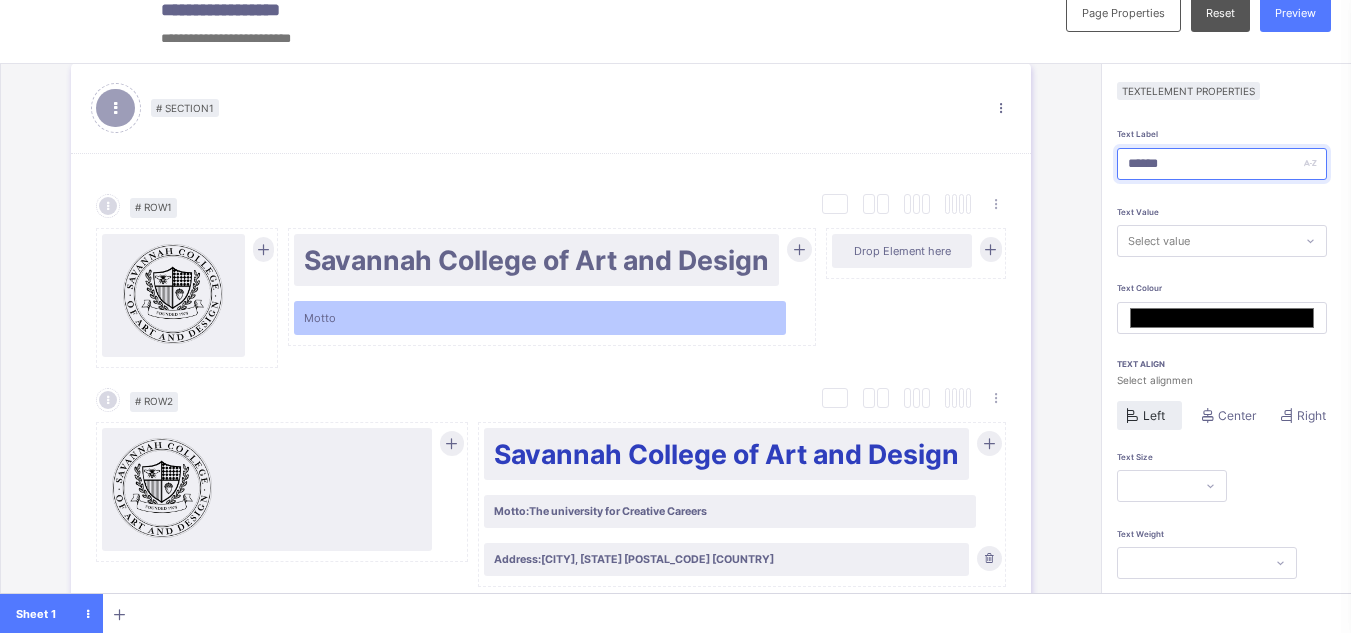 type on "*******" 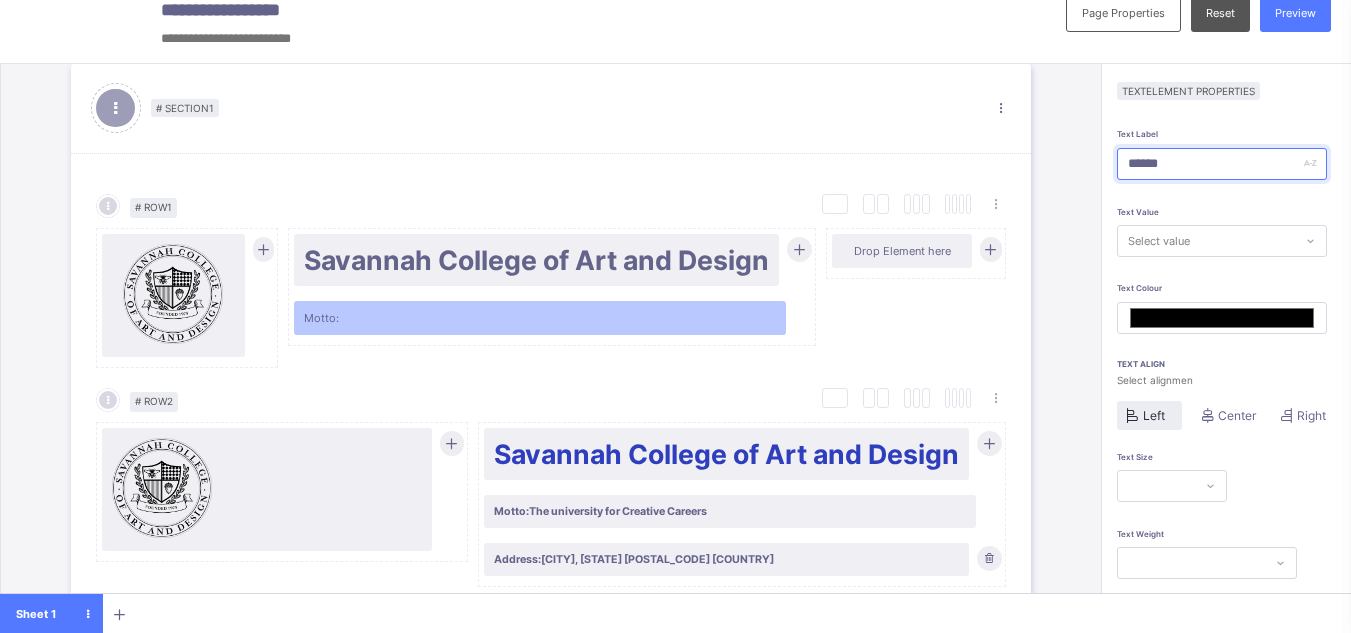 type on "******" 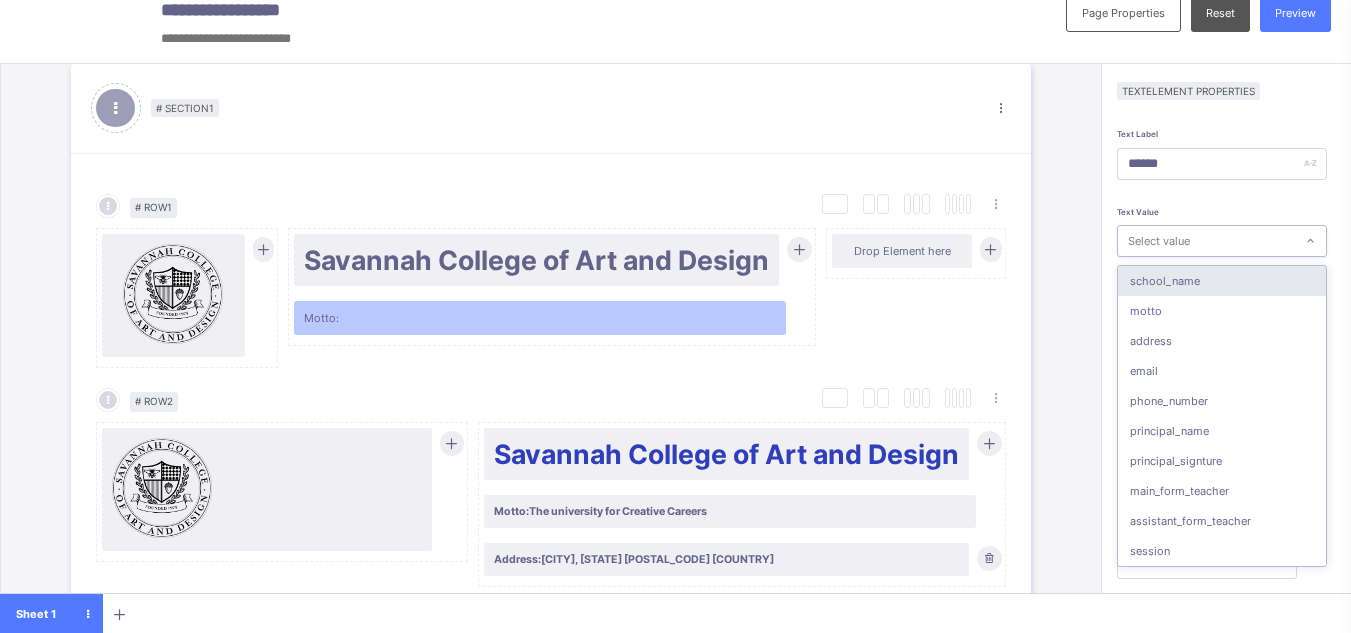 click on "Select value" at bounding box center (1159, 241) 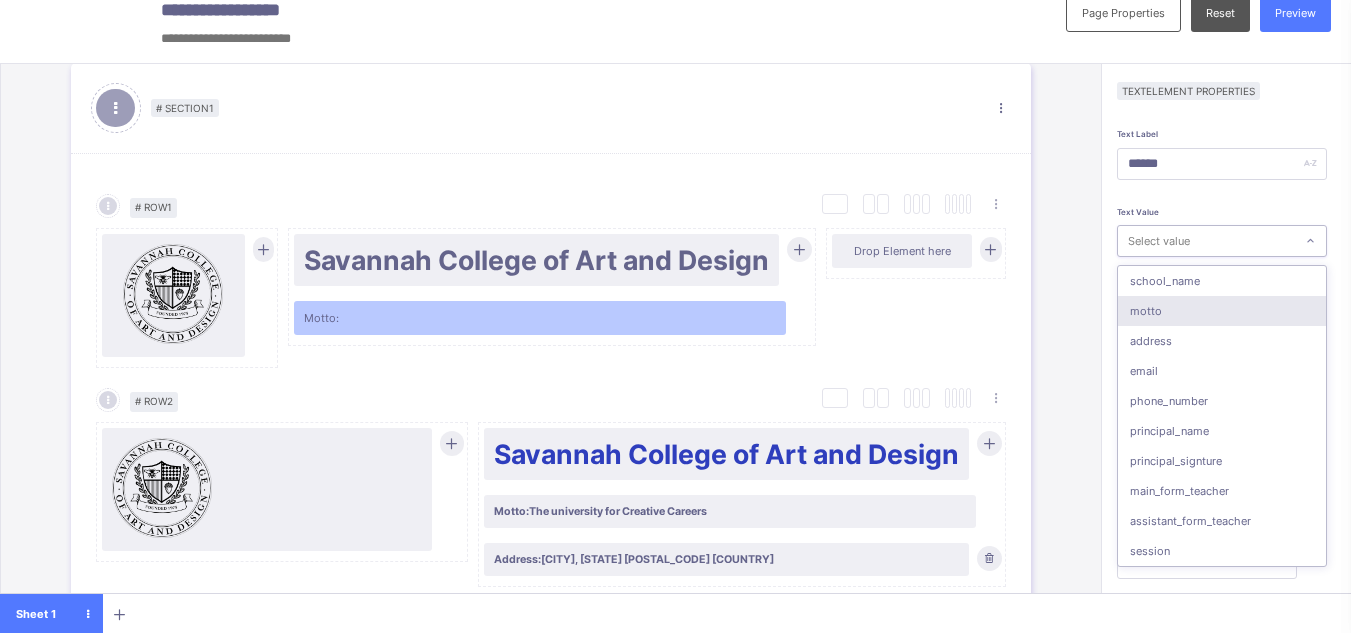 click on "motto" at bounding box center (1222, 311) 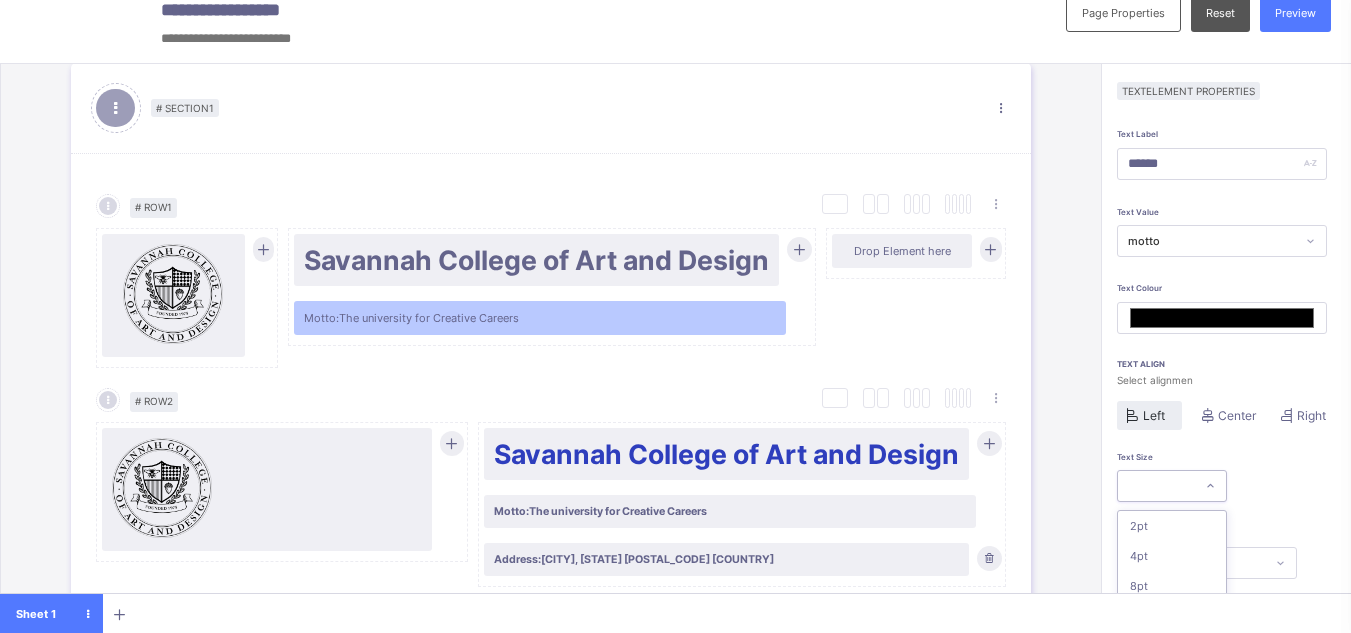 scroll, scrollTop: 159, scrollLeft: 0, axis: vertical 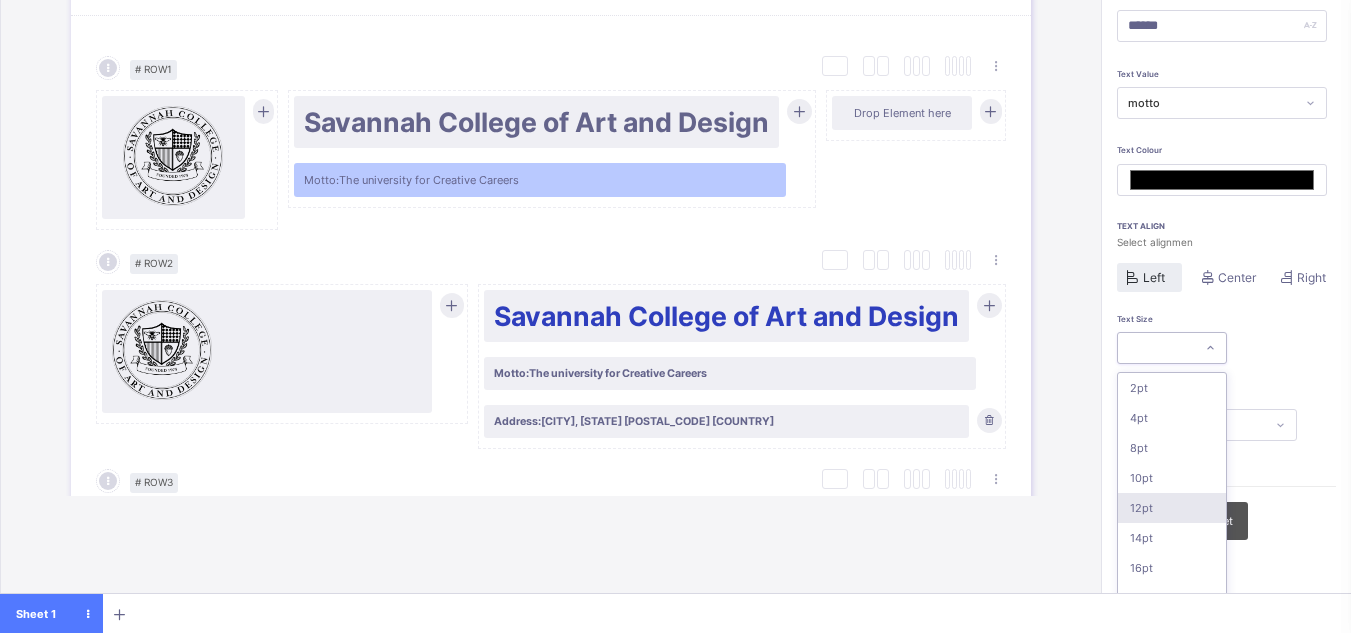 click on "option 12pt focused, 5 of 16. 16 results available. Use Up and Down to choose options, press Enter to select the currently focused option, press Escape to exit the menu, press Tab to select the option and exit the menu. 2pt 4pt 8pt 10pt 12pt 14pt 16pt 18pt 20pt 26pt 30pt 33pt 36pt 40pt 44pt 48pt" at bounding box center (1172, 348) 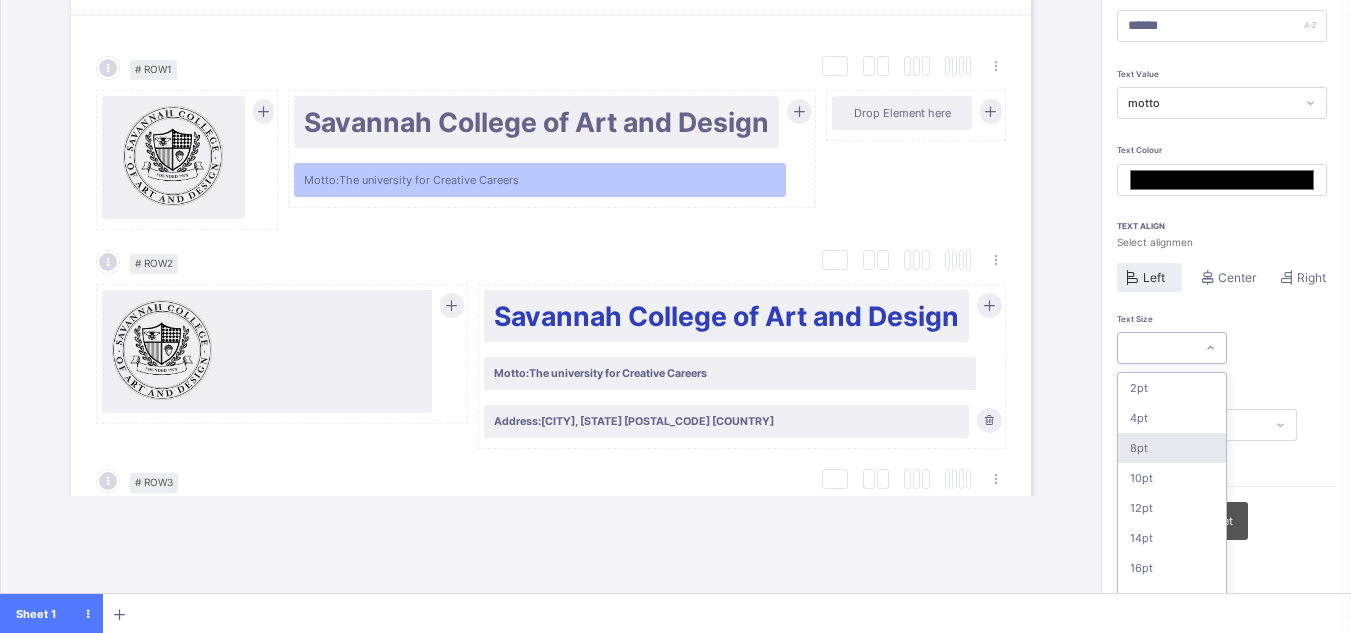 click on "8pt" at bounding box center [1172, 448] 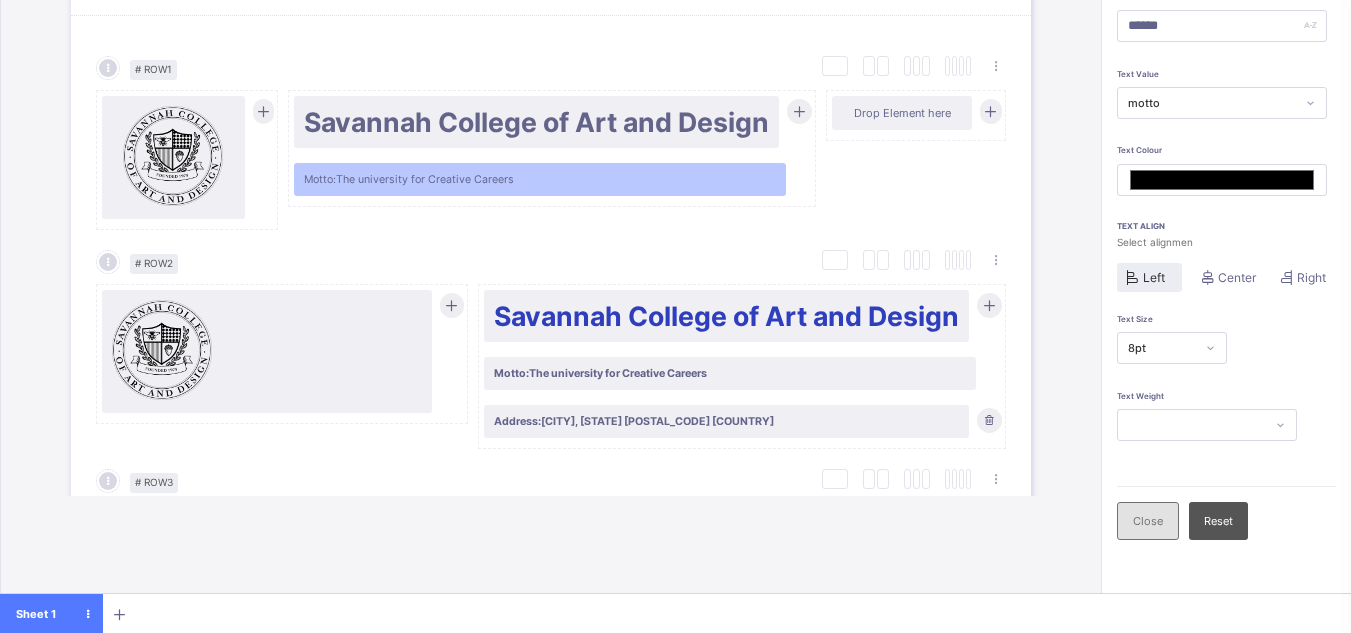 click on "Close" at bounding box center [1148, 521] 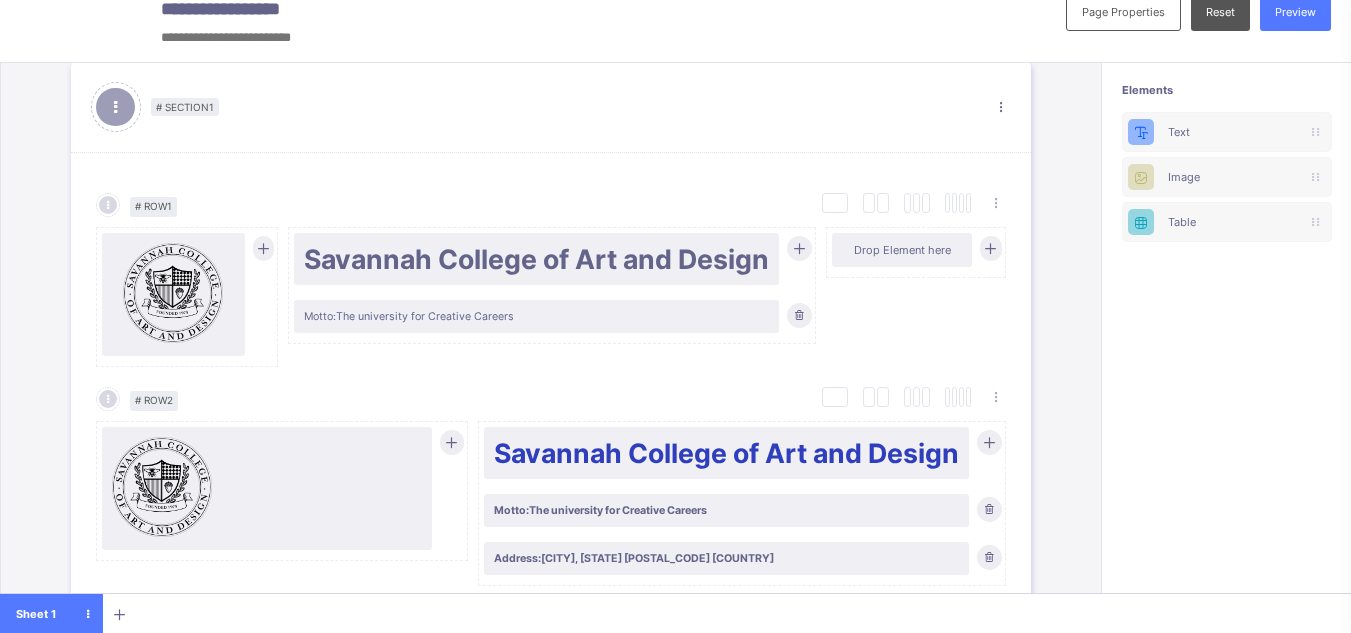 scroll, scrollTop: 22, scrollLeft: 0, axis: vertical 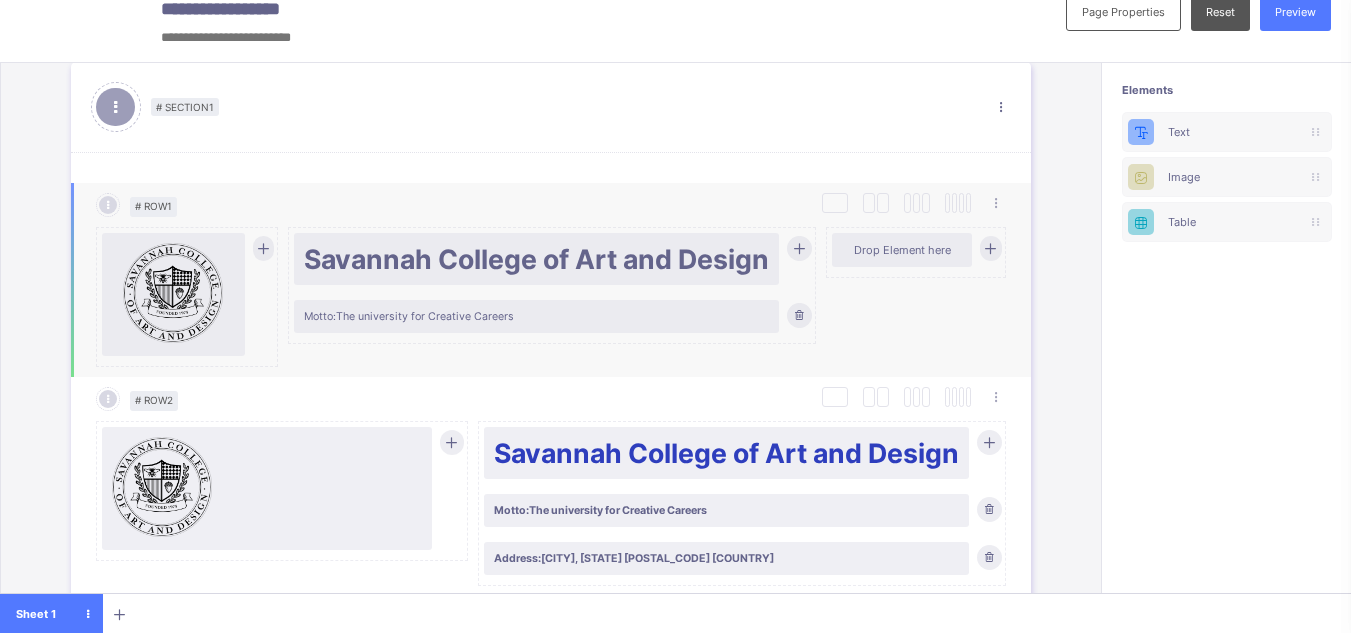 click at bounding box center [799, 248] 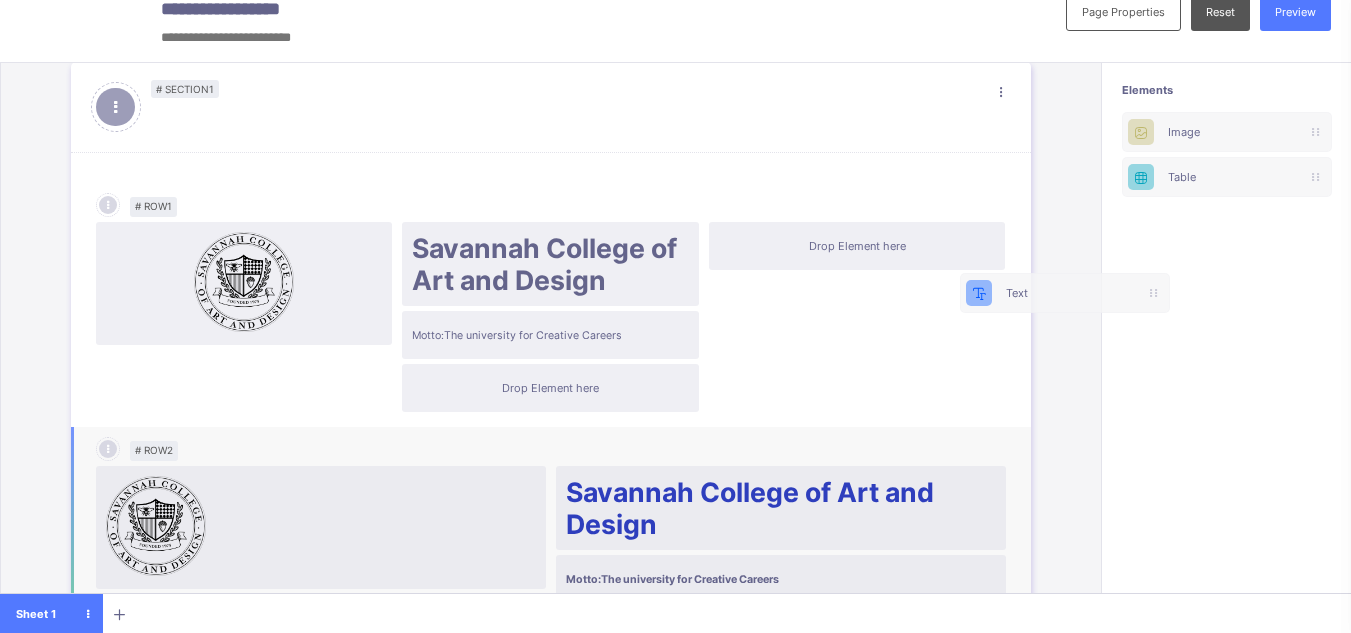 scroll, scrollTop: 22, scrollLeft: 15, axis: both 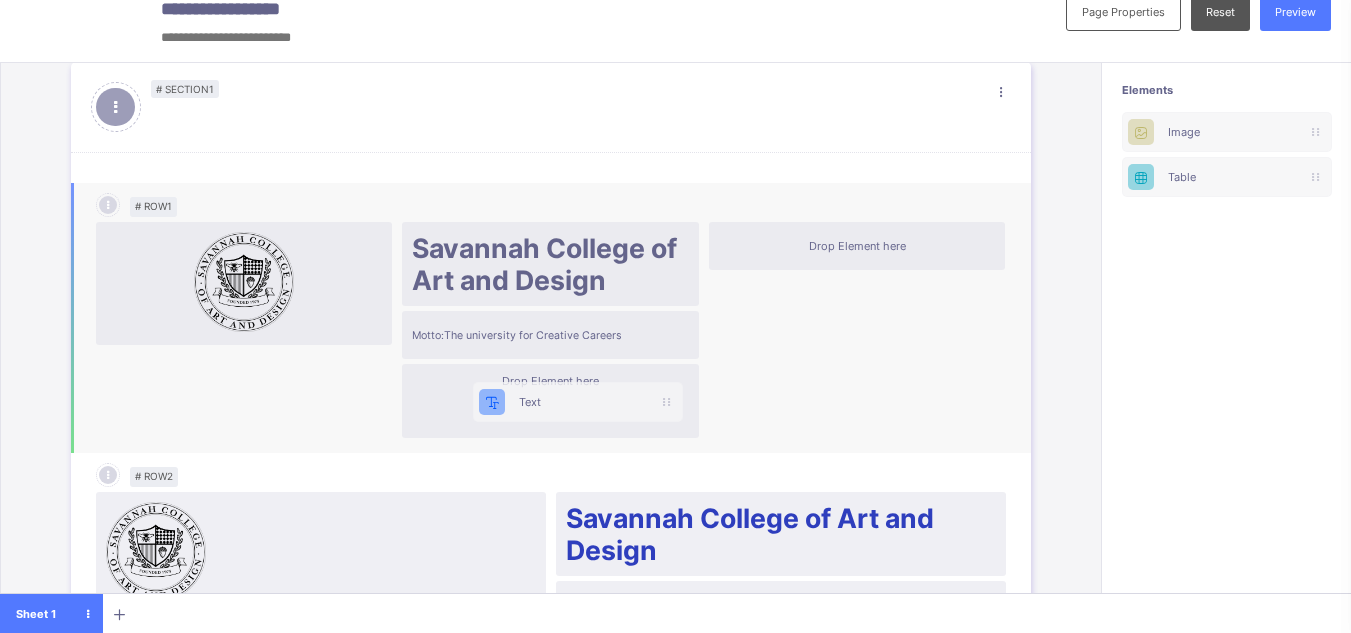 drag, startPoint x: 1202, startPoint y: 134, endPoint x: 514, endPoint y: 428, distance: 748.18445 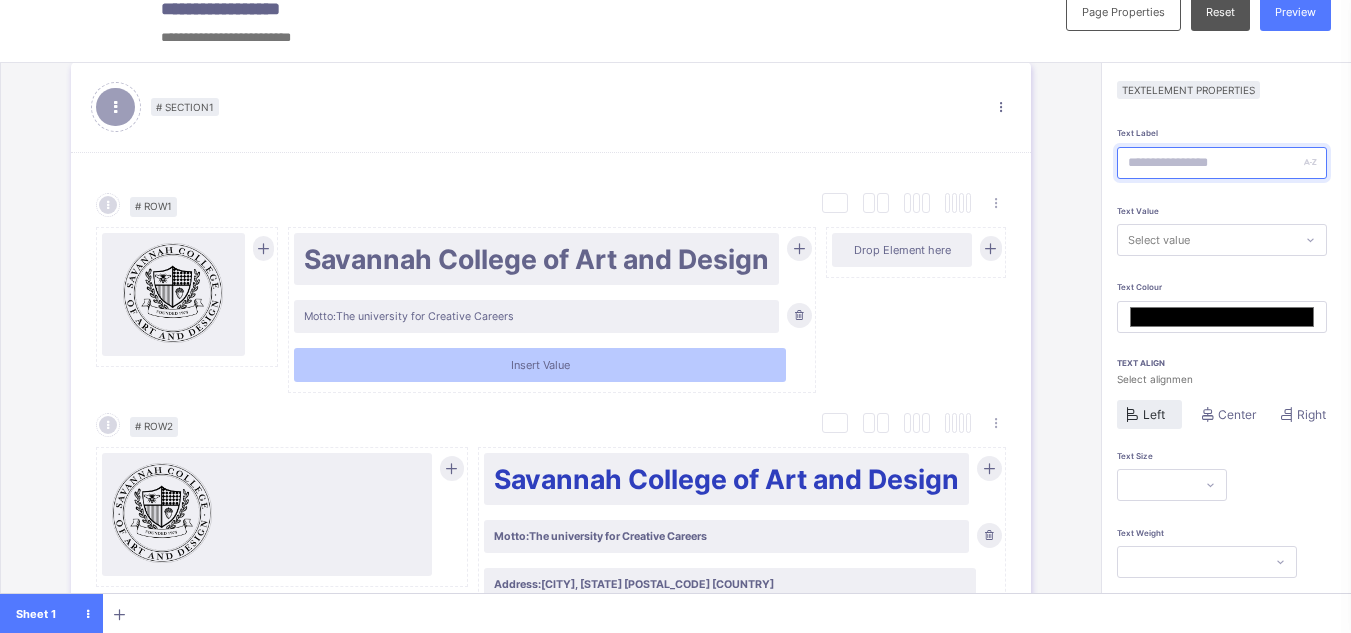 click at bounding box center [1222, 163] 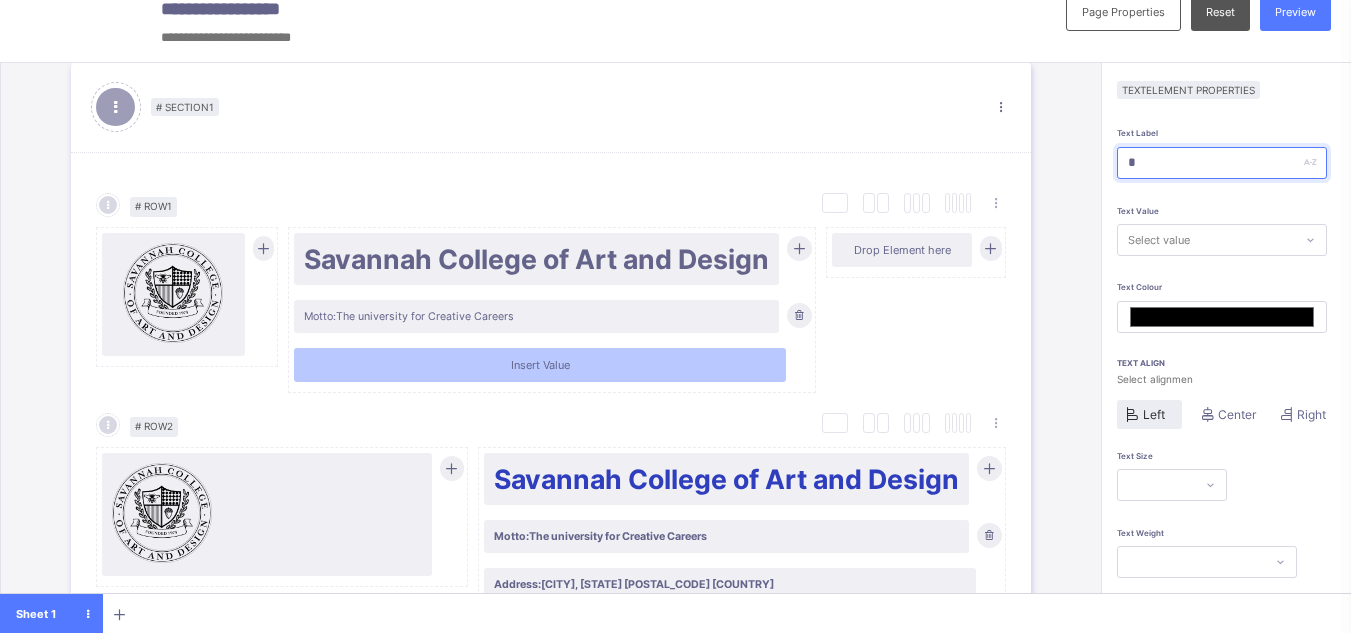type on "*******" 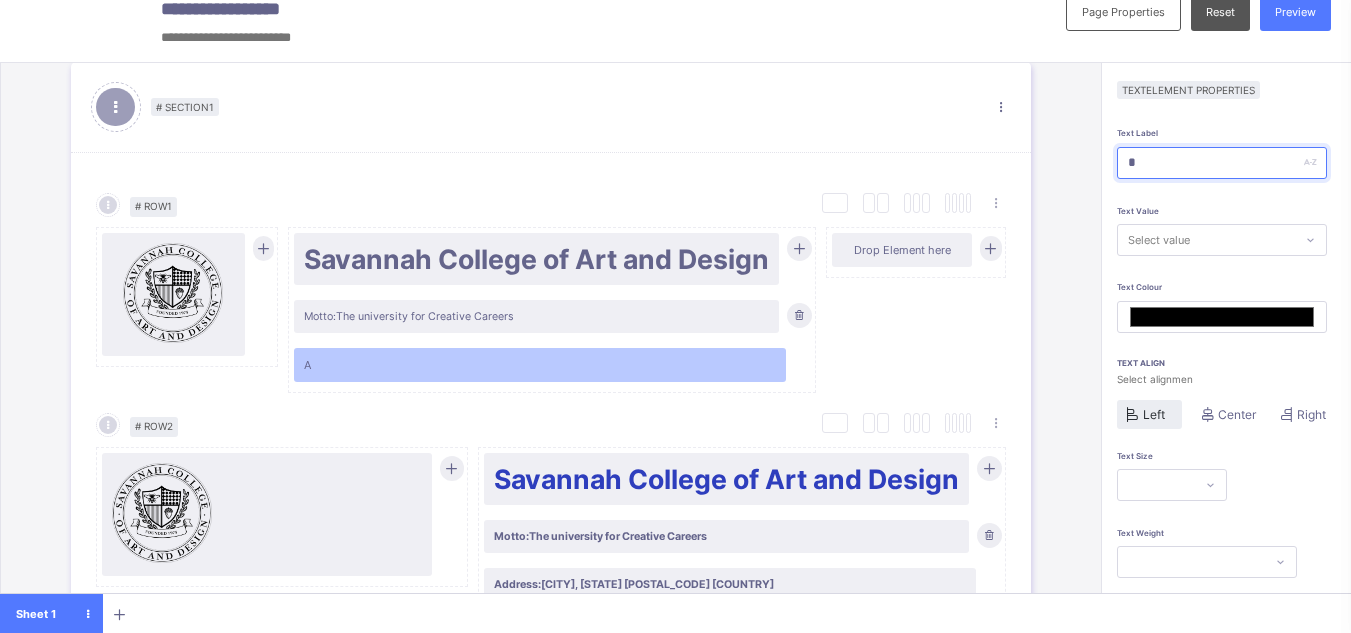 type on "**" 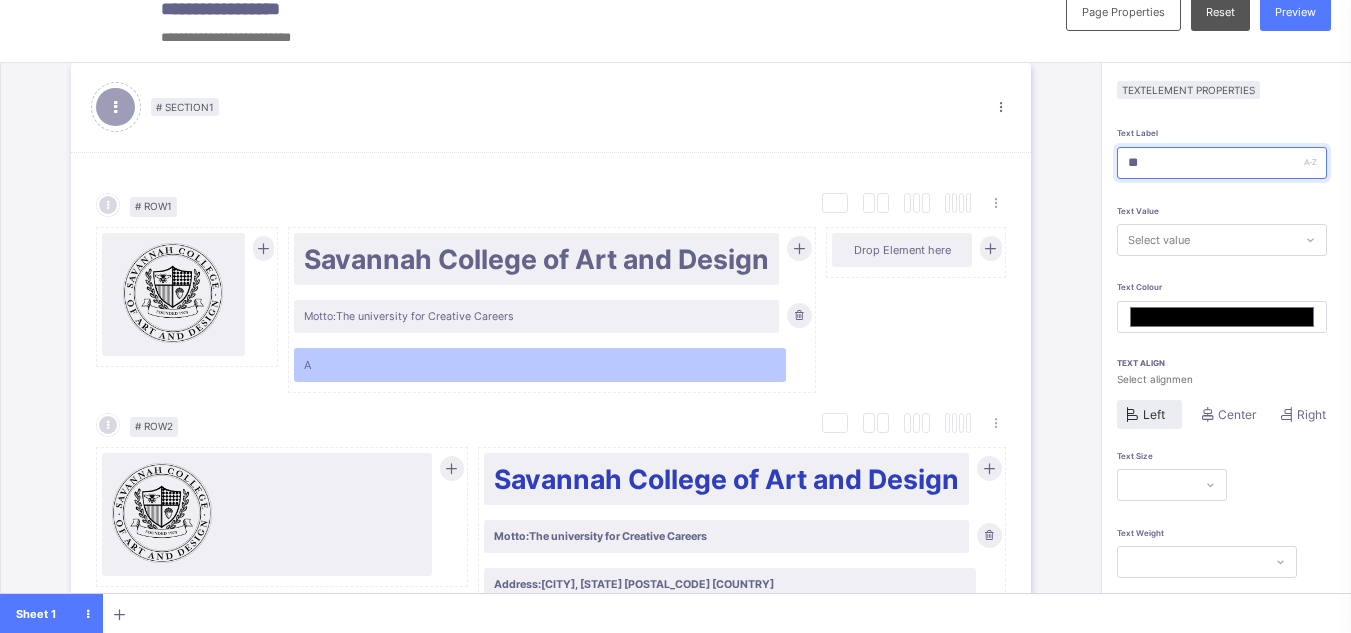 type on "***" 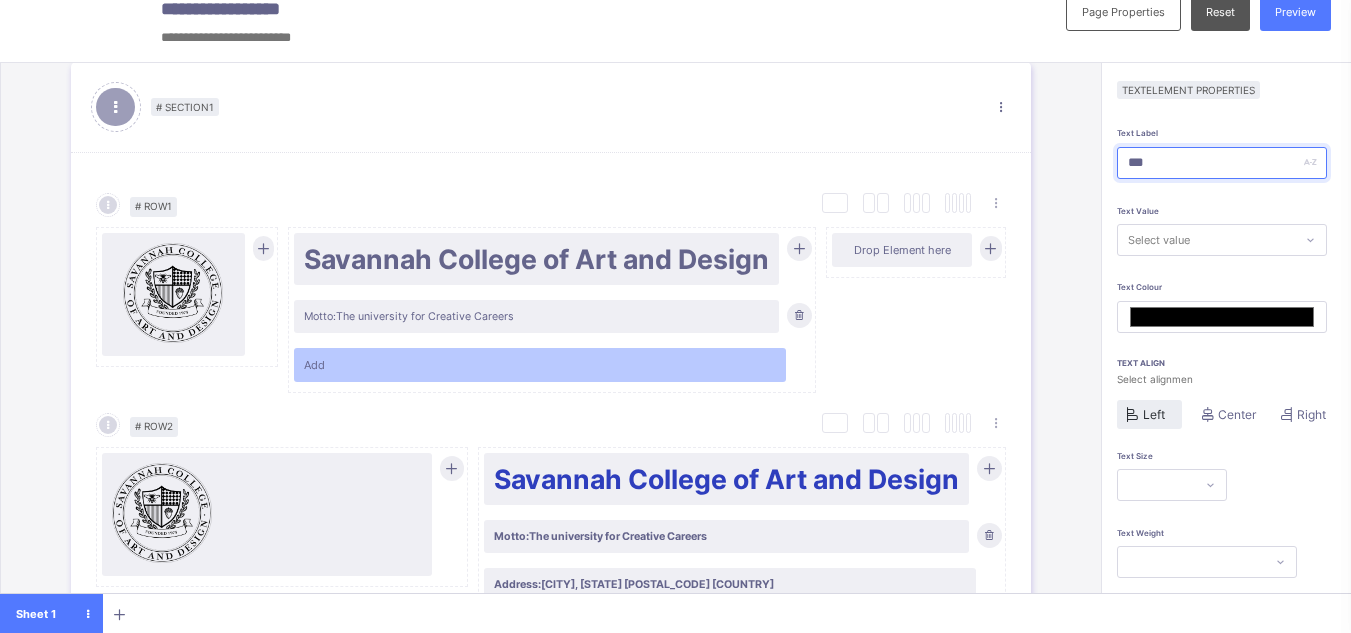 type on "****" 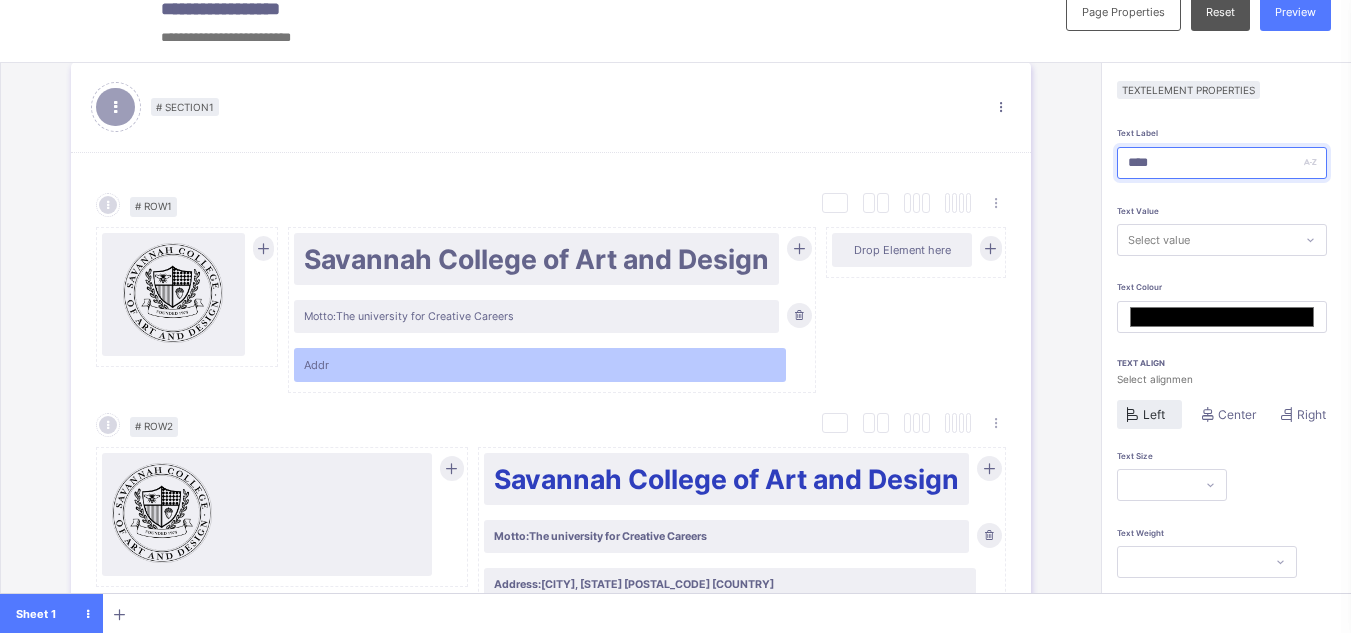 type on "*****" 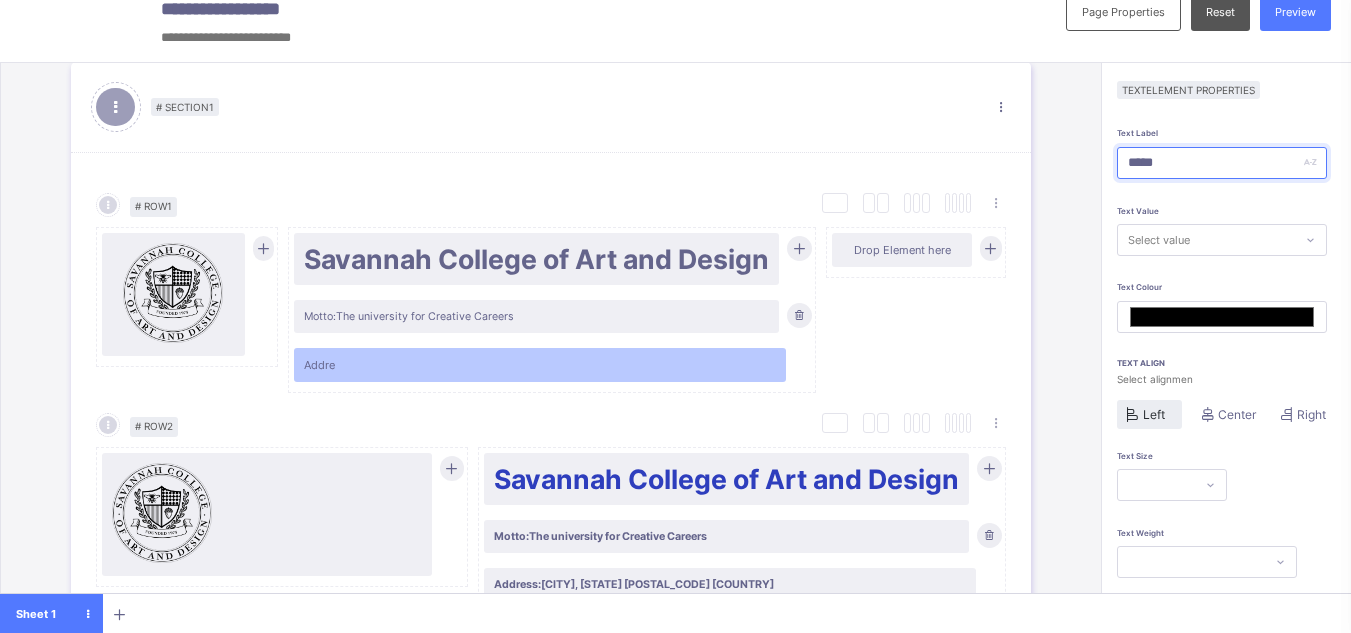 type on "******" 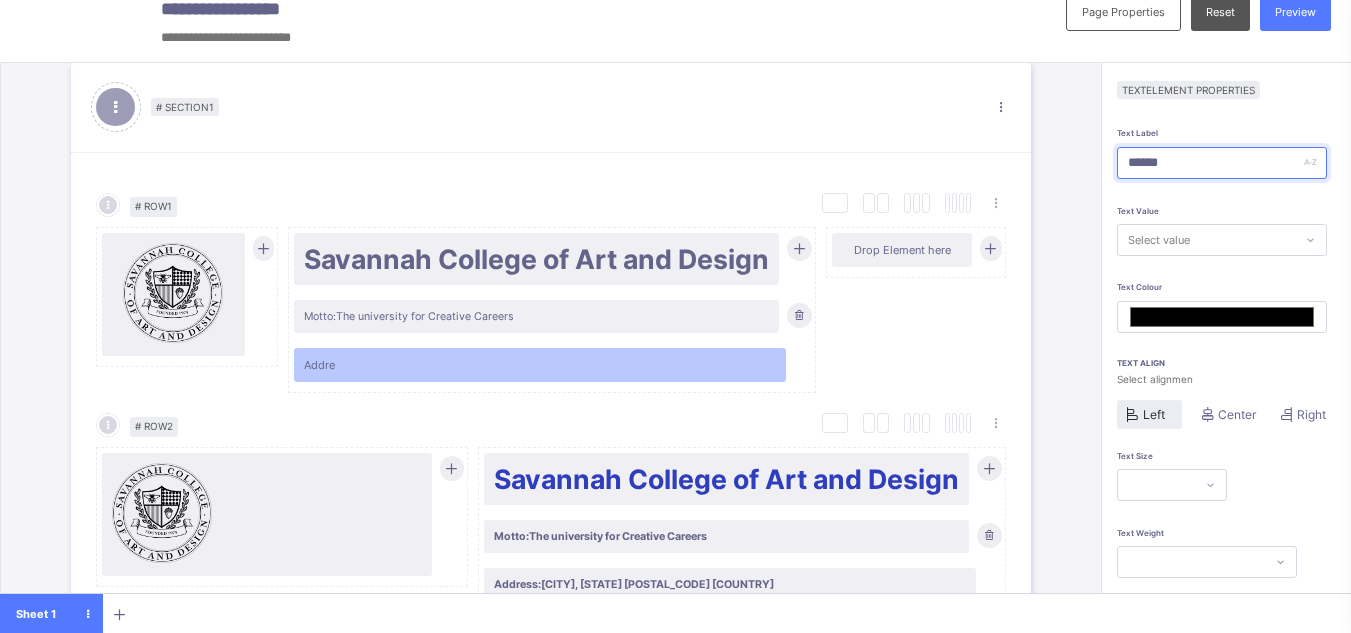 type on "*******" 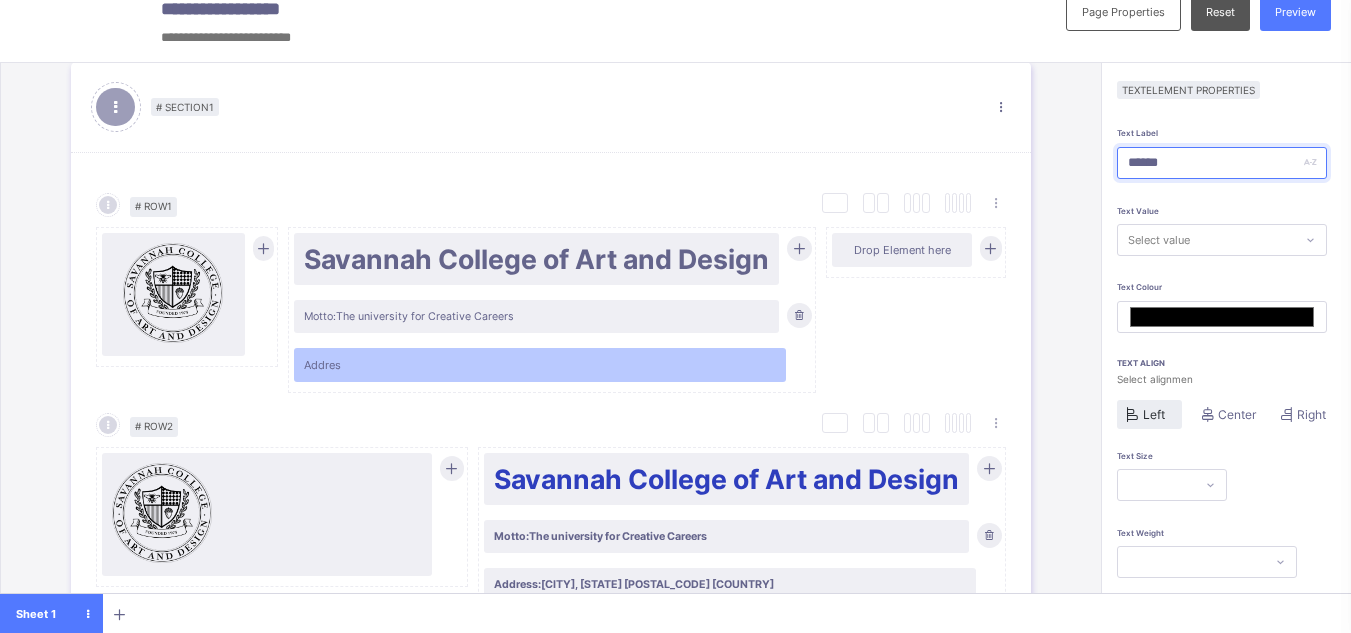 type on "*******" 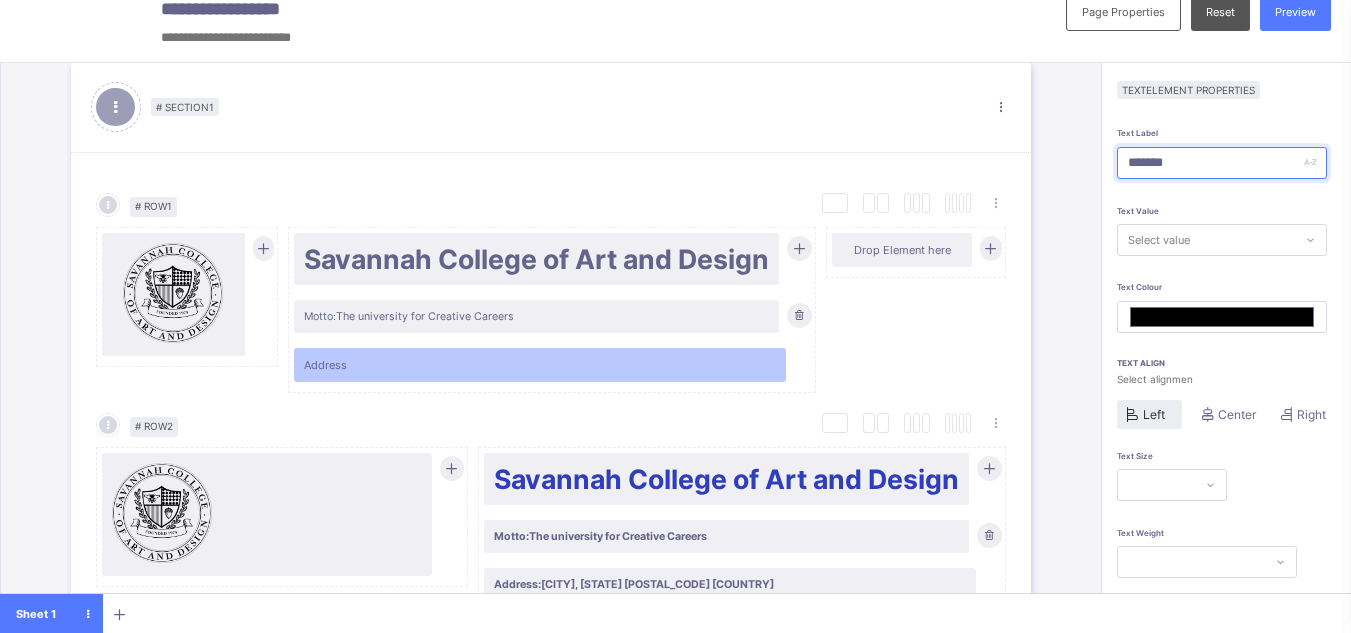 type on "********" 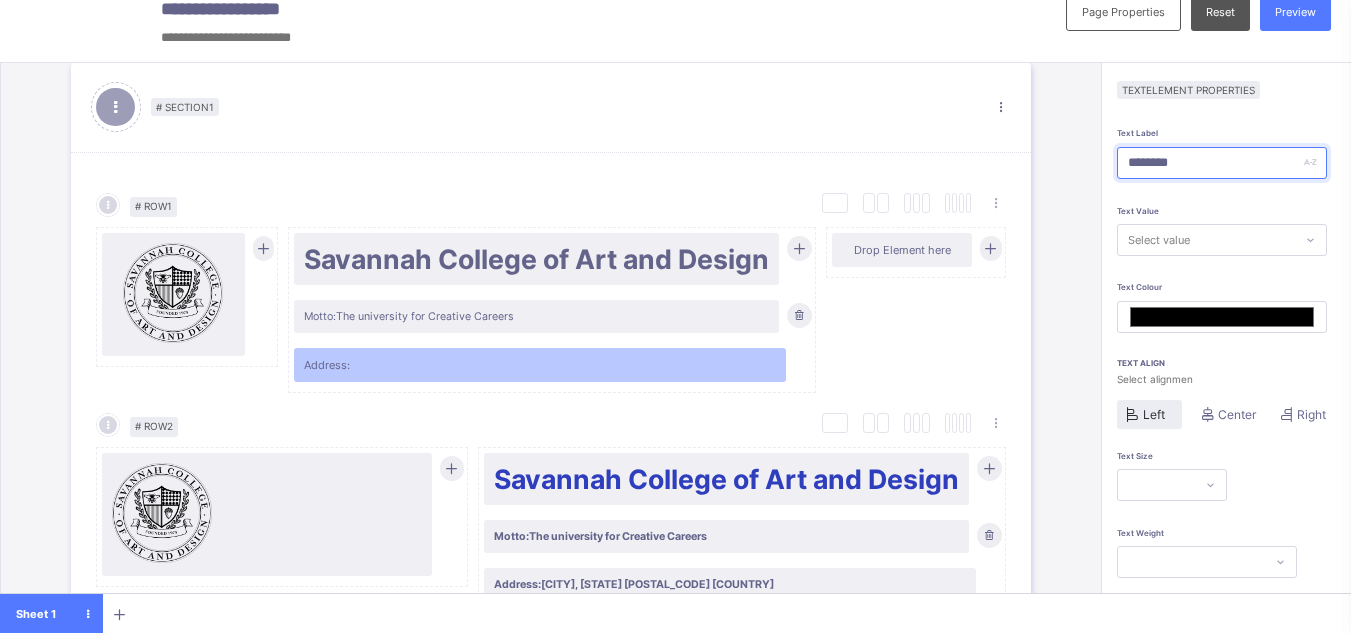 type on "********" 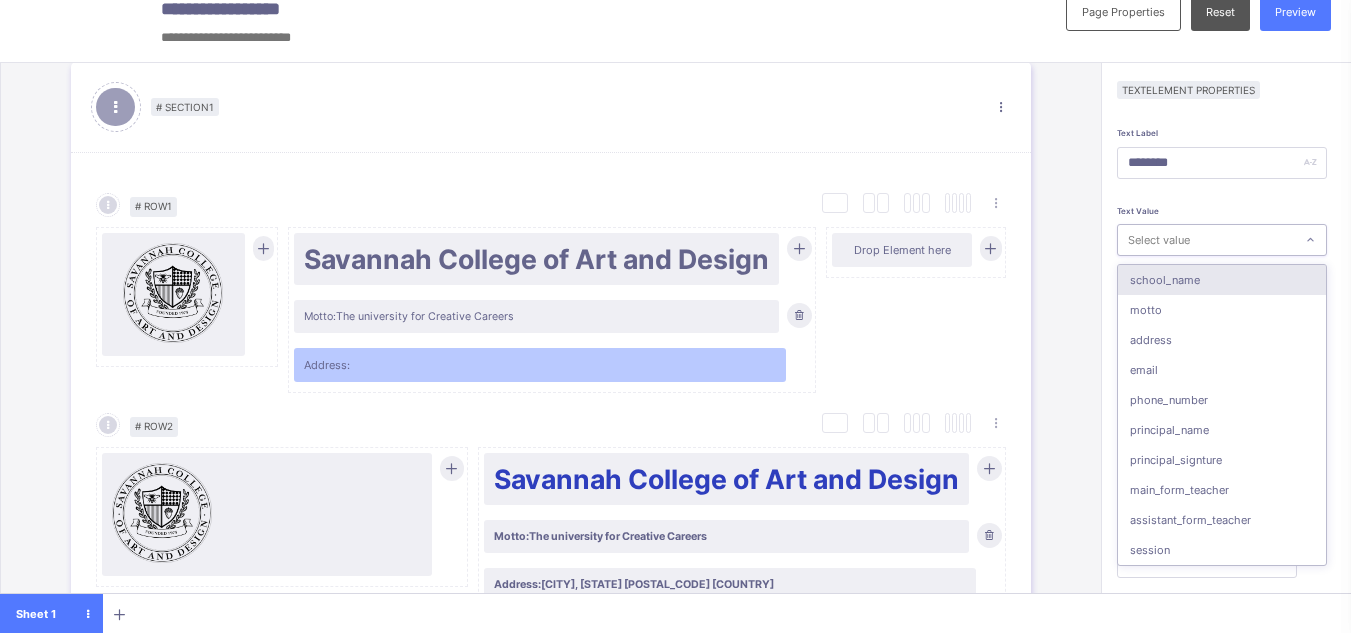 click on "Select value" at bounding box center [1206, 240] 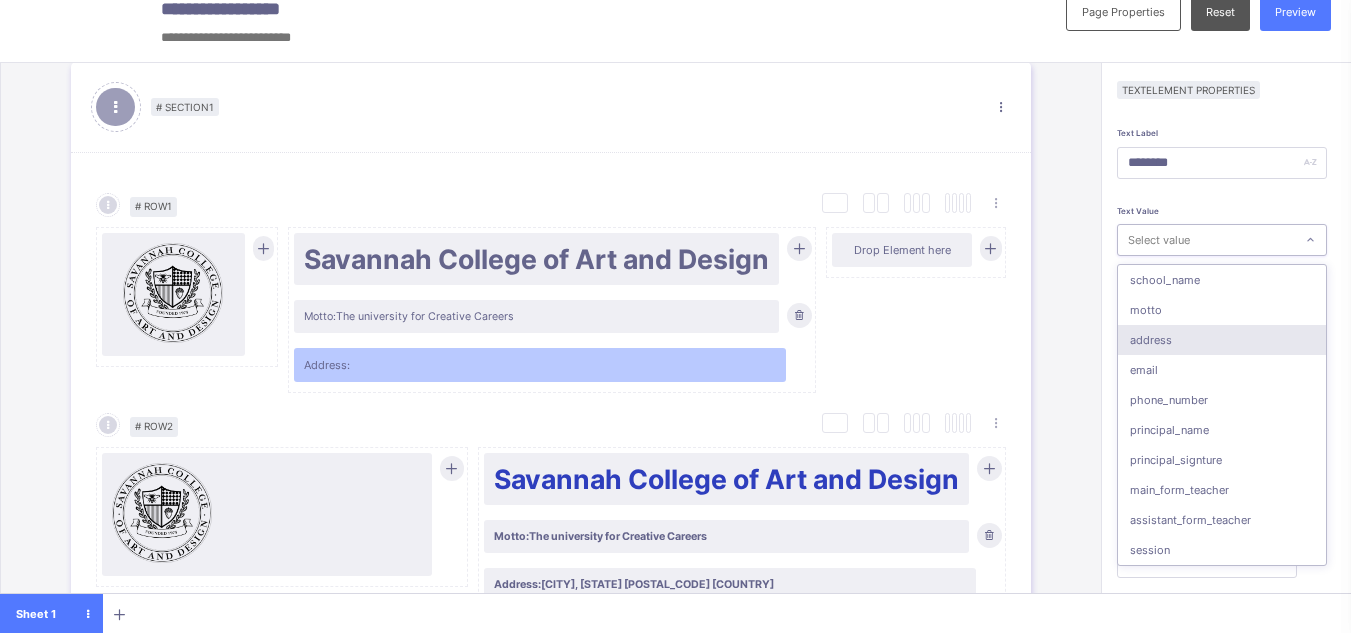 click on "address" at bounding box center [1222, 340] 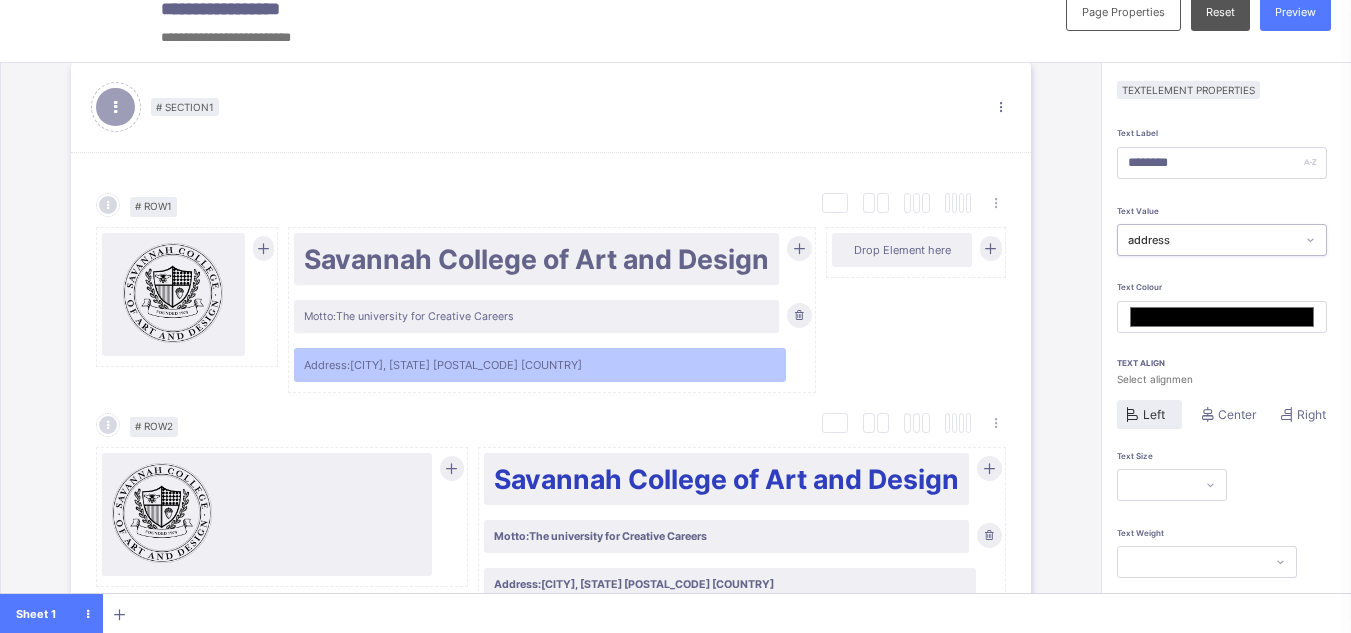 scroll, scrollTop: 159, scrollLeft: 0, axis: vertical 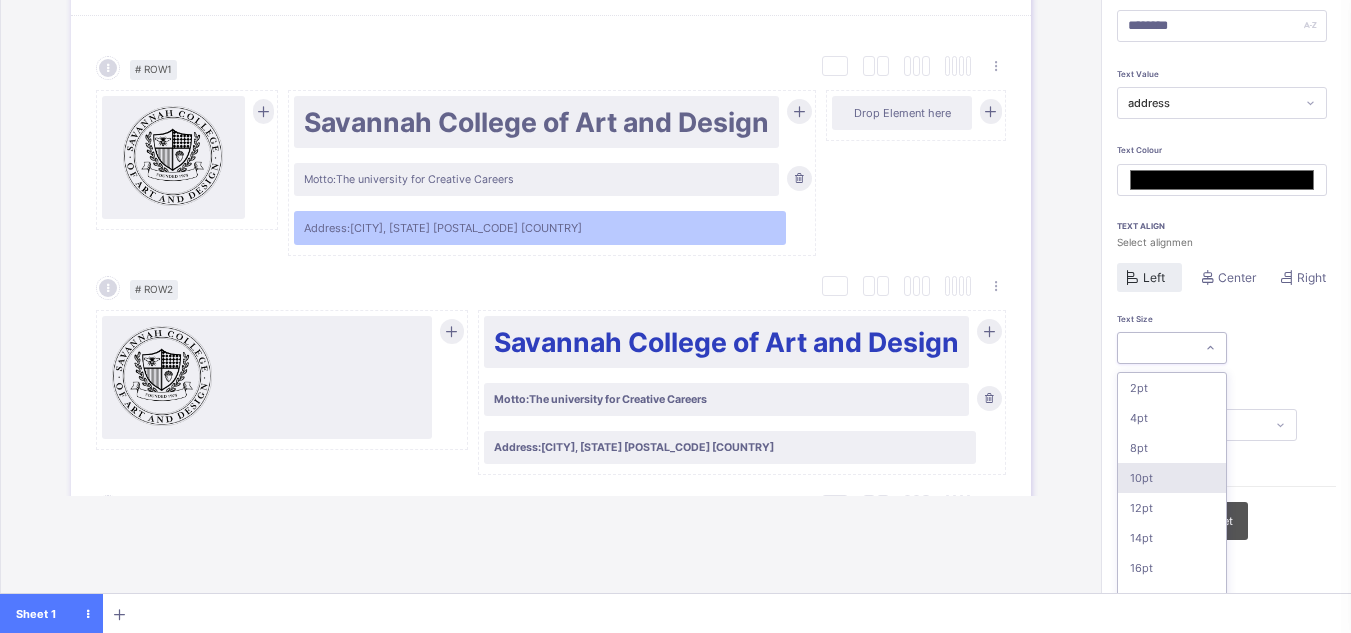click on "option 10pt focused, 4 of 16. 16 results available. Use Up and Down to choose options, press Enter to select the currently focused option, press Escape to exit the menu, press Tab to select the option and exit the menu. 2pt 4pt 8pt 10pt 12pt 14pt 16pt 18pt 20pt 26pt 30pt 33pt 36pt 40pt 44pt 48pt" at bounding box center (1172, 348) 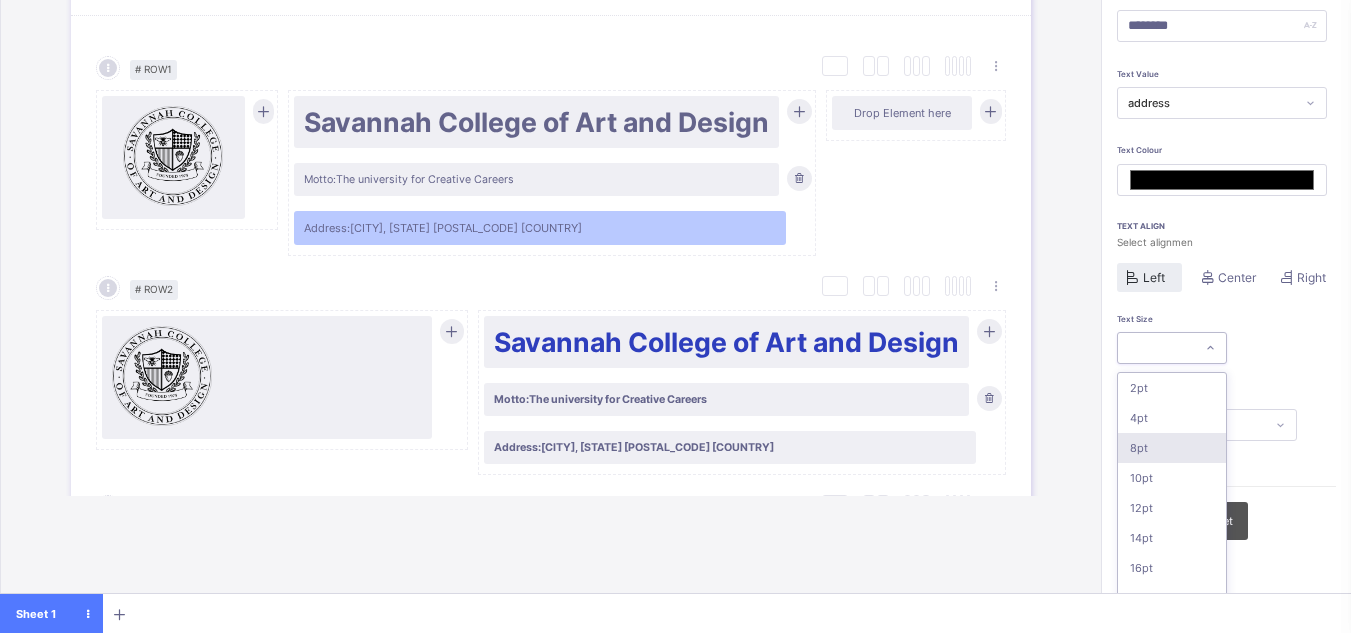 click on "8pt" at bounding box center [1172, 448] 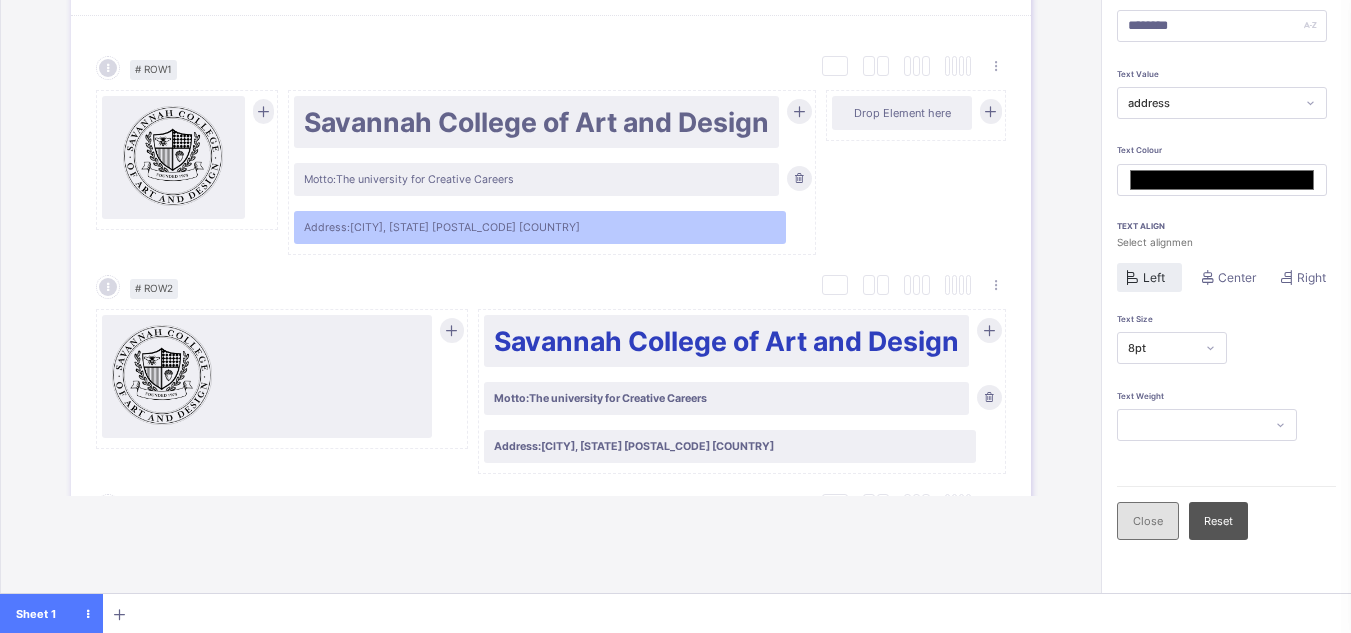 click on "Close" at bounding box center [1148, 521] 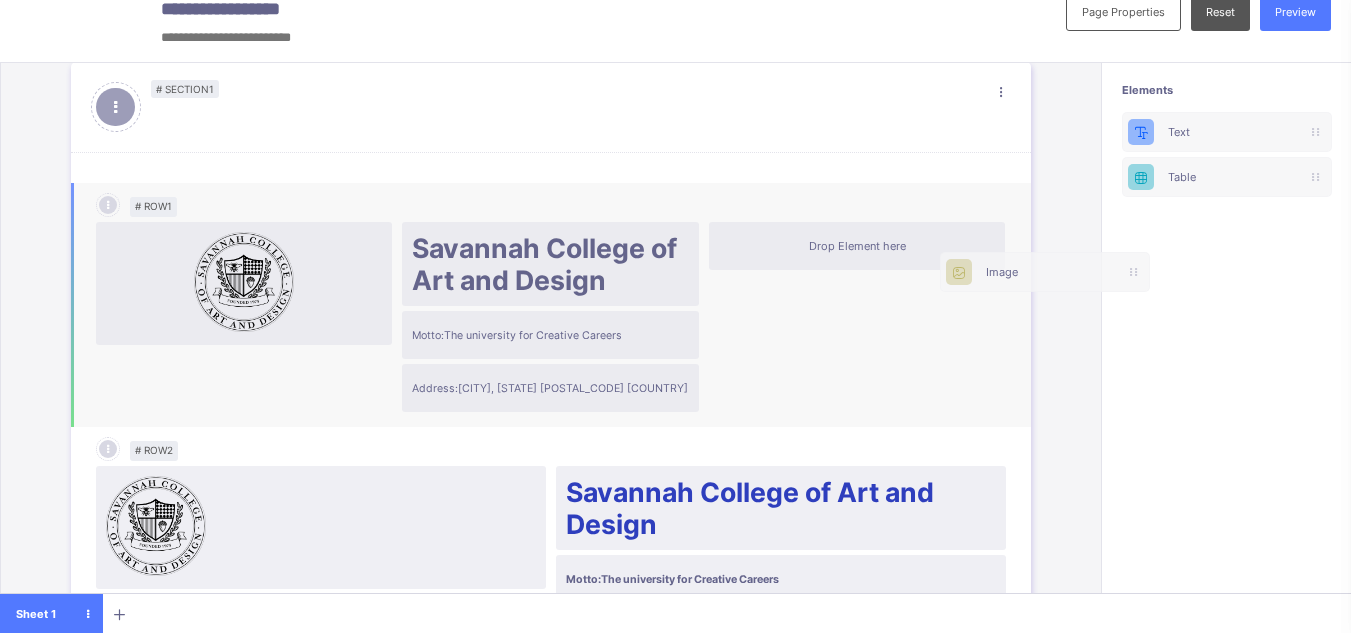scroll, scrollTop: 22, scrollLeft: 15, axis: both 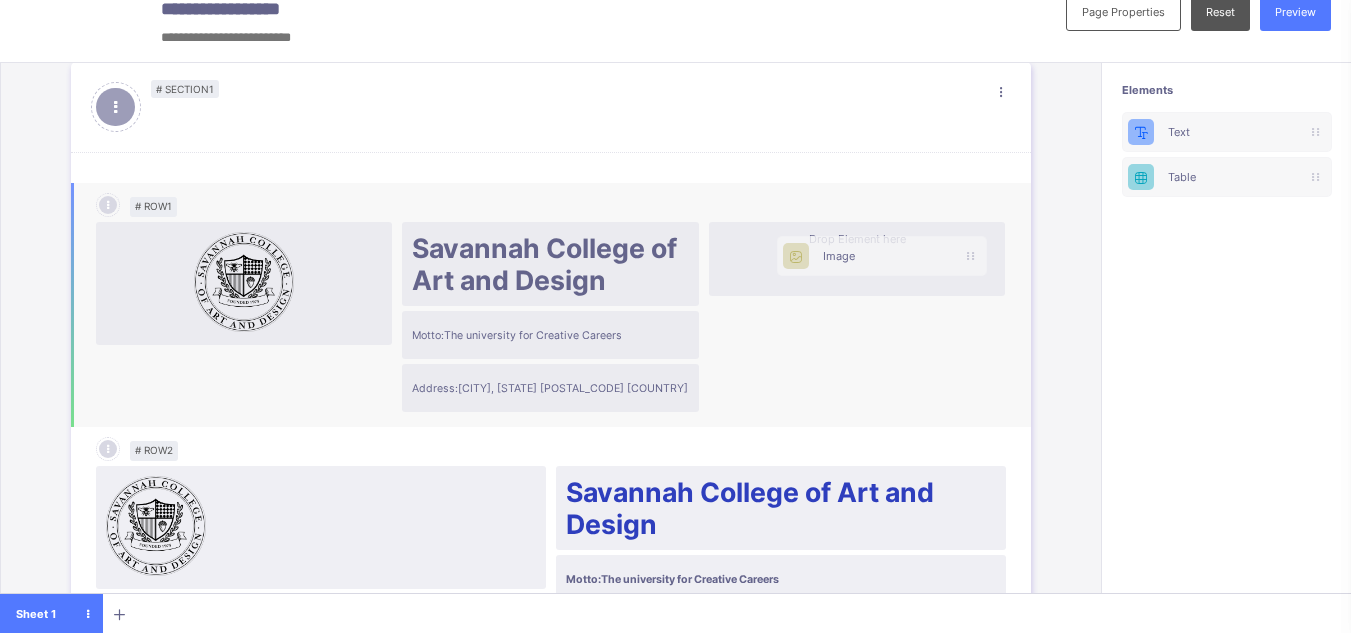 drag, startPoint x: 1222, startPoint y: 179, endPoint x: 857, endPoint y: 258, distance: 373.45148 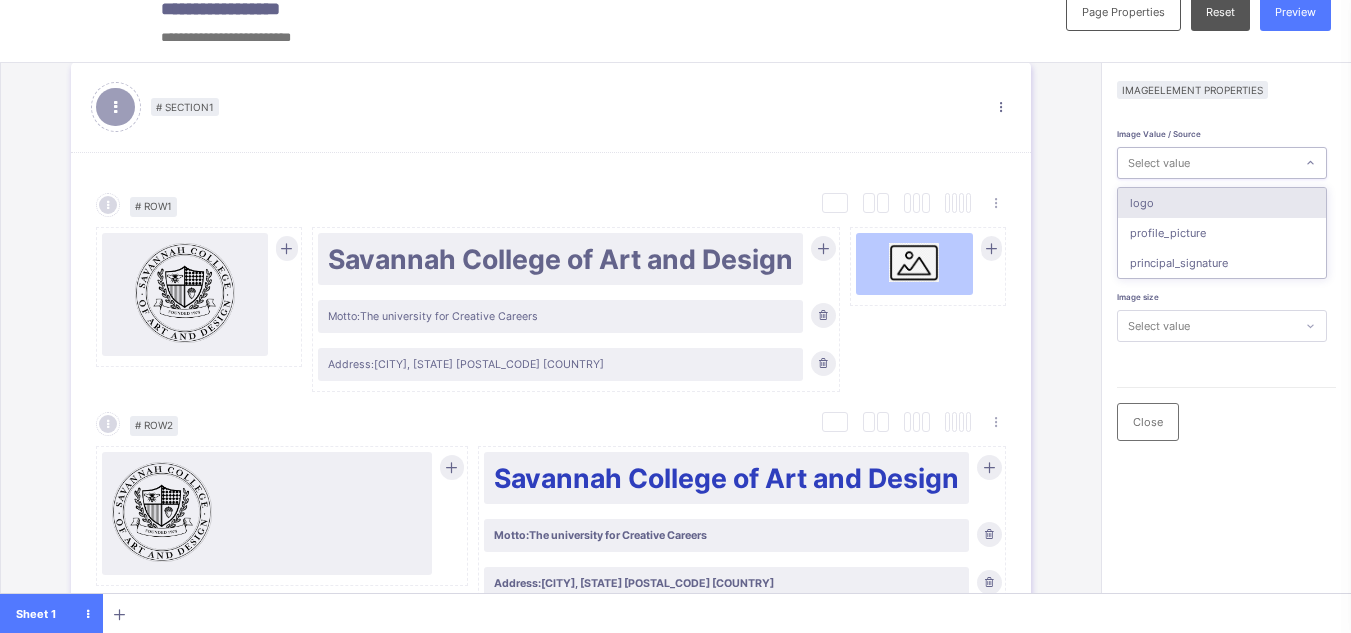 click on "Select value" at bounding box center [1159, 163] 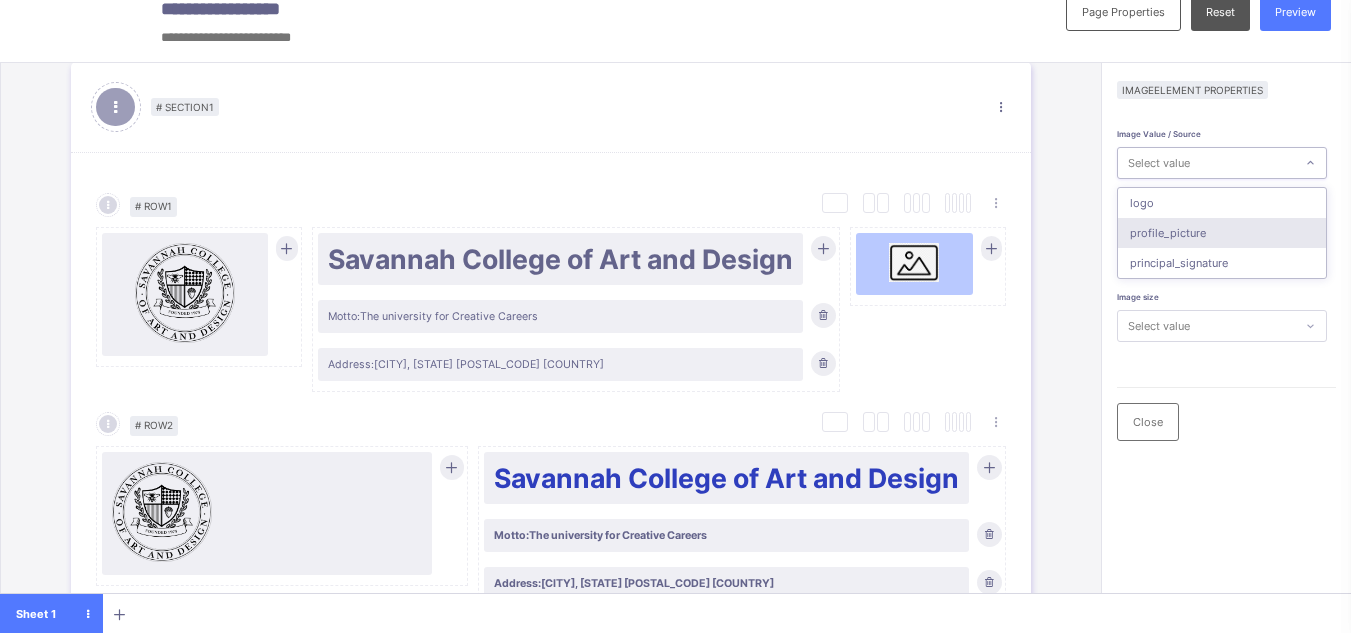 click on "profile_picture" at bounding box center (1222, 233) 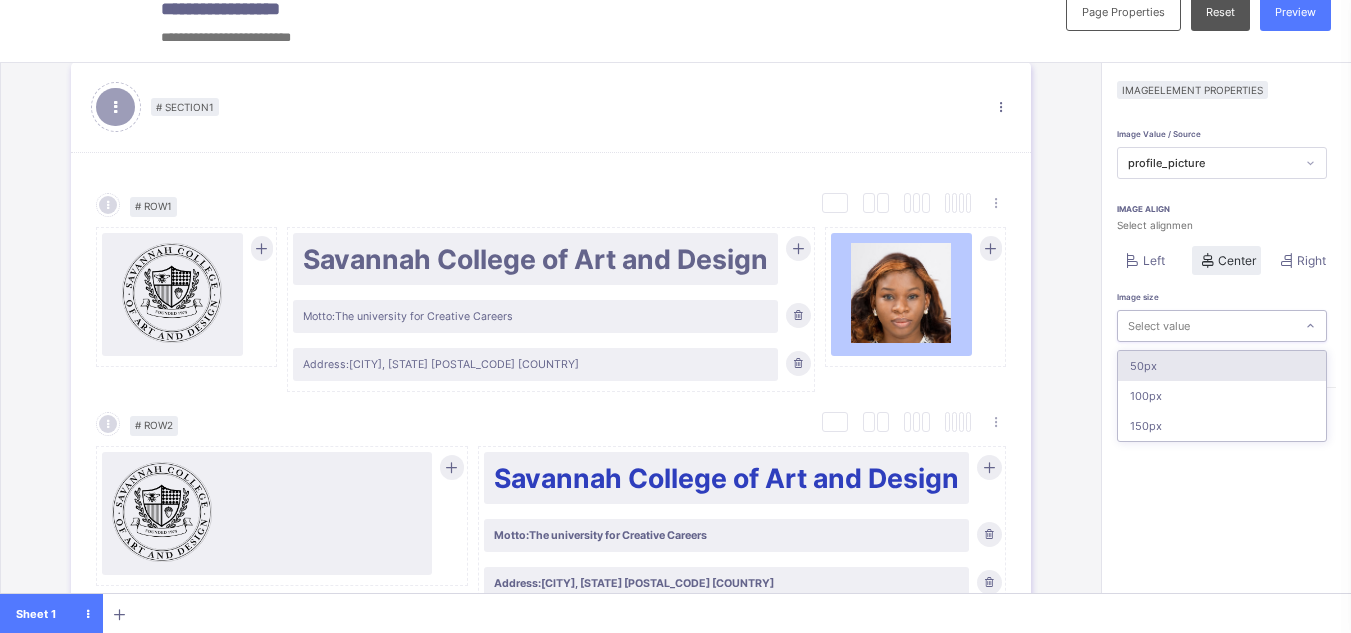 click on "Select value" at bounding box center [1206, 326] 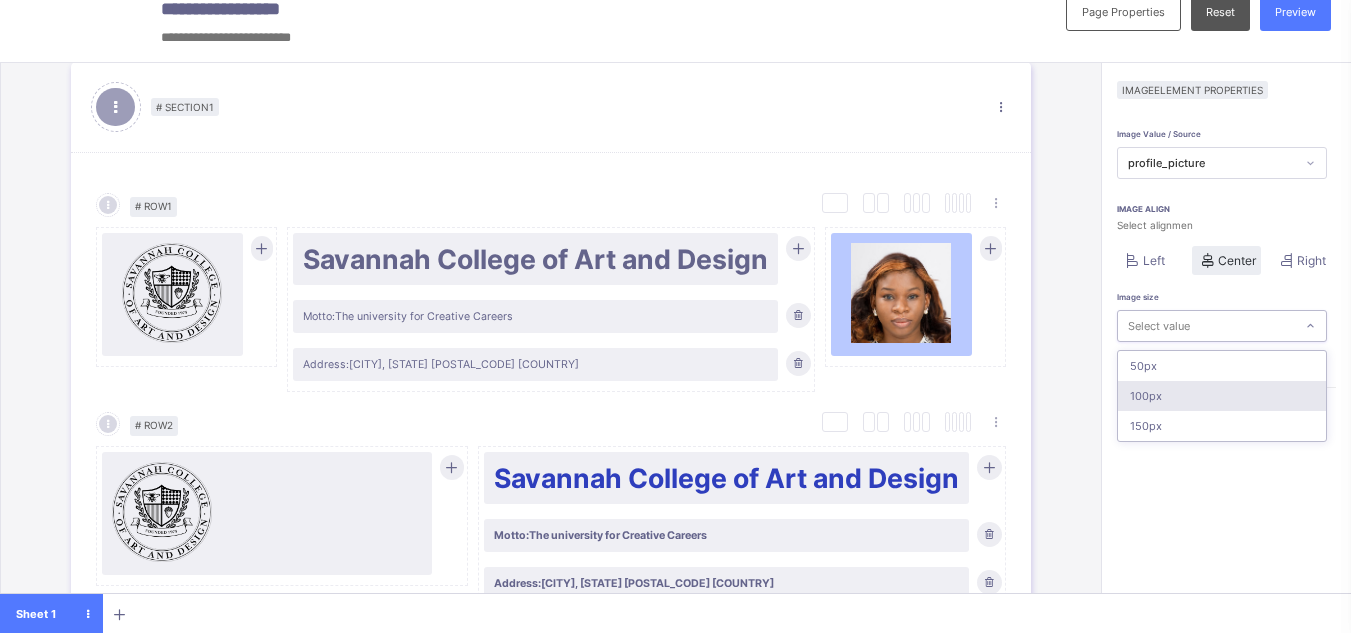 click on "100px" at bounding box center [1222, 396] 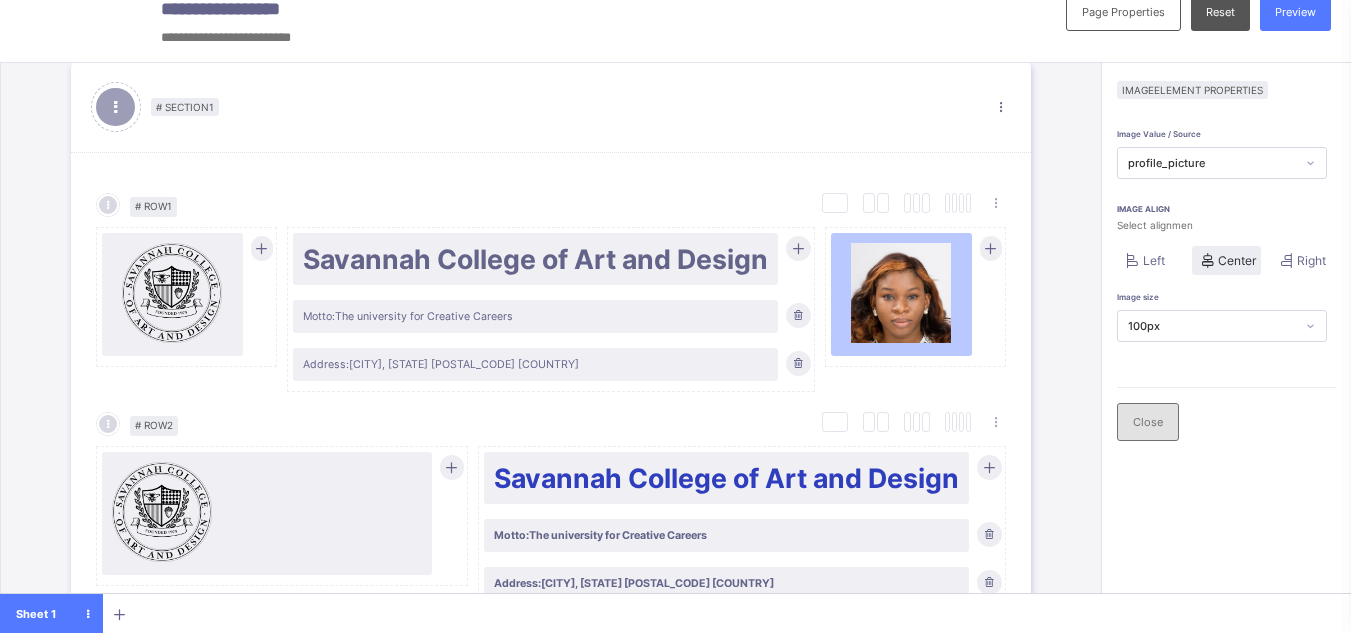 click on "Close" at bounding box center [1148, 422] 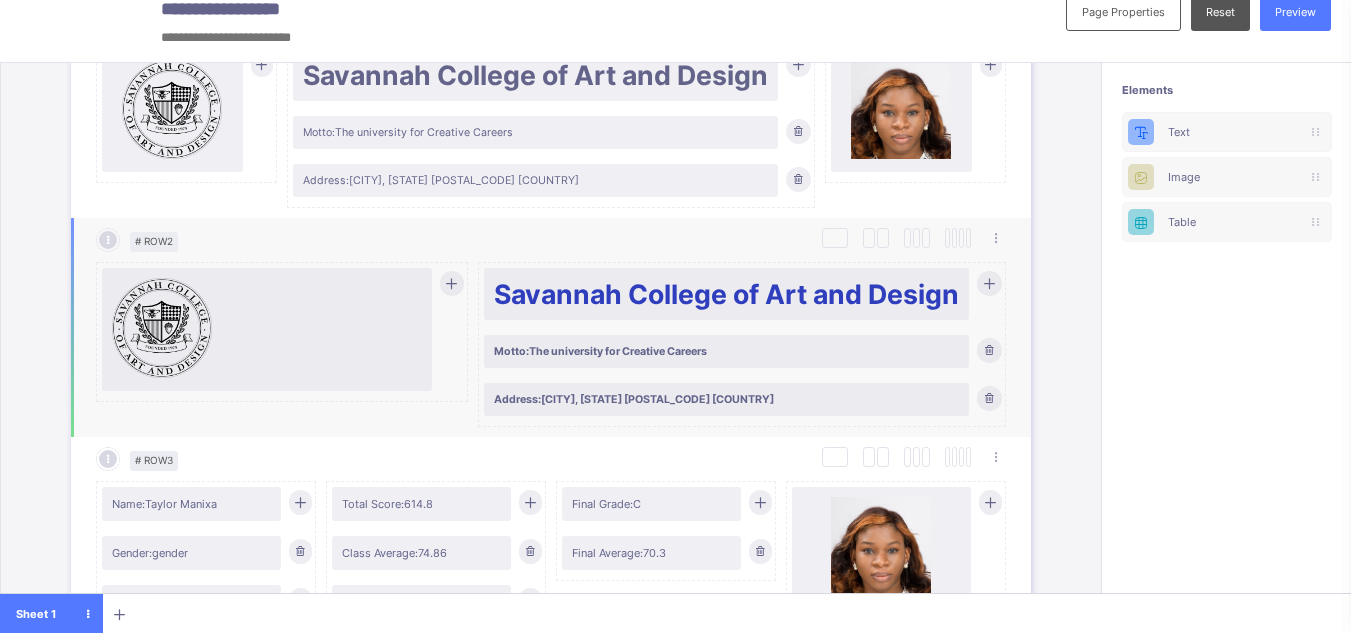 scroll, scrollTop: 266, scrollLeft: 0, axis: vertical 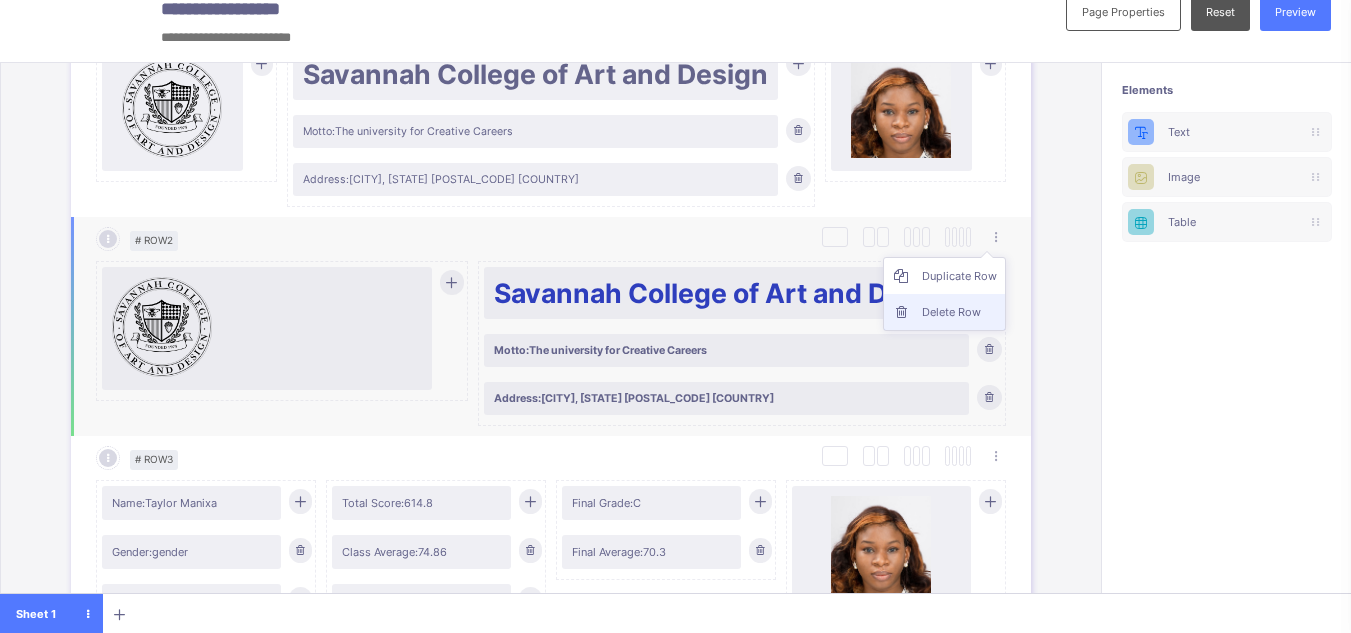 click on "Delete Row" at bounding box center (959, 312) 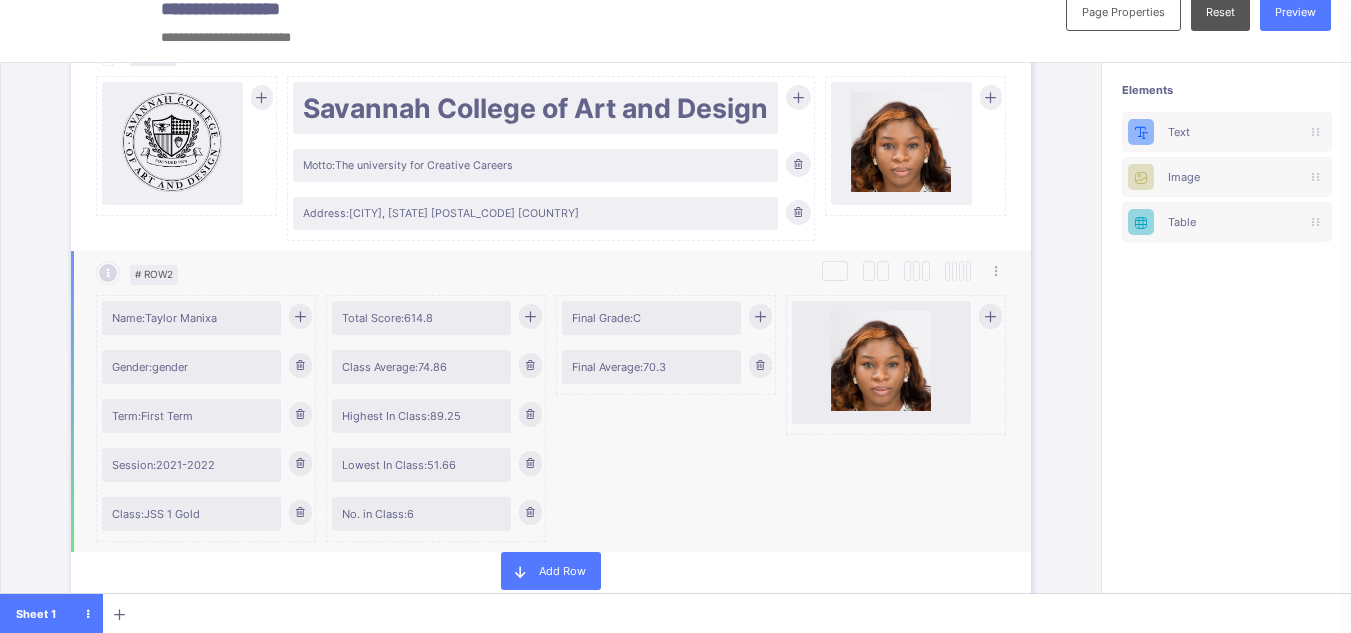 scroll, scrollTop: 229, scrollLeft: 0, axis: vertical 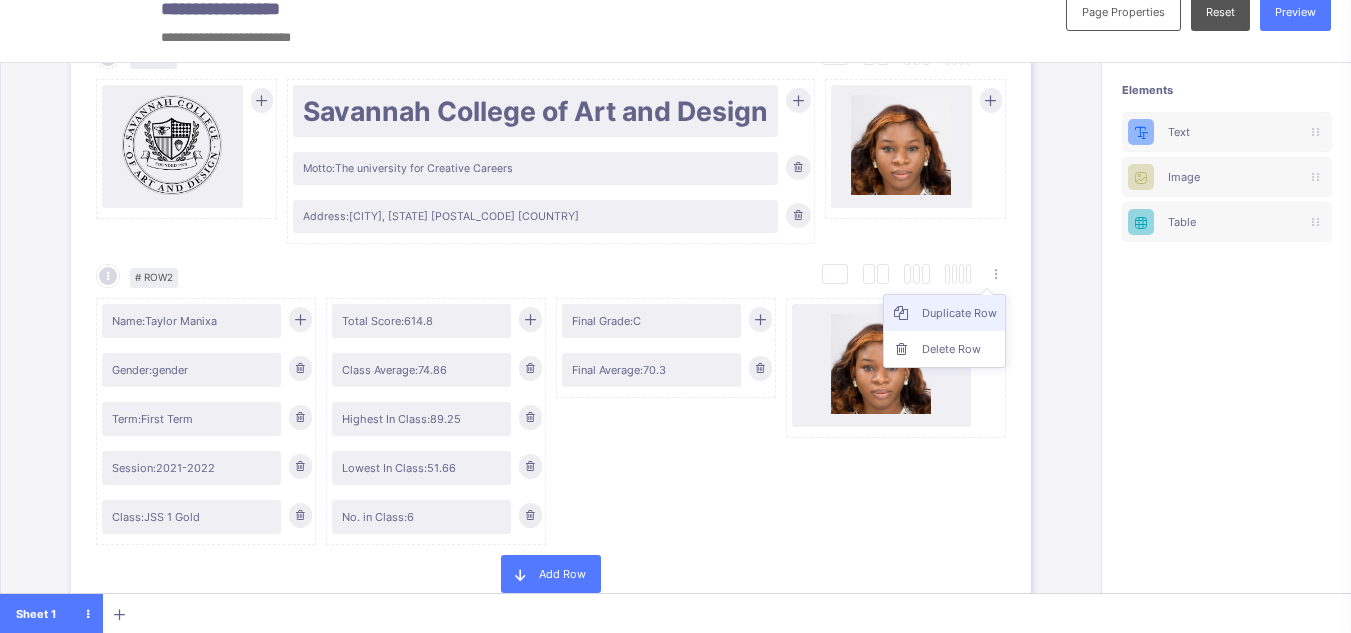 click on "Duplicate Row" at bounding box center (959, 313) 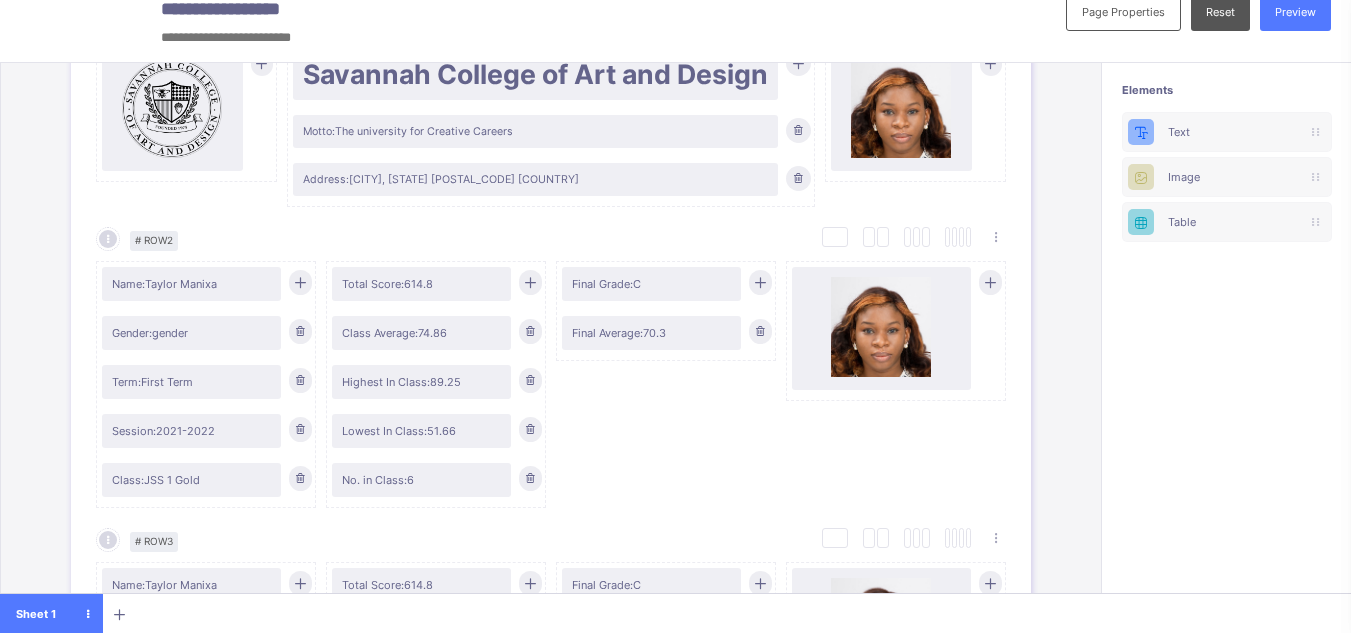 scroll, scrollTop: 256, scrollLeft: 0, axis: vertical 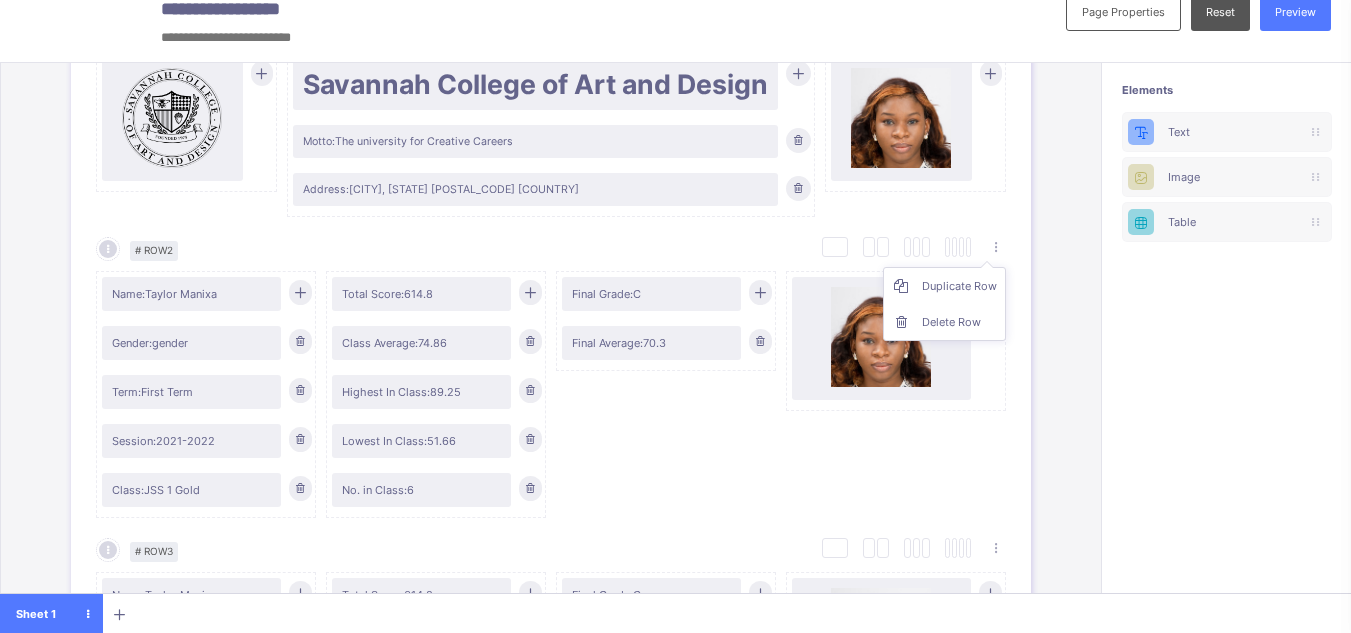 click on "Duplicate Row Delete Row" at bounding box center (944, 304) 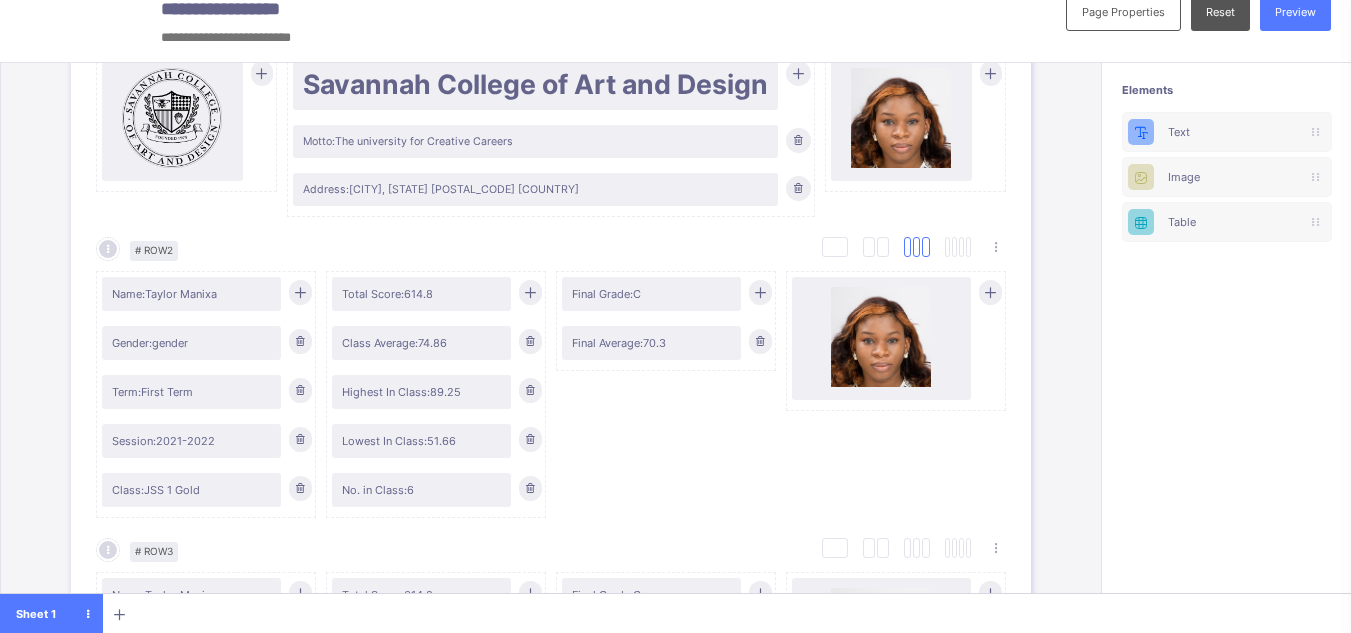 click at bounding box center (917, 247) 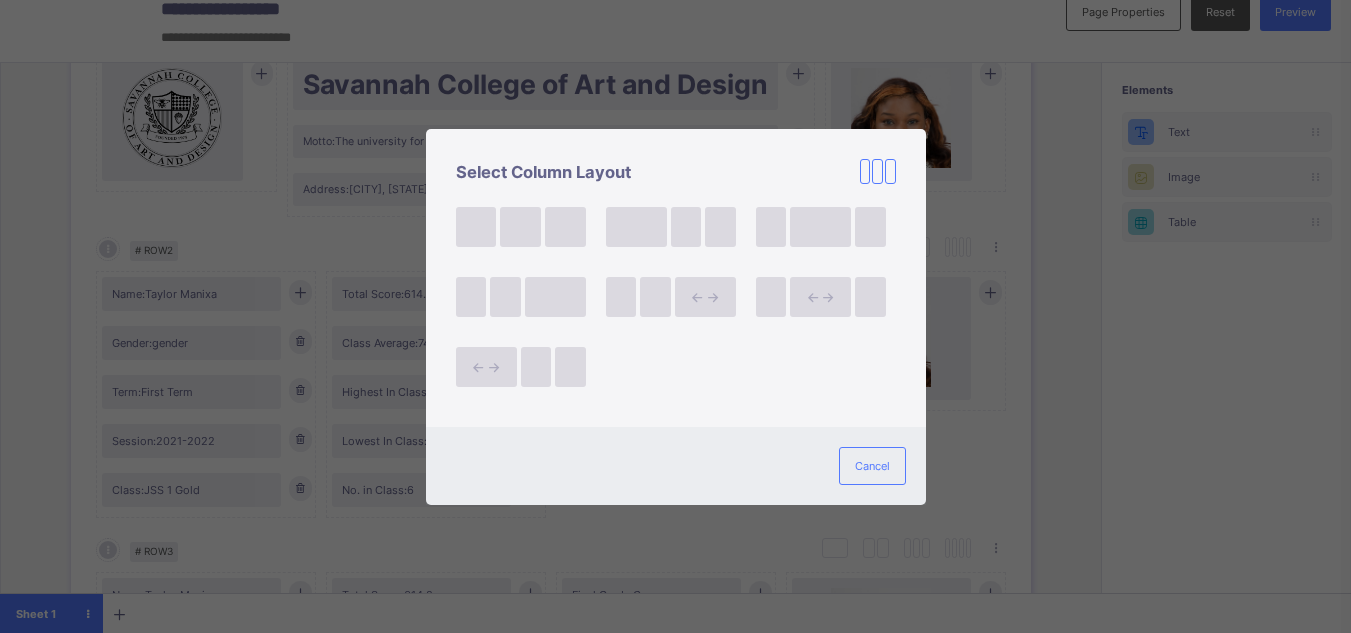 scroll, scrollTop: 22, scrollLeft: 0, axis: vertical 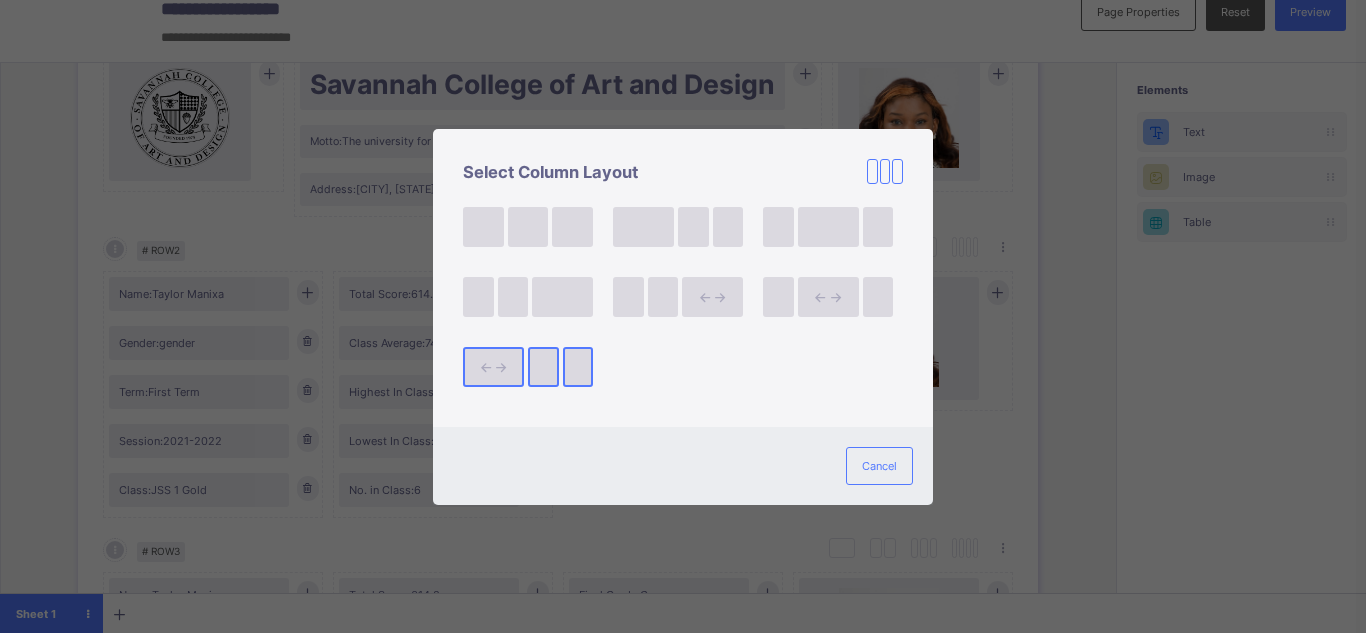 click at bounding box center (543, 367) 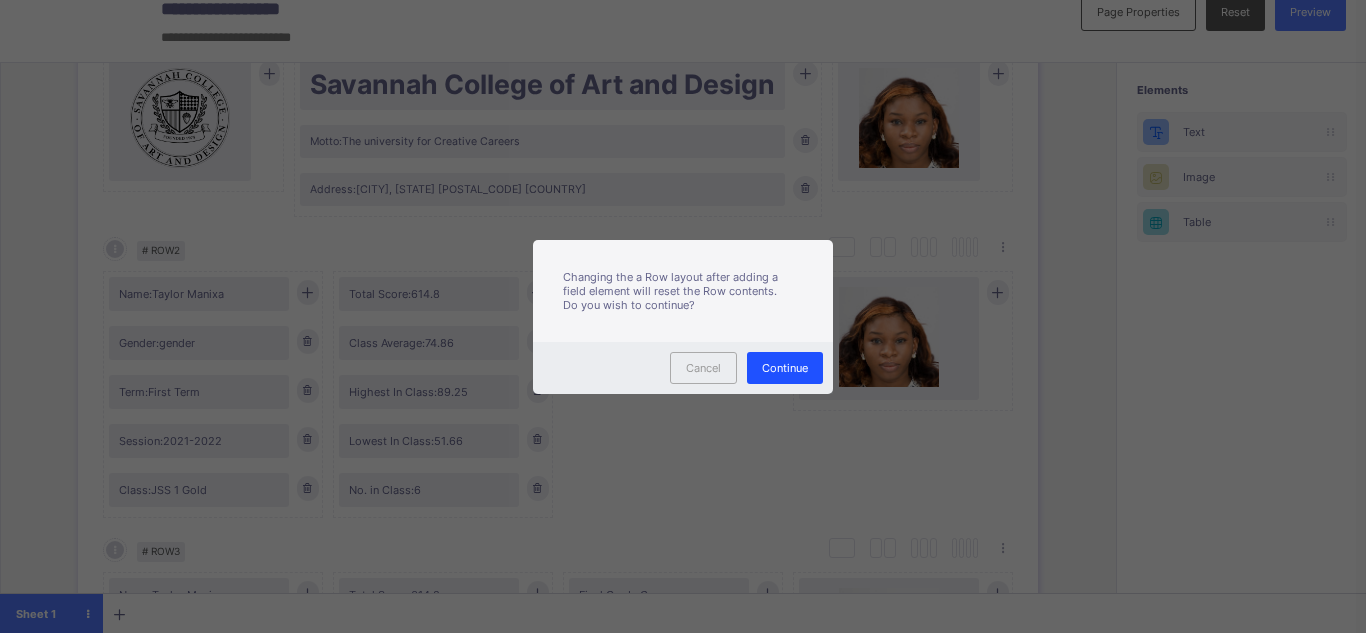 click on "Continue" at bounding box center (785, 368) 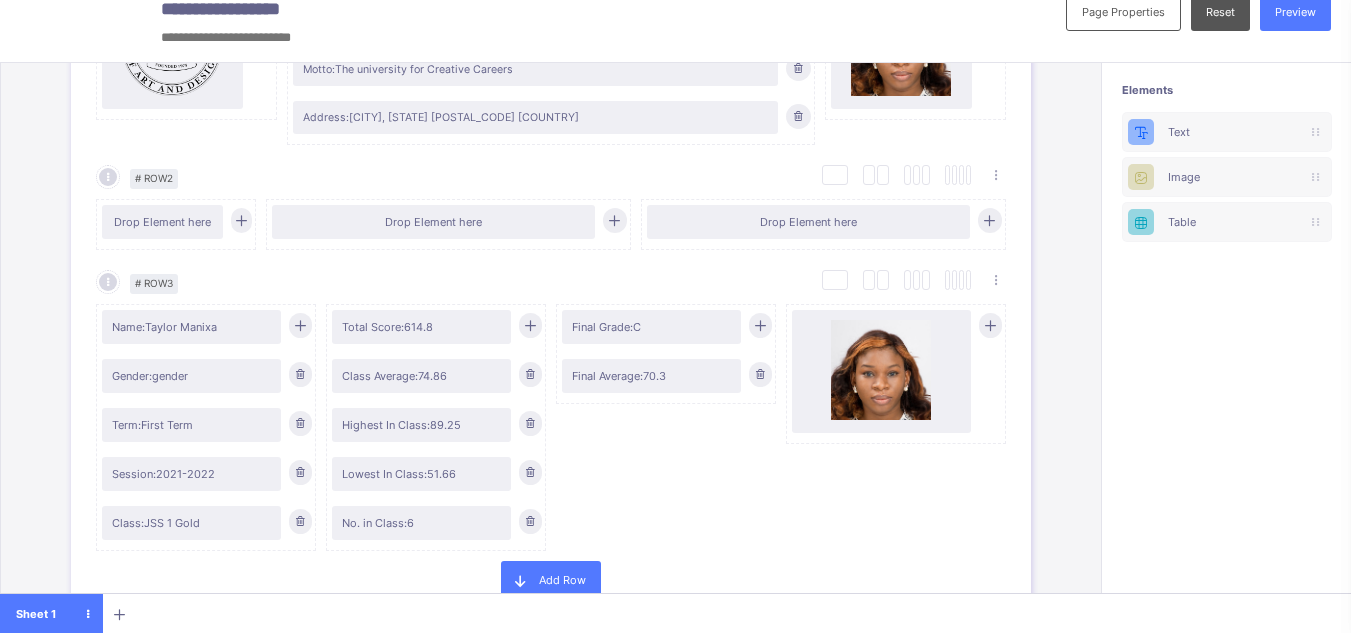 scroll, scrollTop: 334, scrollLeft: 0, axis: vertical 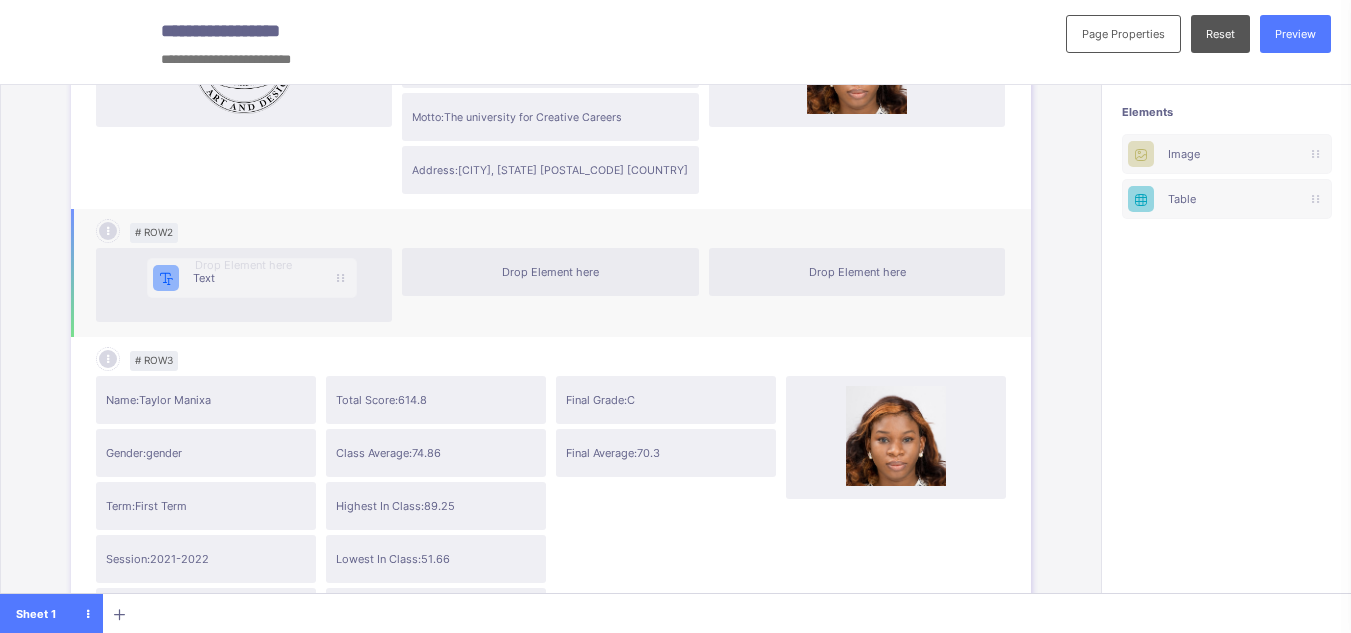 drag, startPoint x: 1225, startPoint y: 133, endPoint x: 226, endPoint y: 280, distance: 1009.7574 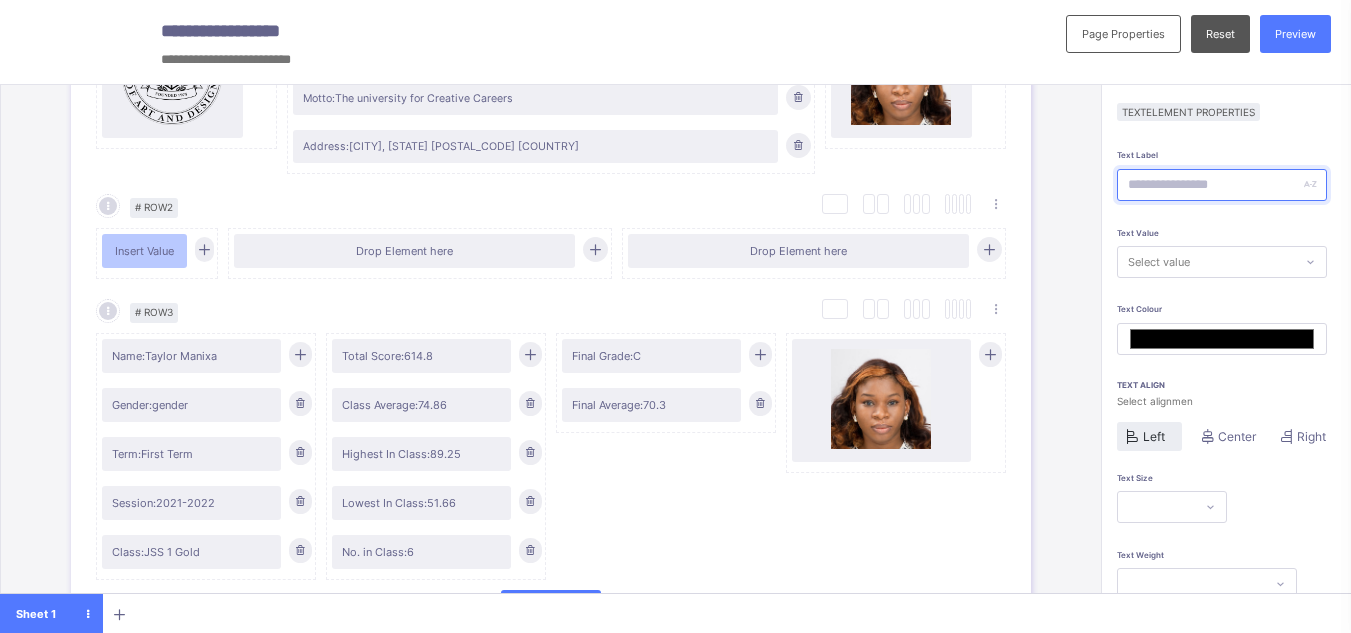 click at bounding box center (1222, 185) 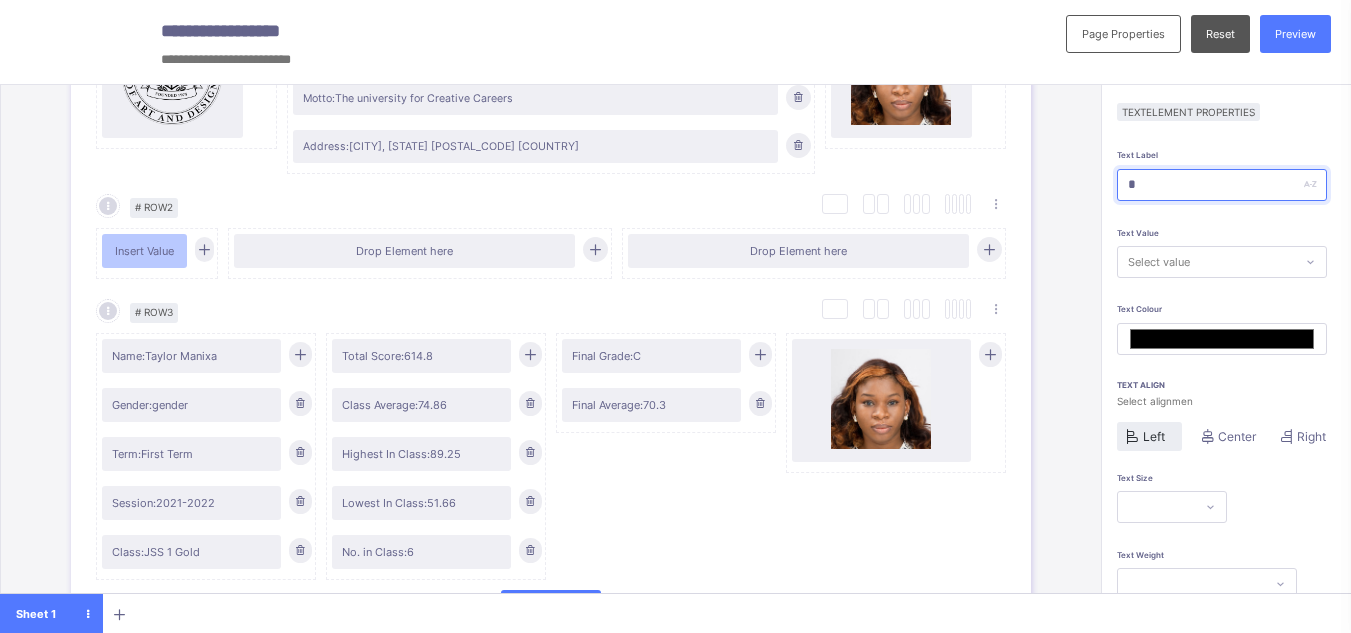type on "*******" 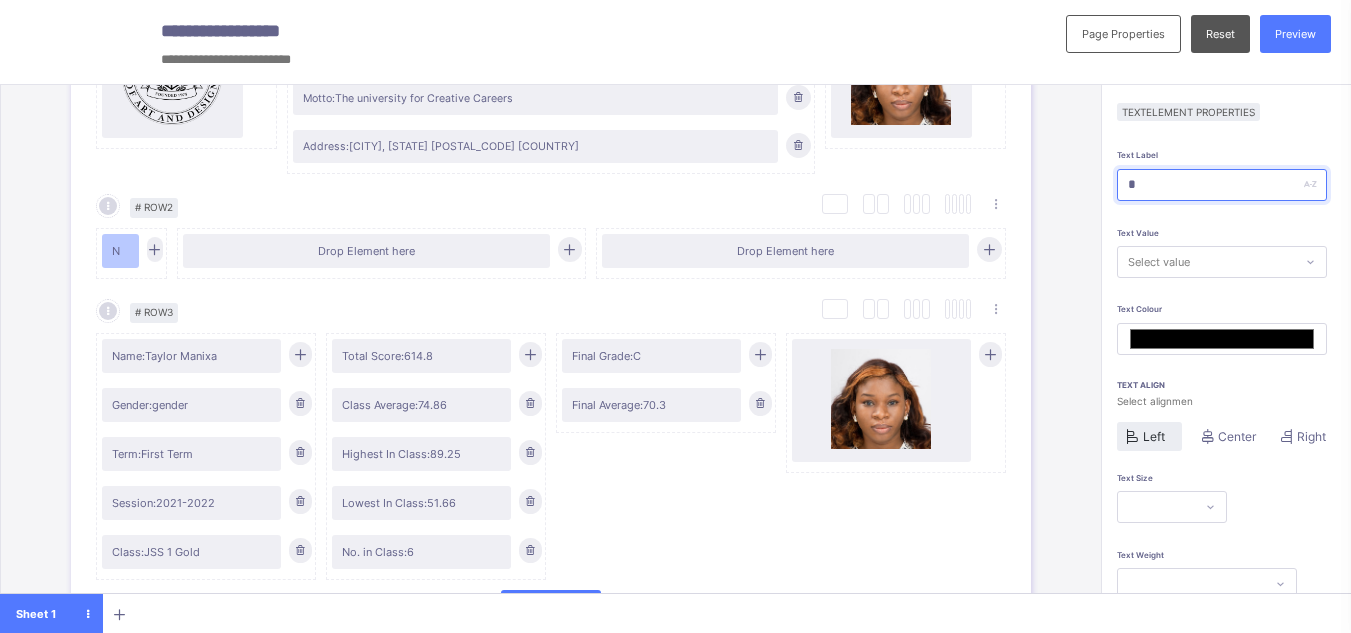 type on "**" 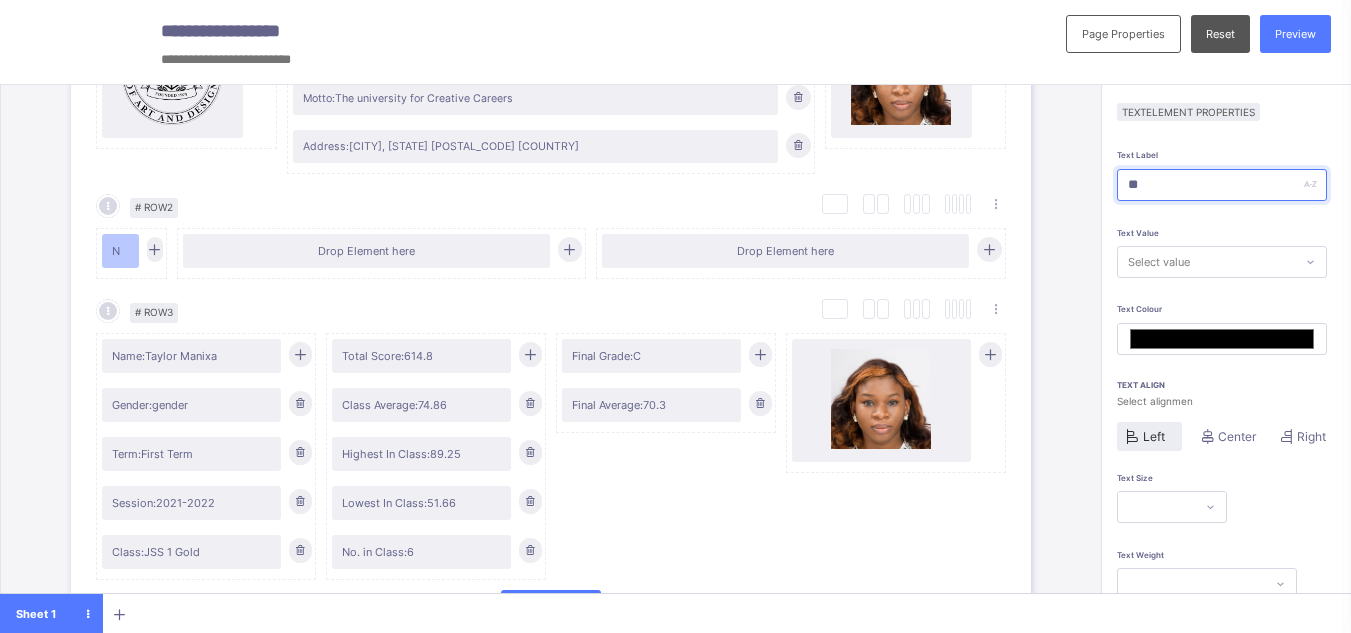 type on "***" 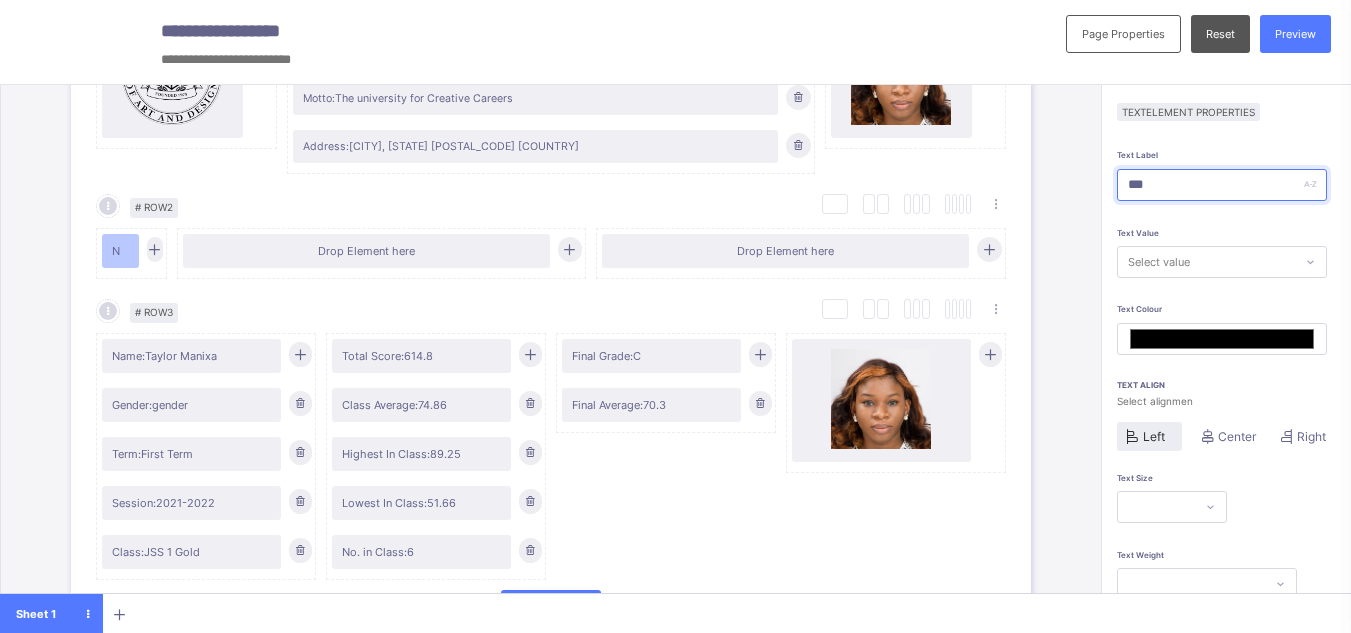type on "*******" 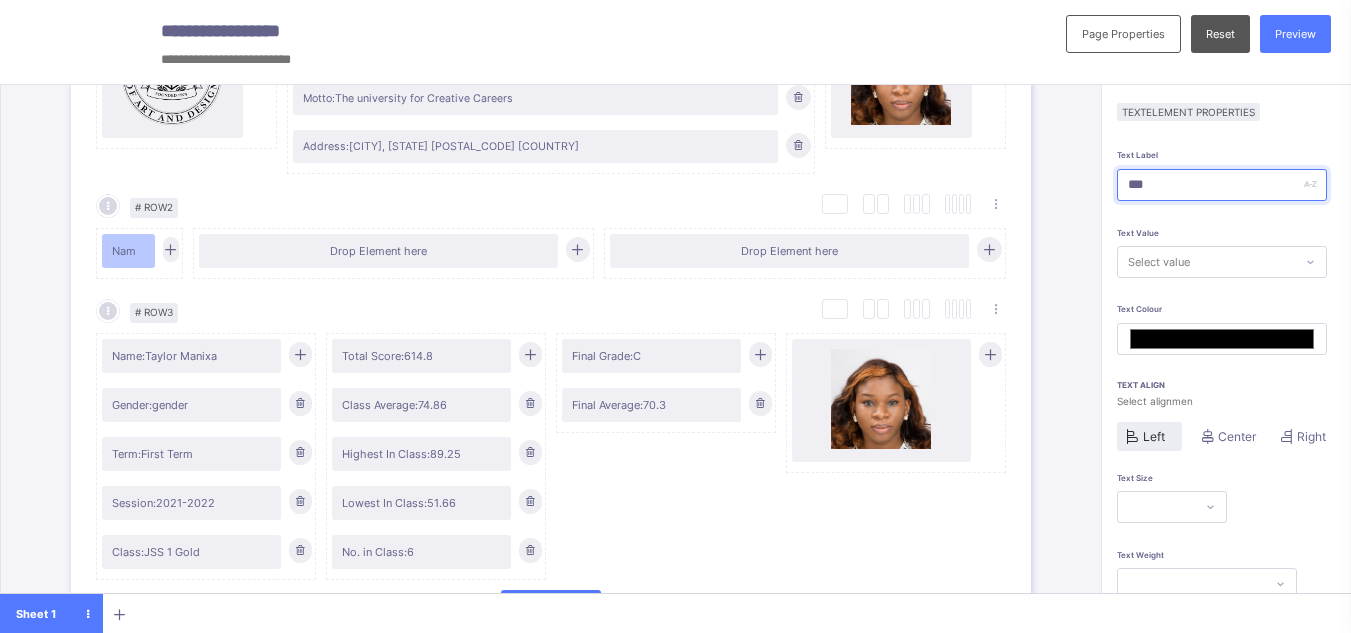 type on "****" 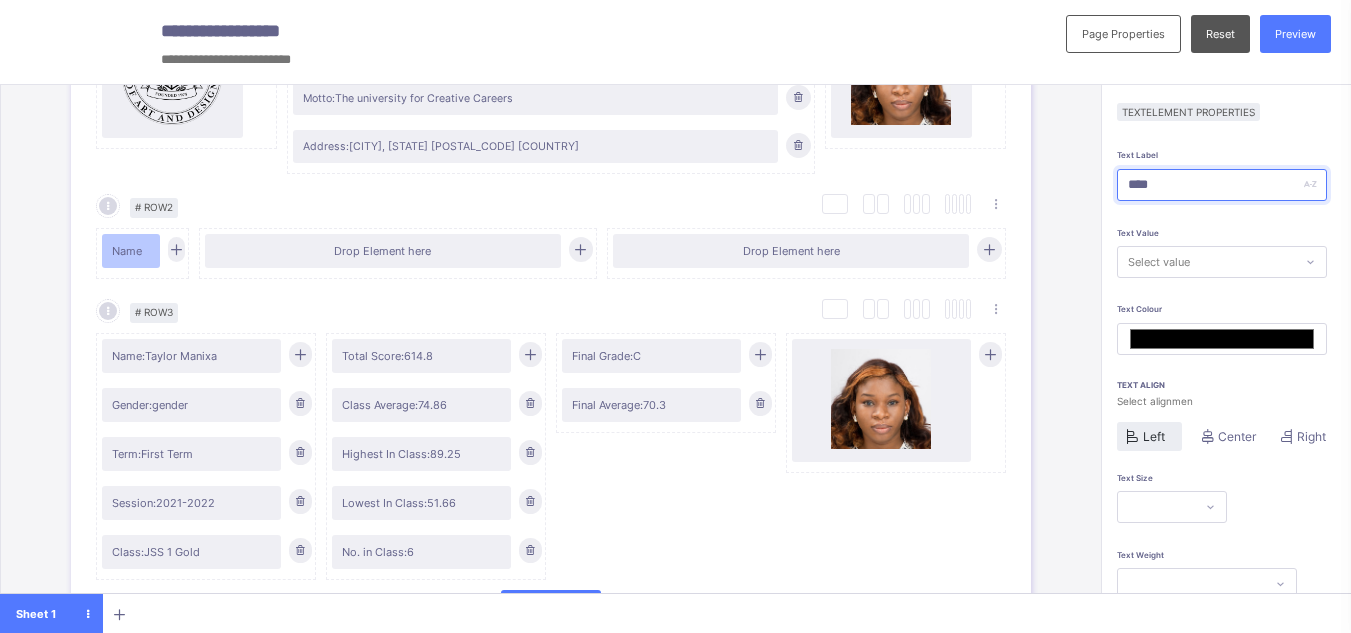 type on "*****" 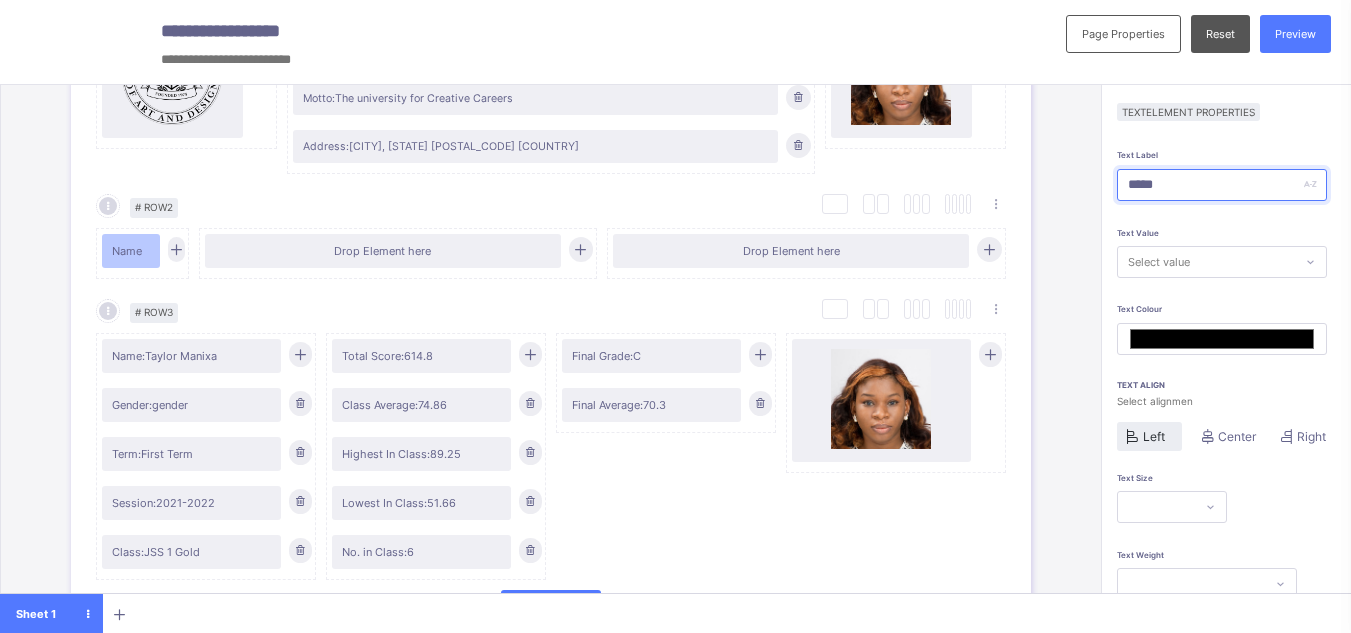 type on "*******" 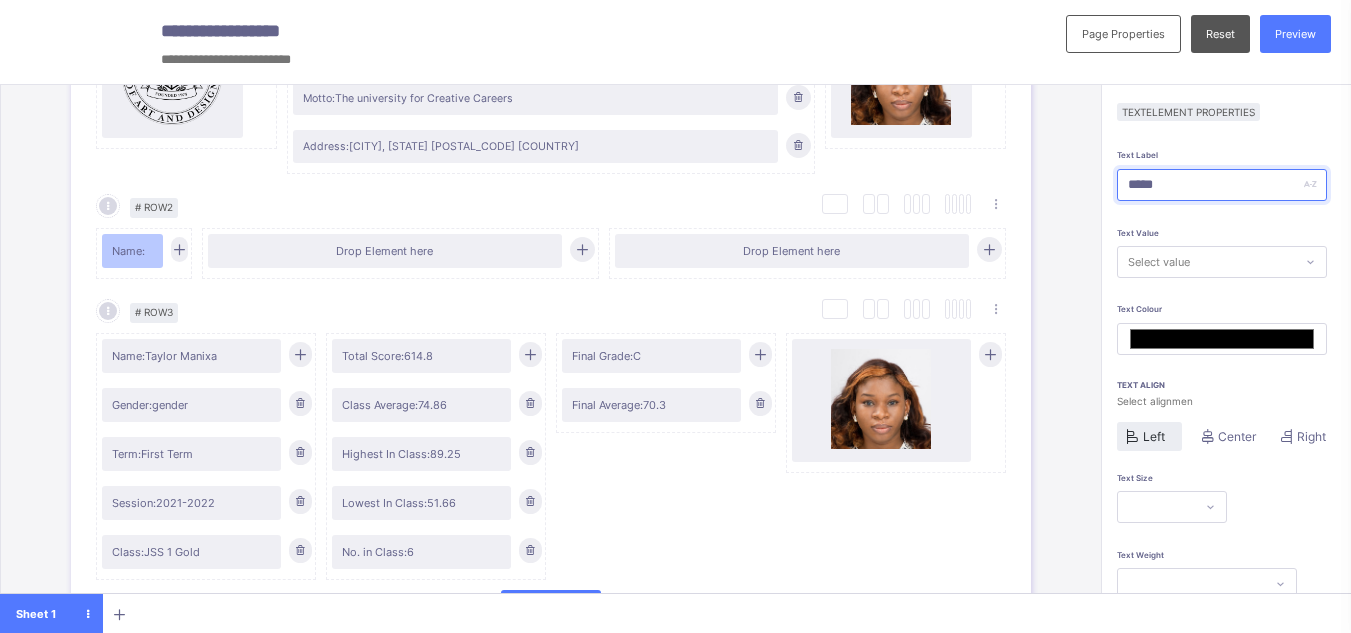 type on "*****" 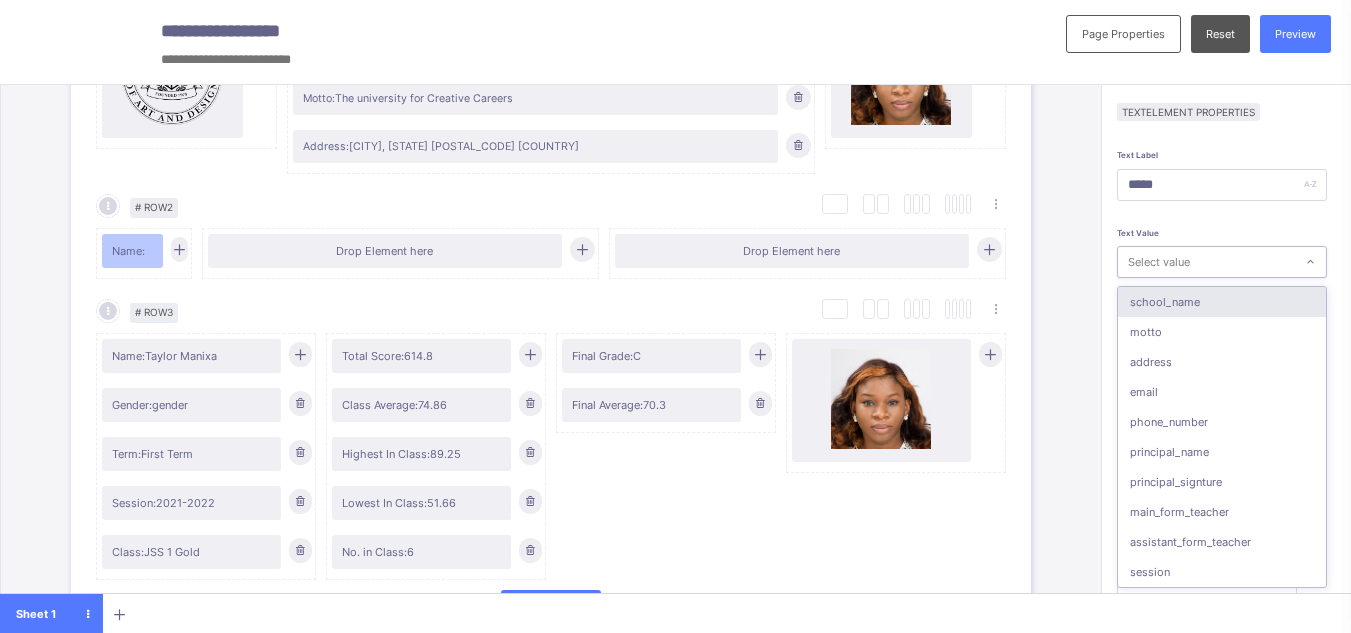 click on "Select value" at bounding box center (1206, 262) 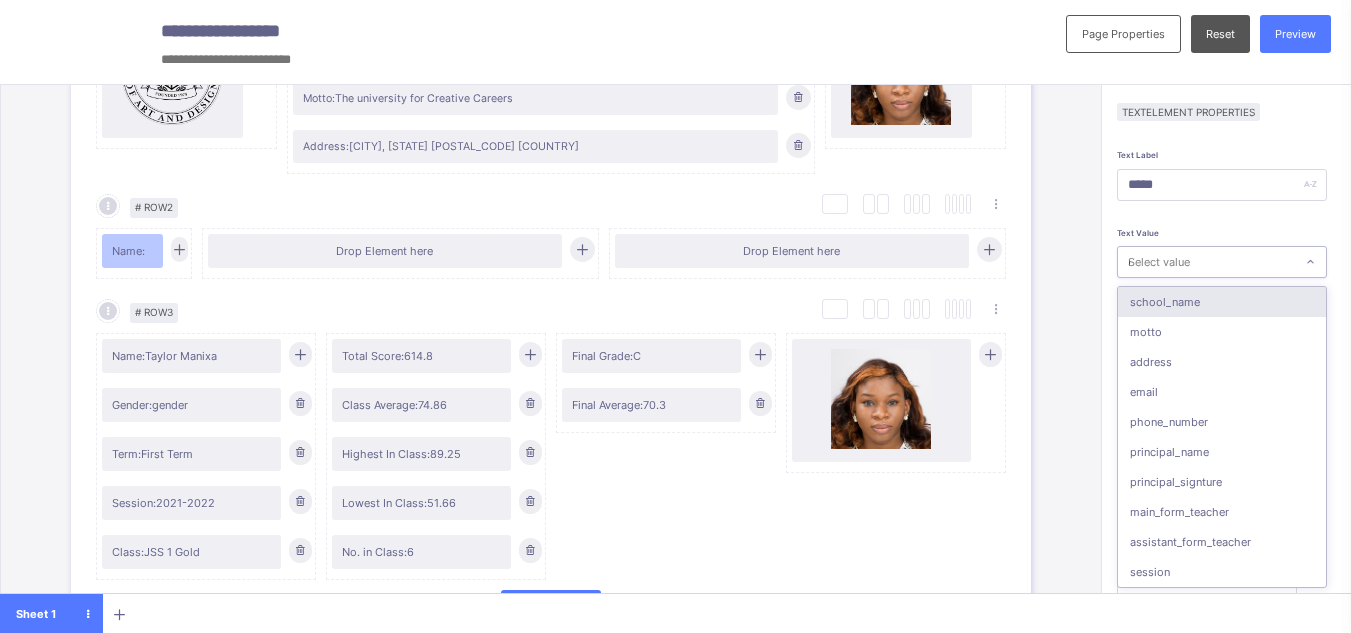 type on "**" 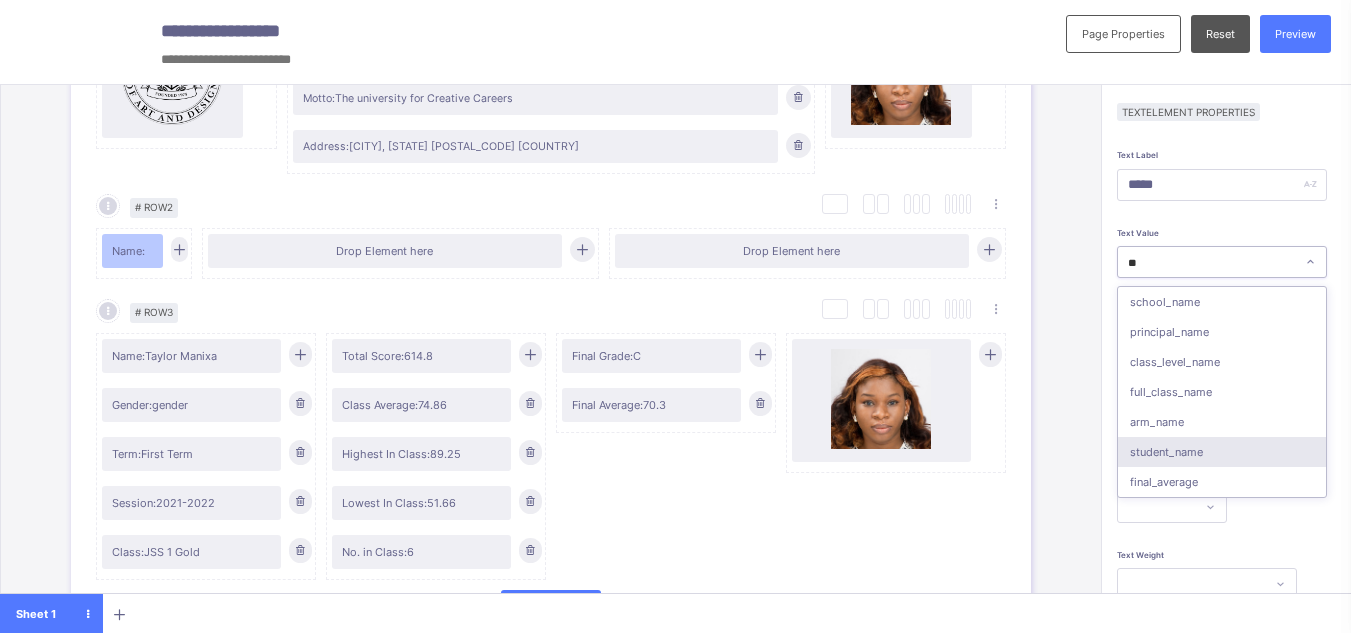 click on "student_name" at bounding box center (1222, 452) 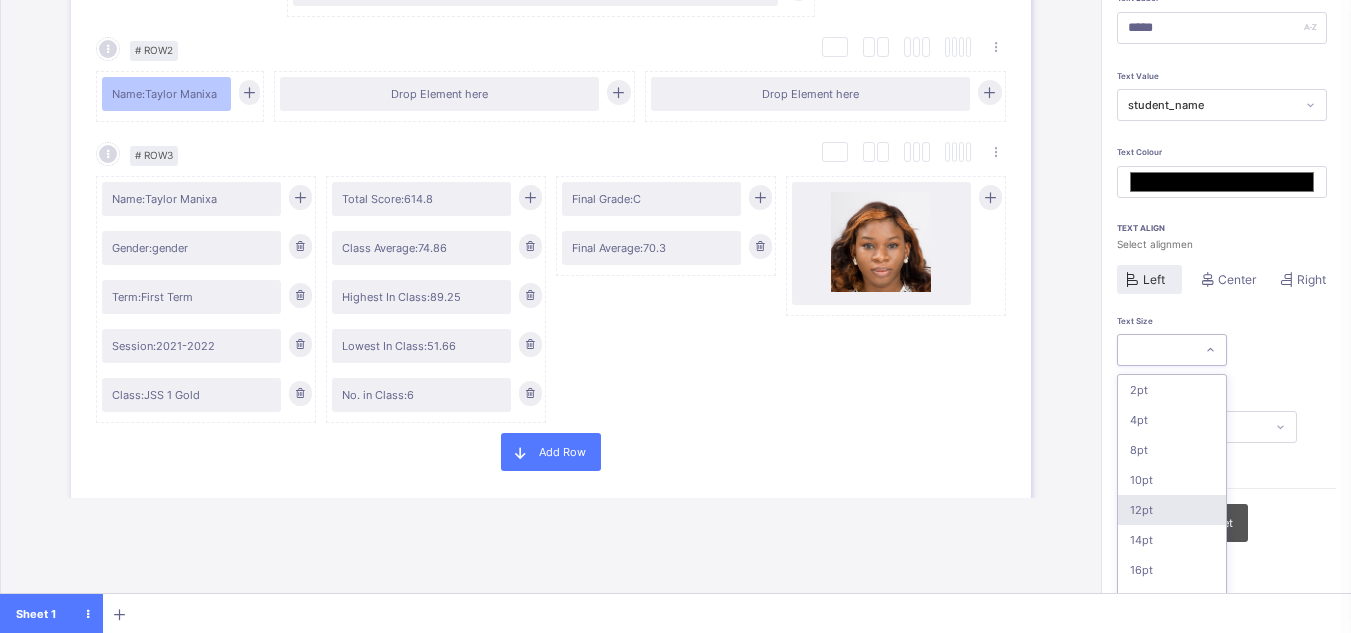 scroll, scrollTop: 159, scrollLeft: 0, axis: vertical 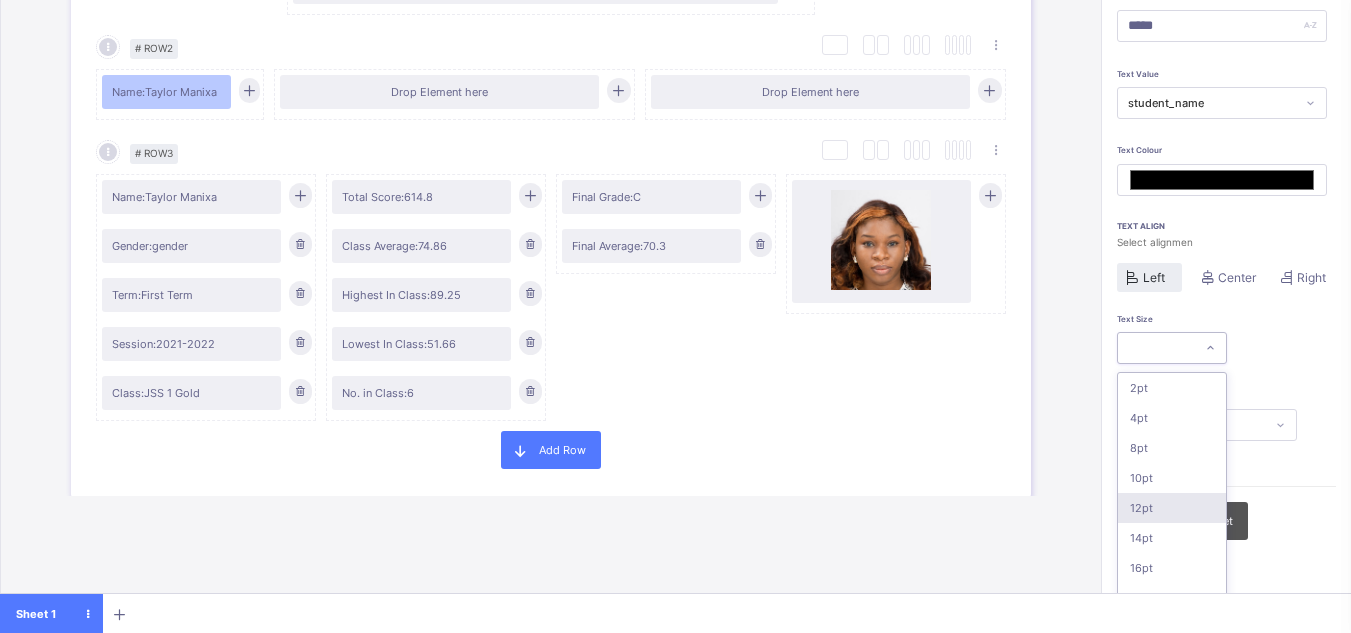 click on "option 12pt focused, 5 of 16. 16 results available. Use Up and Down to choose options, press Enter to select the currently focused option, press Escape to exit the menu, press Tab to select the option and exit the menu. 2pt 4pt 8pt 10pt 12pt 14pt 16pt 18pt 20pt 26pt 30pt 33pt 36pt 40pt 44pt 48pt" at bounding box center (1172, 348) 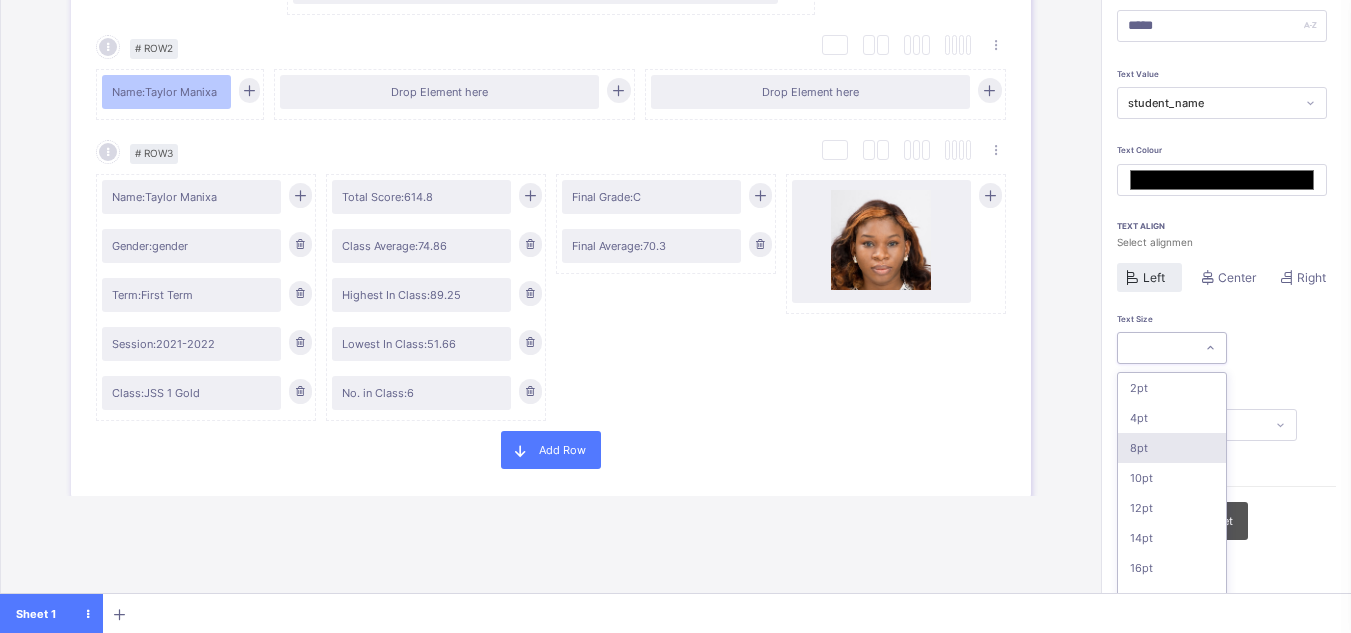 click on "8pt" at bounding box center [1172, 448] 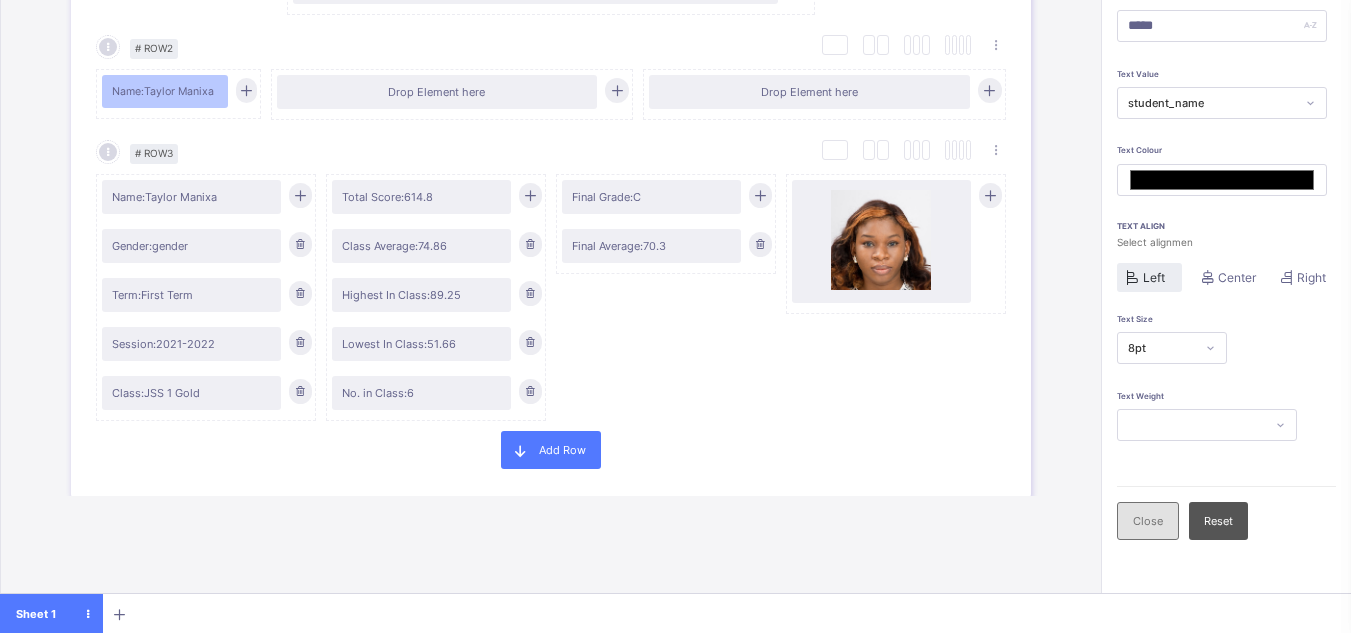 click on "Close" at bounding box center [1148, 521] 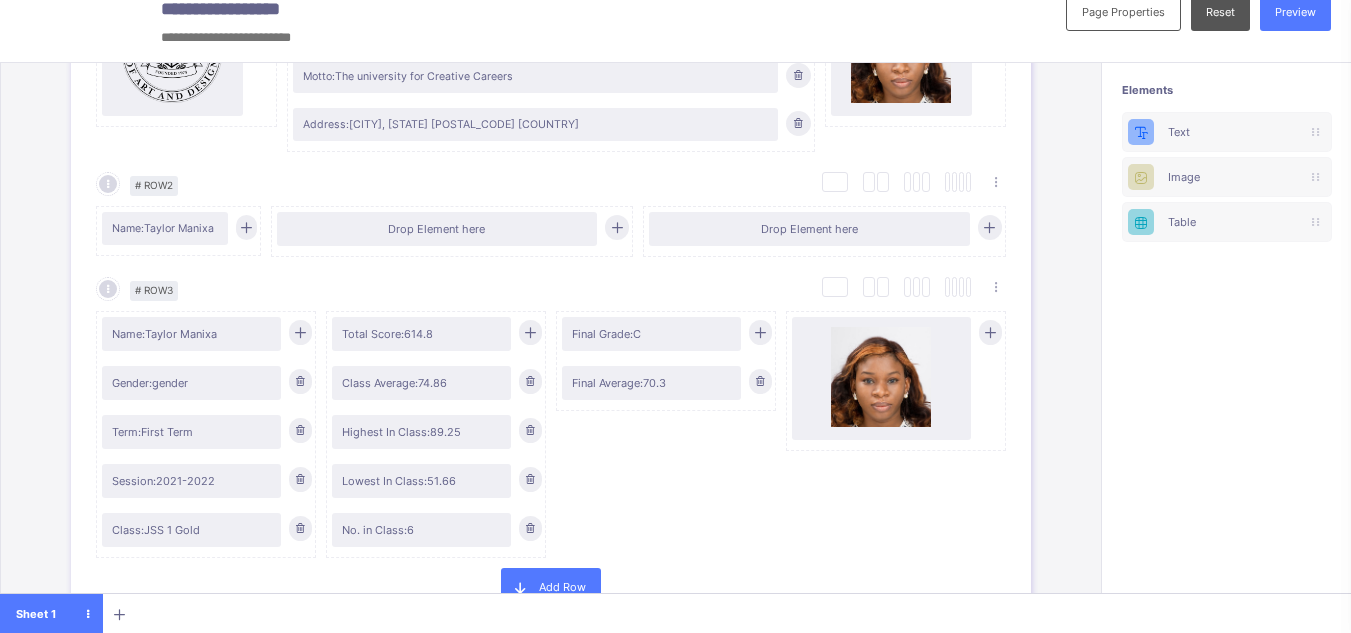 scroll, scrollTop: 22, scrollLeft: 0, axis: vertical 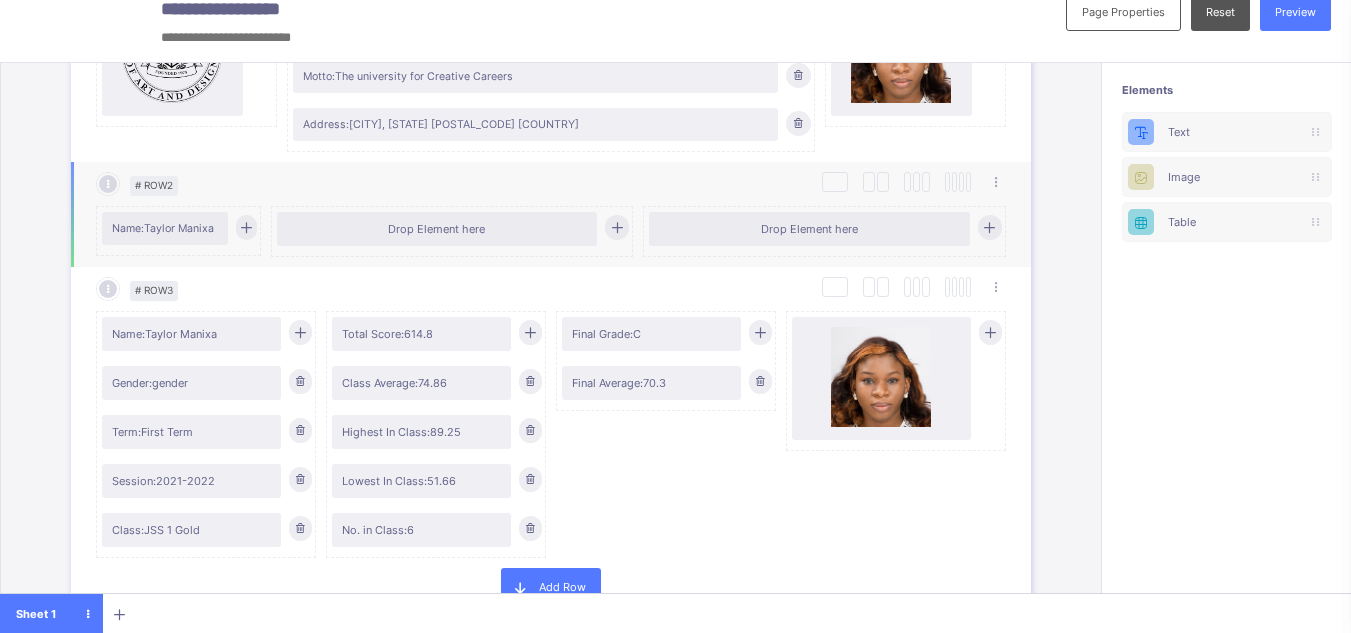 click at bounding box center (245, 227) 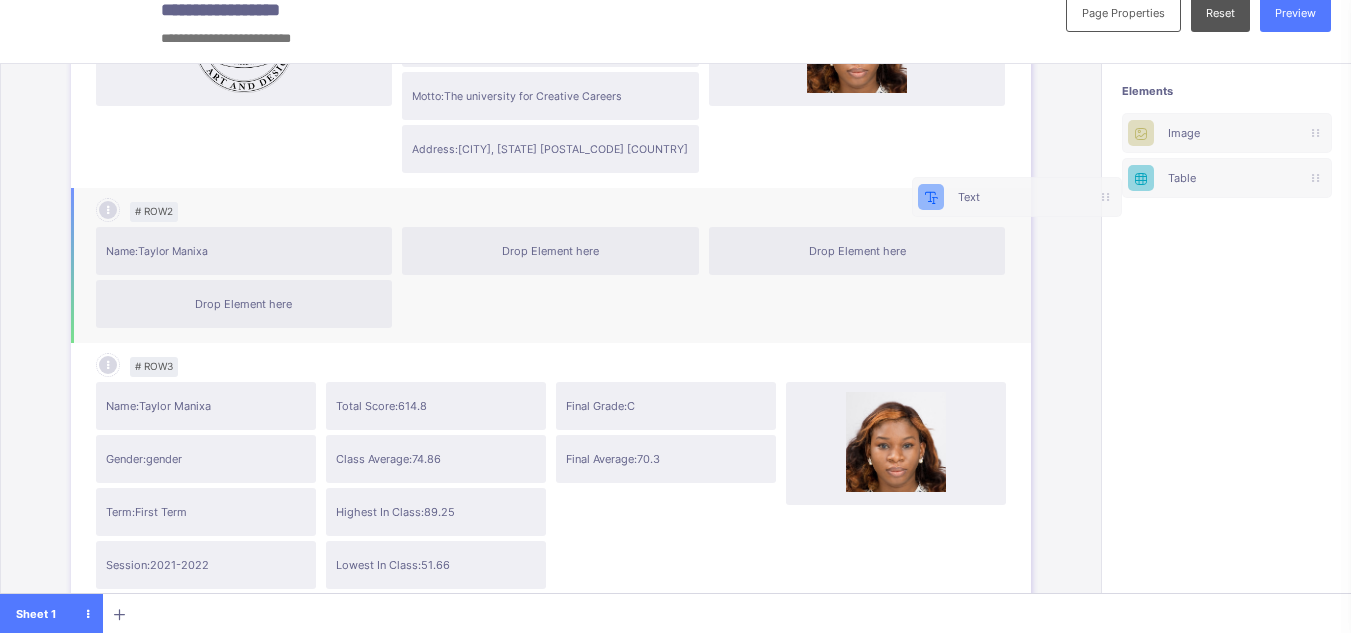 scroll, scrollTop: 21, scrollLeft: 15, axis: both 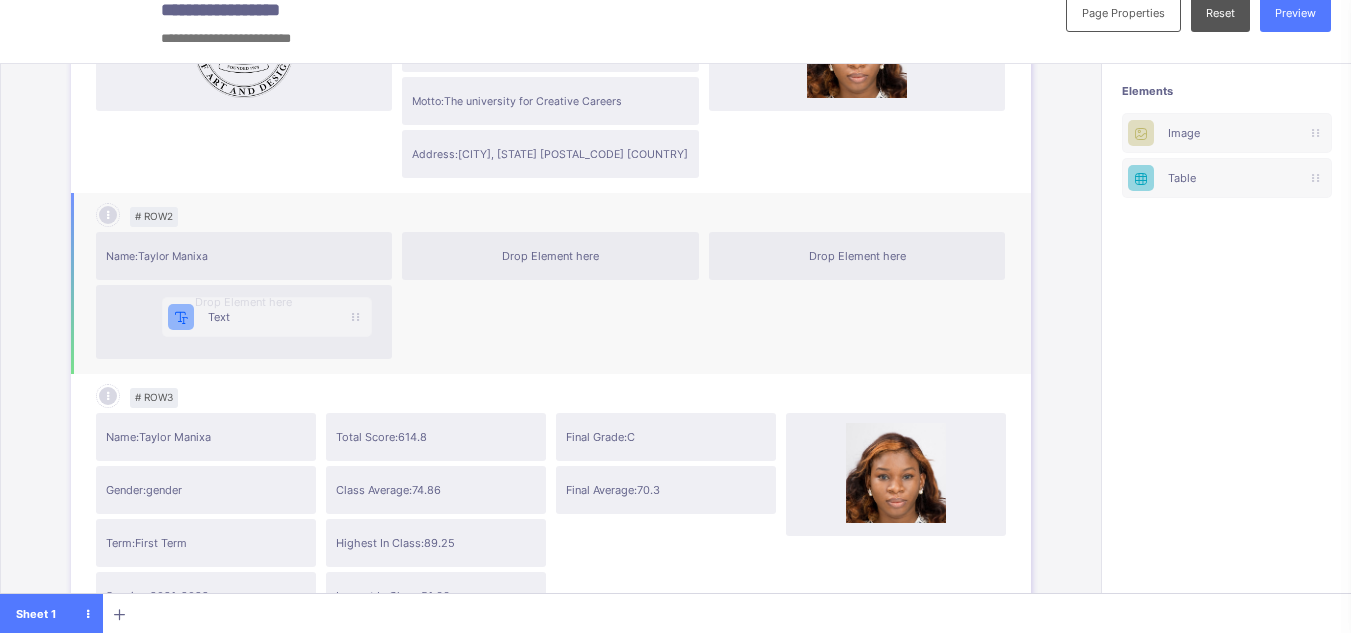 drag, startPoint x: 1209, startPoint y: 132, endPoint x: 222, endPoint y: 319, distance: 1004.5586 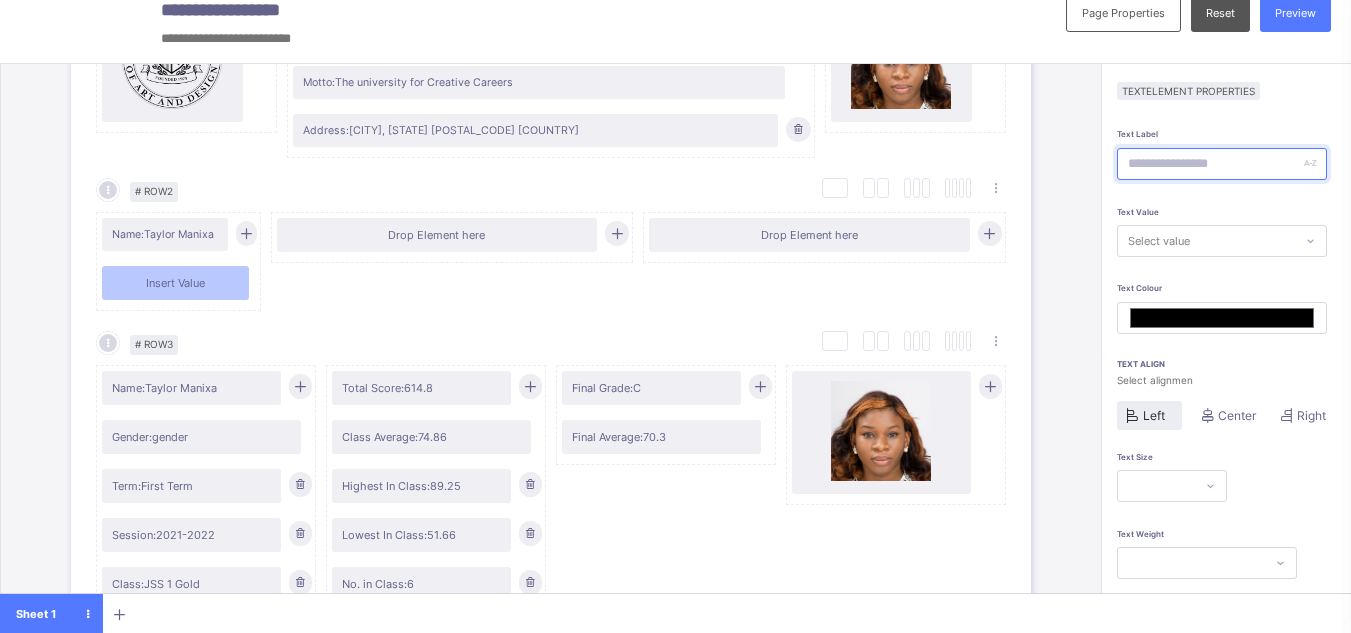 click at bounding box center (1222, 164) 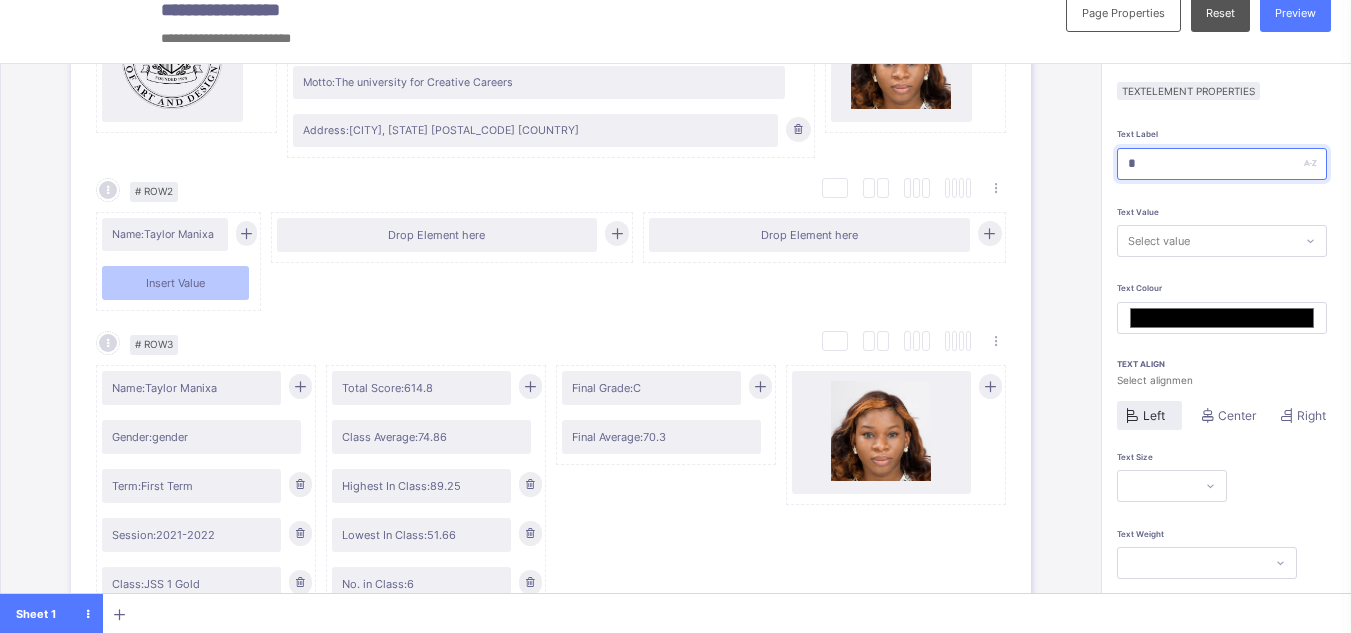 type on "*******" 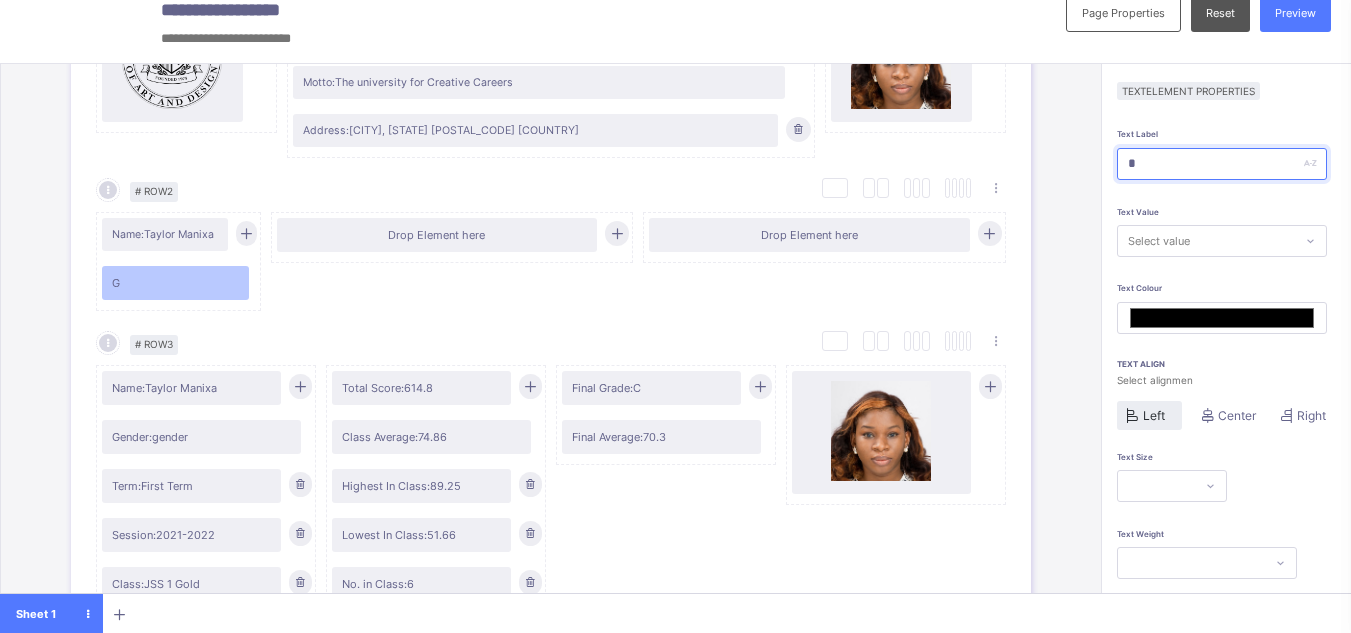 type on "**" 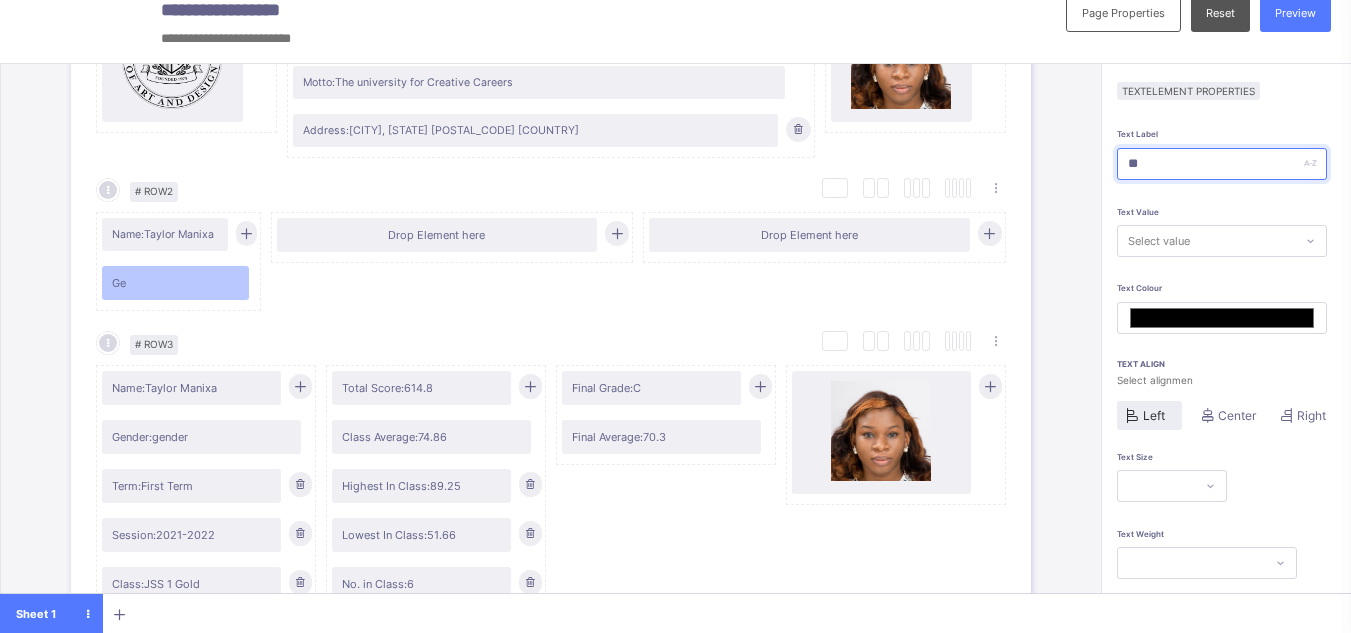 type on "***" 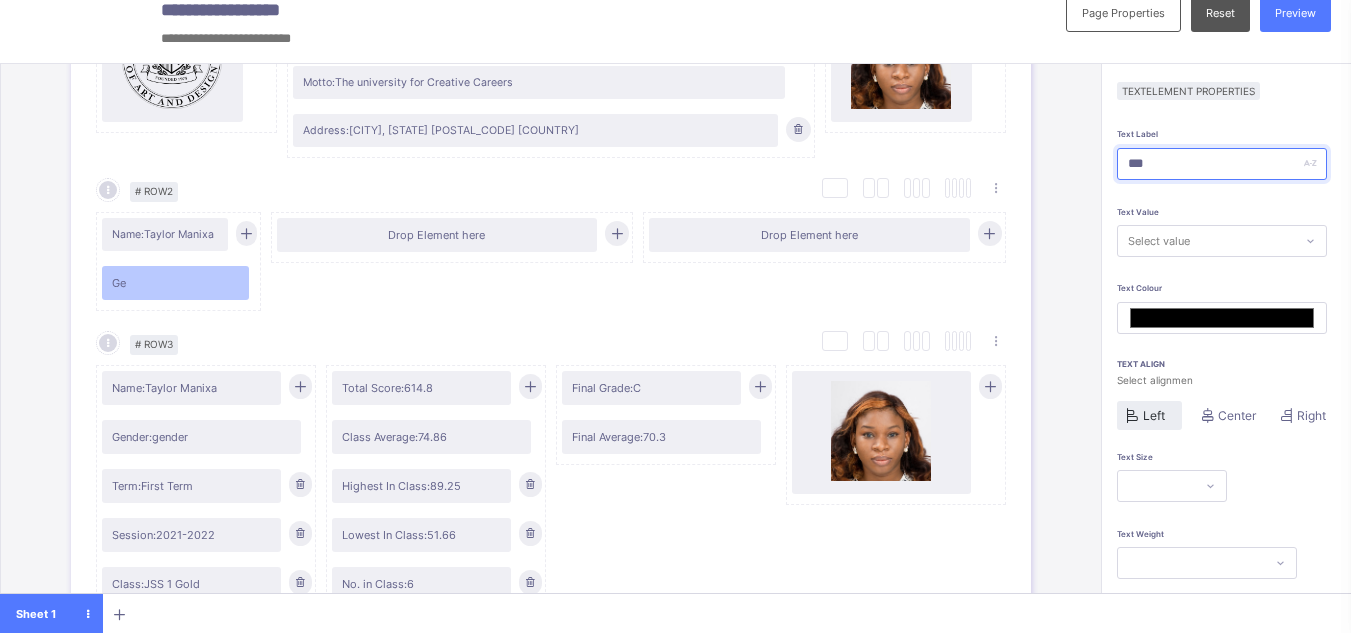type on "****" 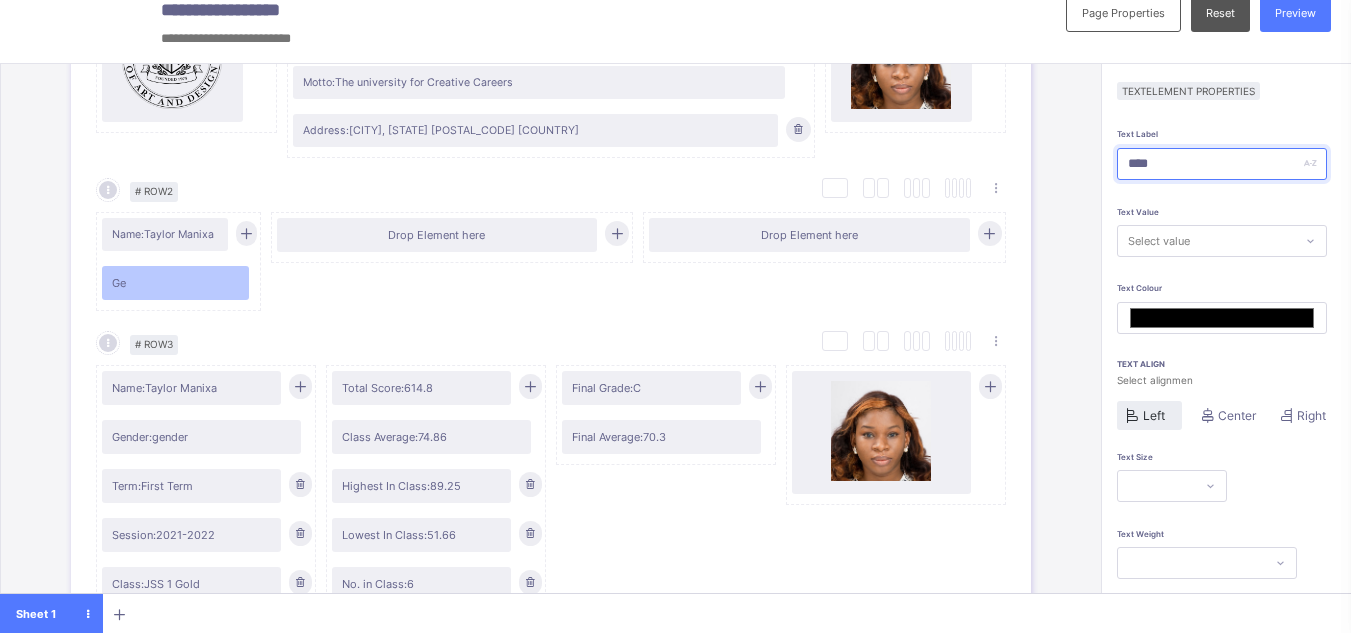 type on "*******" 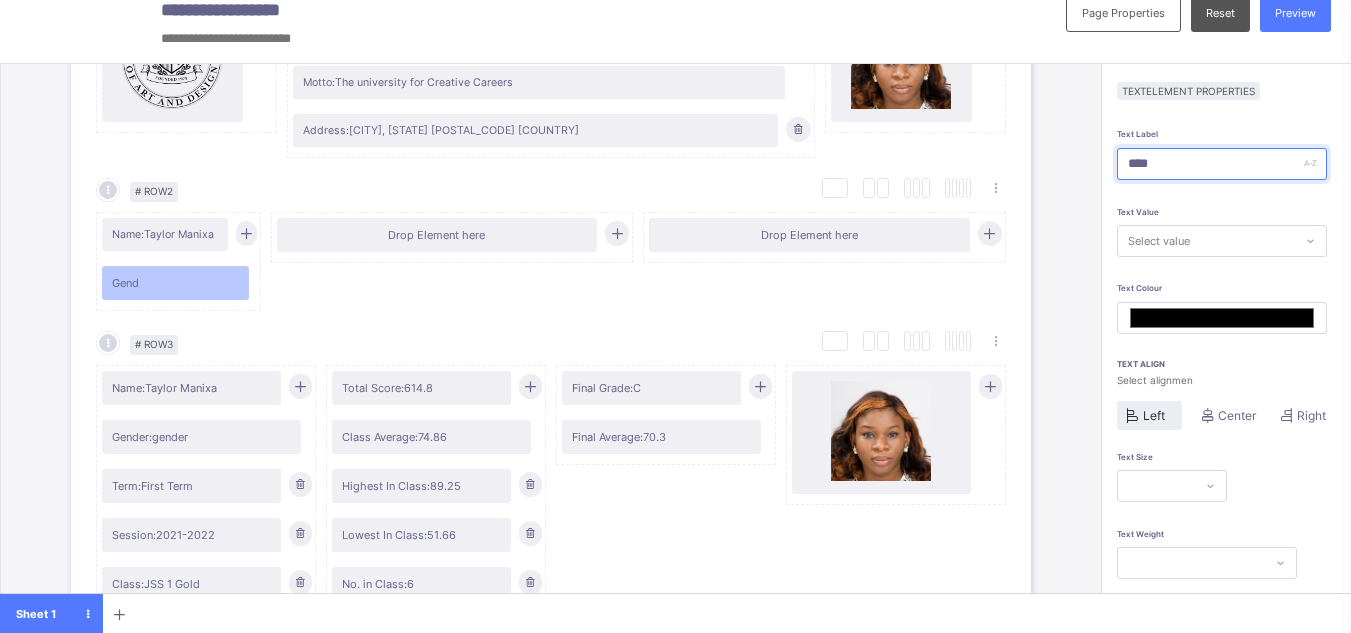 type on "*****" 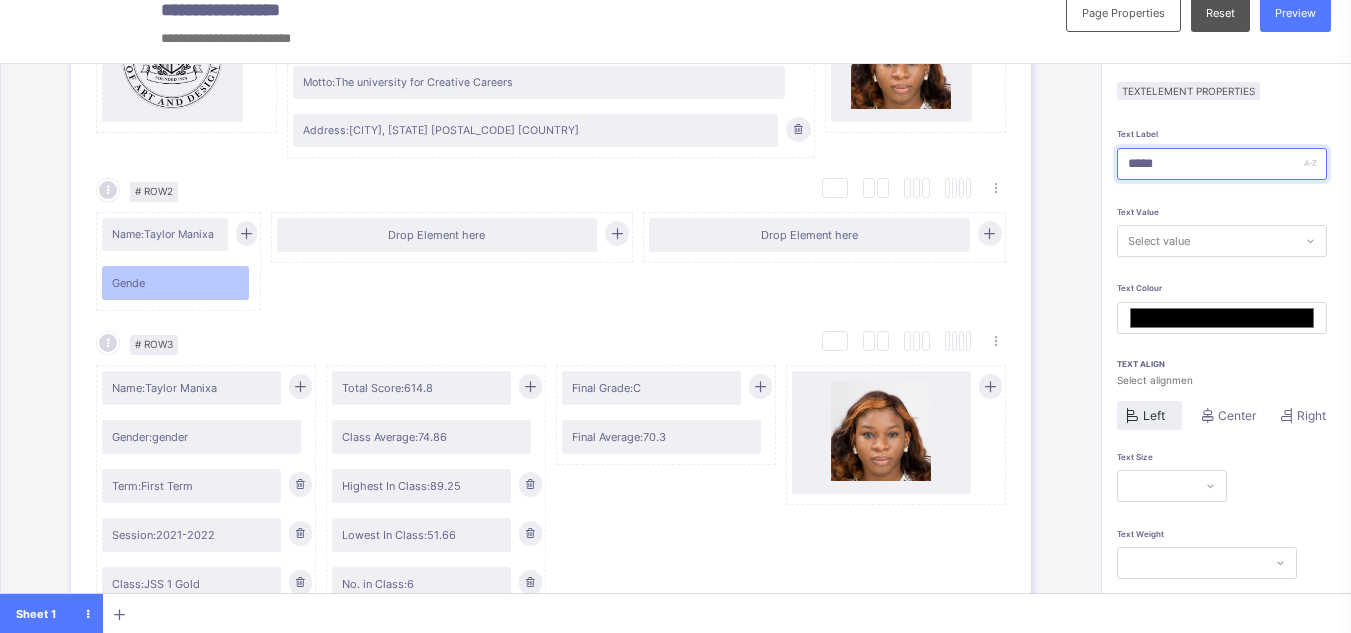 type on "******" 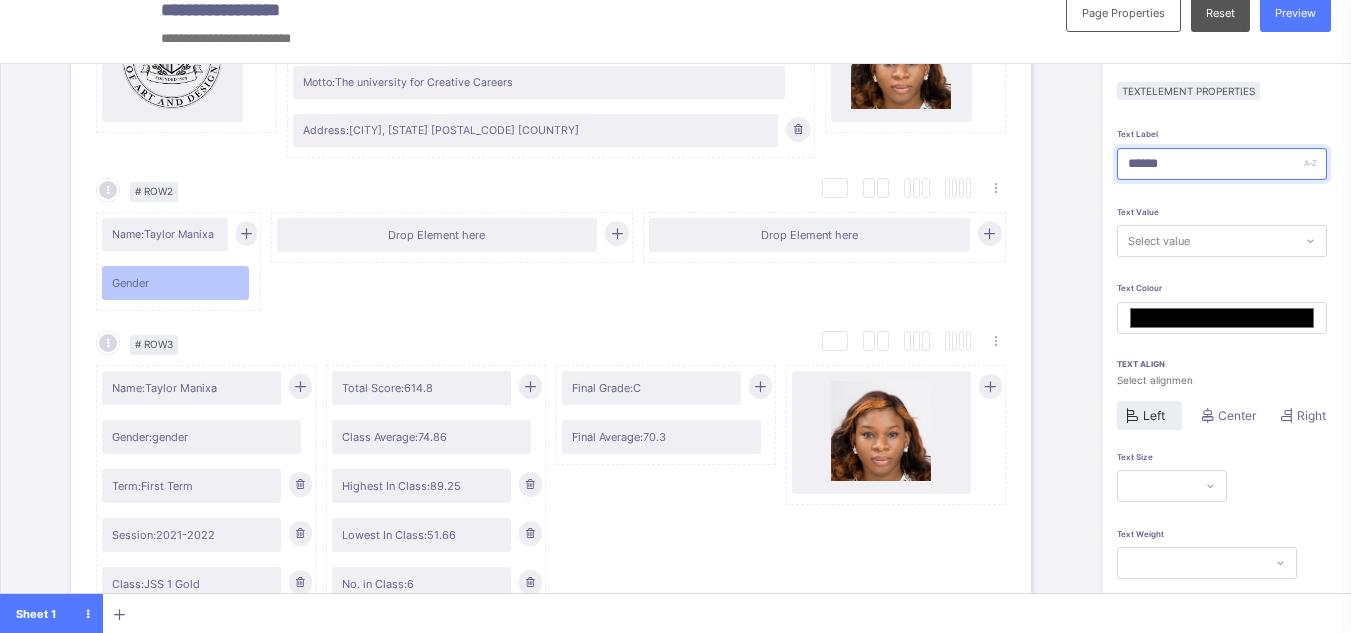 type on "*******" 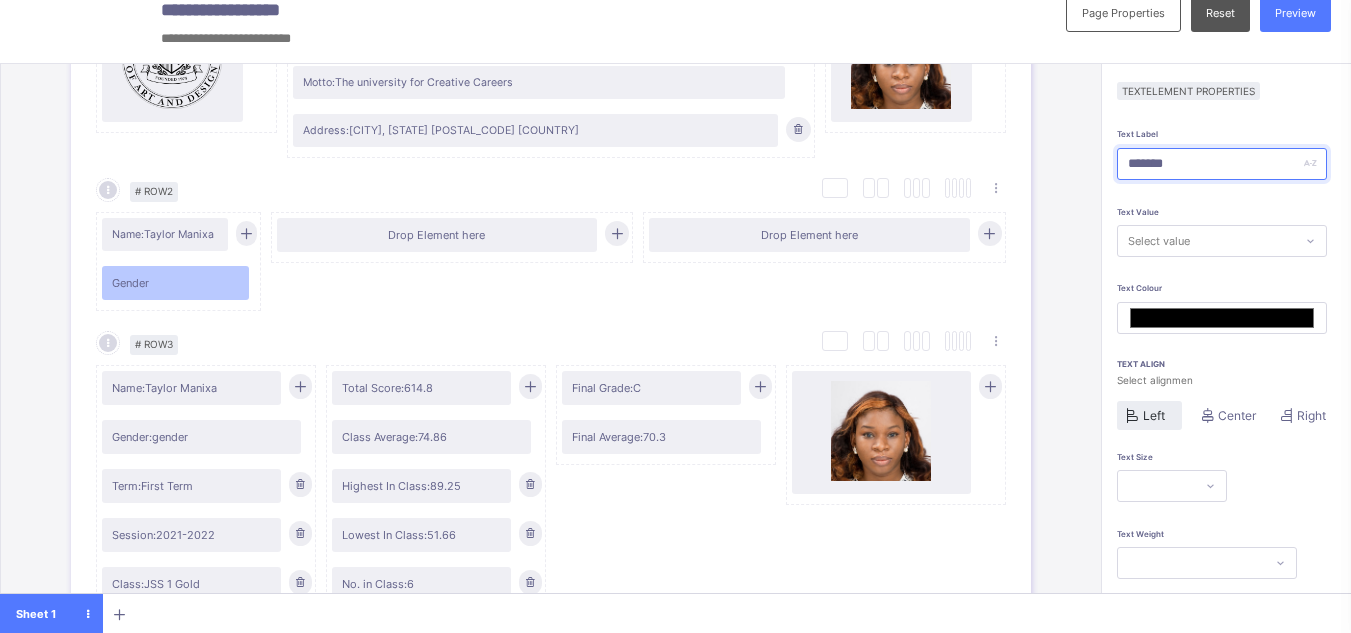 type on "*******" 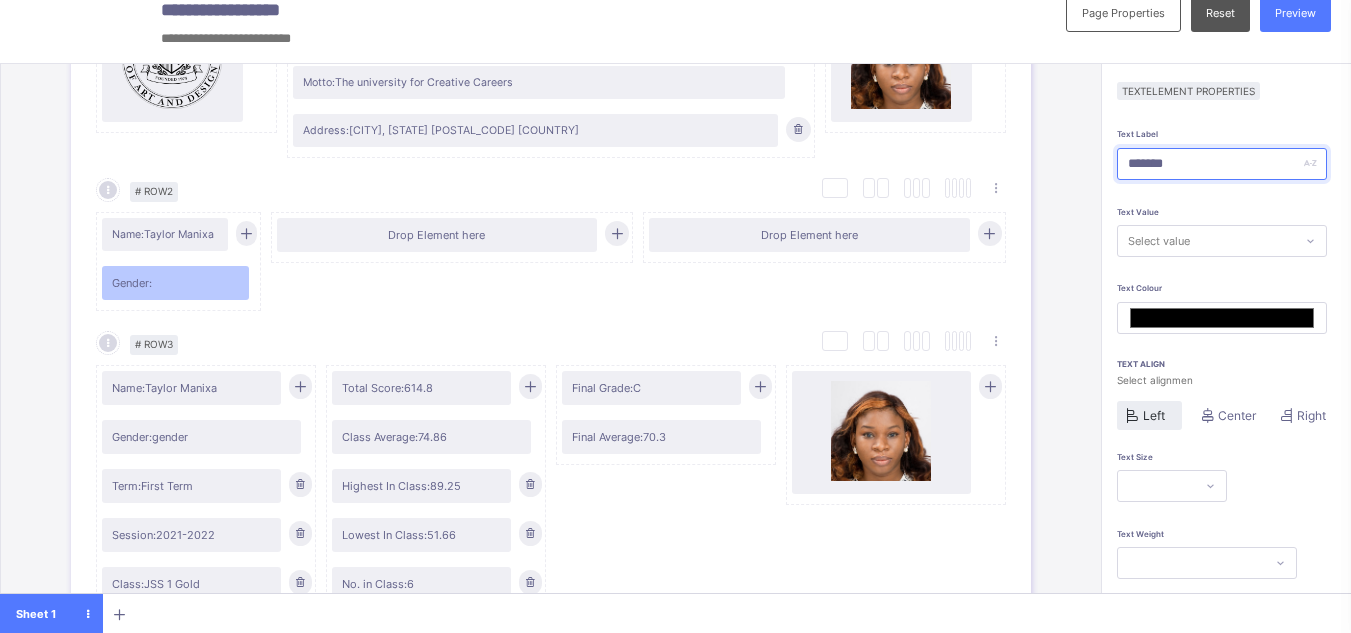 type on "*******" 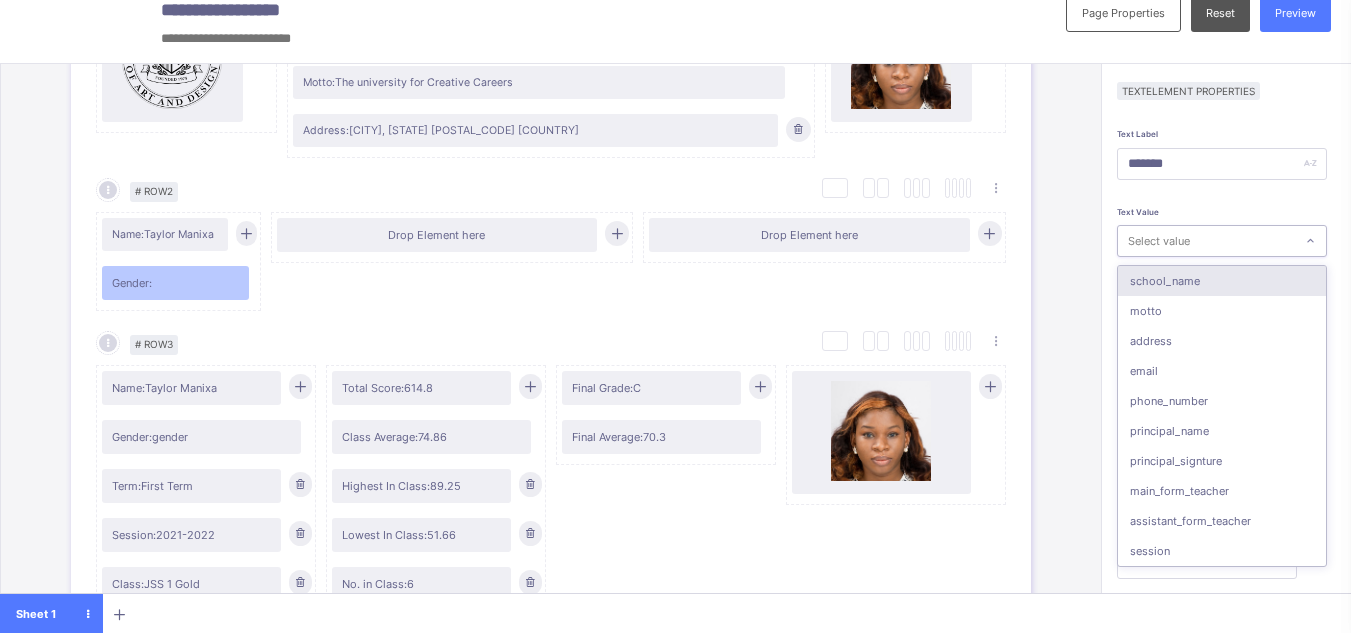 click on "Select value" at bounding box center (1159, 241) 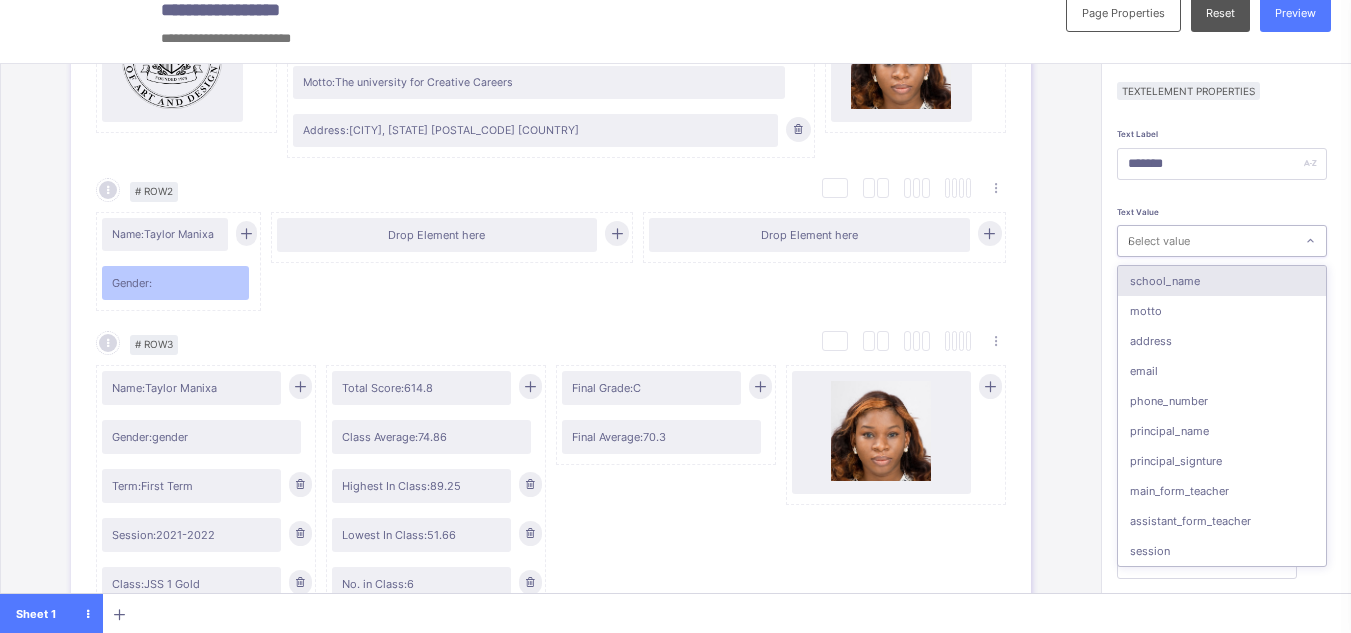 type on "*******" 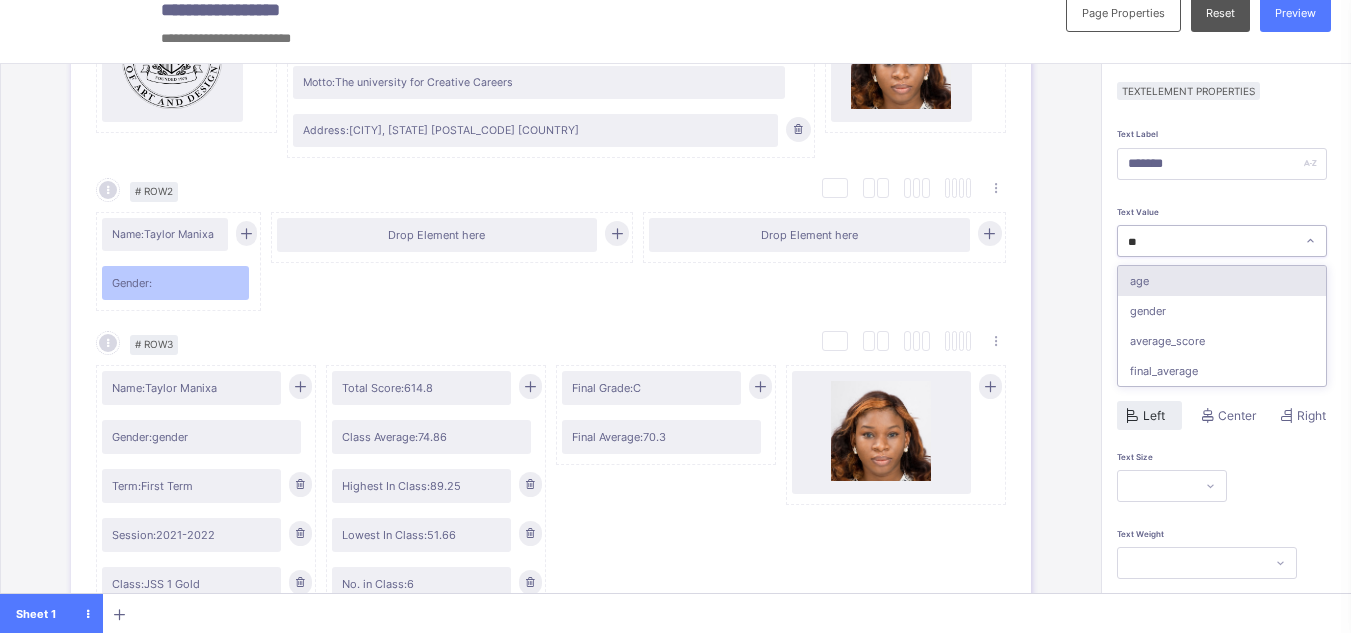 type on "***" 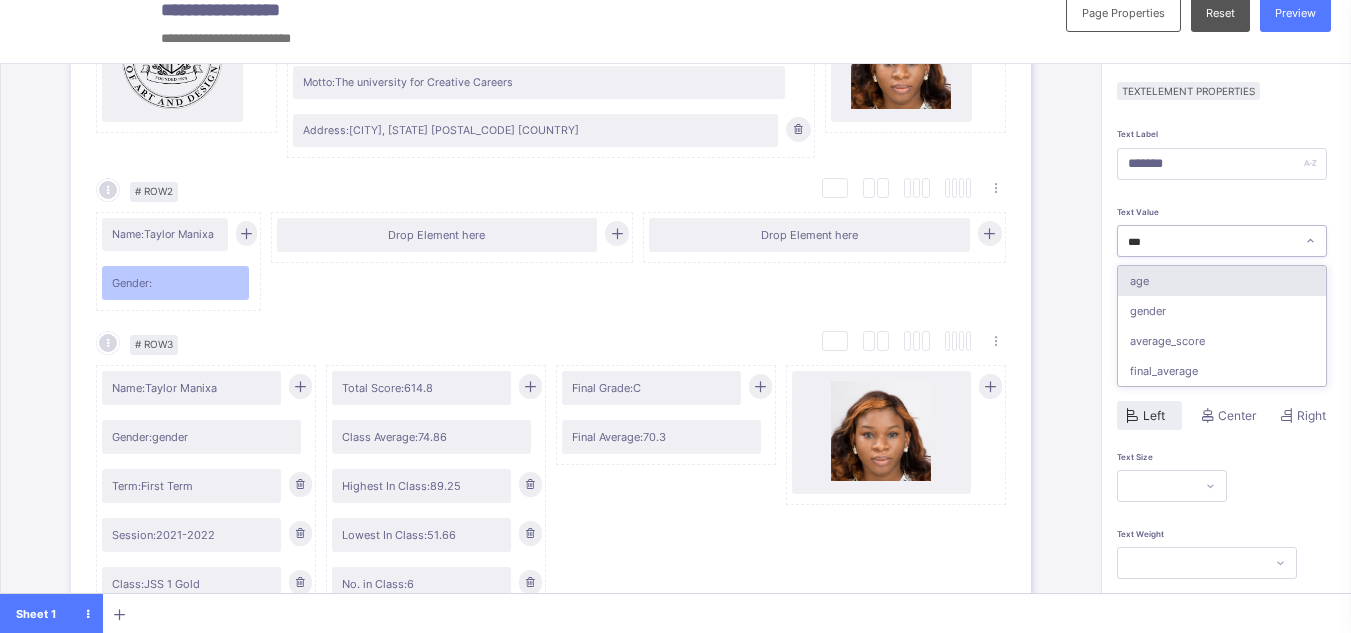 type on "*******" 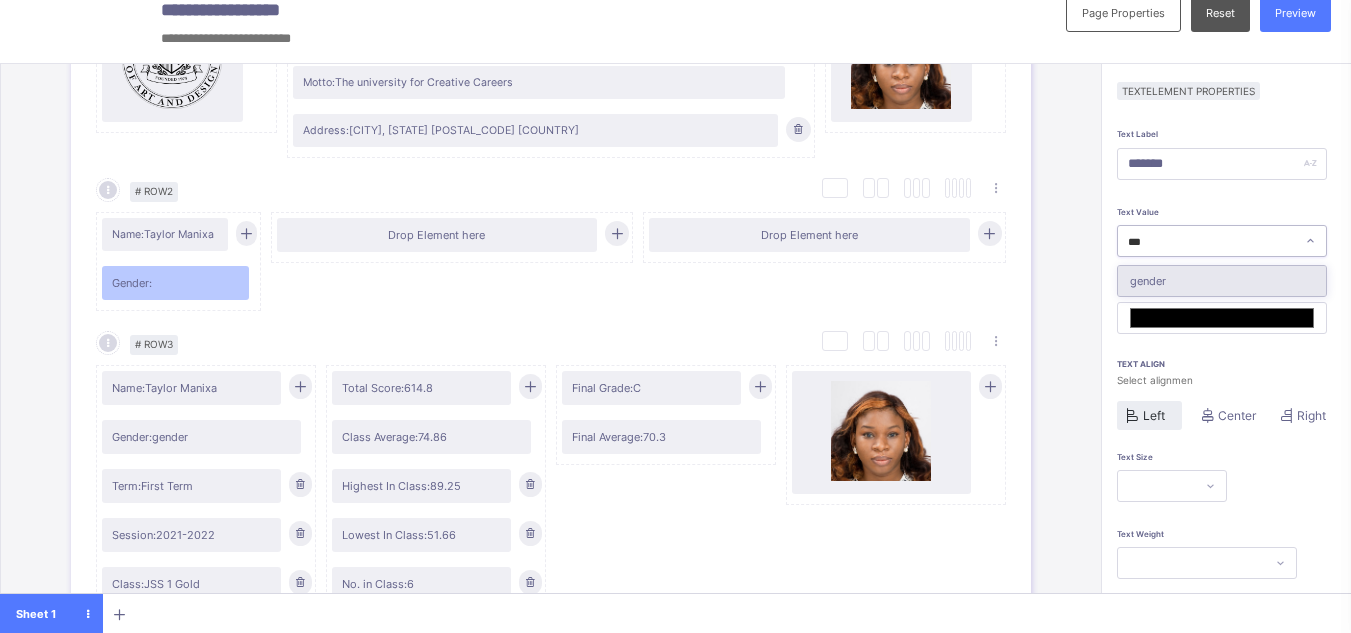 click on "gender" at bounding box center [1222, 281] 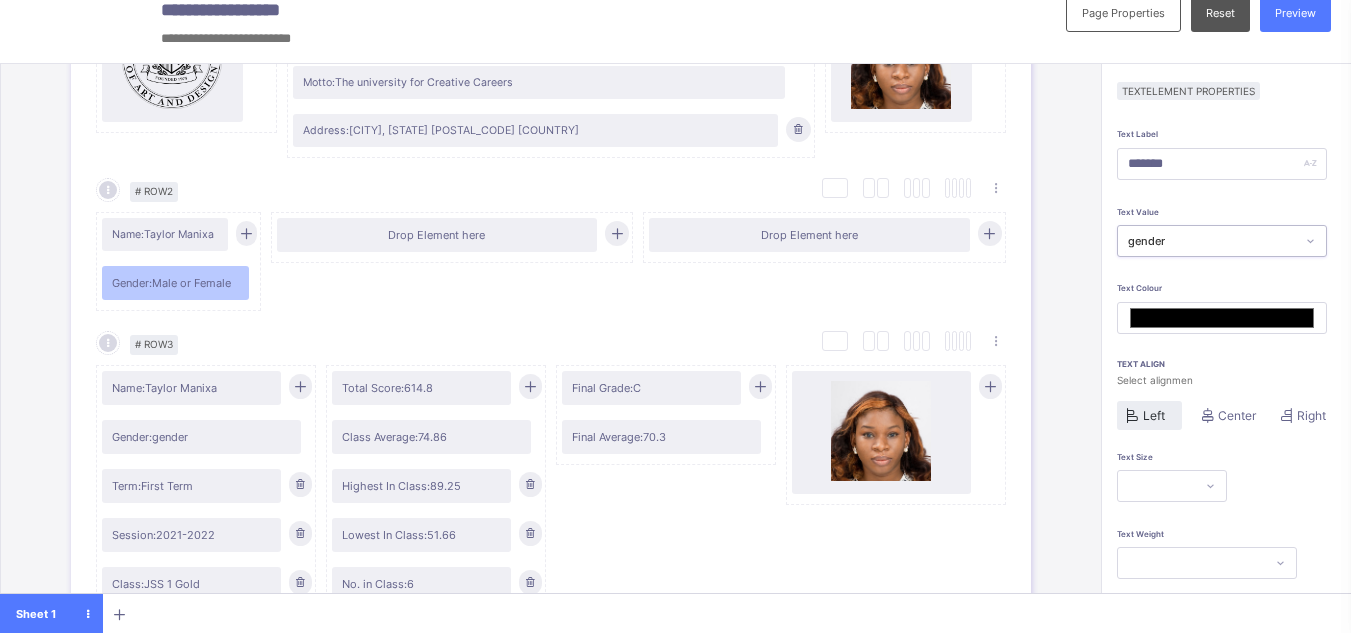 scroll, scrollTop: 159, scrollLeft: 0, axis: vertical 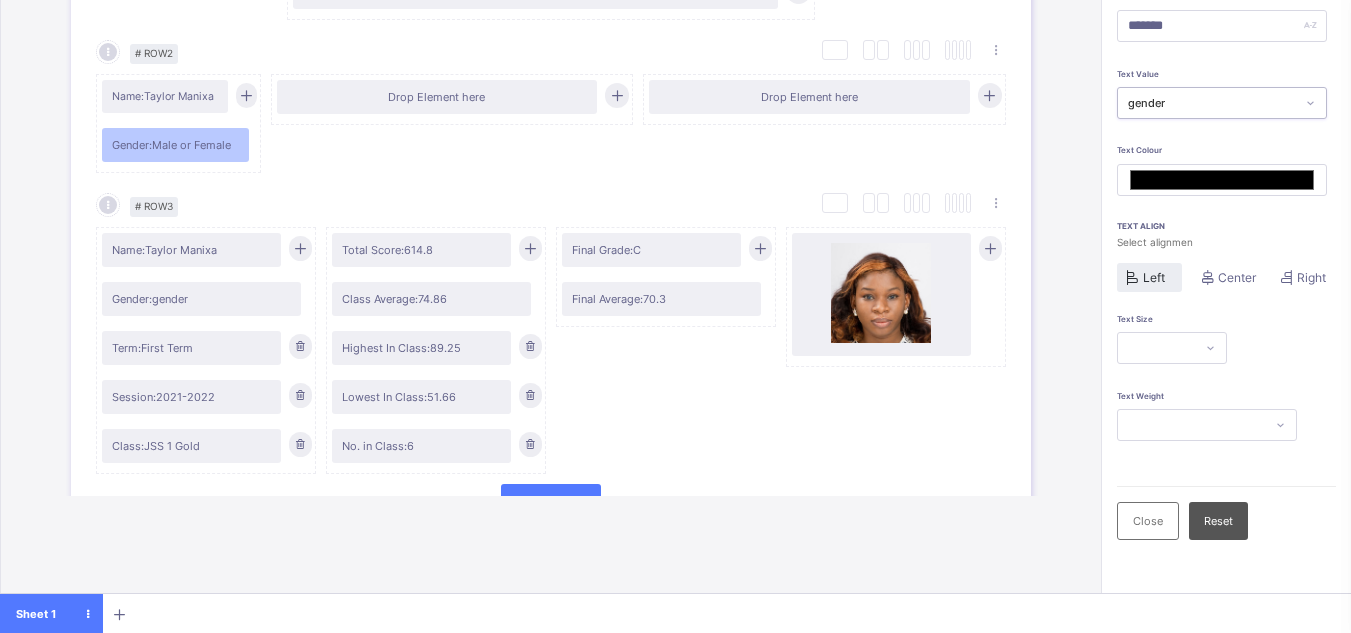 click at bounding box center (1172, 348) 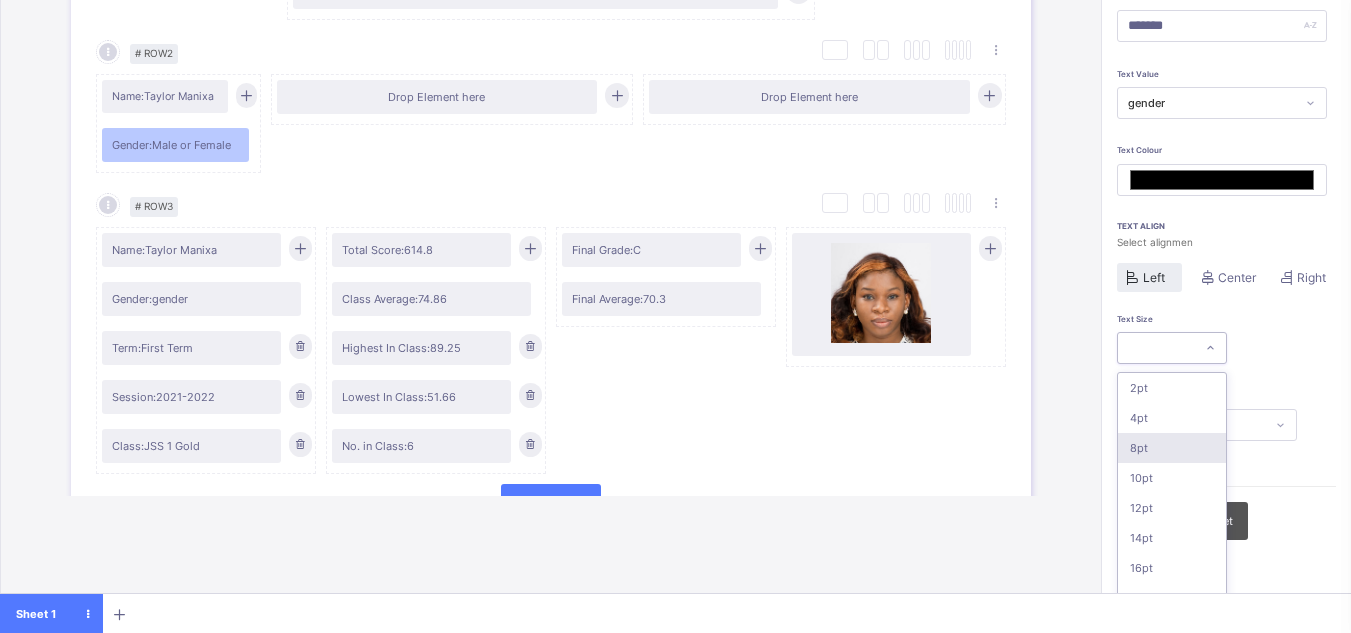 click on "8pt" at bounding box center [1172, 448] 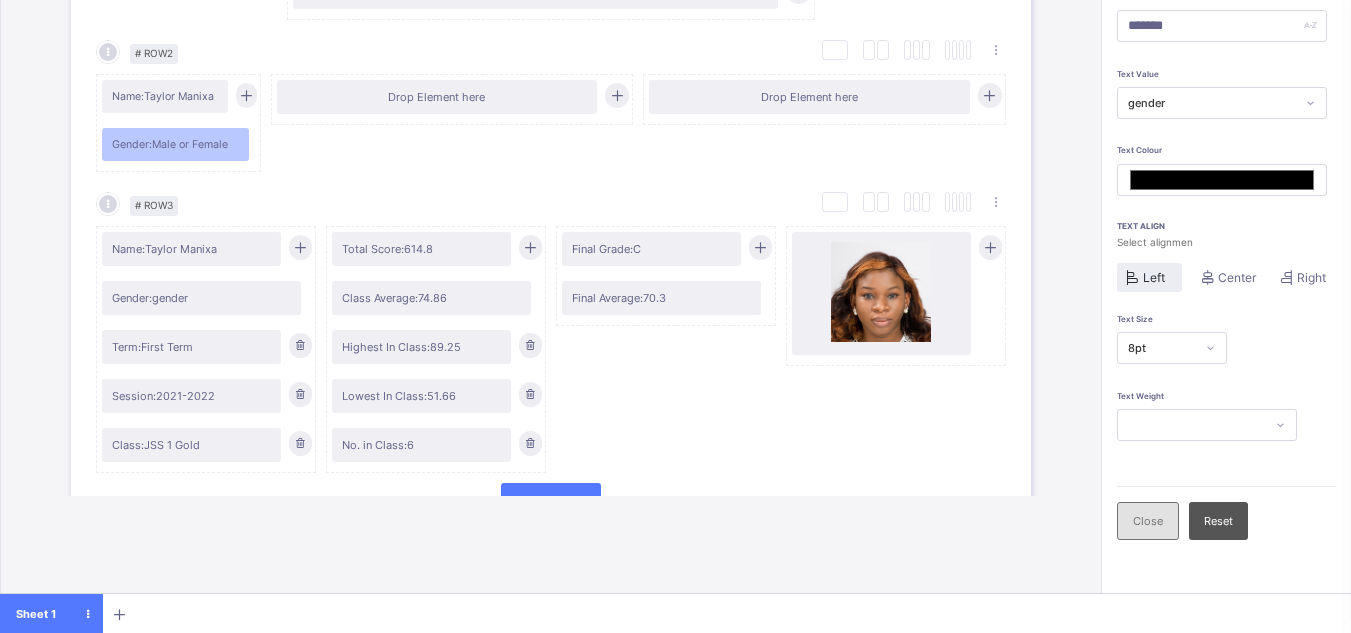 click on "Close" at bounding box center (1148, 521) 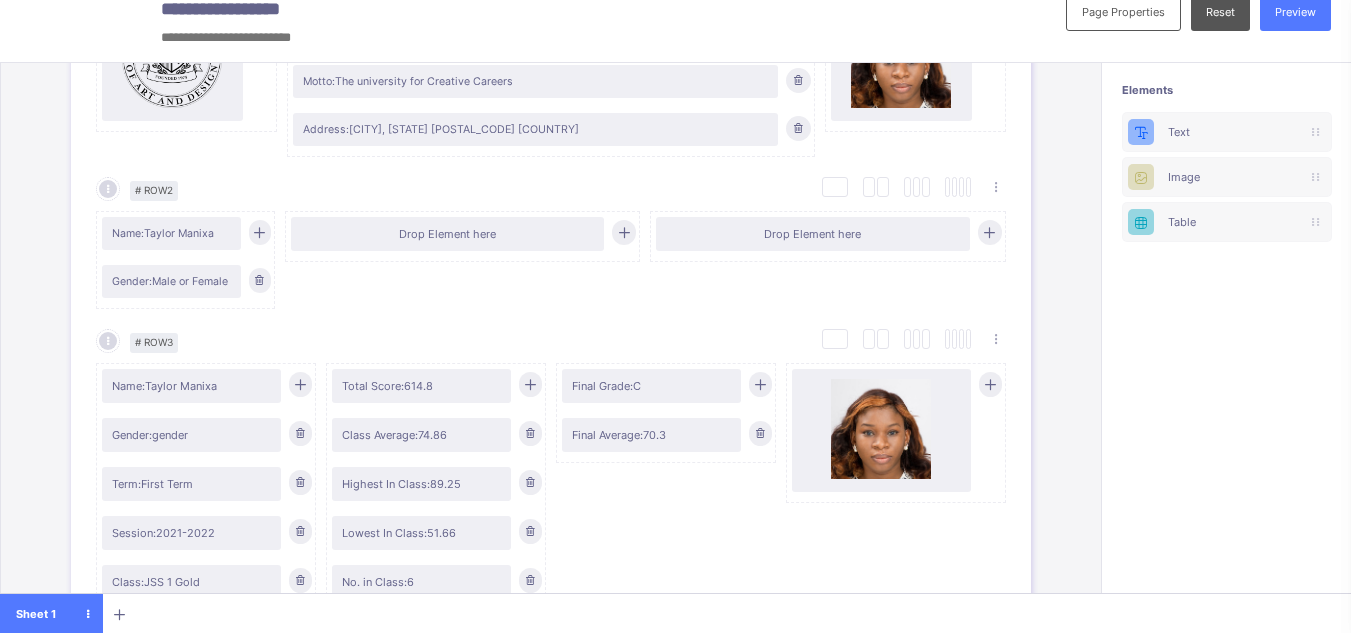 scroll, scrollTop: 22, scrollLeft: 0, axis: vertical 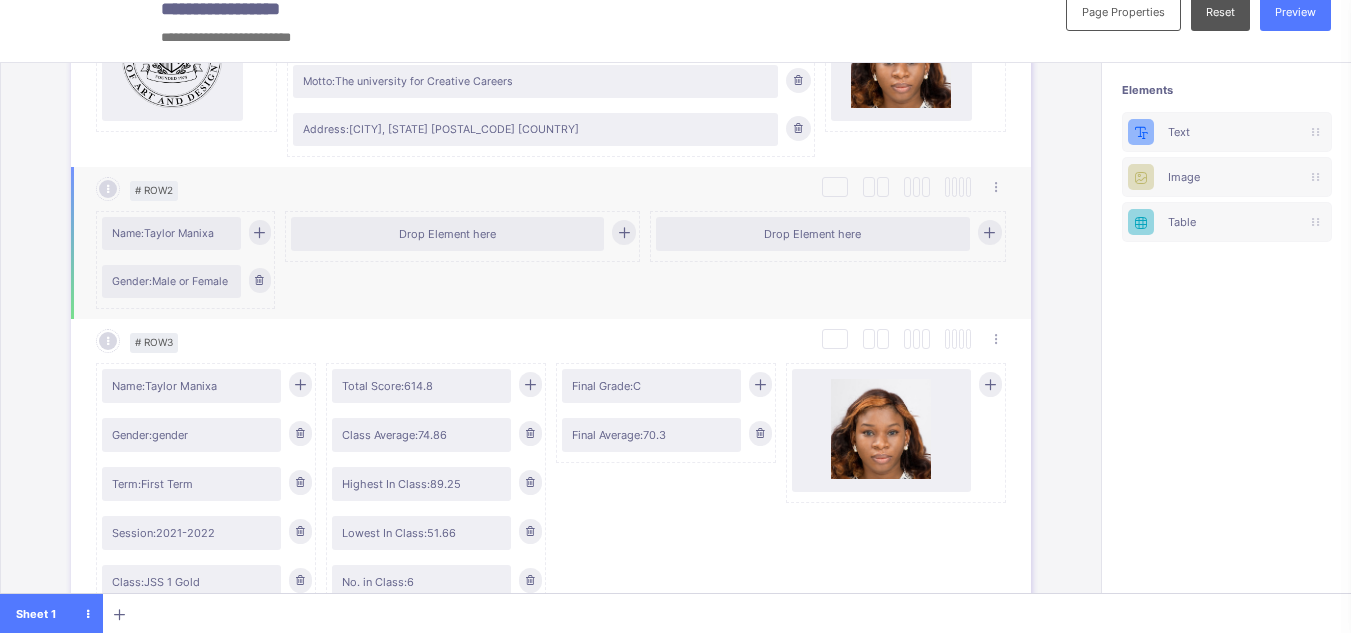 click at bounding box center (259, 232) 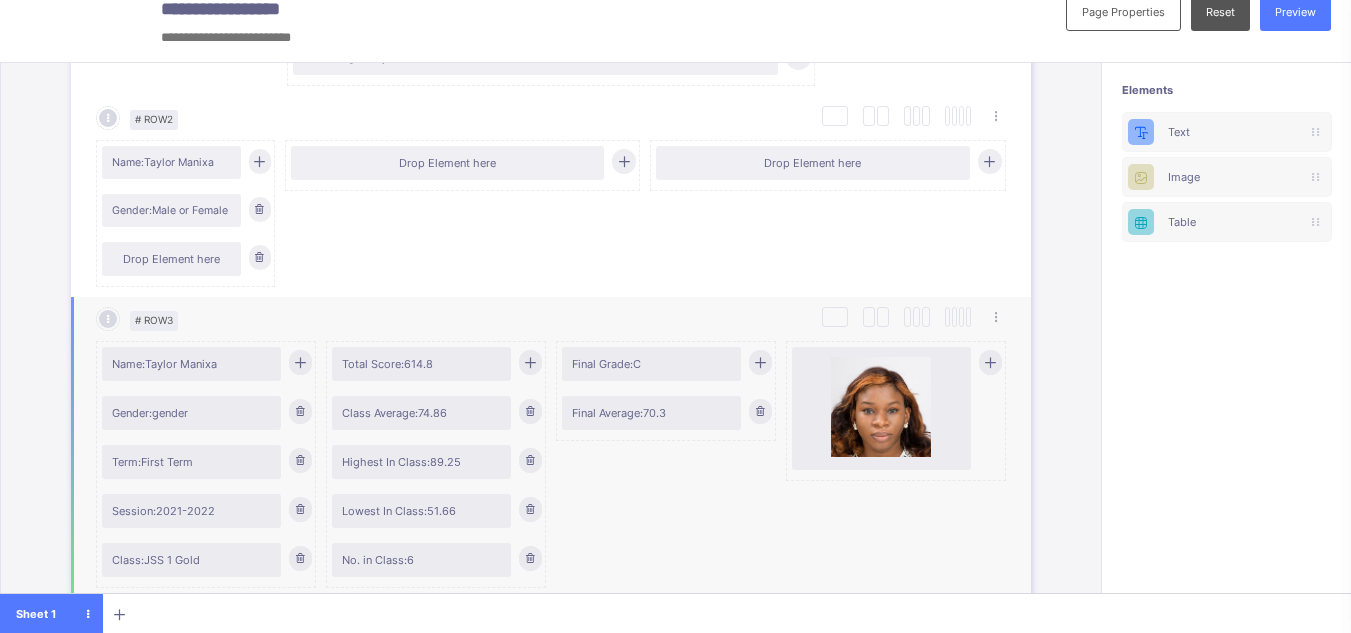 scroll, scrollTop: 386, scrollLeft: 0, axis: vertical 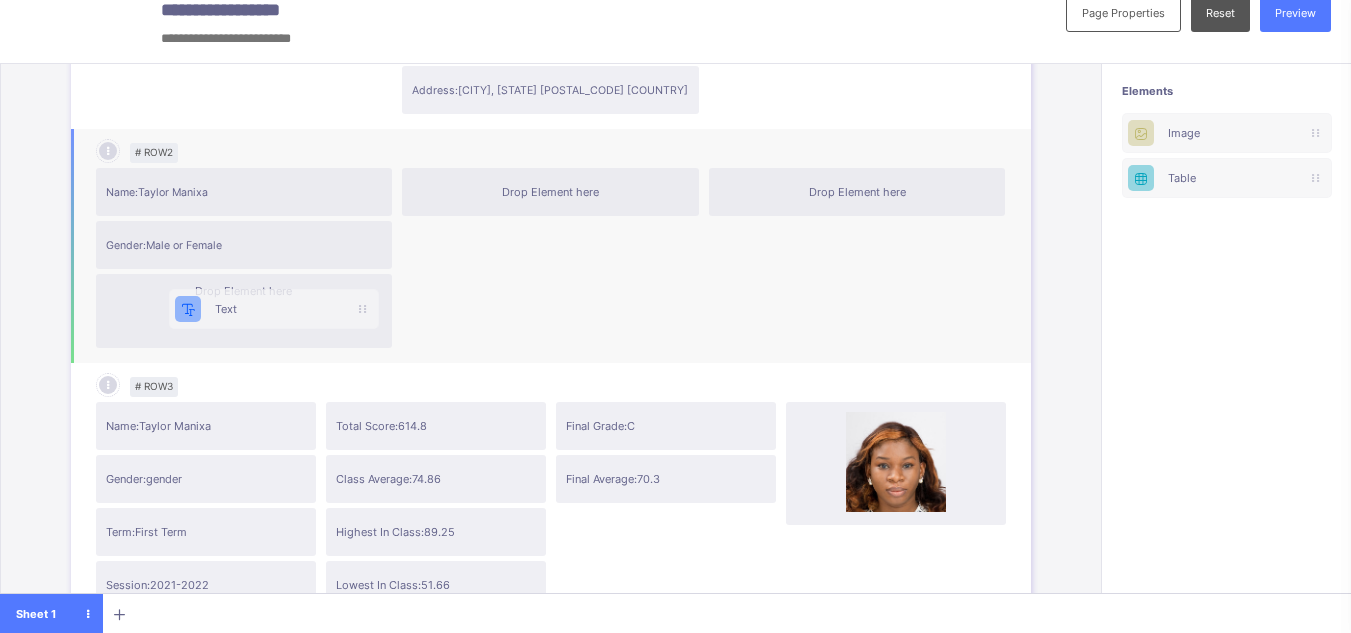 drag, startPoint x: 1213, startPoint y: 130, endPoint x: 225, endPoint y: 314, distance: 1004.98755 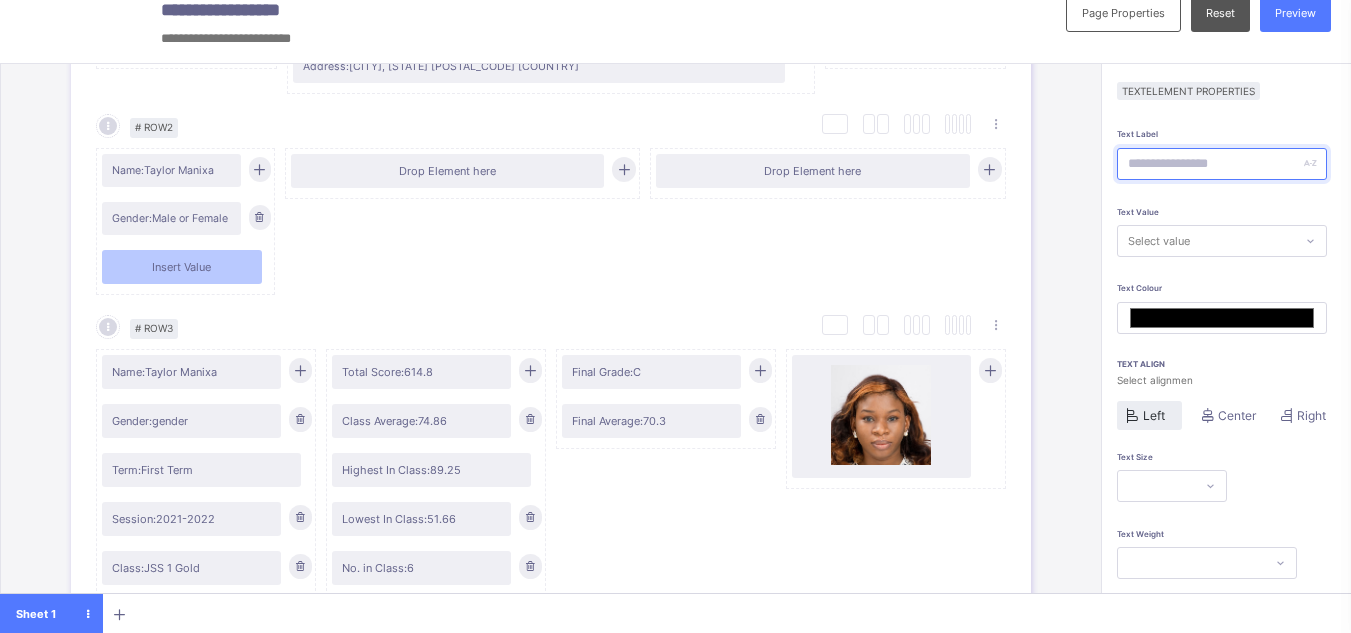 click at bounding box center [1222, 164] 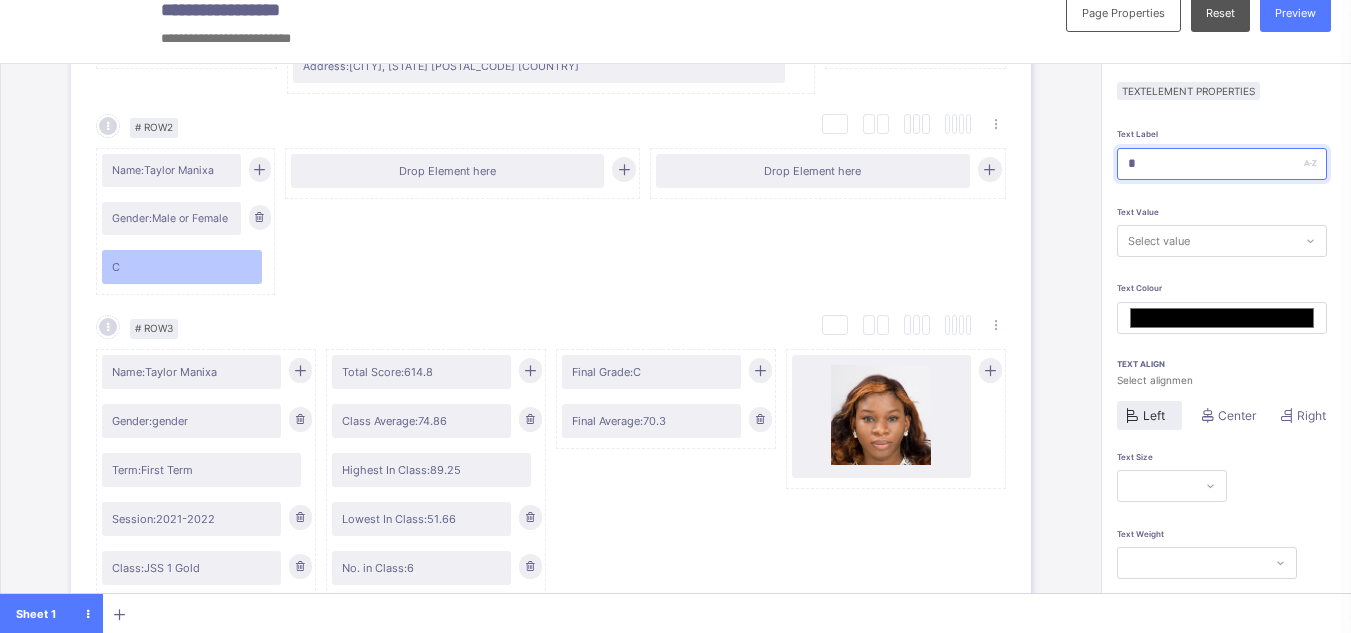 type on "**" 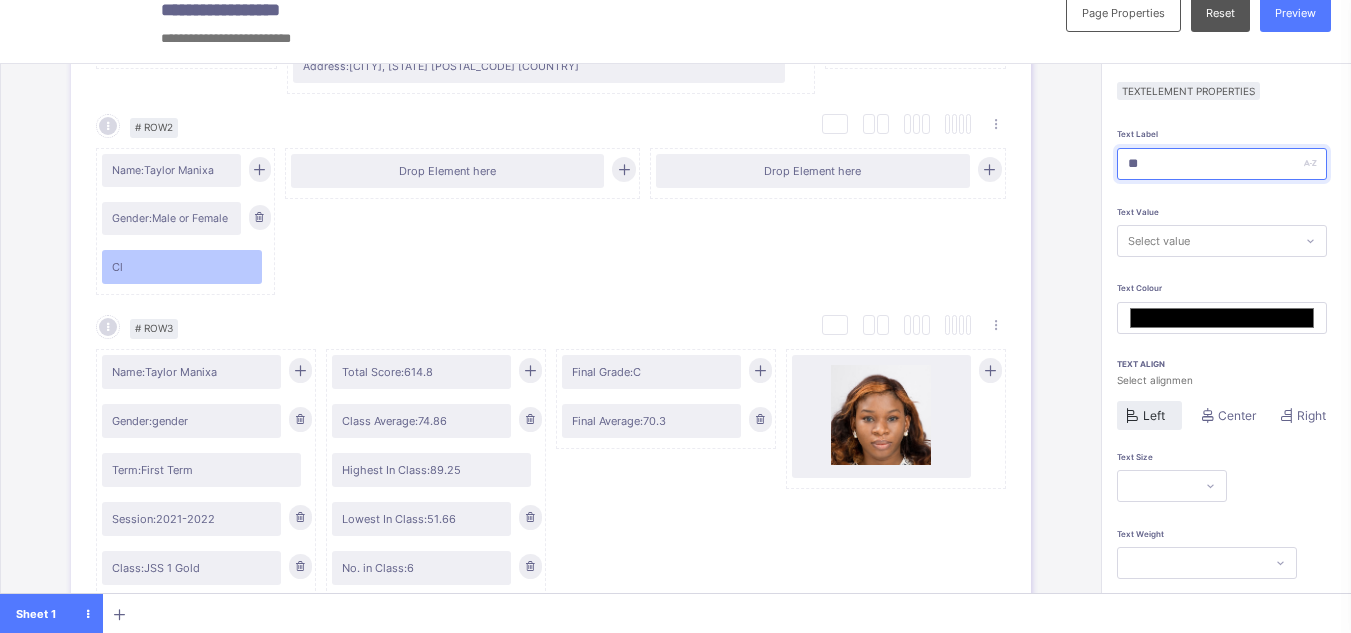 type on "***" 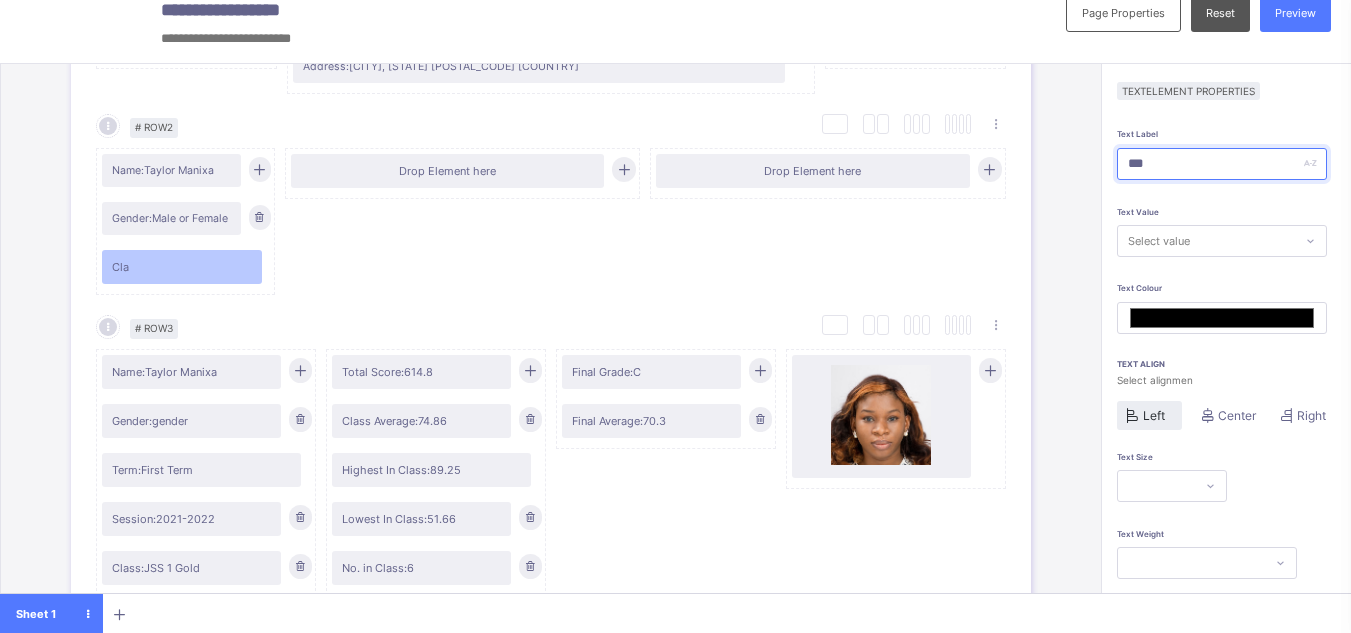 type on "****" 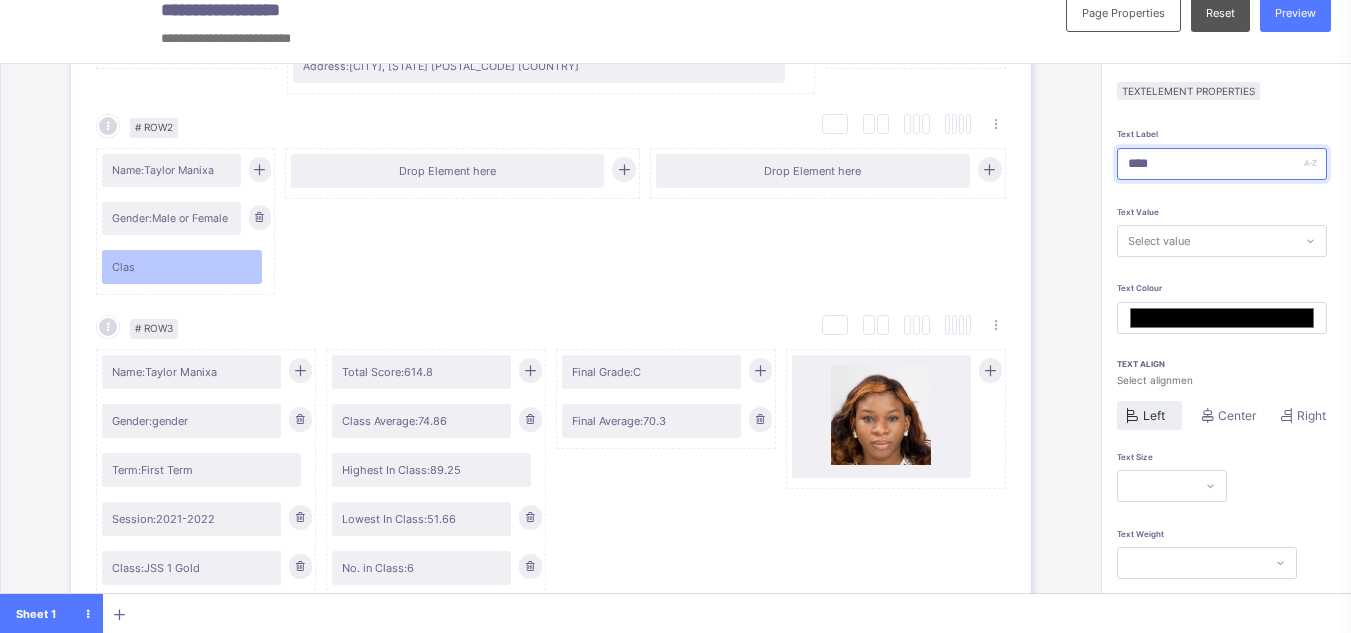 type on "*****" 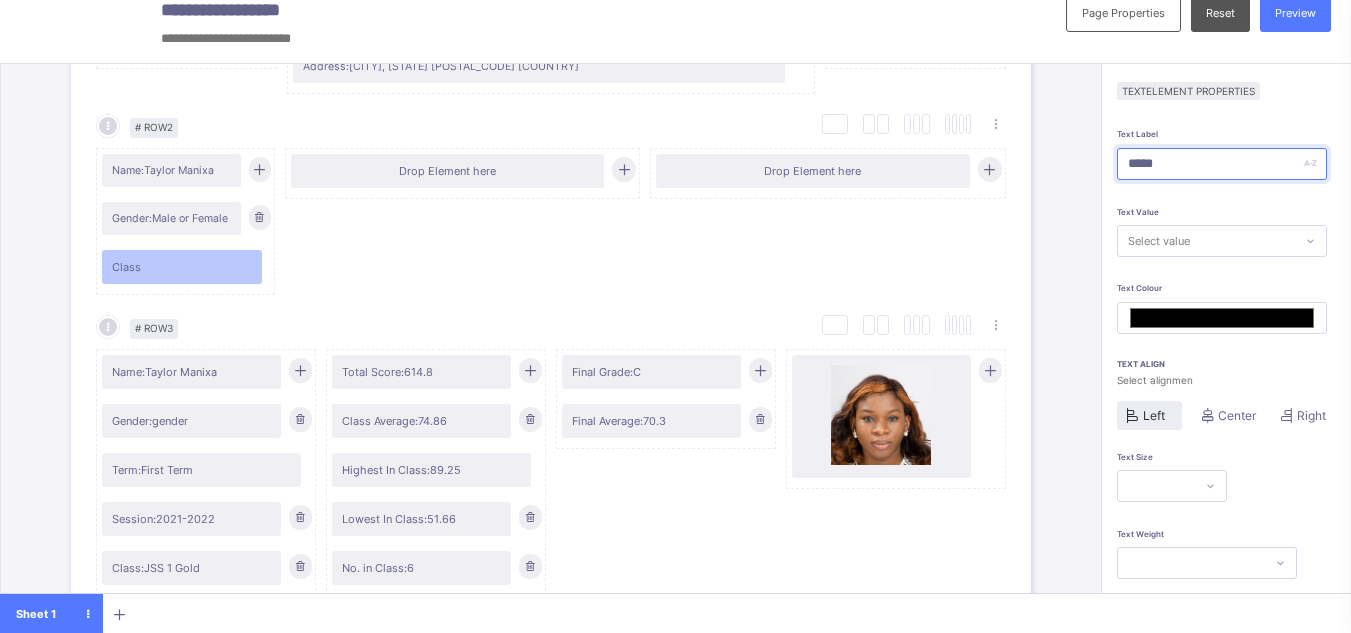 type on "******" 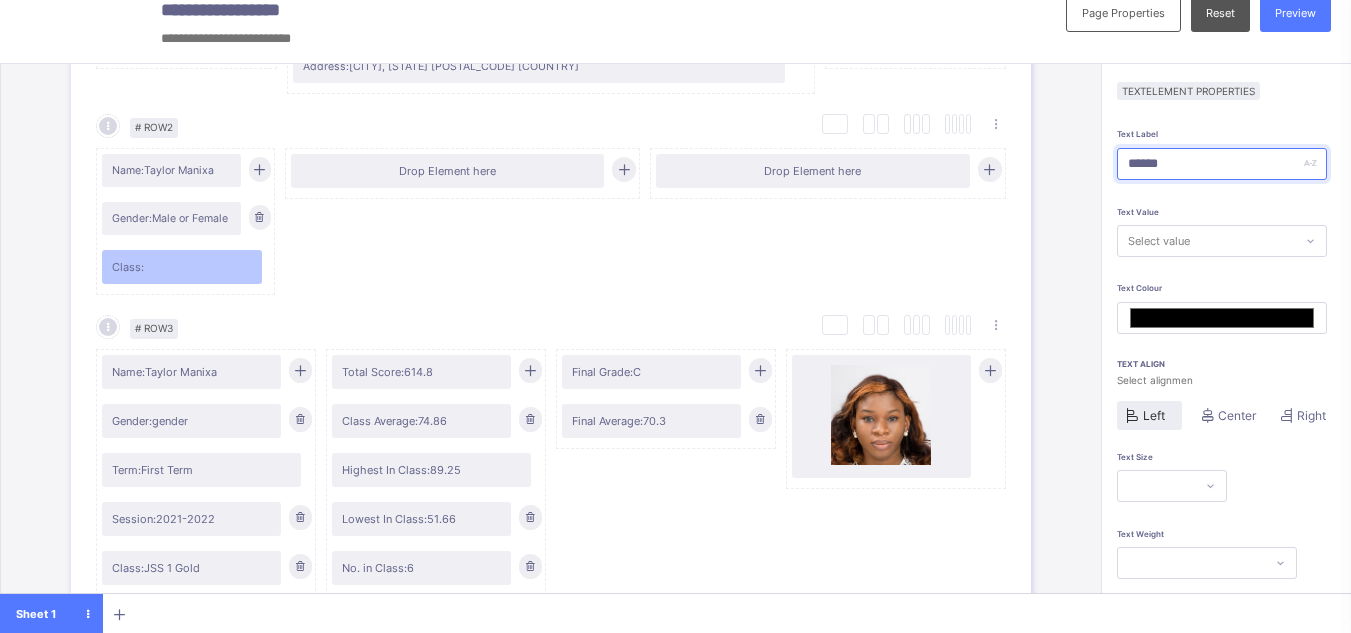 type on "******" 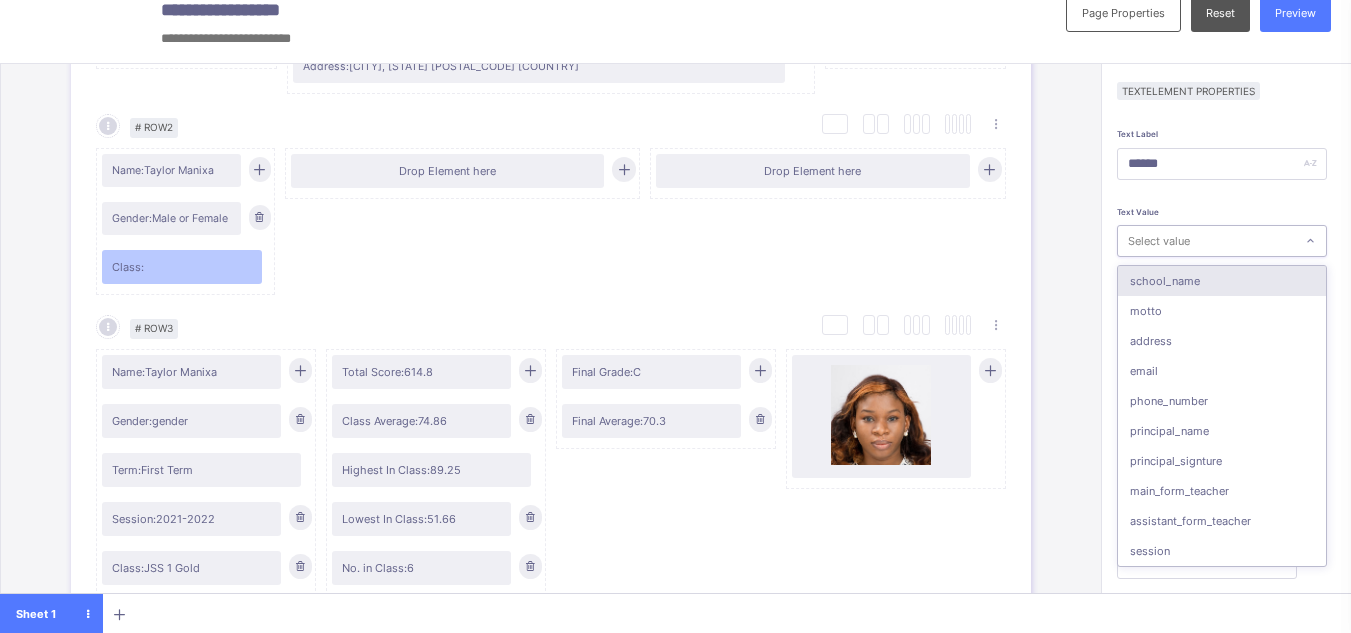 type on "*" 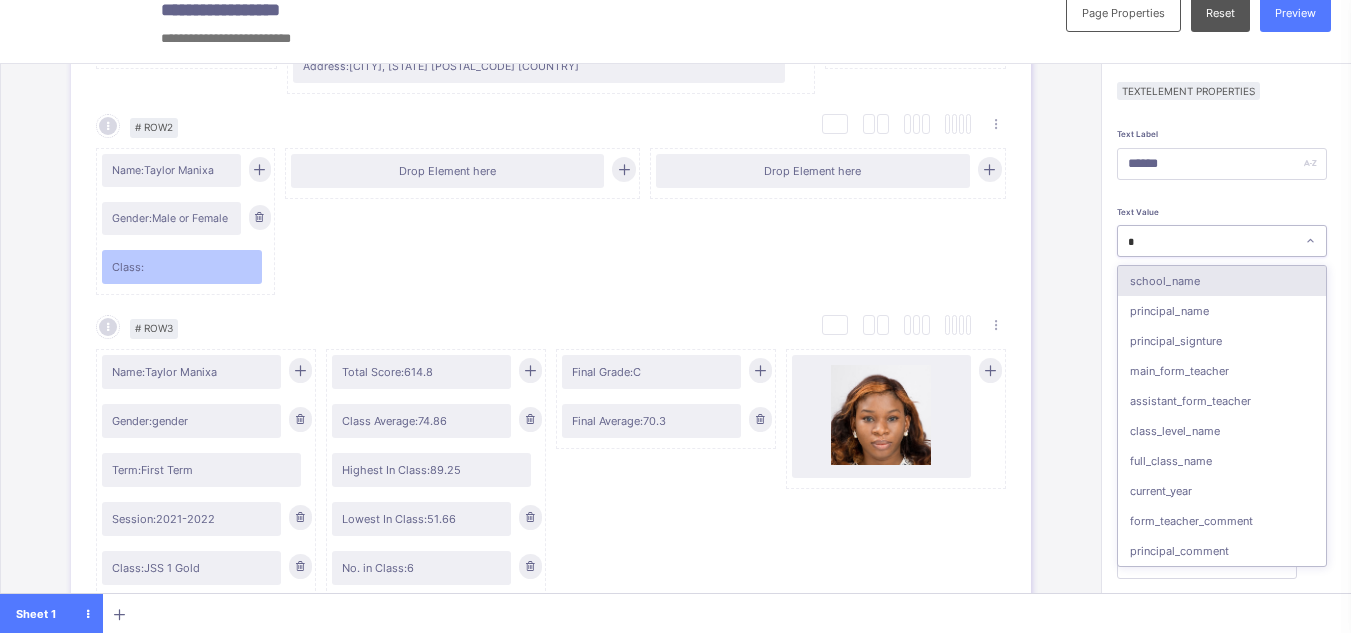 type on "**" 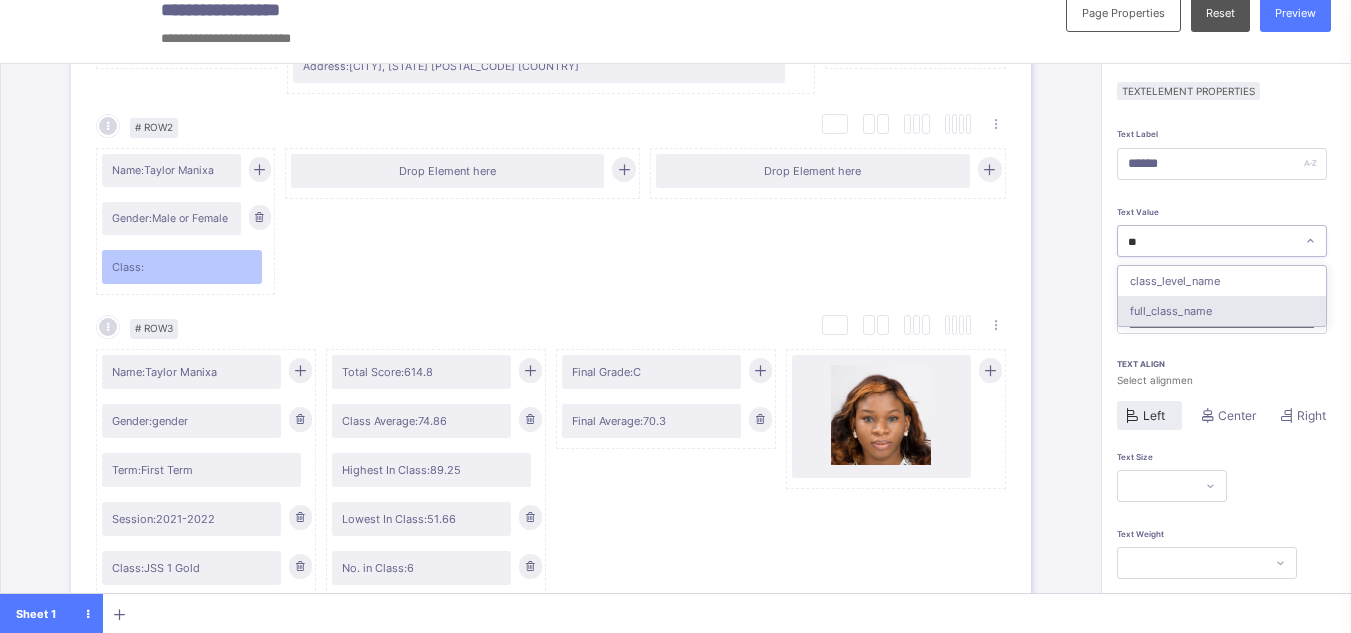 click on "full_class_name" at bounding box center [1222, 311] 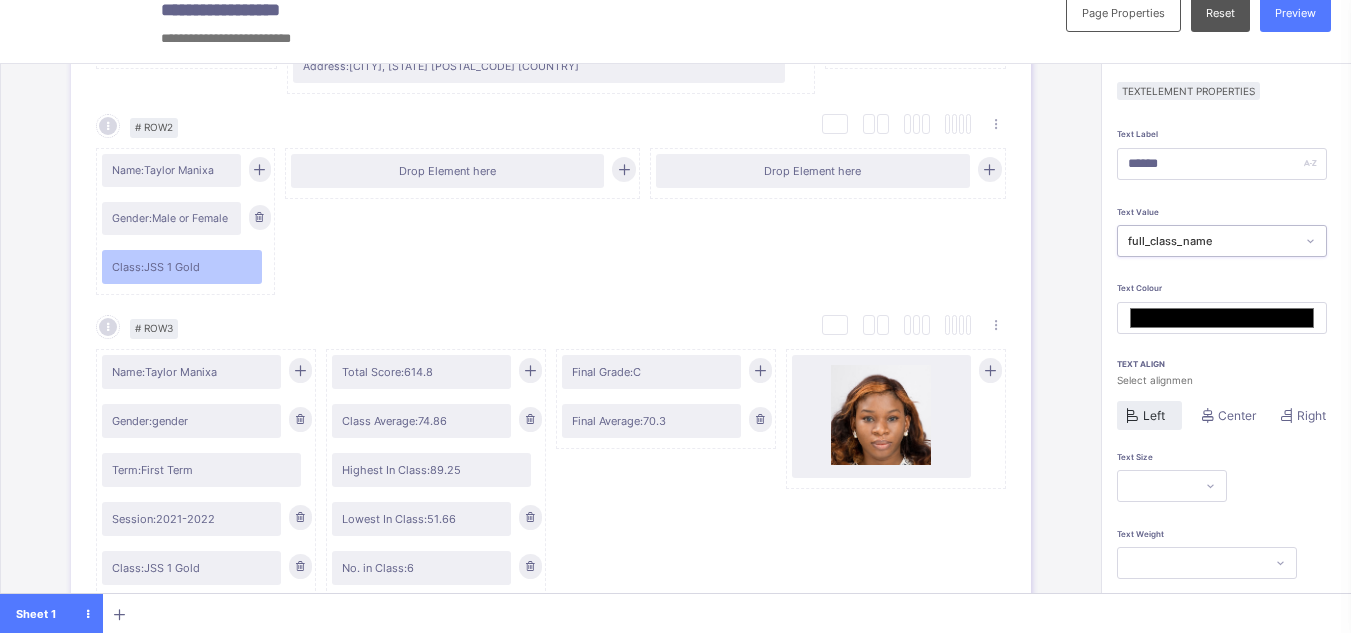 scroll, scrollTop: 159, scrollLeft: 0, axis: vertical 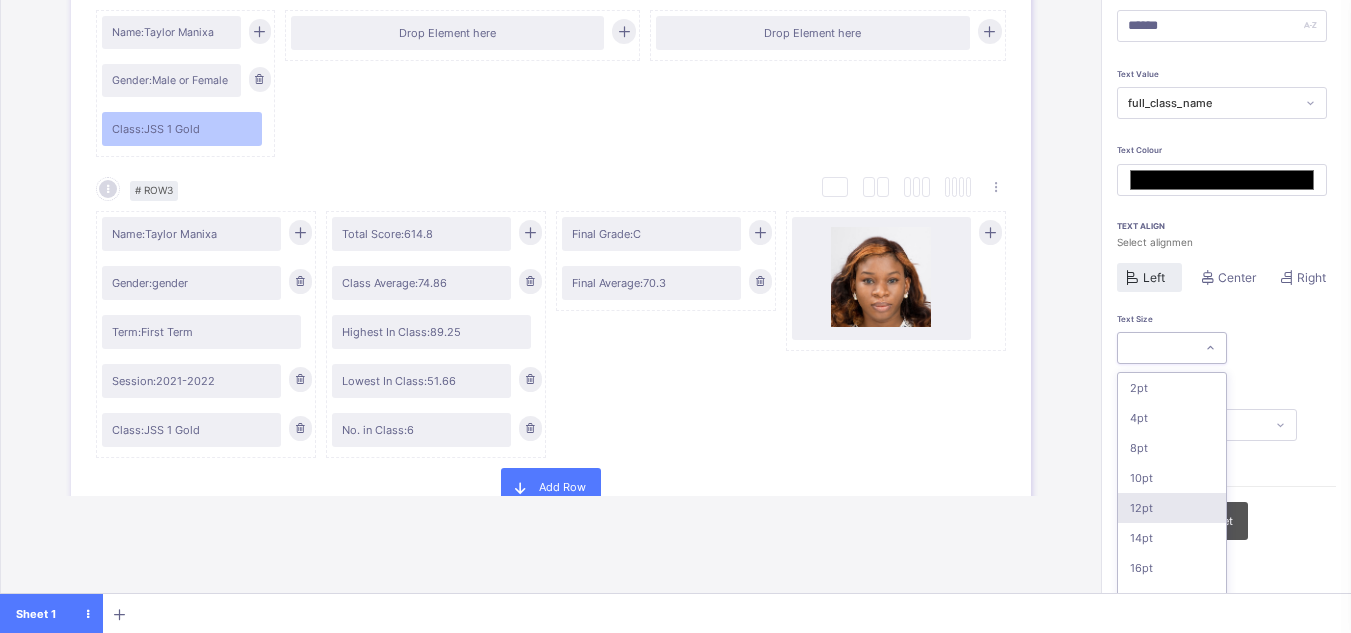 click on "option 12pt focused, 5 of 16. 16 results available. Use Up and Down to choose options, press Enter to select the currently focused option, press Escape to exit the menu, press Tab to select the option and exit the menu. 2pt 4pt 8pt 10pt 12pt 14pt 16pt 18pt 20pt 26pt 30pt 33pt 36pt 40pt 44pt 48pt" at bounding box center [1172, 348] 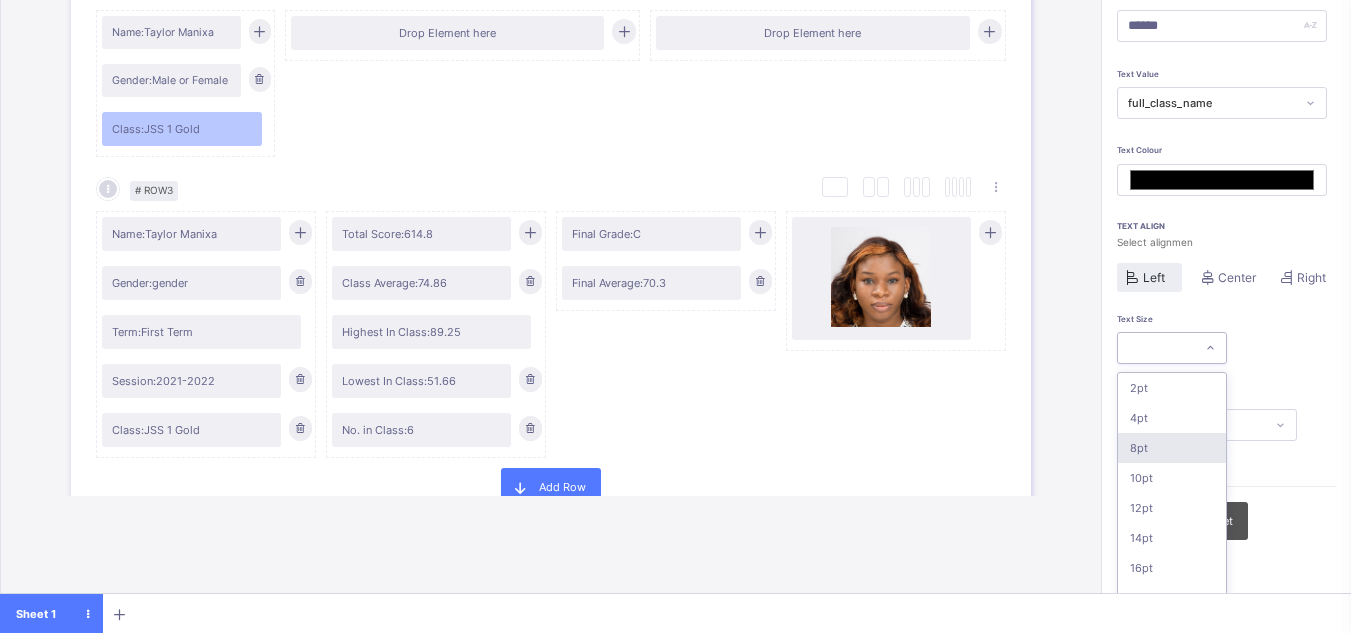 click on "8pt" at bounding box center [1172, 448] 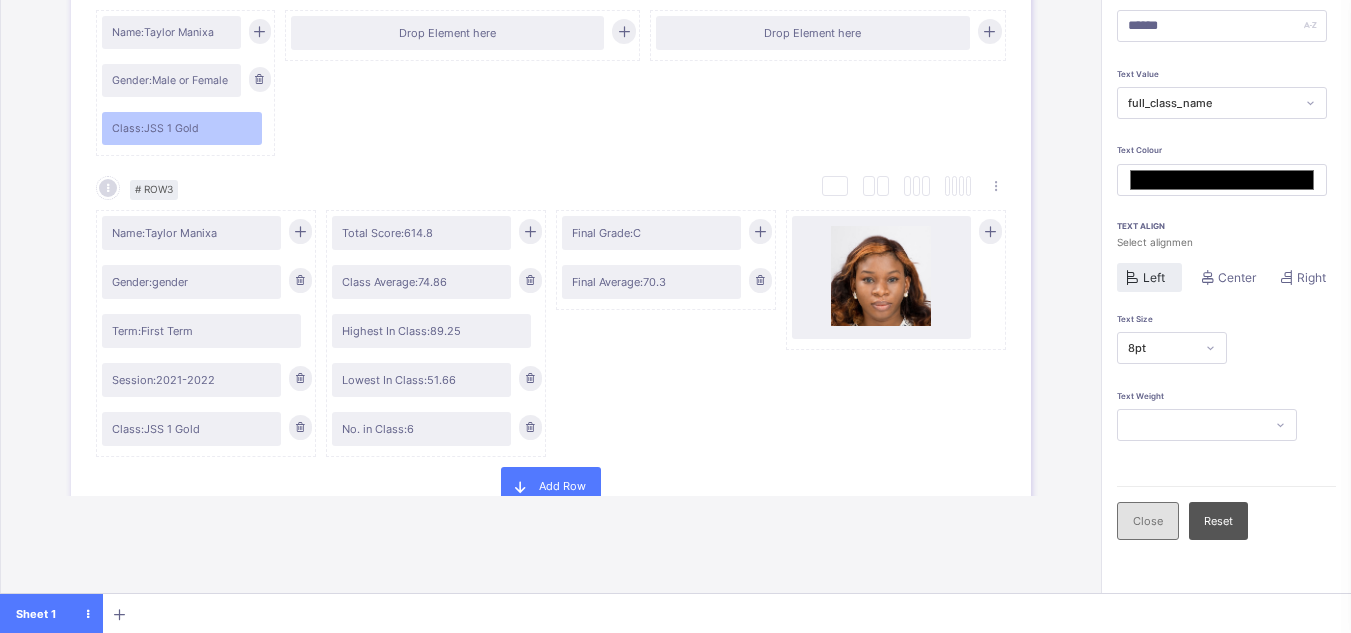 click on "Close" at bounding box center [1148, 521] 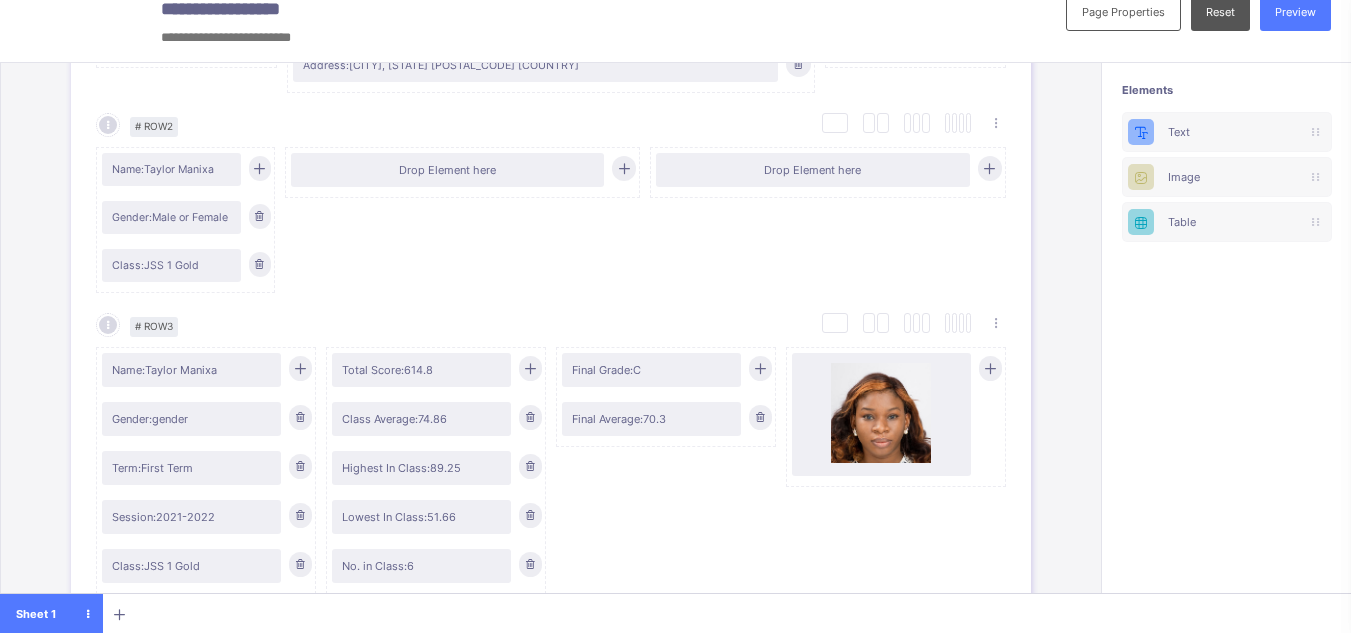 scroll, scrollTop: 22, scrollLeft: 0, axis: vertical 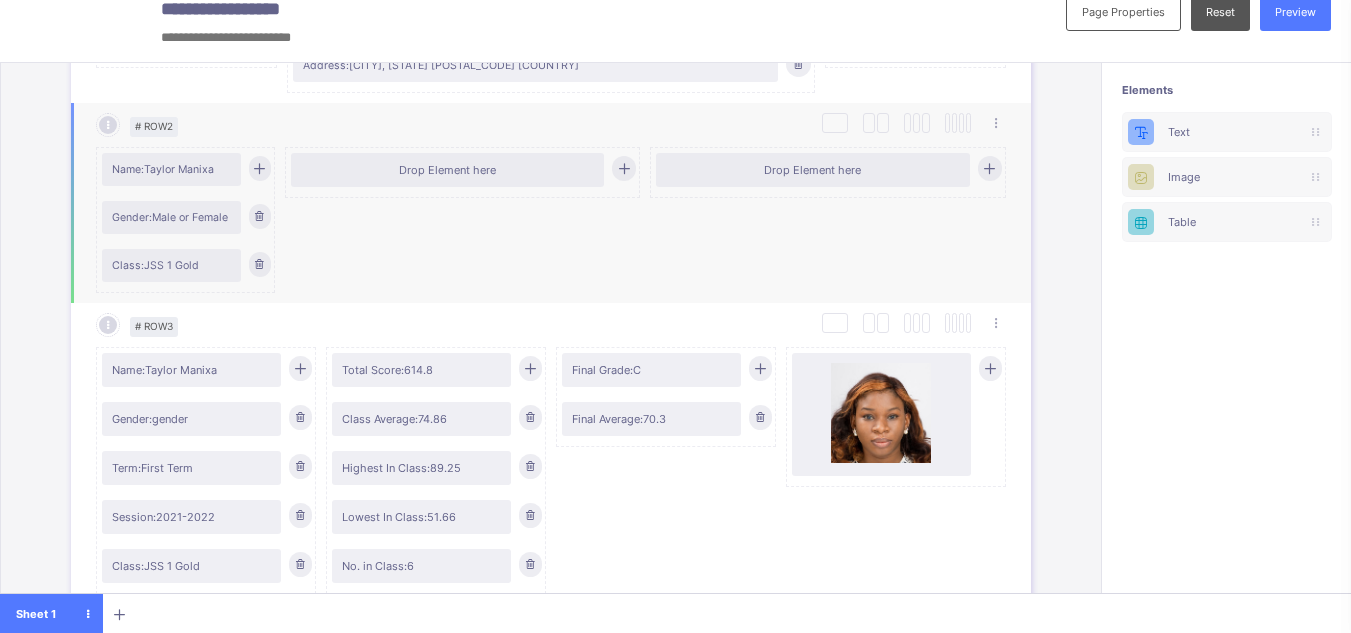 click at bounding box center (259, 168) 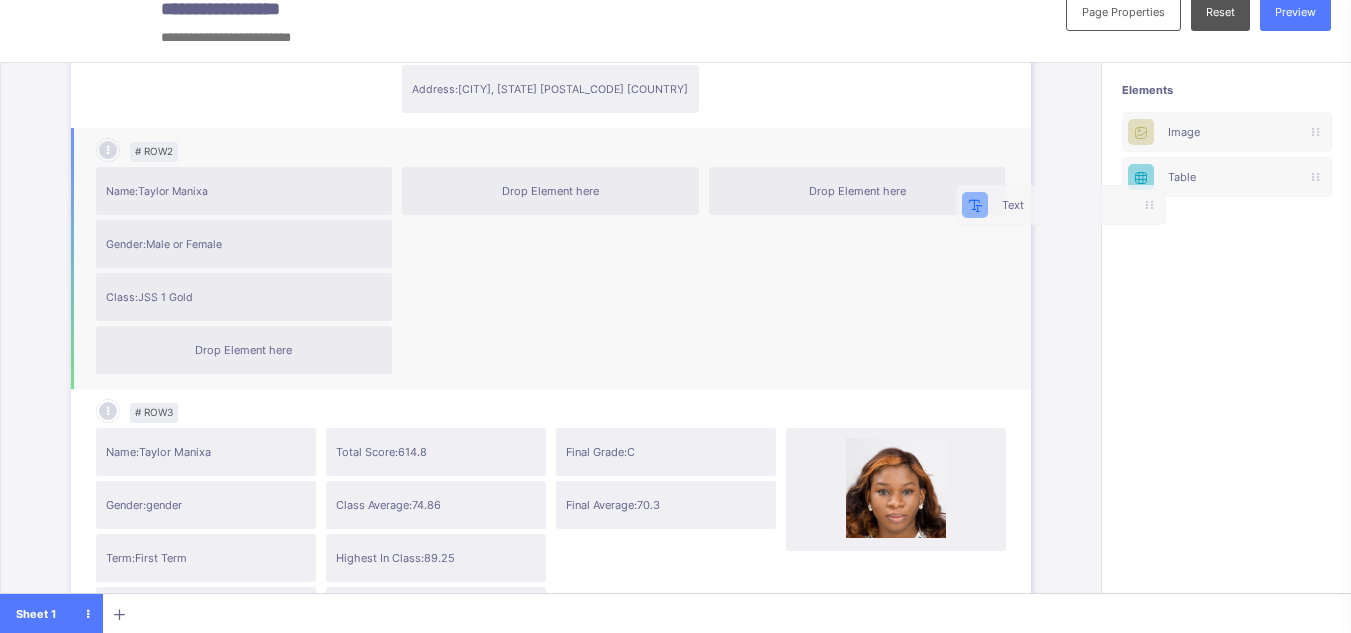scroll, scrollTop: 22, scrollLeft: 15, axis: both 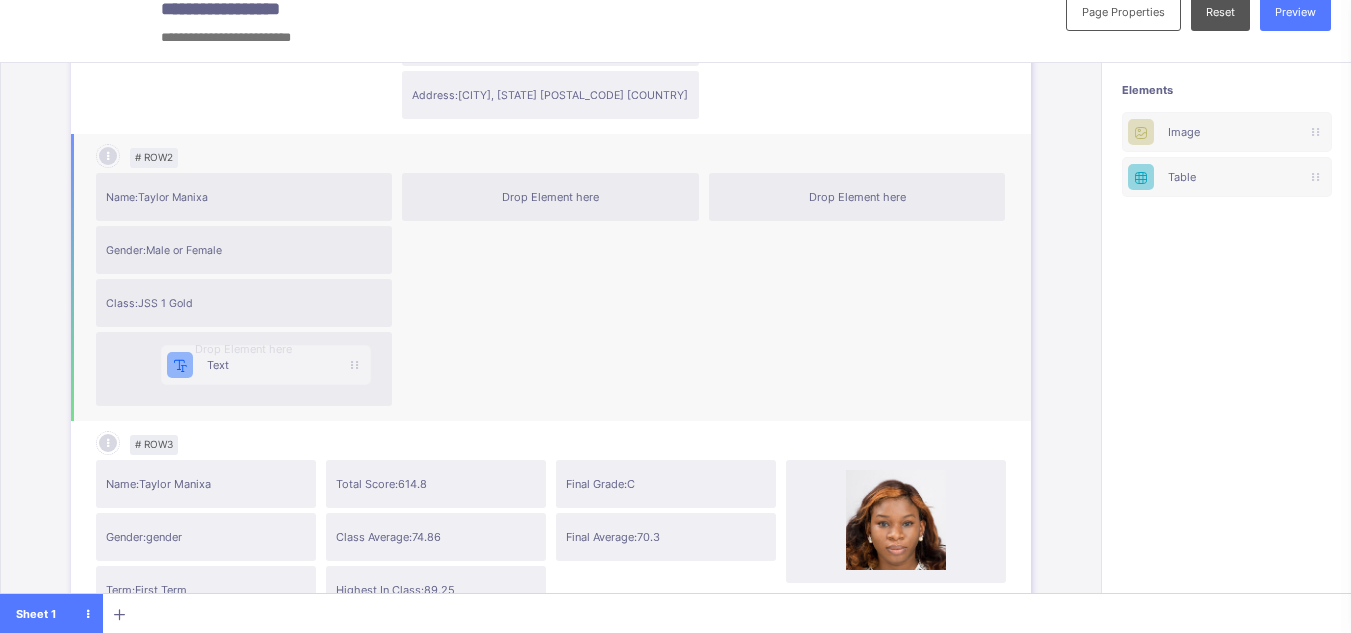 drag, startPoint x: 1215, startPoint y: 125, endPoint x: 214, endPoint y: 388, distance: 1034.9734 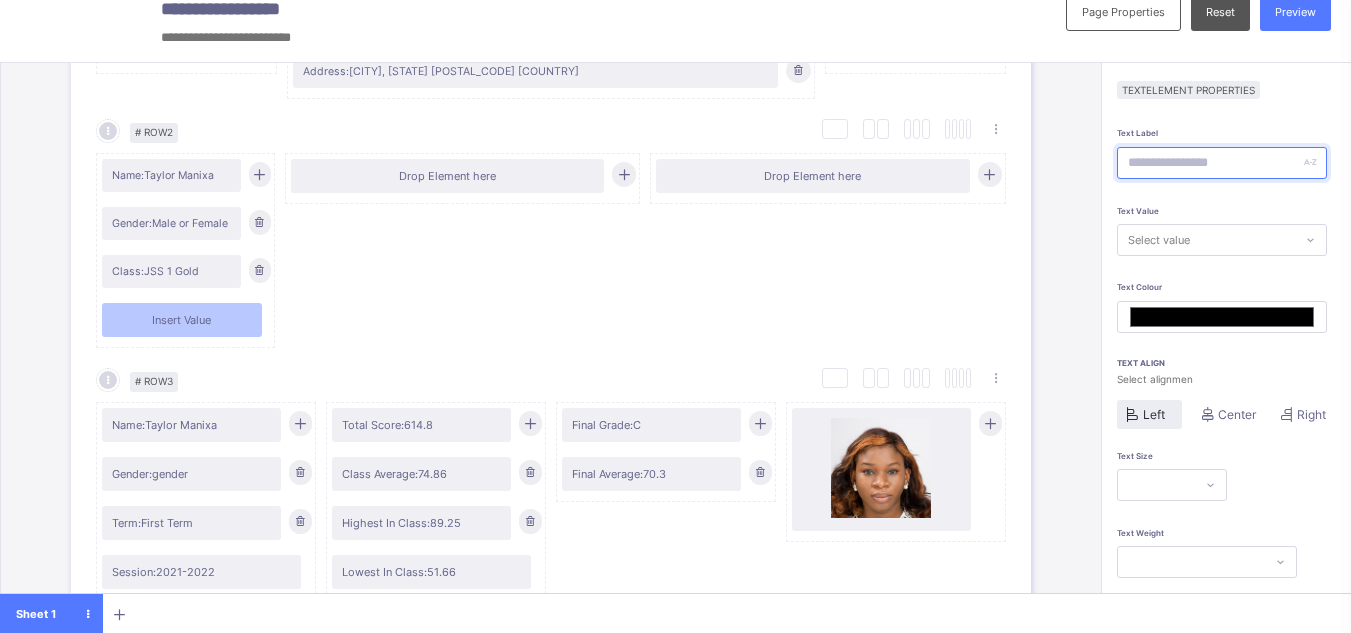 click at bounding box center [1222, 163] 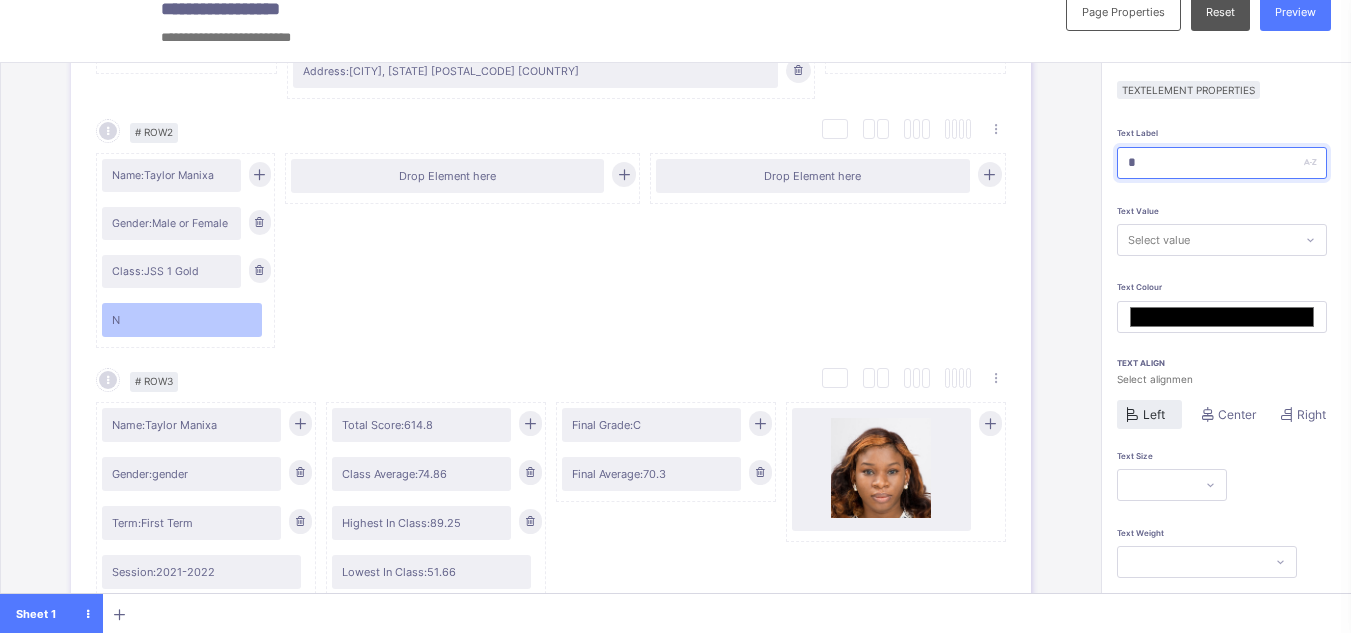 type on "**" 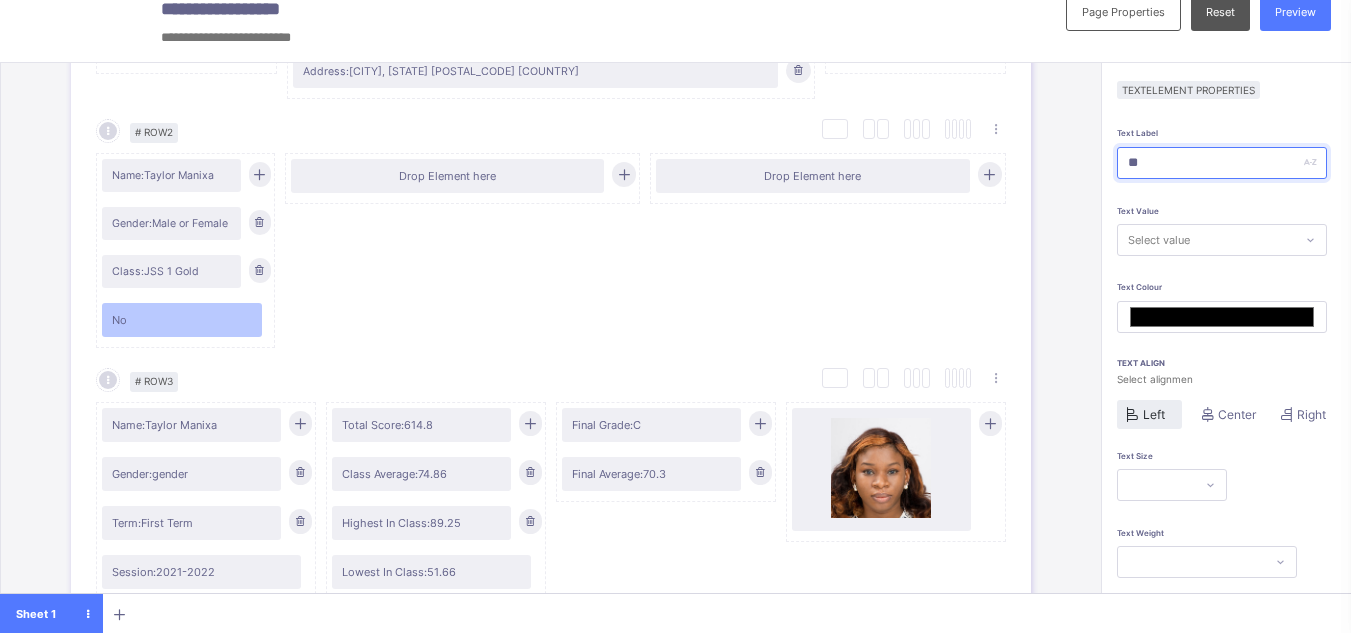type on "***" 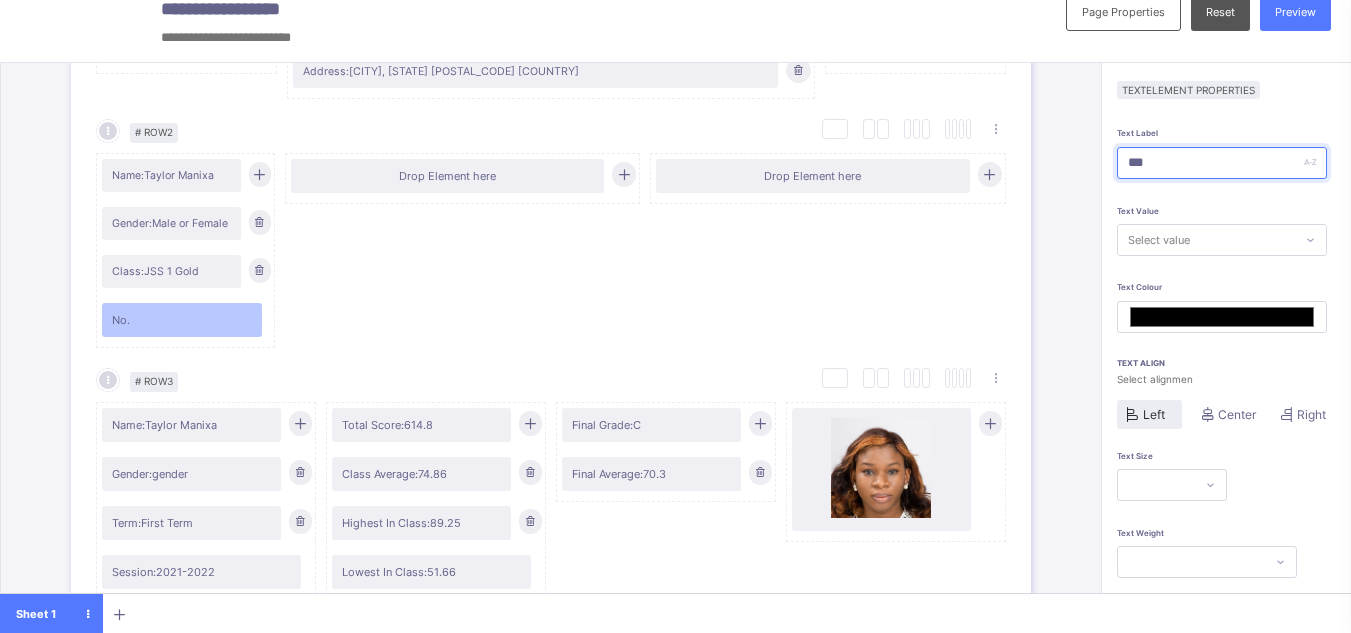 type on "***" 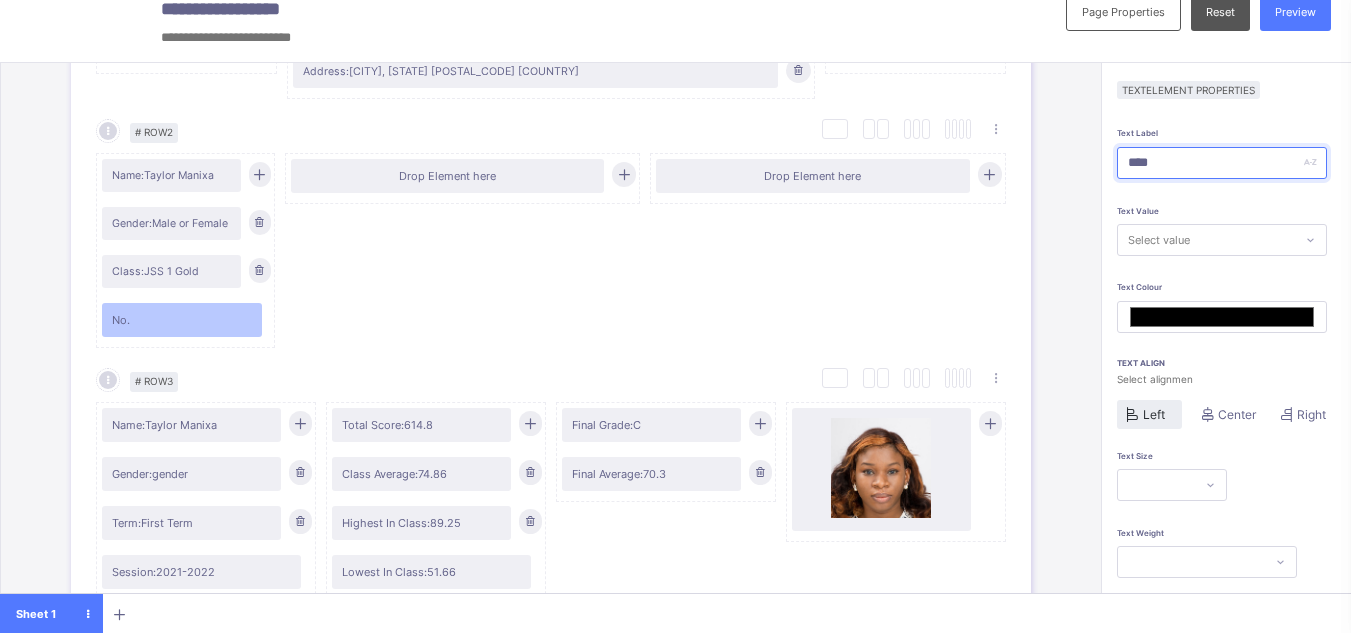 type on "*****" 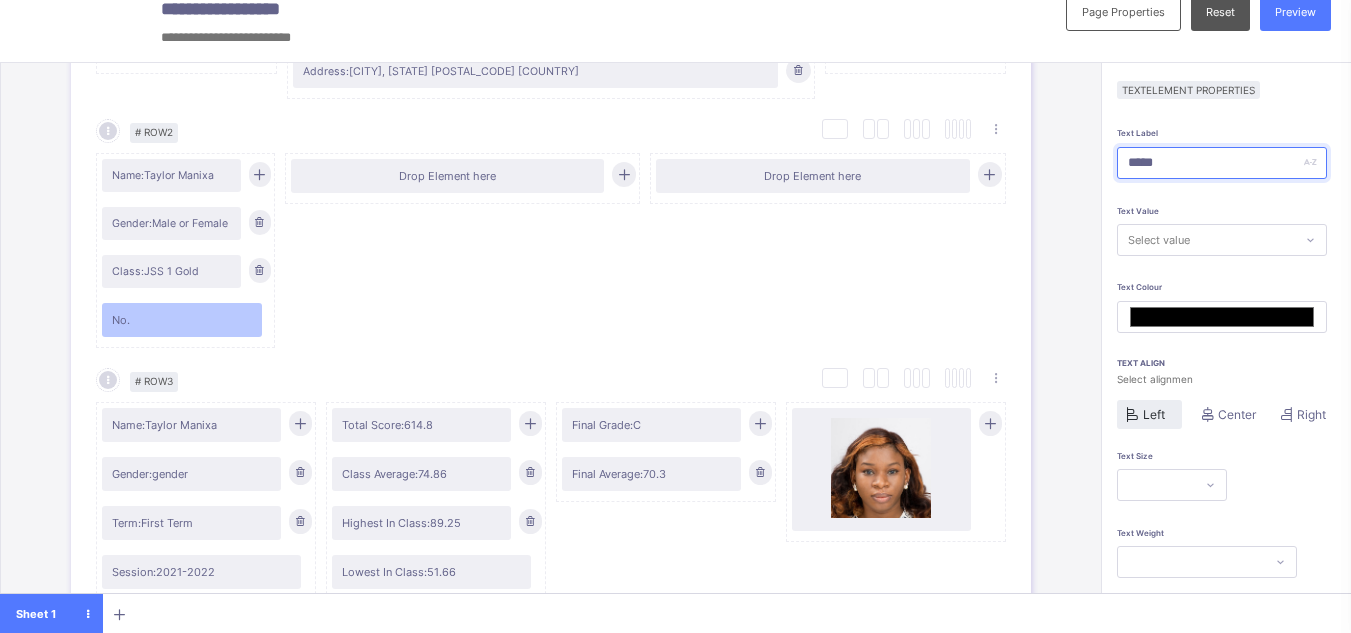 type on "*******" 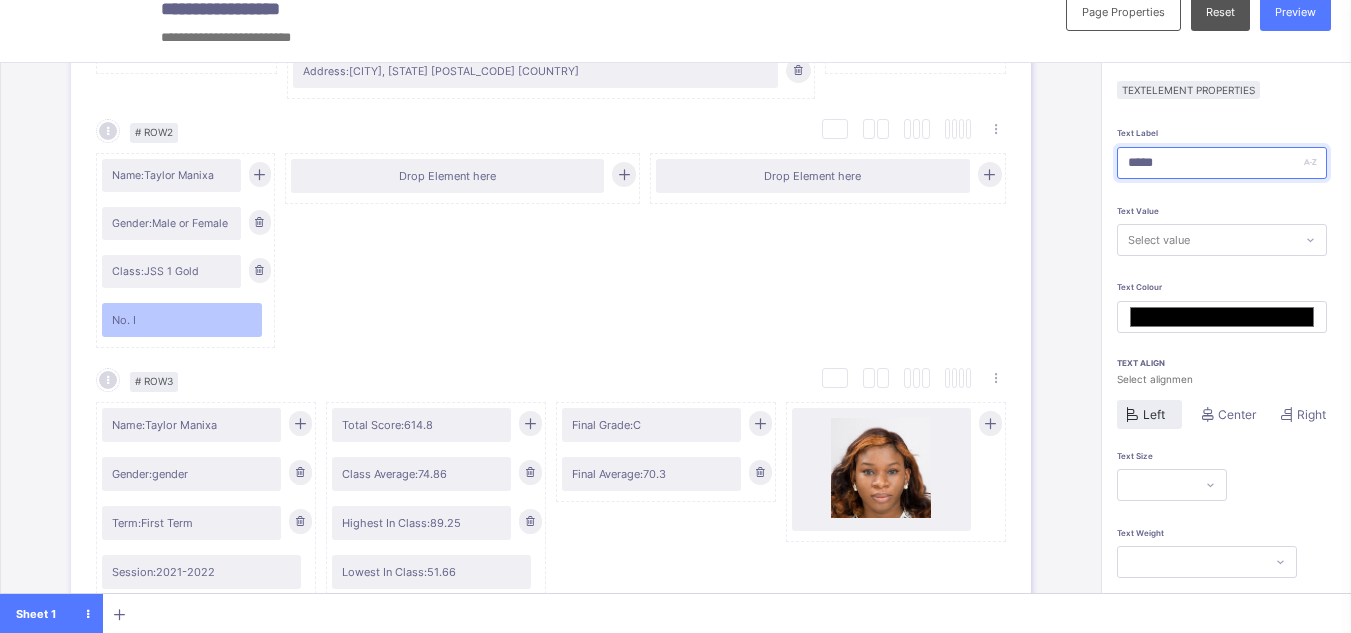type on "******" 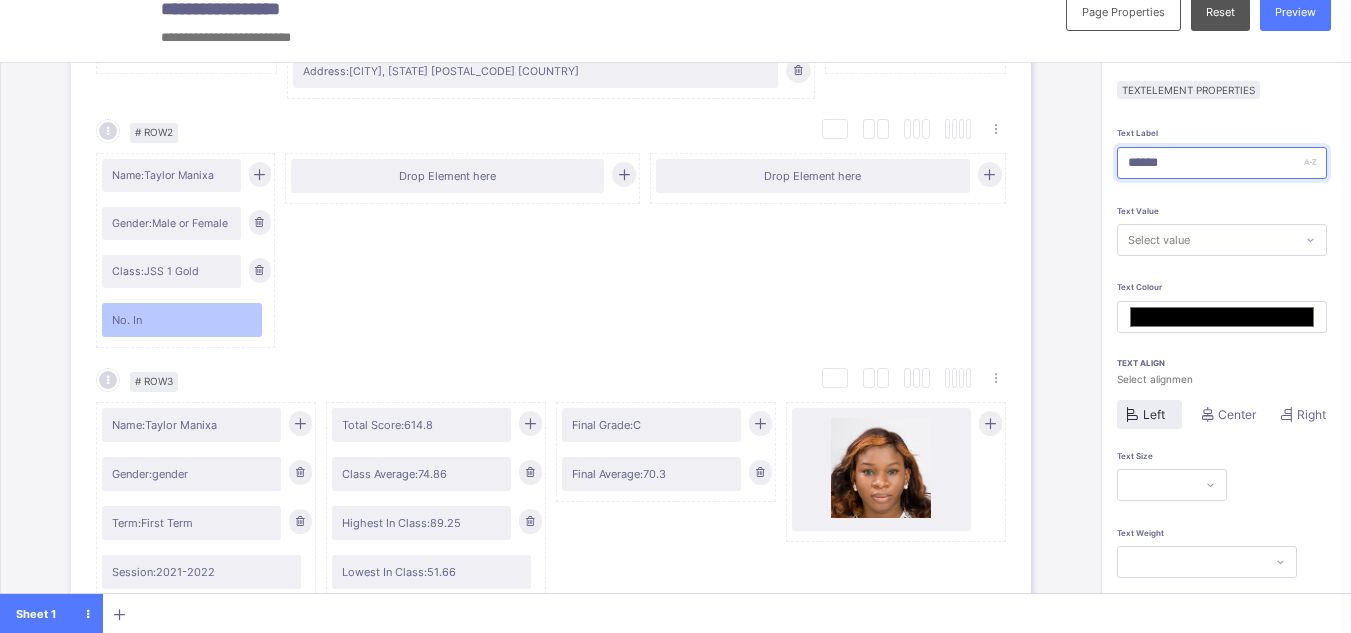 type on "******" 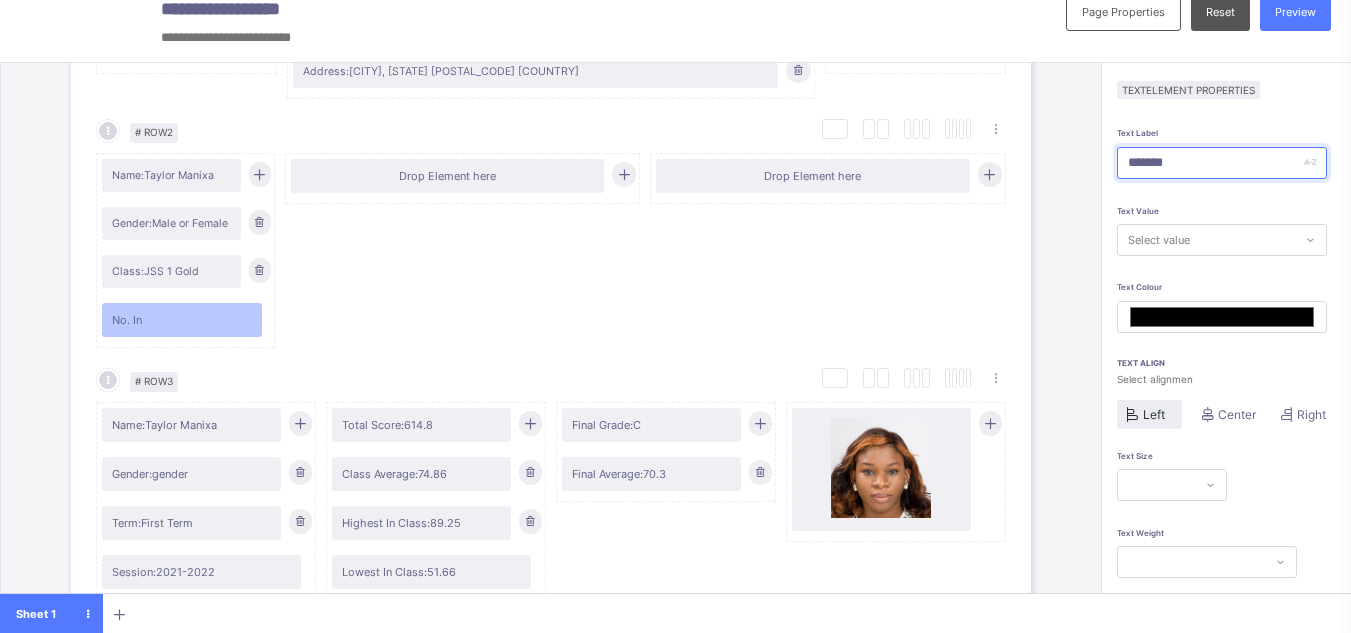 type on "********" 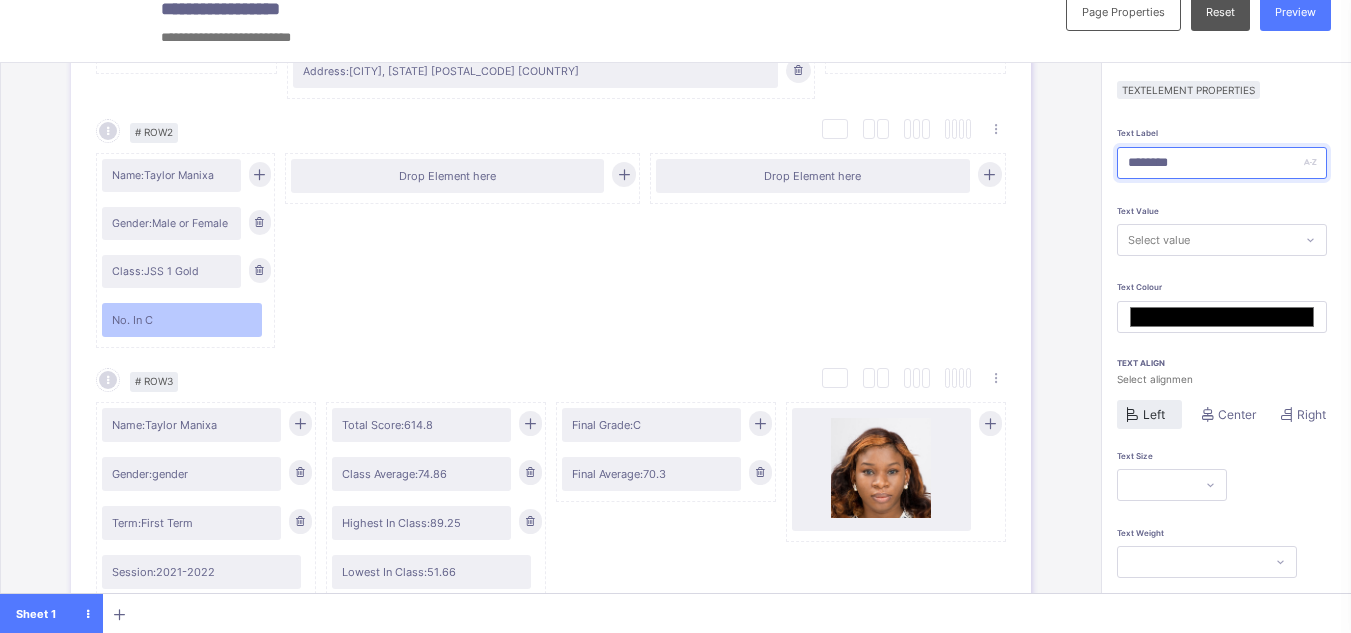 type on "*********" 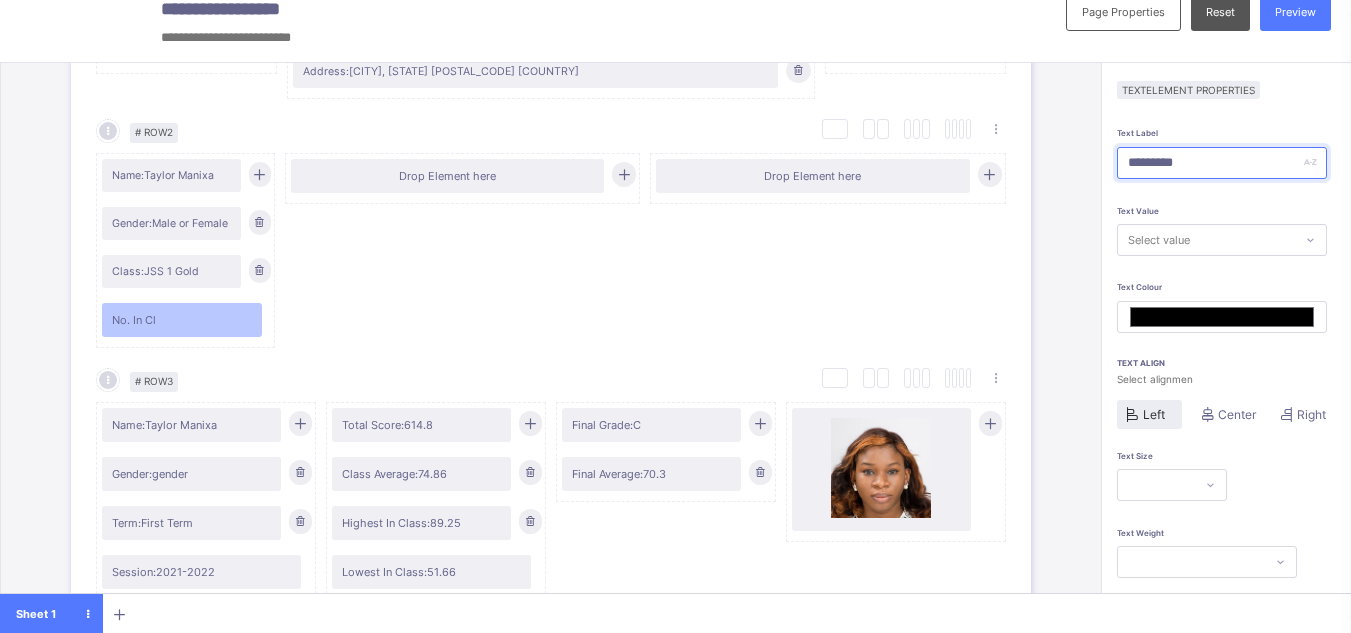 type on "**********" 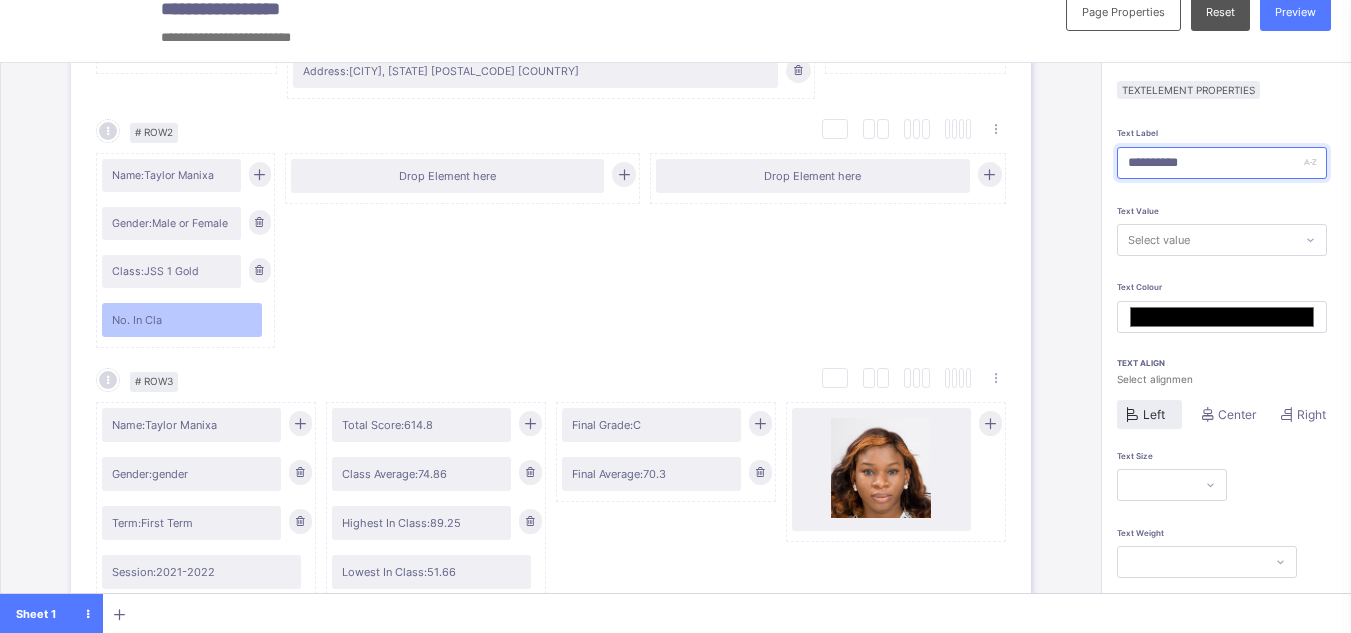 type on "**********" 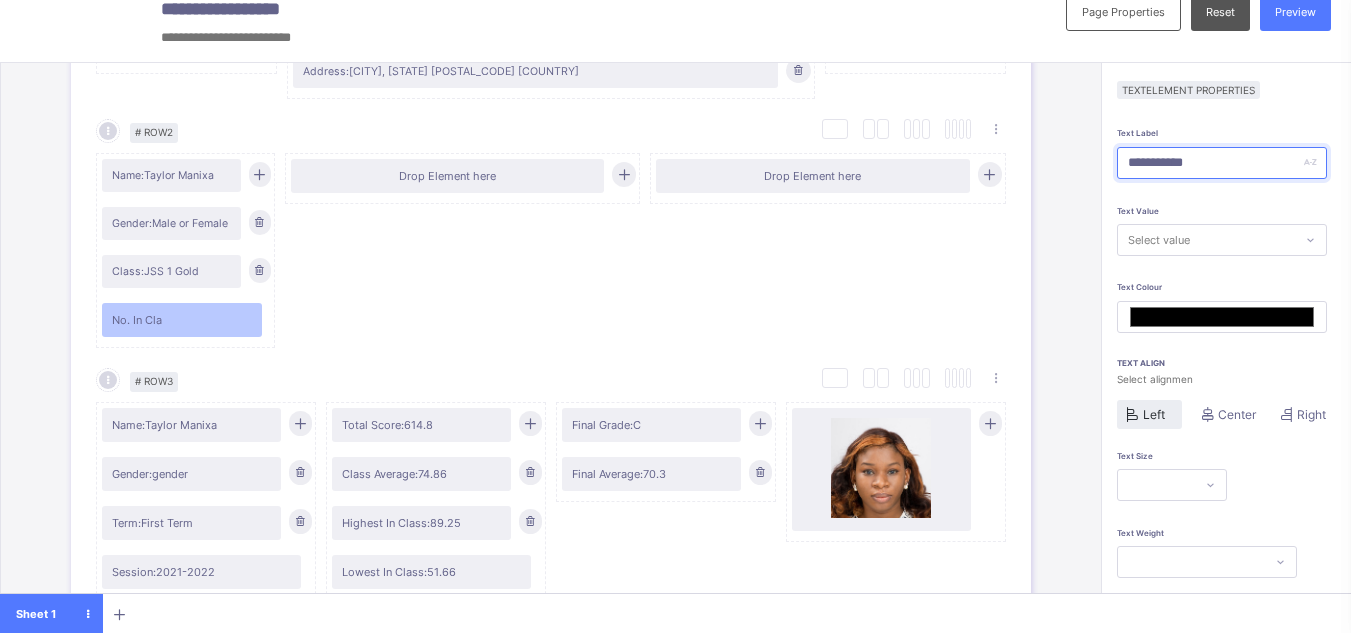 type on "**********" 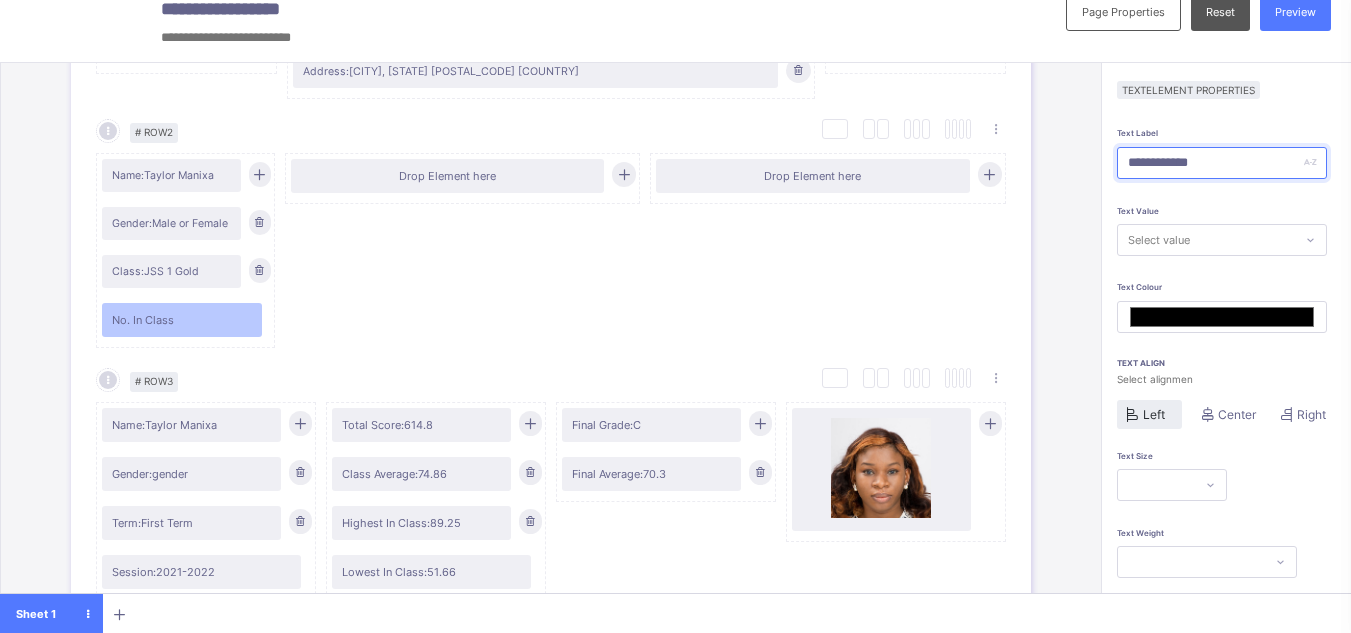 type on "**********" 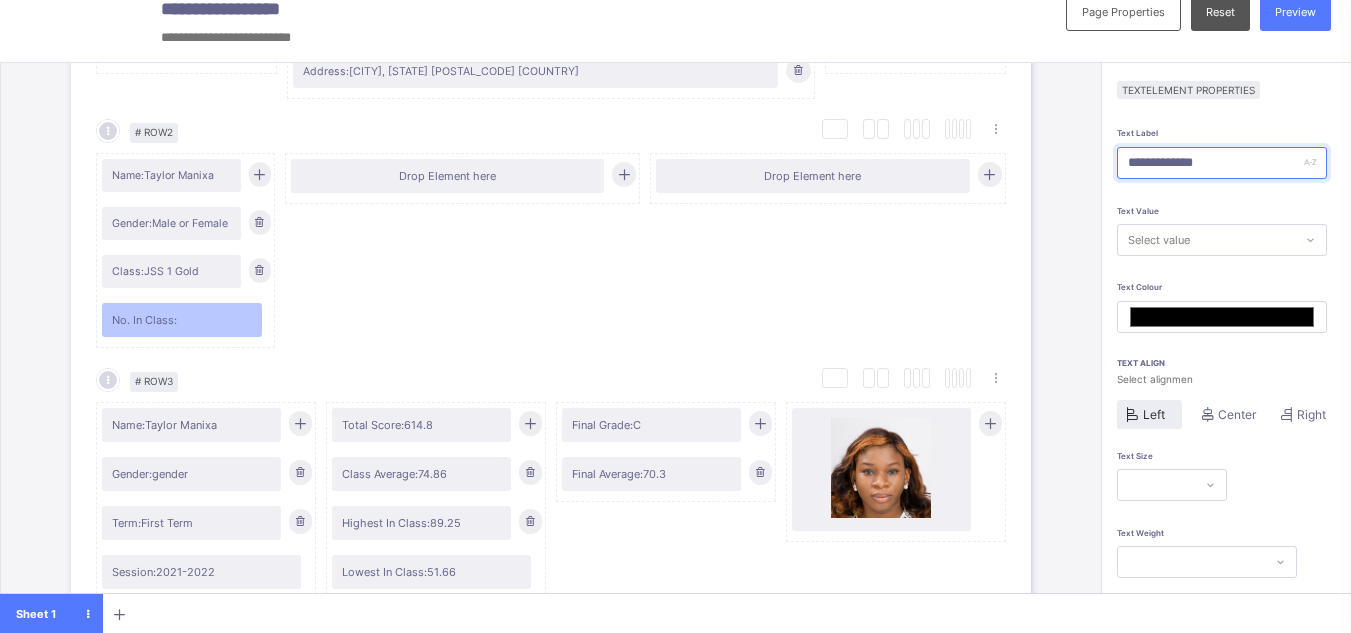 type on "**********" 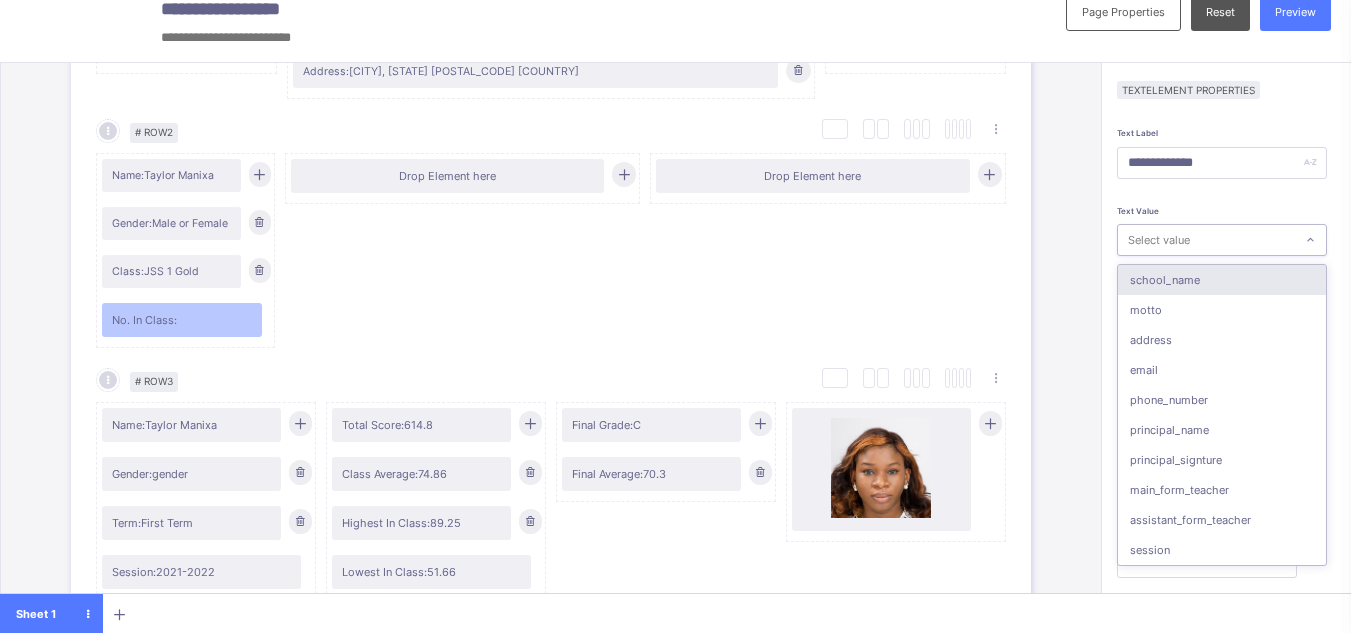 click on "Select value" at bounding box center (1206, 240) 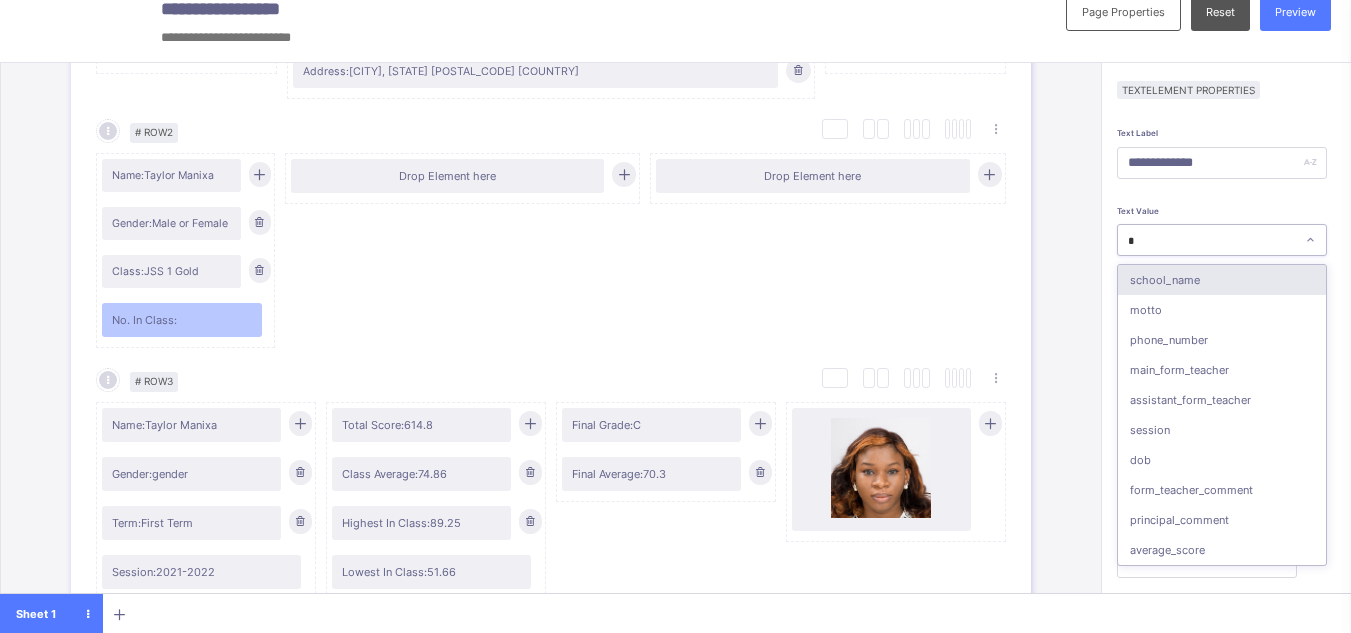 type on "**" 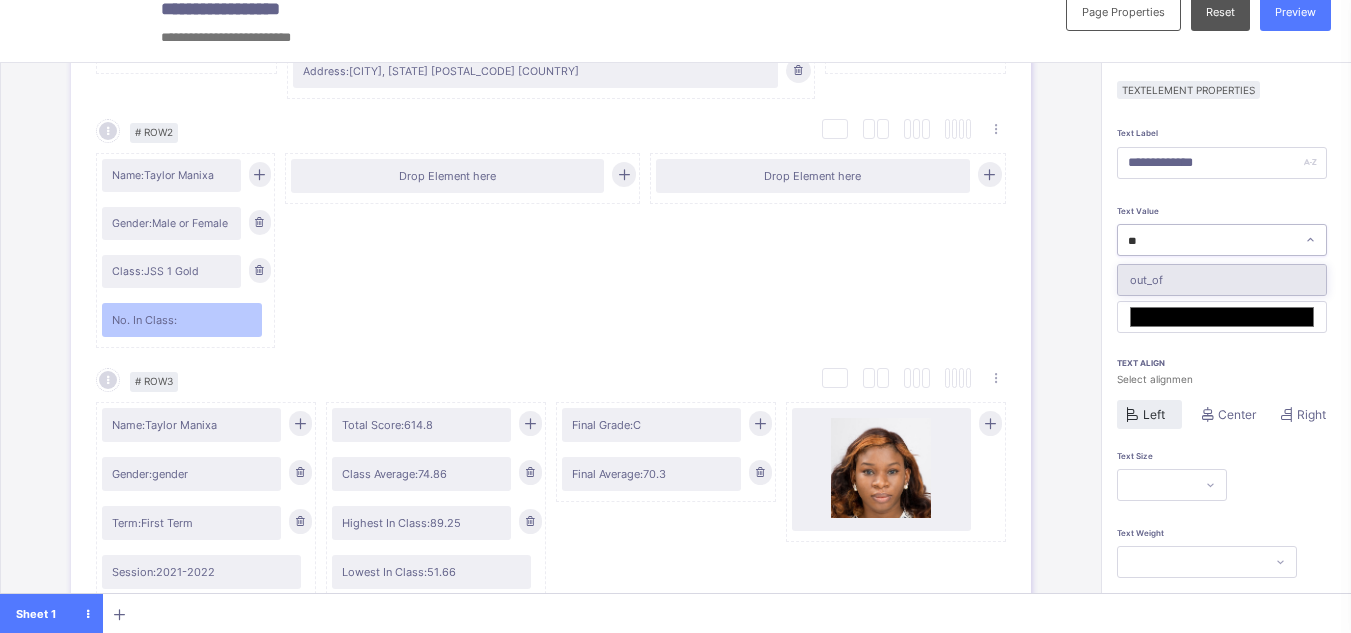 click on "out_of" at bounding box center (1222, 280) 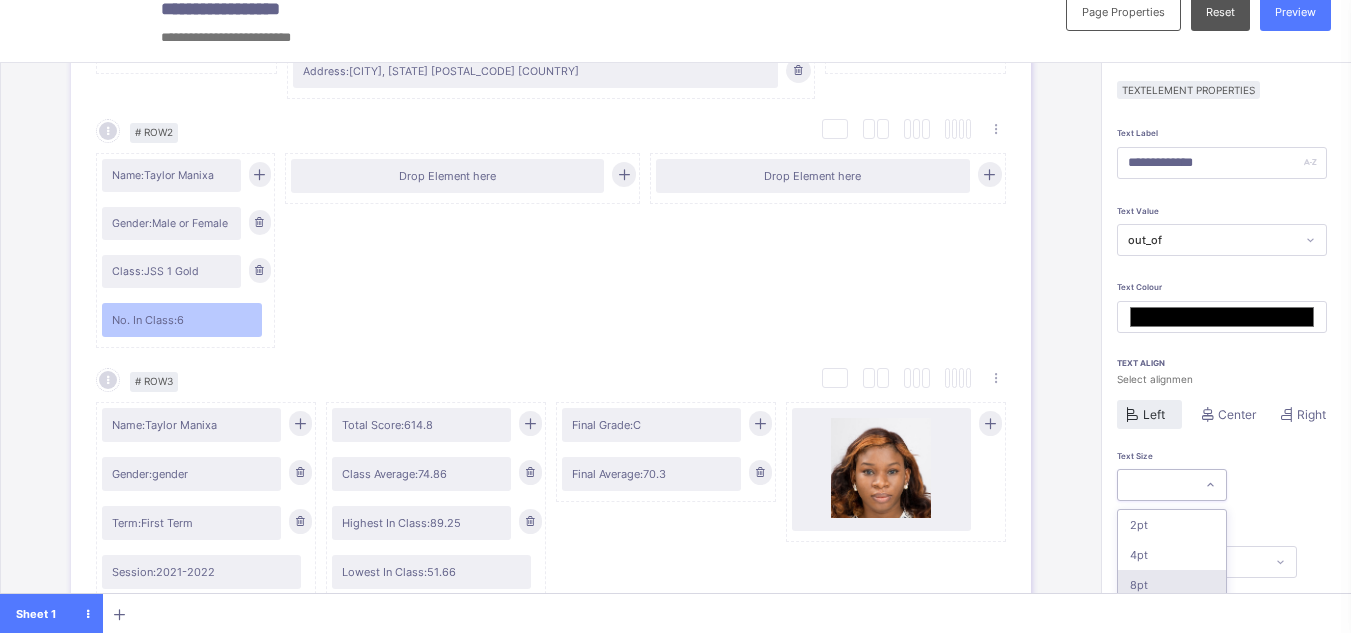 scroll, scrollTop: 159, scrollLeft: 0, axis: vertical 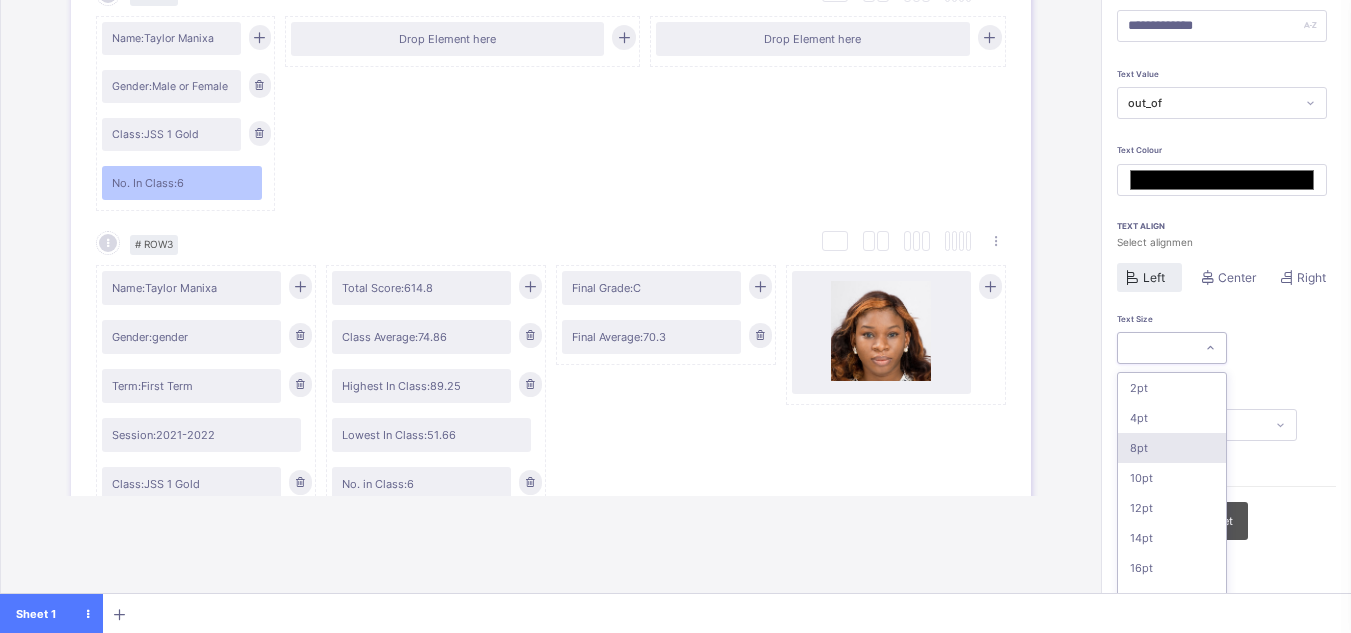click on "option 8pt focused, 3 of 16. 16 results available. Use Up and Down to choose options, press Enter to select the currently focused option, press Escape to exit the menu, press Tab to select the option and exit the menu. 2pt 4pt 8pt 10pt 12pt 14pt 16pt 18pt 20pt 26pt 30pt 33pt 36pt 40pt 44pt 48pt" at bounding box center (1172, 348) 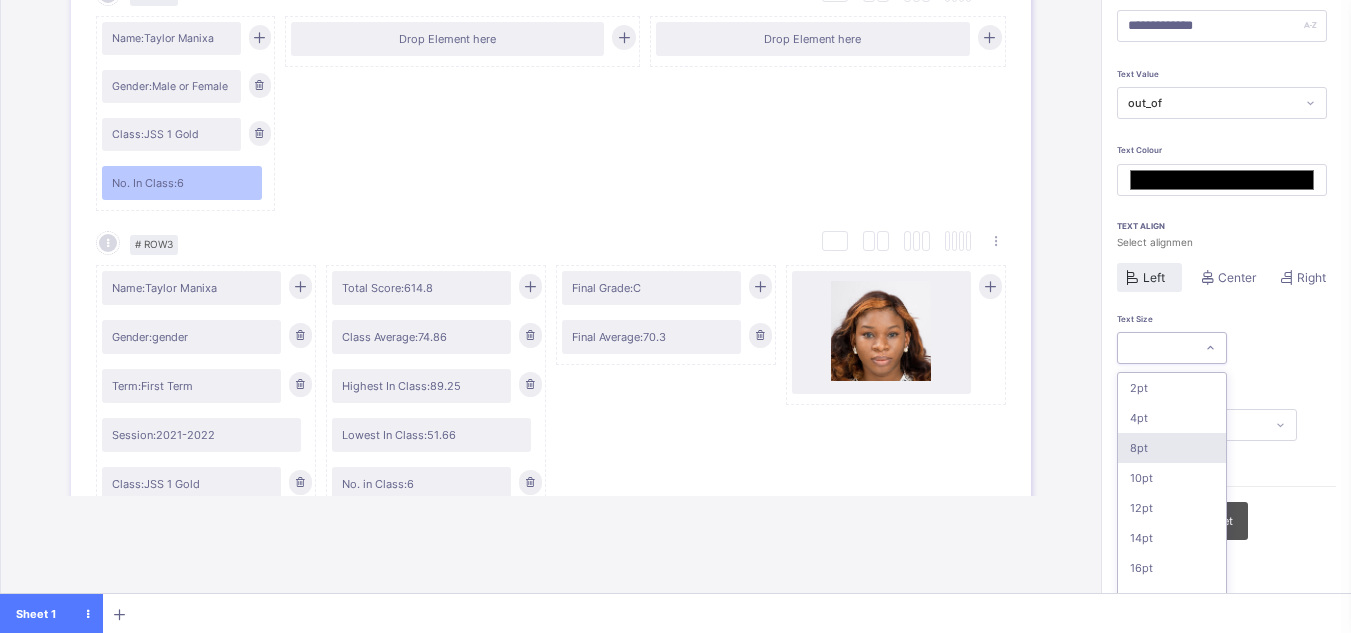 click on "8pt" at bounding box center [1172, 448] 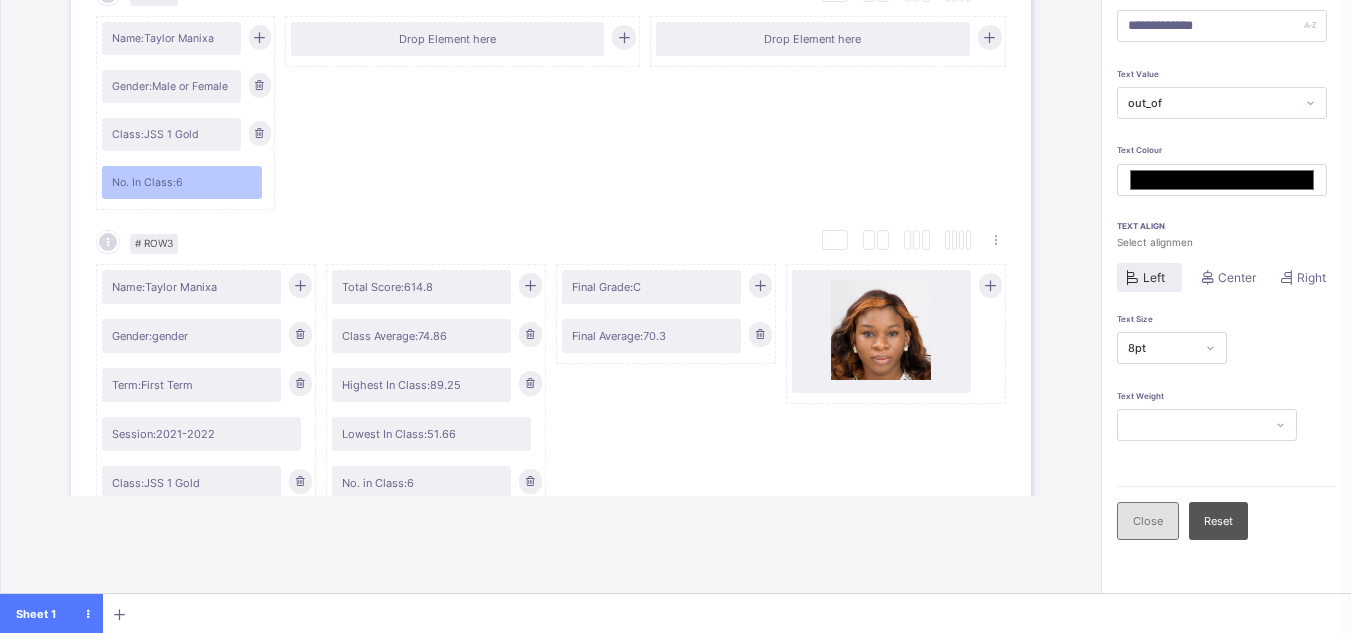click on "Close" at bounding box center (1148, 521) 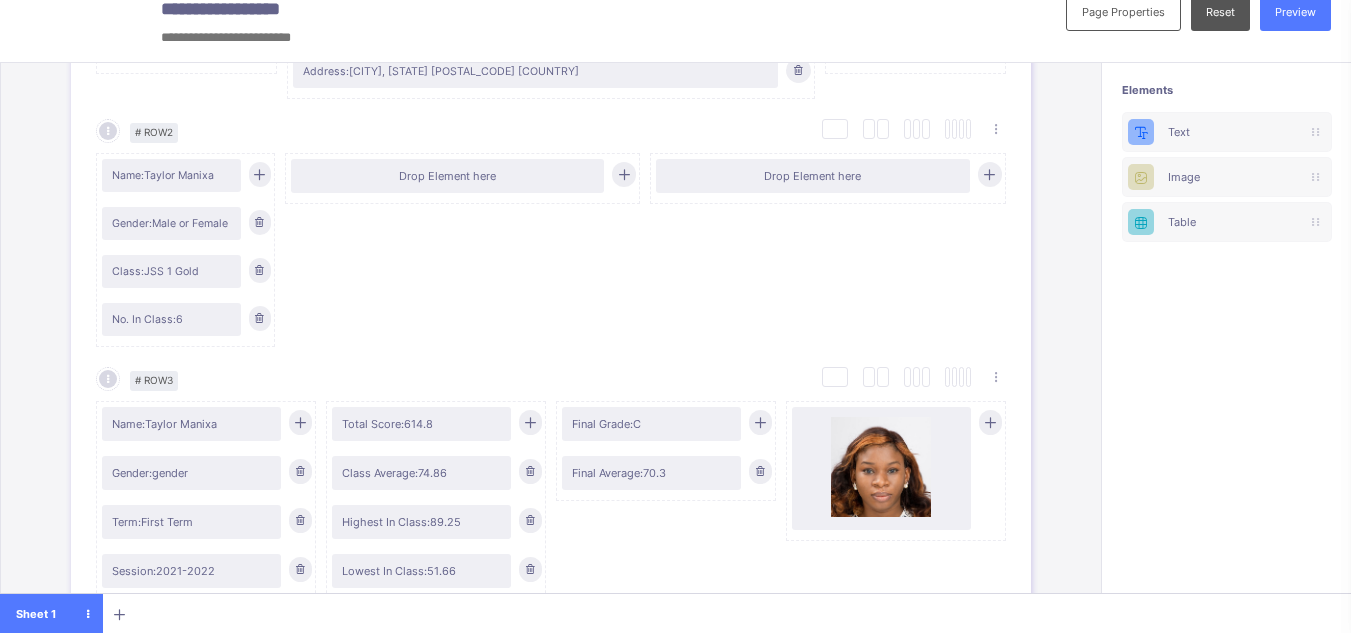 scroll, scrollTop: 22, scrollLeft: 0, axis: vertical 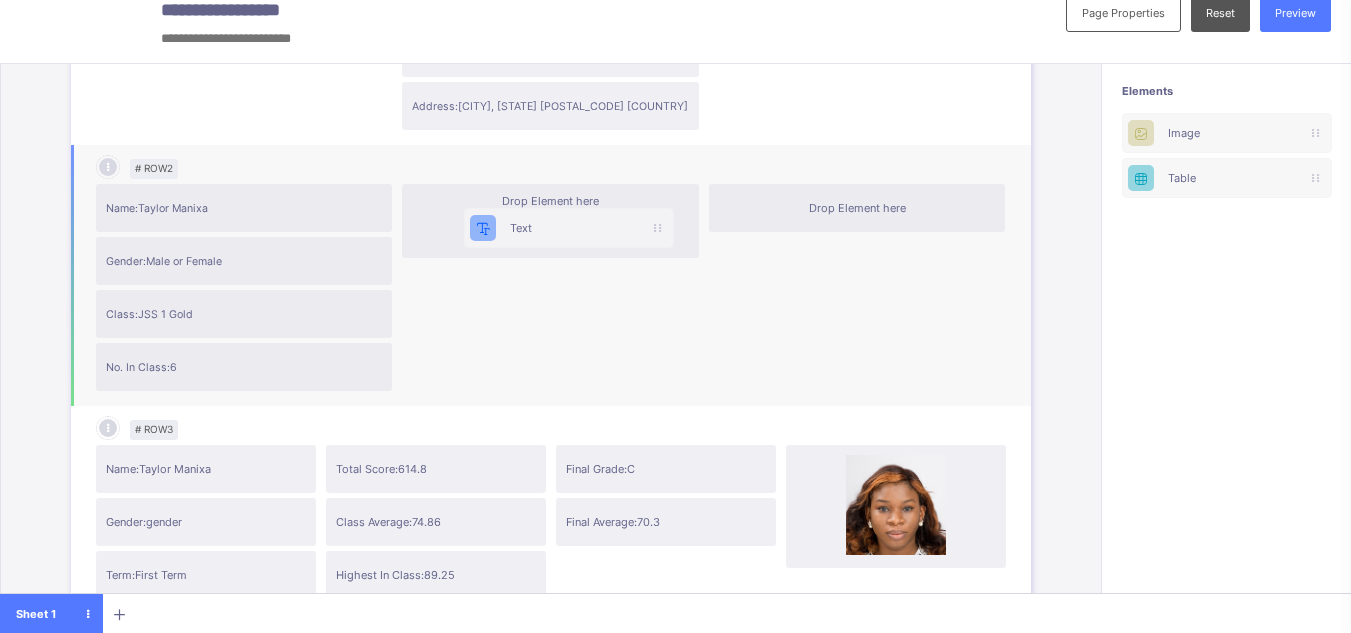 drag, startPoint x: 1218, startPoint y: 127, endPoint x: 531, endPoint y: 218, distance: 693.00073 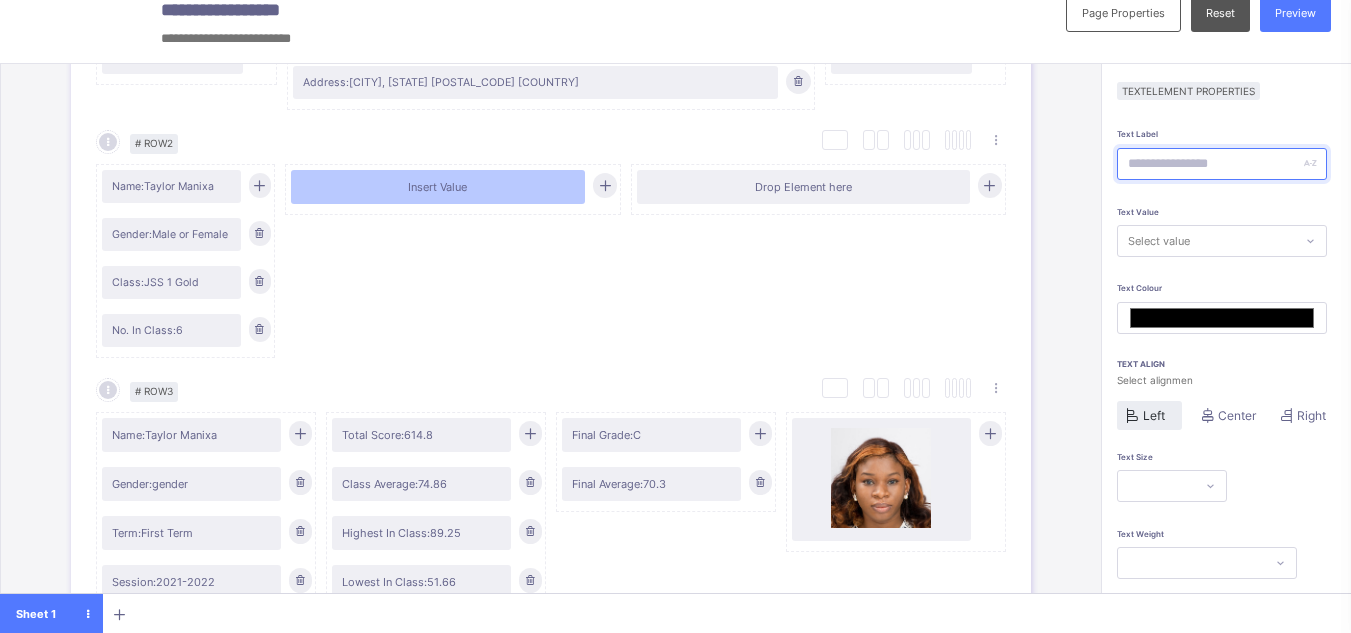 click at bounding box center [1222, 164] 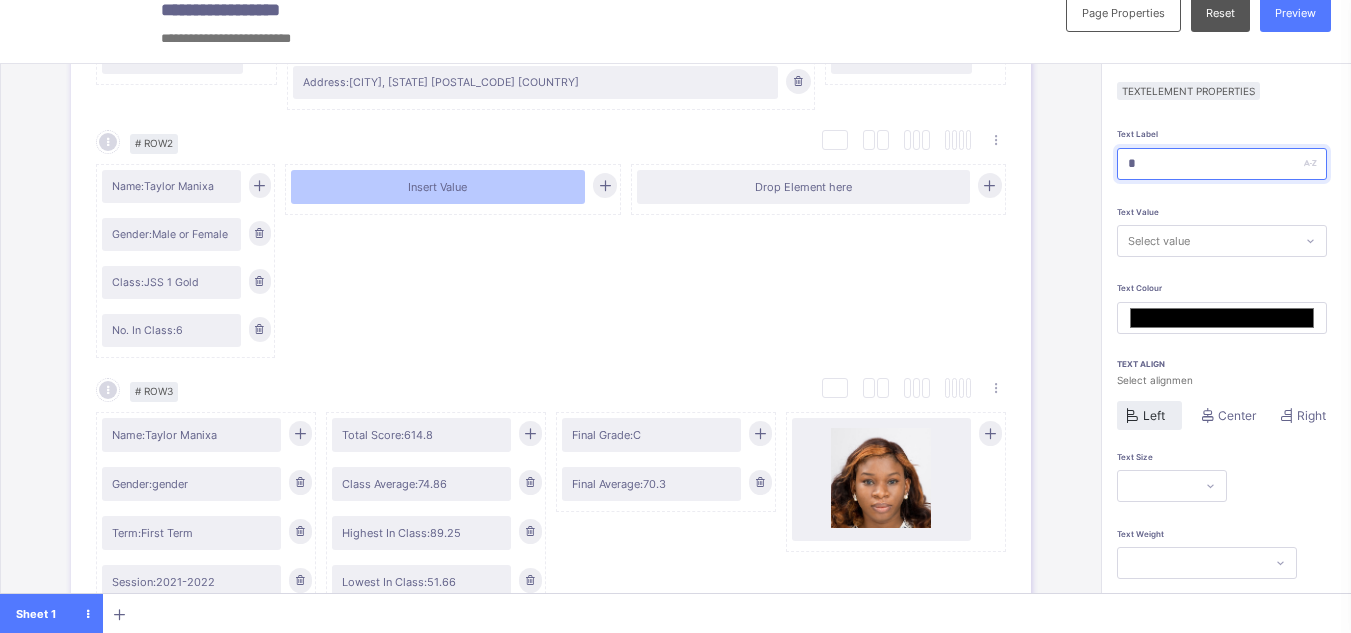 type on "*******" 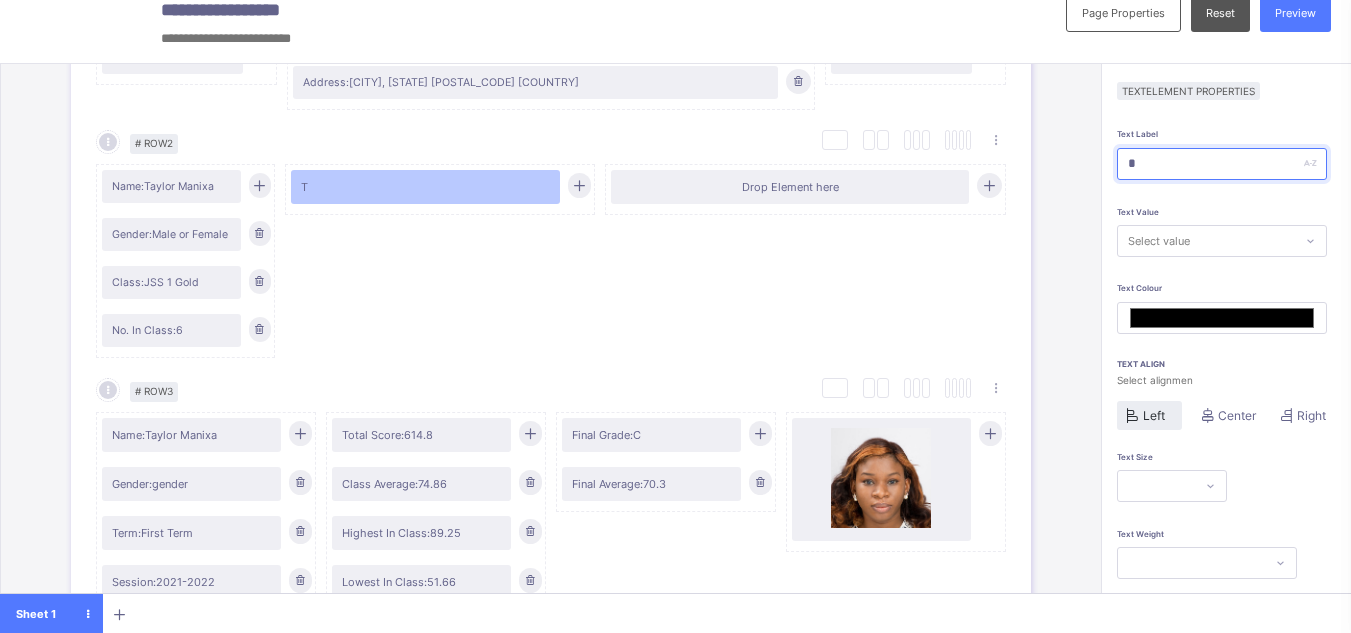 type on "**" 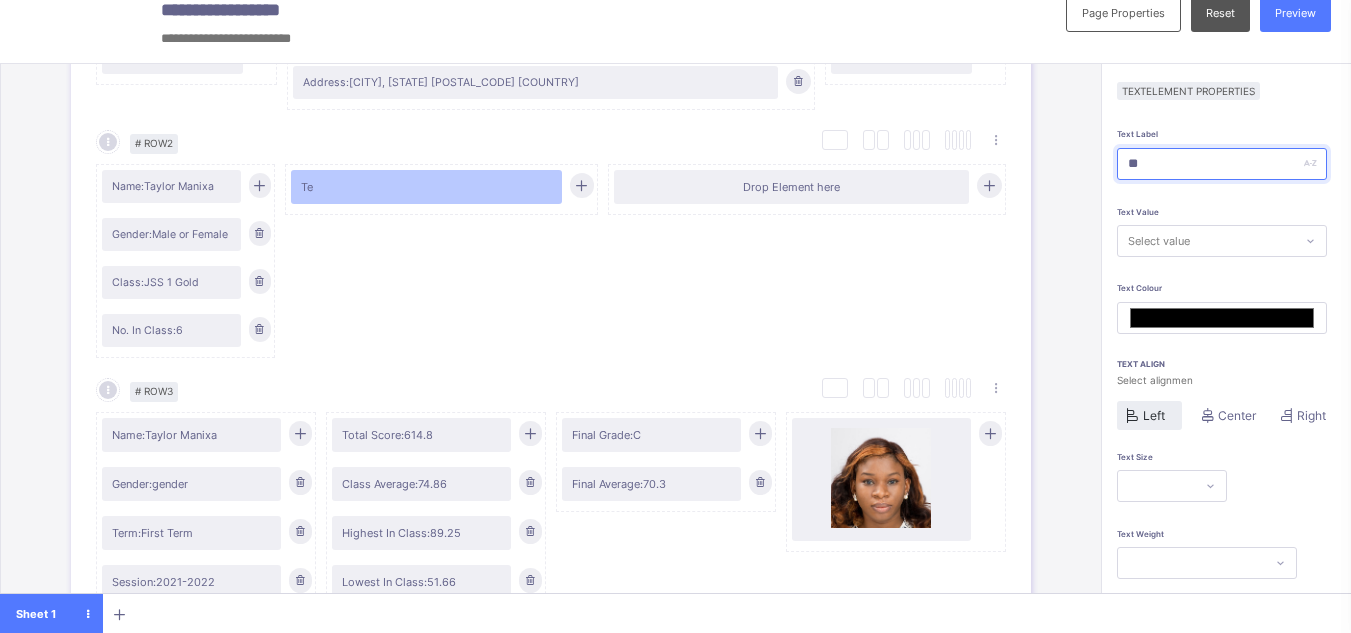 type on "***" 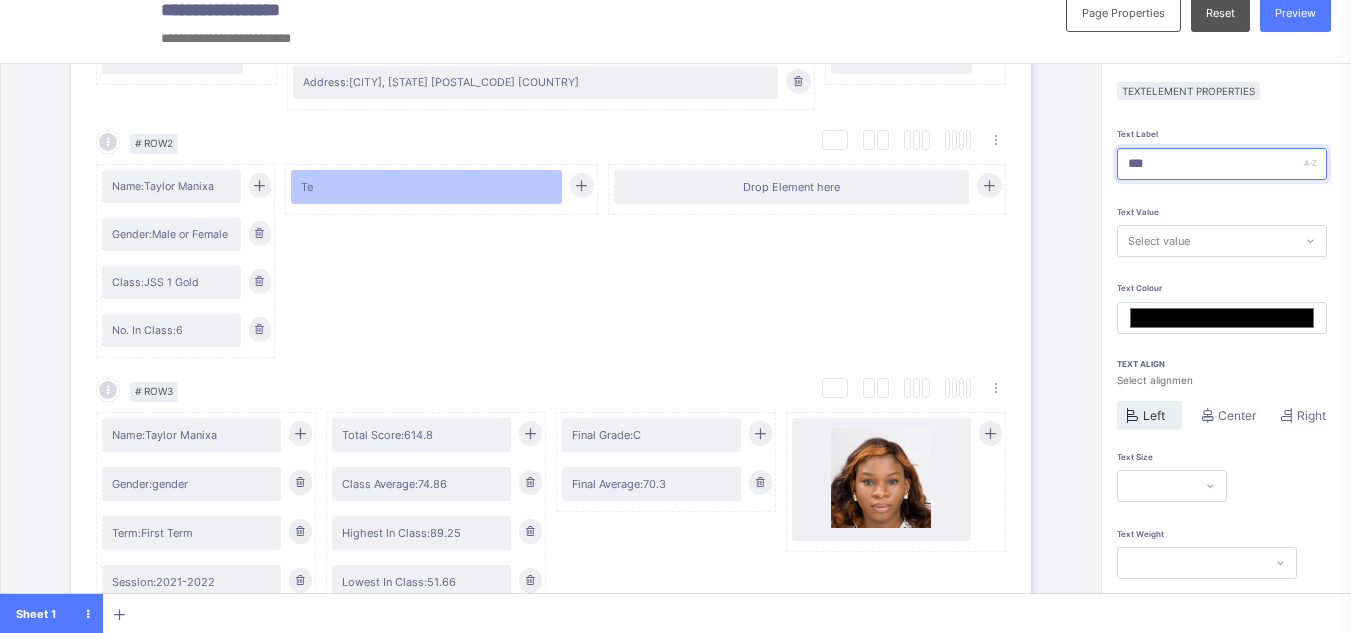 type on "****" 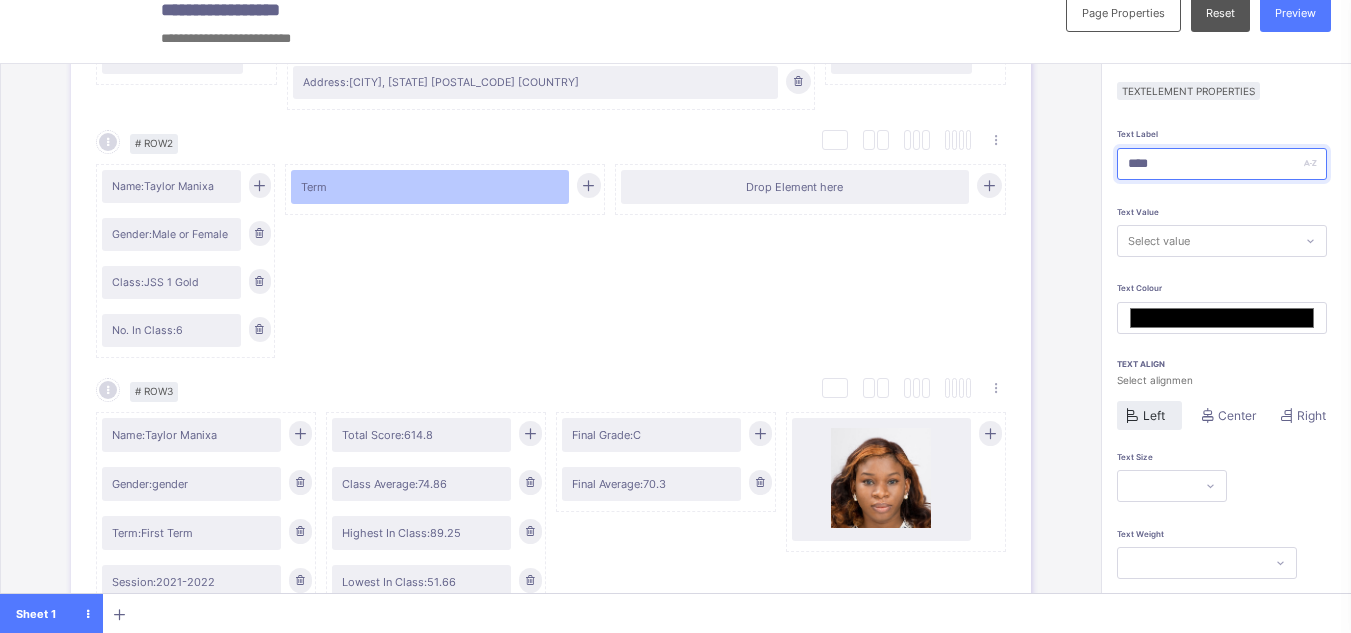 type on "*****" 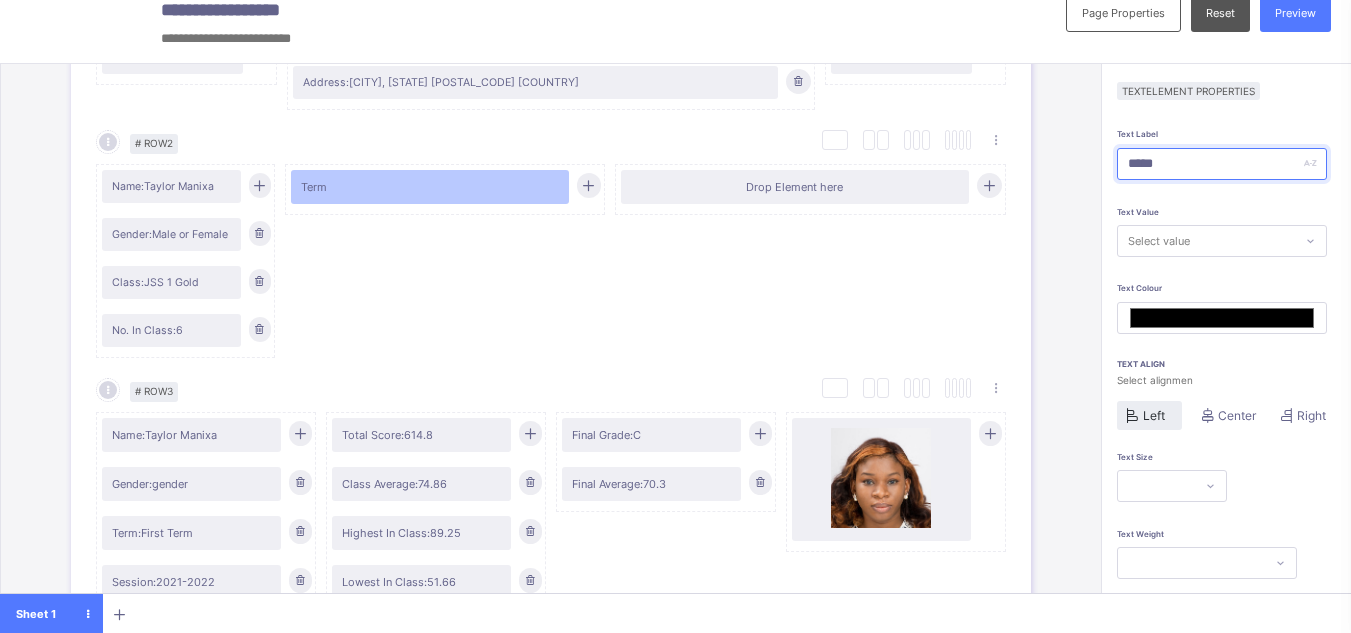 type on "*******" 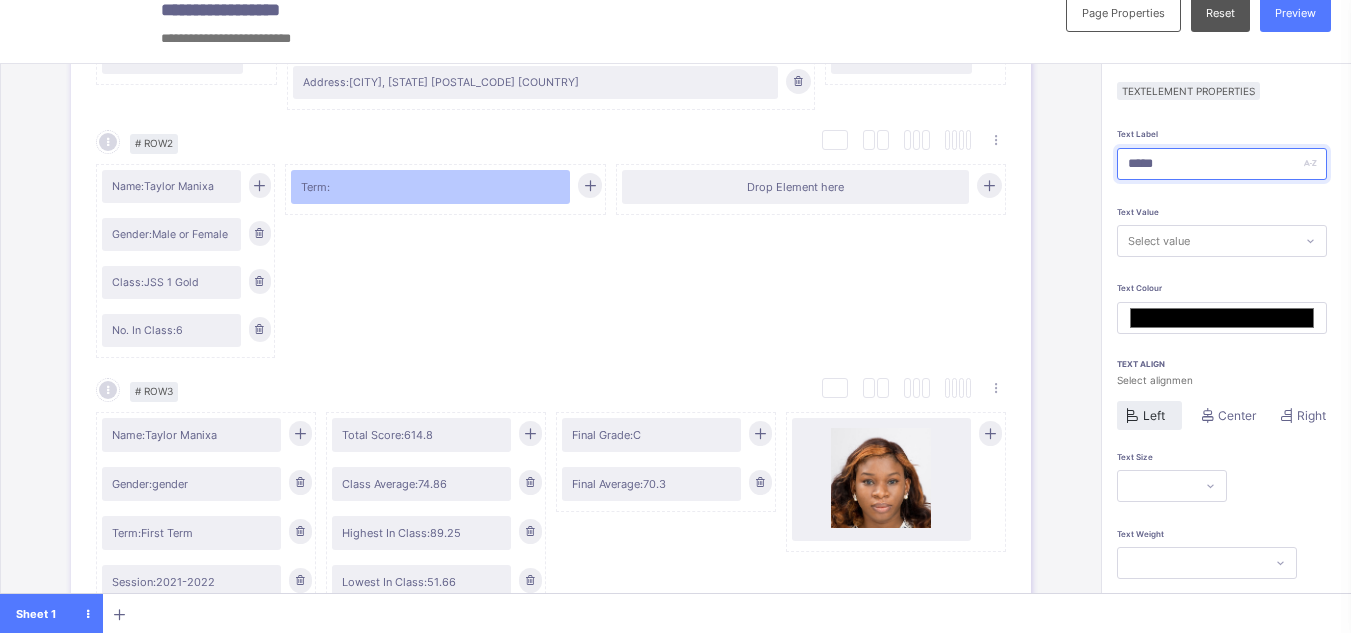 type on "*****" 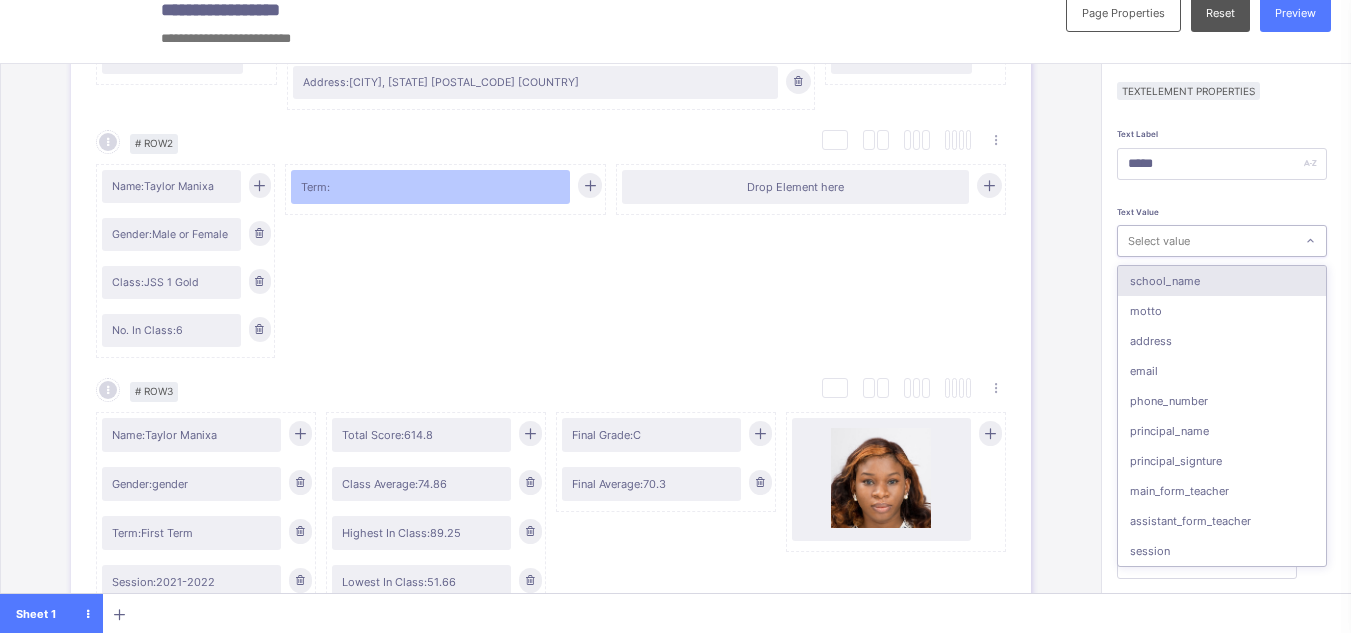 click on "Select value" at bounding box center [1159, 241] 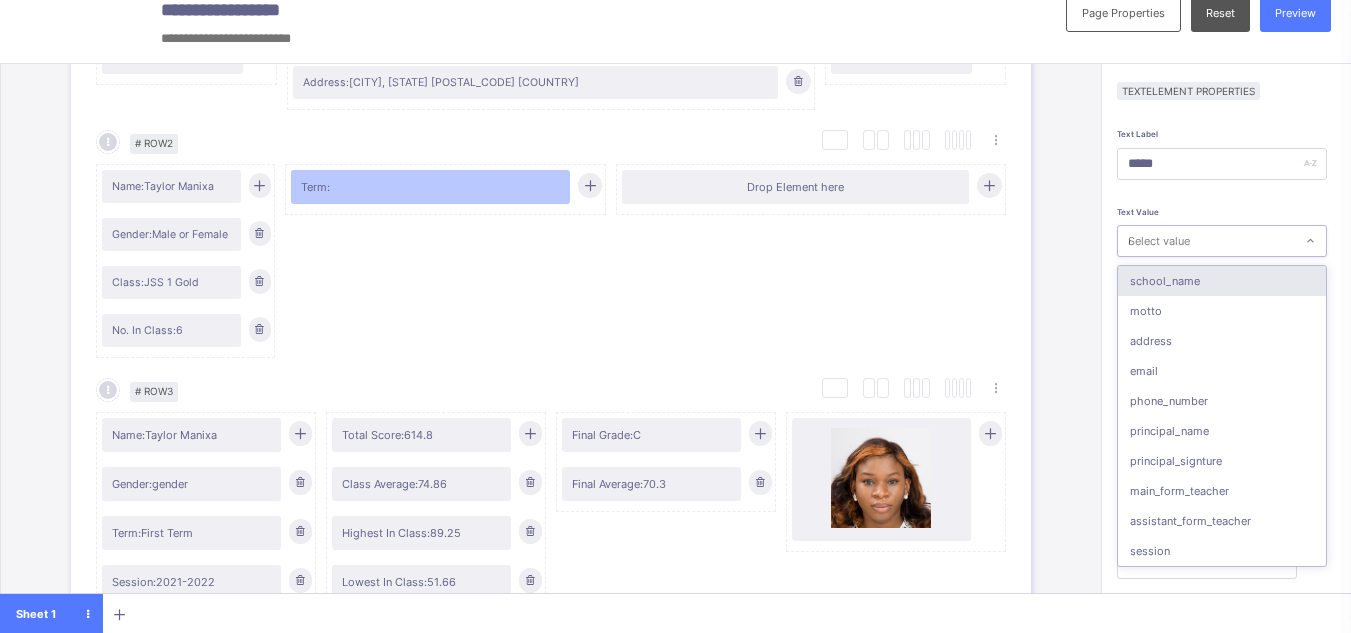 type on "*******" 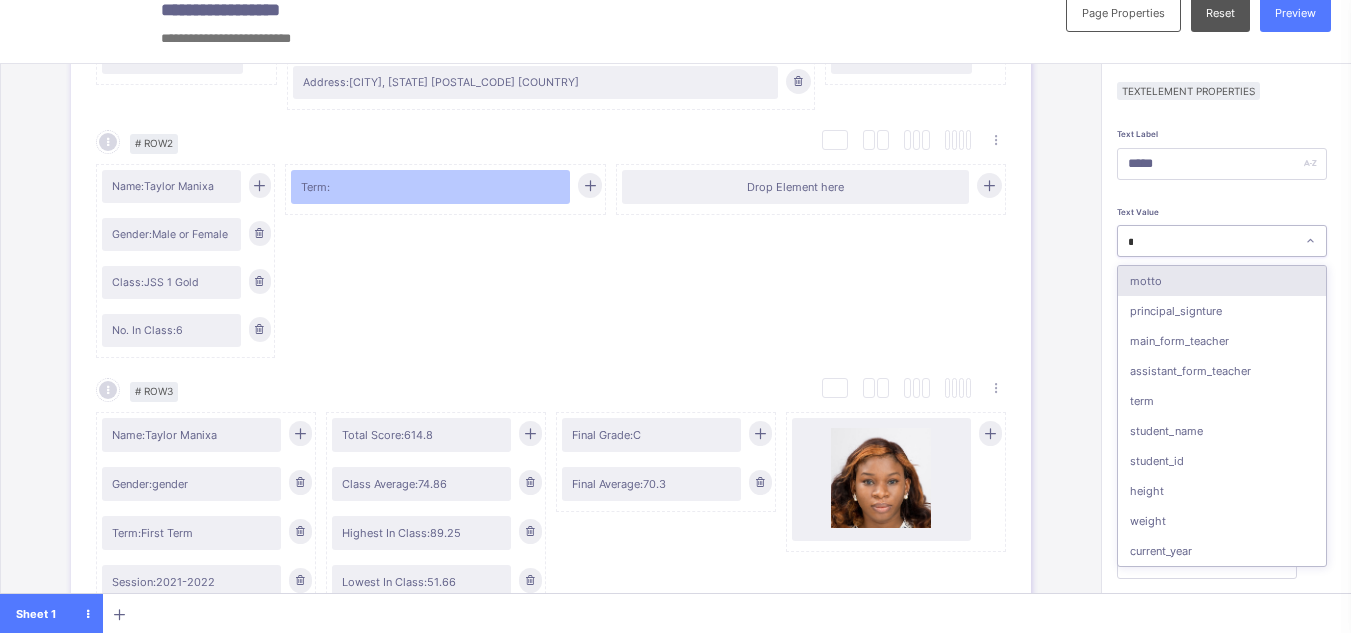 type on "**" 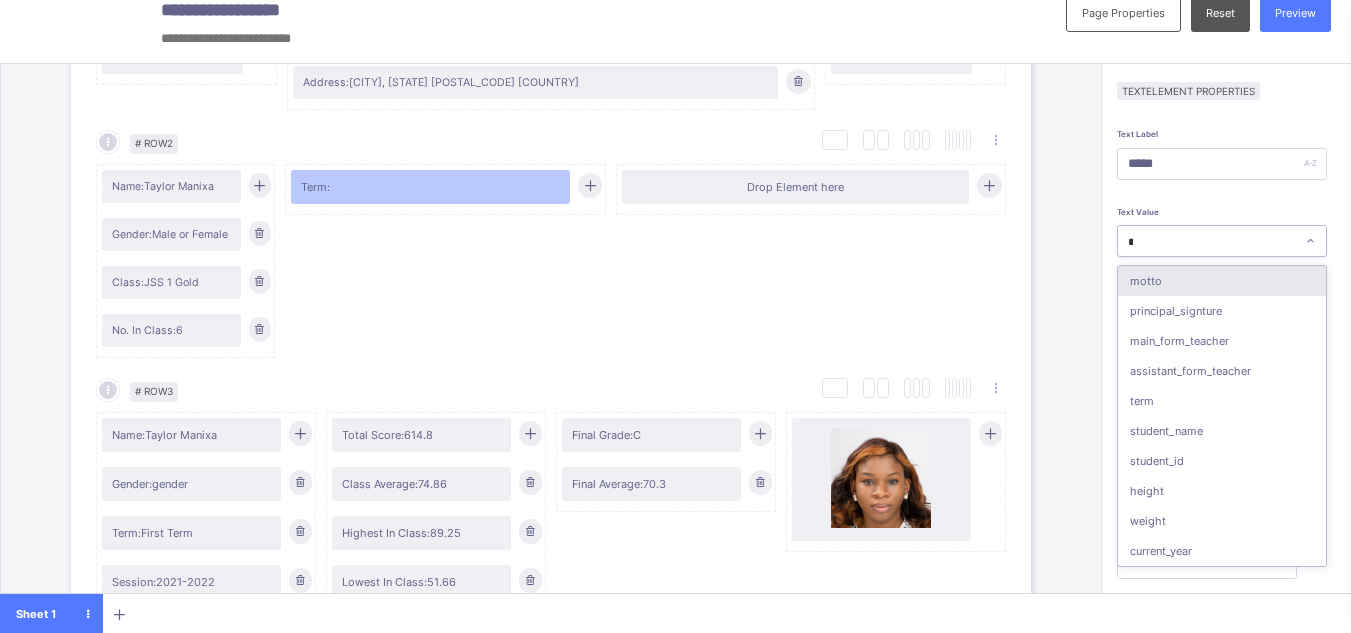 type on "***" 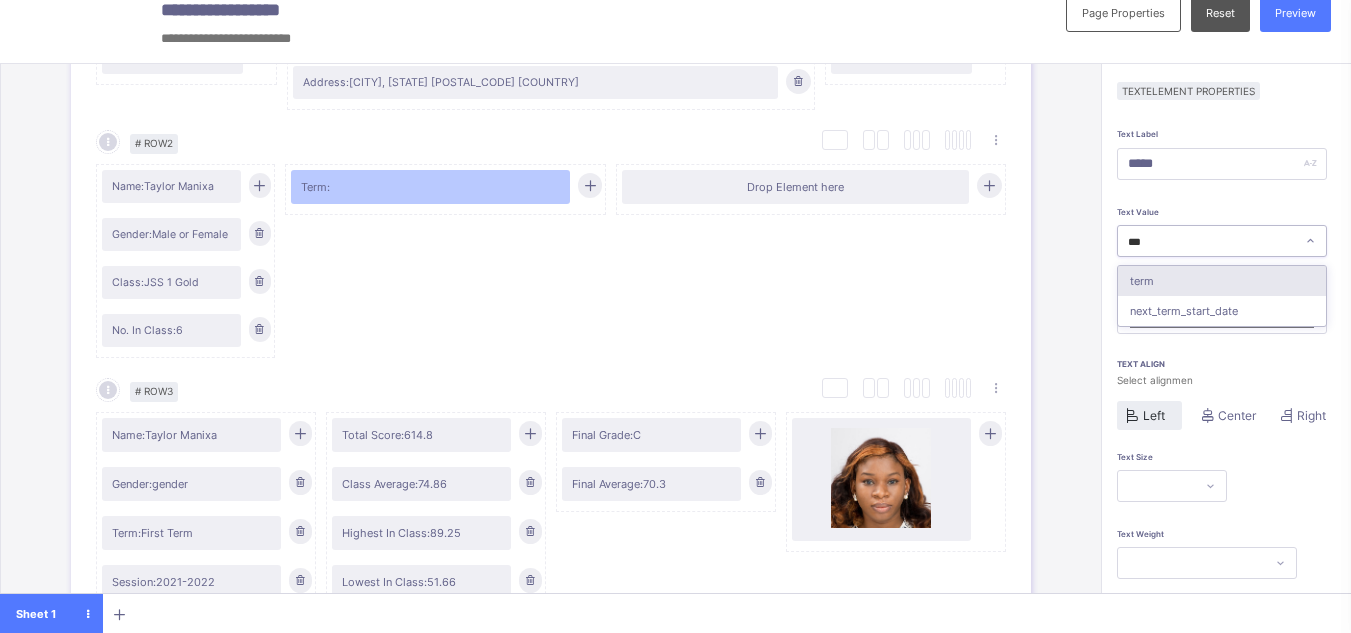 type on "****" 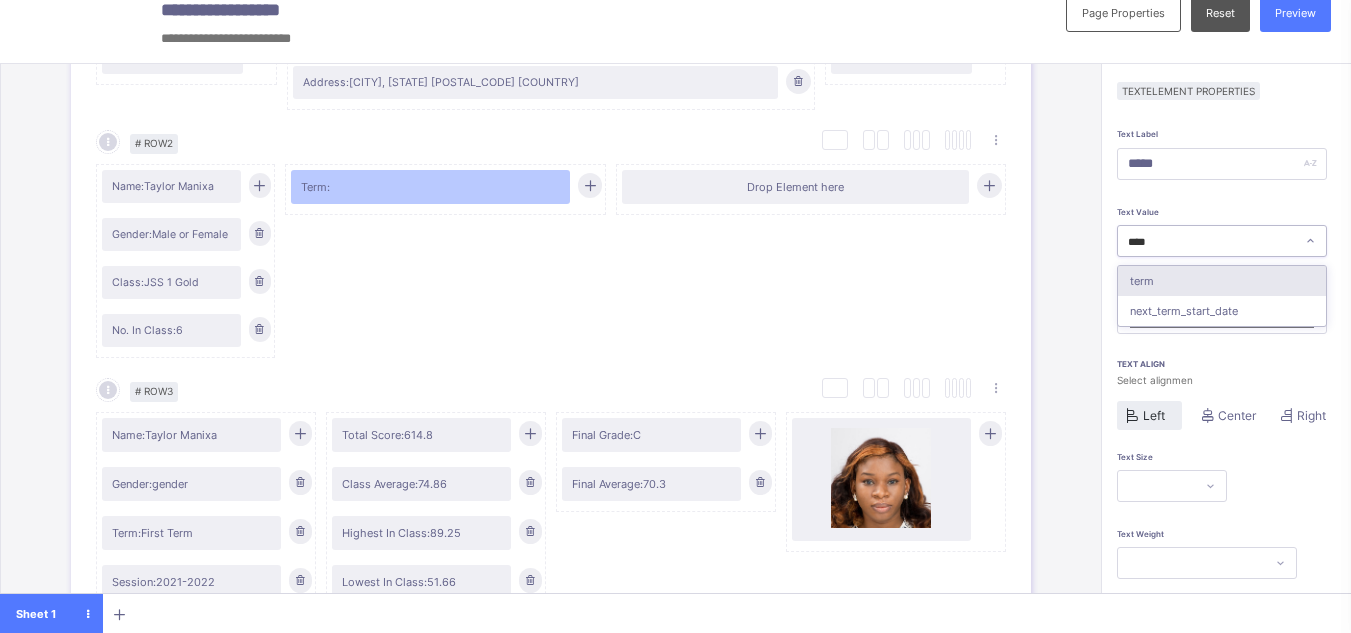 click on "term" at bounding box center (1222, 281) 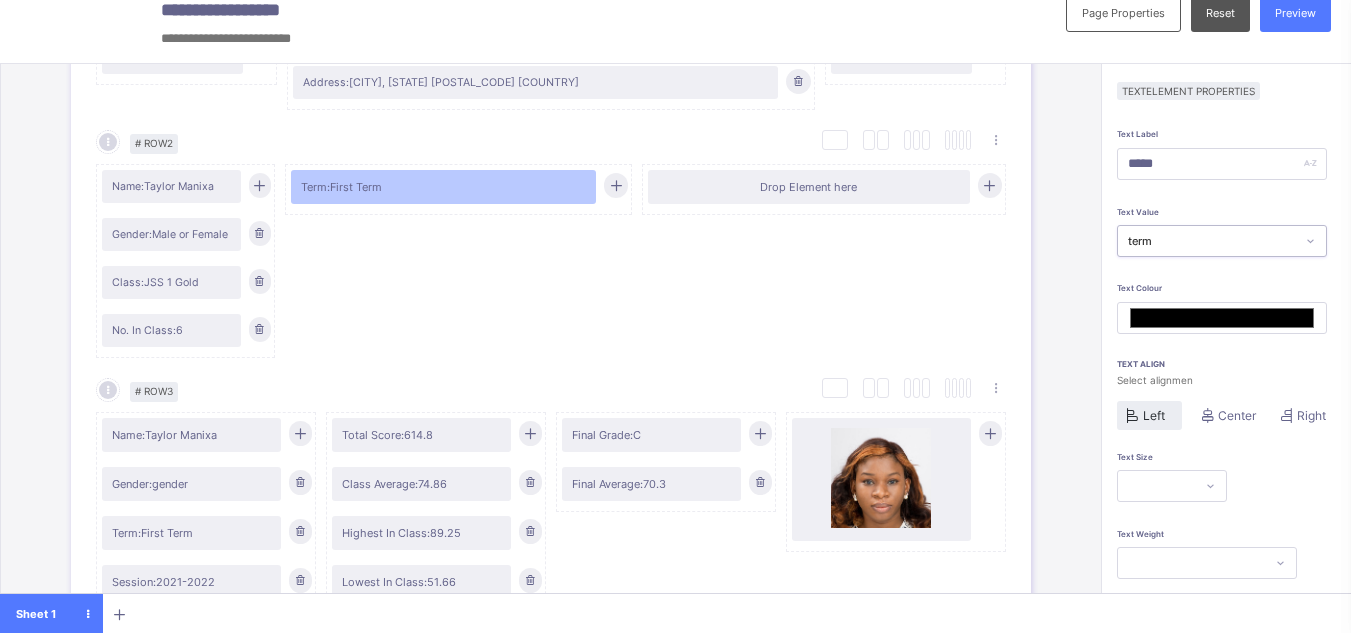 scroll, scrollTop: 159, scrollLeft: 0, axis: vertical 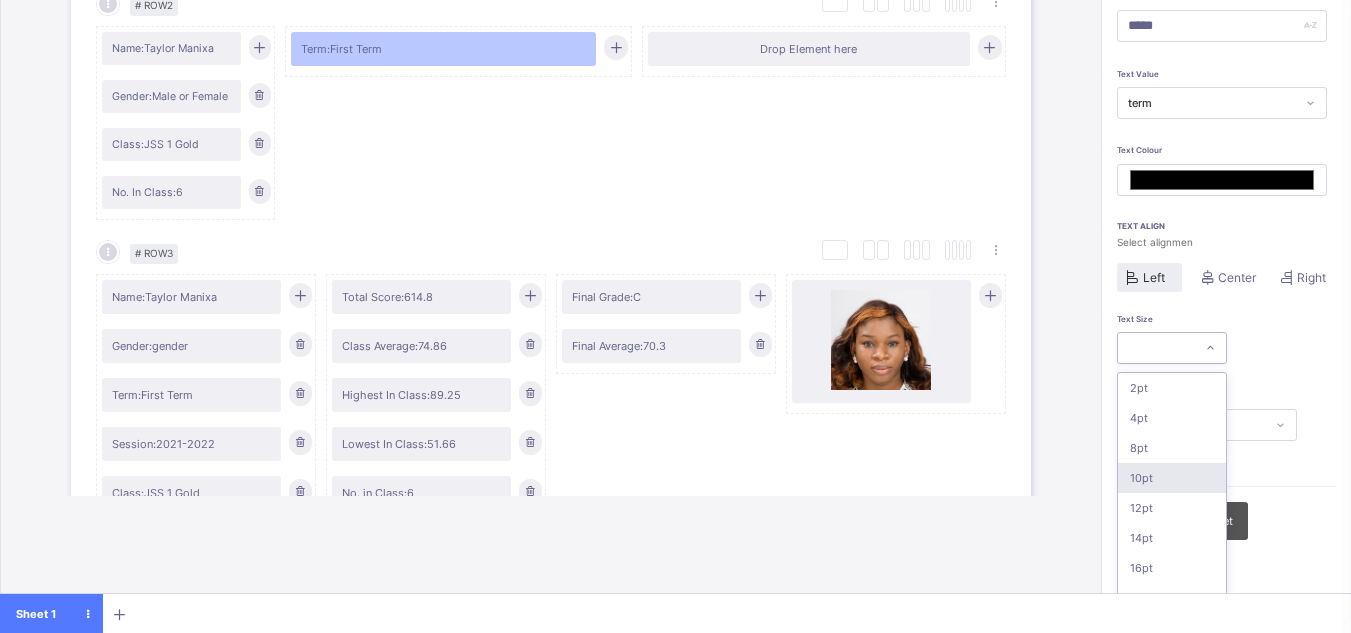 click on "option 10pt focused, 4 of 16. 16 results available. Use Up and Down to choose options, press Enter to select the currently focused option, press Escape to exit the menu, press Tab to select the option and exit the menu. 2pt 4pt 8pt 10pt 12pt 14pt 16pt 18pt 20pt 26pt 30pt 33pt 36pt 40pt 44pt 48pt" at bounding box center (1172, 348) 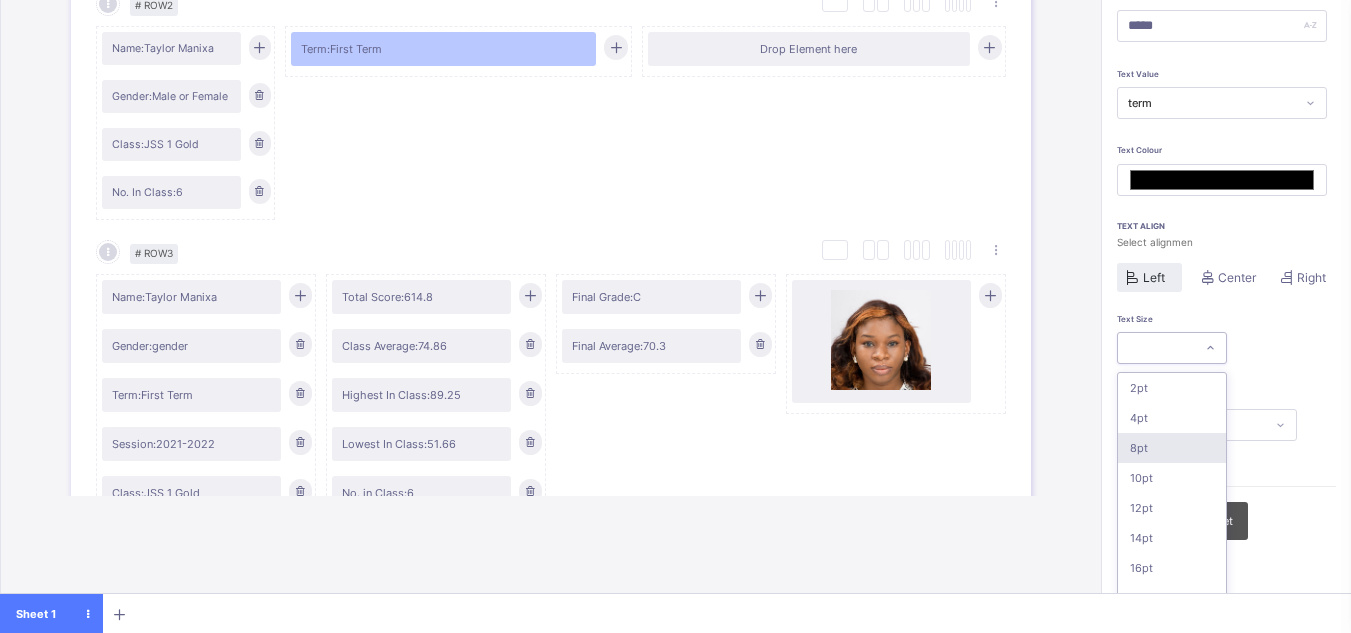 click on "8pt" at bounding box center [1172, 448] 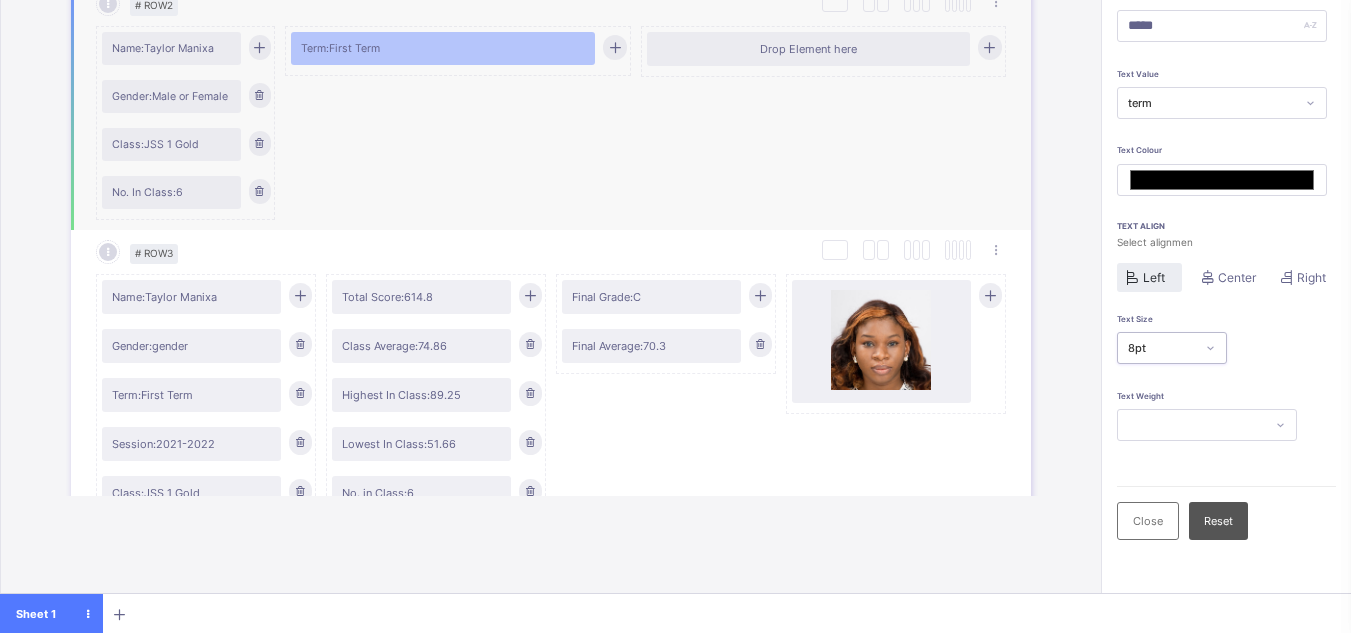 click at bounding box center [615, 47] 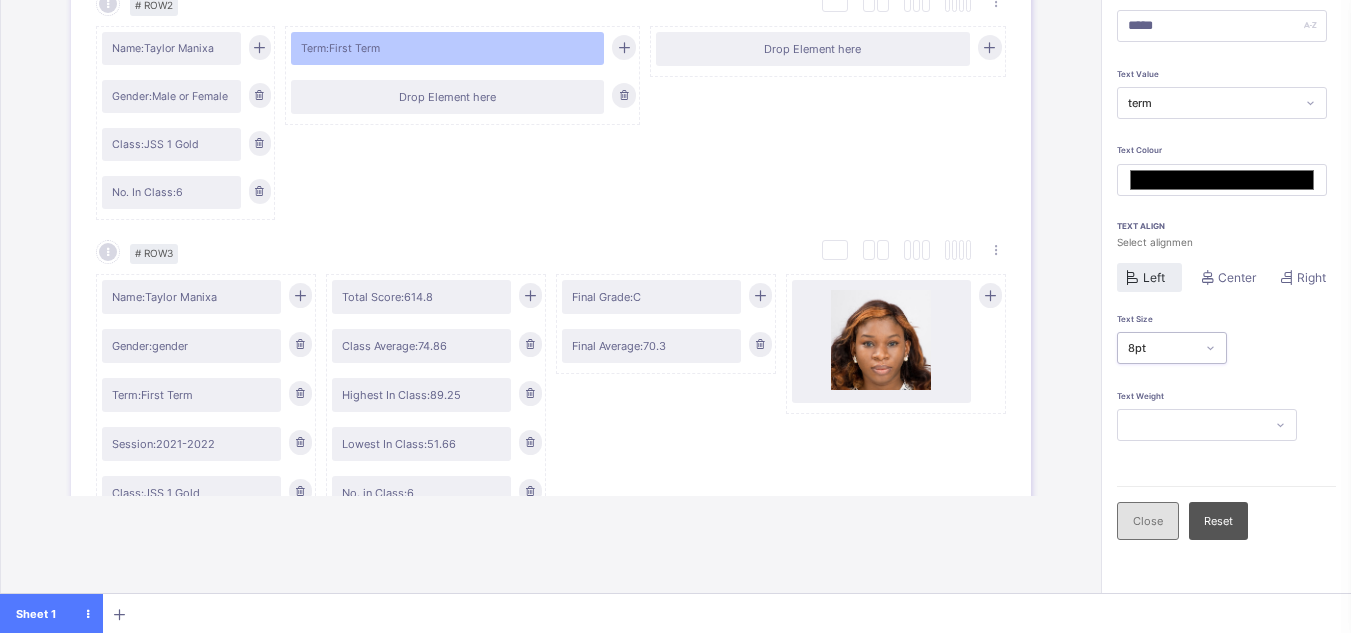click on "Close" at bounding box center (1148, 521) 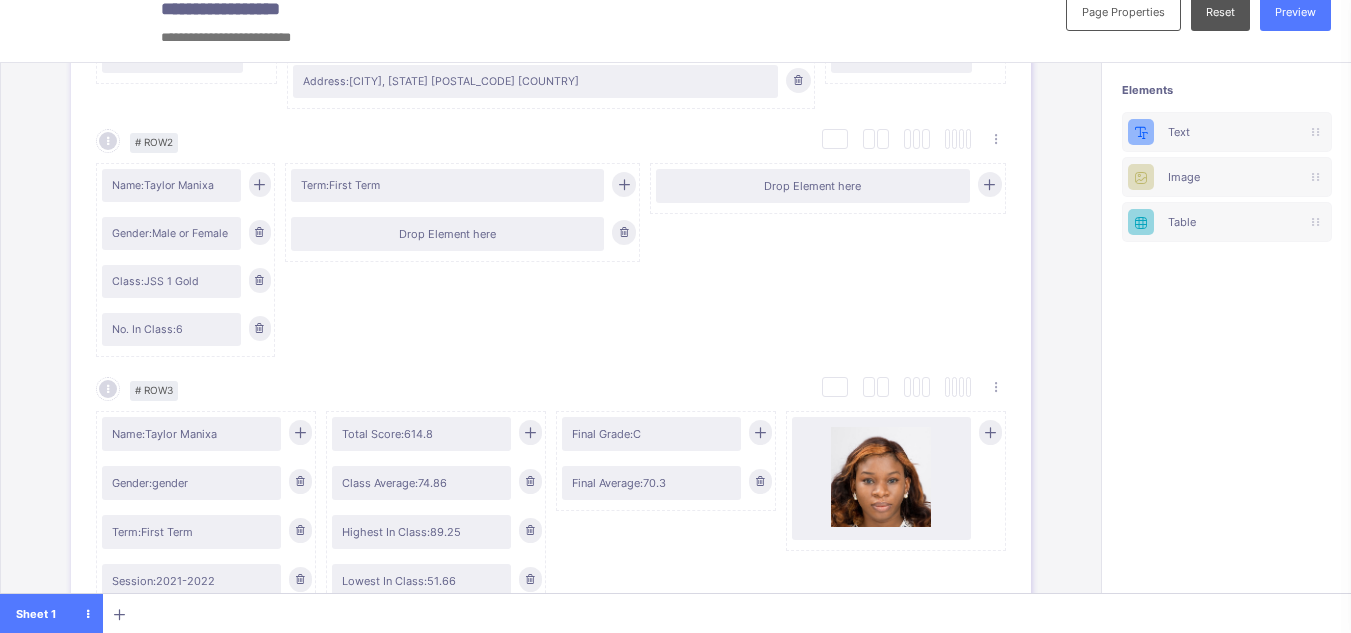 scroll, scrollTop: 22, scrollLeft: 0, axis: vertical 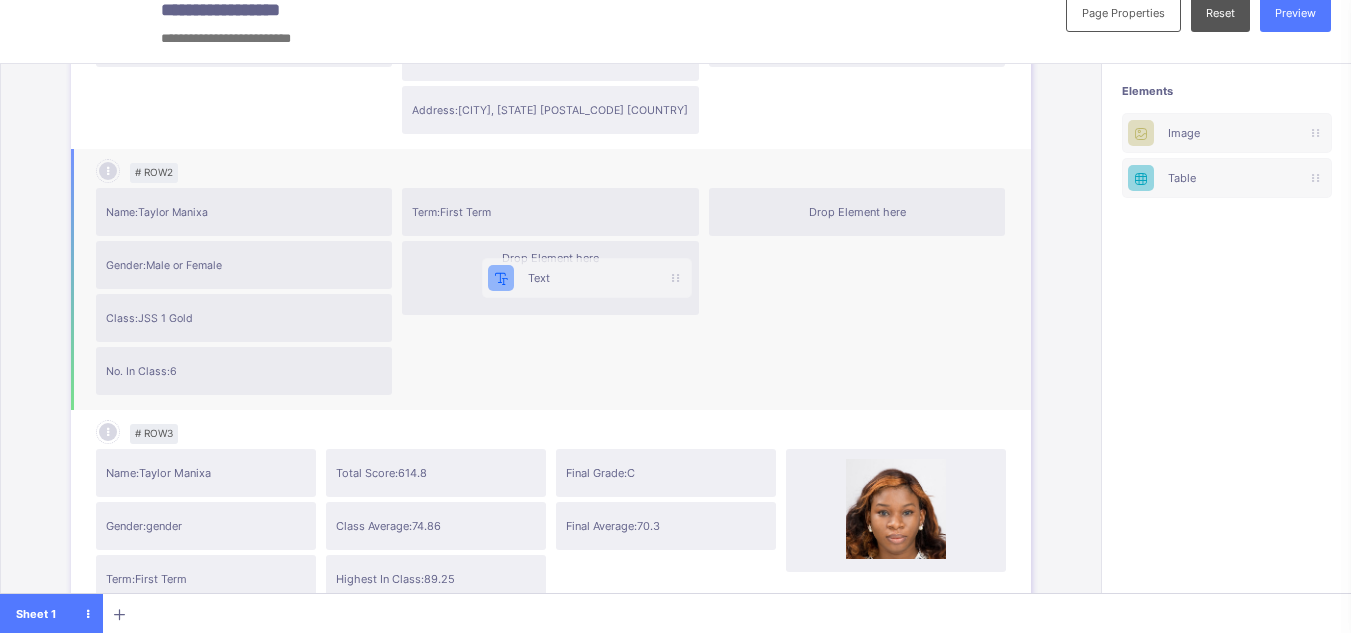drag, startPoint x: 1204, startPoint y: 129, endPoint x: 518, endPoint y: 289, distance: 704.4118 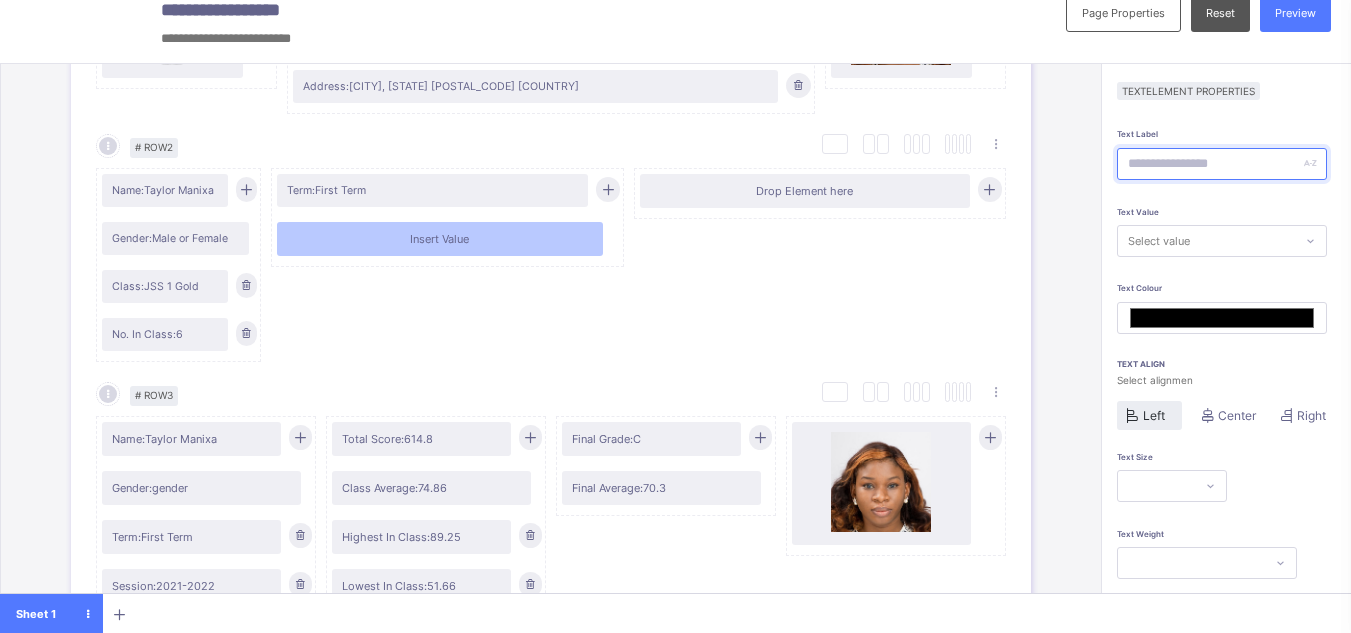 click at bounding box center (1222, 164) 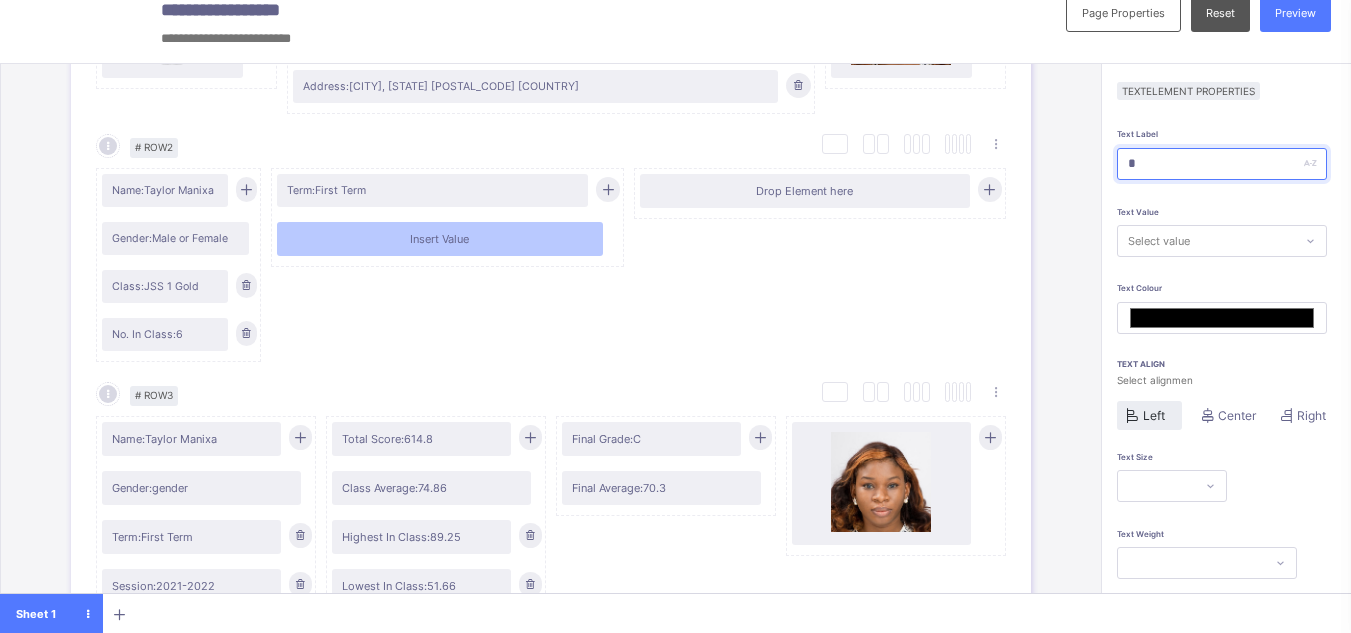 type on "*******" 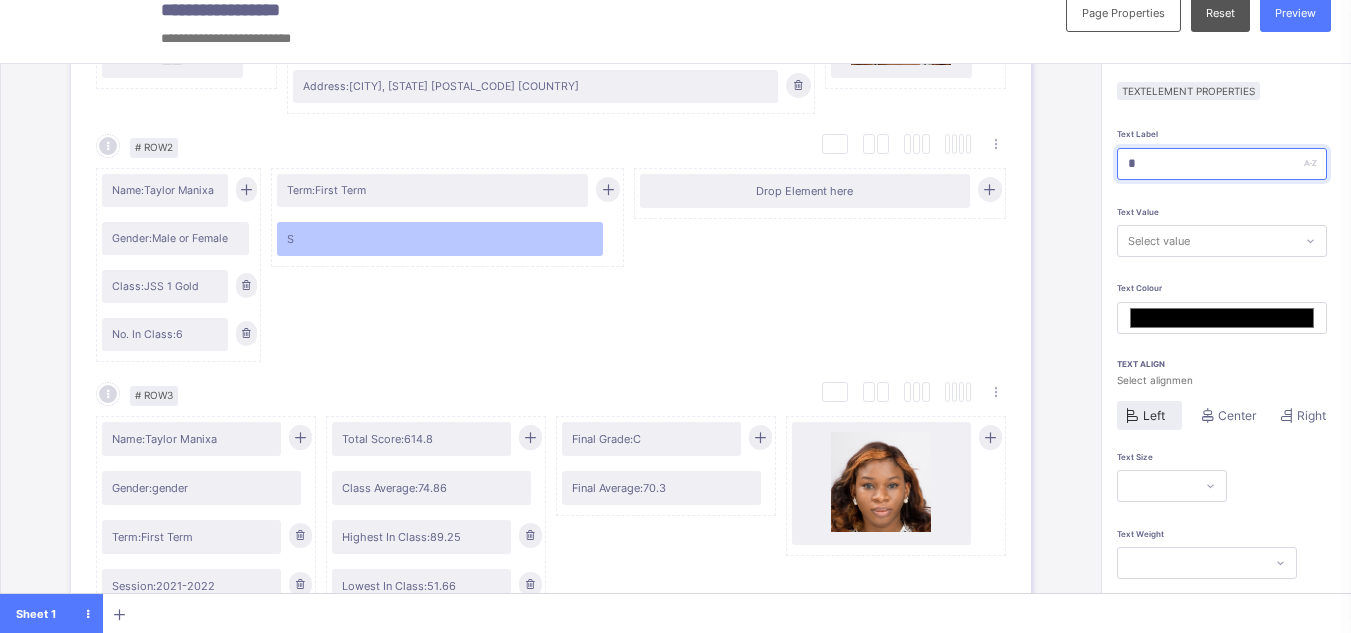 type on "**" 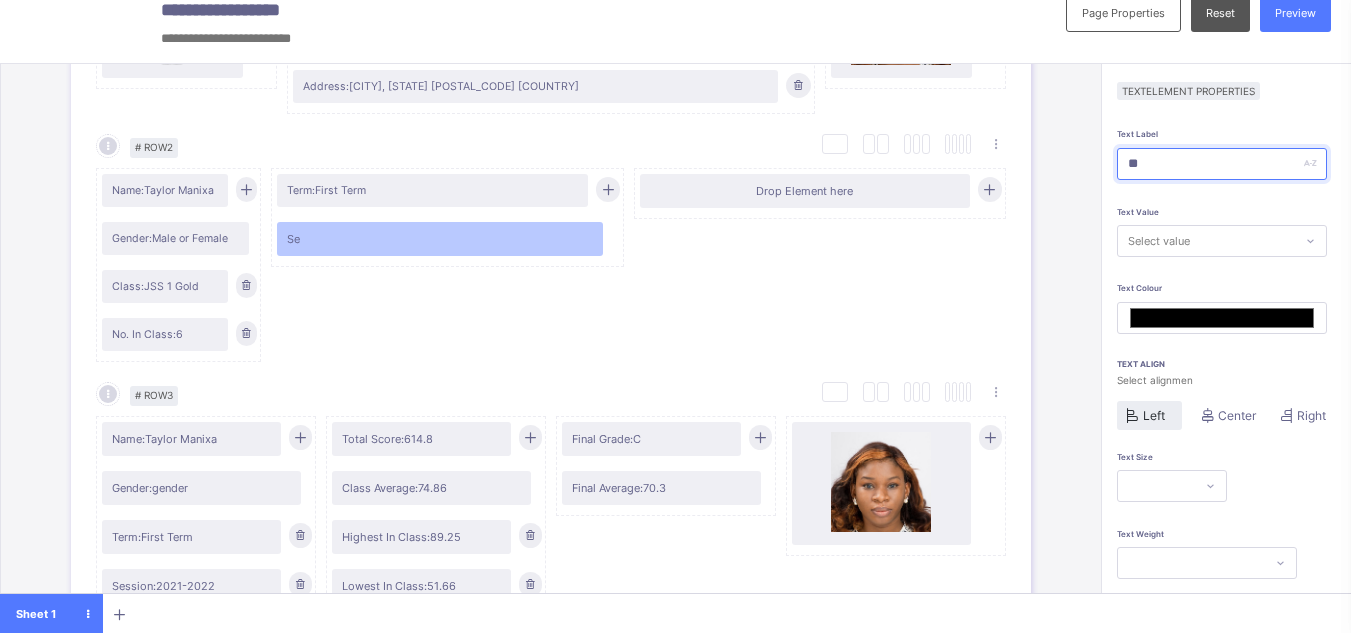 type on "***" 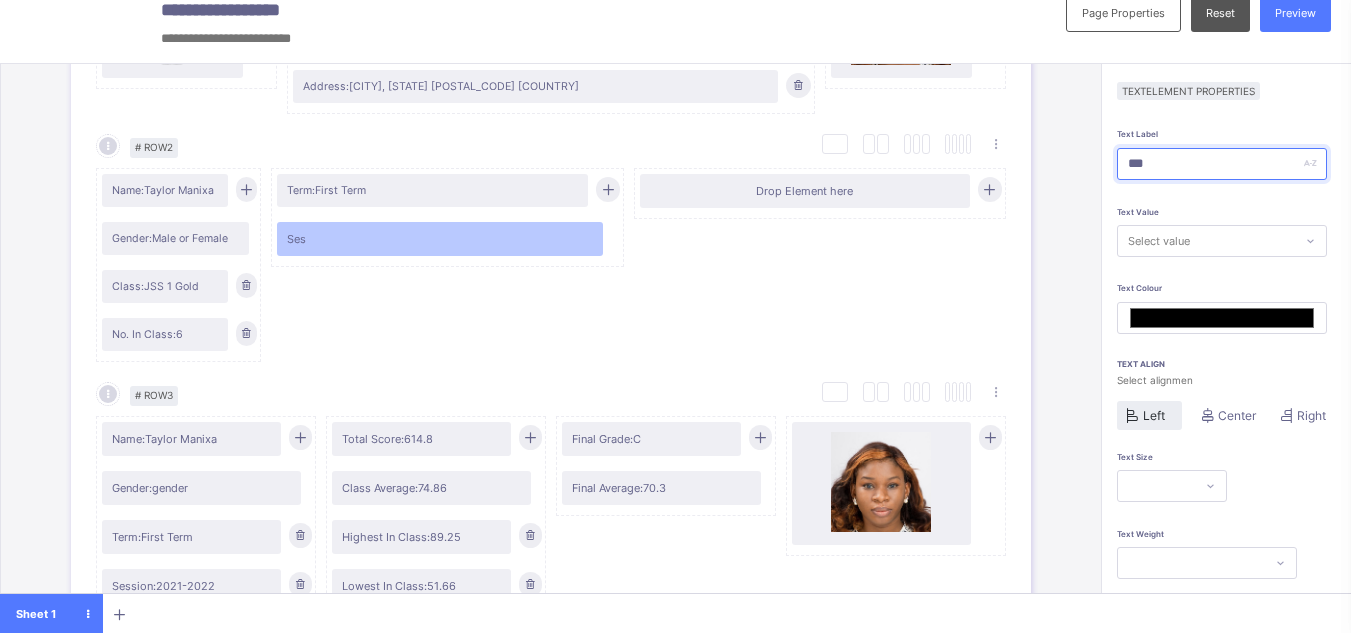 type on "****" 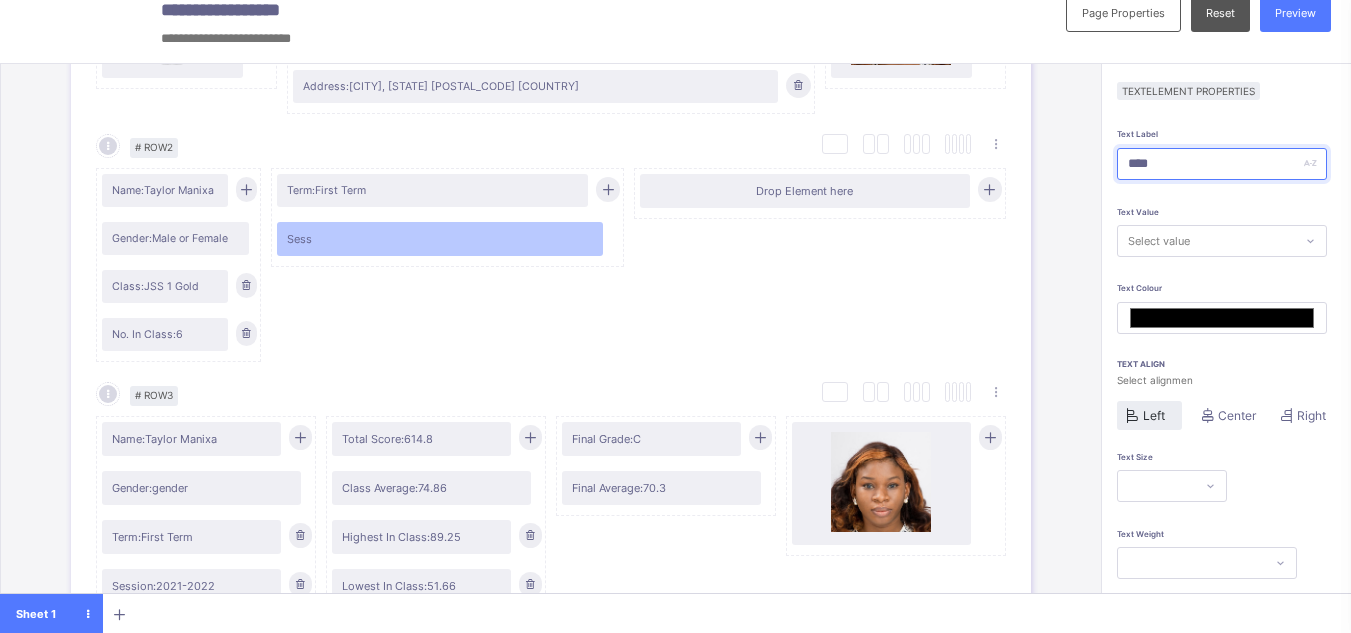 type on "*****" 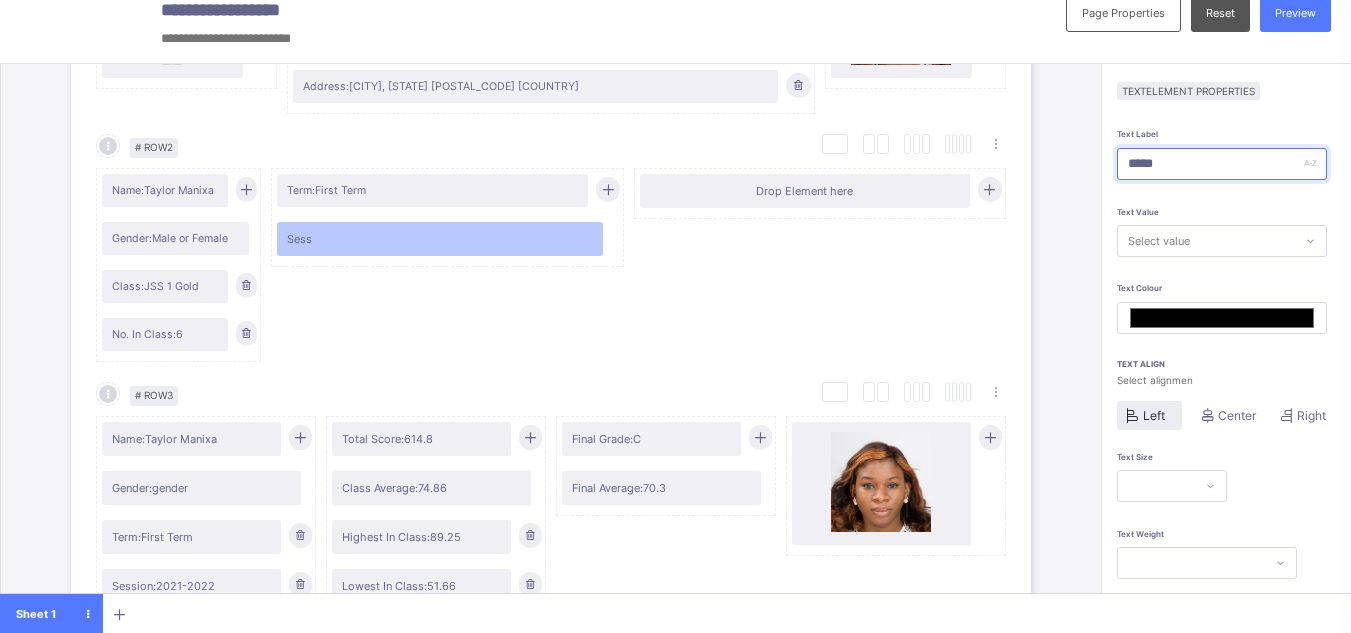 type on "*******" 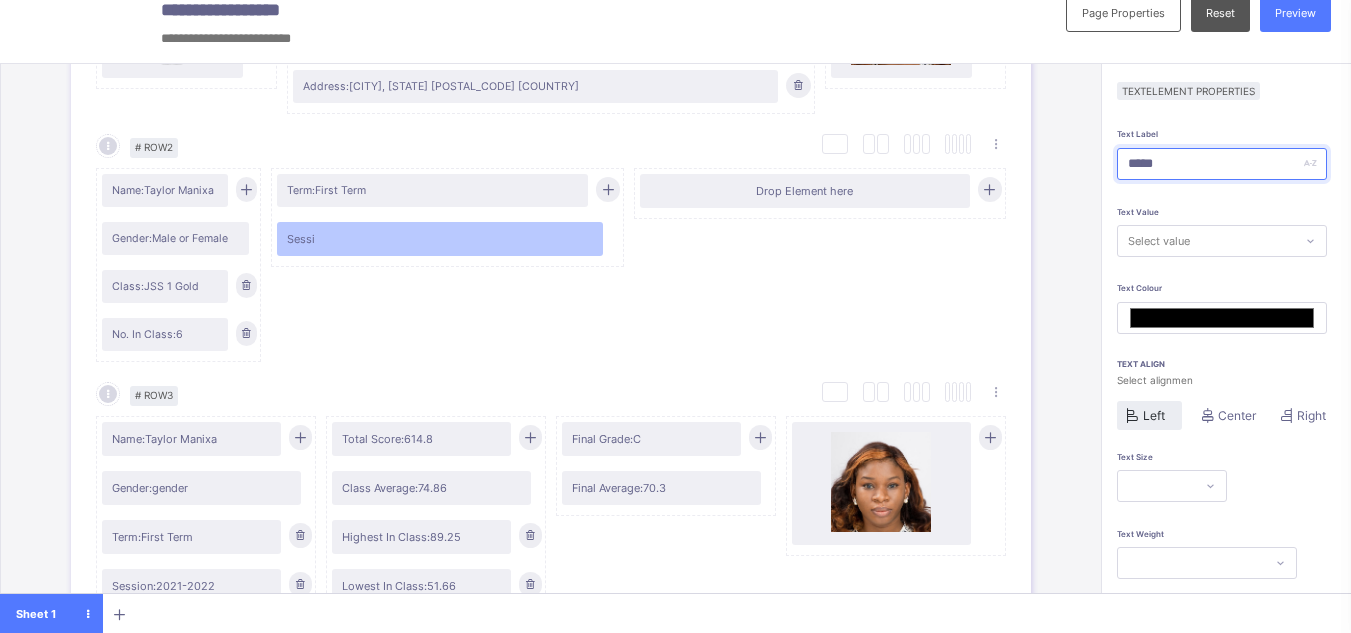 type on "******" 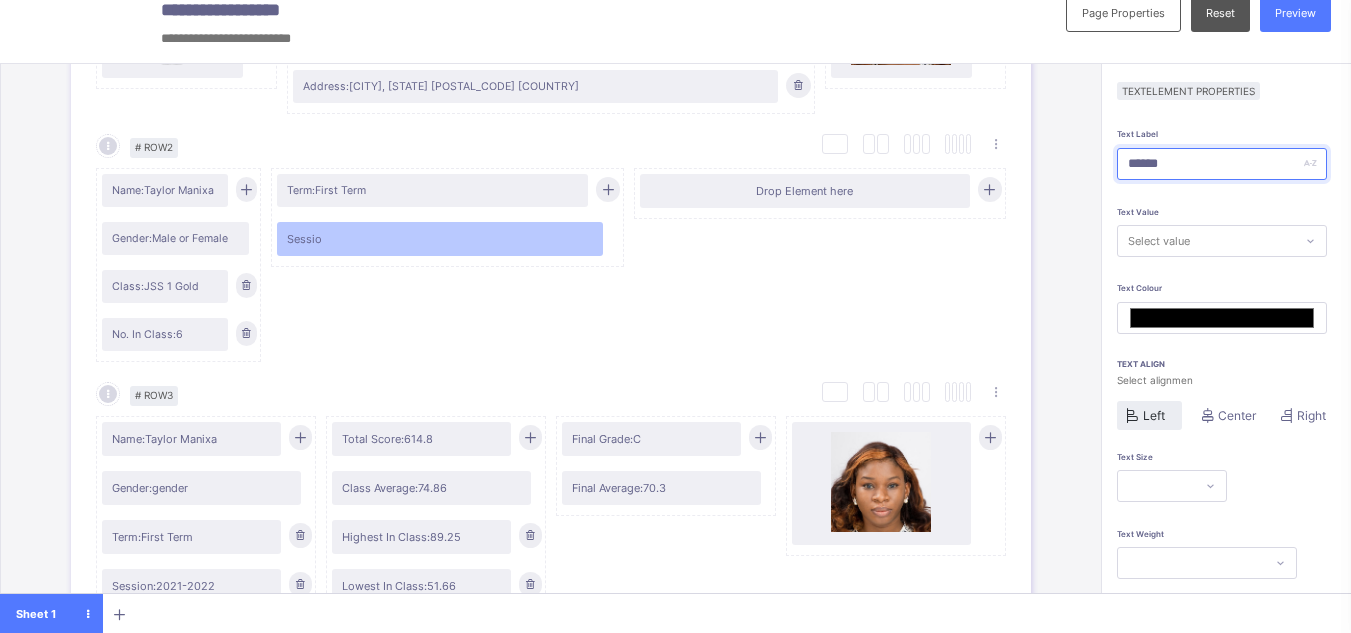 type on "*******" 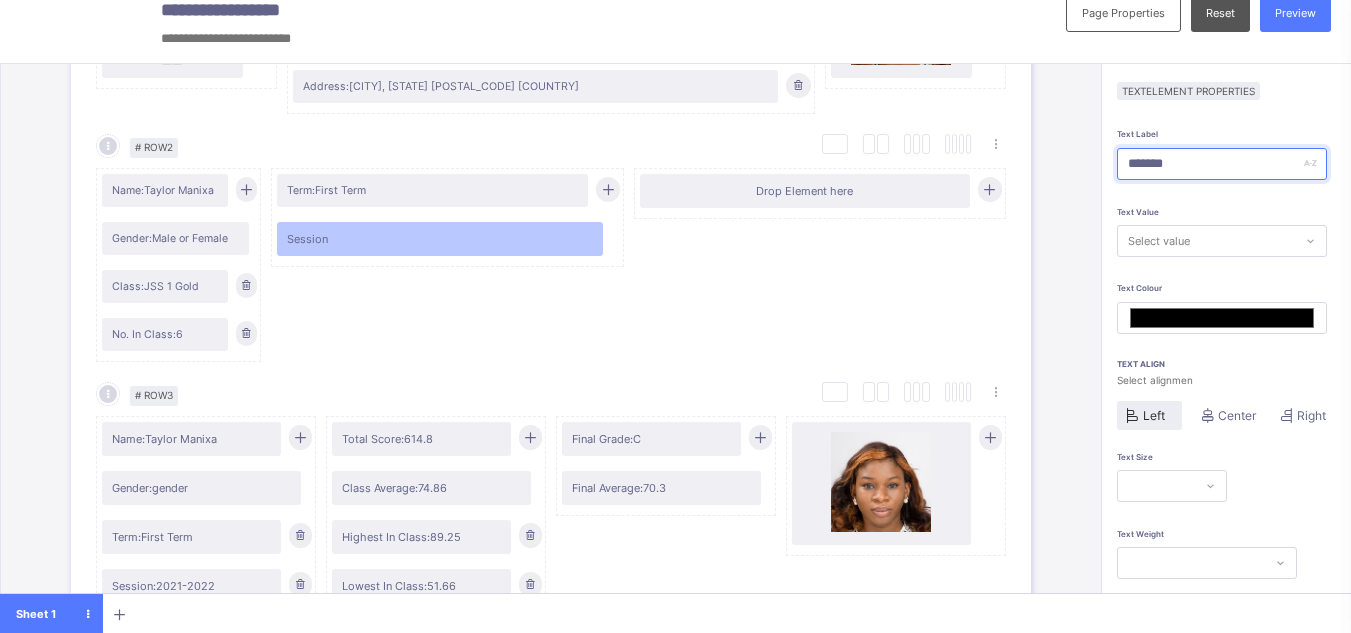 type on "********" 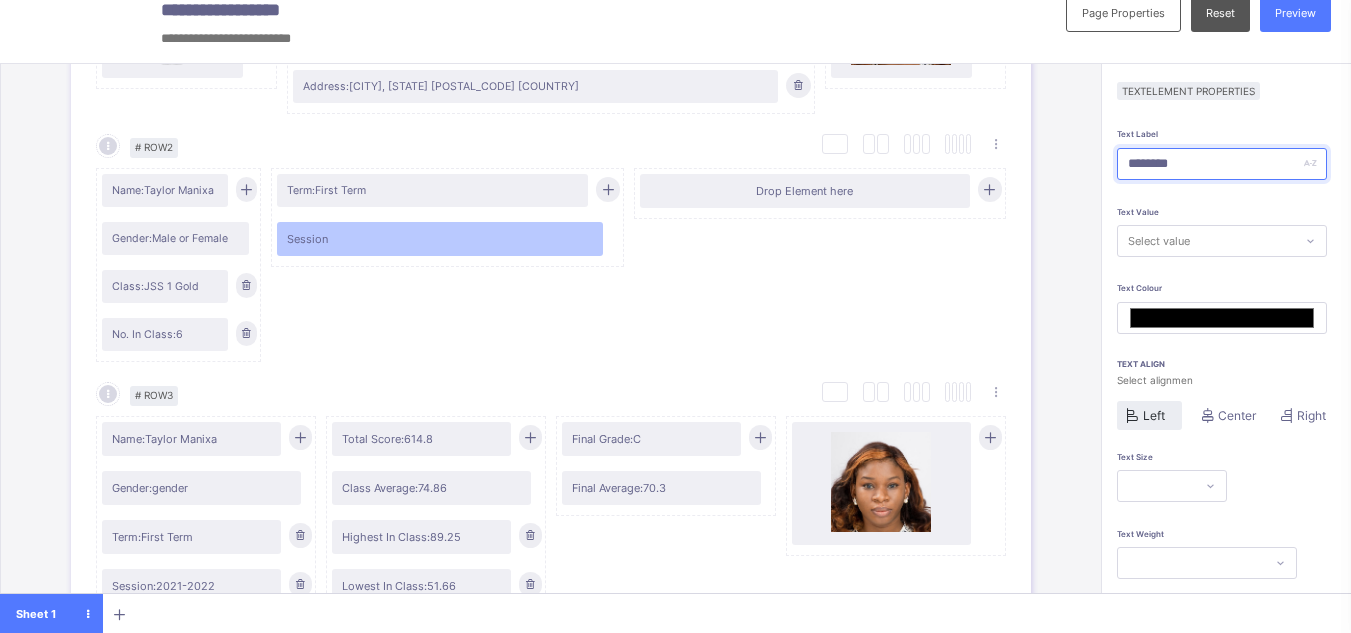 type on "*******" 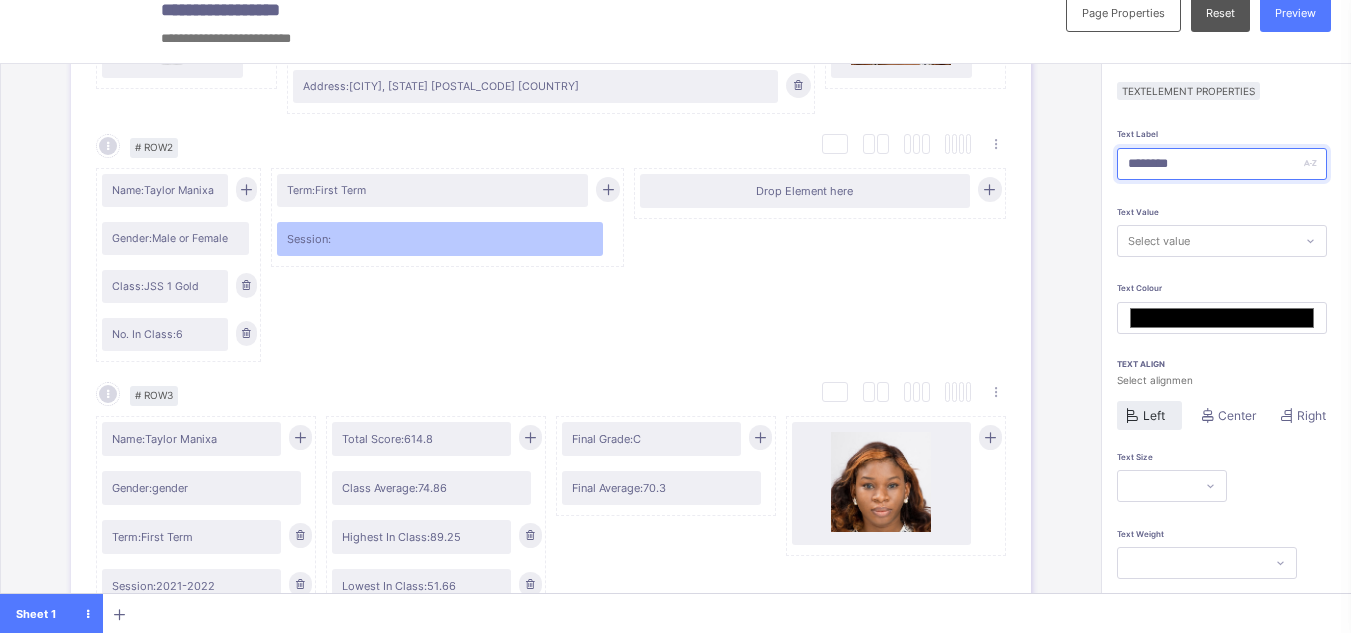 type on "********" 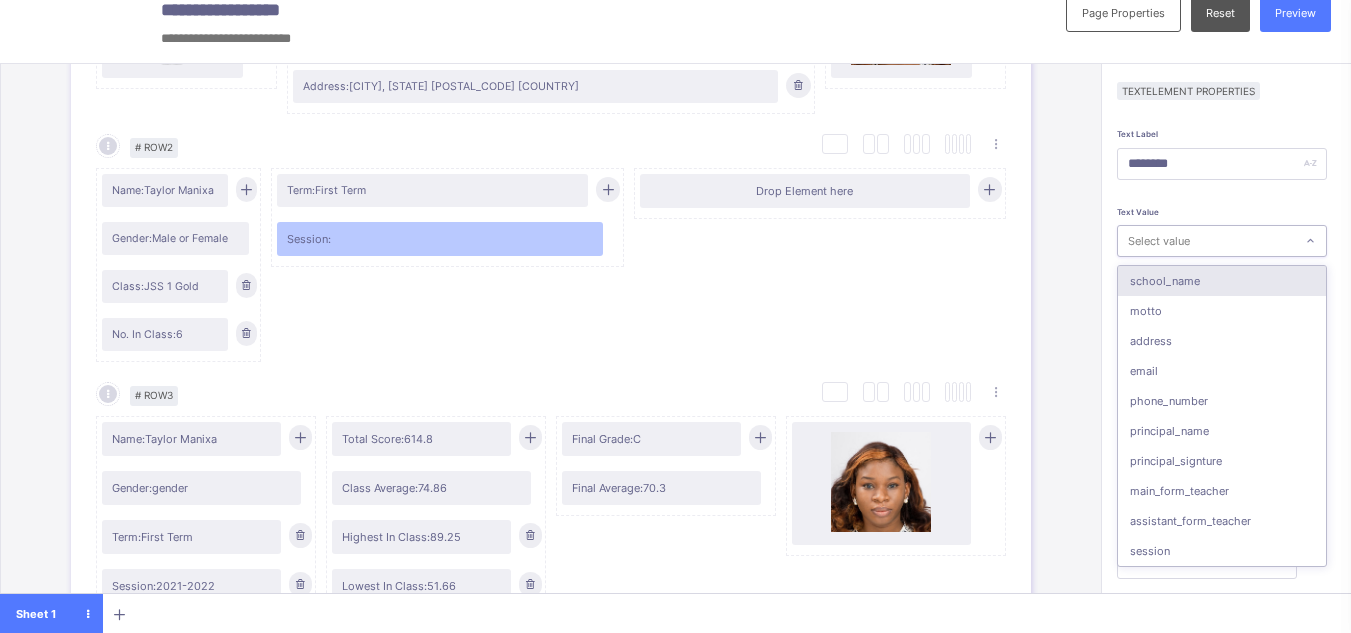 type on "*" 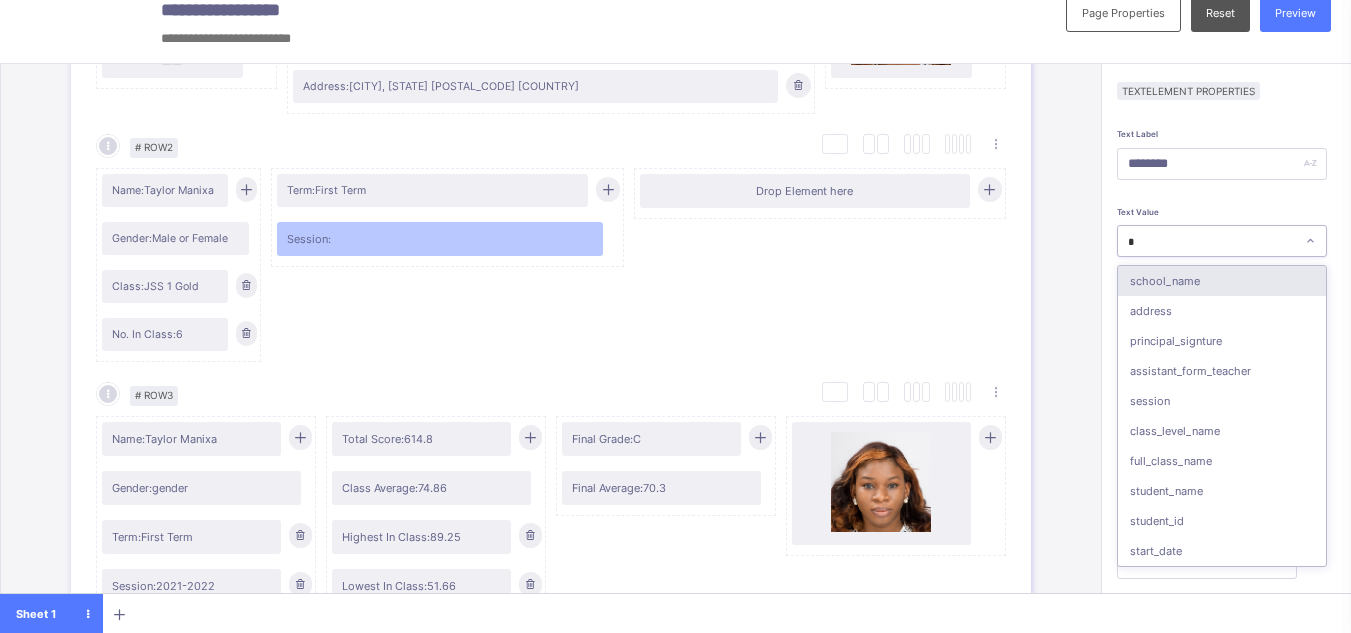 type on "**" 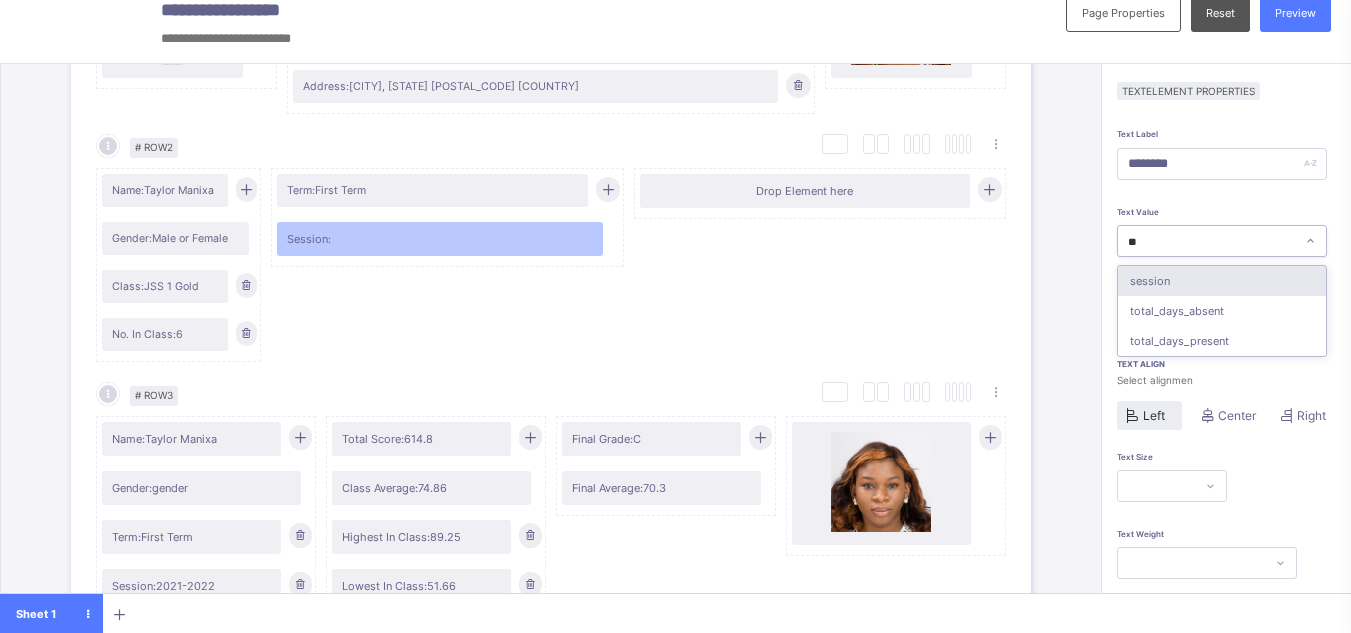 click on "session" at bounding box center (1222, 281) 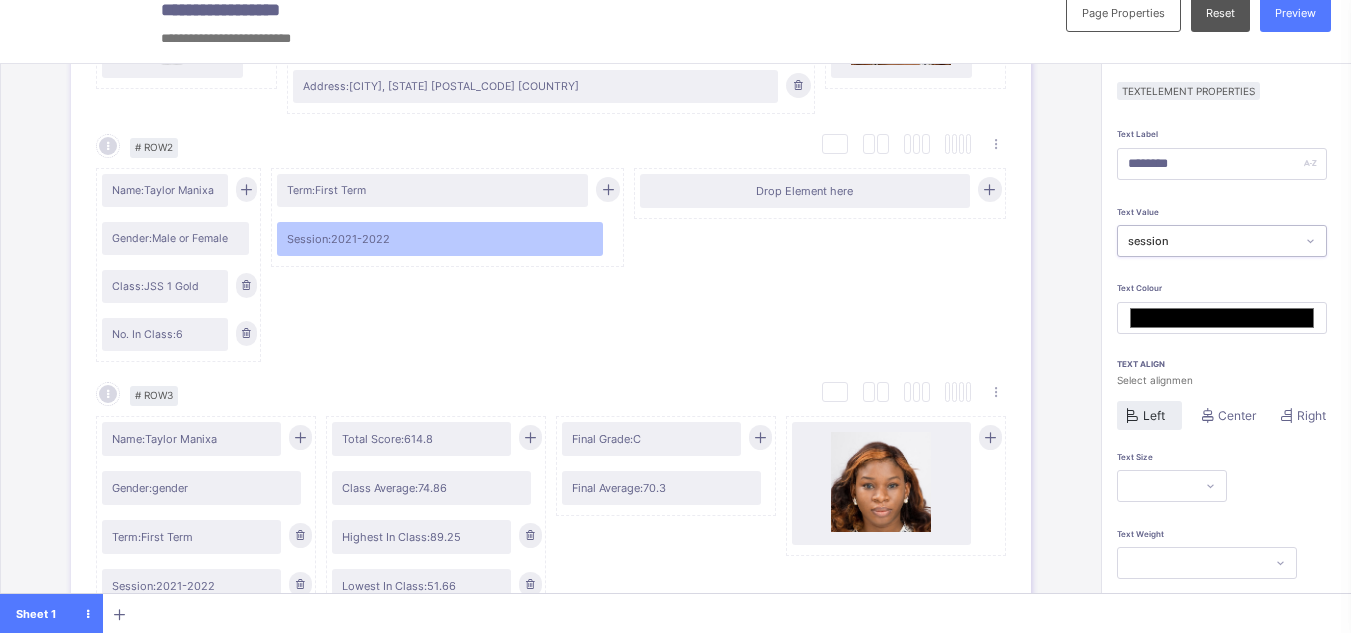 scroll, scrollTop: 159, scrollLeft: 0, axis: vertical 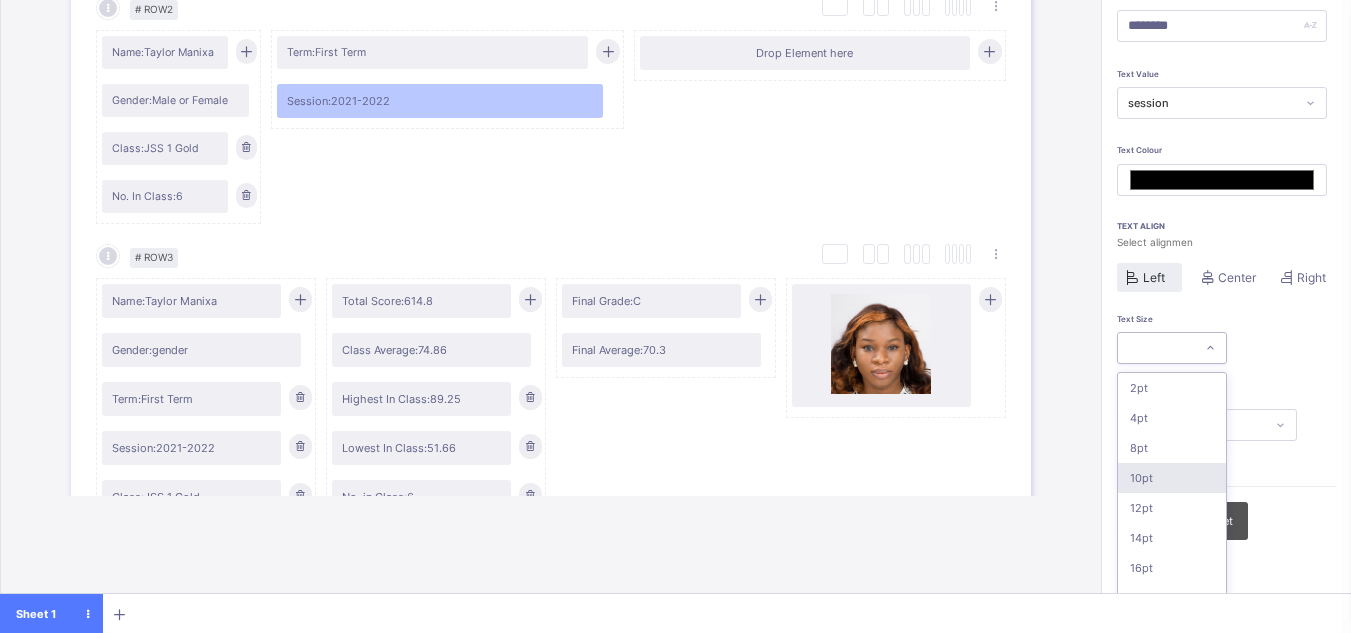 click on "option 10pt focused, 4 of 16. 16 results available. Use Up and Down to choose options, press Enter to select the currently focused option, press Escape to exit the menu, press Tab to select the option and exit the menu. 2pt 4pt 8pt 10pt 12pt 14pt 16pt 18pt 20pt 26pt 30pt 33pt 36pt 40pt 44pt 48pt" at bounding box center [1172, 348] 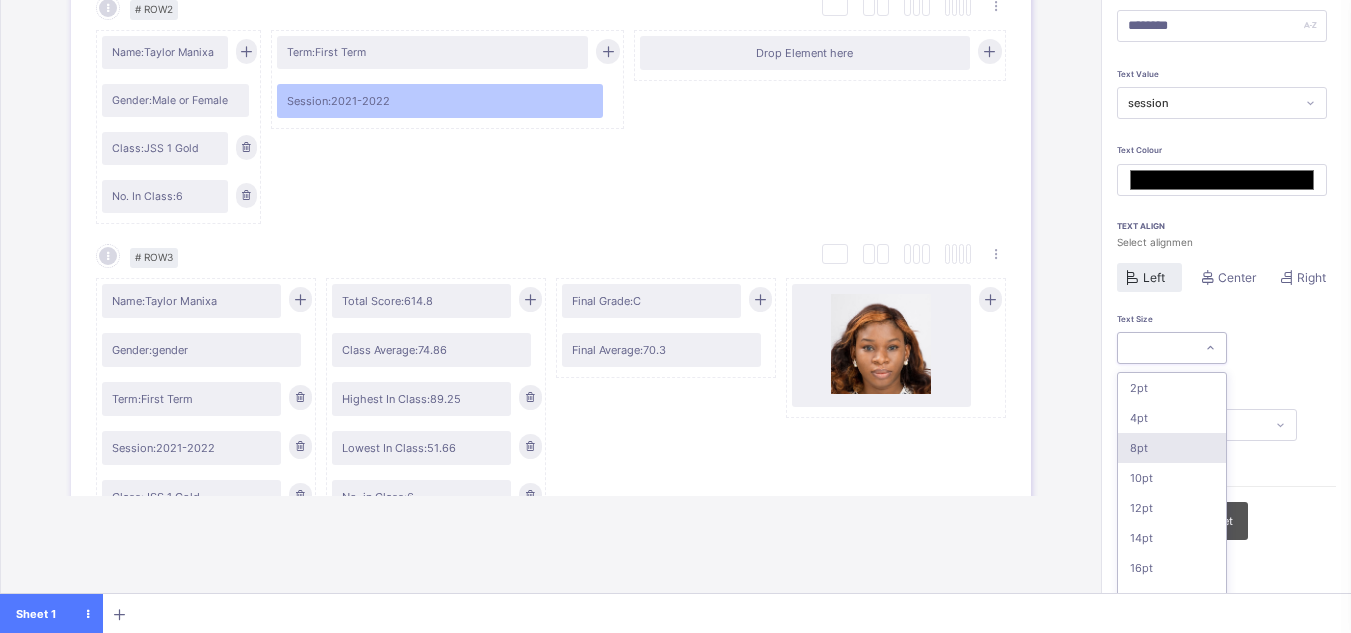 click on "8pt" at bounding box center [1172, 448] 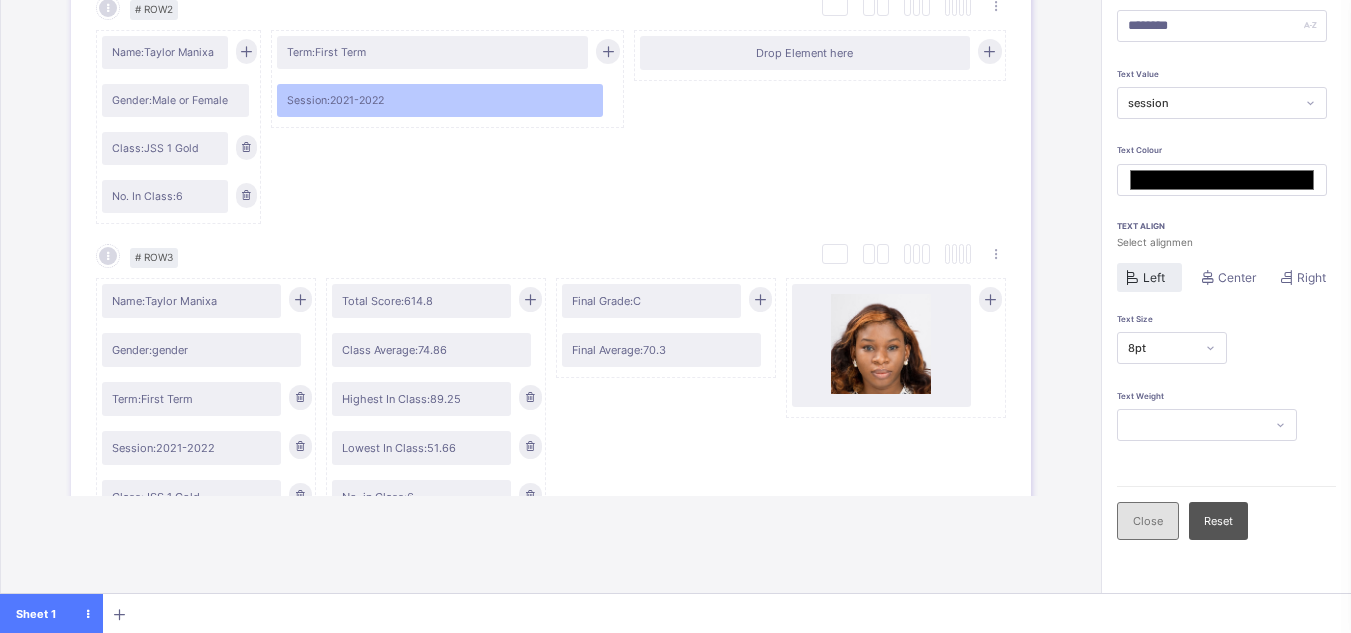 click on "Close" at bounding box center (1148, 521) 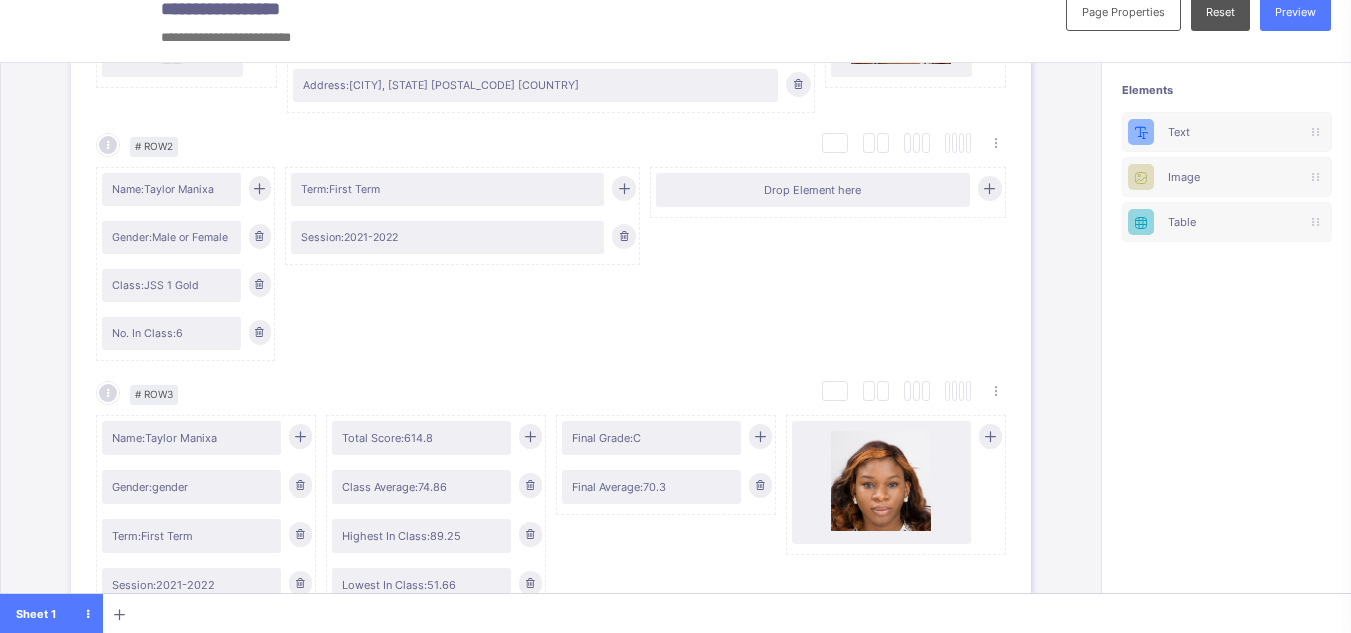 scroll, scrollTop: 22, scrollLeft: 0, axis: vertical 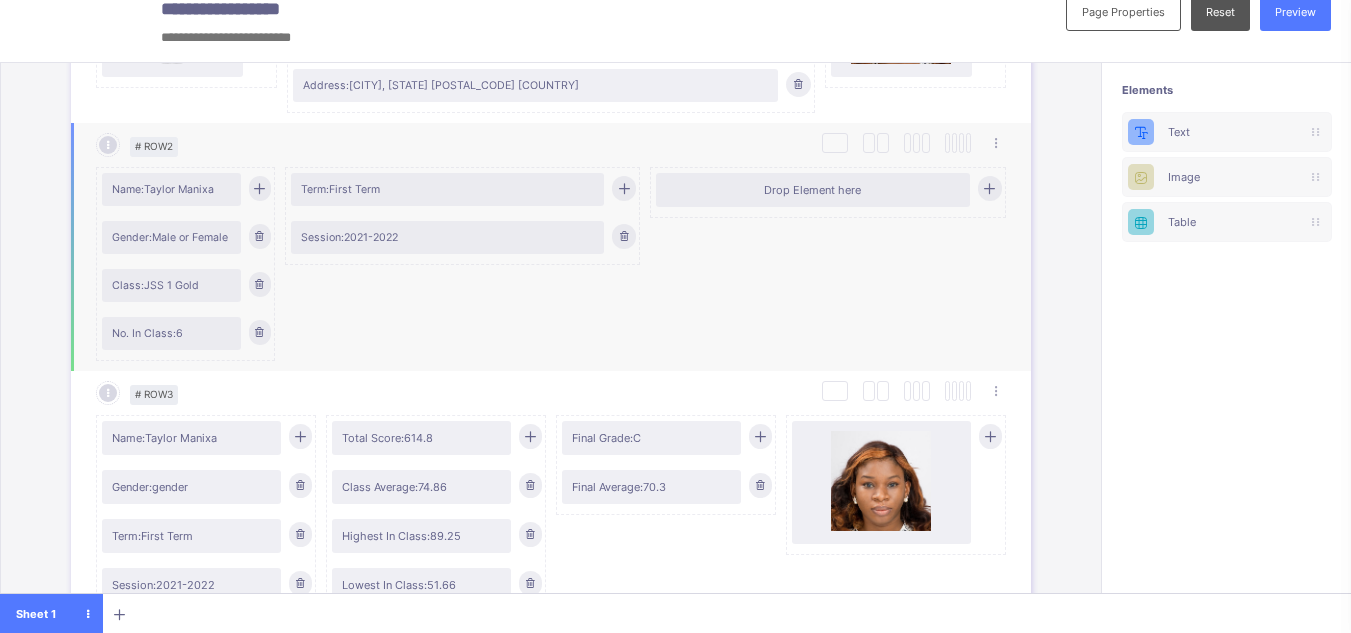 click at bounding box center [623, 188] 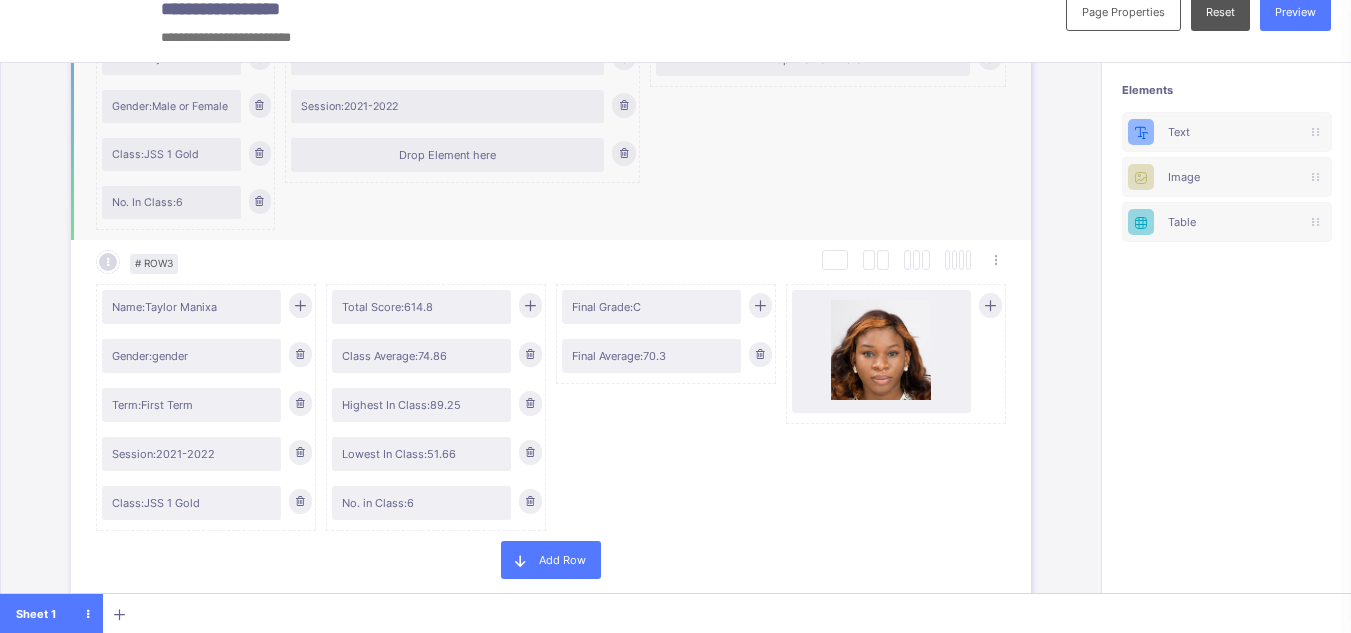 scroll, scrollTop: 495, scrollLeft: 0, axis: vertical 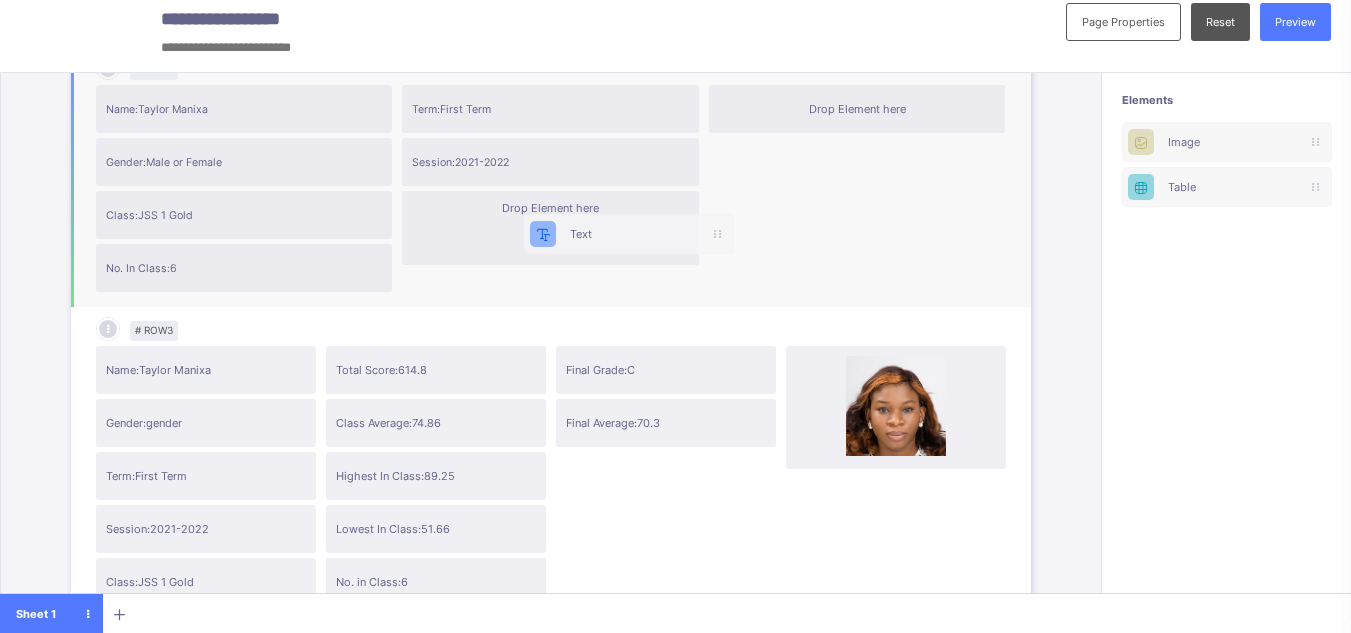 drag, startPoint x: 1212, startPoint y: 131, endPoint x: 581, endPoint y: 238, distance: 640.0078 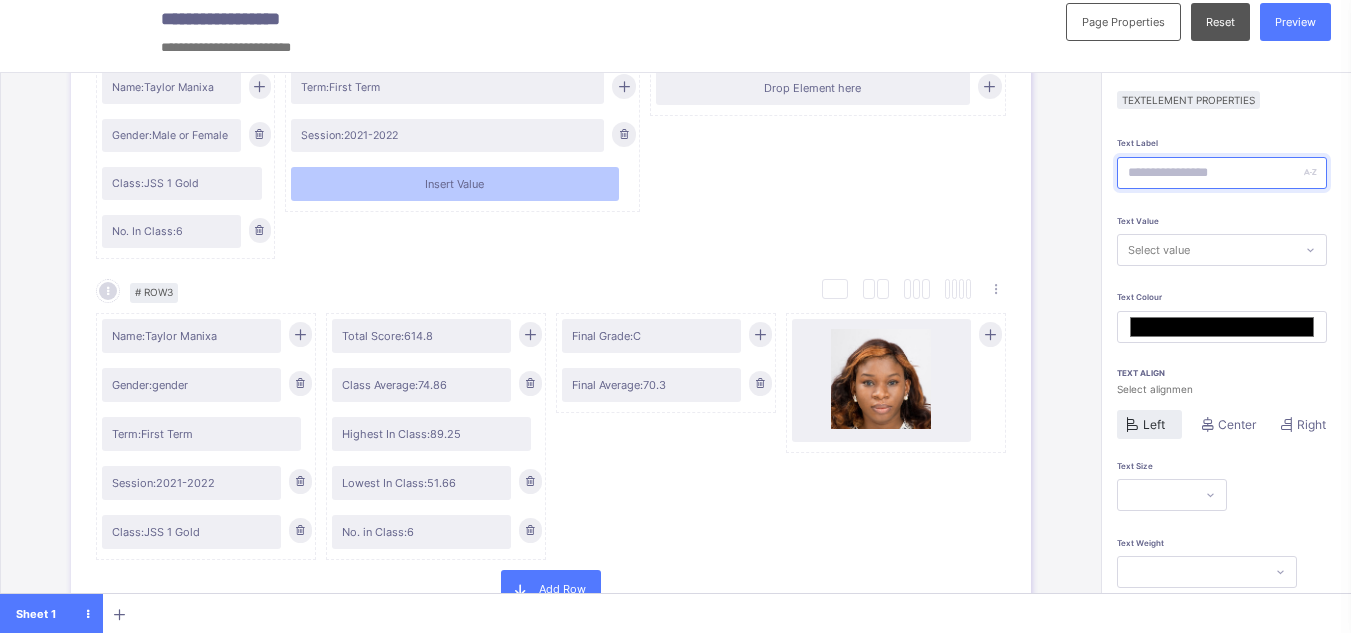 click at bounding box center (1222, 173) 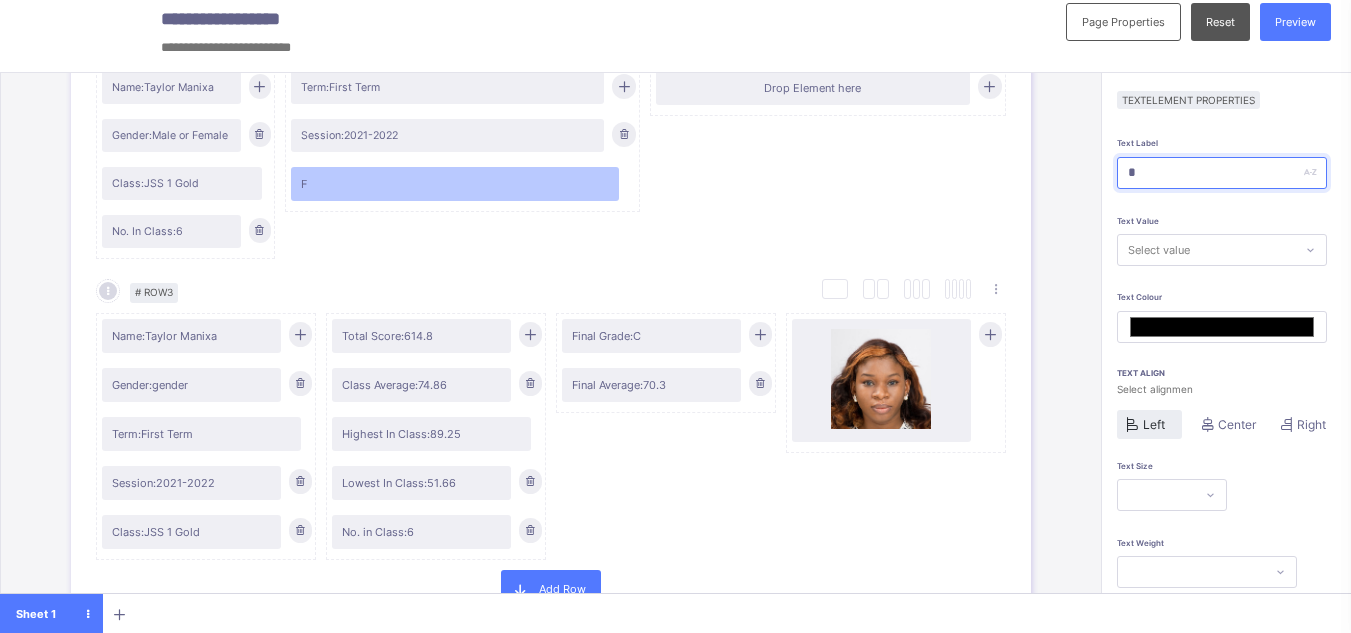 type on "**" 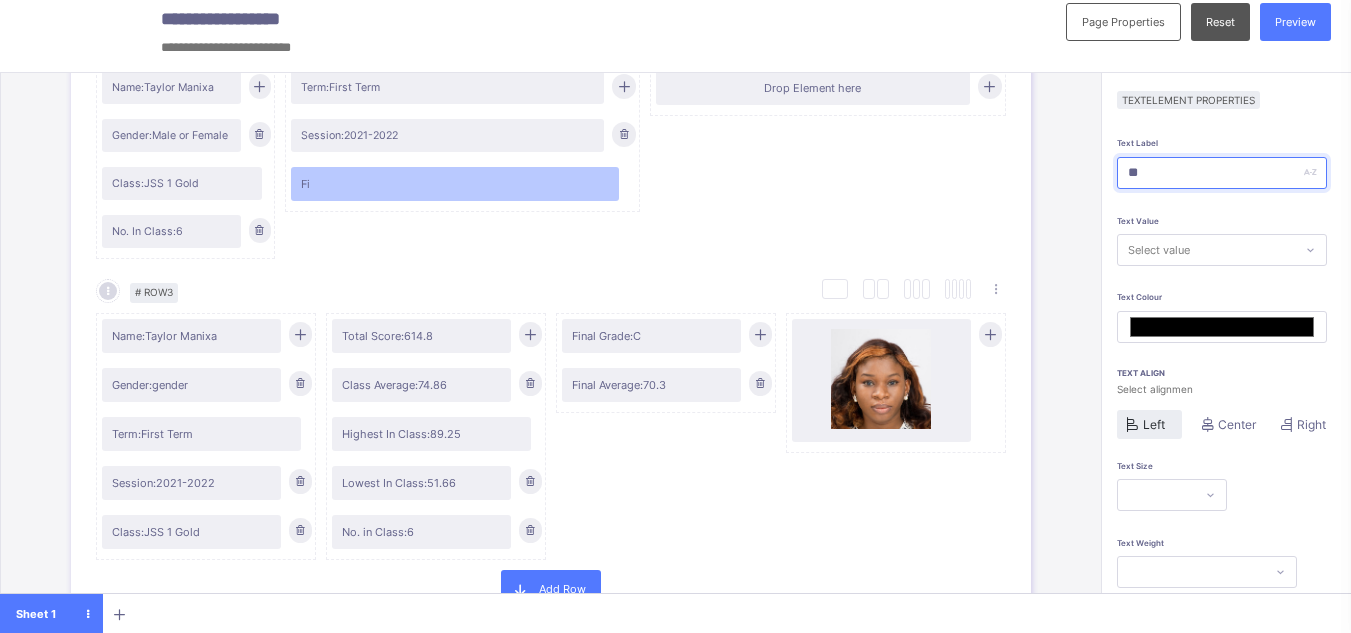 type on "***" 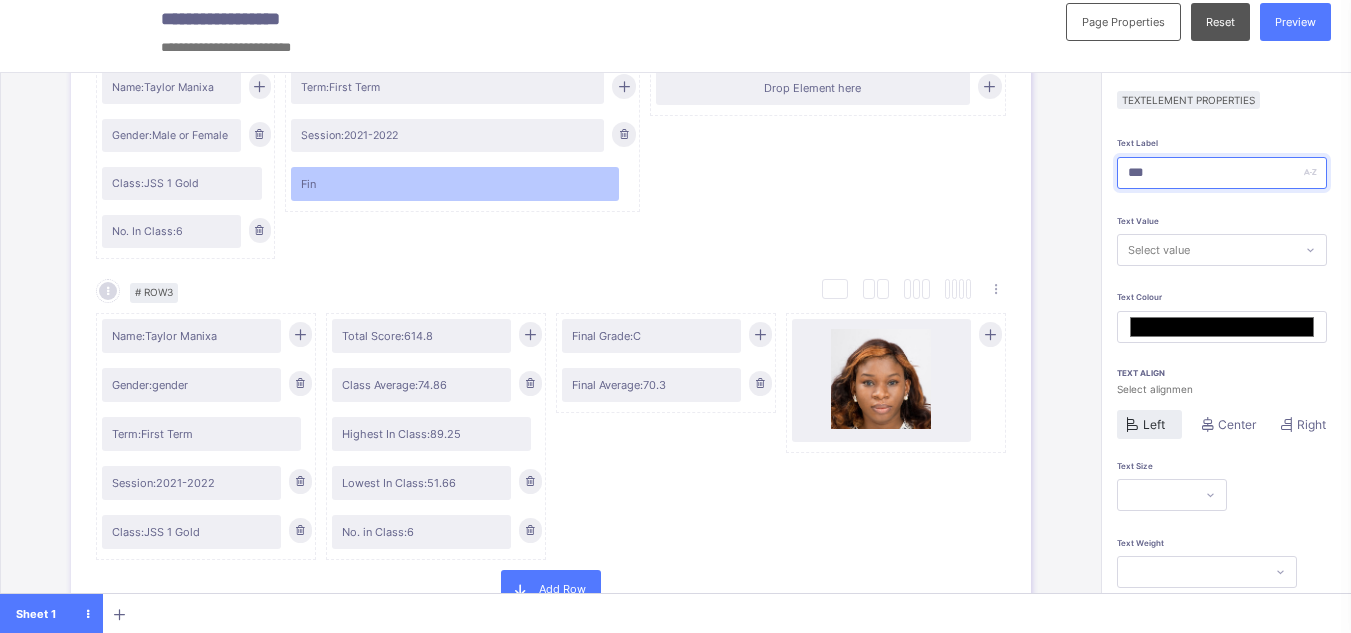 type on "****" 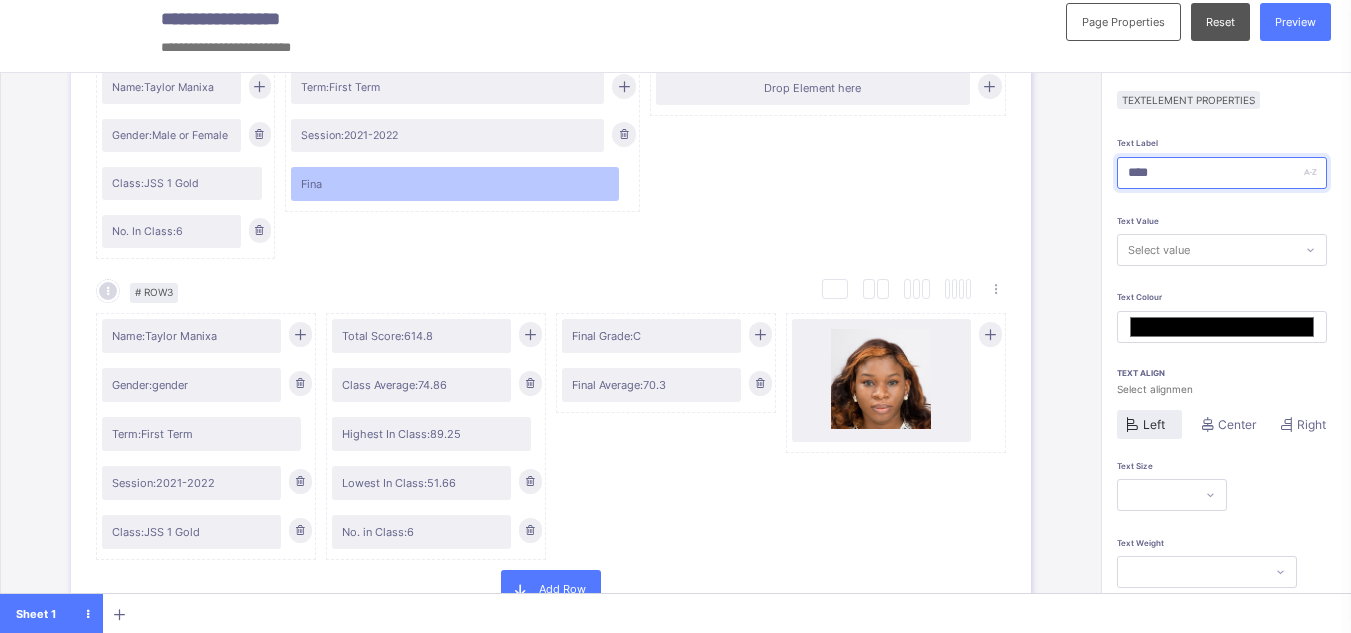 type on "*****" 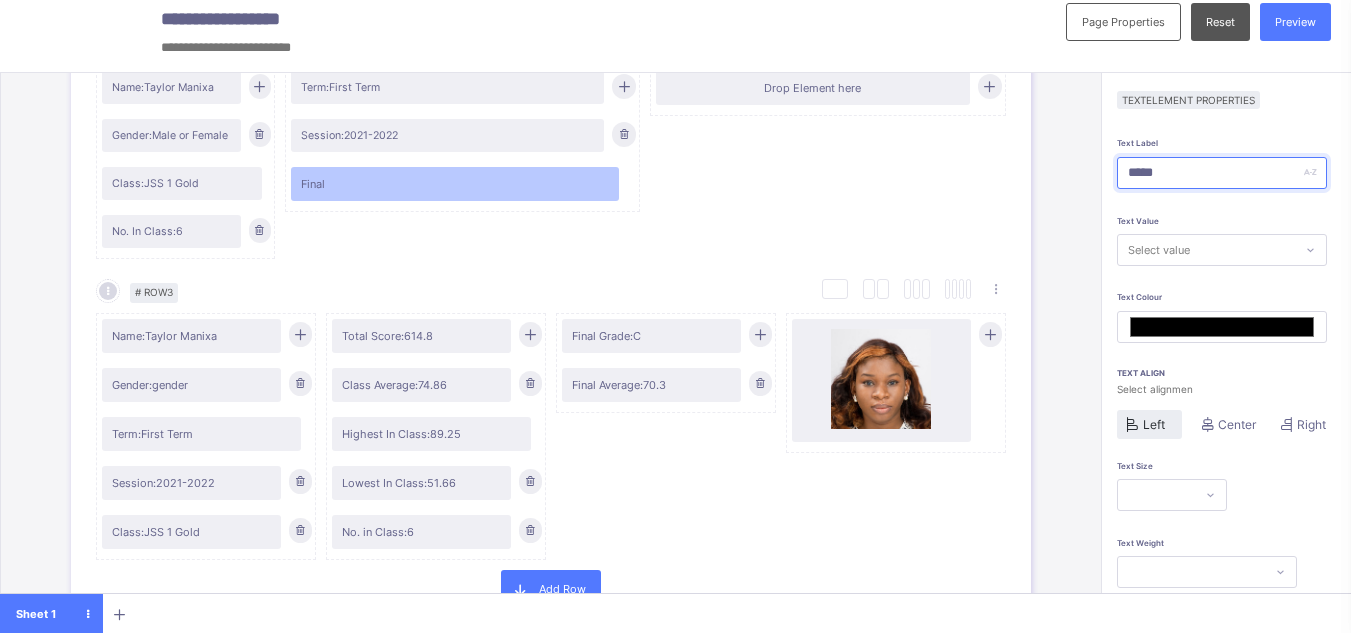 type on "*****" 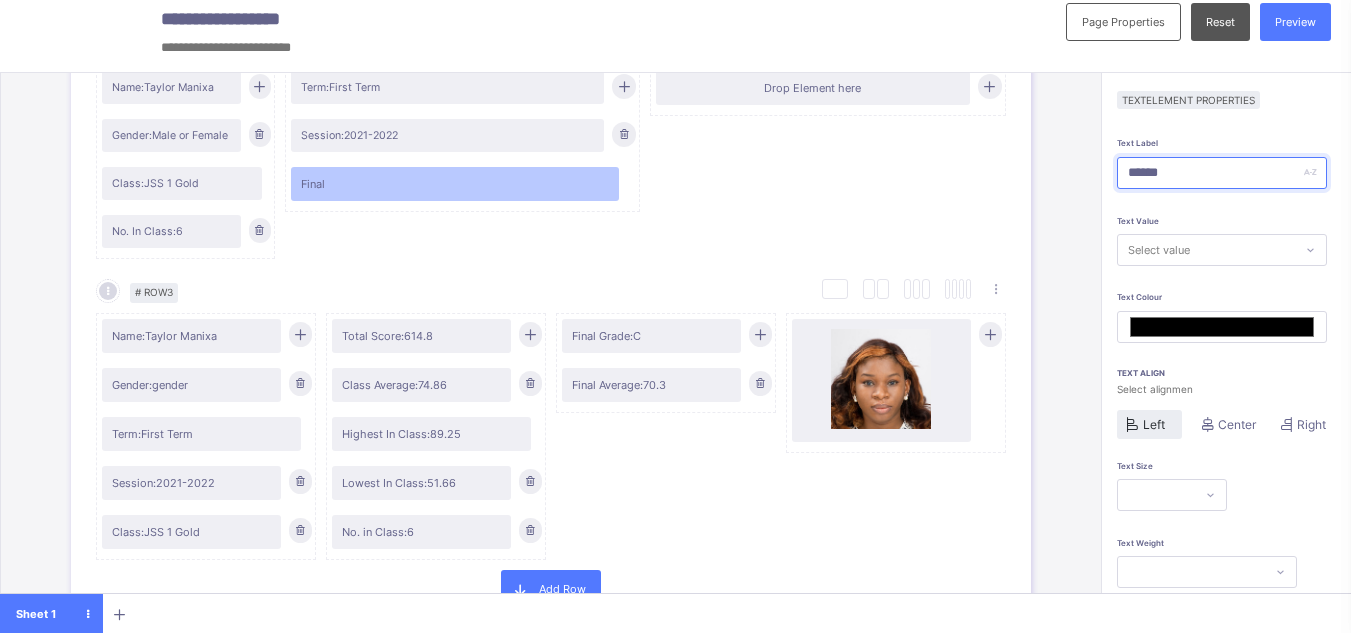 type on "*******" 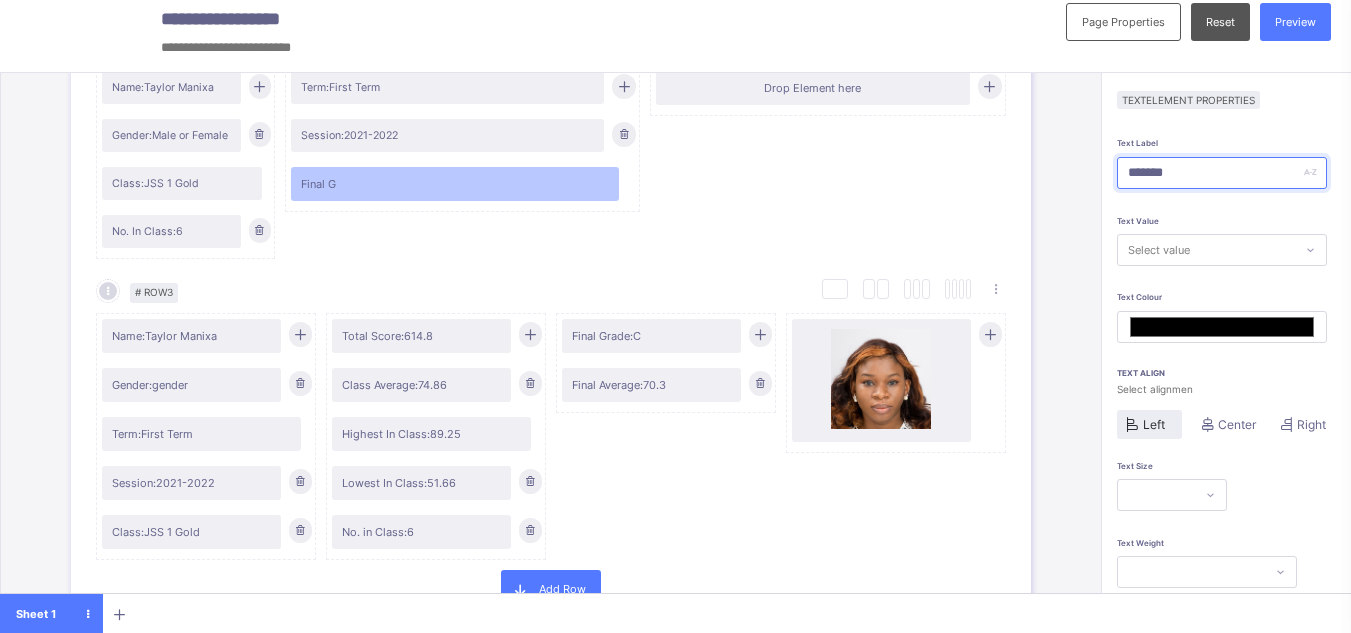 type on "********" 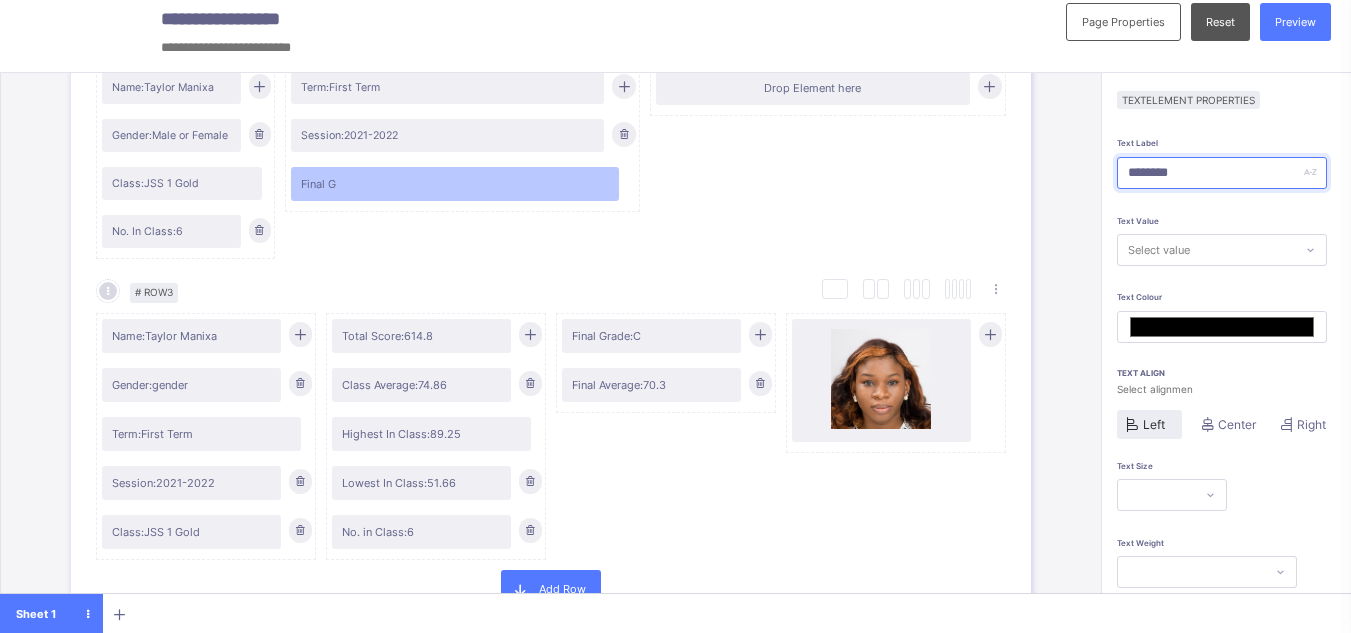 type on "*********" 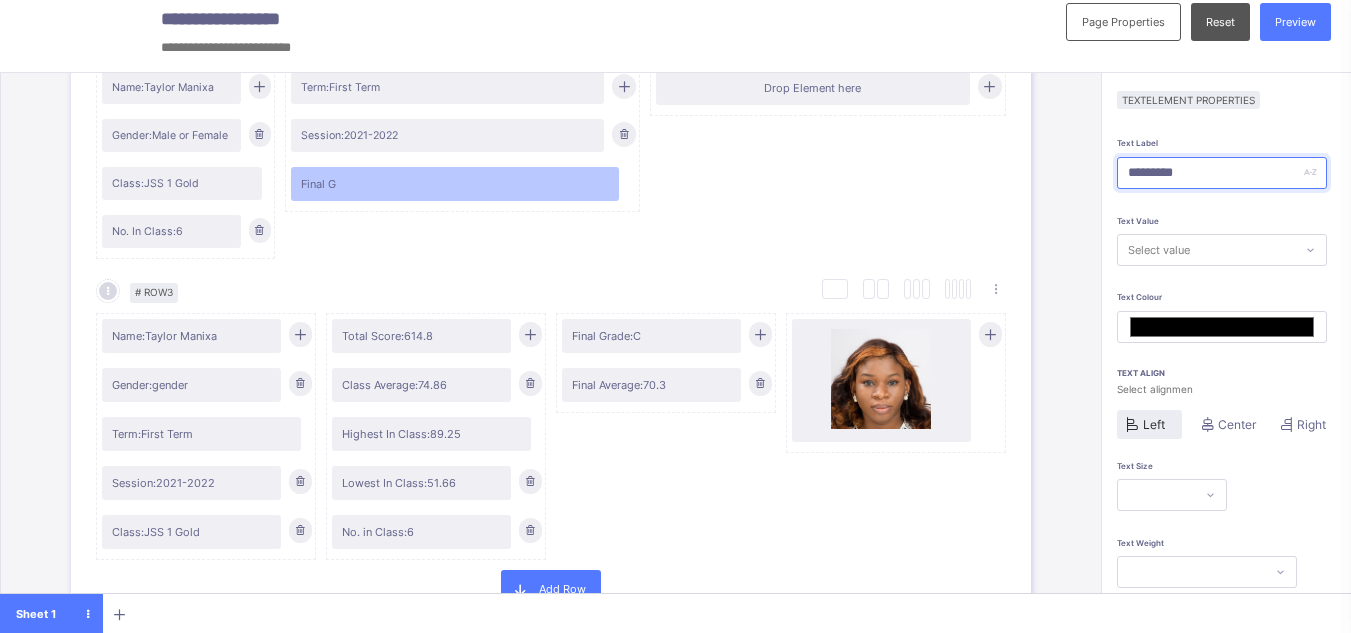 type on "**********" 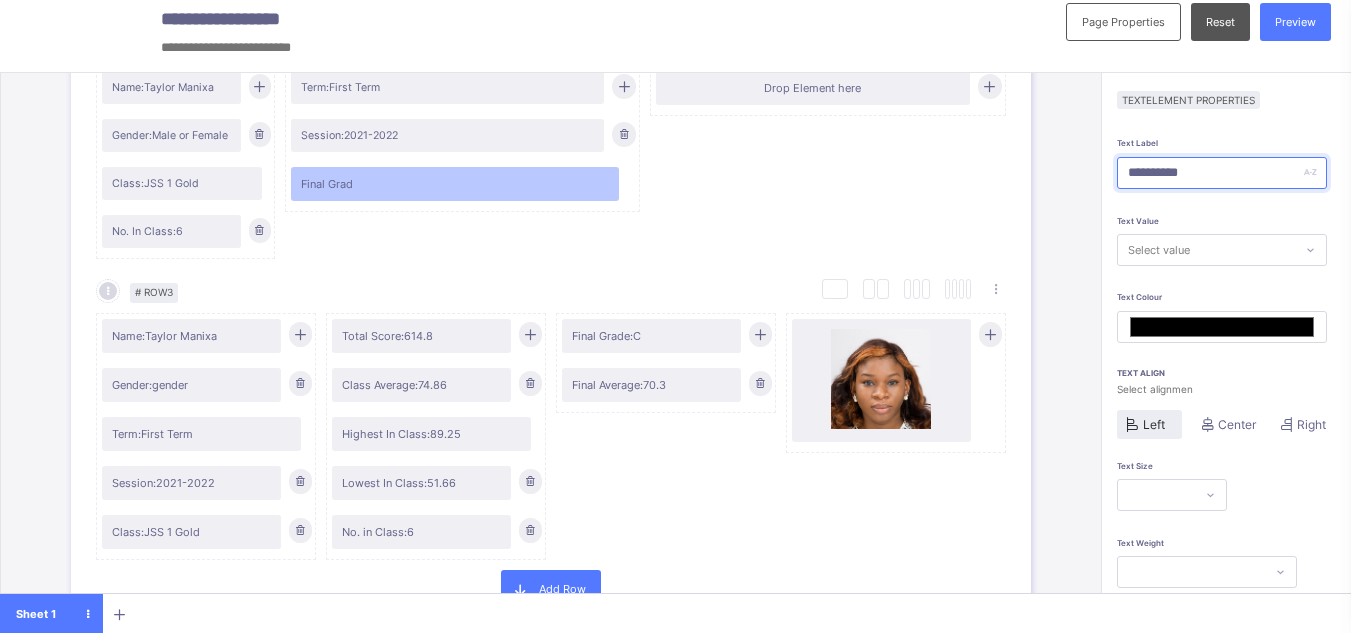 type on "*******" 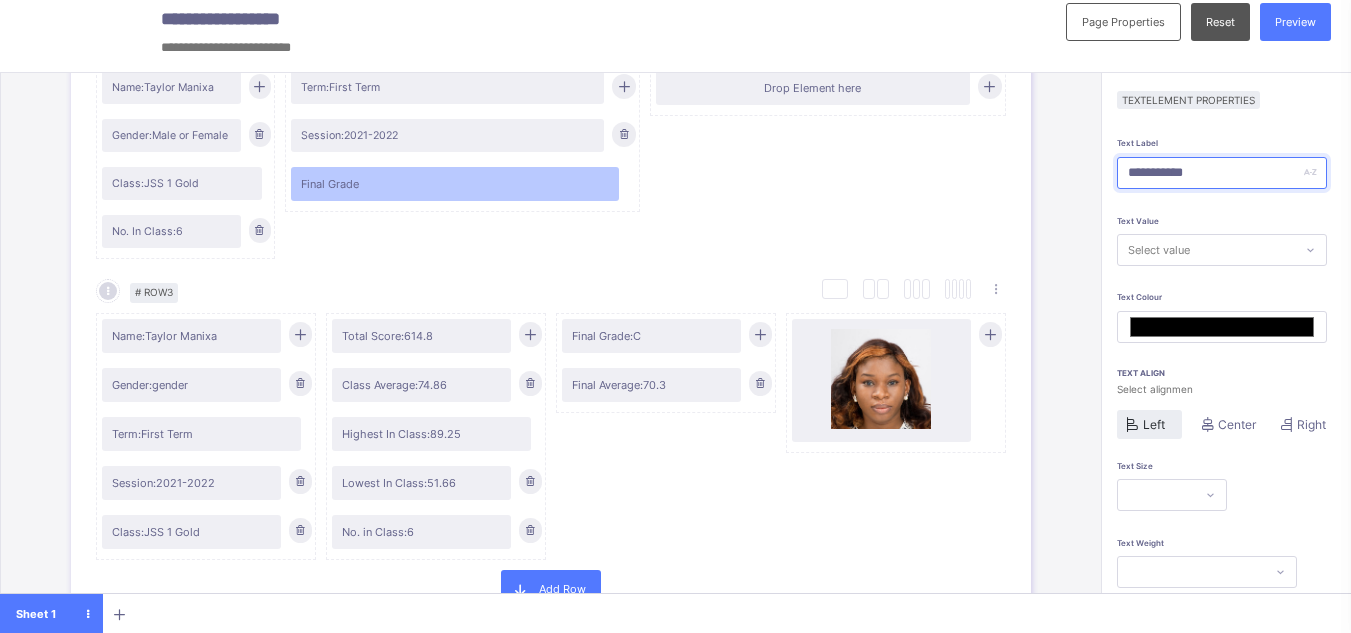 type on "**********" 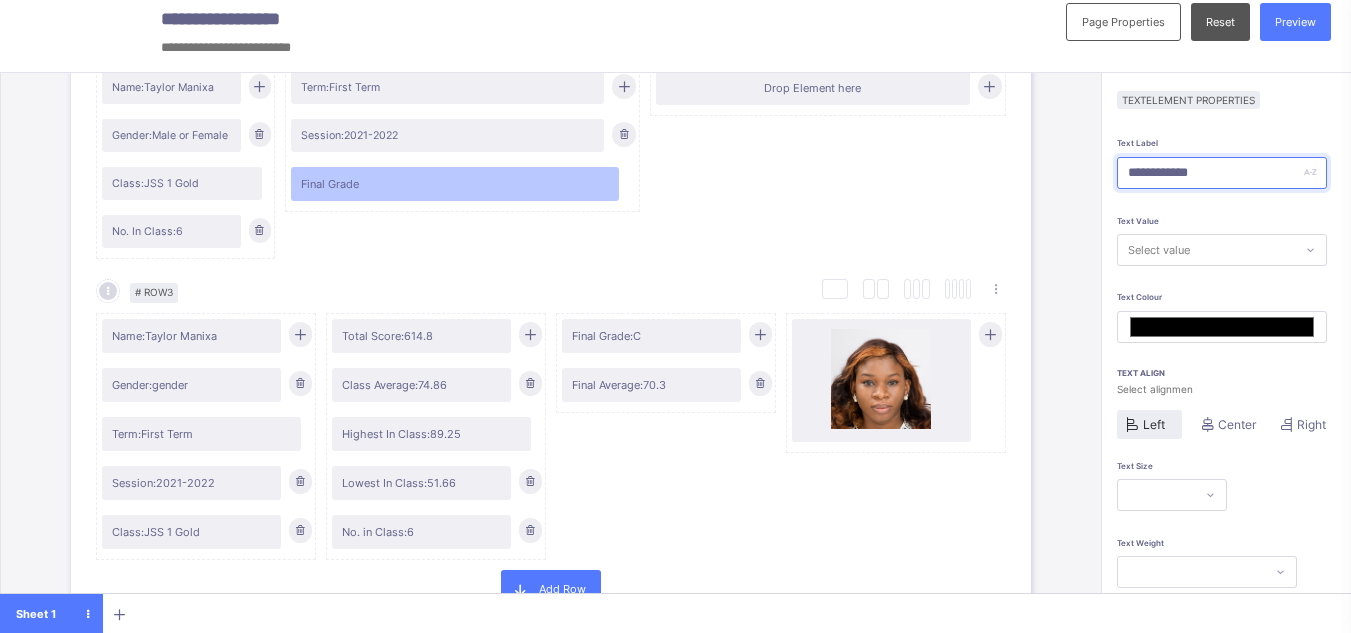 type on "*******" 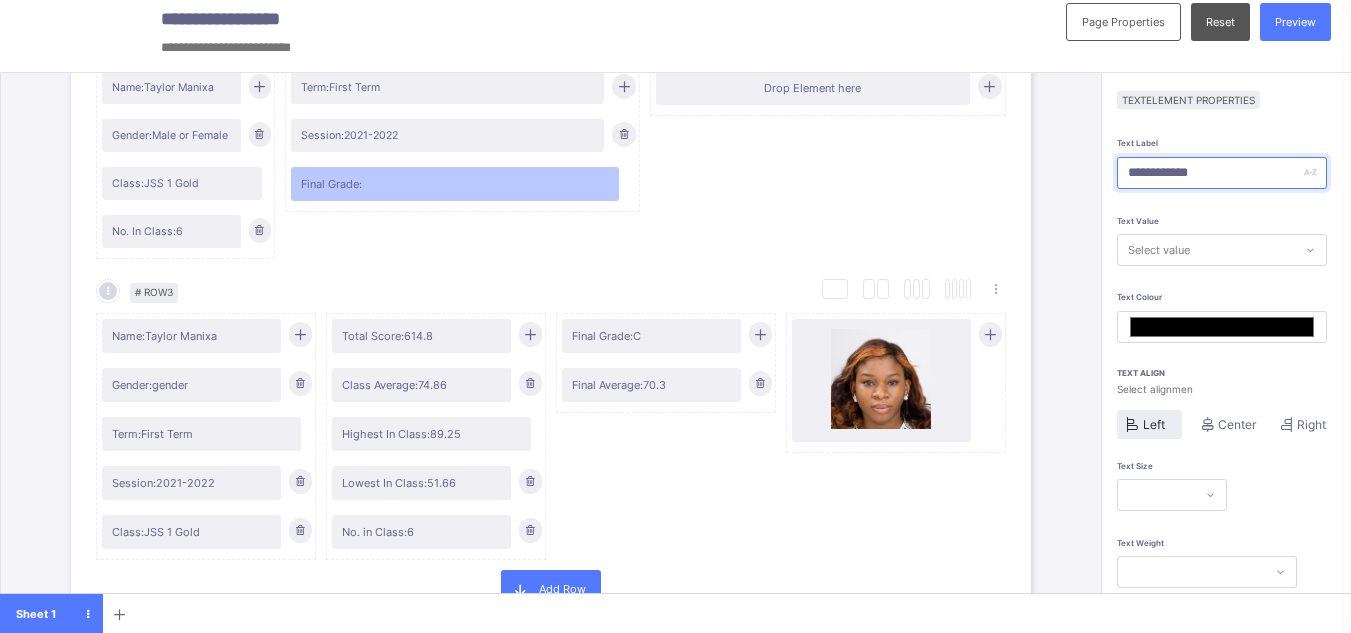 type on "**********" 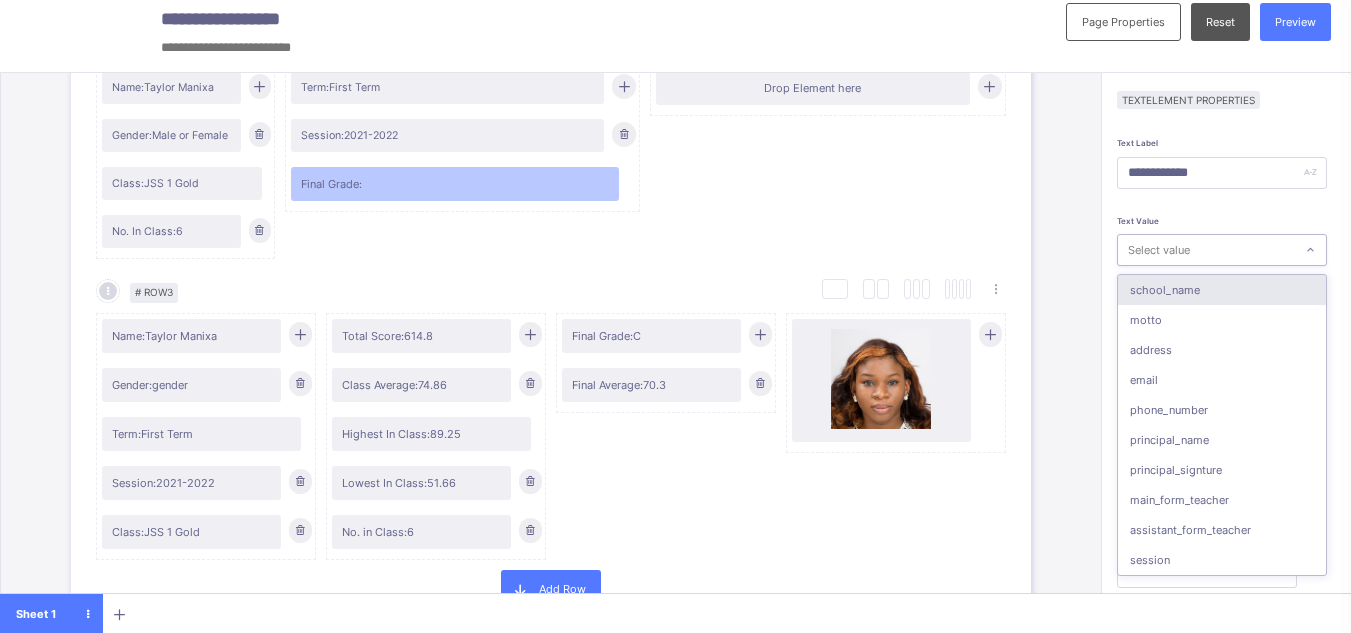 click on "Select value" at bounding box center (1159, 250) 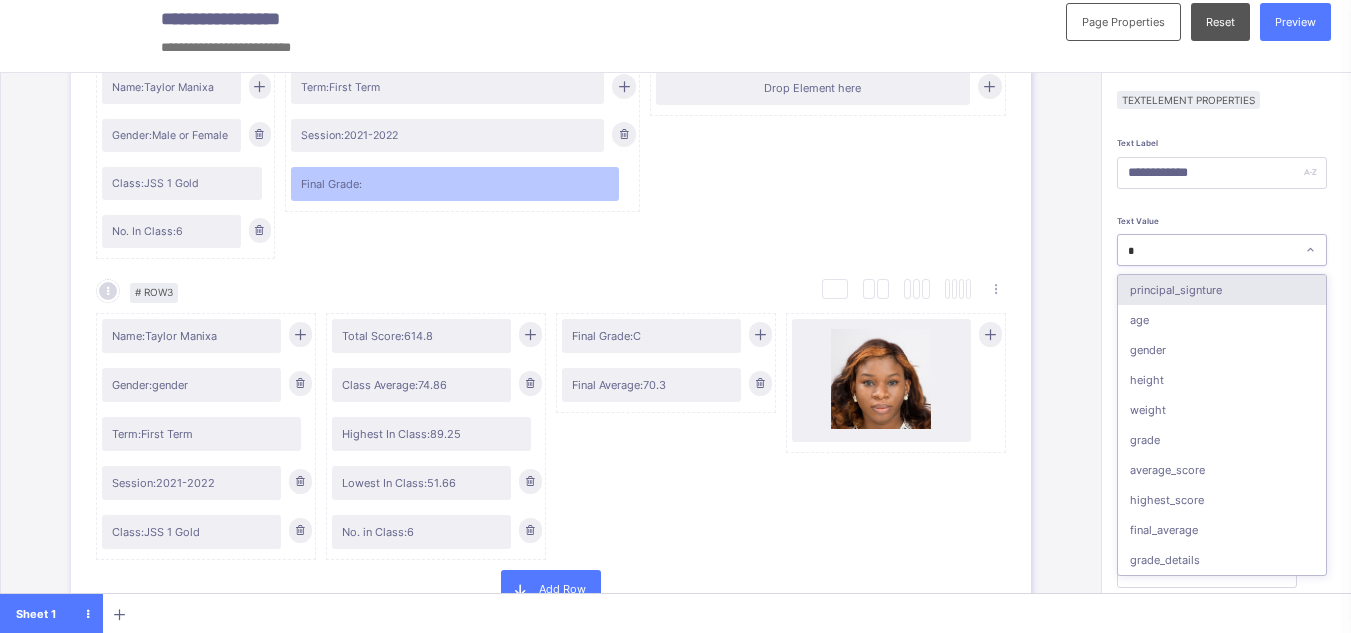 type on "**" 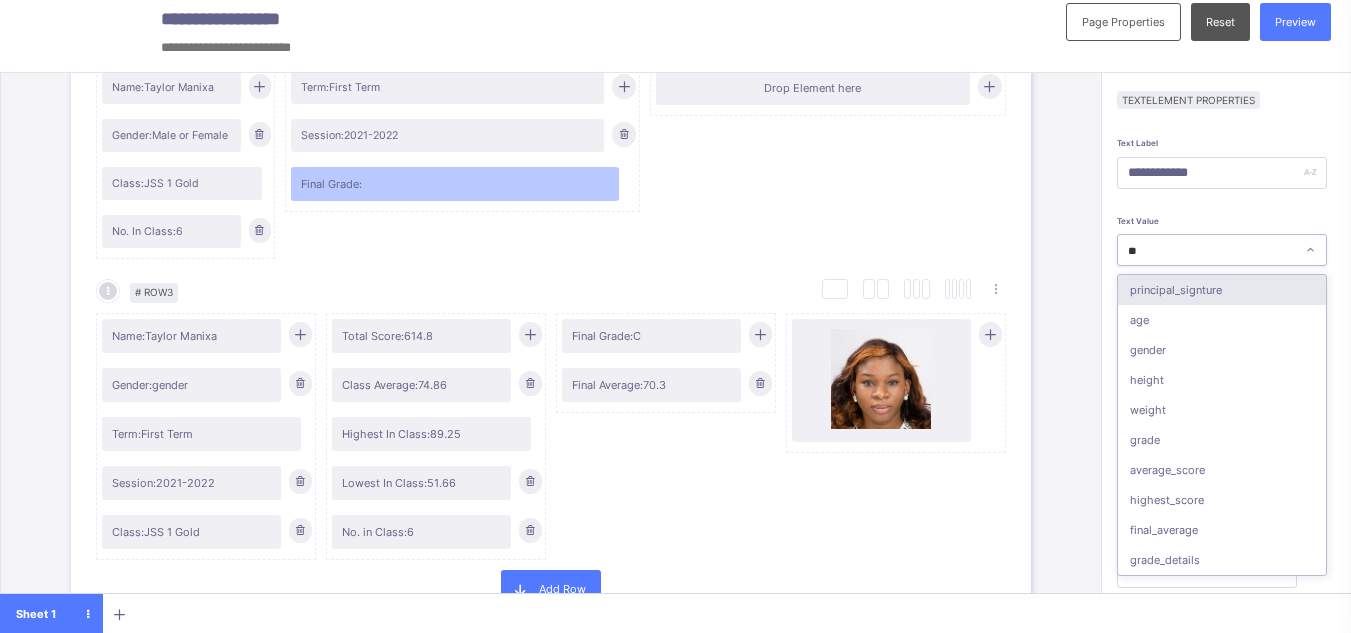 type on "*******" 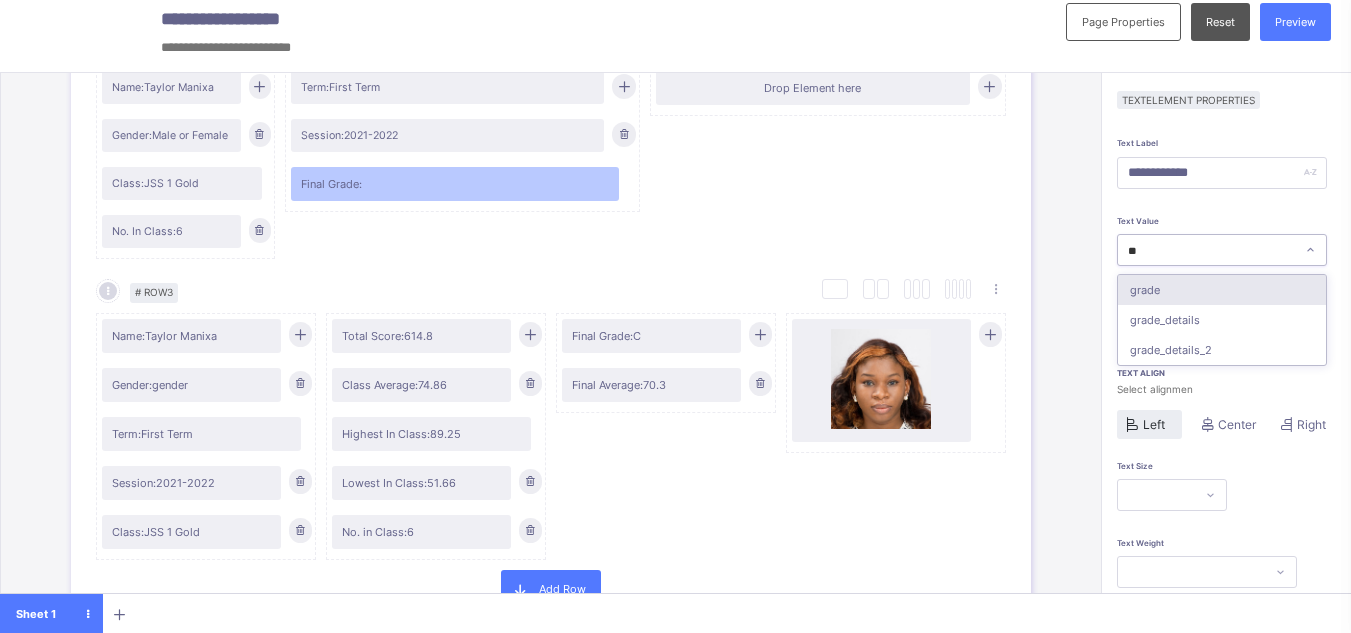 click on "grade" at bounding box center (1222, 290) 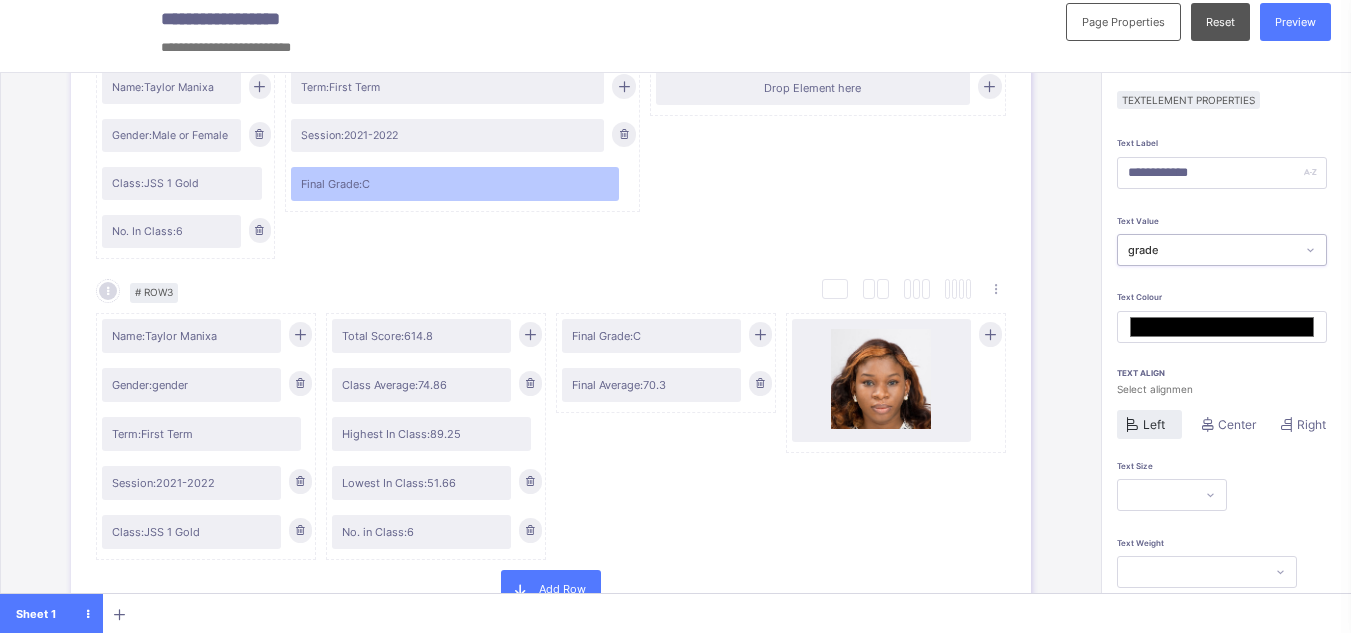 scroll, scrollTop: 159, scrollLeft: 0, axis: vertical 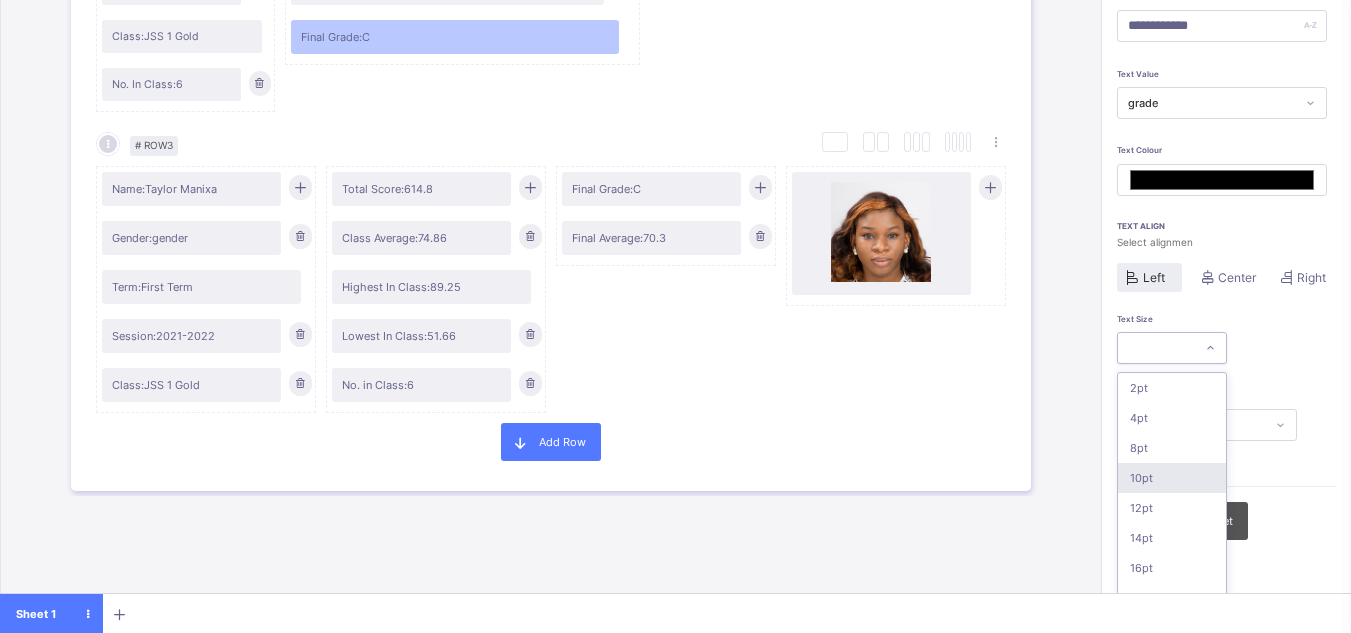 click on "option 10pt focused, 4 of 16. 16 results available. Use Up and Down to choose options, press Enter to select the currently focused option, press Escape to exit the menu, press Tab to select the option and exit the menu. 2pt 4pt 8pt 10pt 12pt 14pt 16pt 18pt 20pt 26pt 30pt 33pt 36pt 40pt 44pt 48pt" at bounding box center [1172, 348] 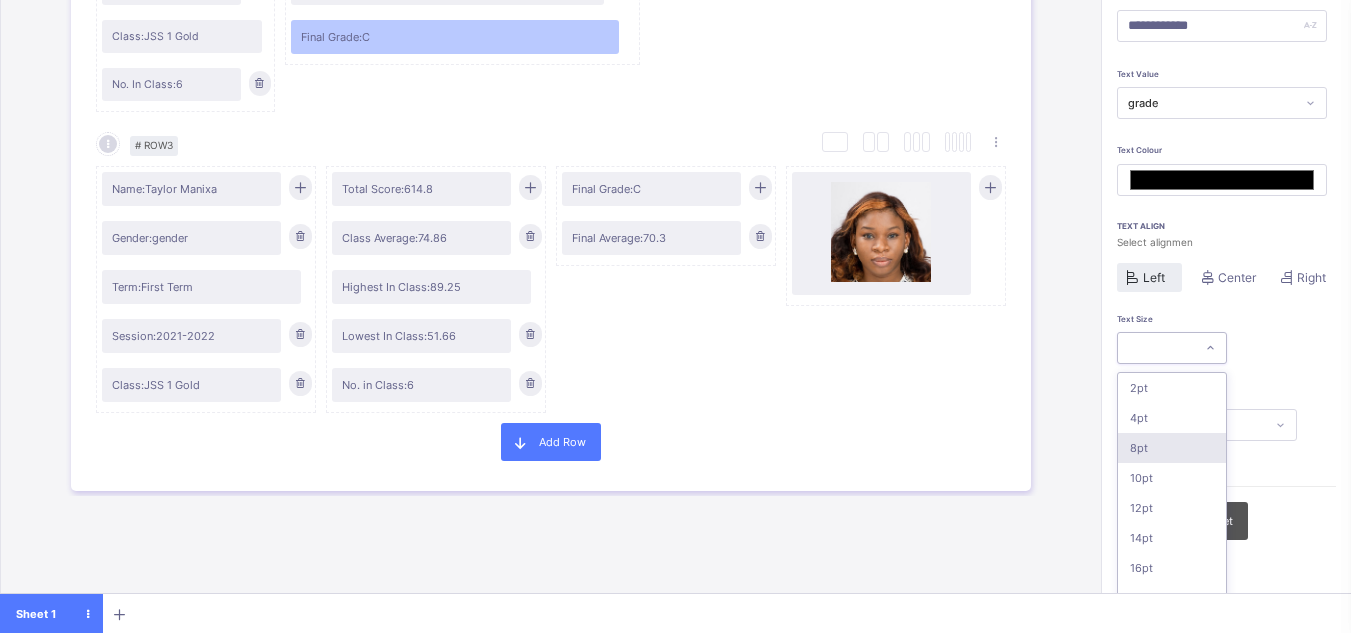 click on "8pt" at bounding box center [1172, 448] 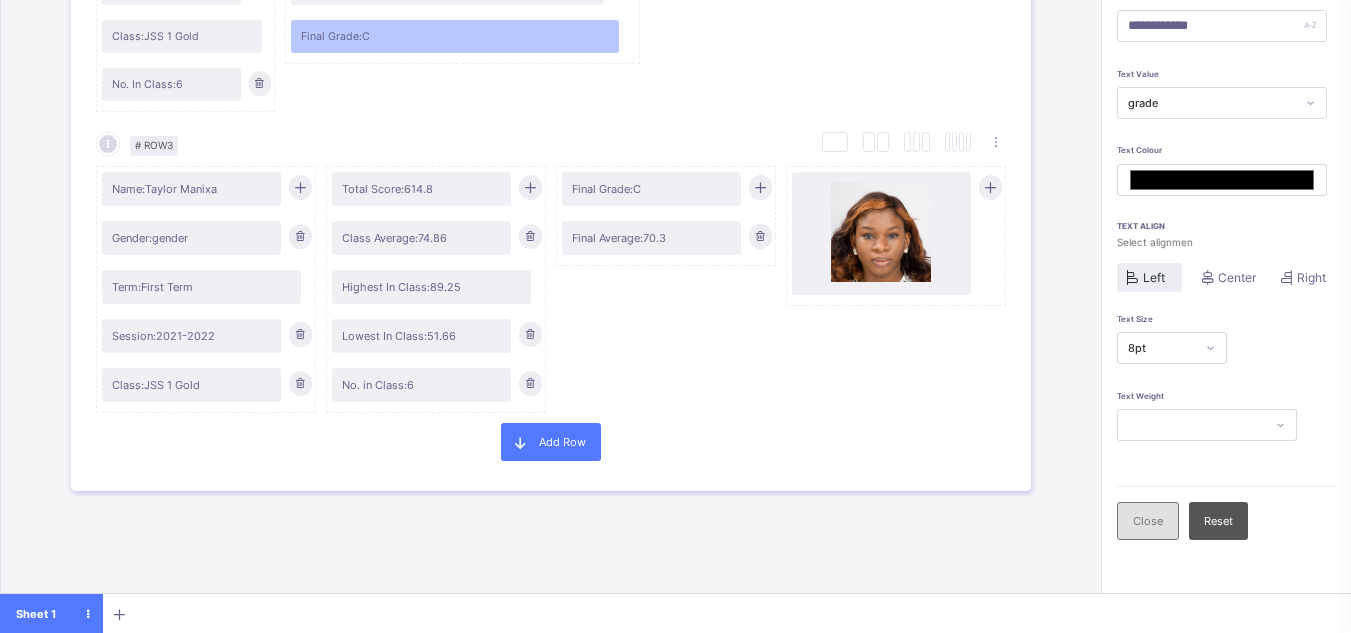 click on "Close" at bounding box center (1148, 521) 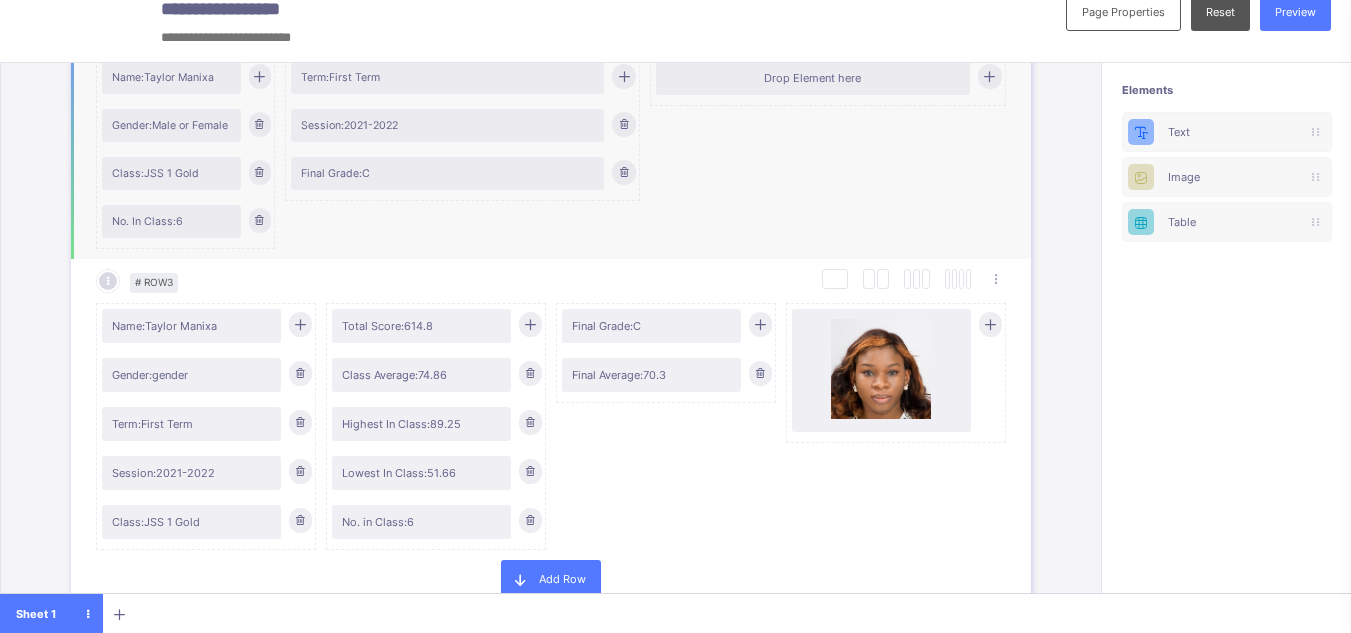 click at bounding box center [623, 76] 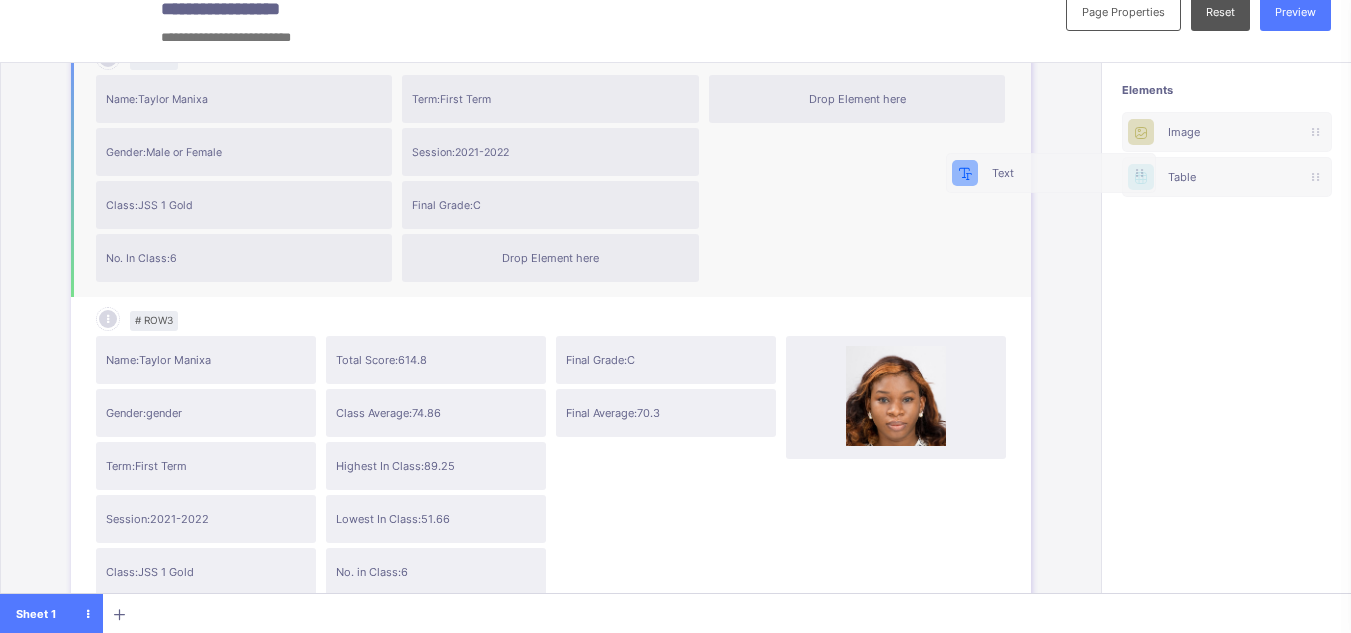 scroll, scrollTop: 22, scrollLeft: 9, axis: both 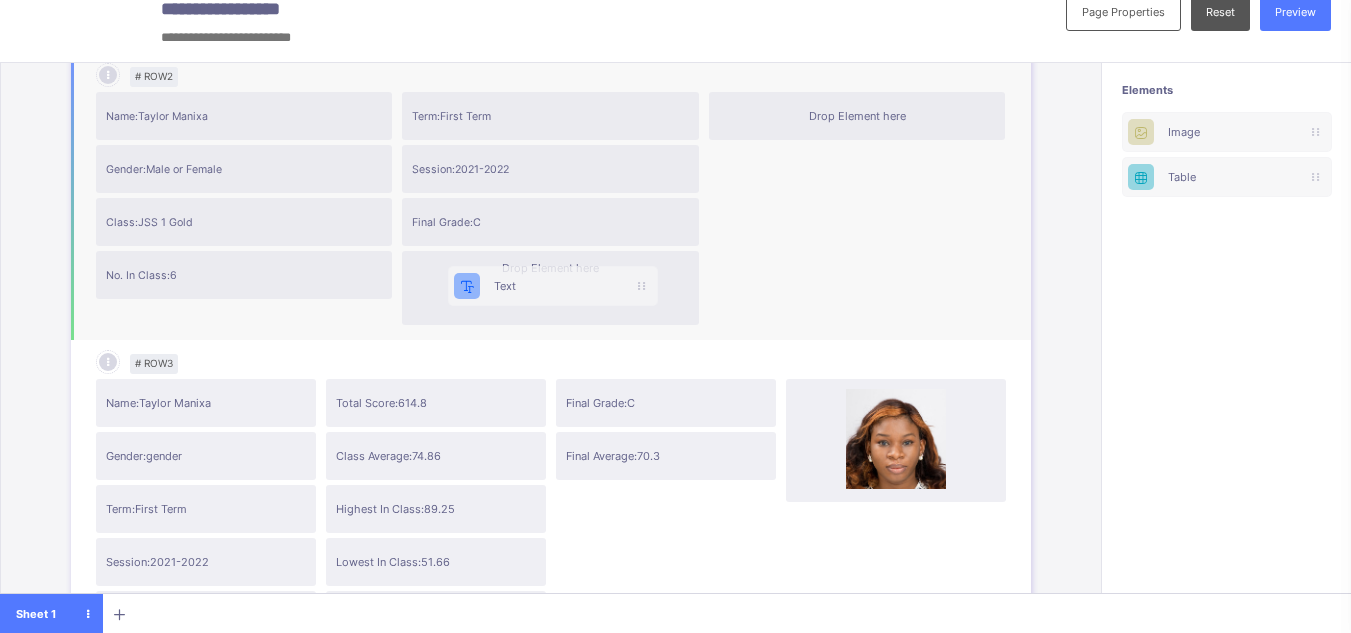 drag, startPoint x: 1215, startPoint y: 128, endPoint x: 447, endPoint y: 322, distance: 792.1237 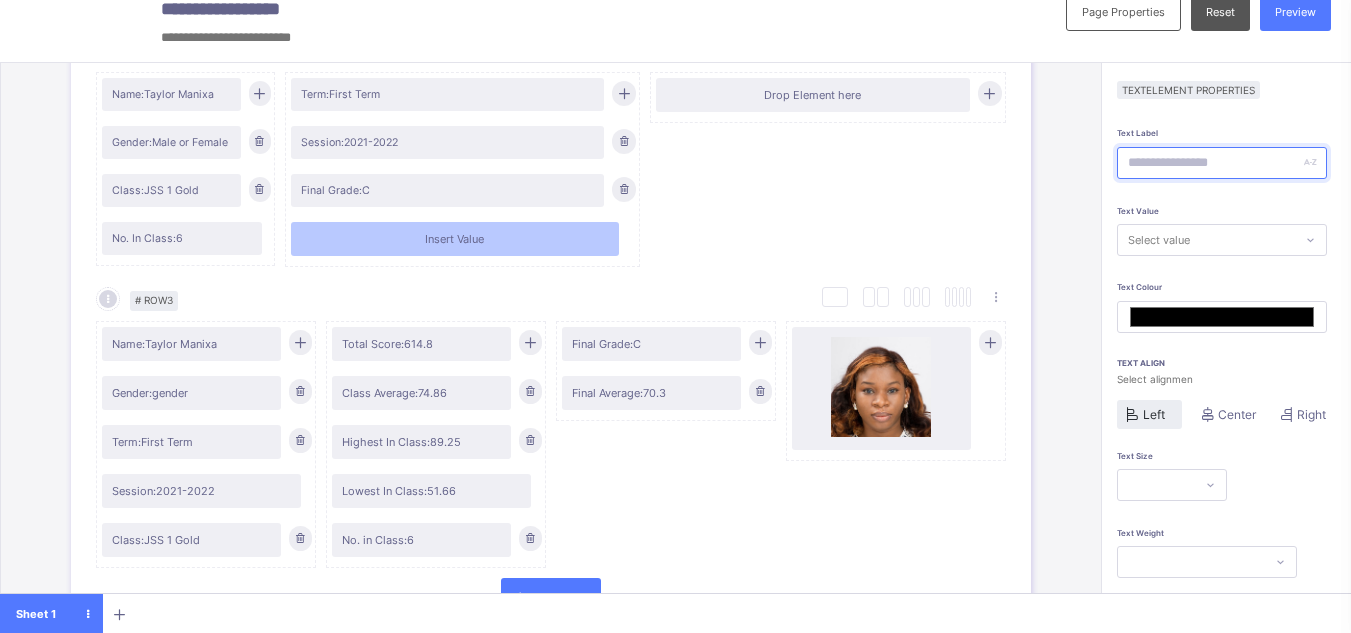 click at bounding box center (1222, 163) 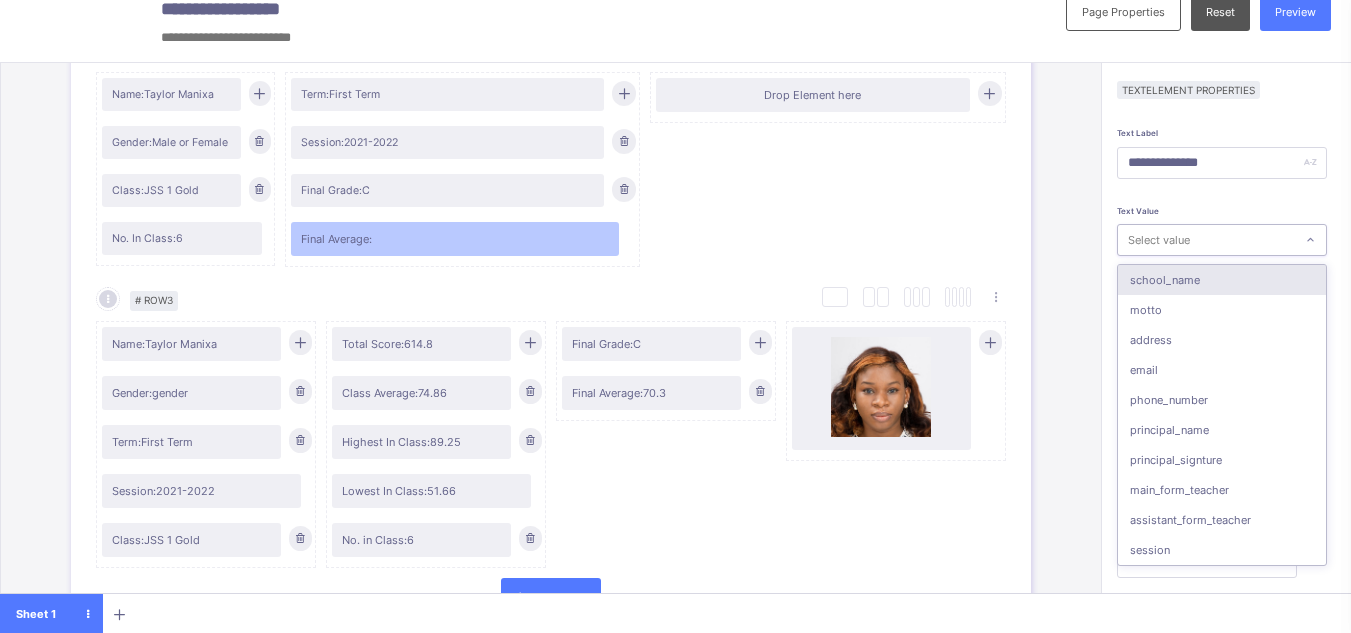 click on "Select value" at bounding box center (1206, 240) 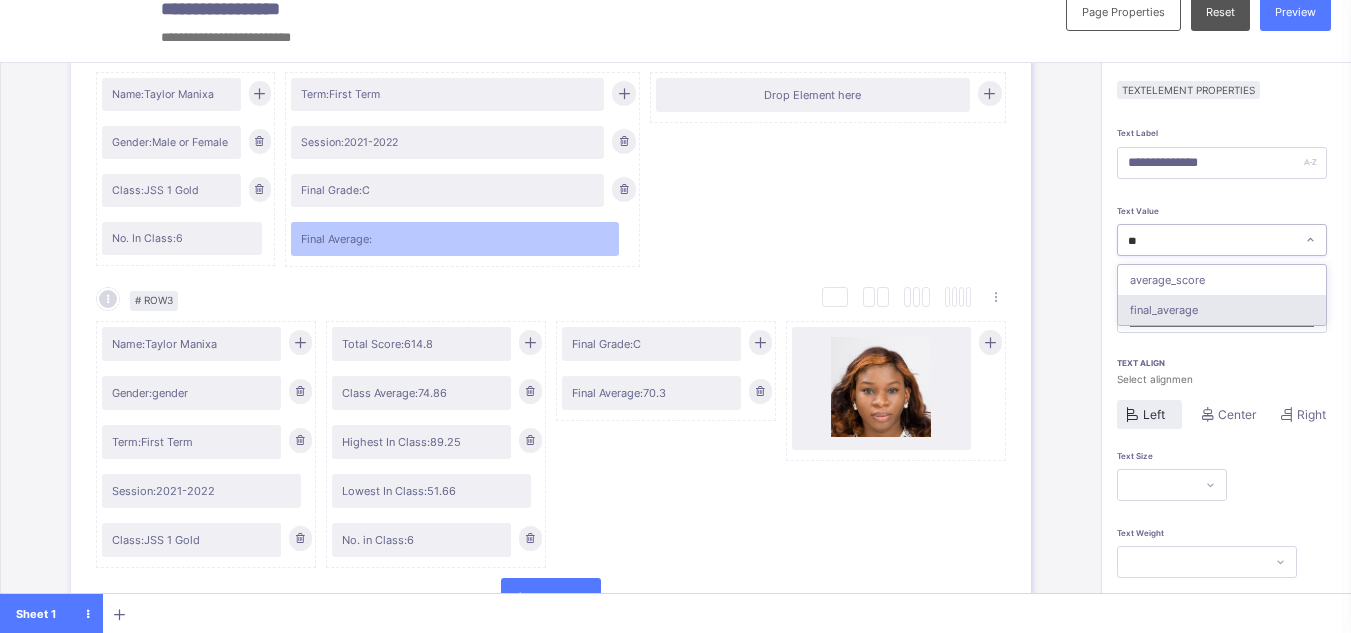 click on "final_average" at bounding box center [1222, 310] 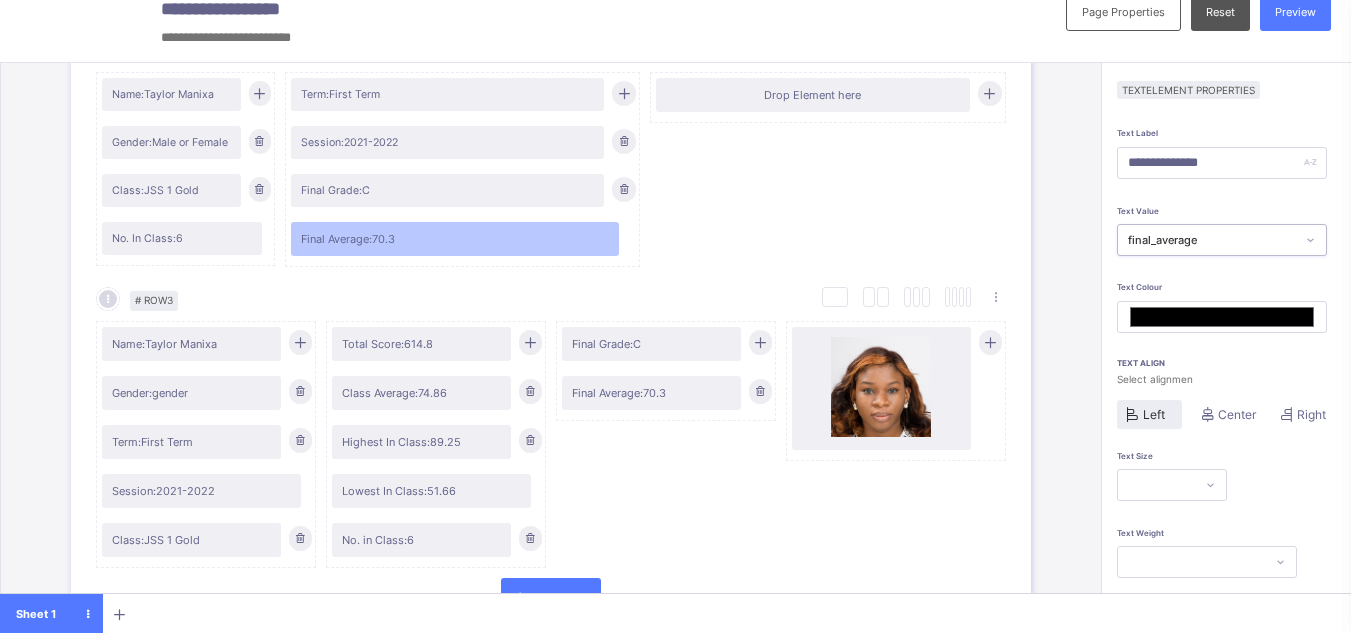 scroll, scrollTop: 159, scrollLeft: 0, axis: vertical 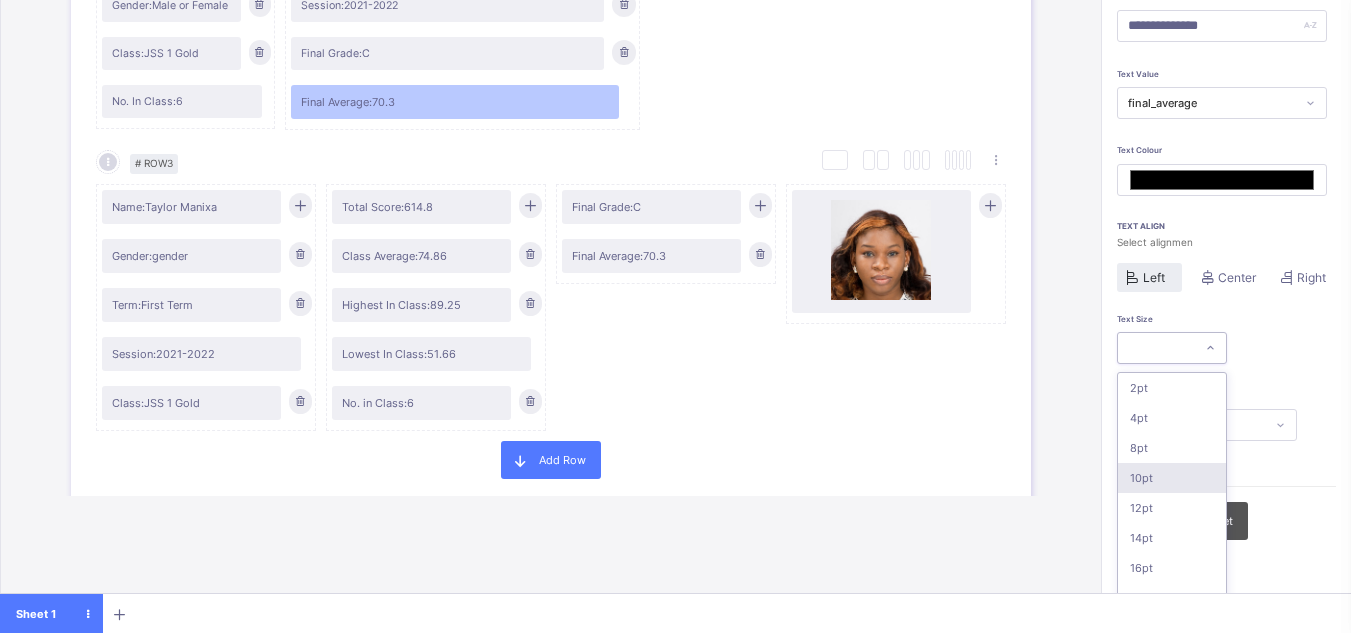 click on "option 10pt focused, 4 of 16. 16 results available. Use Up and Down to choose options, press Enter to select the currently focused option, press Escape to exit the menu, press Tab to select the option and exit the menu. 2pt 4pt 8pt 10pt 12pt 14pt 16pt 18pt 20pt 26pt 30pt 33pt 36pt 40pt 44pt 48pt" at bounding box center (1172, 348) 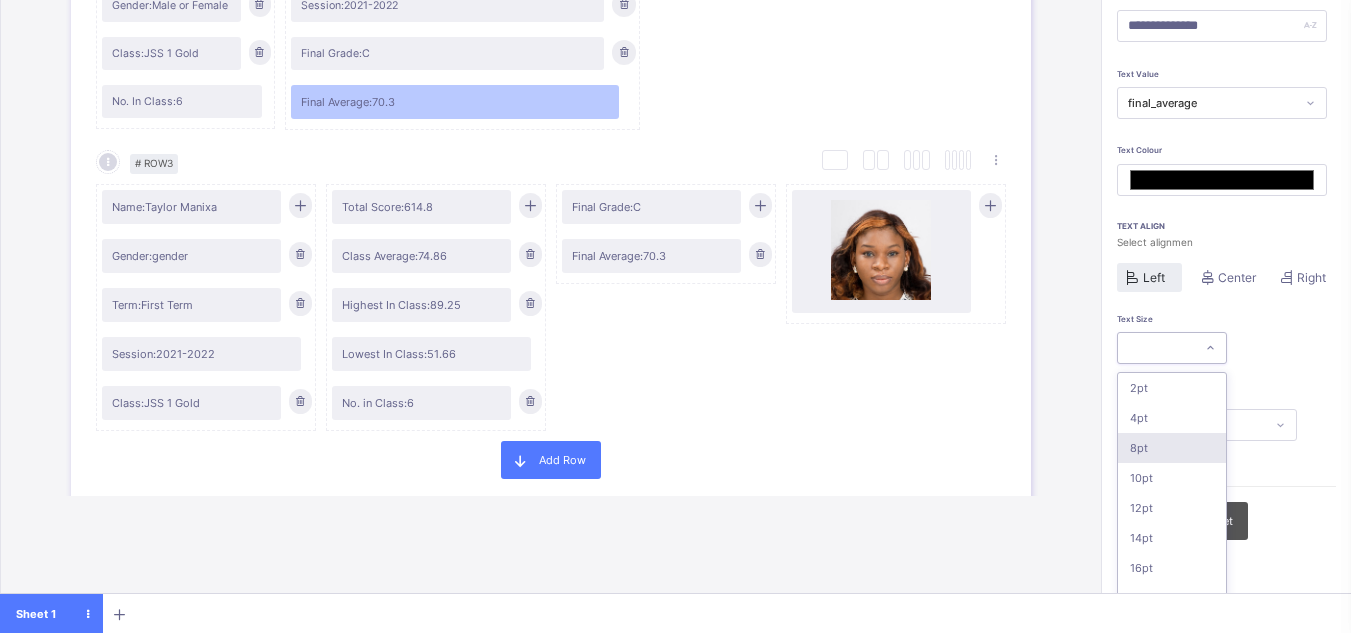 click on "8pt" at bounding box center [1172, 448] 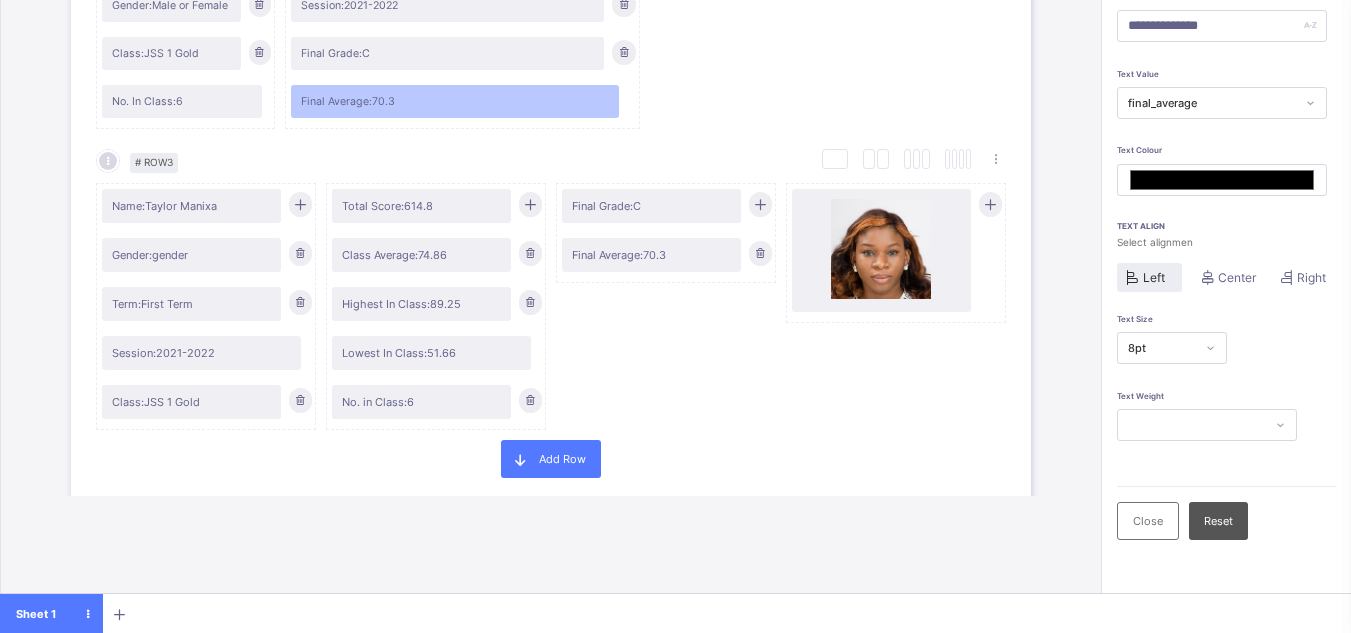 click on "Close Reset" at bounding box center [1226, 520] 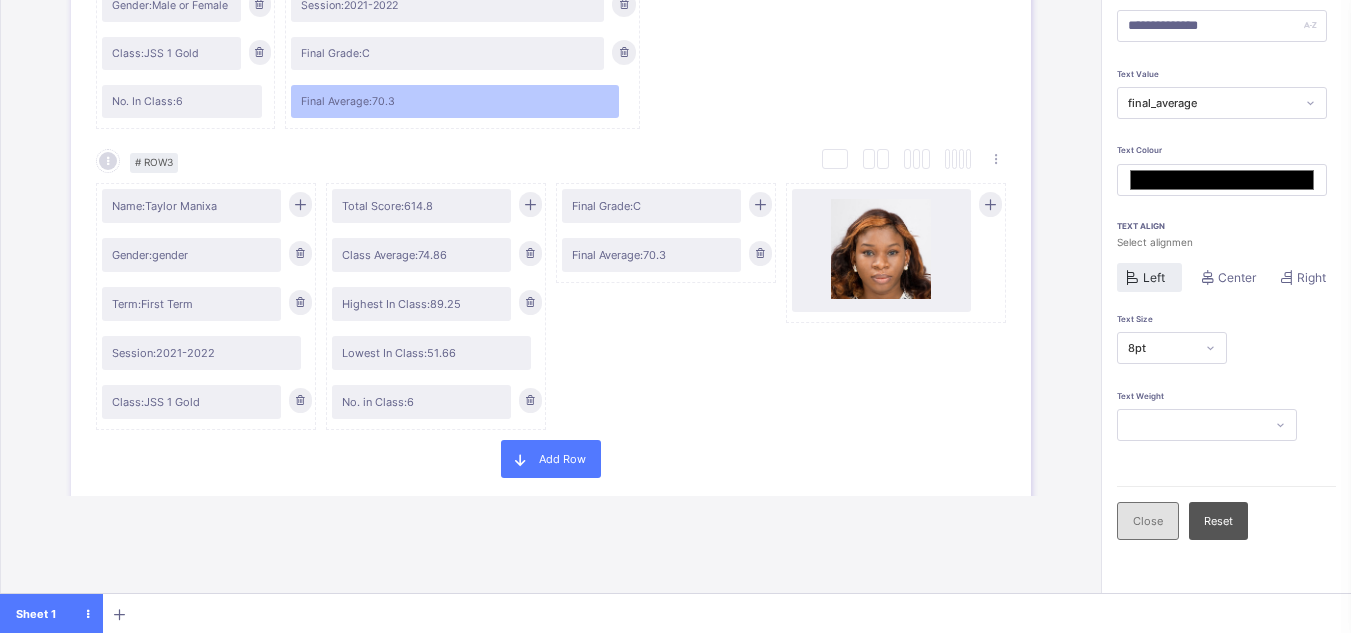 click on "Close" at bounding box center (1148, 521) 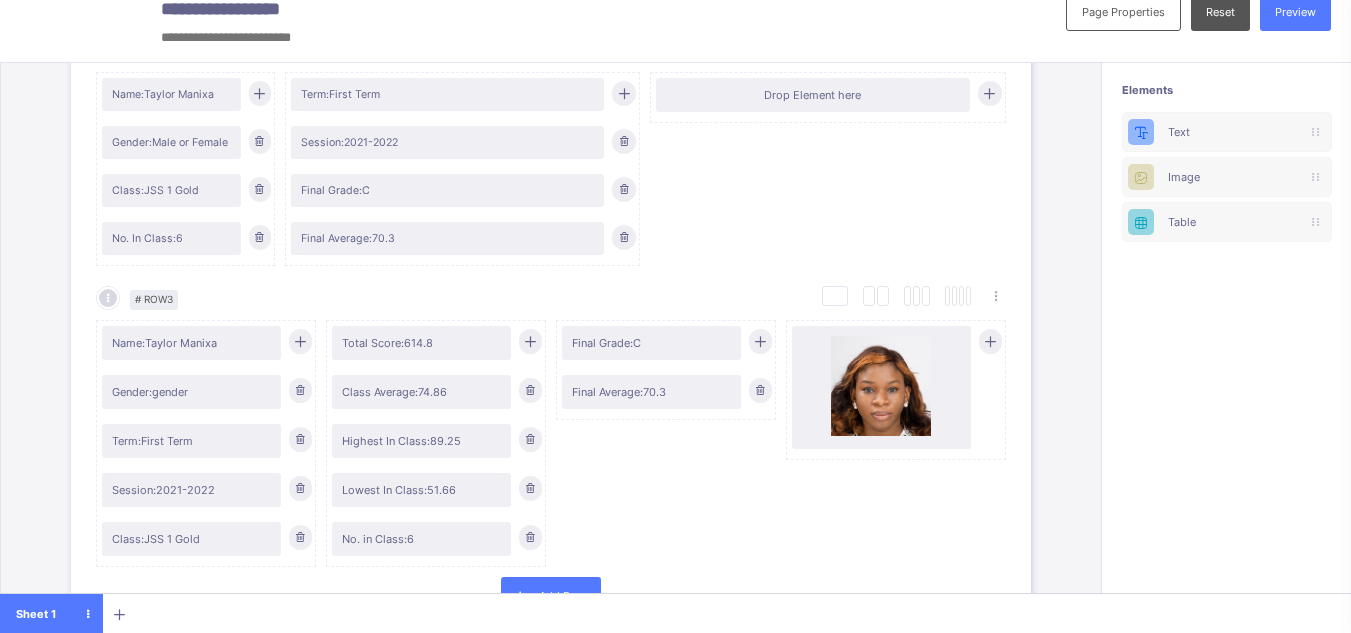 scroll, scrollTop: 22, scrollLeft: 0, axis: vertical 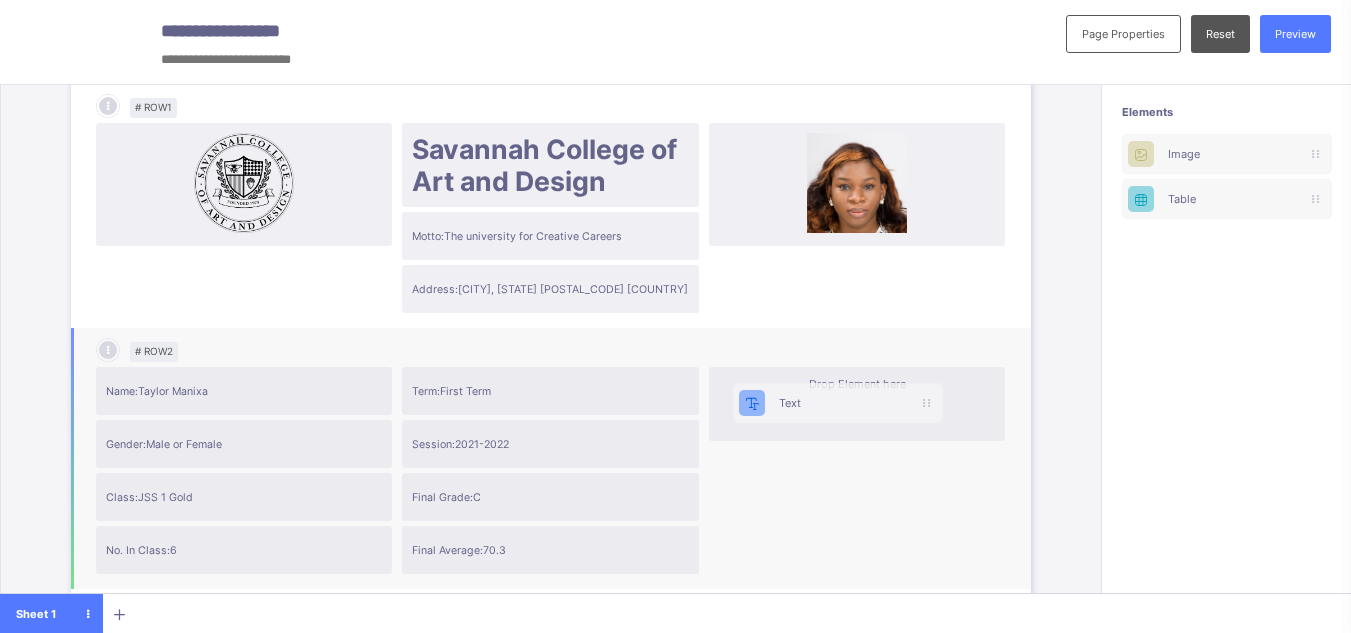 drag, startPoint x: 1224, startPoint y: 125, endPoint x: 815, endPoint y: 393, distance: 488.98364 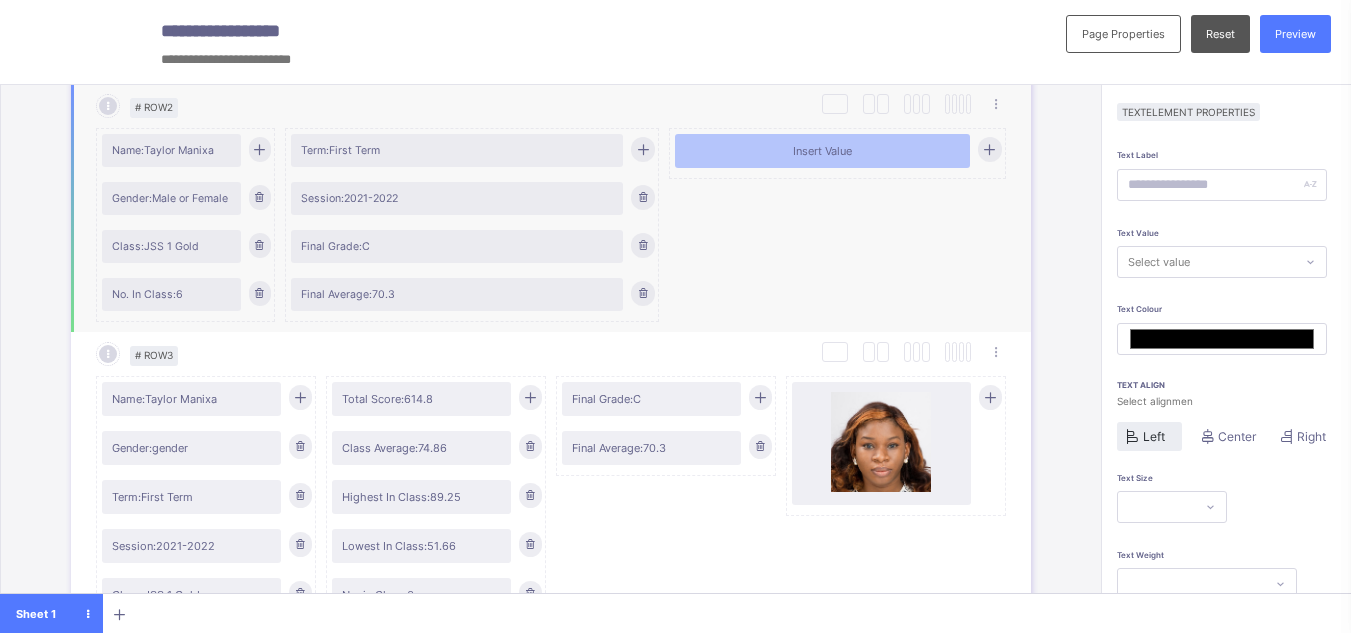 scroll, scrollTop: 423, scrollLeft: 0, axis: vertical 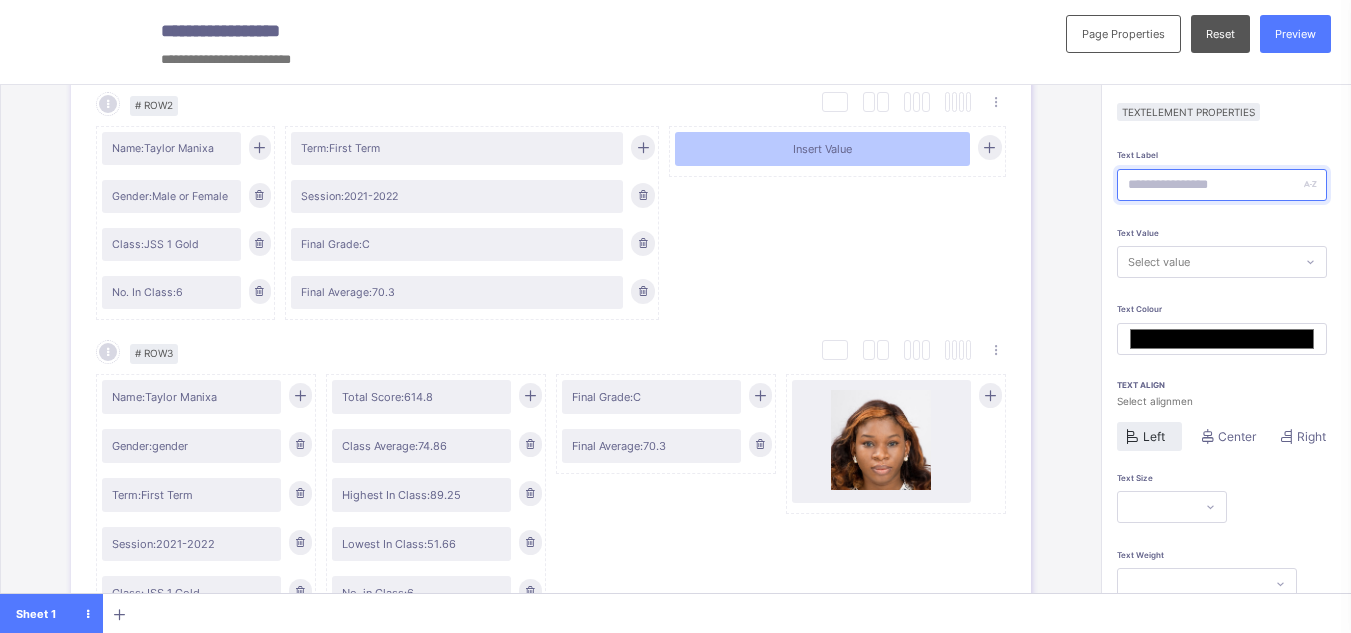 click at bounding box center [1222, 185] 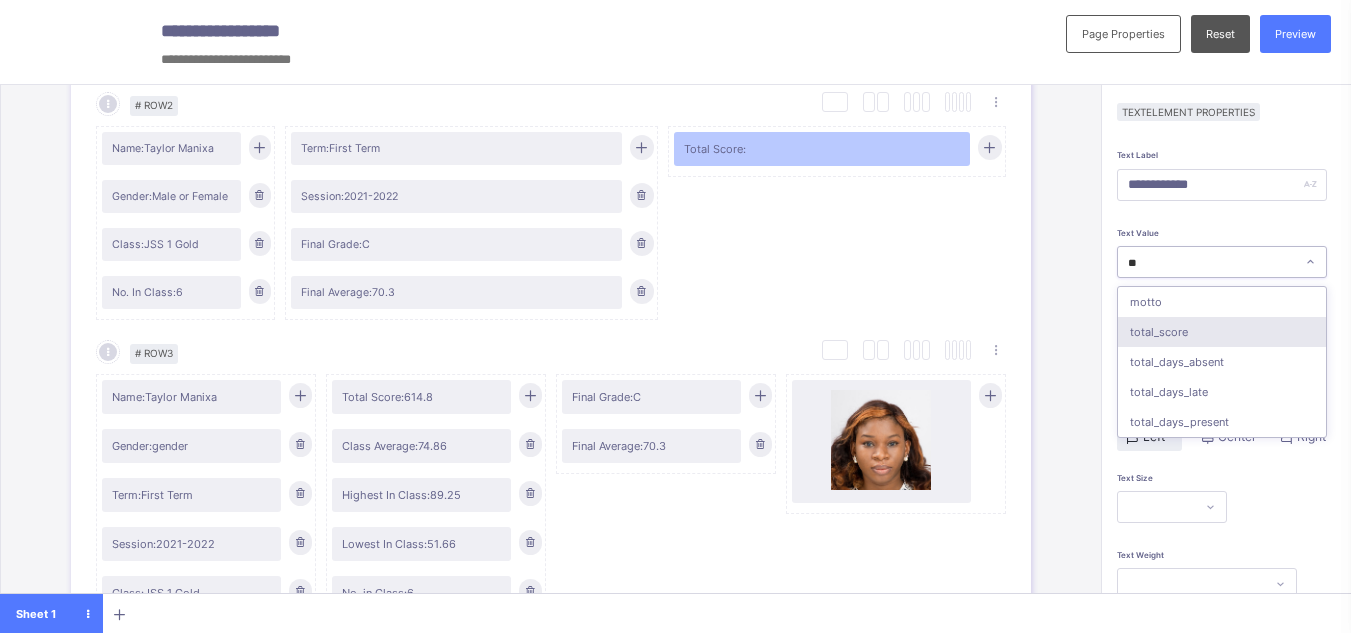 click on "total_score" at bounding box center (1222, 332) 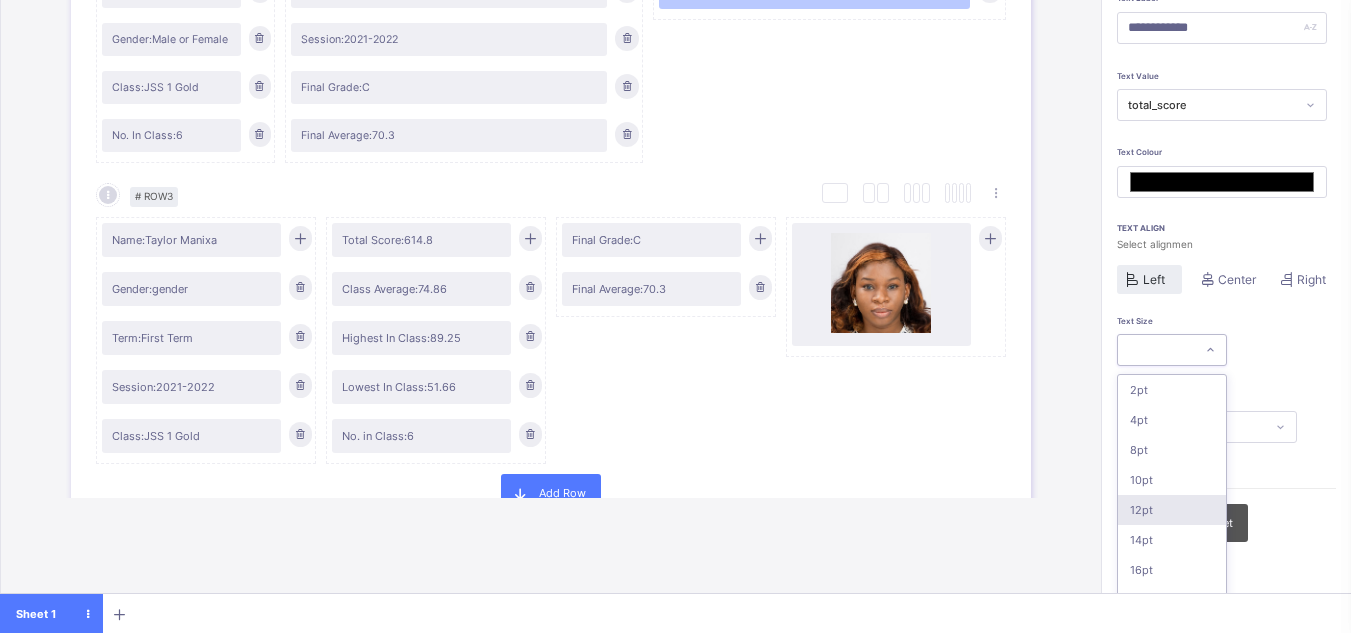 scroll, scrollTop: 159, scrollLeft: 0, axis: vertical 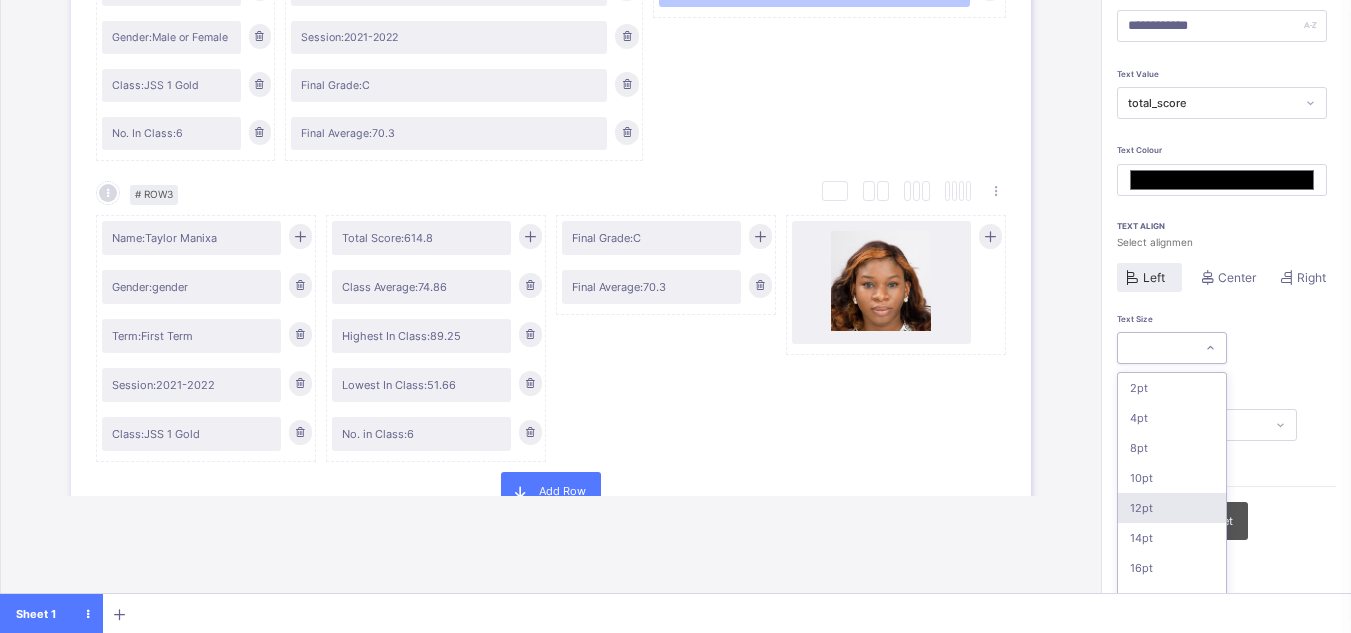 click on "option 12pt focused, 5 of 16. 16 results available. Use Up and Down to choose options, press Enter to select the currently focused option, press Escape to exit the menu, press Tab to select the option and exit the menu. 2pt 4pt 8pt 10pt 12pt 14pt 16pt 18pt 20pt 26pt 30pt 33pt 36pt 40pt 44pt 48pt" at bounding box center (1172, 348) 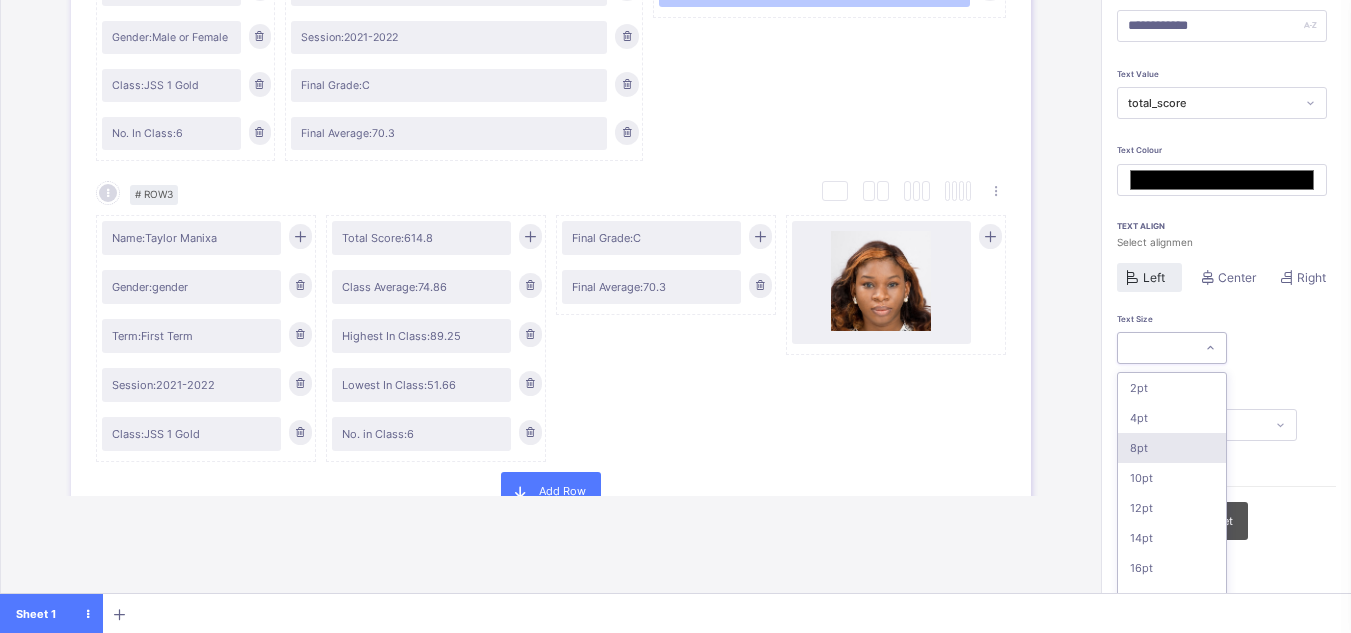 click on "8pt" at bounding box center [1172, 448] 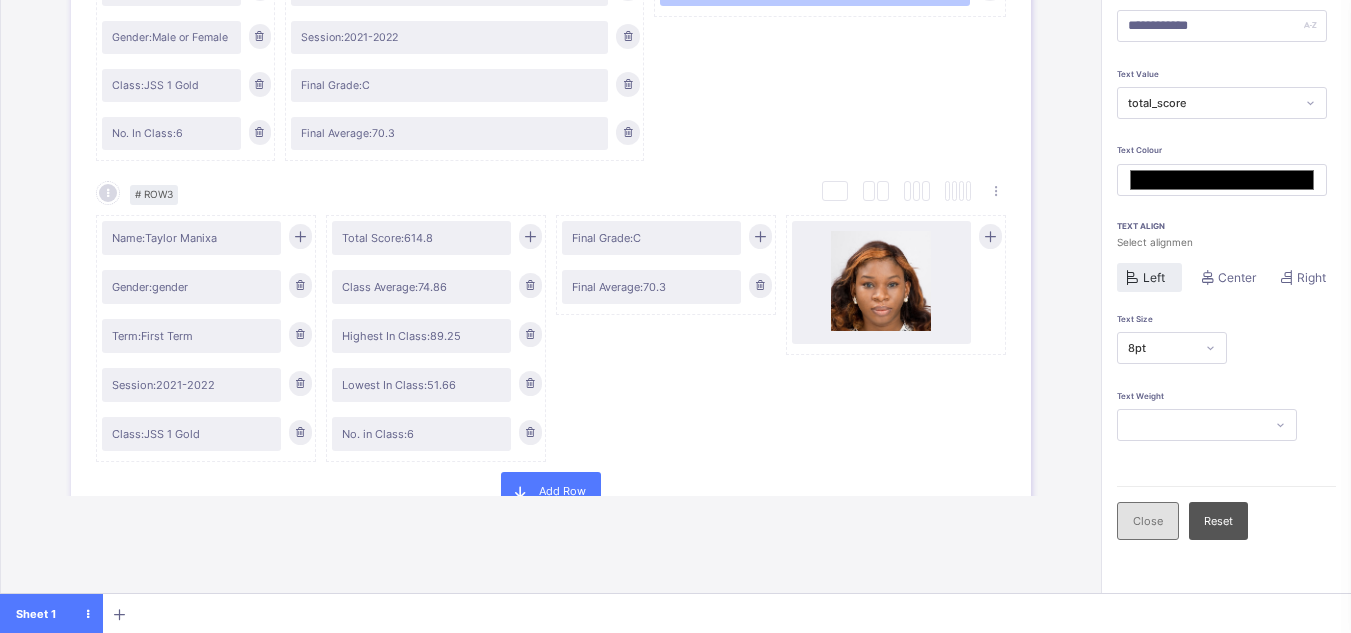 click on "Close" at bounding box center [1148, 521] 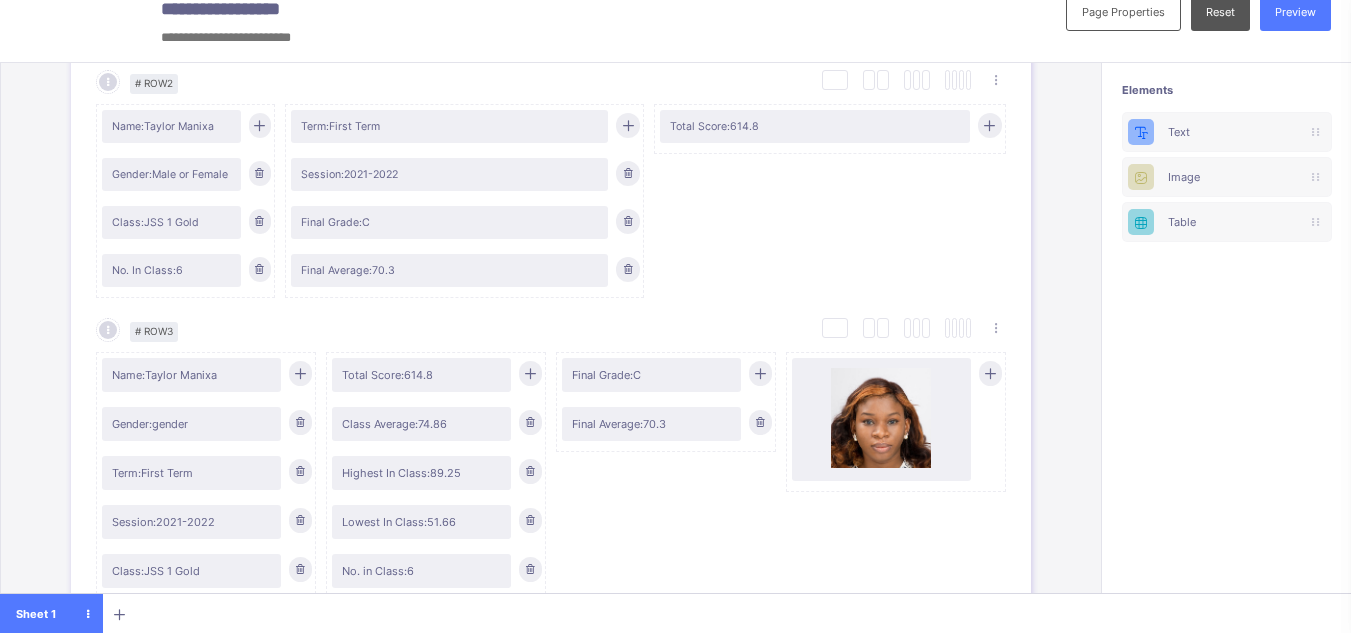 scroll, scrollTop: 22, scrollLeft: 0, axis: vertical 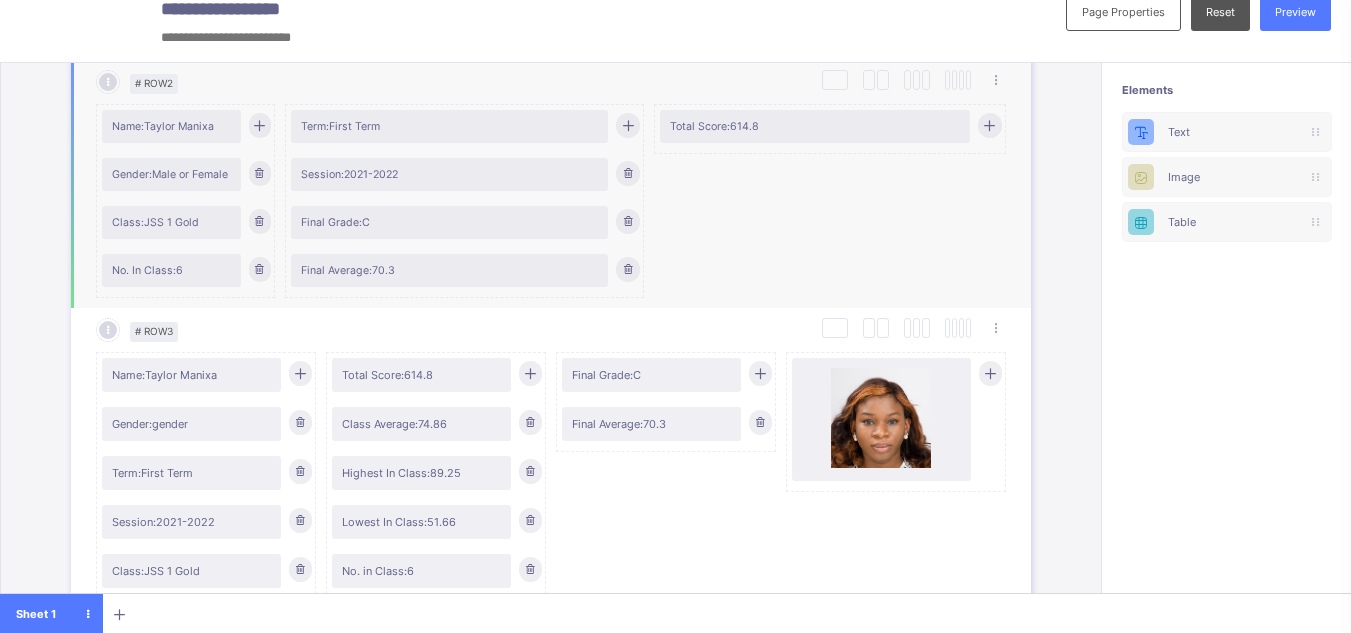 click at bounding box center [989, 125] 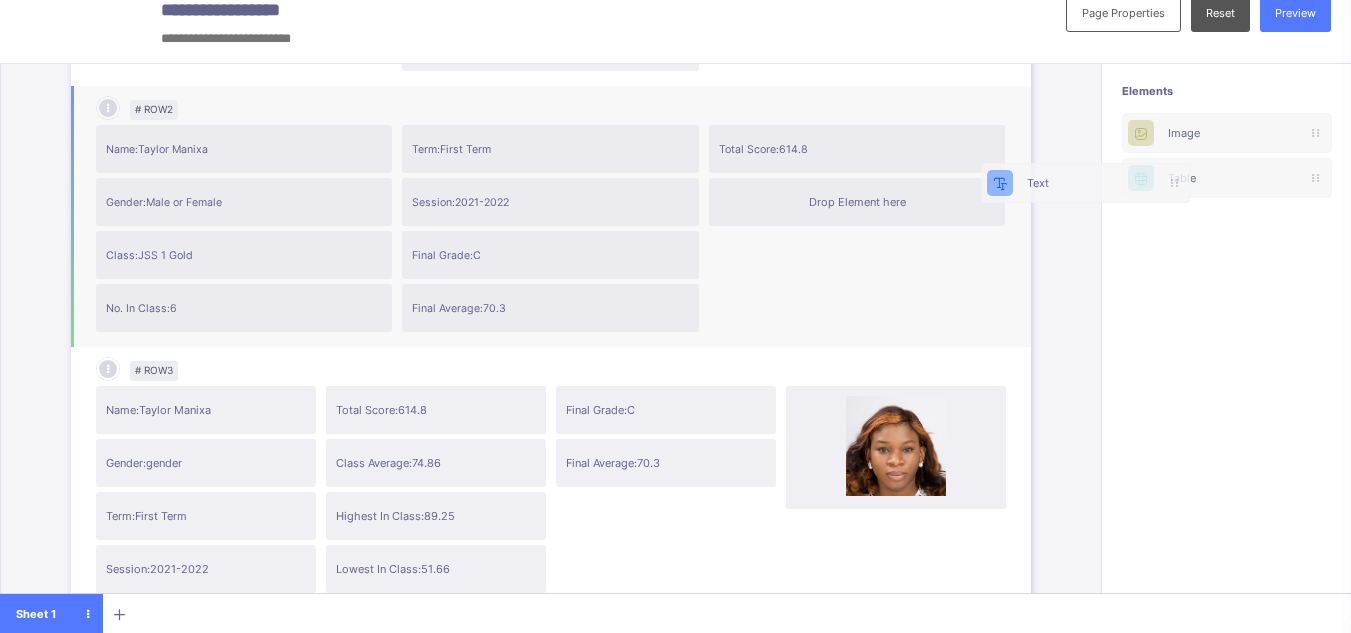 scroll, scrollTop: 21, scrollLeft: 15, axis: both 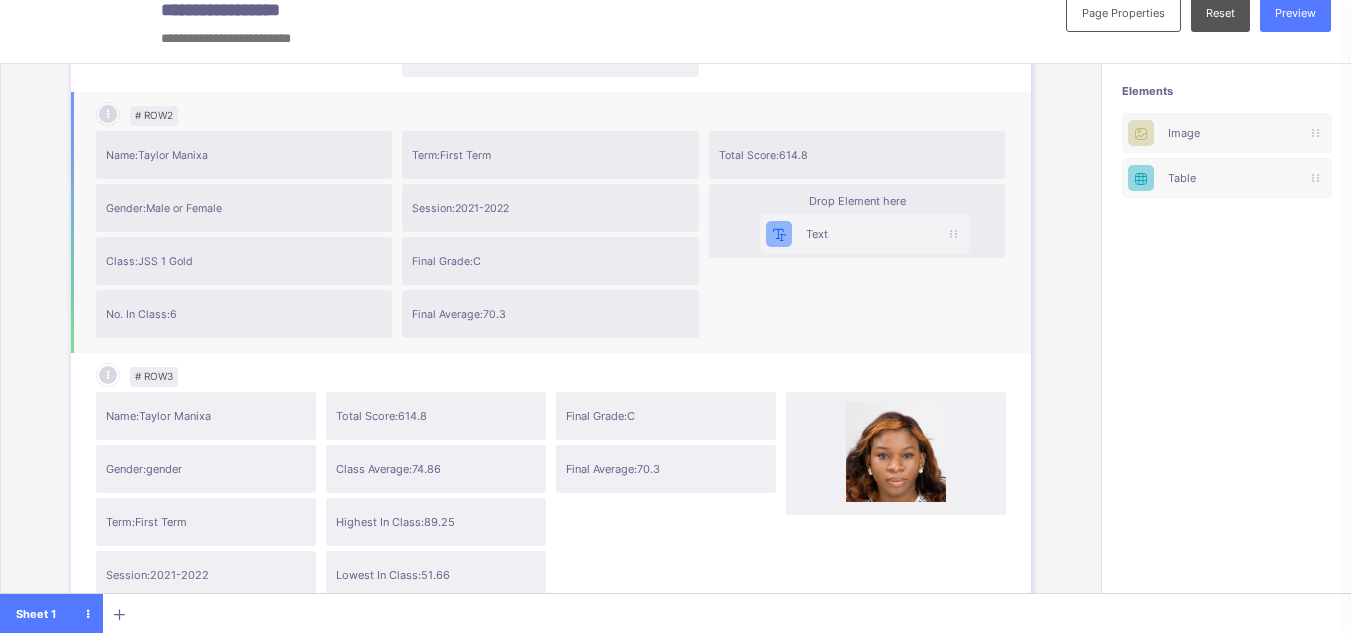 drag, startPoint x: 1197, startPoint y: 128, endPoint x: 815, endPoint y: 228, distance: 394.87213 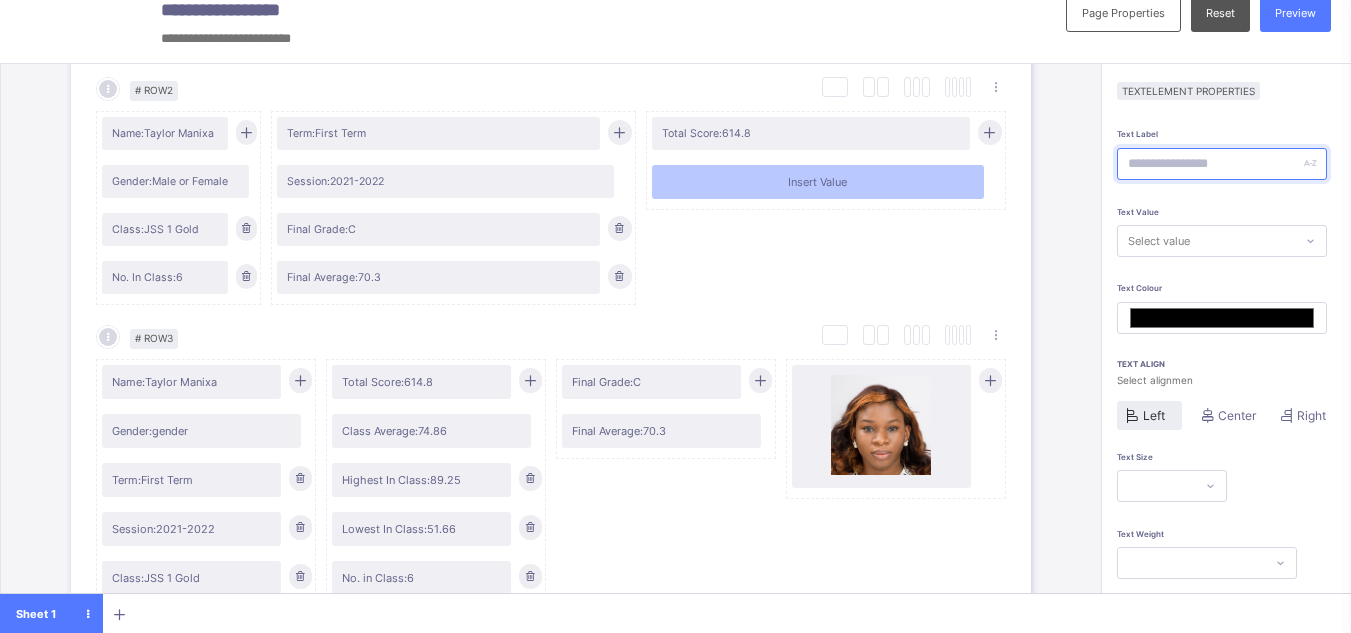 click at bounding box center [1222, 164] 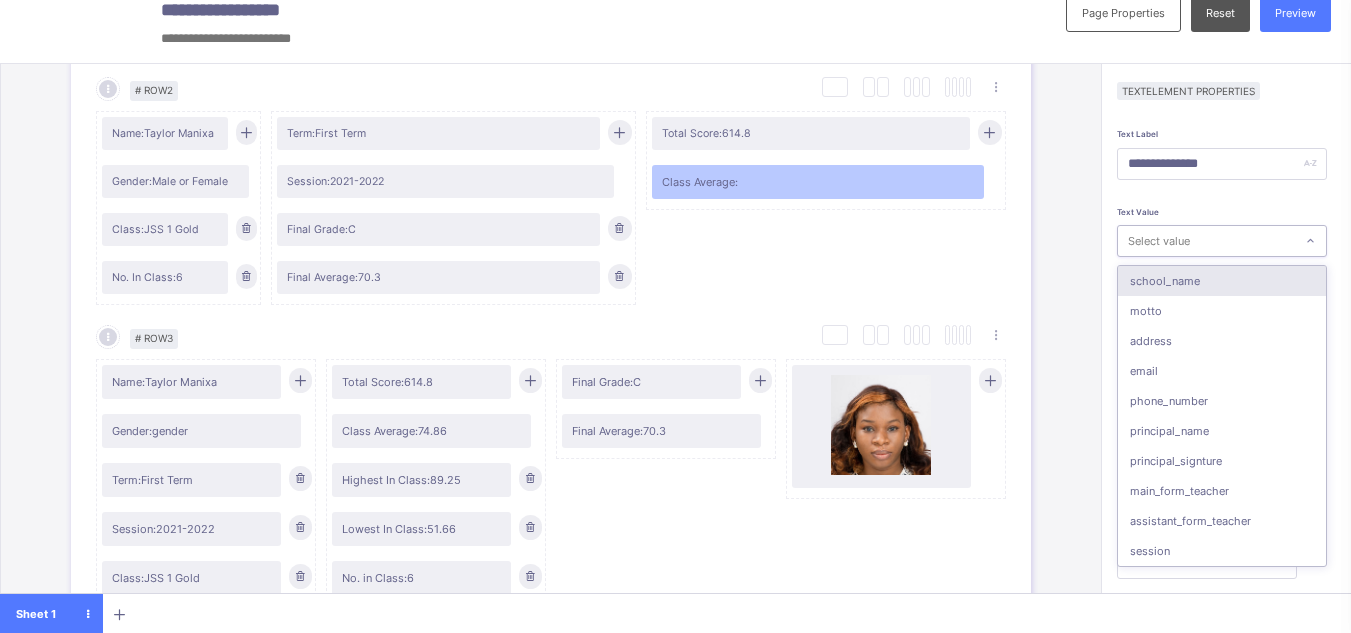 click on "Select value" at bounding box center [1206, 241] 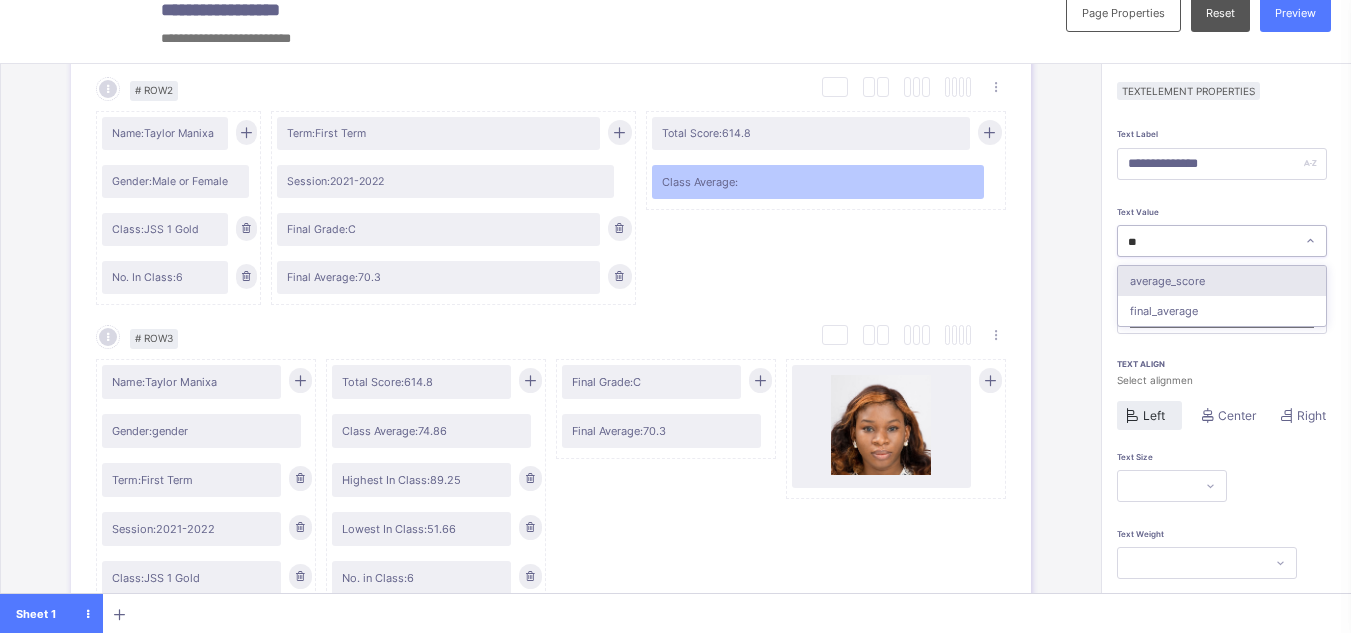 click on "average_score" at bounding box center (1222, 281) 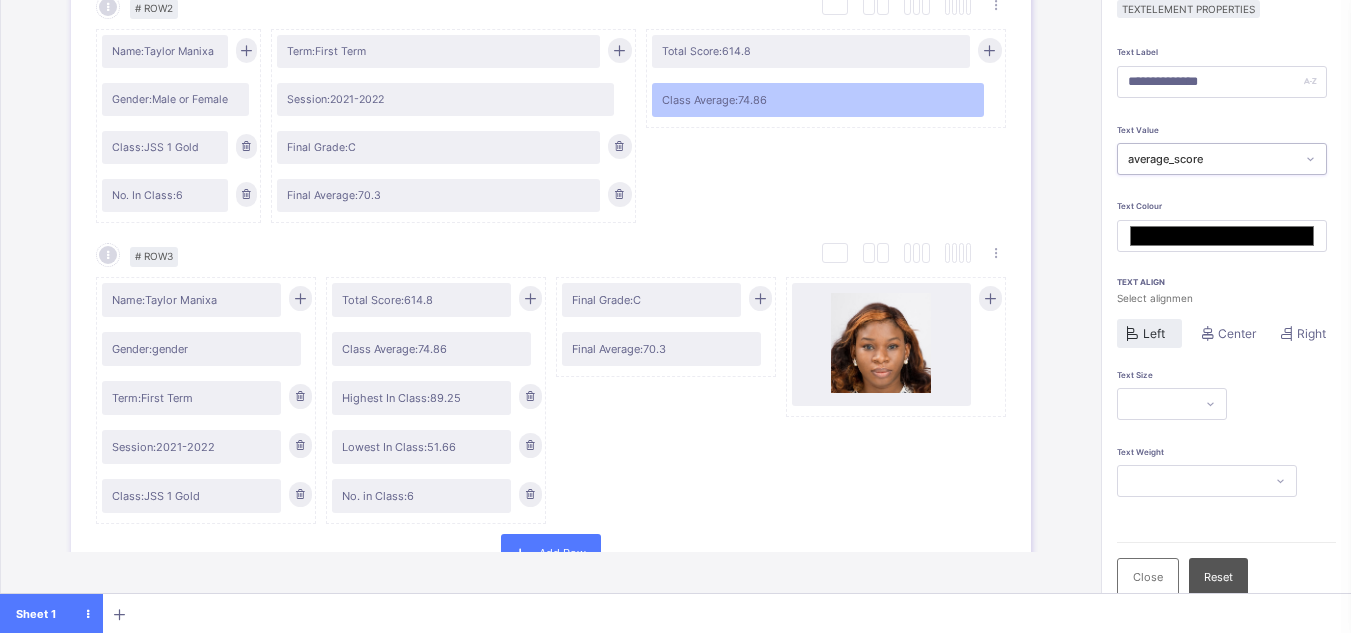 scroll, scrollTop: 104, scrollLeft: 15, axis: both 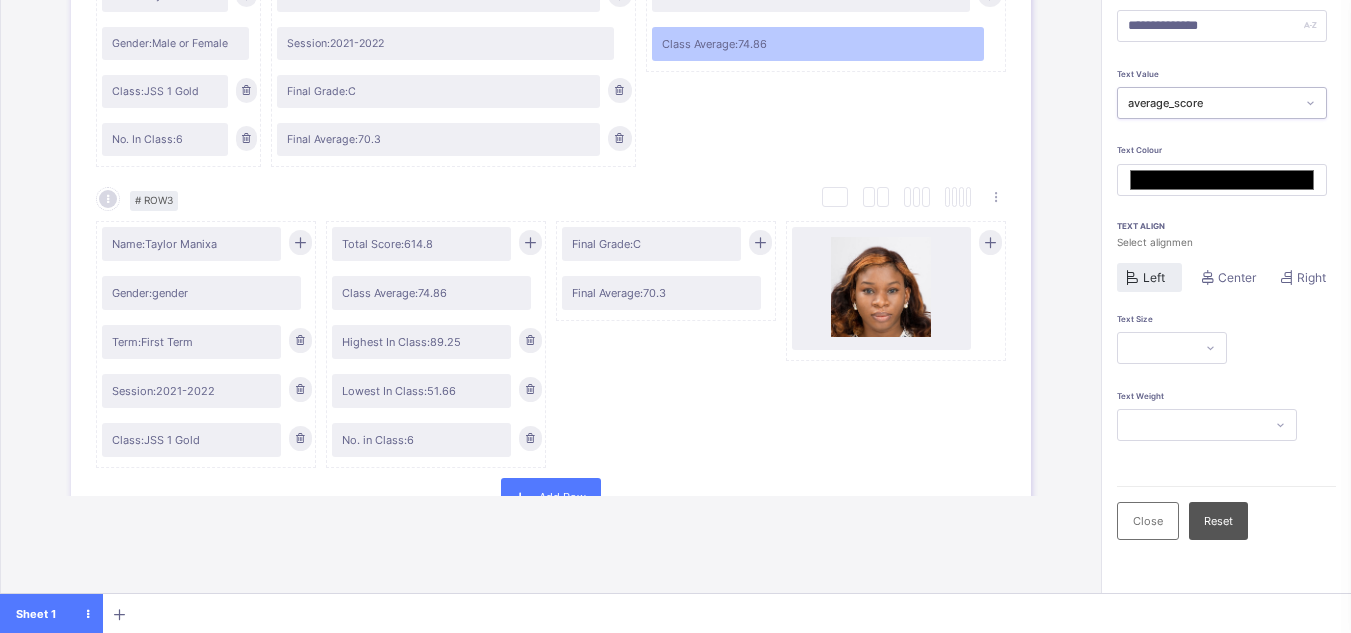 click at bounding box center (1172, 348) 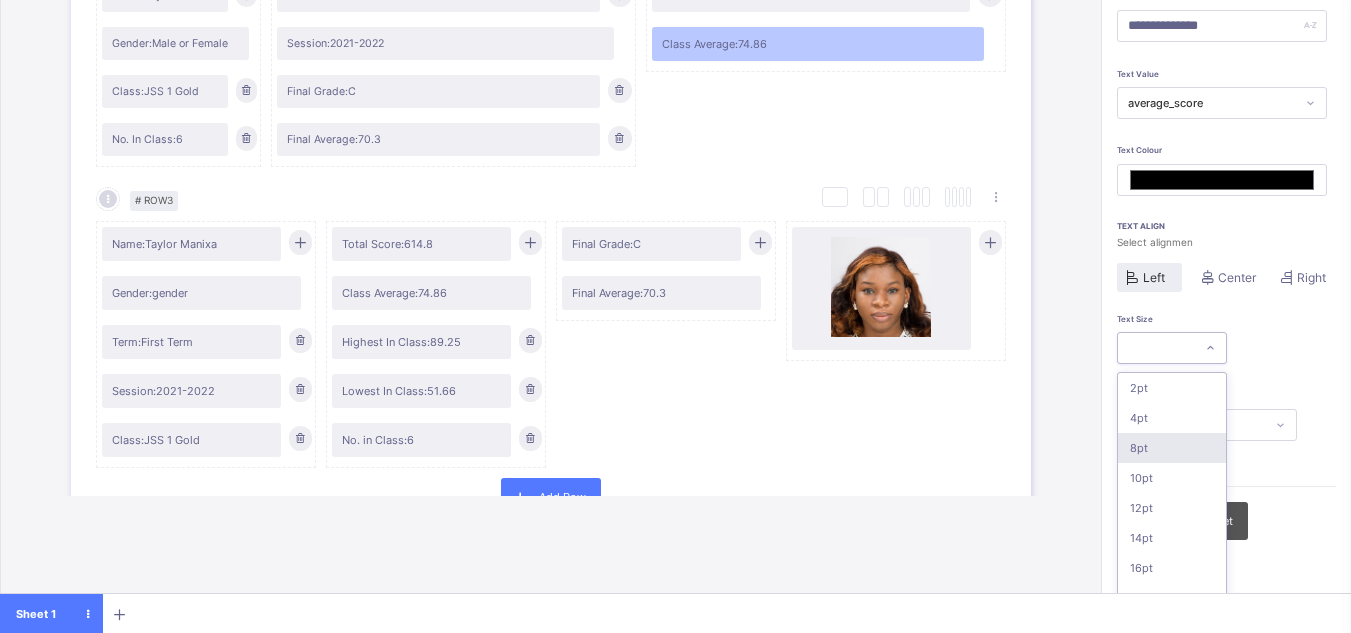 click on "8pt" at bounding box center (1172, 448) 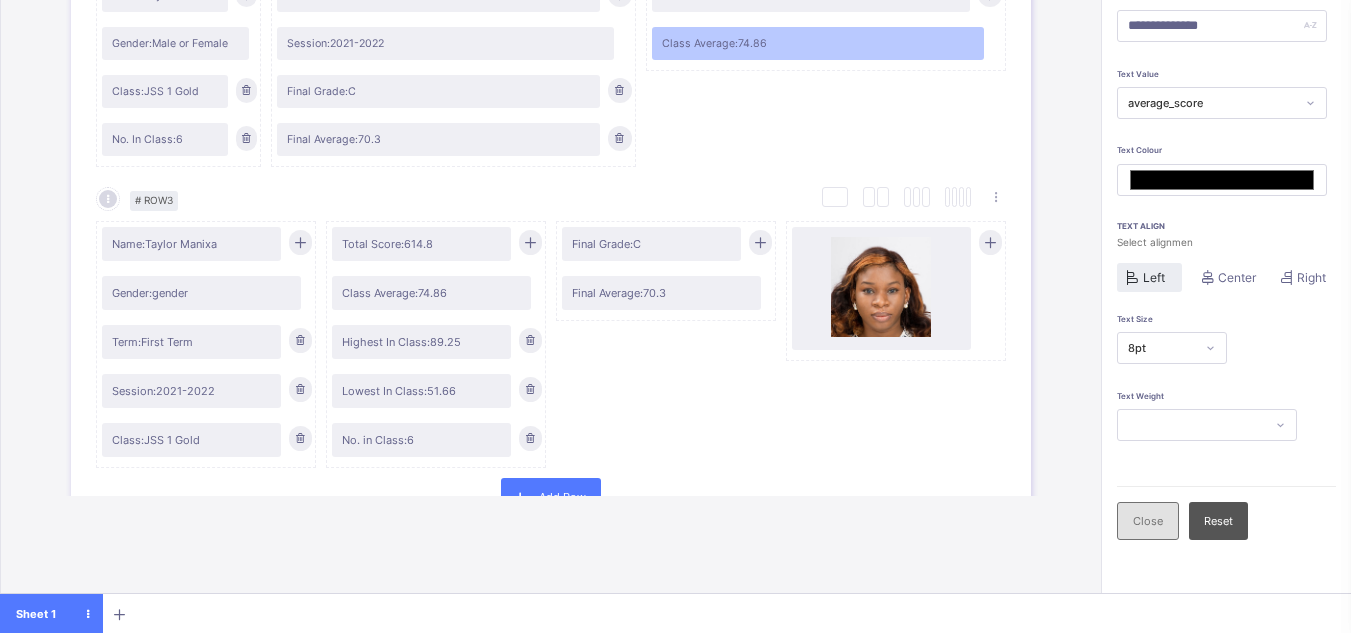 click on "Close" at bounding box center (1148, 521) 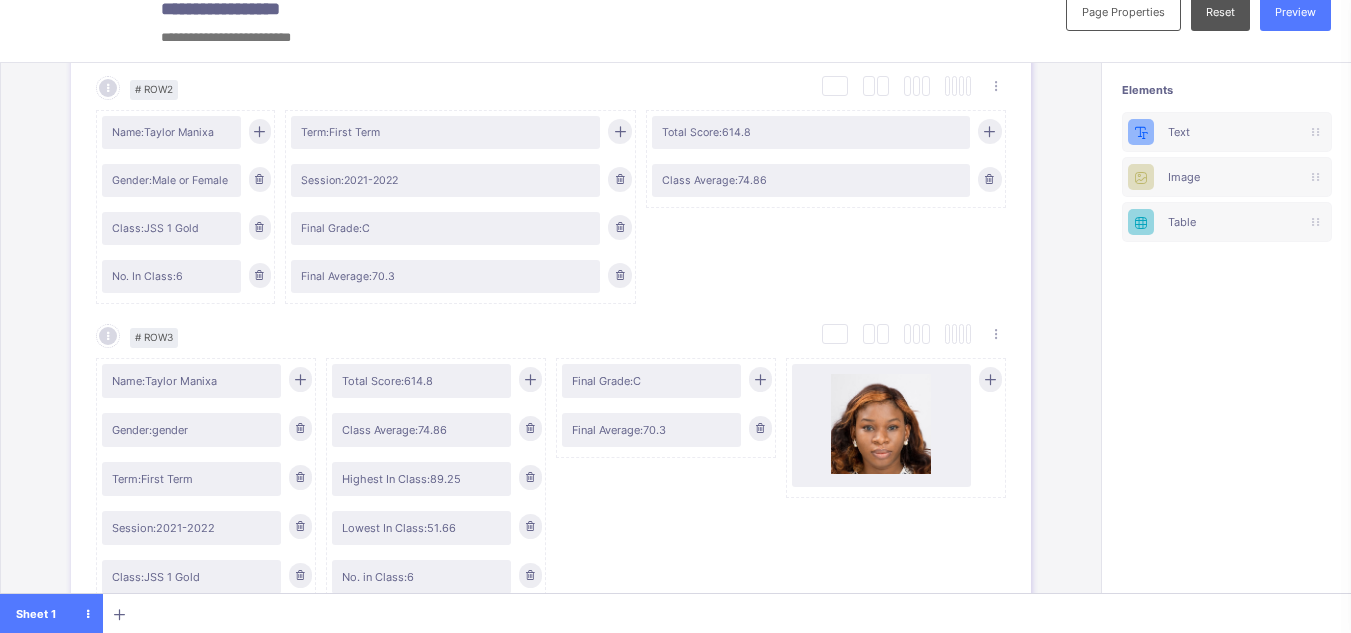 scroll, scrollTop: 22, scrollLeft: 0, axis: vertical 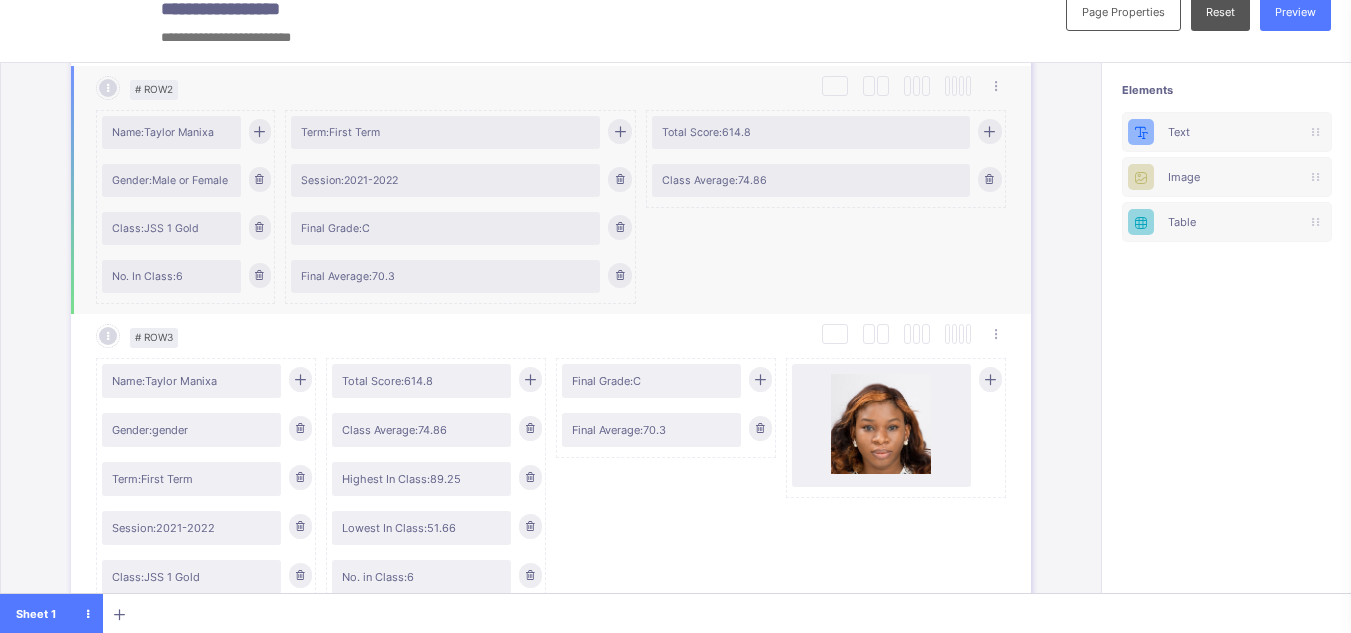 click at bounding box center [989, 131] 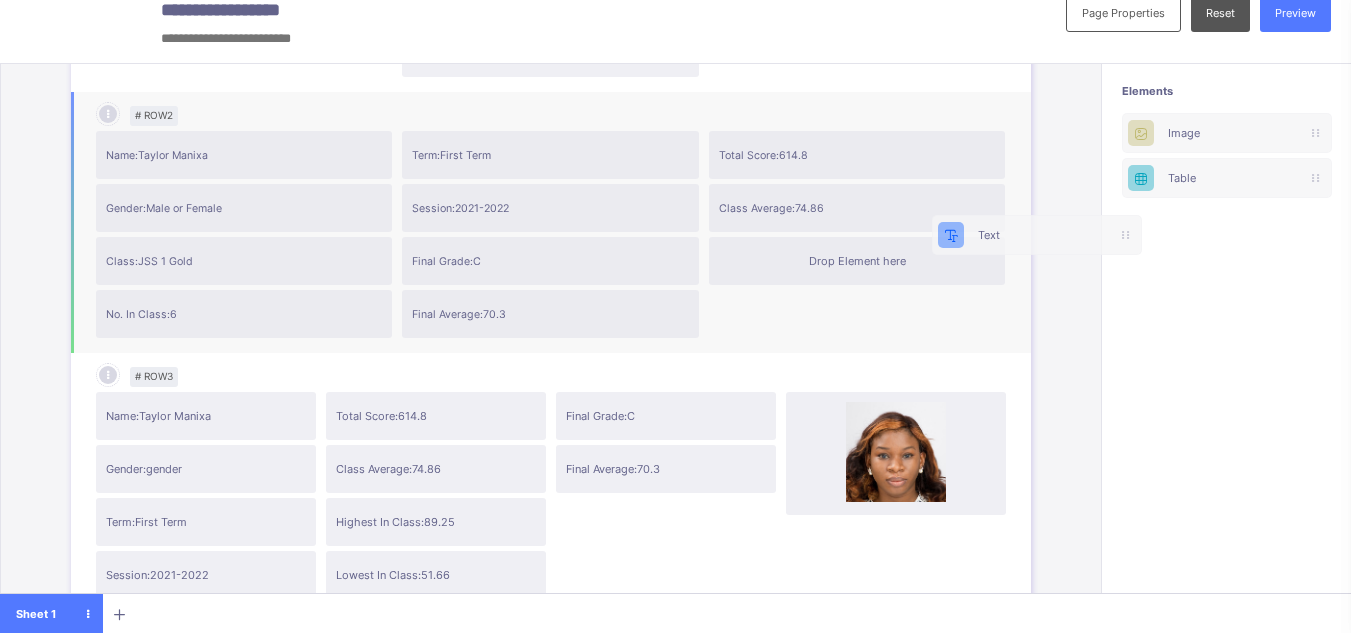 scroll, scrollTop: 21, scrollLeft: 15, axis: both 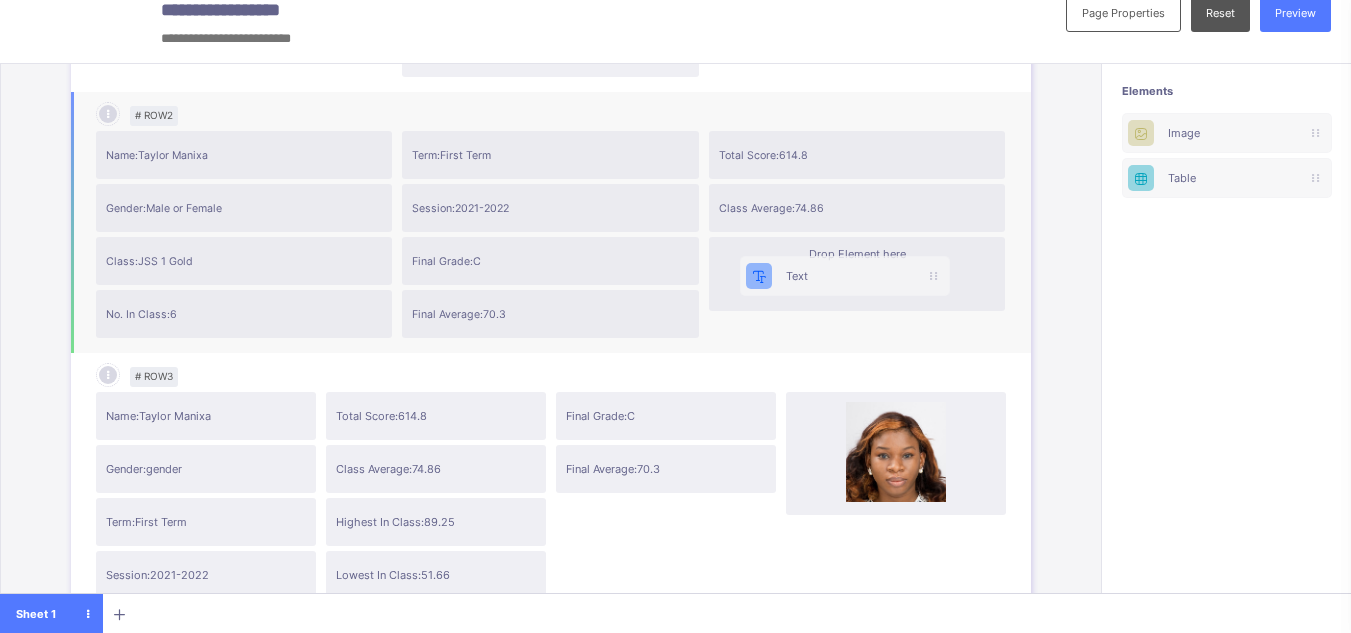 drag, startPoint x: 1212, startPoint y: 126, endPoint x: 798, endPoint y: 276, distance: 440.33624 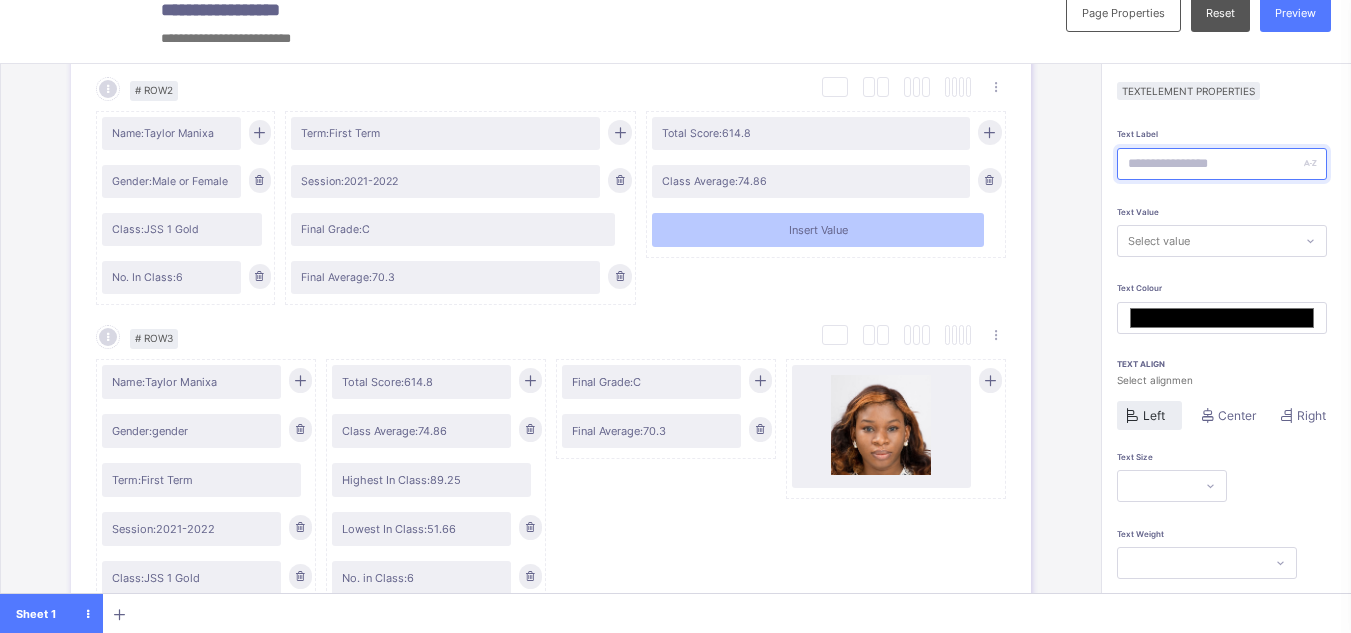 click at bounding box center (1222, 164) 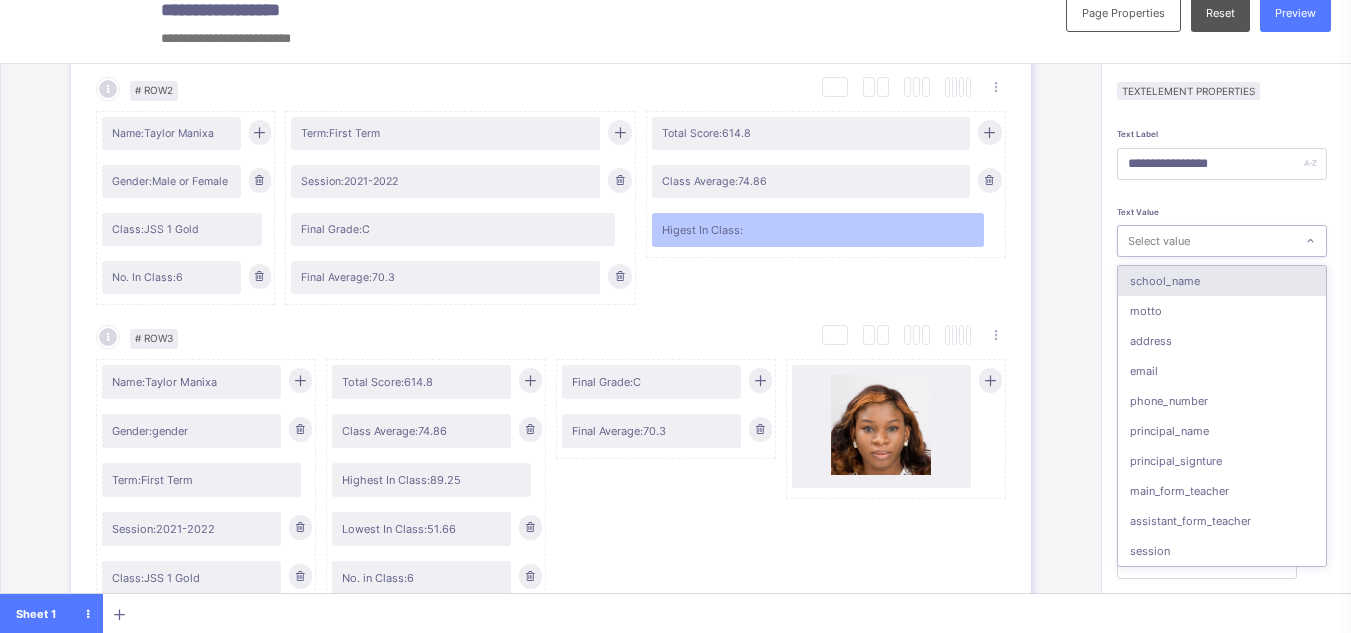 click on "Select value" at bounding box center [1206, 241] 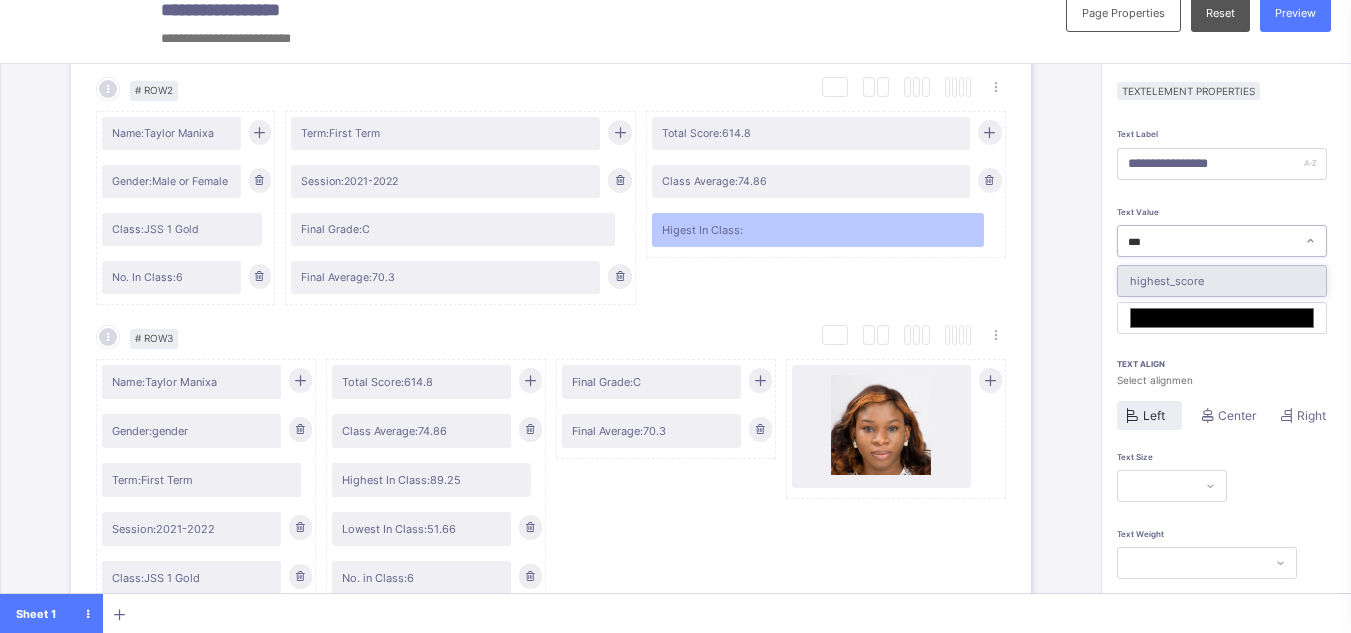 click on "highest_score" at bounding box center (1222, 281) 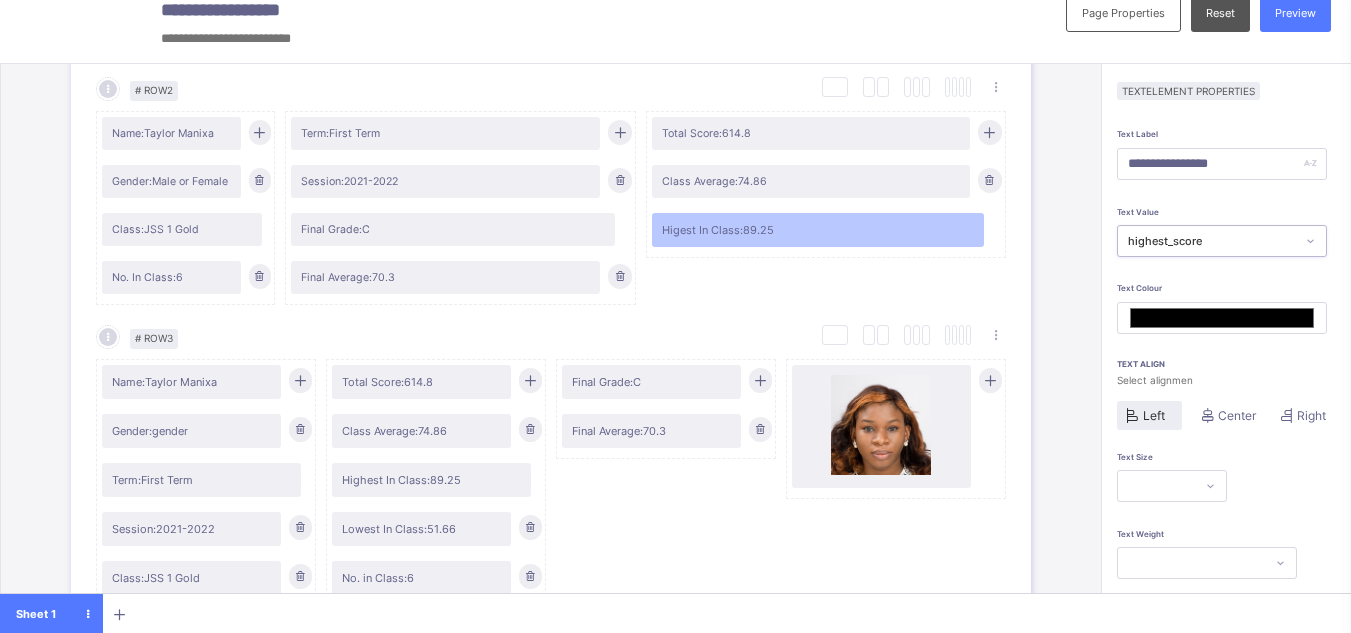 scroll, scrollTop: 159, scrollLeft: 0, axis: vertical 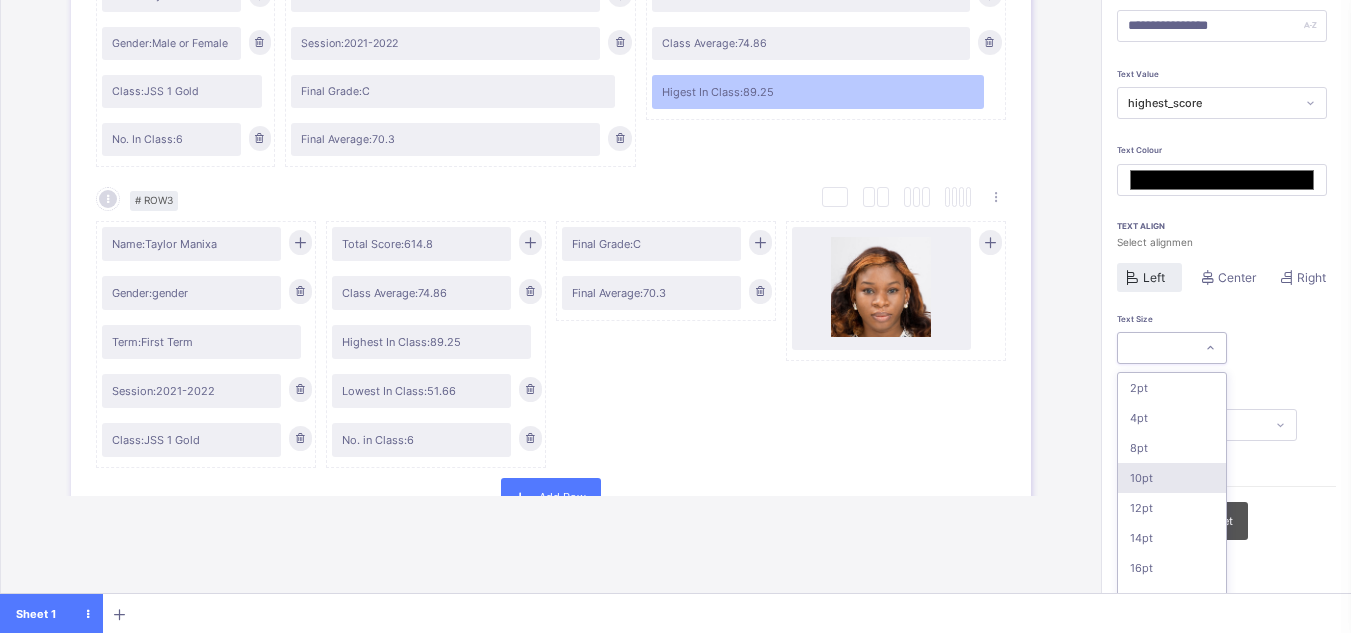 click on "option 10pt focused, 4 of 16. 16 results available. Use Up and Down to choose options, press Enter to select the currently focused option, press Escape to exit the menu, press Tab to select the option and exit the menu. 2pt 4pt 8pt 10pt 12pt 14pt 16pt 18pt 20pt 26pt 30pt 33pt 36pt 40pt 44pt 48pt" at bounding box center (1172, 348) 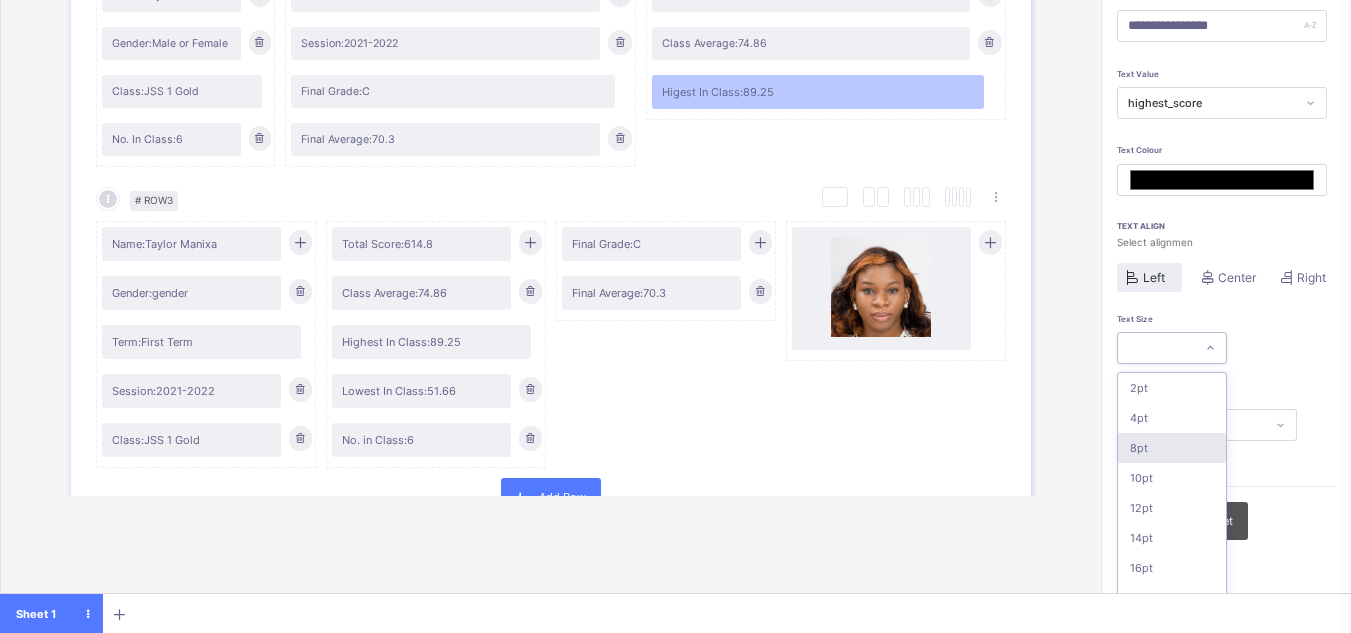 click on "8pt" at bounding box center [1172, 448] 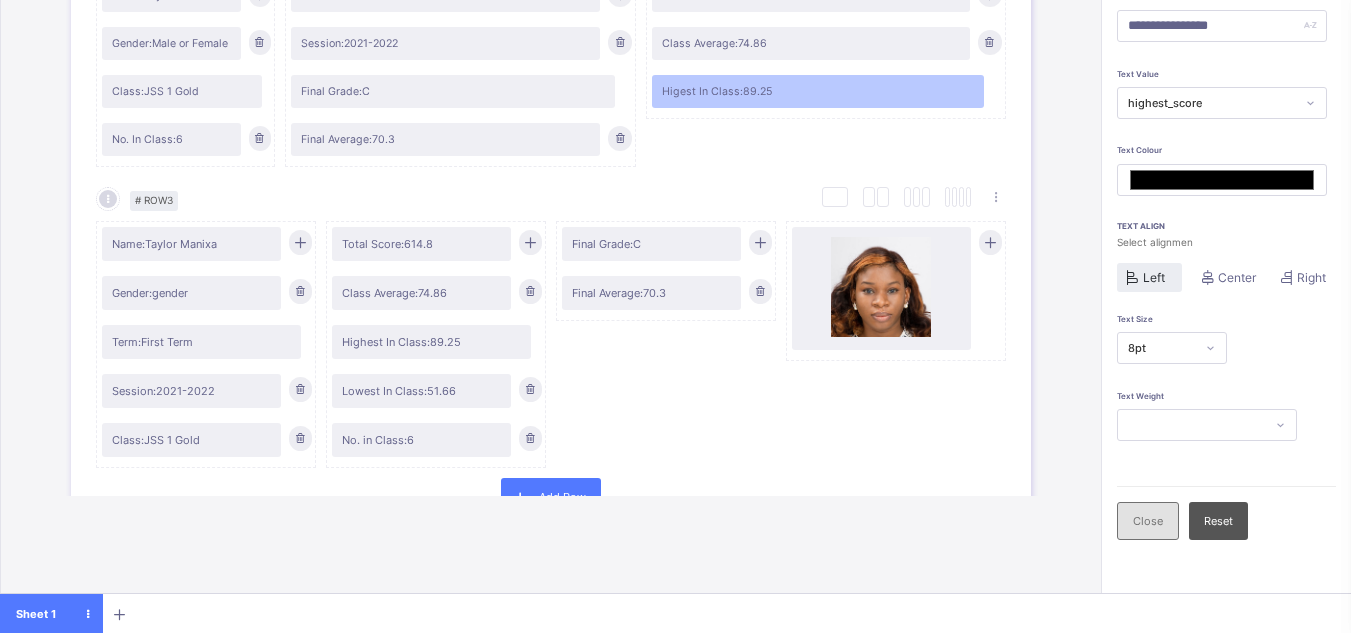 click on "Close" at bounding box center [1148, 521] 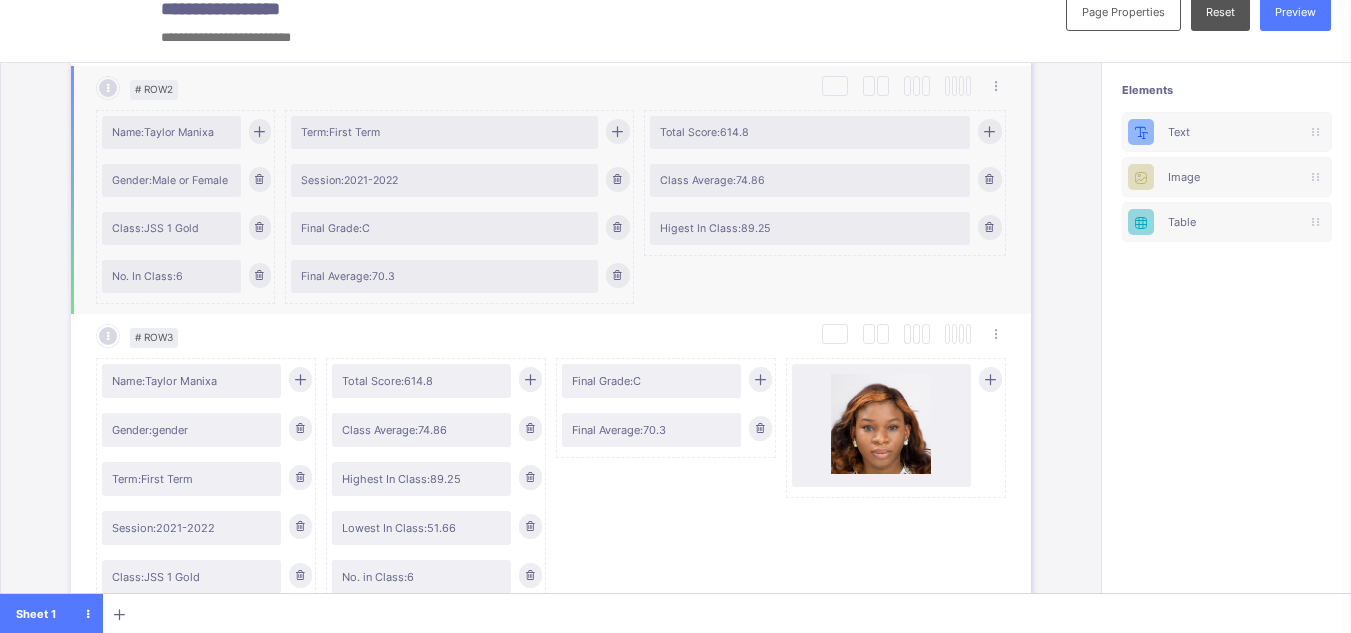 click at bounding box center [989, 131] 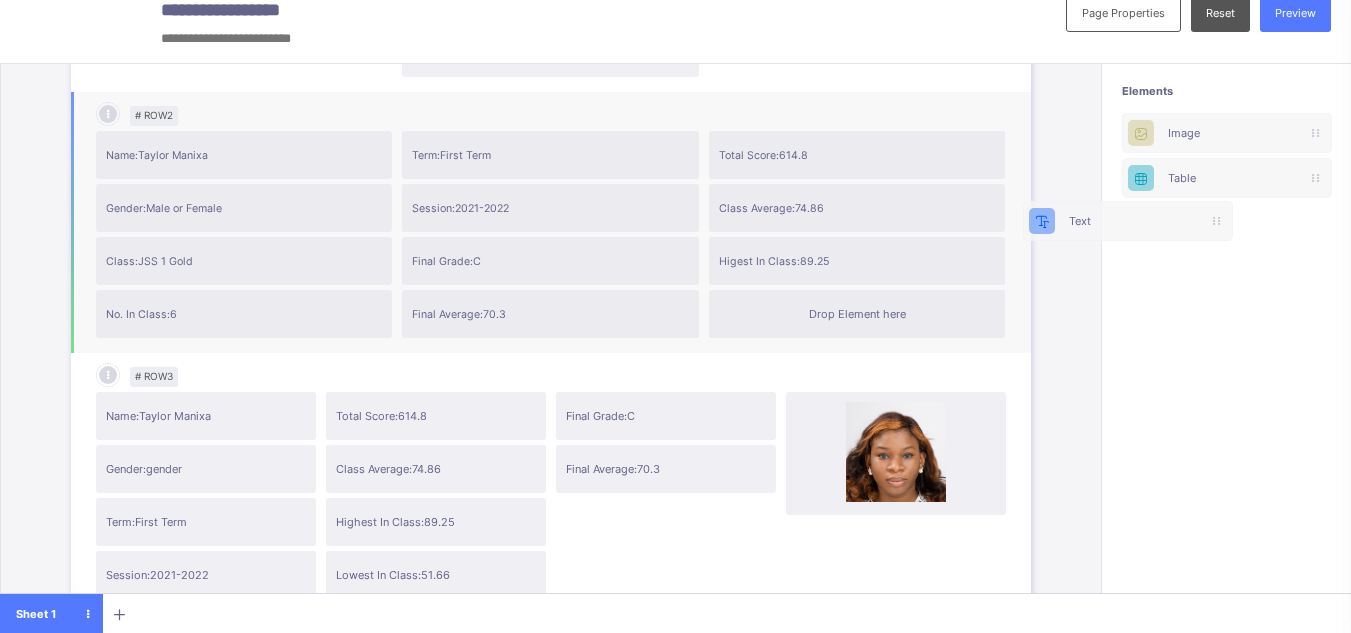 scroll, scrollTop: 21, scrollLeft: 15, axis: both 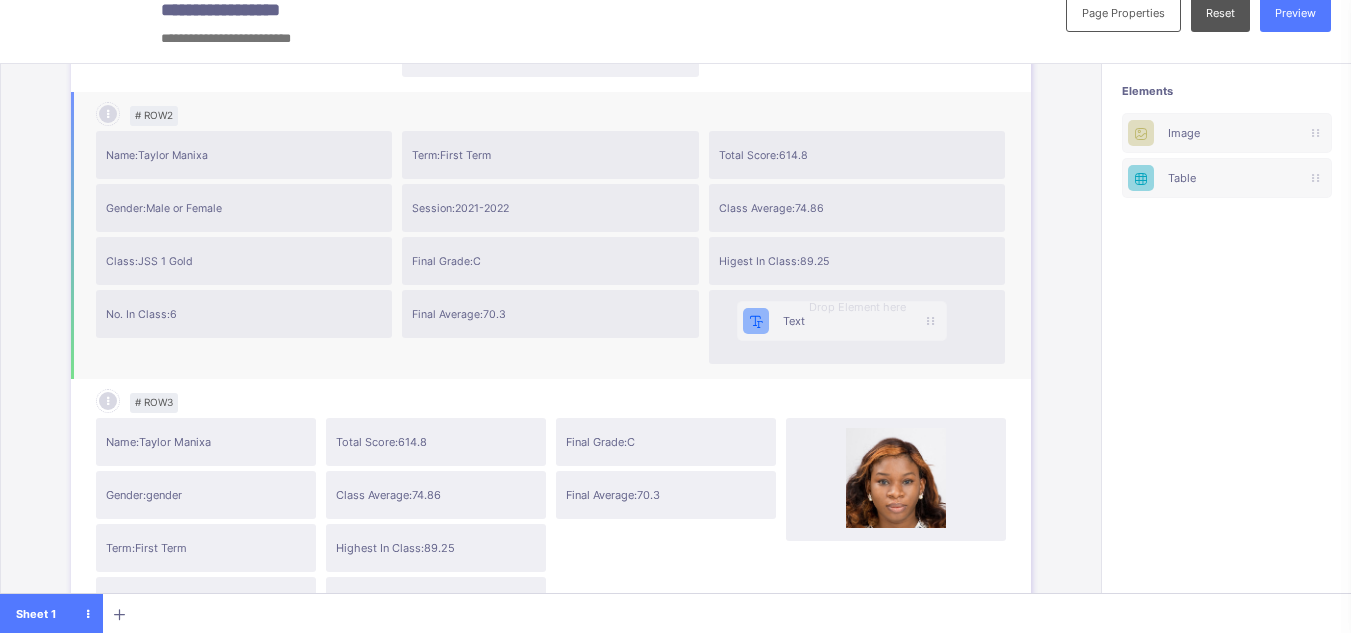 drag, startPoint x: 1210, startPoint y: 130, endPoint x: 796, endPoint y: 324, distance: 457.20016 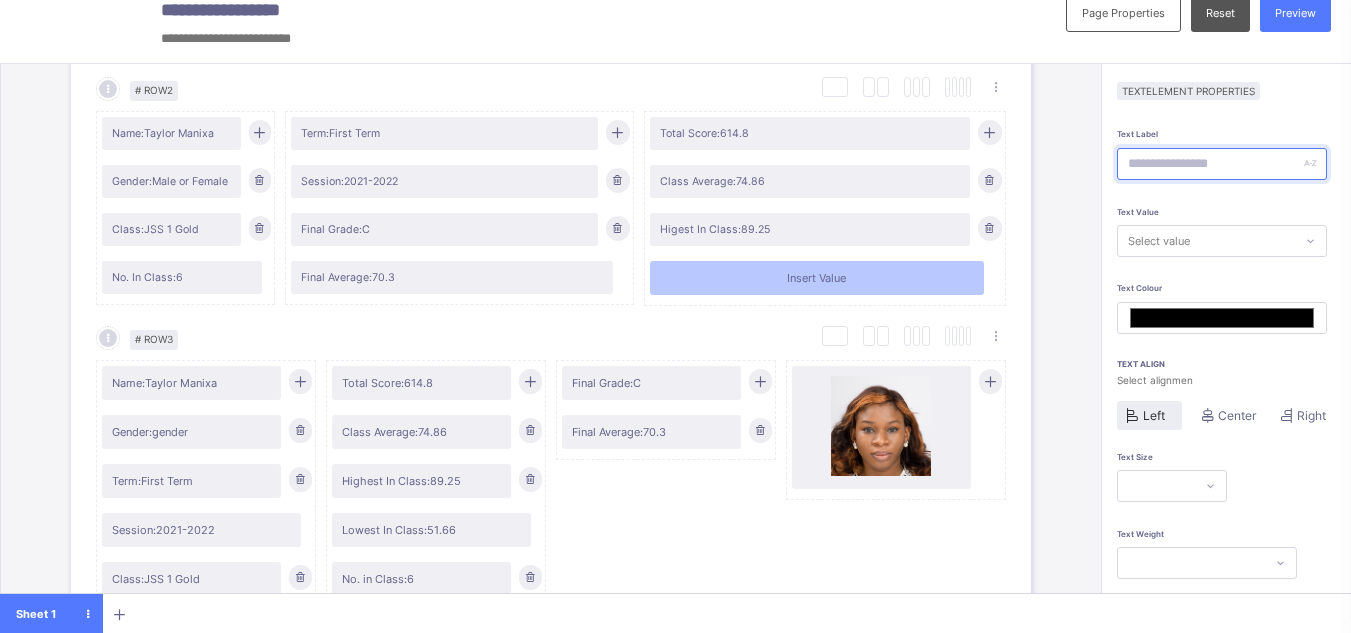 click at bounding box center (1222, 164) 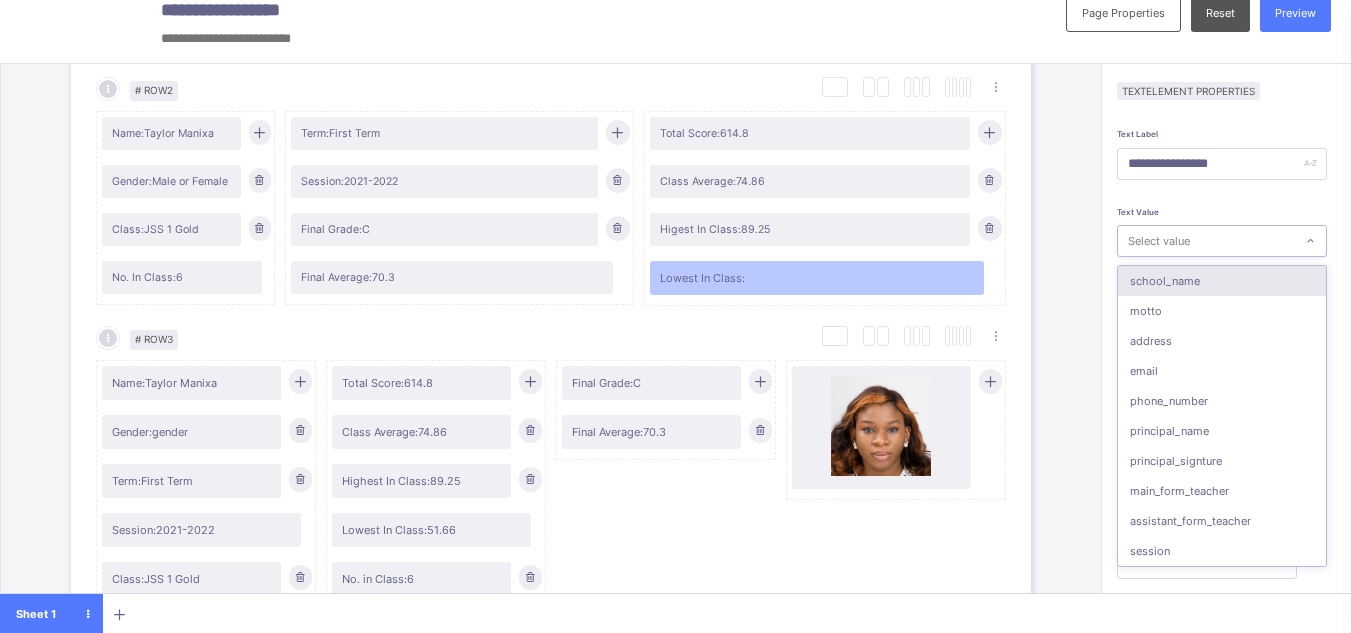 click on "Select value" at bounding box center (1159, 241) 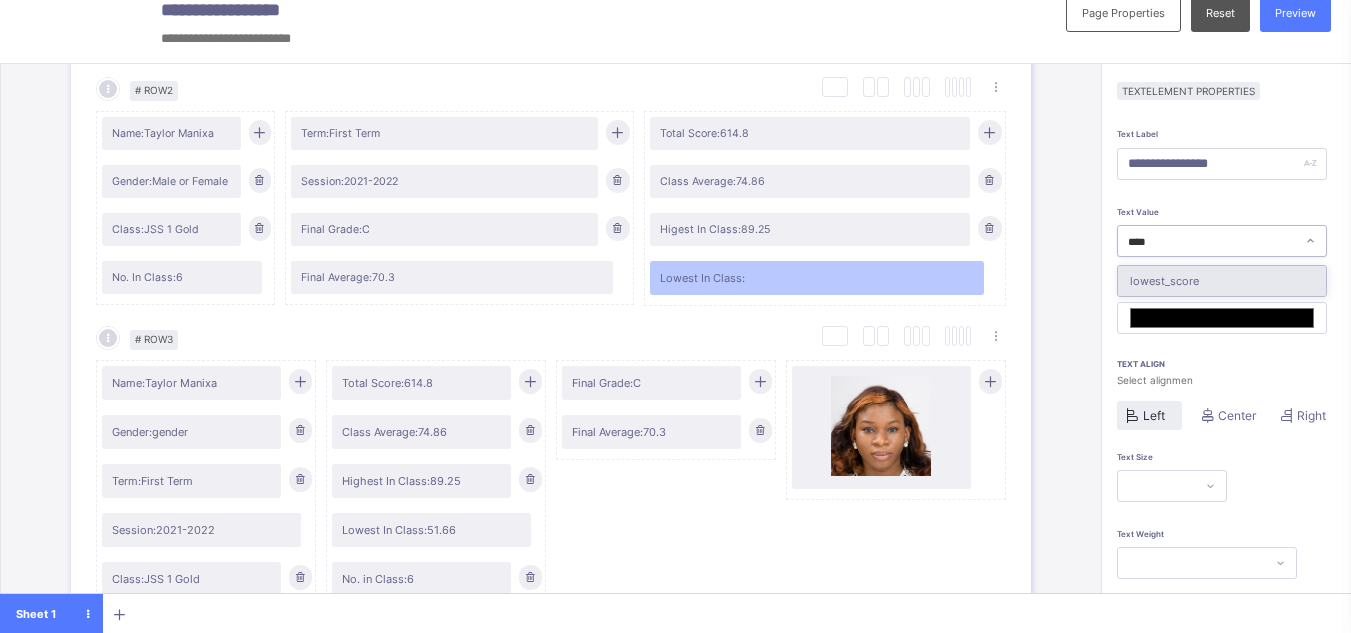 click on "lowest_score" at bounding box center [1222, 281] 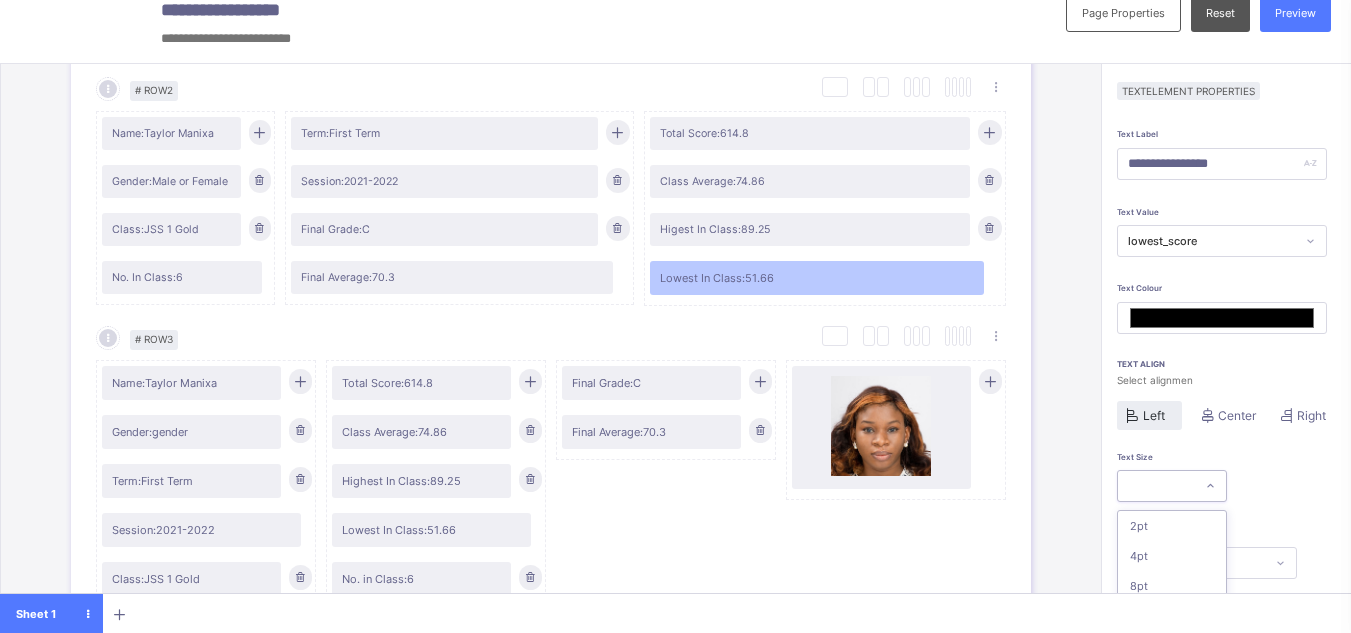 scroll, scrollTop: 159, scrollLeft: 0, axis: vertical 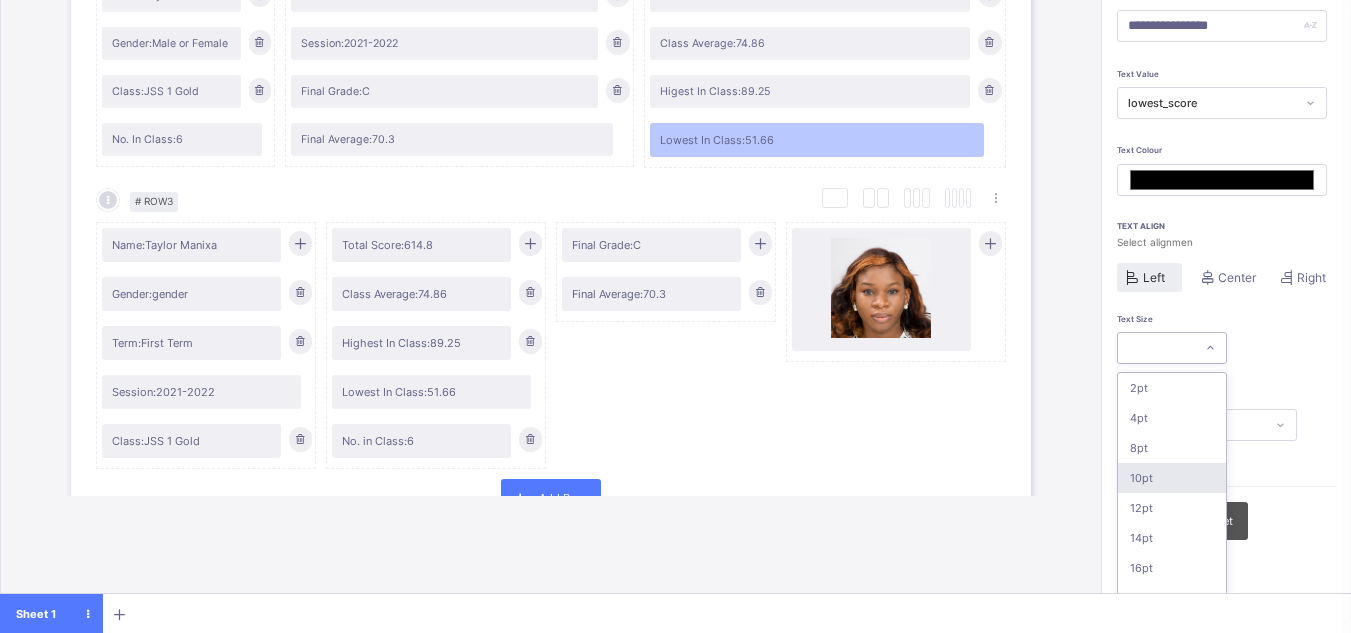 click on "option 10pt focused, 4 of 16. 16 results available. Use Up and Down to choose options, press Enter to select the currently focused option, press Escape to exit the menu, press Tab to select the option and exit the menu. 2pt 4pt 8pt 10pt 12pt 14pt 16pt 18pt 20pt 26pt 30pt 33pt 36pt 40pt 44pt 48pt" at bounding box center [1172, 348] 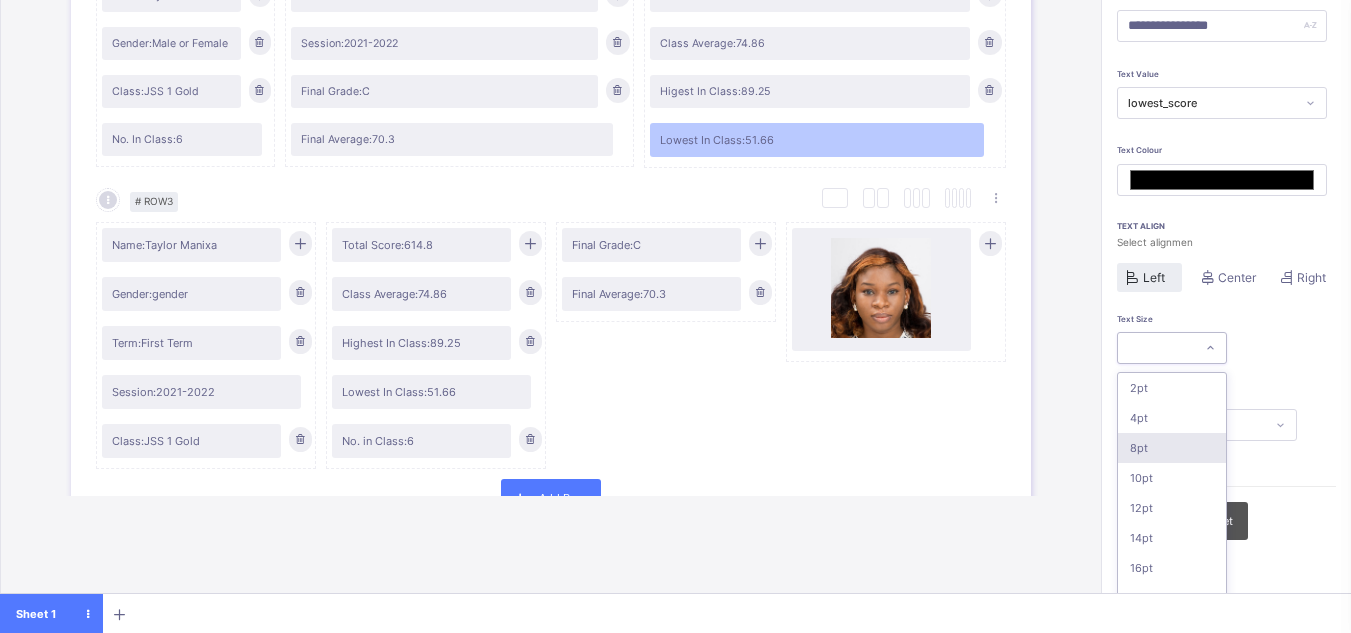 click on "8pt" at bounding box center (1172, 448) 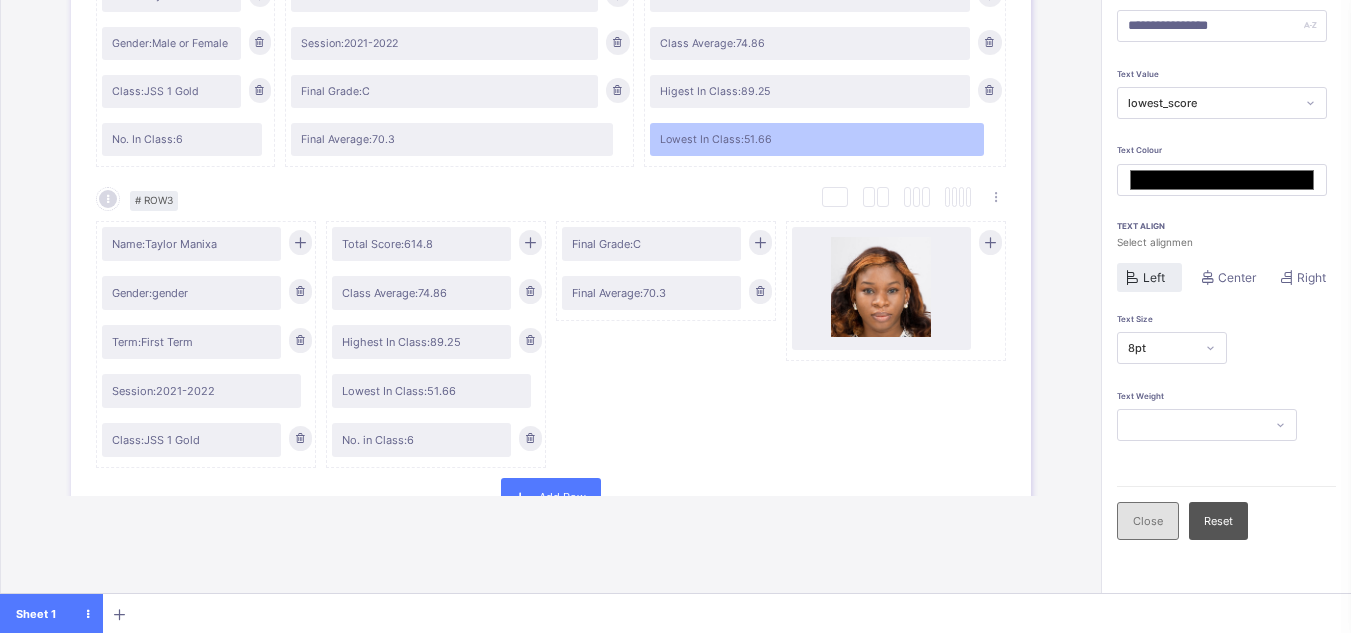 click on "Close" at bounding box center [1148, 521] 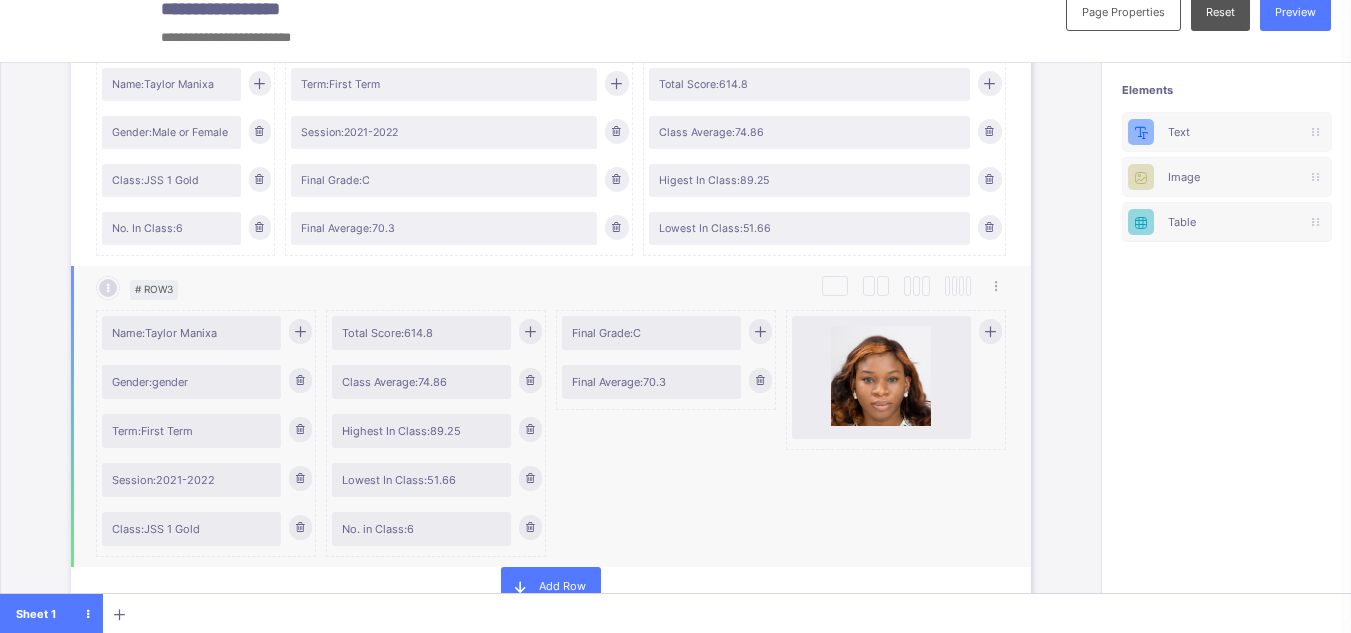 scroll, scrollTop: 466, scrollLeft: 0, axis: vertical 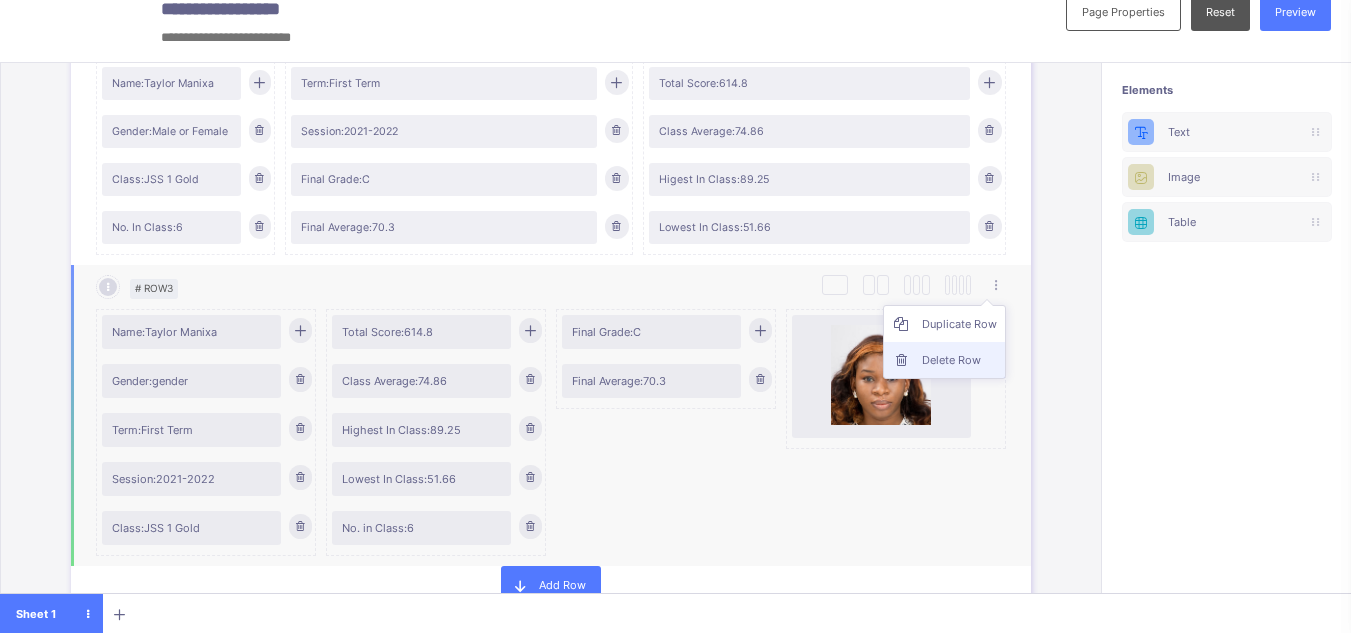 click on "Delete Row" at bounding box center (959, 360) 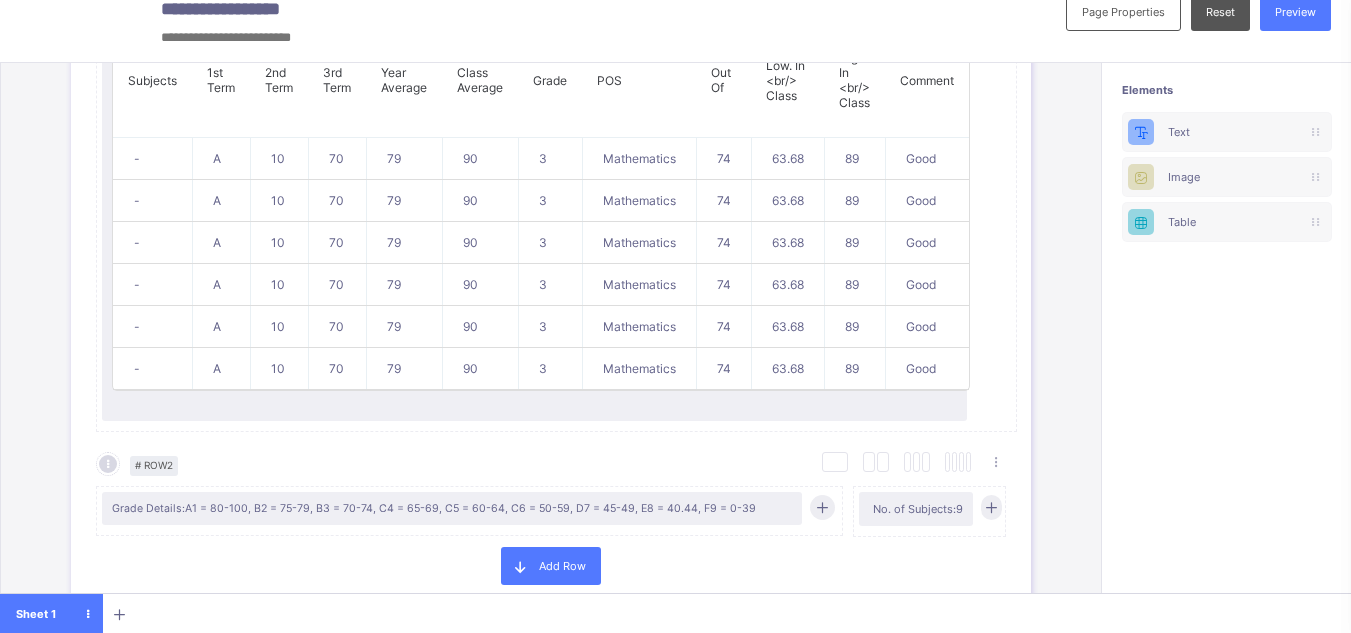scroll, scrollTop: 1016, scrollLeft: 0, axis: vertical 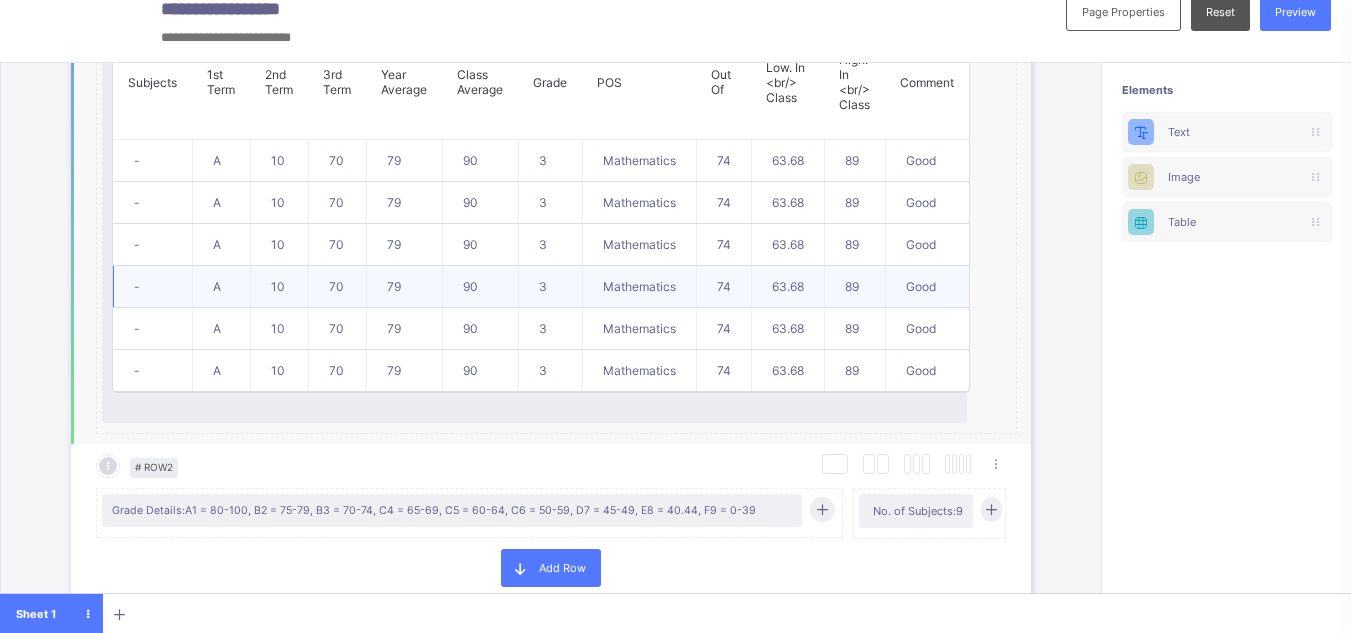 click on "Mathematics" at bounding box center (639, 287) 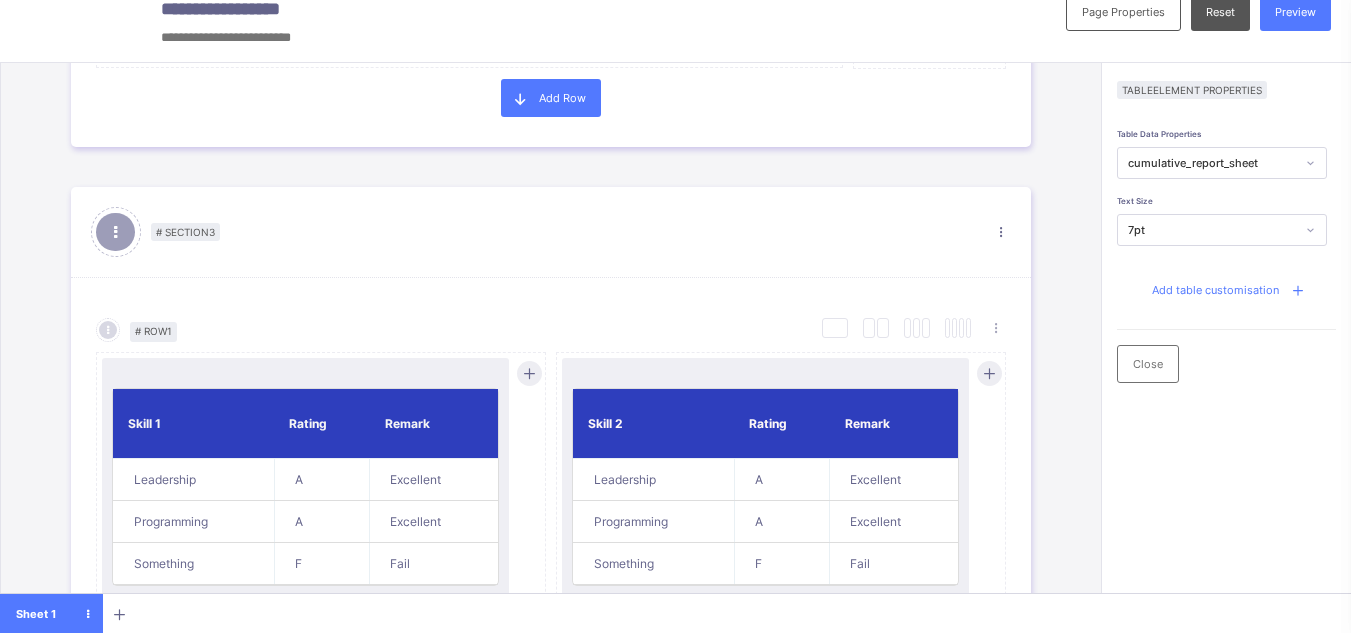 scroll, scrollTop: 1485, scrollLeft: 0, axis: vertical 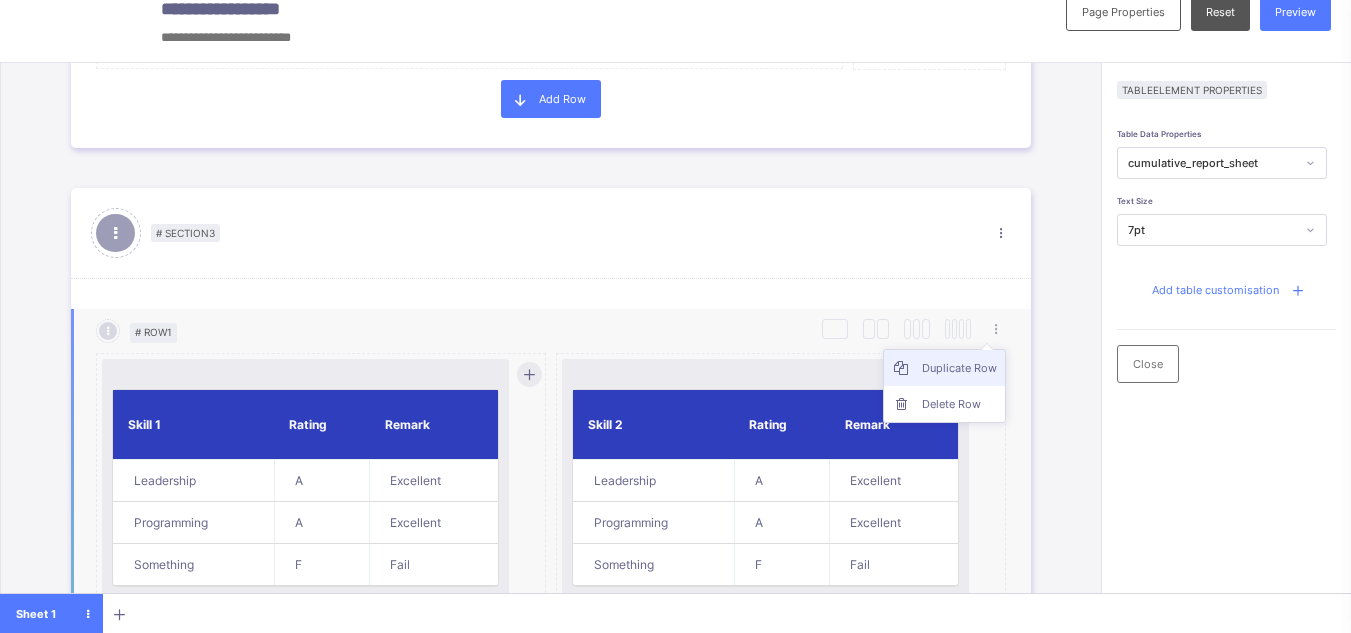 click on "Duplicate Row" at bounding box center (959, 368) 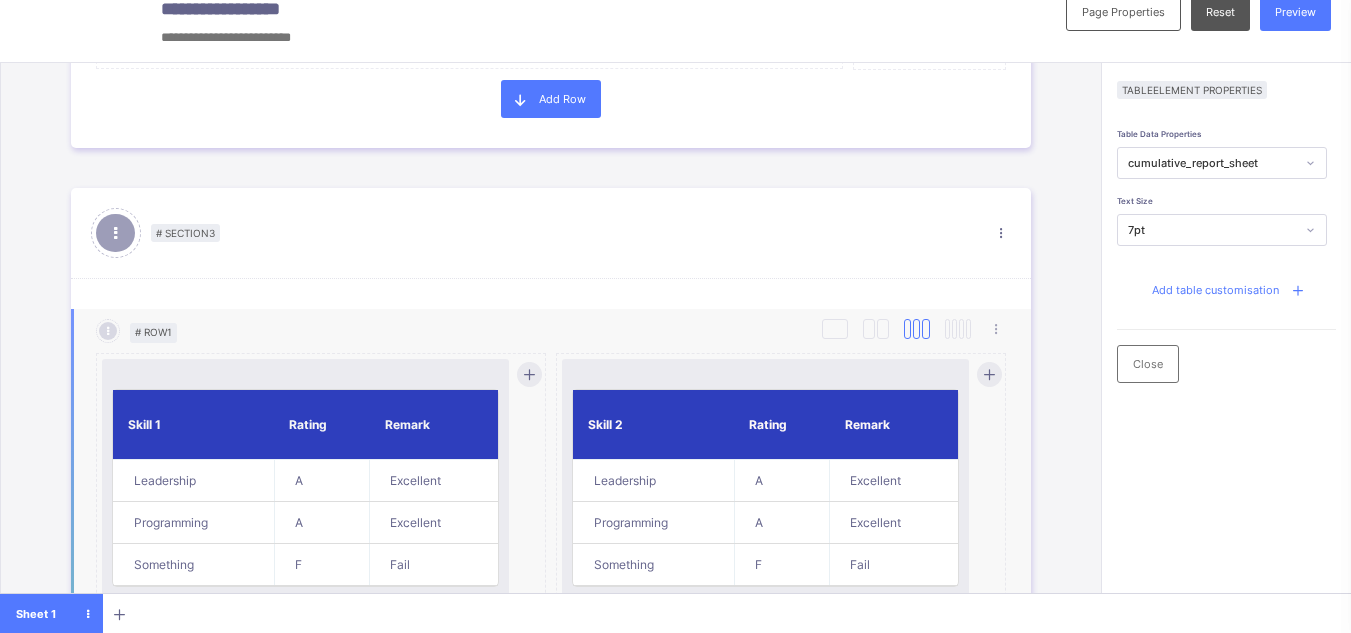 click at bounding box center [925, 329] 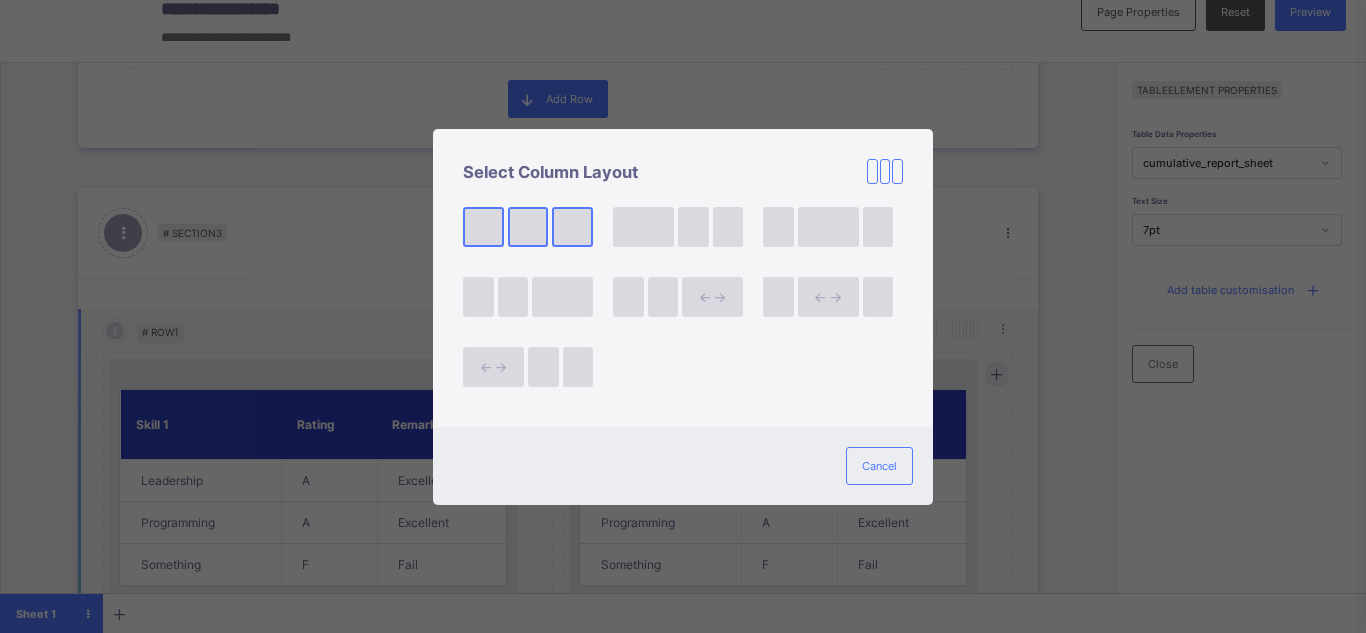 click at bounding box center [528, 227] 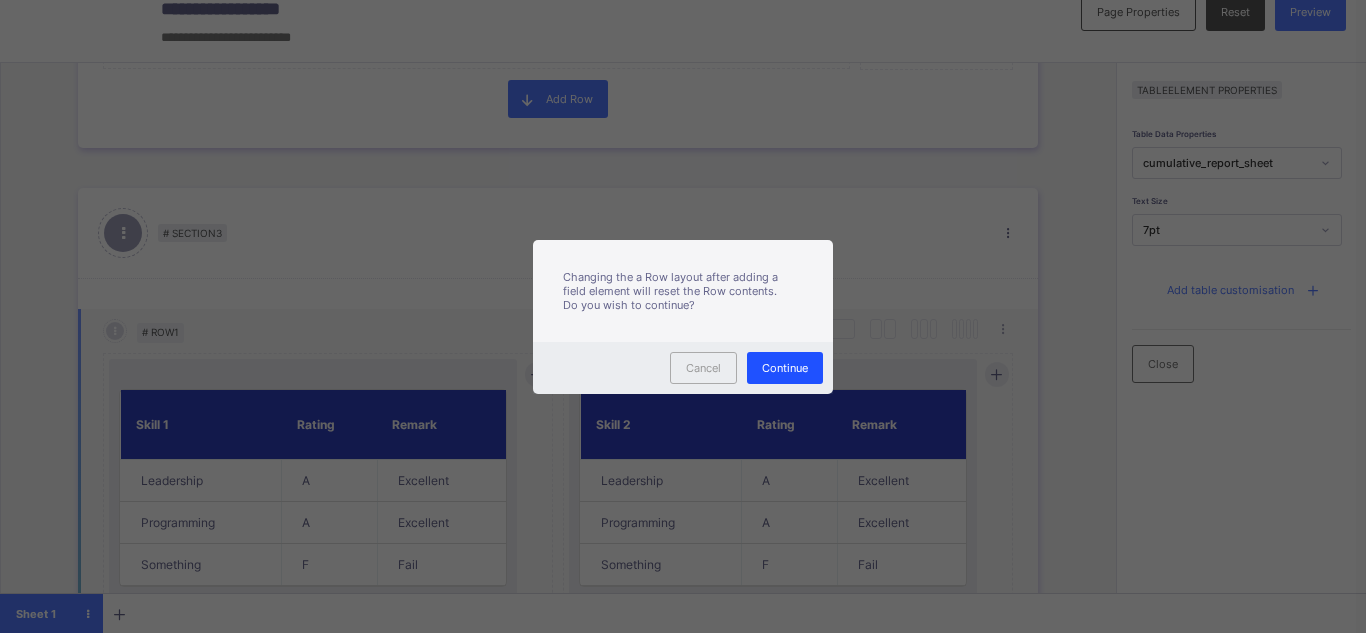 click on "Continue" at bounding box center (785, 368) 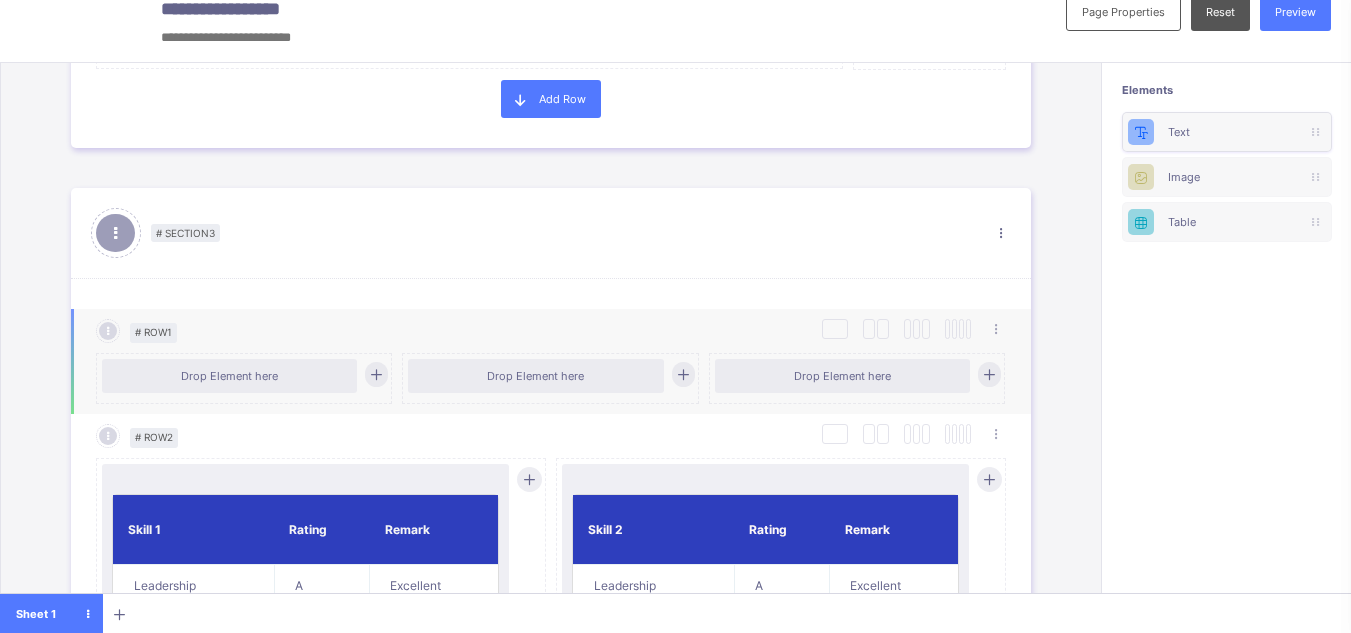 click on "Text" at bounding box center (1227, 132) 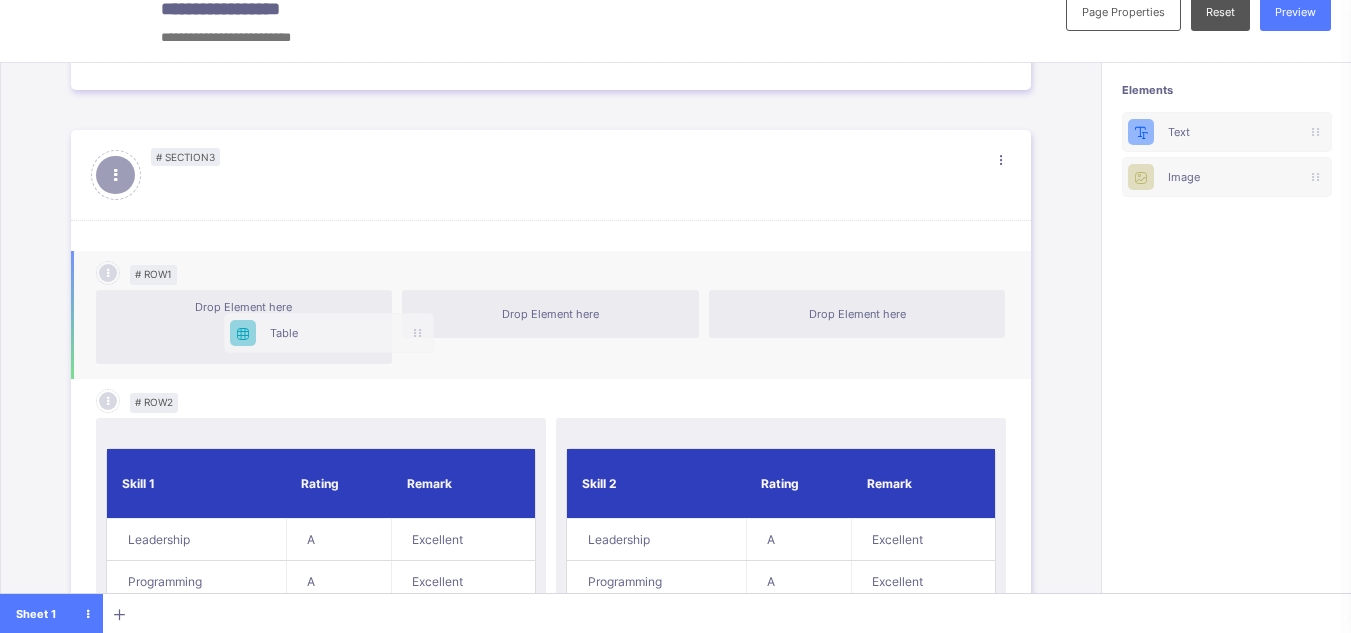 scroll, scrollTop: 22, scrollLeft: 0, axis: vertical 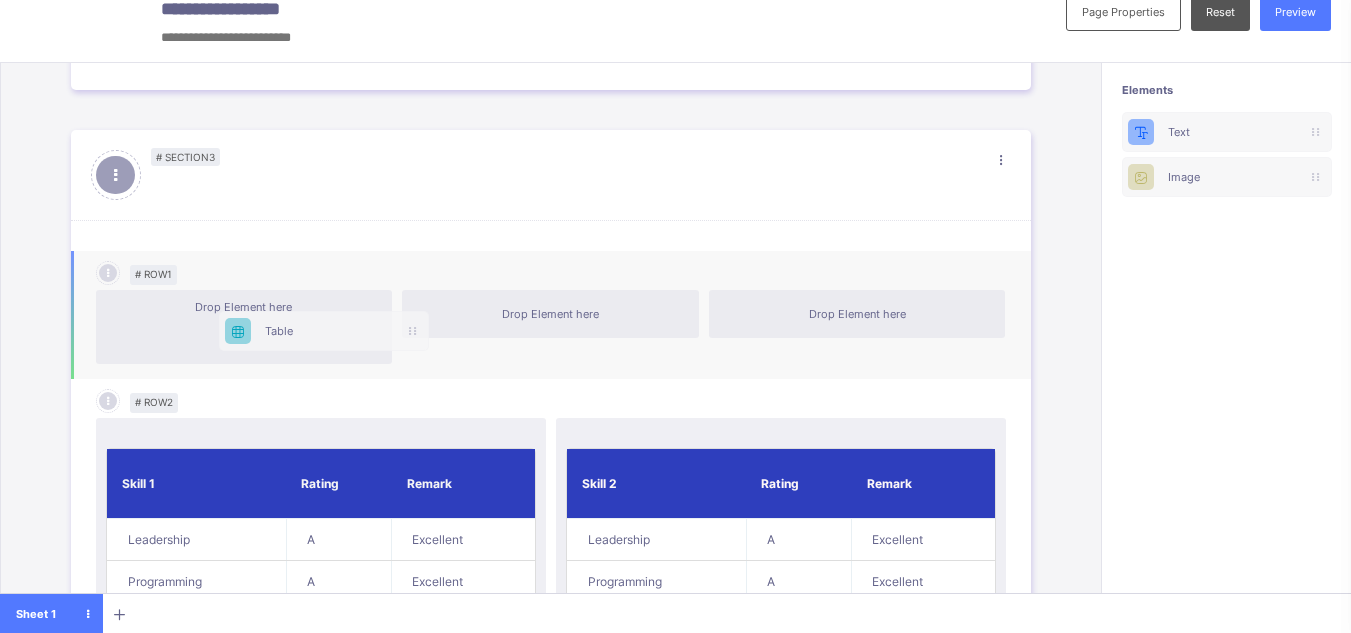 drag, startPoint x: 1203, startPoint y: 224, endPoint x: 279, endPoint y: 331, distance: 930.17474 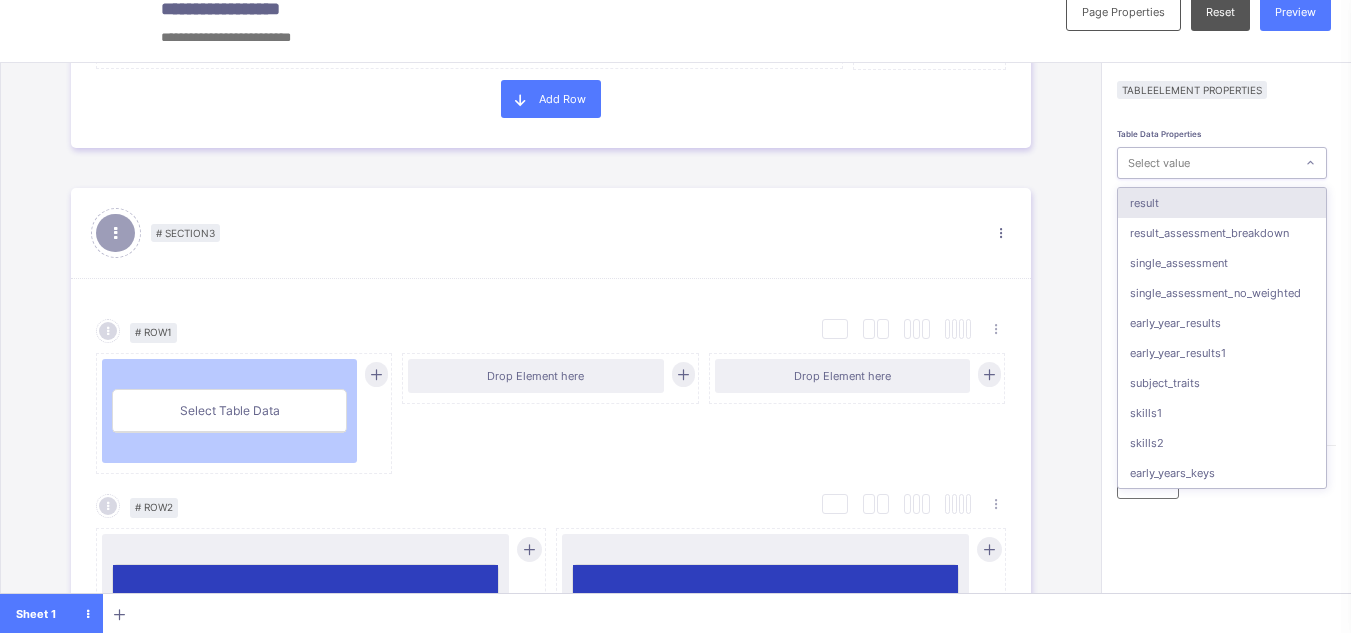 click on "Select value" at bounding box center [1206, 163] 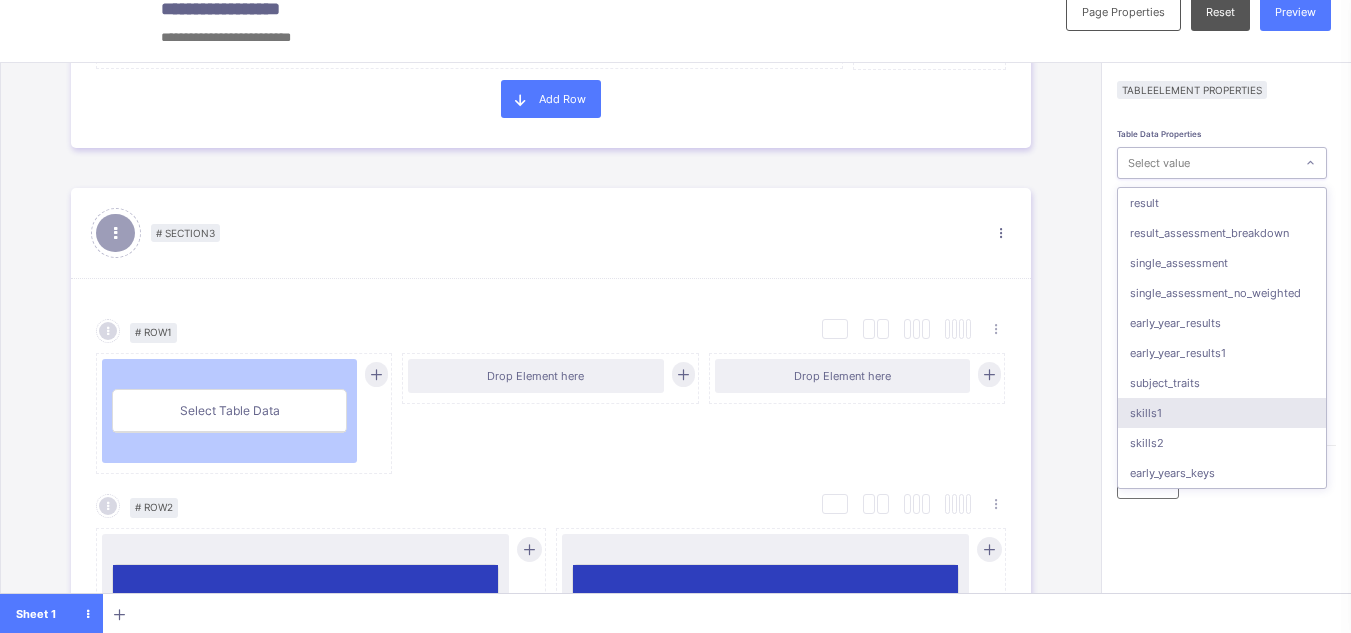 click on "skills1" at bounding box center [1222, 413] 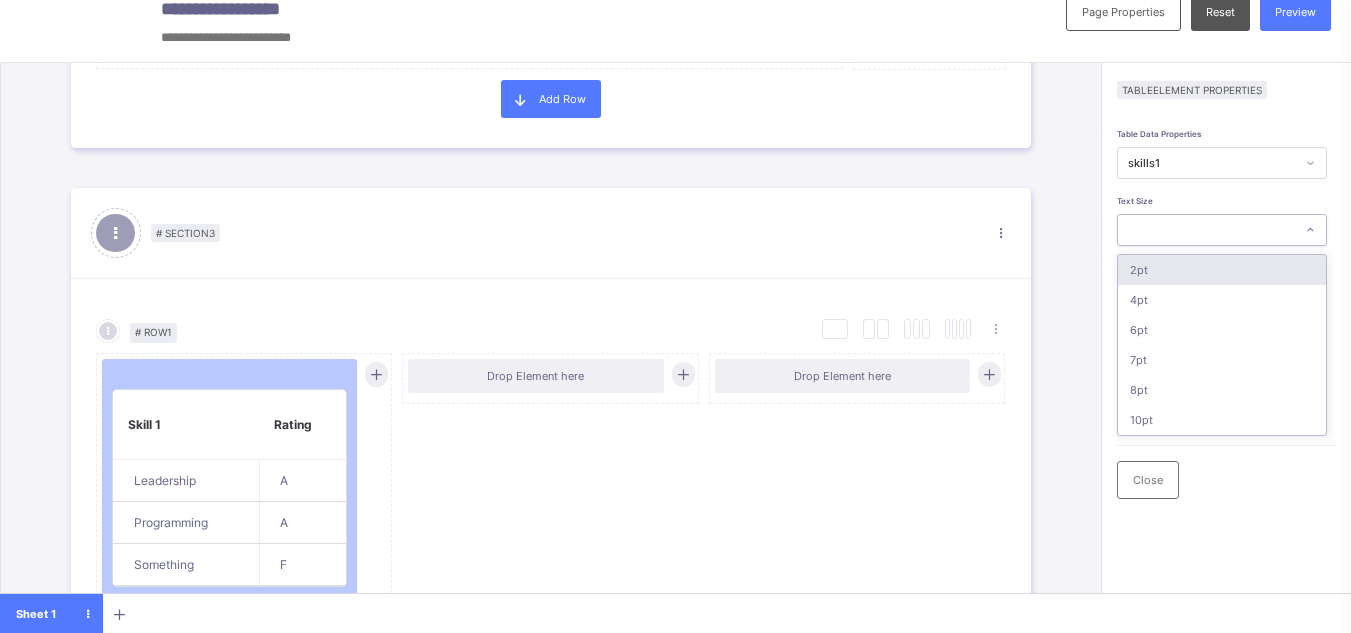 click at bounding box center [1206, 230] 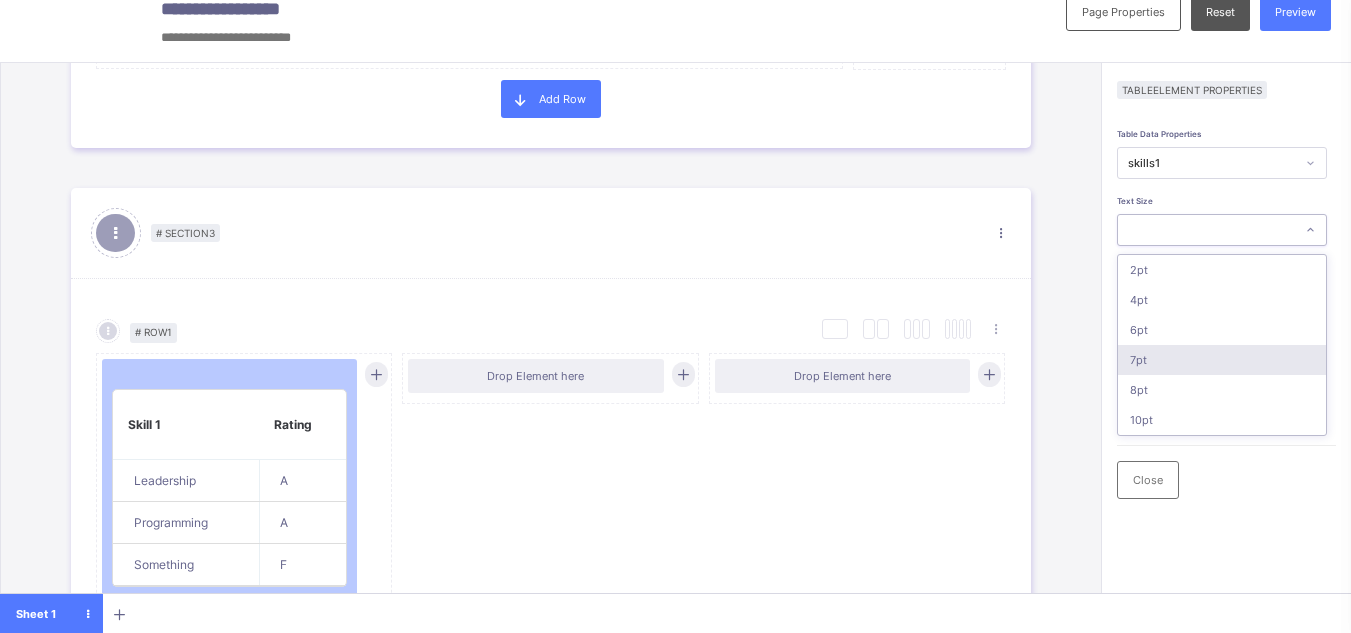 click on "7pt" at bounding box center (1222, 360) 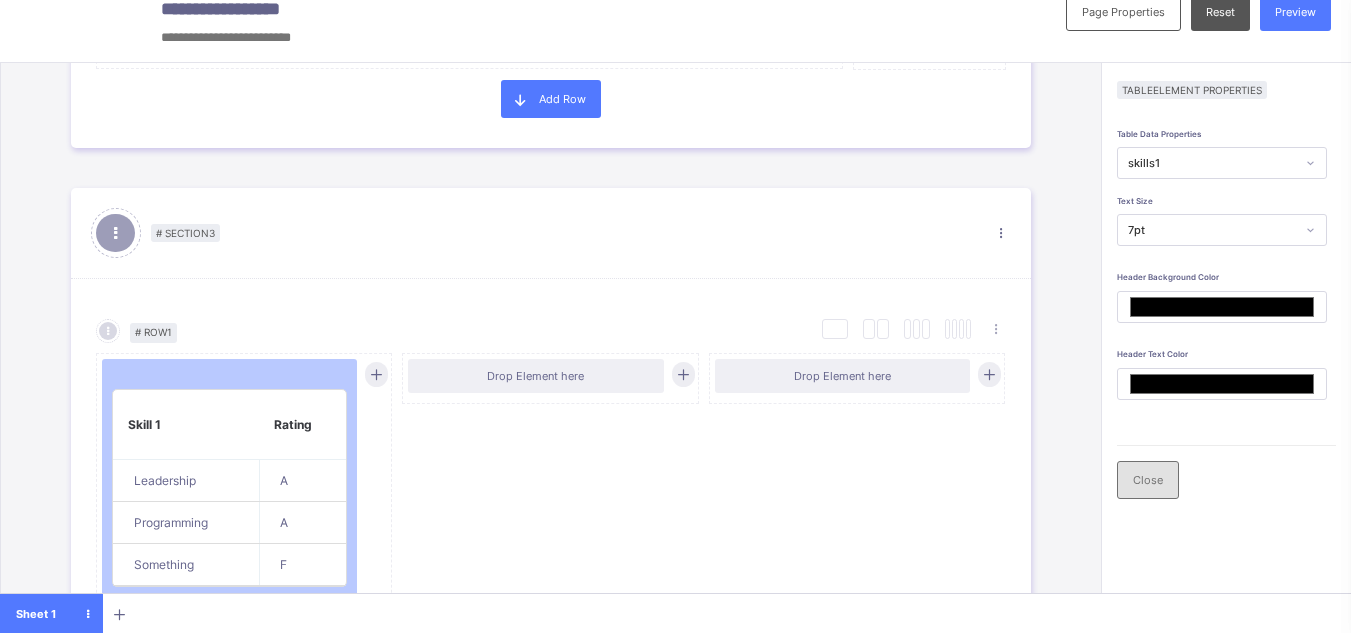 click on "Close" at bounding box center [1148, 480] 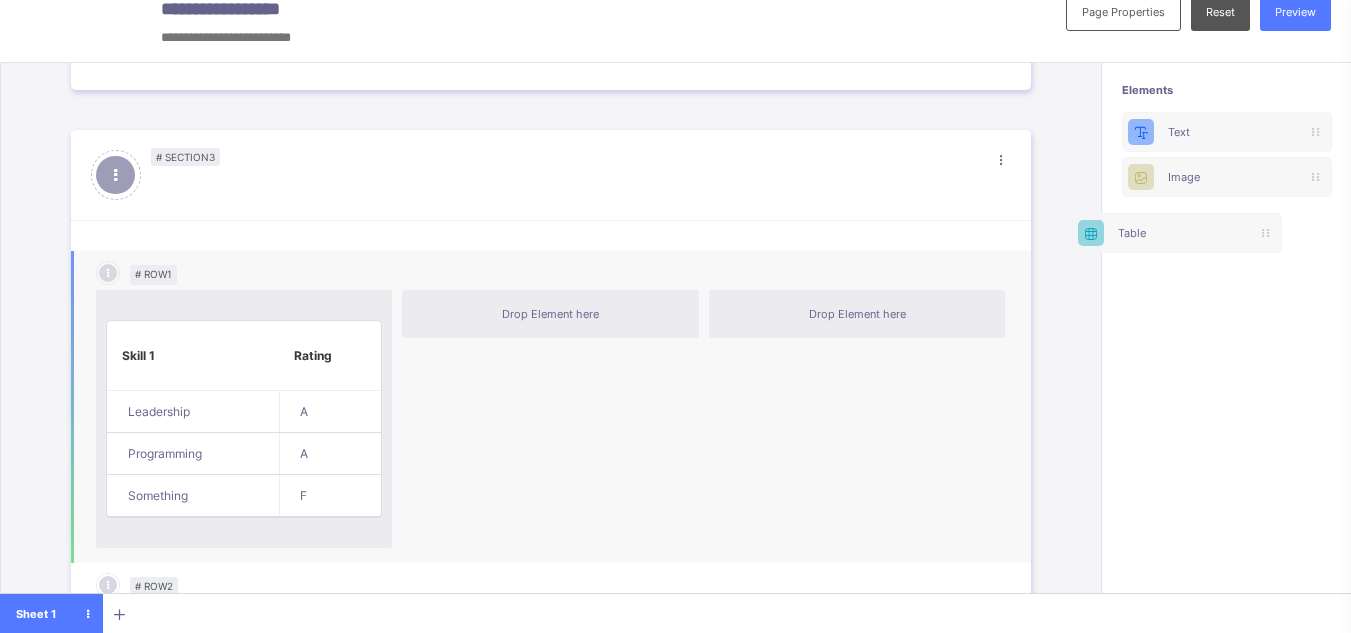 scroll, scrollTop: 22, scrollLeft: 15, axis: both 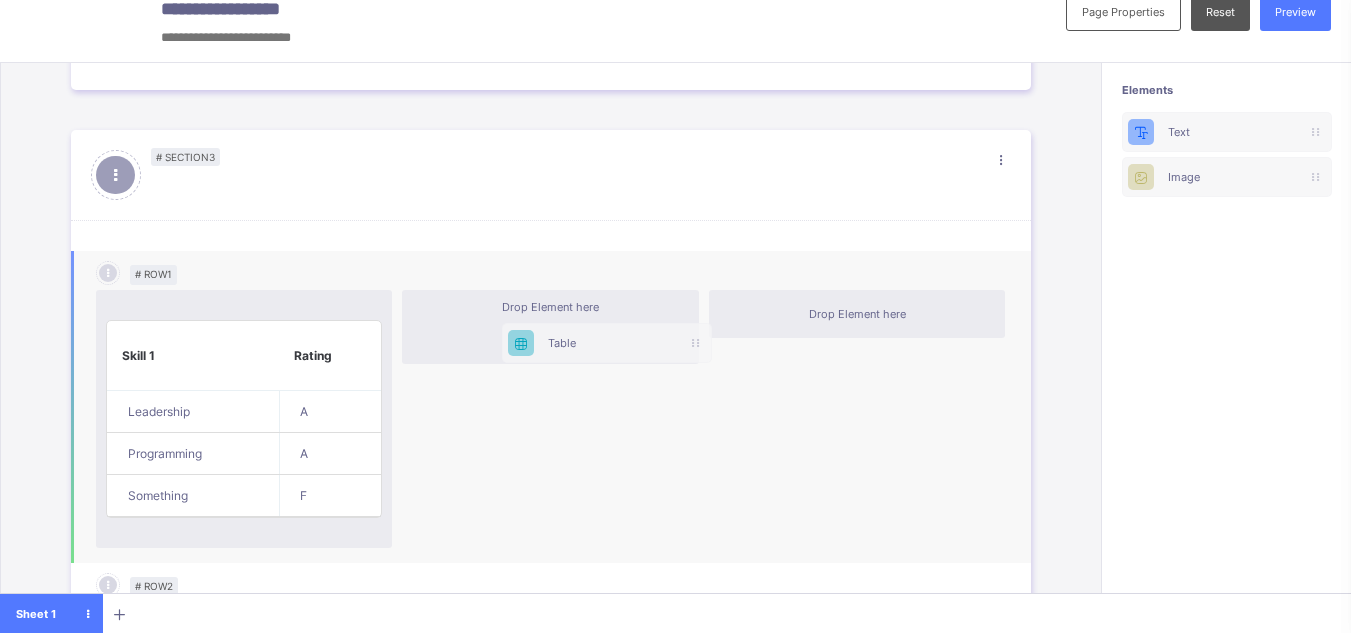 drag, startPoint x: 1207, startPoint y: 218, endPoint x: 552, endPoint y: 344, distance: 667.009 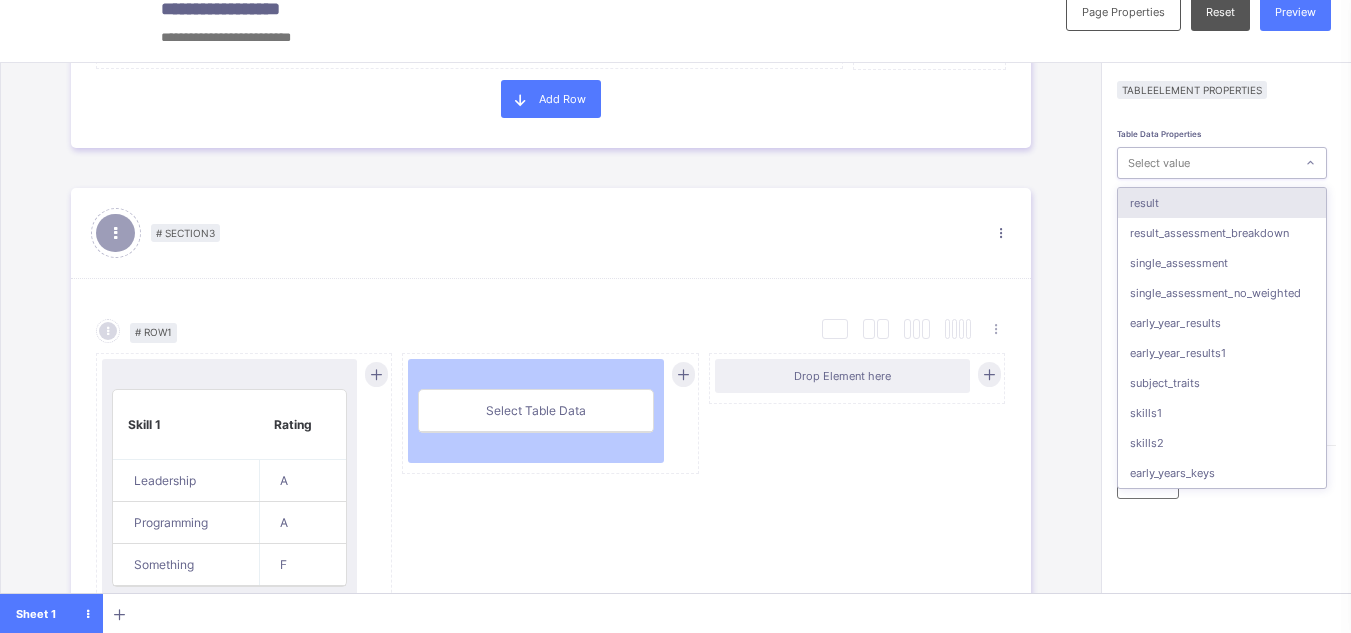 click on "Select value" at bounding box center [1206, 163] 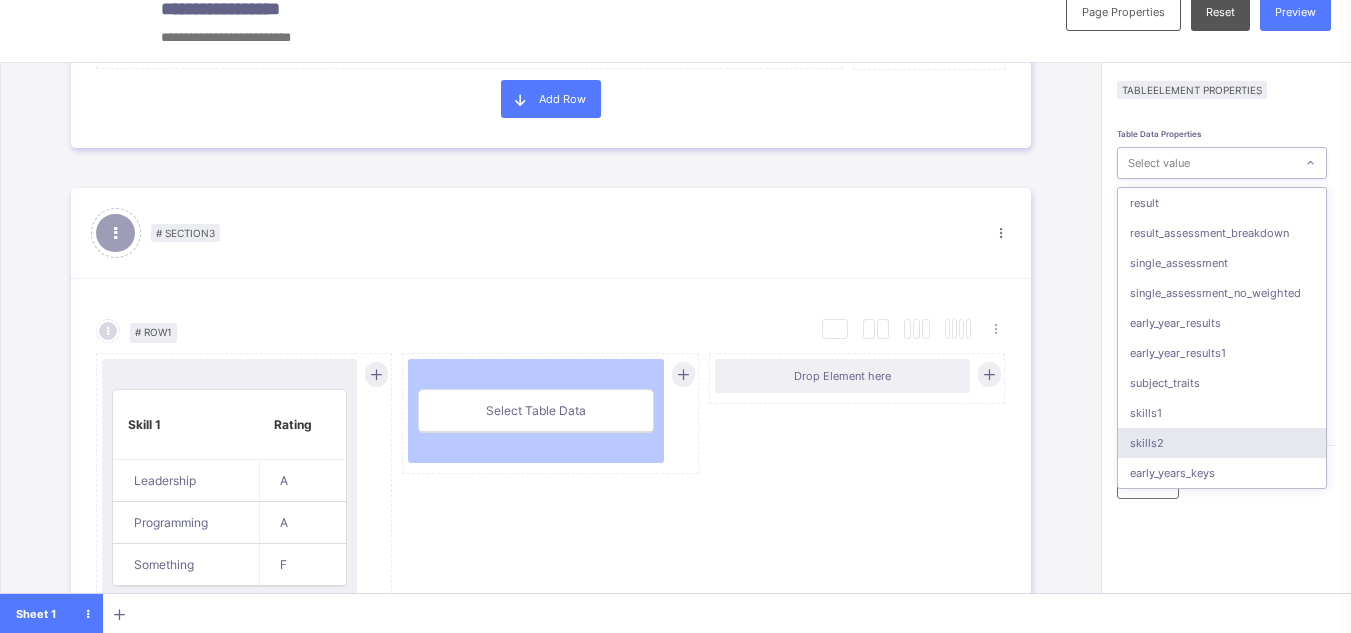click on "skills2" at bounding box center [1222, 443] 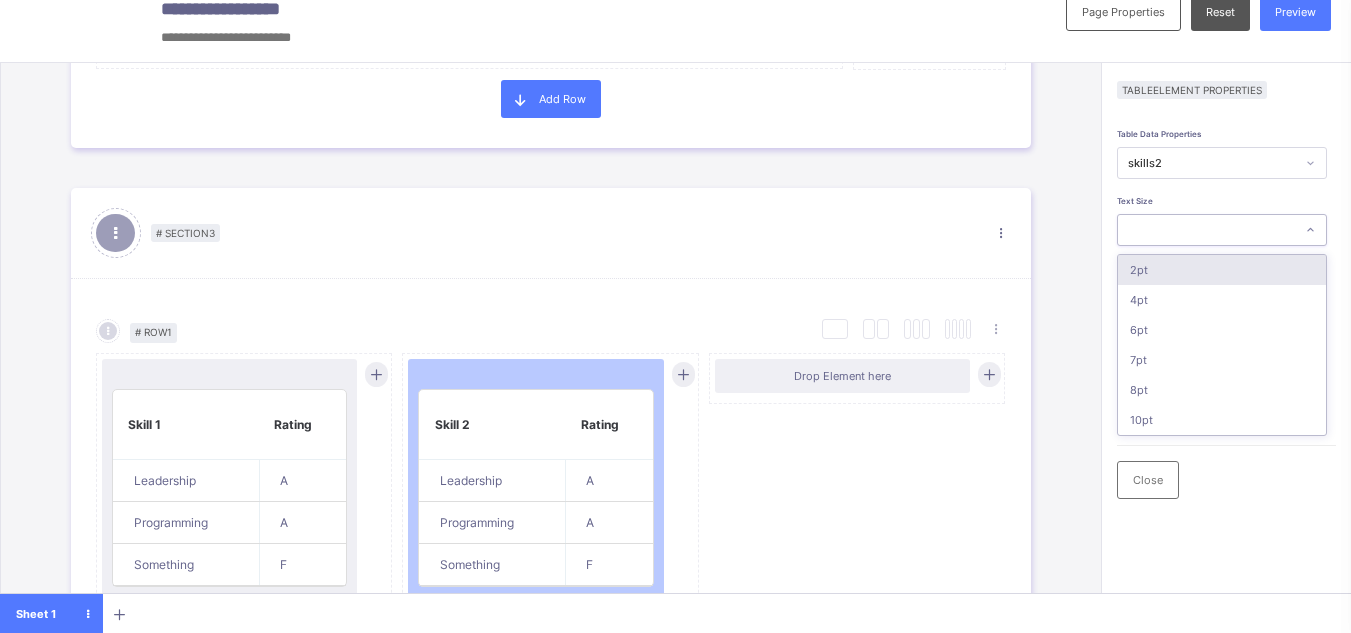 click at bounding box center (1206, 230) 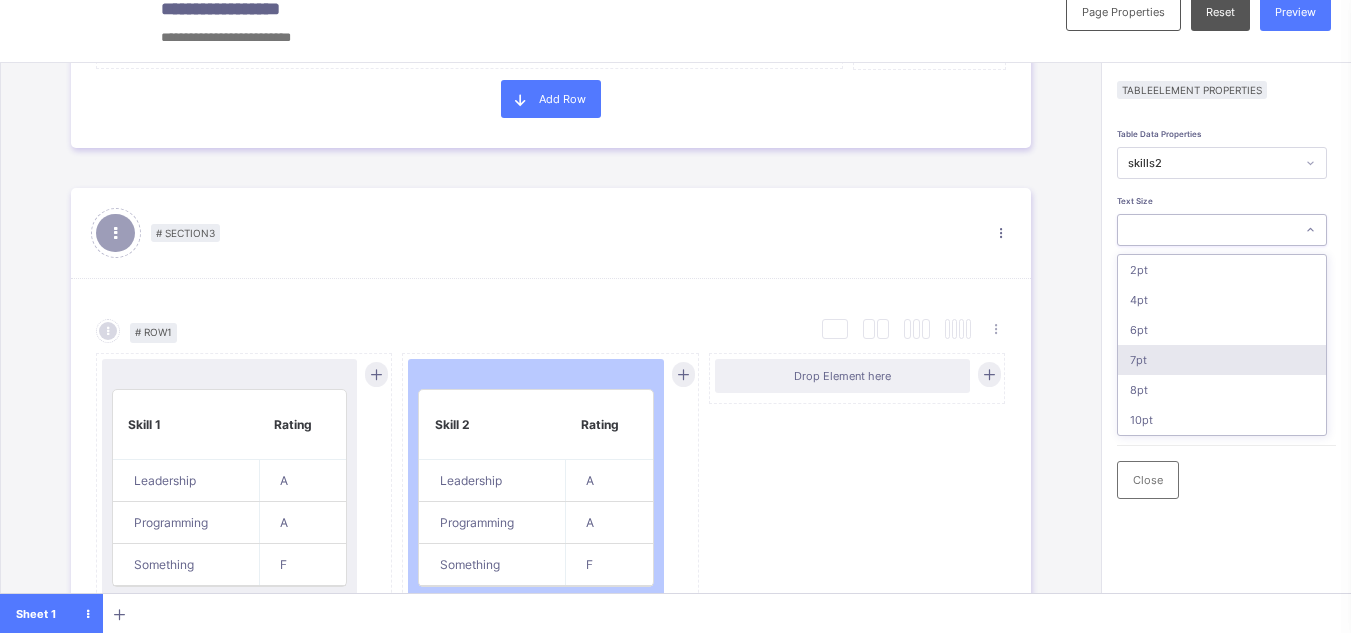 click on "7pt" at bounding box center (1222, 360) 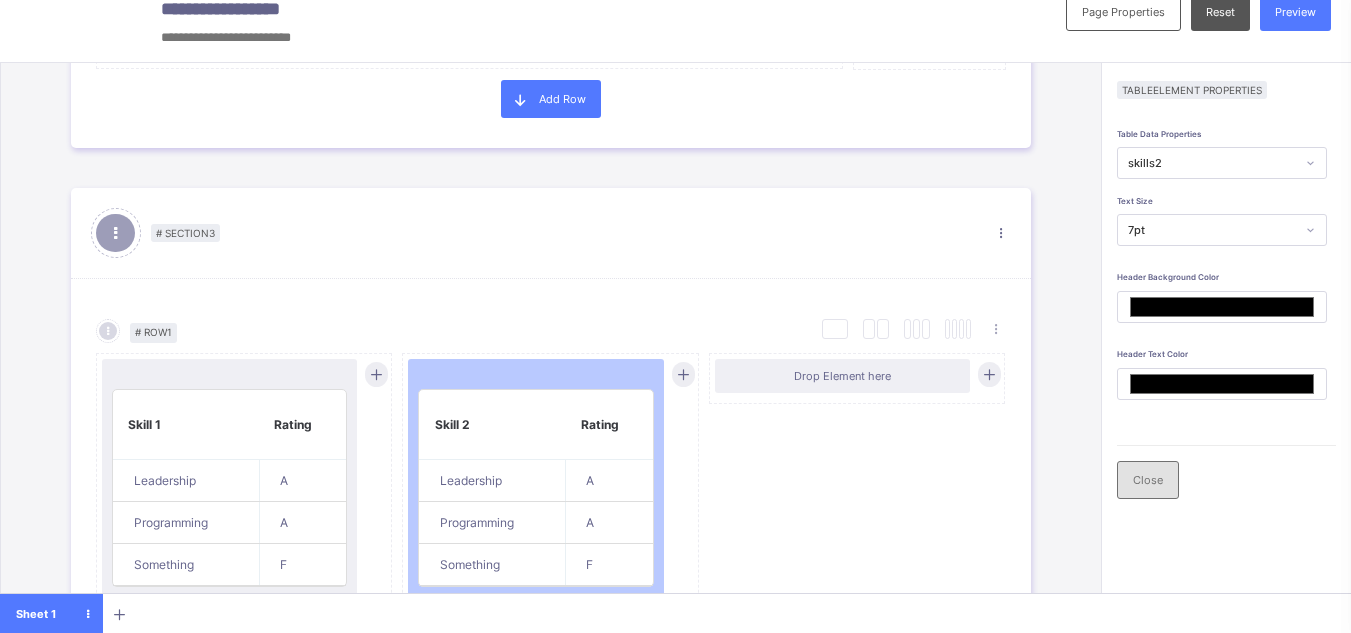 click on "Close" at bounding box center (1148, 480) 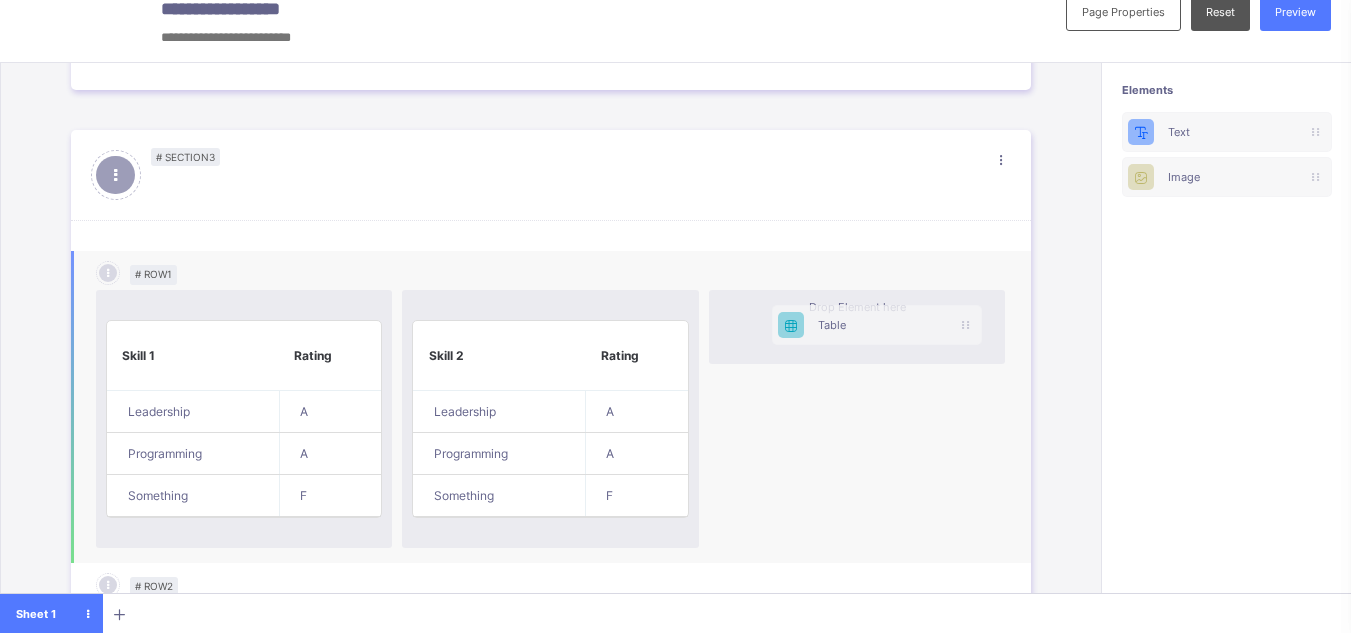 drag, startPoint x: 1192, startPoint y: 219, endPoint x: 836, endPoint y: 323, distance: 370.88004 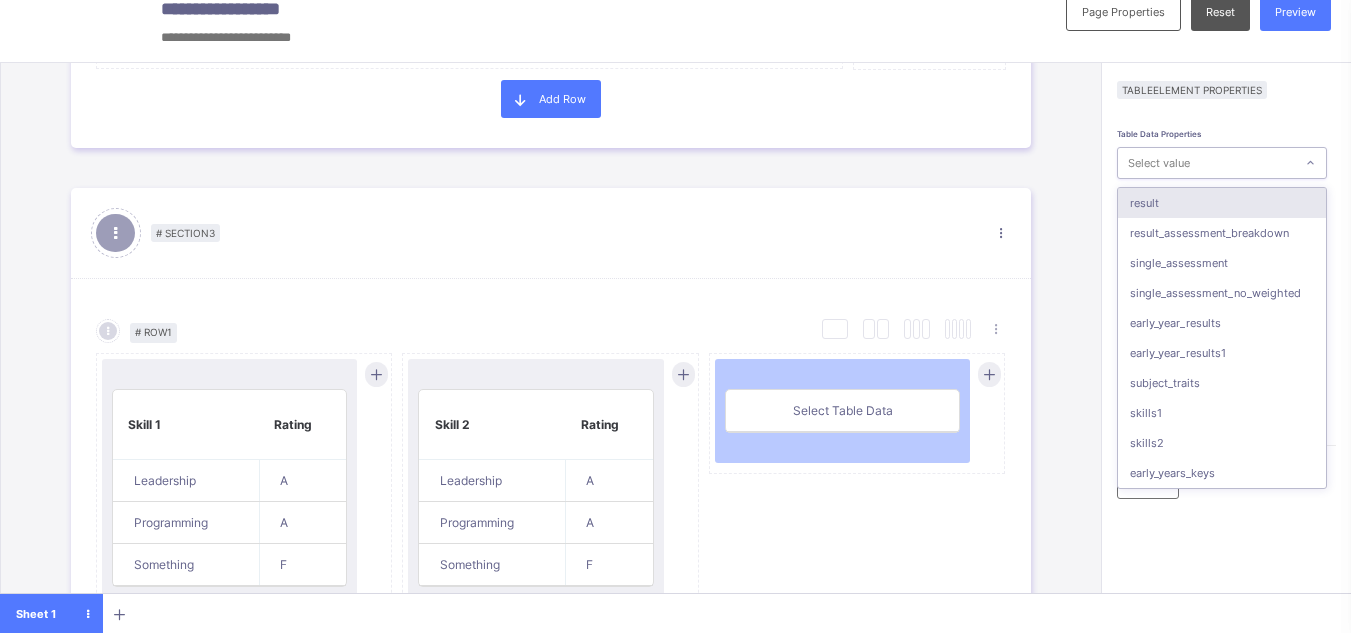 click on "Select value" at bounding box center [1206, 163] 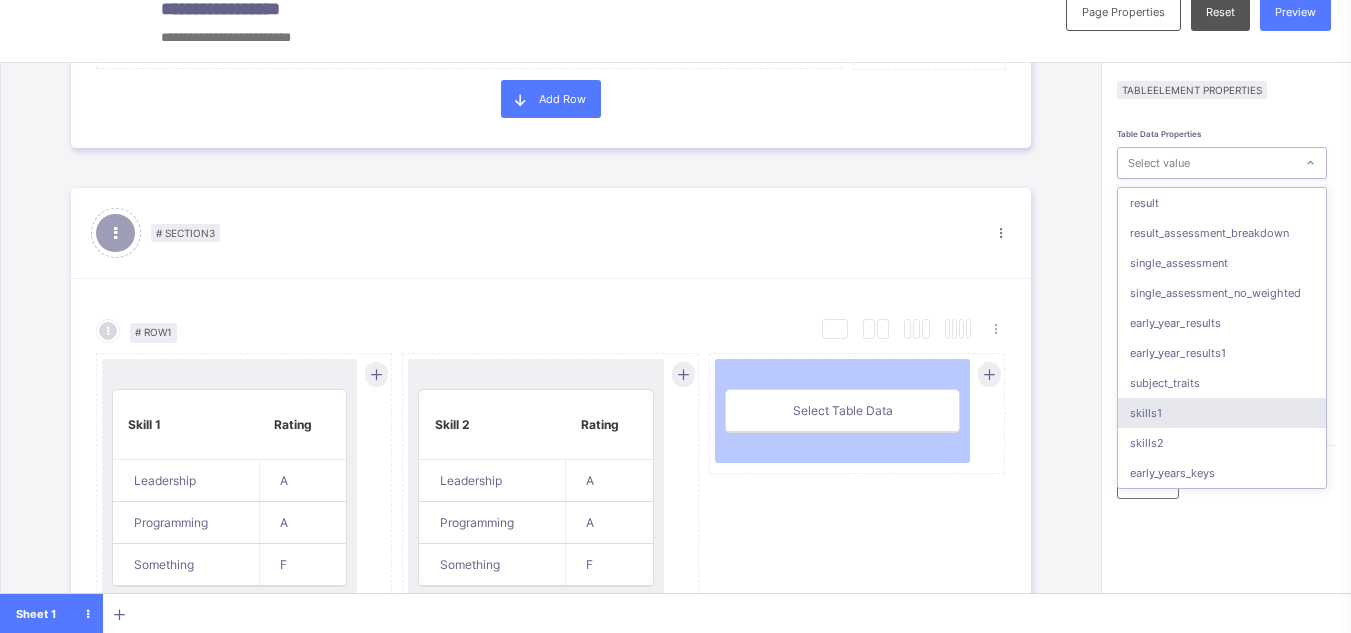 scroll, scrollTop: 180, scrollLeft: 0, axis: vertical 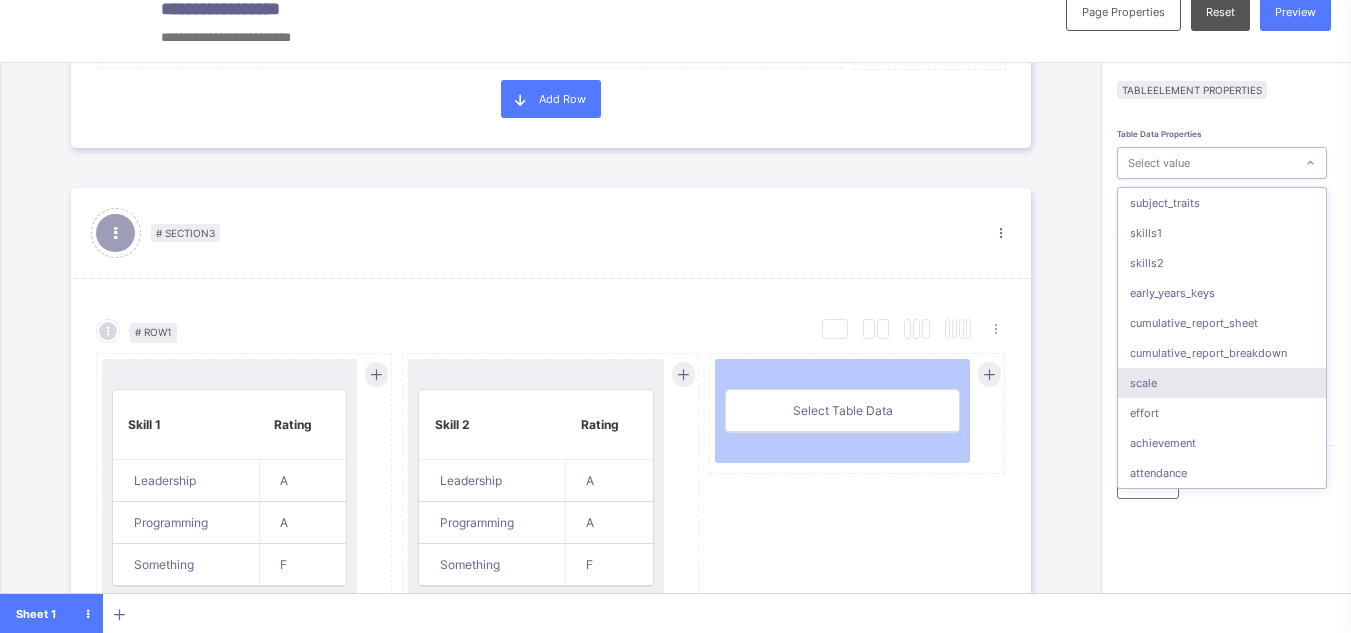 click on "scale" at bounding box center [1222, 383] 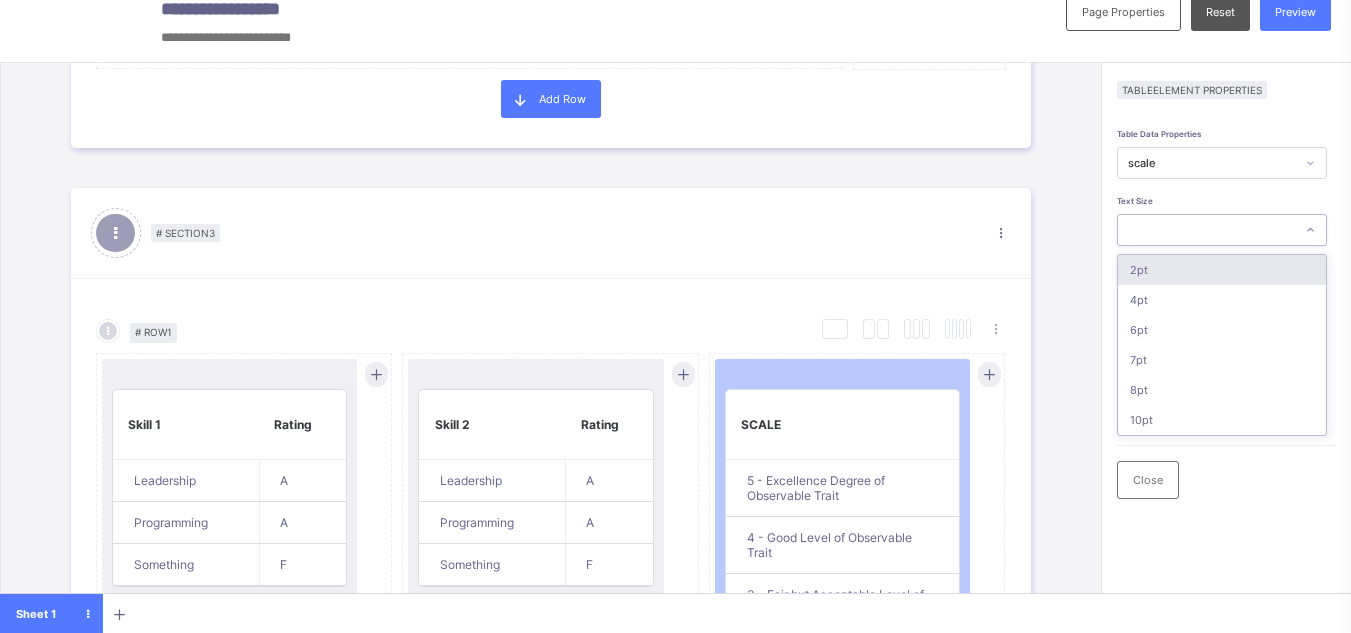 click at bounding box center (1206, 230) 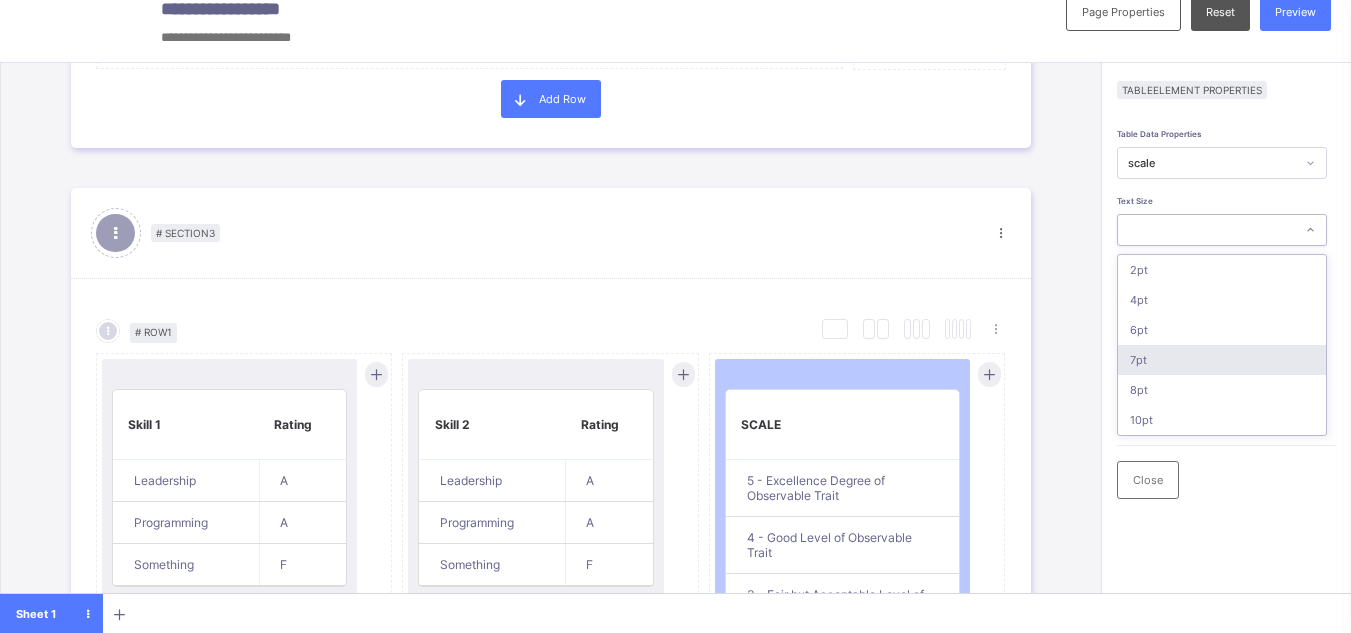 click on "7pt" at bounding box center [1222, 360] 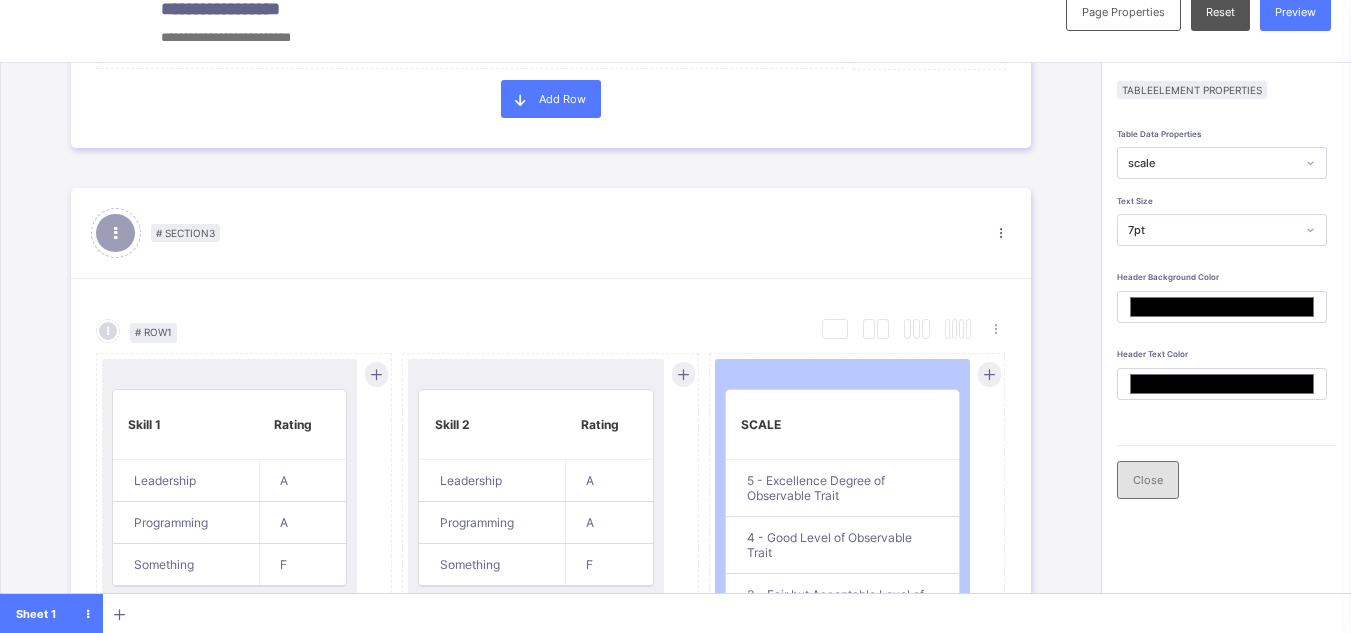 click on "Close" at bounding box center [1148, 480] 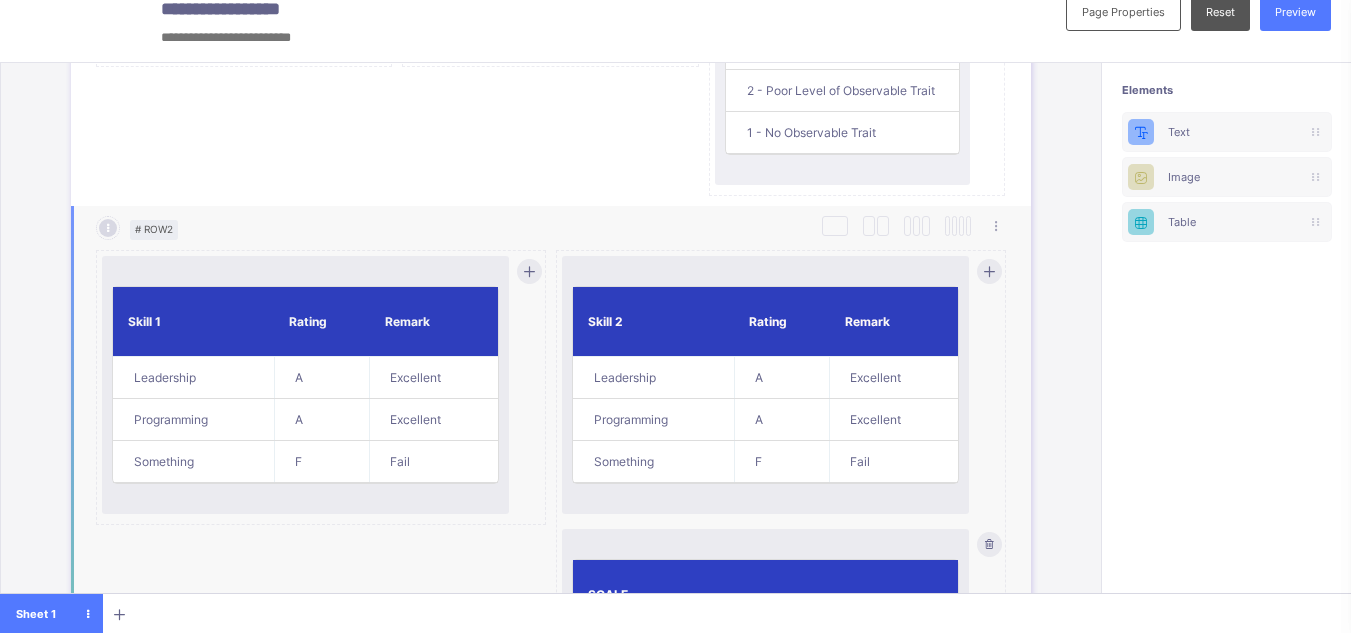 scroll, scrollTop: 2047, scrollLeft: 0, axis: vertical 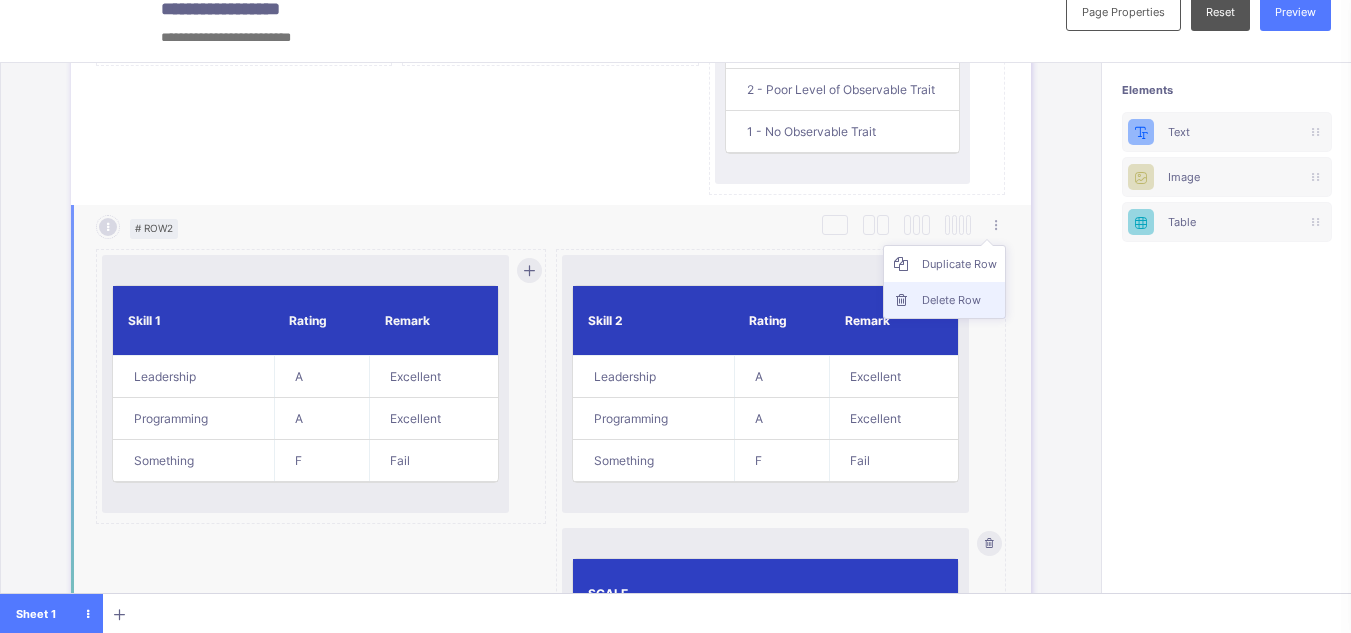 click on "Delete Row" at bounding box center [959, 300] 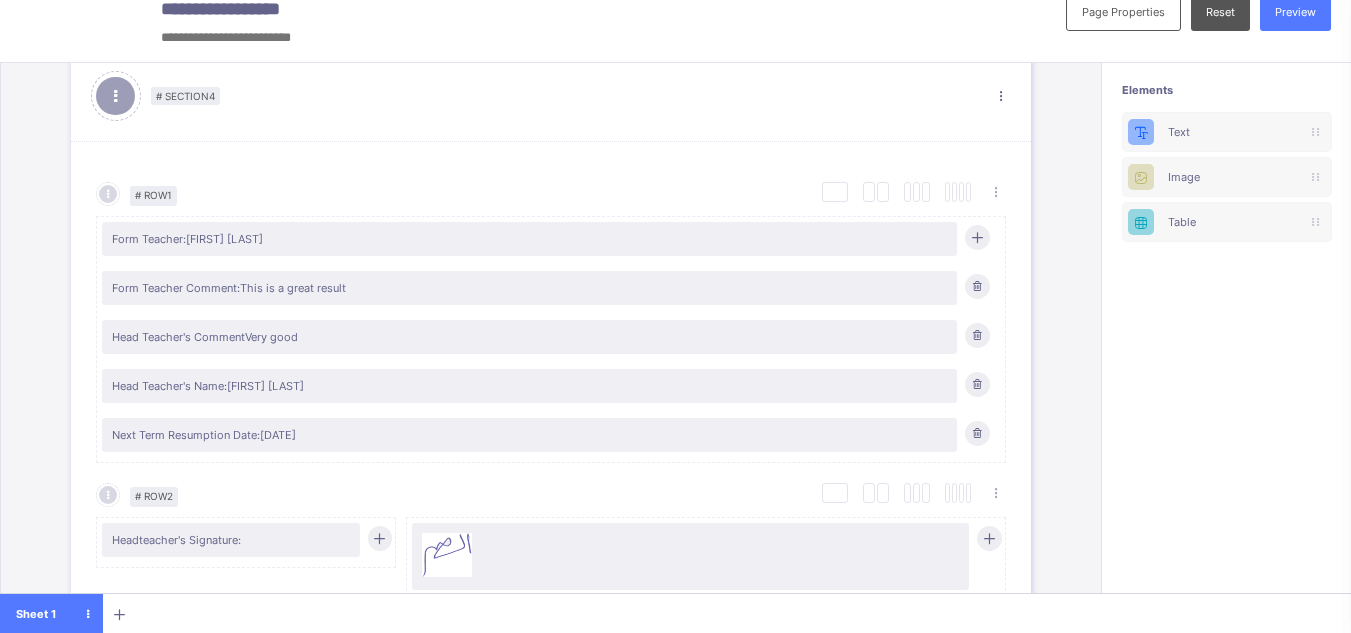 scroll, scrollTop: 2319, scrollLeft: 0, axis: vertical 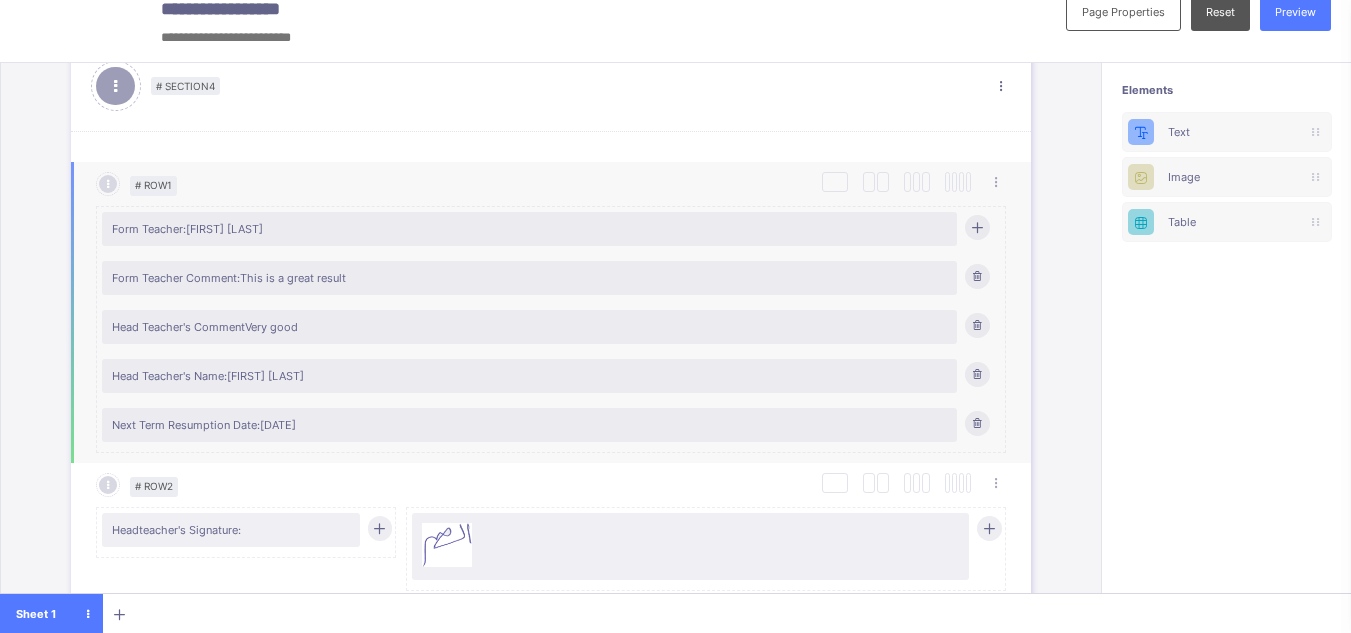 click on "Form Teacher:   Makinwa Oladele" at bounding box center (529, 229) 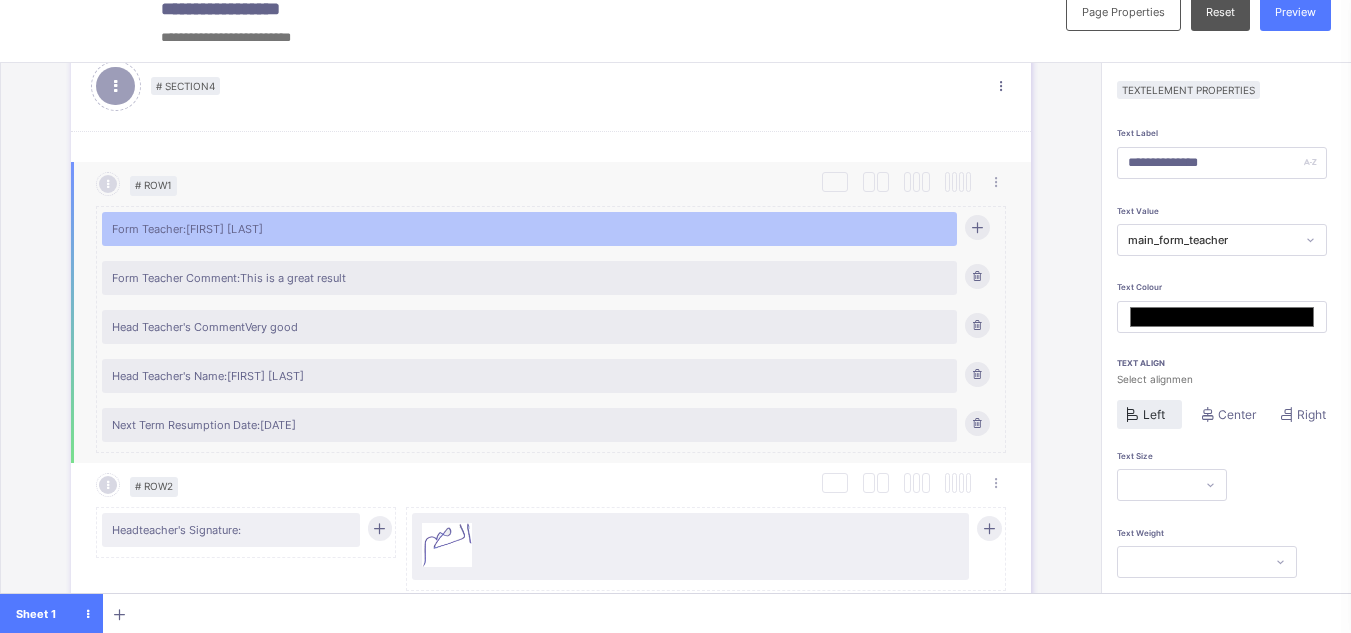 click on "Form Teacher:   Makinwa Oladele" at bounding box center (529, 229) 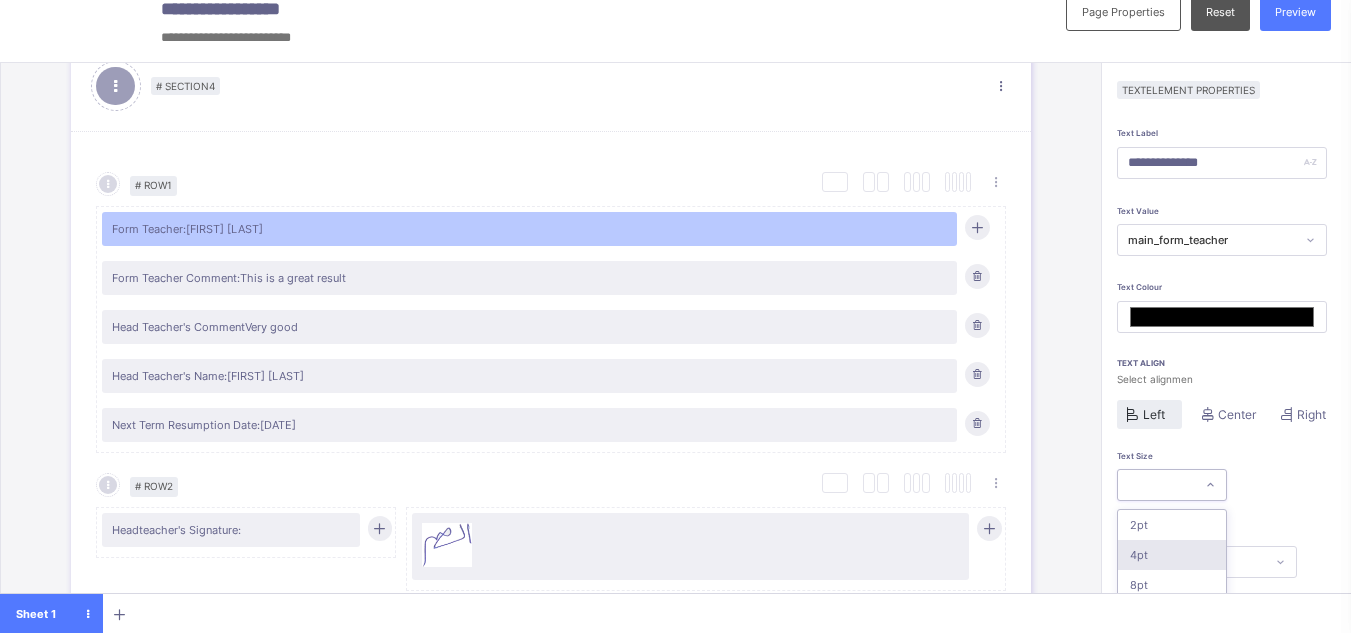 scroll, scrollTop: 159, scrollLeft: 0, axis: vertical 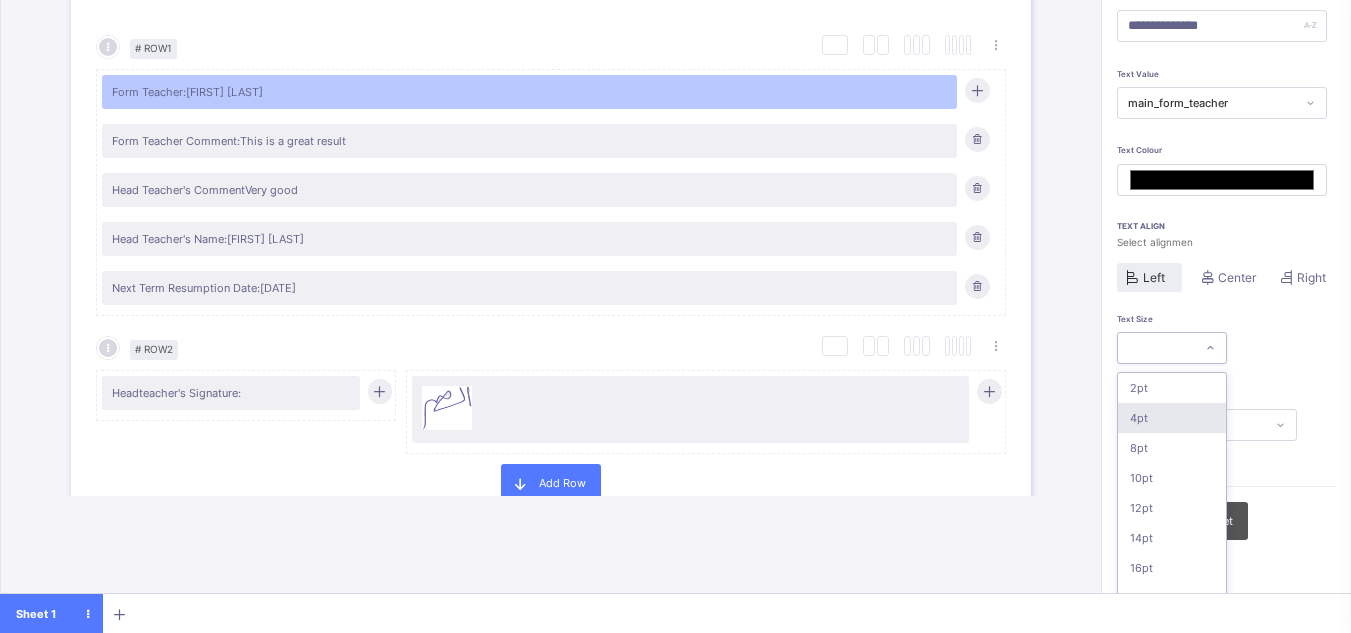click on "option 4pt focused, 2 of 16. 16 results available. Use Up and Down to choose options, press Enter to select the currently focused option, press Escape to exit the menu, press Tab to select the option and exit the menu. 2pt 4pt 8pt 10pt 12pt 14pt 16pt 18pt 20pt 26pt 30pt 33pt 36pt 40pt 44pt 48pt" at bounding box center [1172, 348] 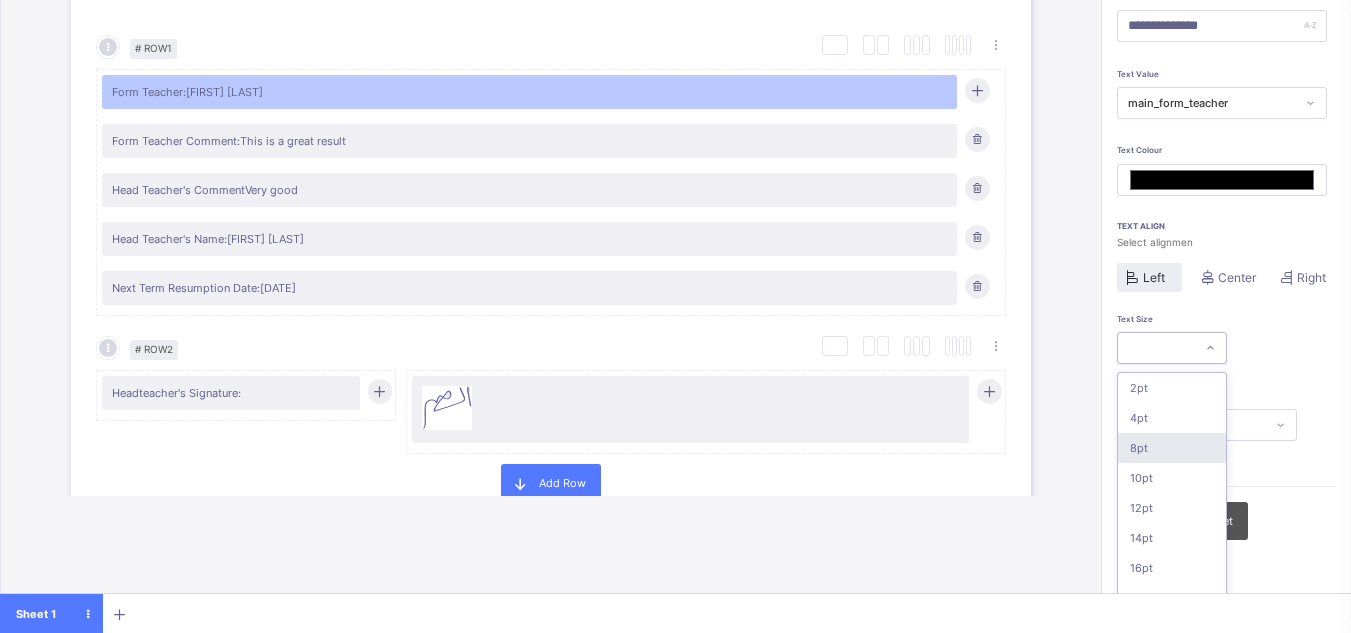 click on "8pt" at bounding box center (1172, 448) 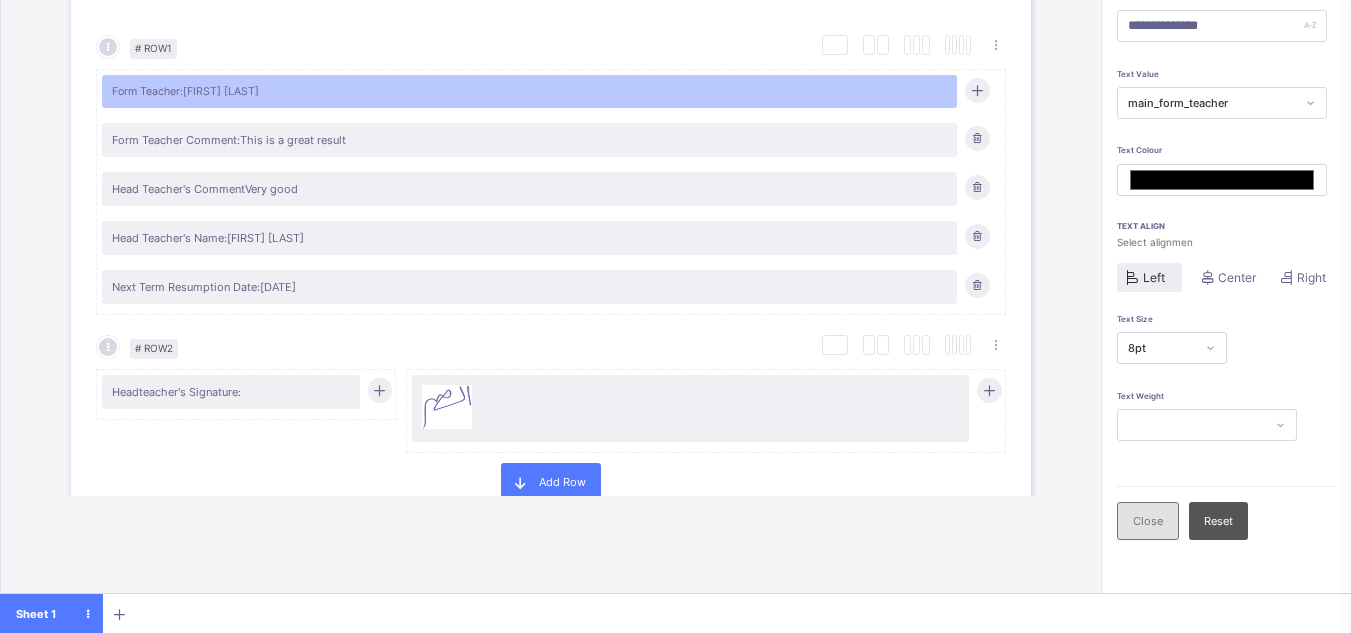 click on "Close" at bounding box center (1148, 521) 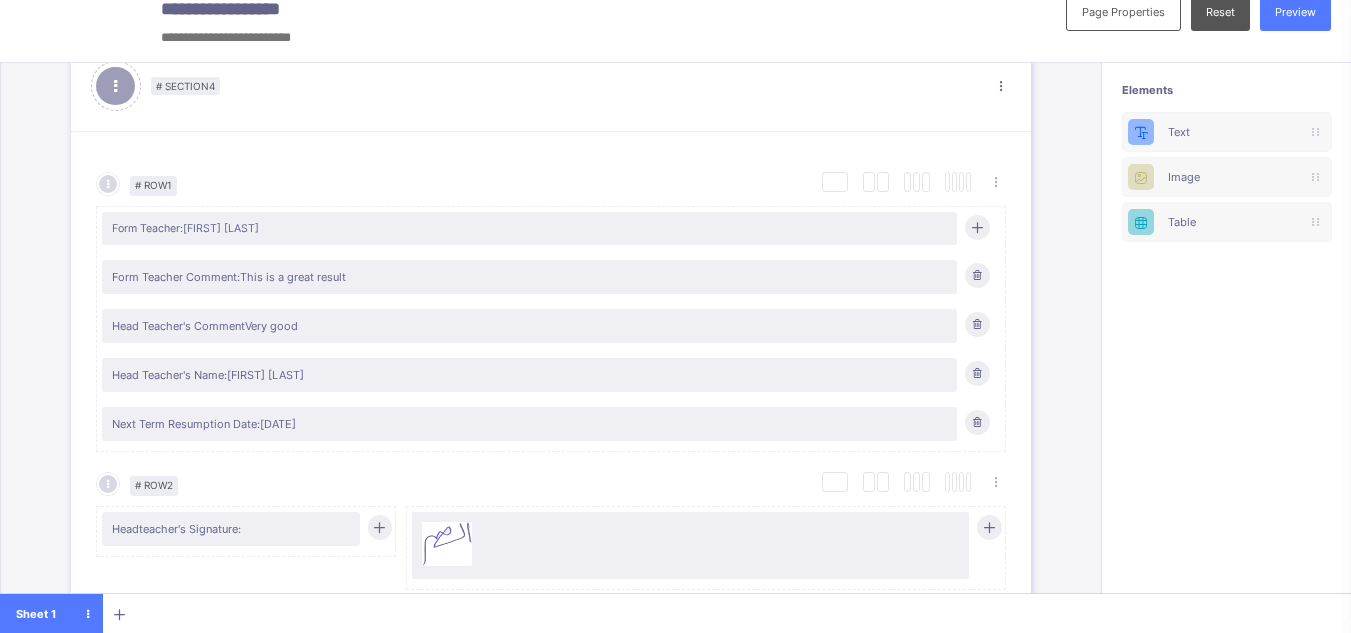 scroll, scrollTop: 22, scrollLeft: 0, axis: vertical 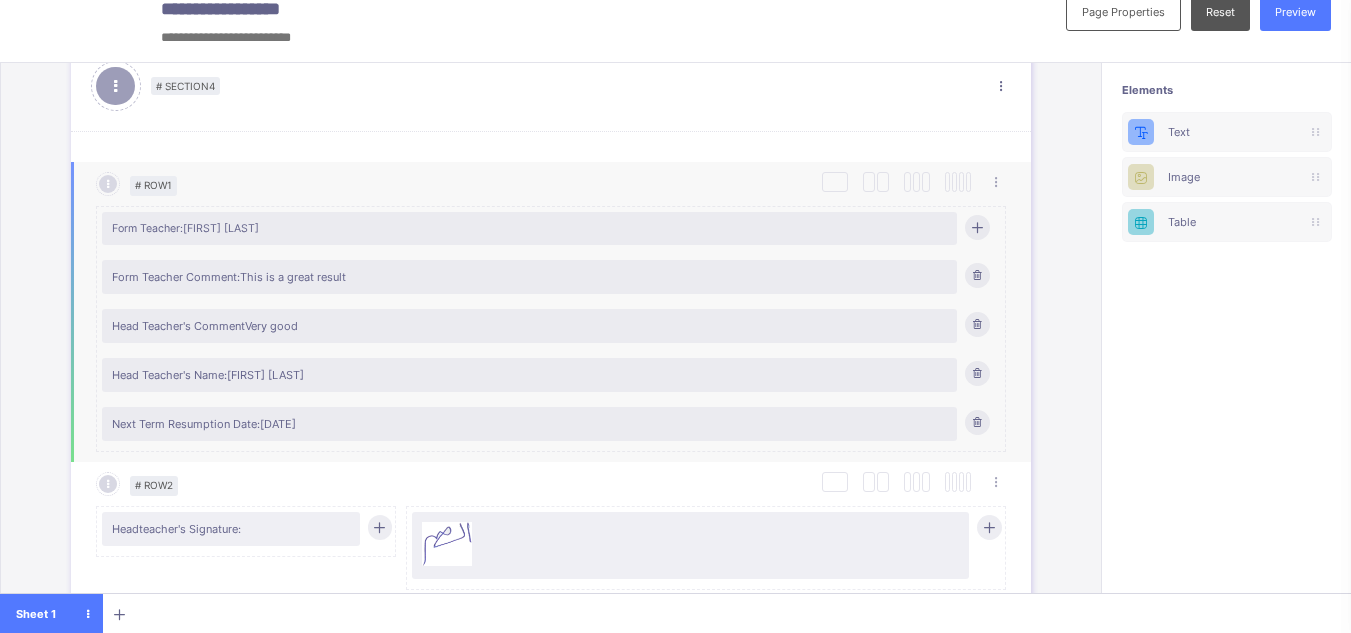 click on "Form Teacher Comment:  This is a great result" at bounding box center (529, 277) 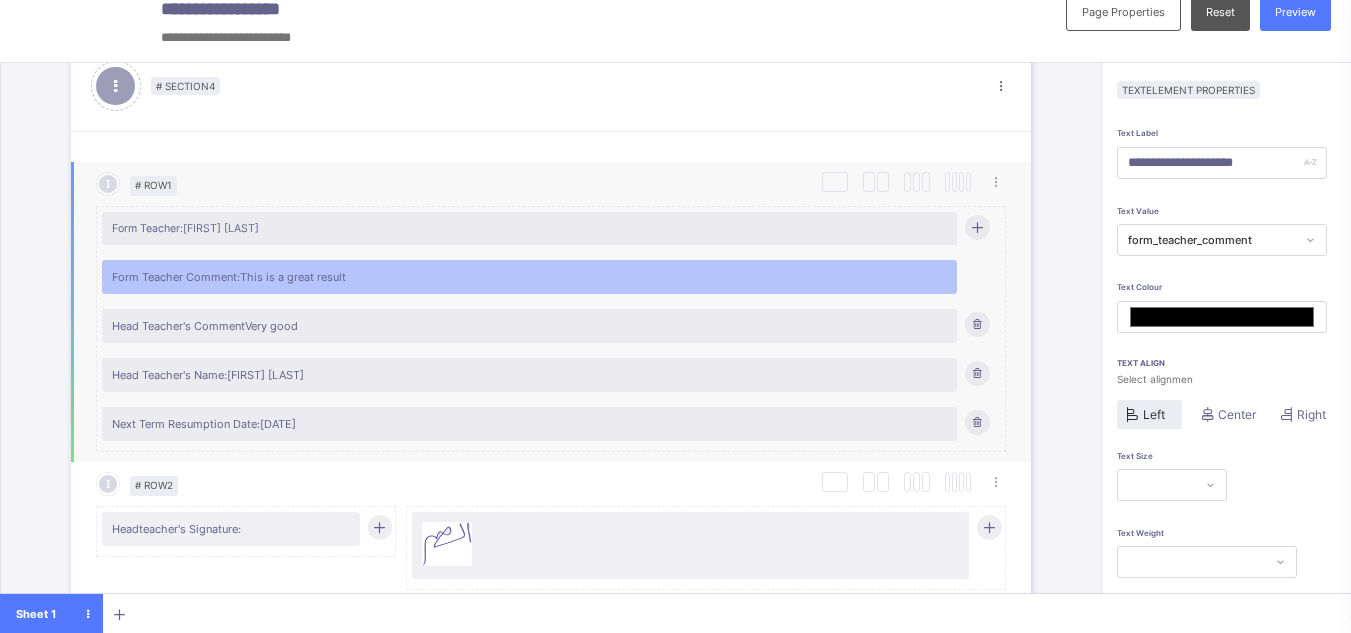 scroll, scrollTop: 159, scrollLeft: 0, axis: vertical 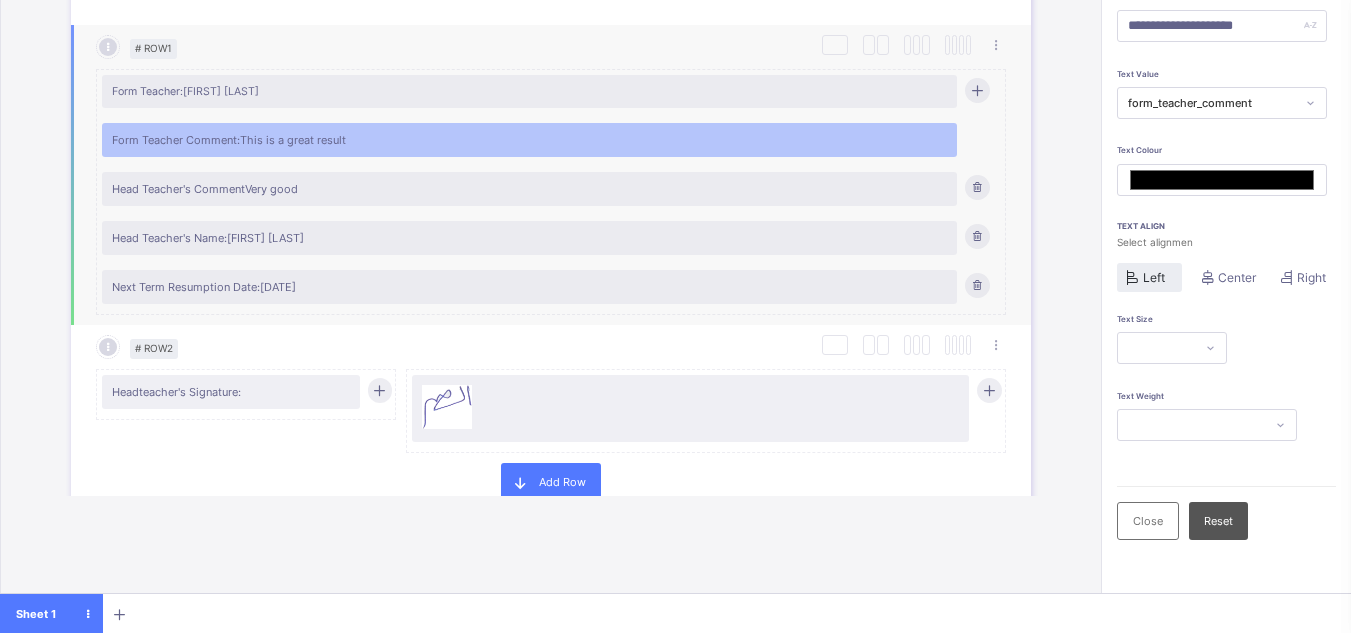 click on "Next Term Resumption Date:  2021-08-11" at bounding box center [529, 287] 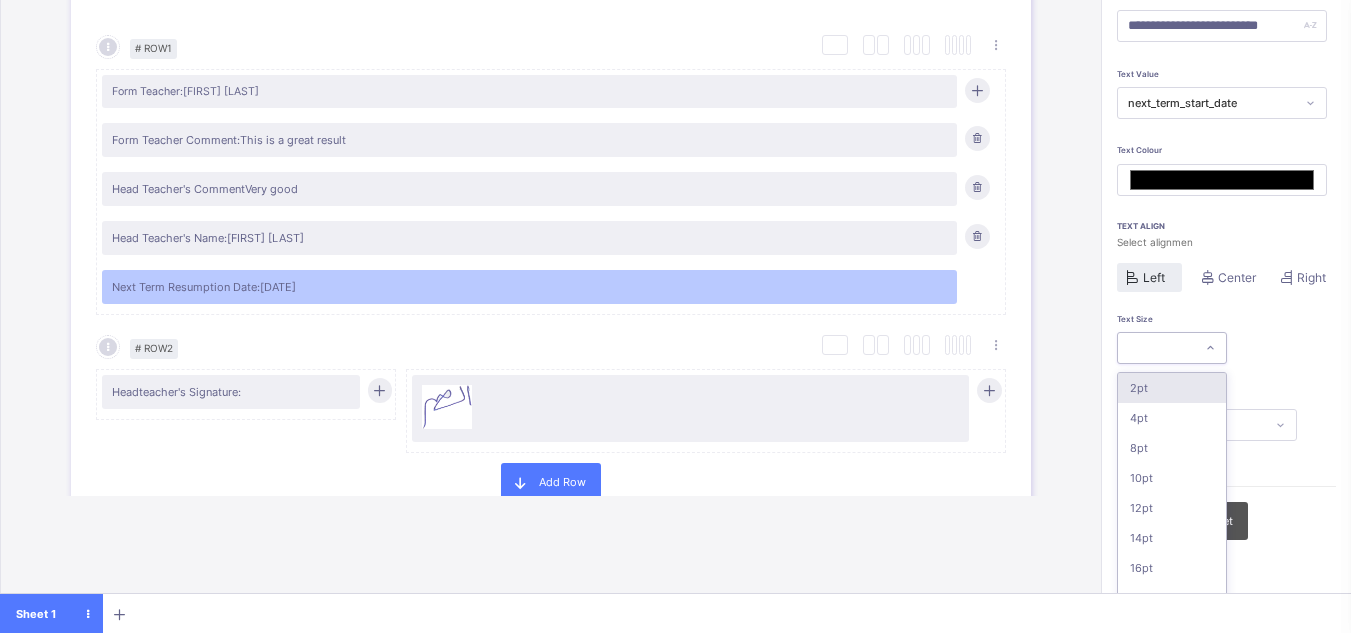 click at bounding box center [1210, 348] 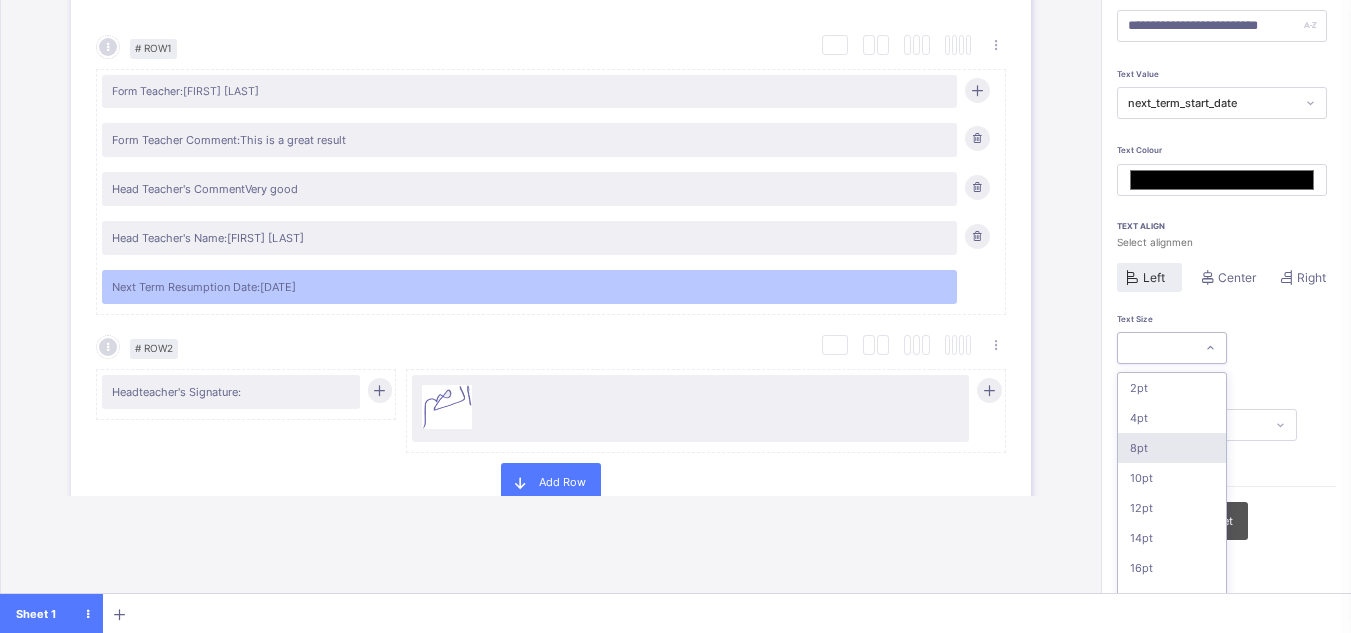 click on "8pt" at bounding box center (1172, 448) 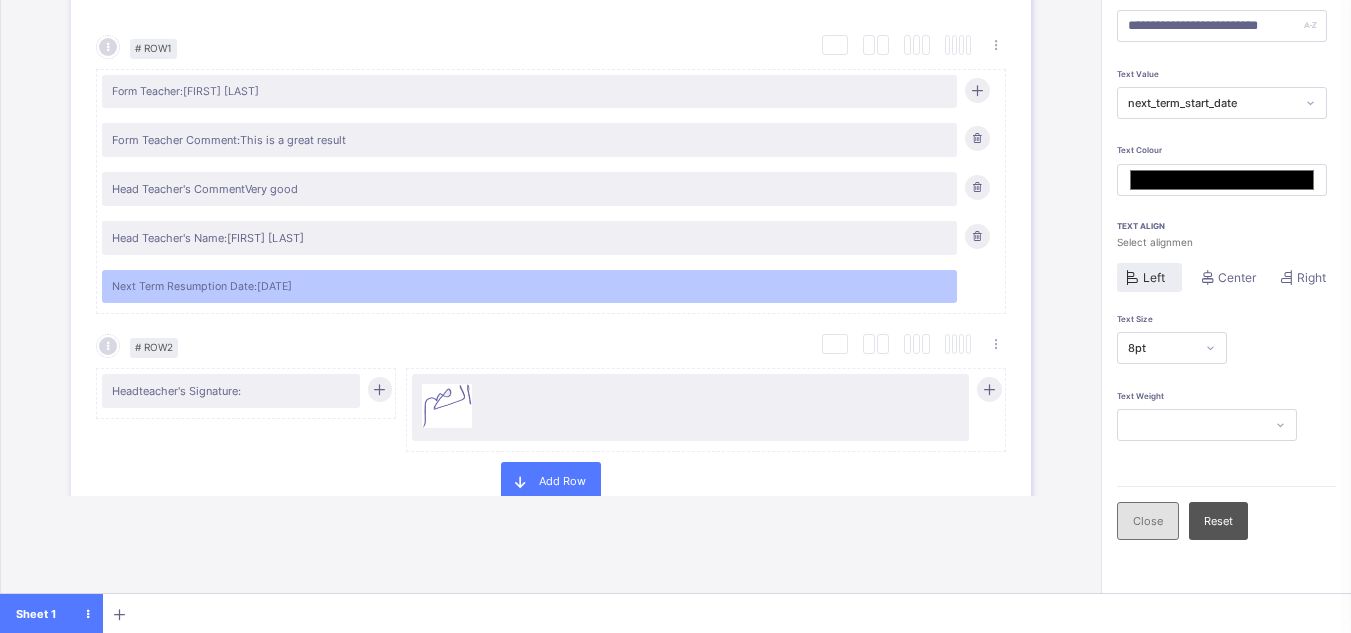 click on "Close" at bounding box center [1148, 521] 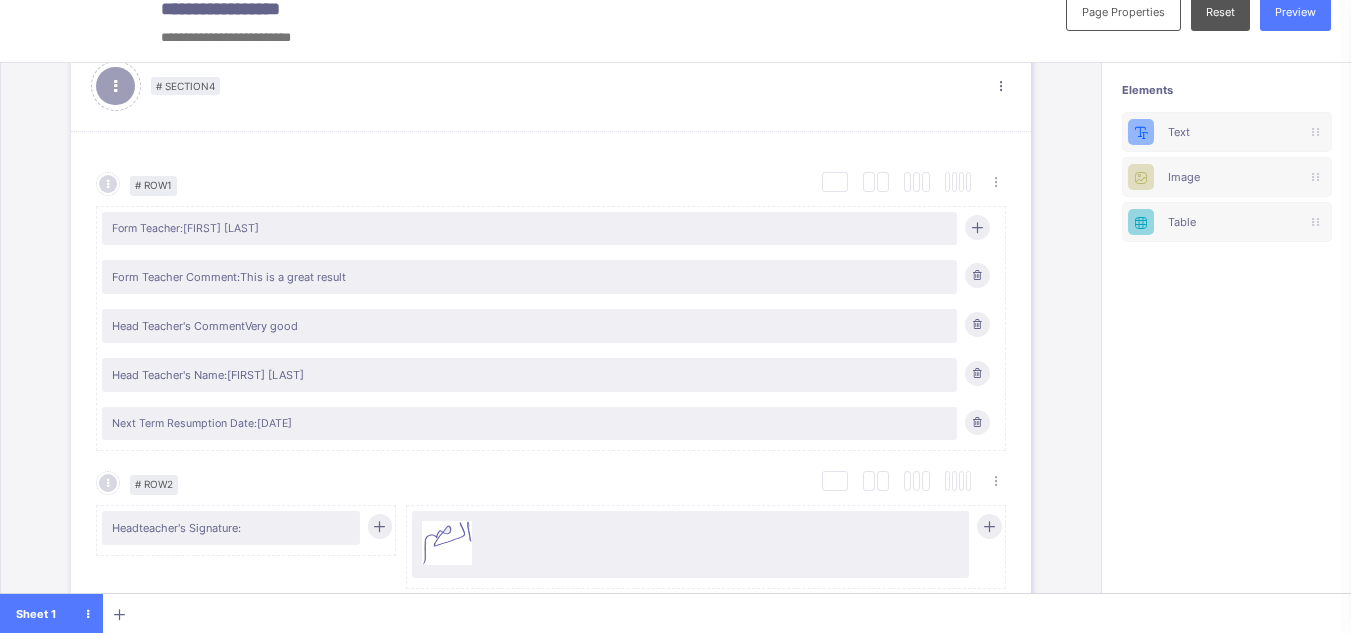 scroll, scrollTop: 22, scrollLeft: 0, axis: vertical 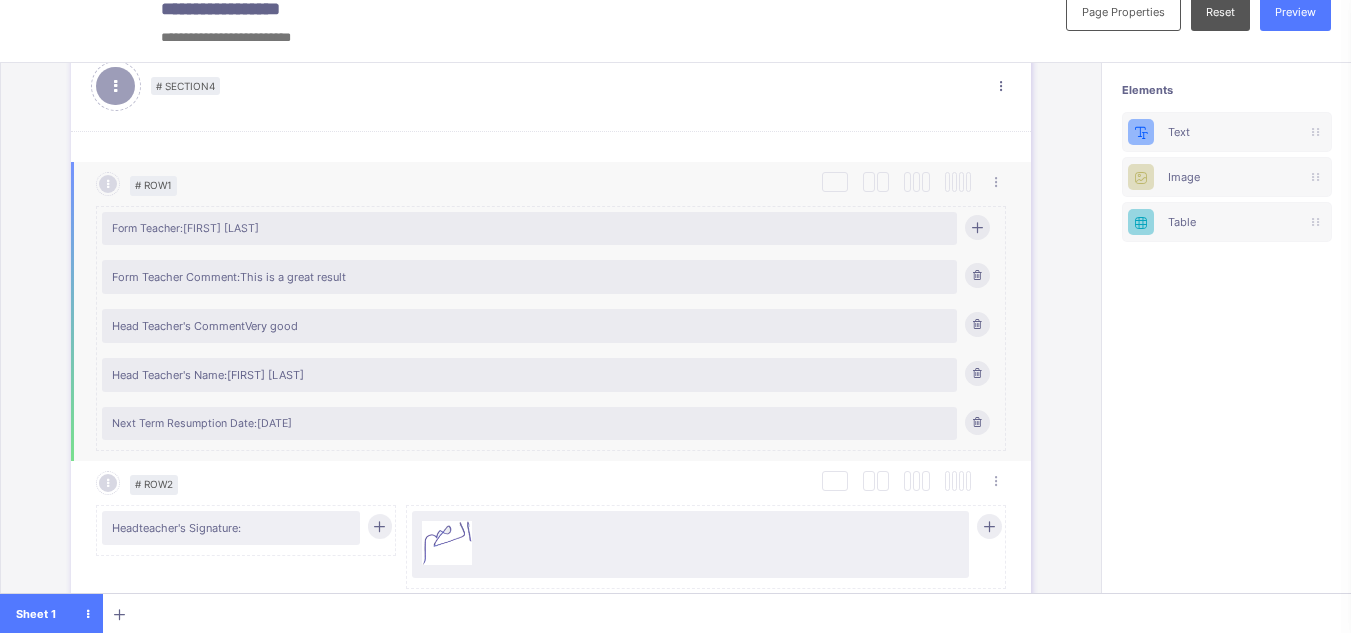click on "Head Teacher's Comment  Very good" at bounding box center [529, 326] 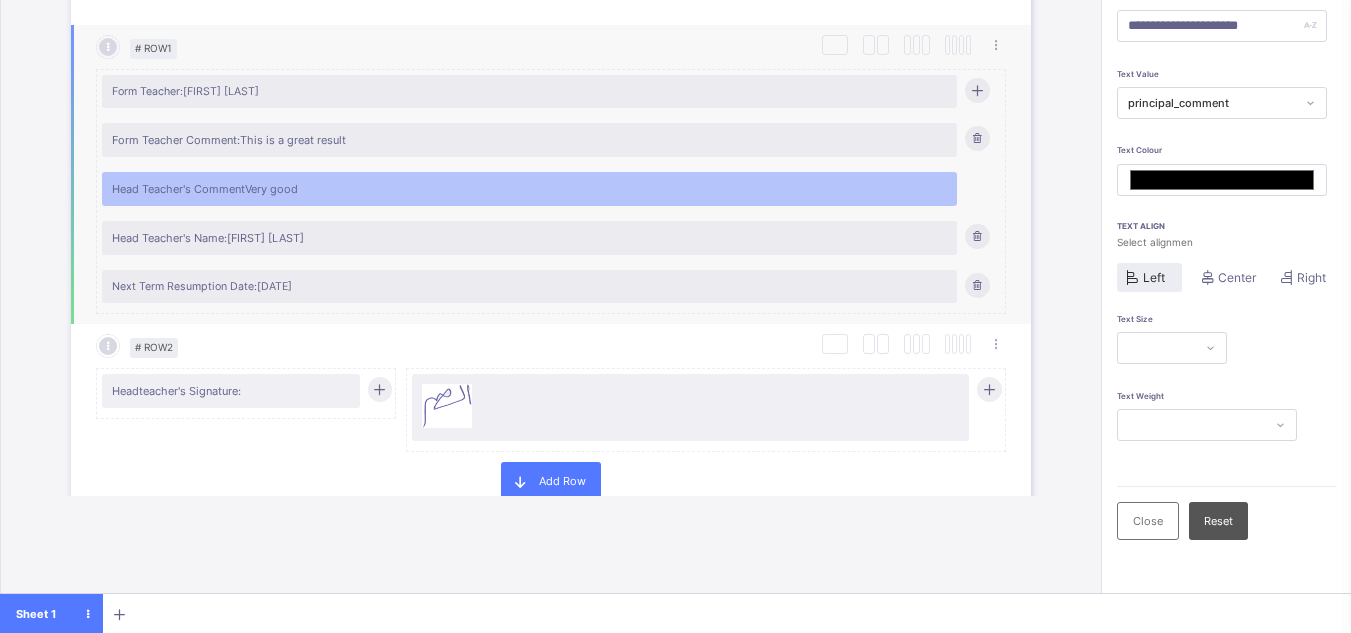 click on "# Row  2   Duplicate Row Delete Row Headteacher's Signature:" at bounding box center [551, 393] 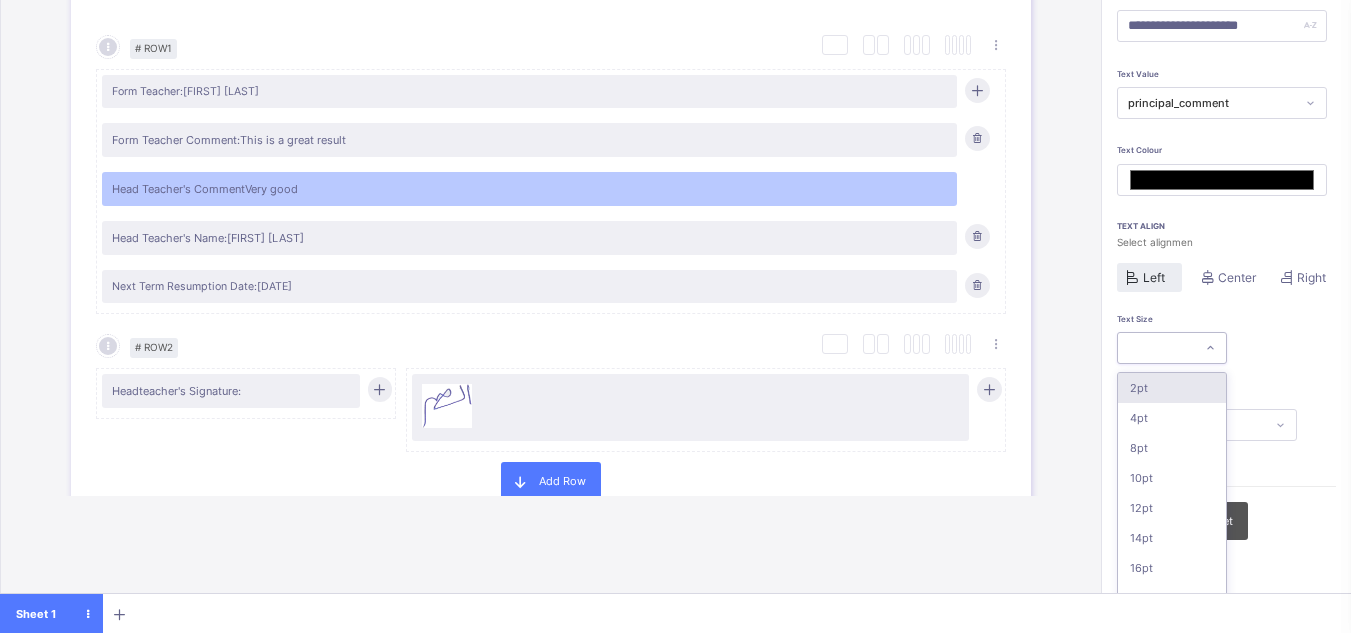 click at bounding box center (1156, 348) 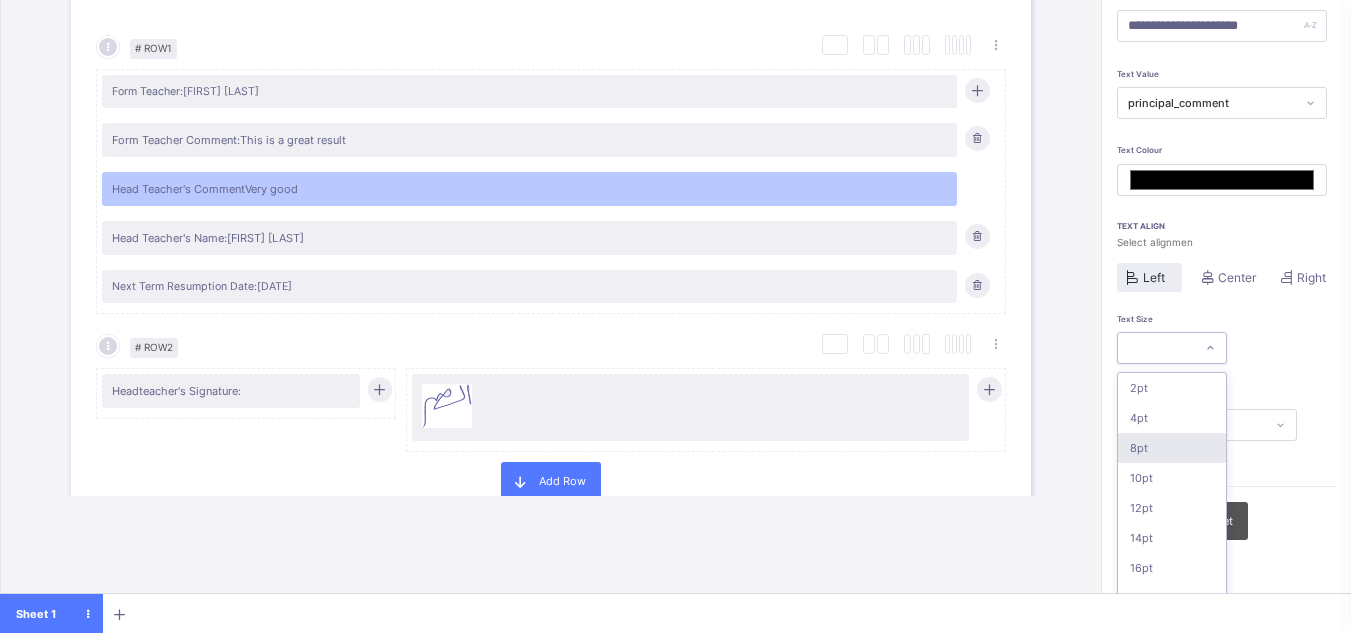 click on "8pt" at bounding box center [1172, 448] 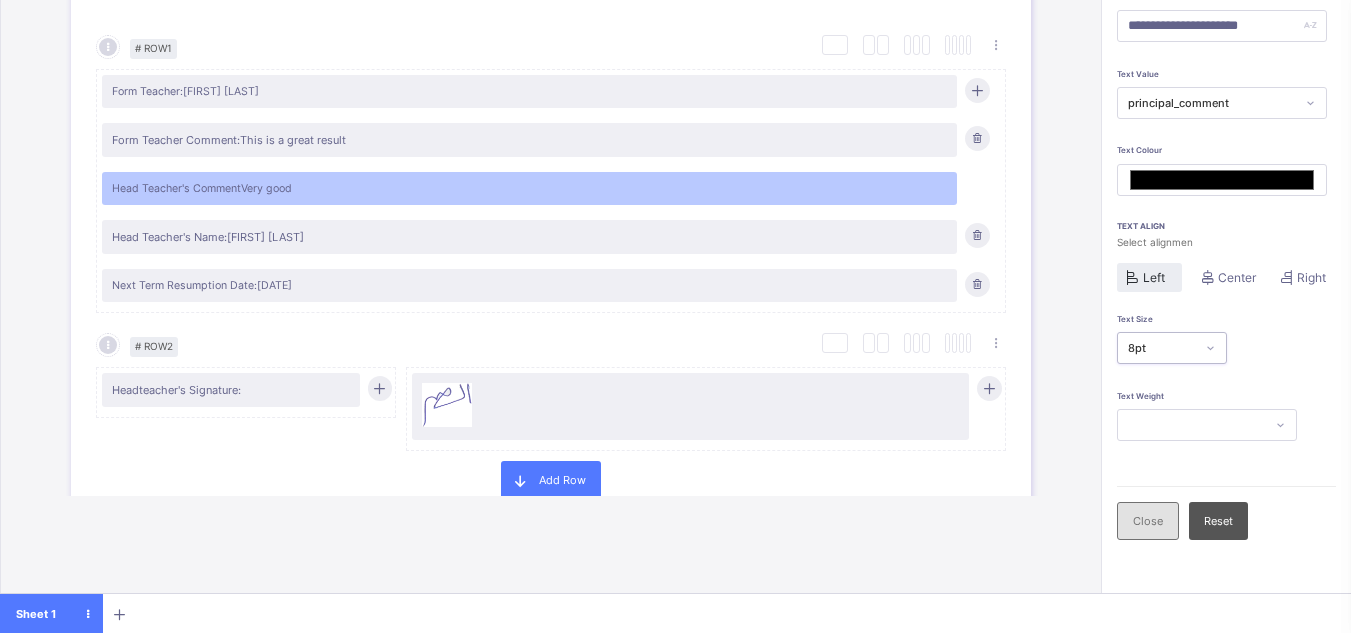click on "Close" at bounding box center (1148, 521) 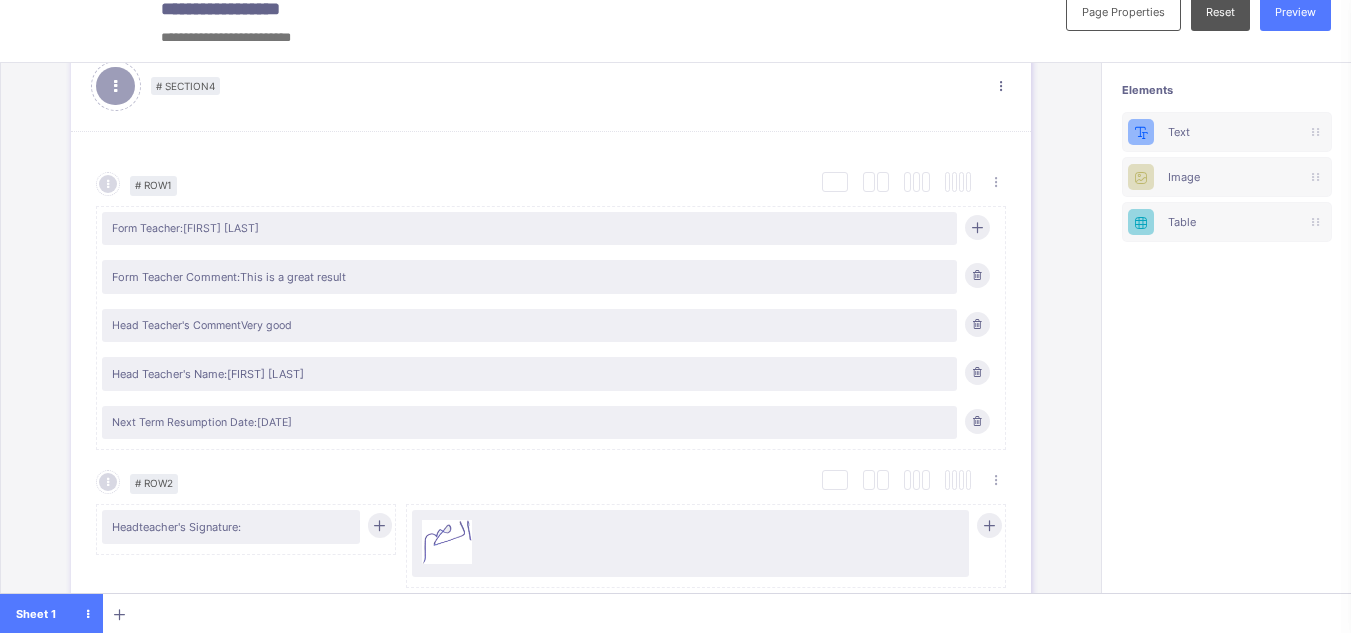 scroll, scrollTop: 22, scrollLeft: 0, axis: vertical 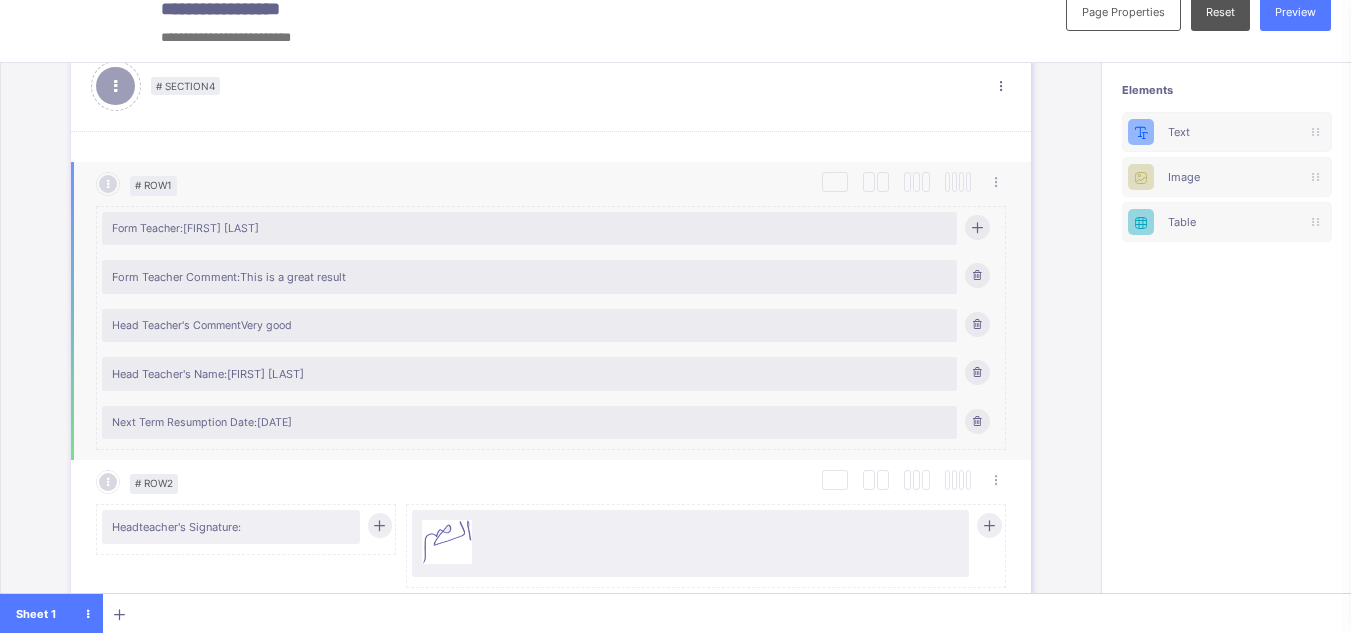 click on "Head Teacher's Name:  Jon Snow" at bounding box center (529, 374) 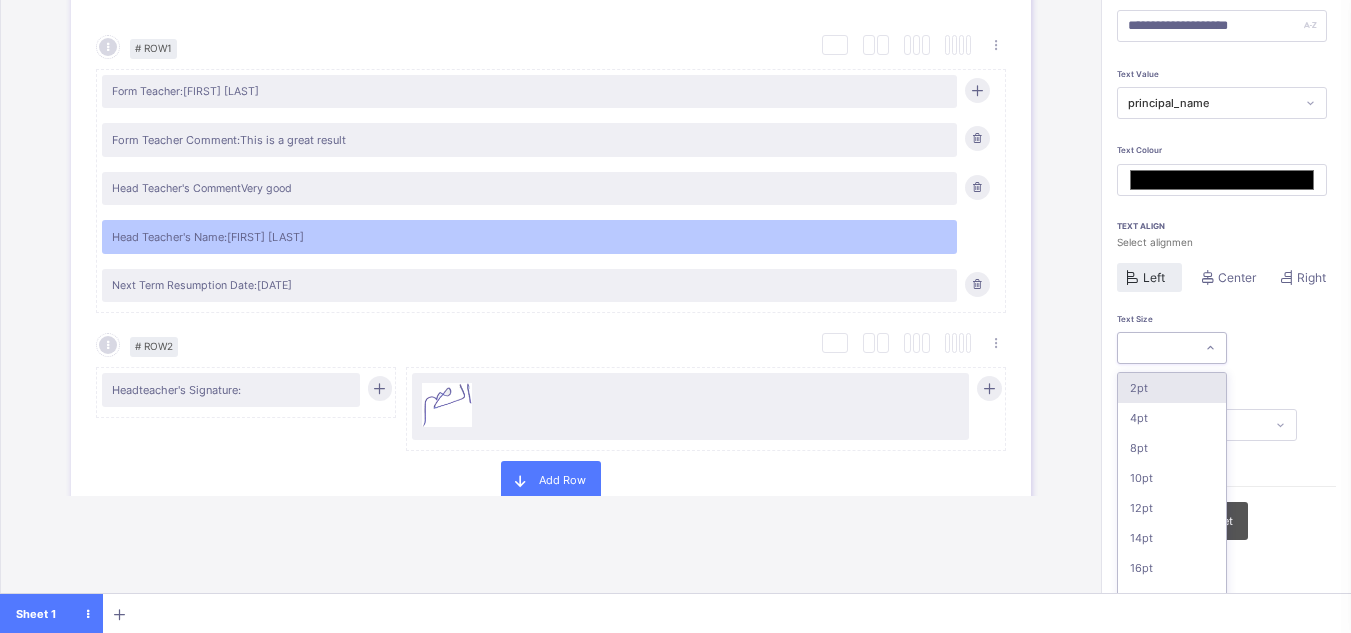 click at bounding box center [1156, 348] 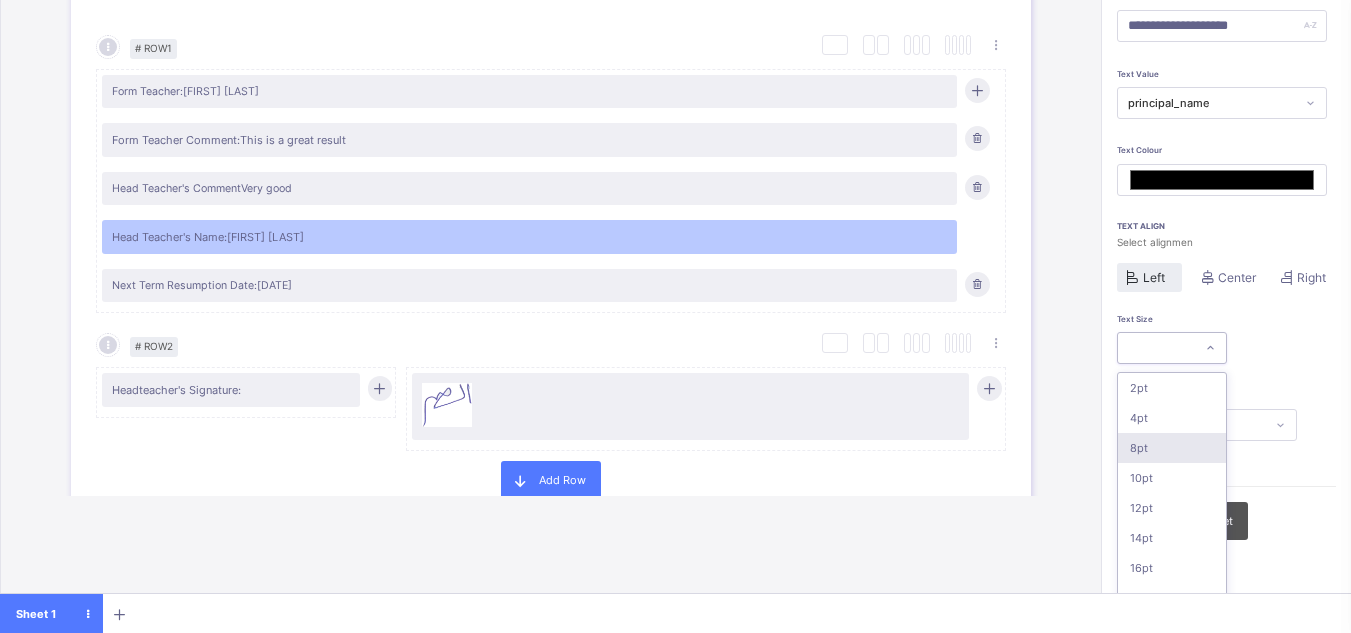 click on "8pt" at bounding box center [1172, 448] 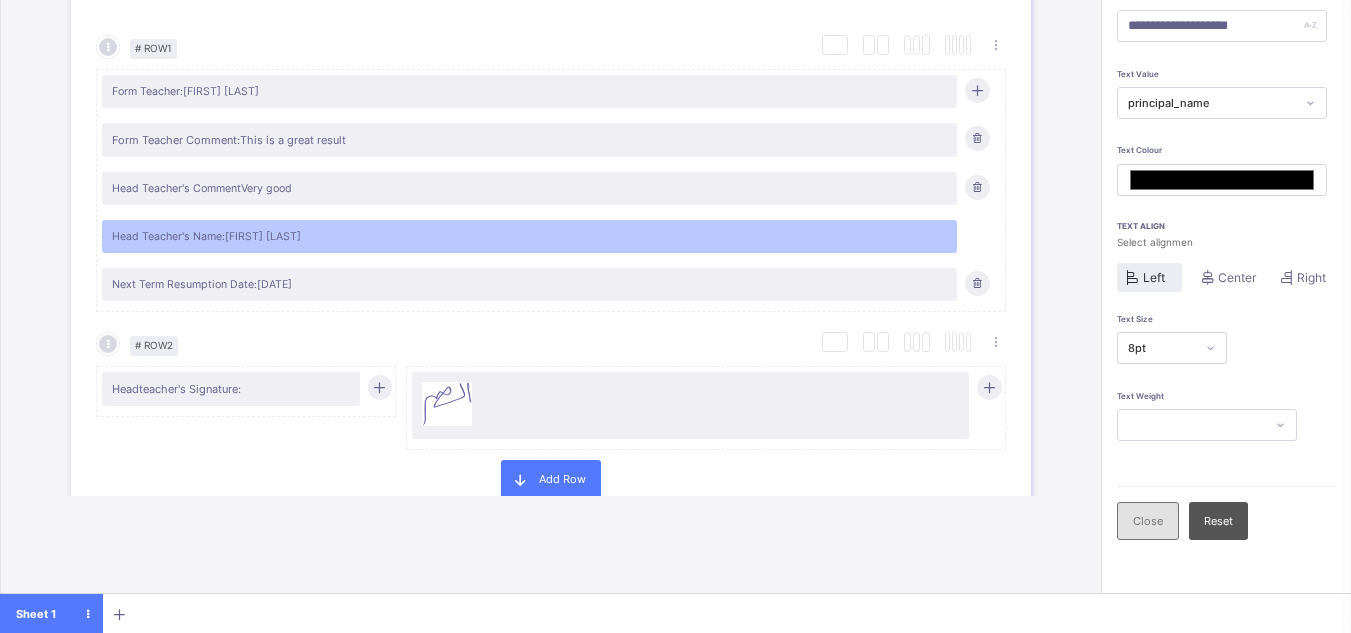 click on "Close" at bounding box center [1148, 521] 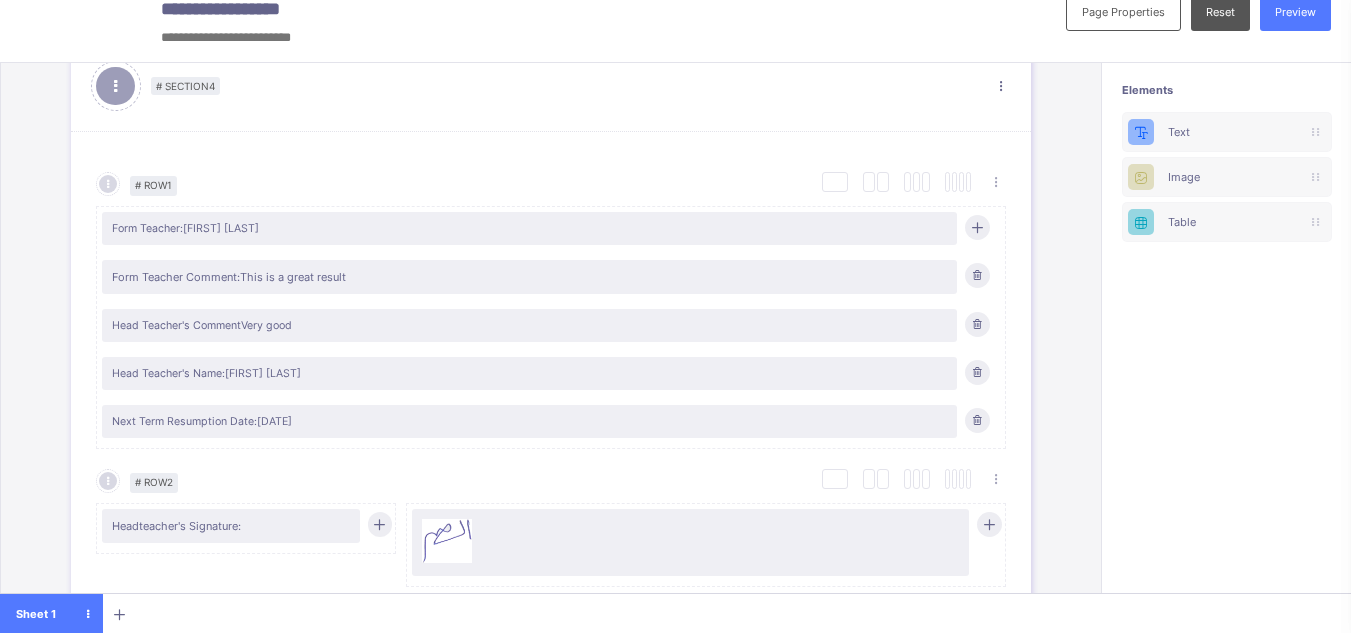 scroll, scrollTop: 22, scrollLeft: 0, axis: vertical 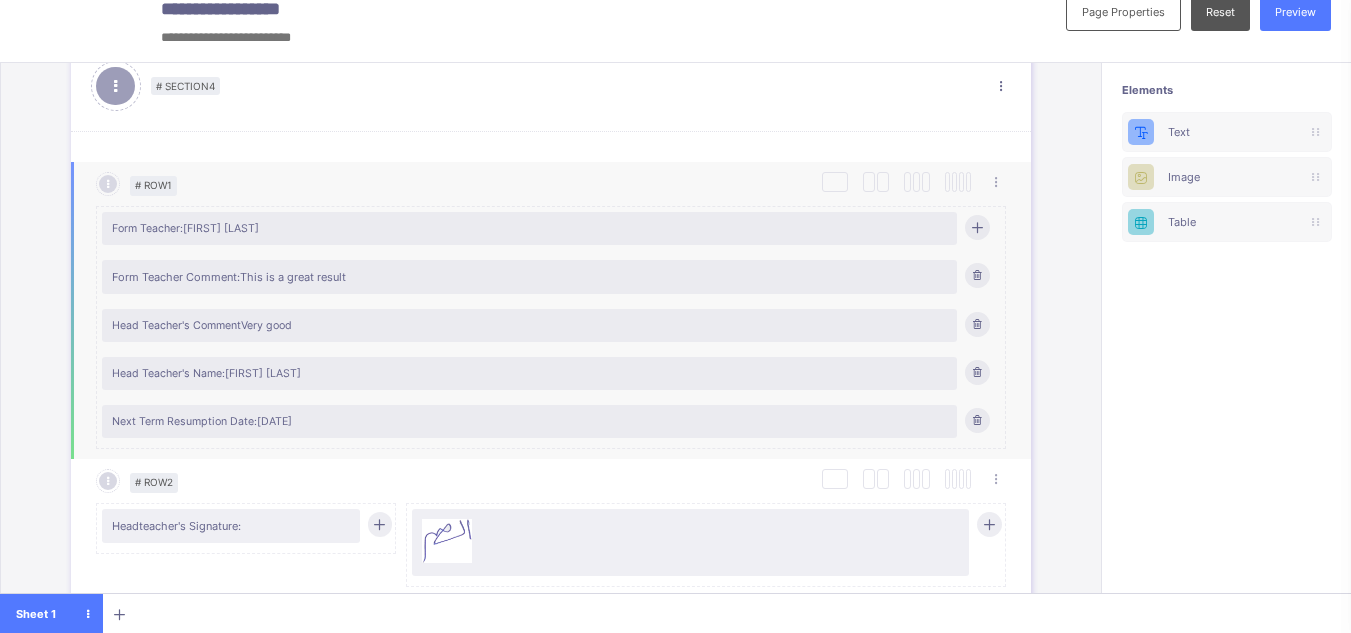 click on "Next Term Resumption Date:  2021-08-11" at bounding box center [529, 421] 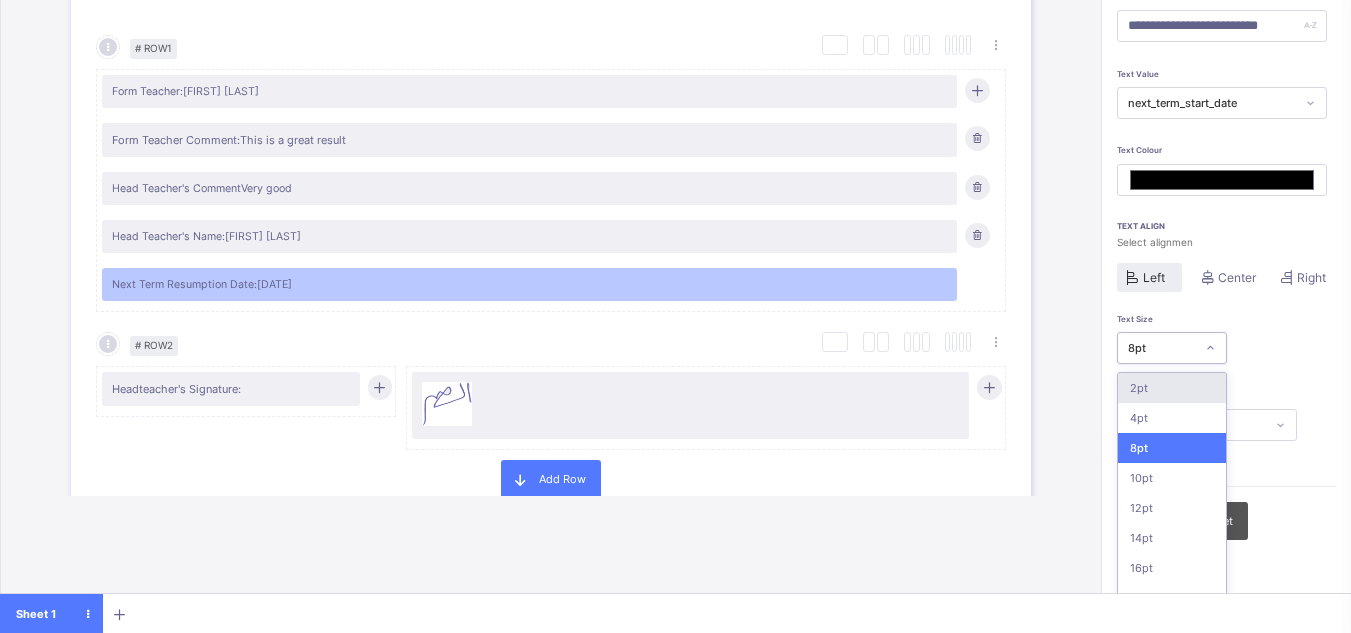 click on "8pt" at bounding box center (1162, 348) 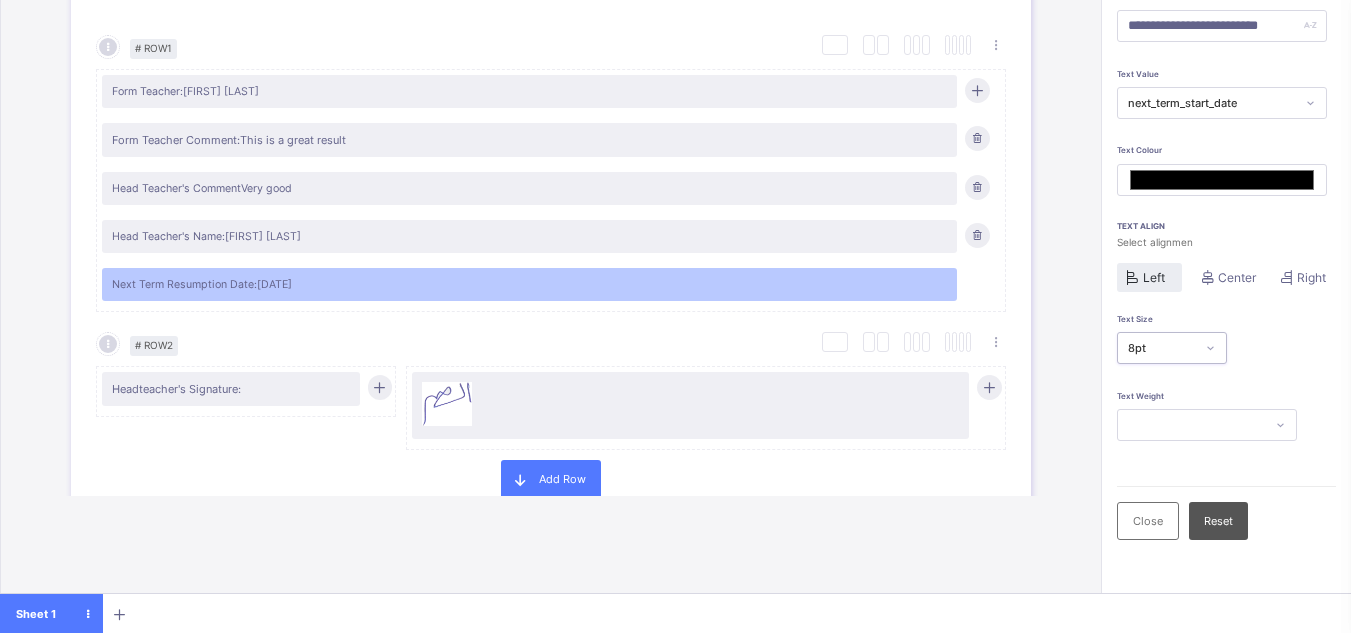 click on "8pt" at bounding box center (1162, 348) 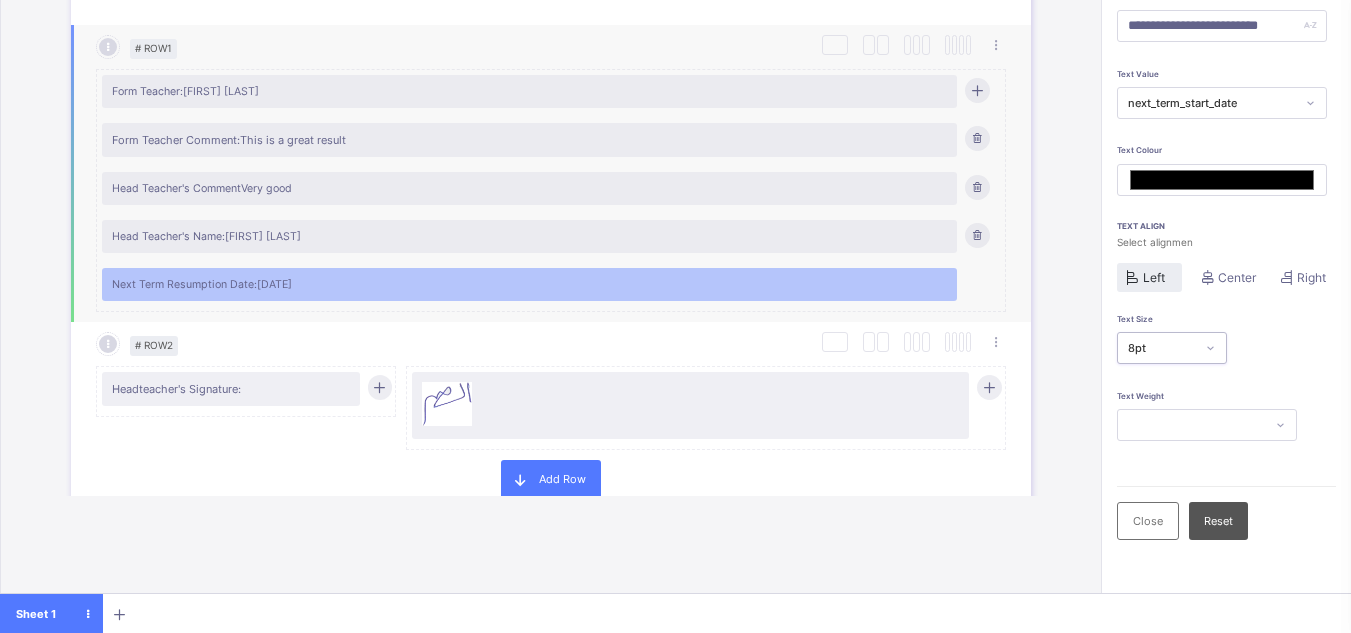 click on "Head Teacher's Name:  Jon Snow" at bounding box center [529, 236] 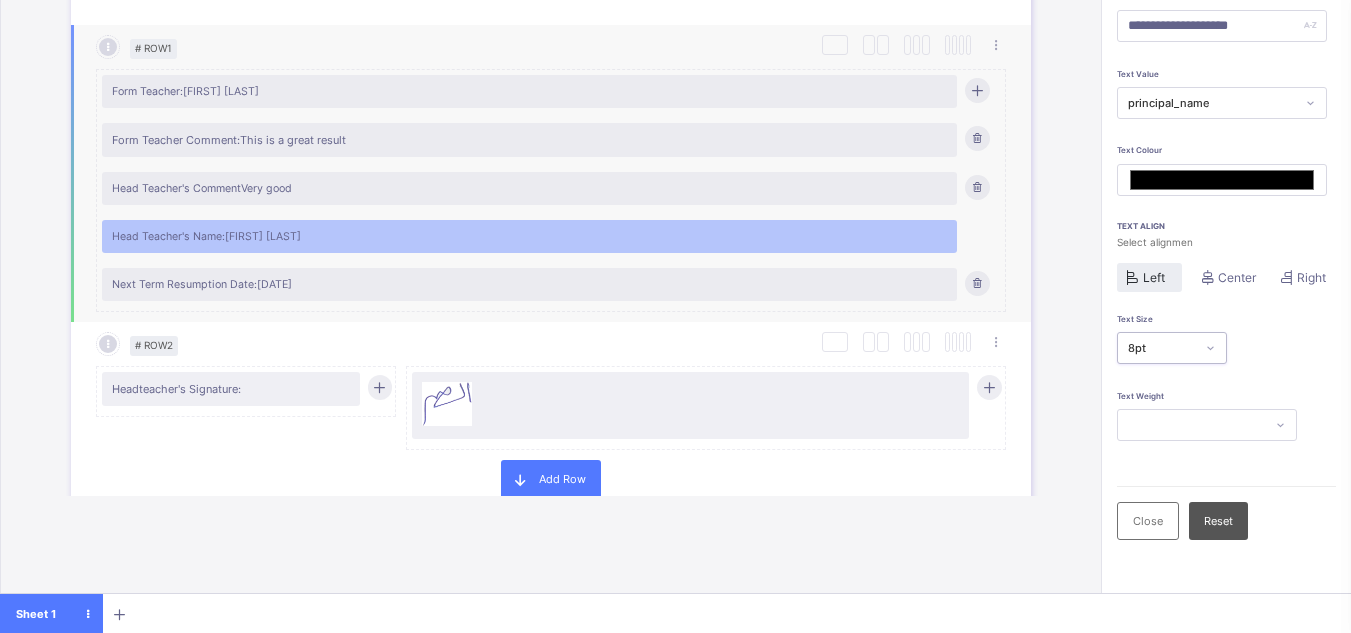 click on "Head Teacher's Name:  Jon Snow" at bounding box center (529, 236) 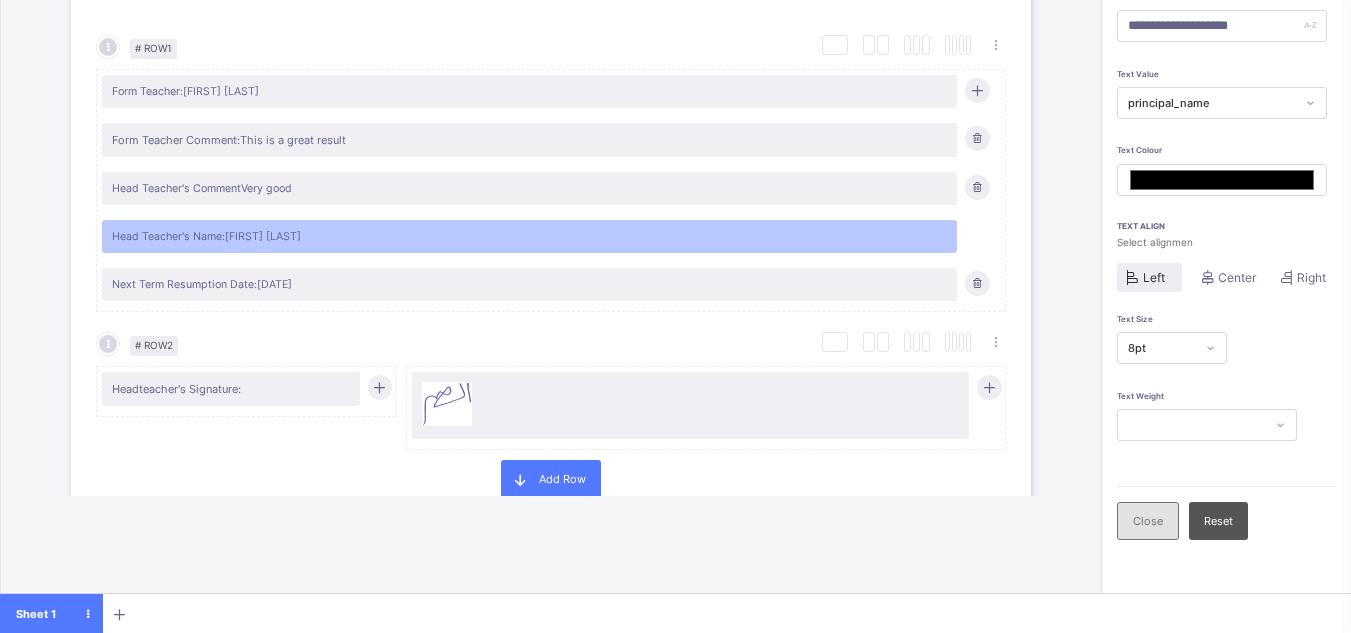 click on "Close" at bounding box center (1148, 521) 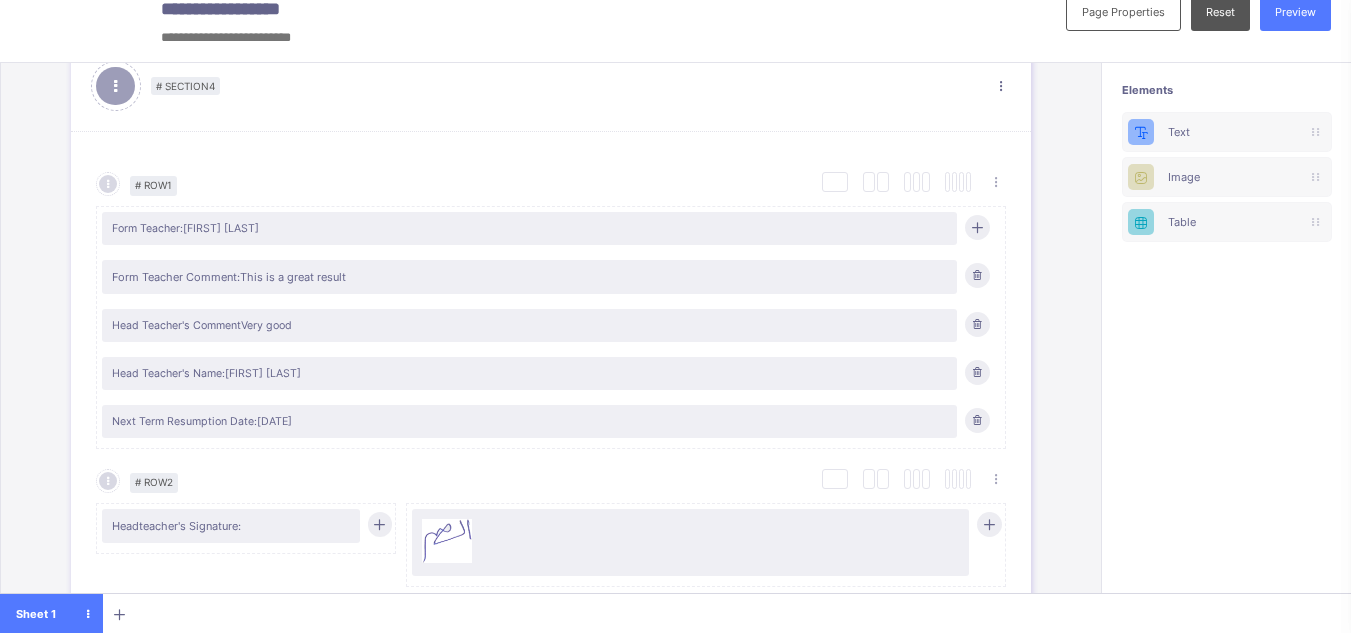 scroll, scrollTop: 22, scrollLeft: 0, axis: vertical 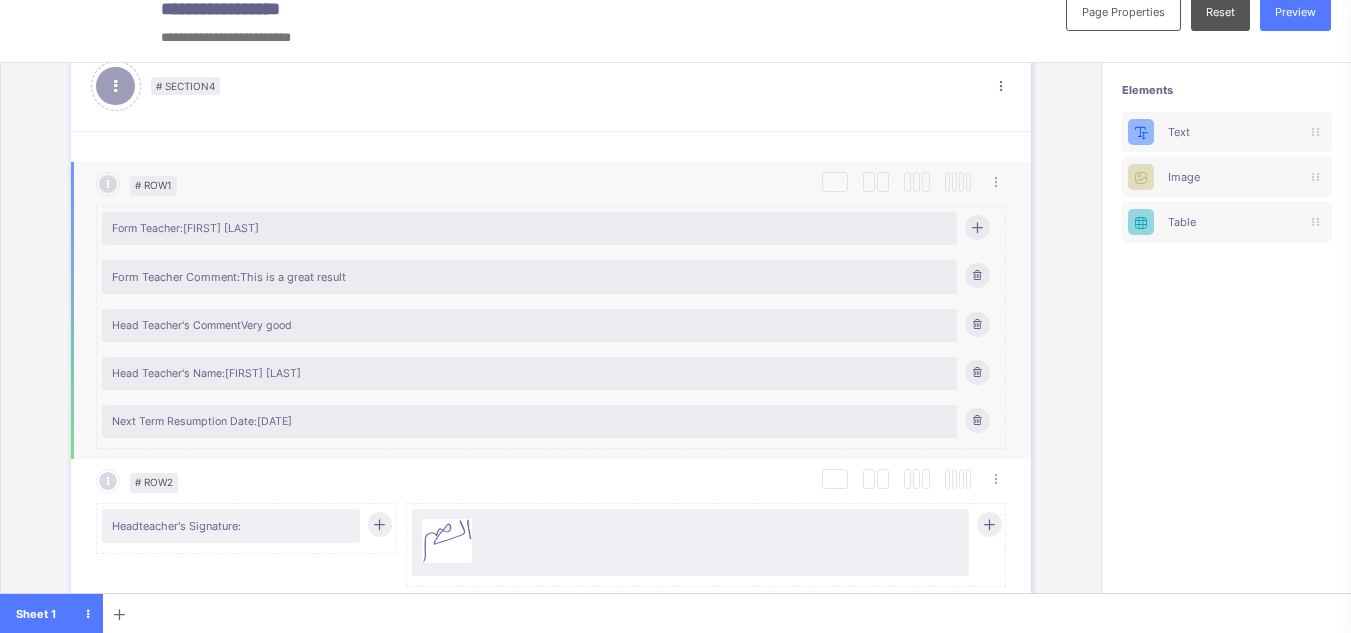 click on "Head Teacher's Name:  Jon Snow" at bounding box center [529, 373] 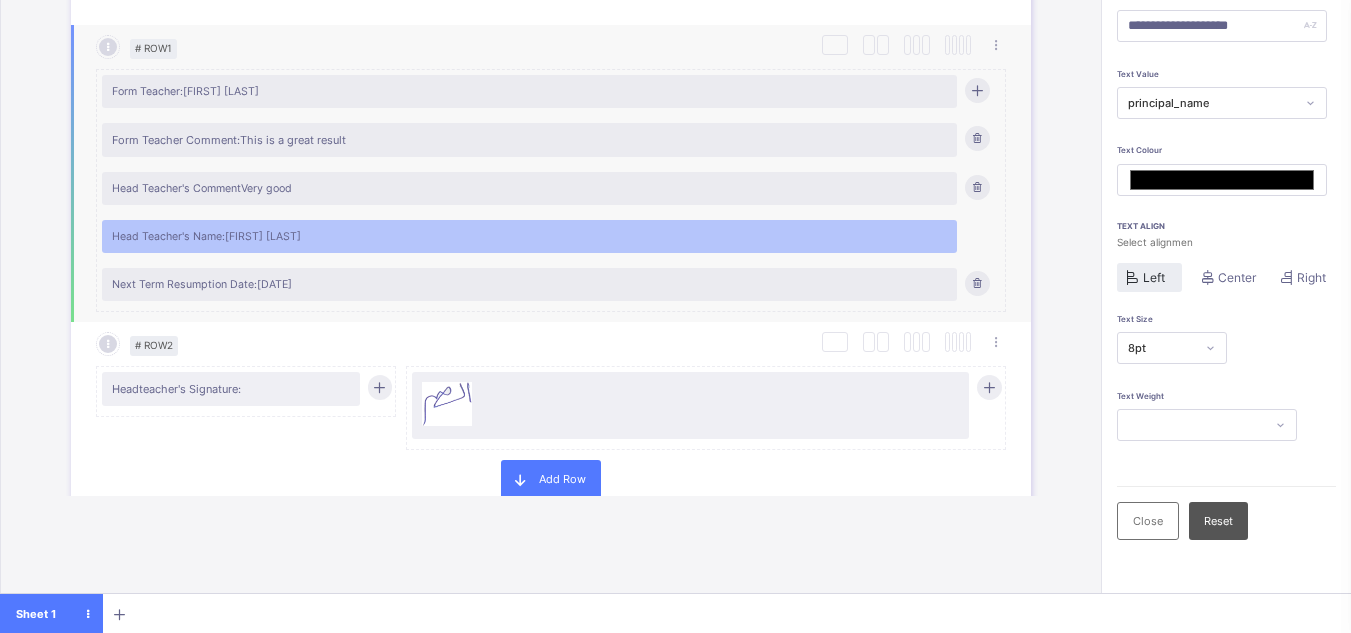 click on "Headteacher's Signature:" at bounding box center [231, 389] 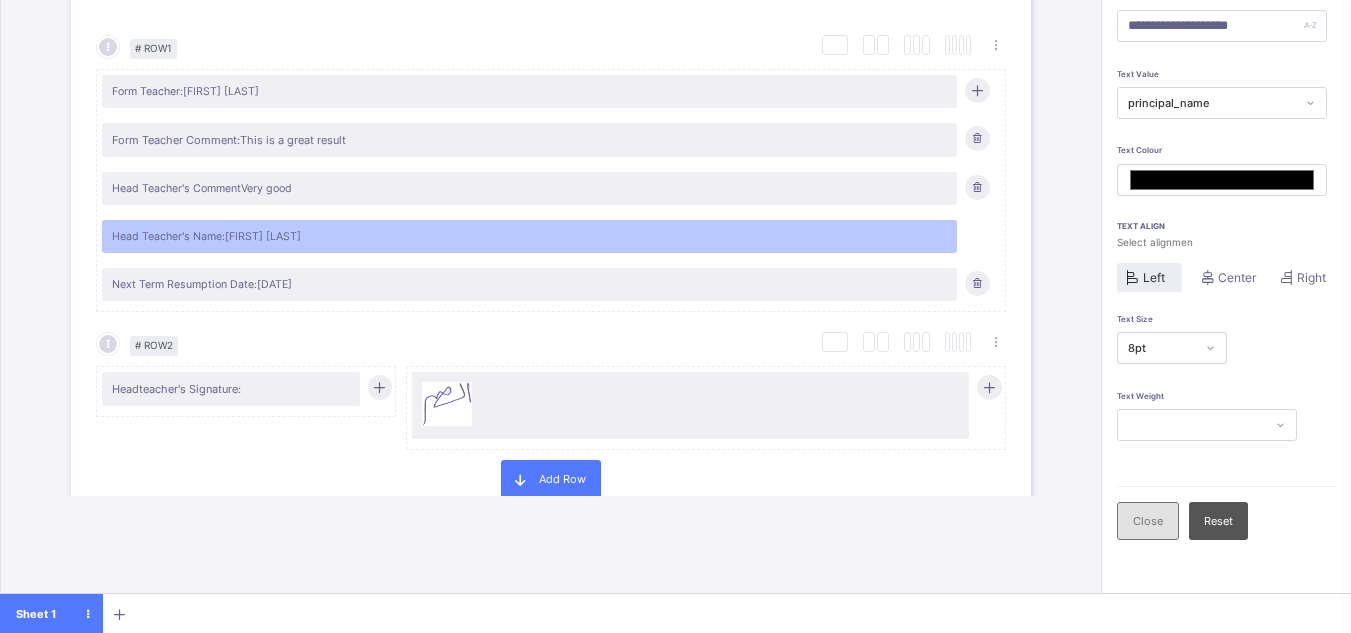 click on "Close" at bounding box center [1148, 521] 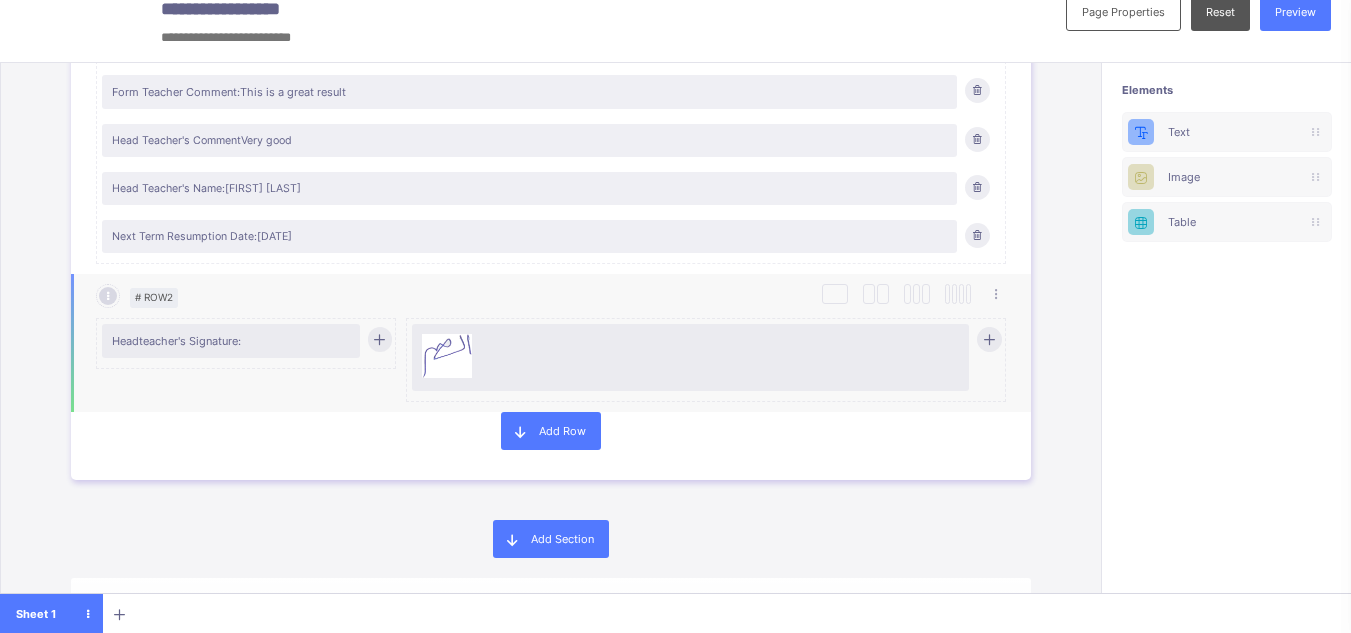 scroll, scrollTop: 2505, scrollLeft: 0, axis: vertical 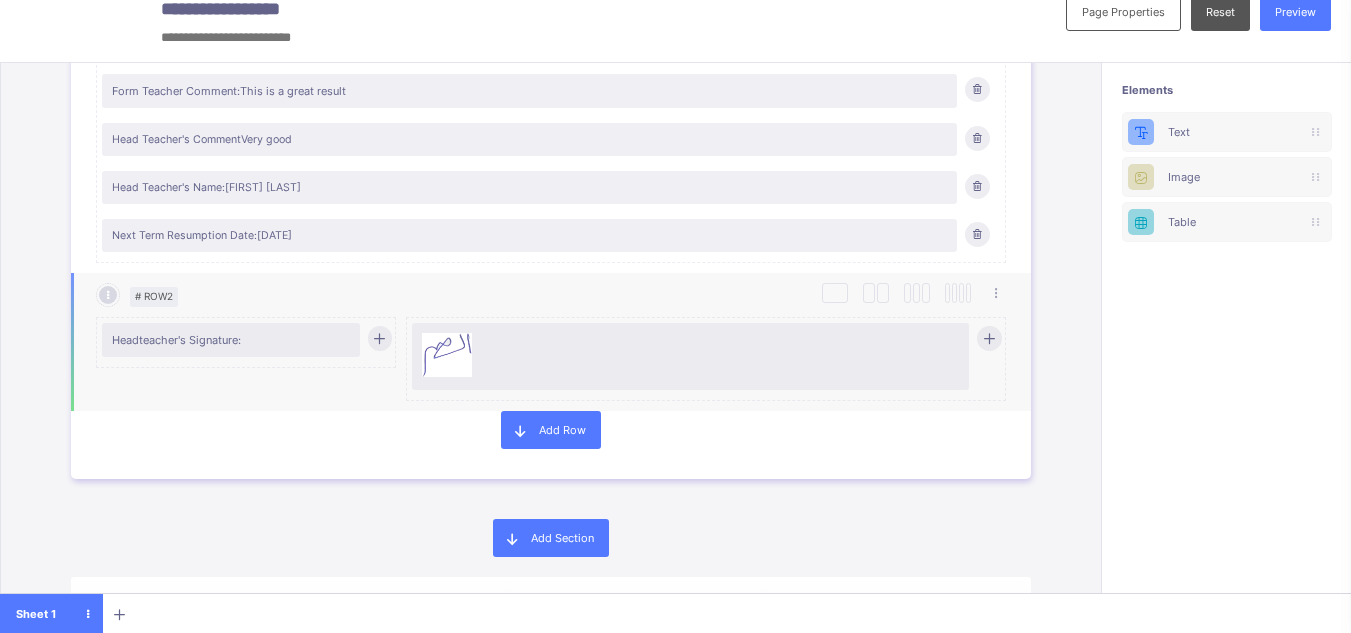 click on "Headteacher's Signature:" at bounding box center [231, 340] 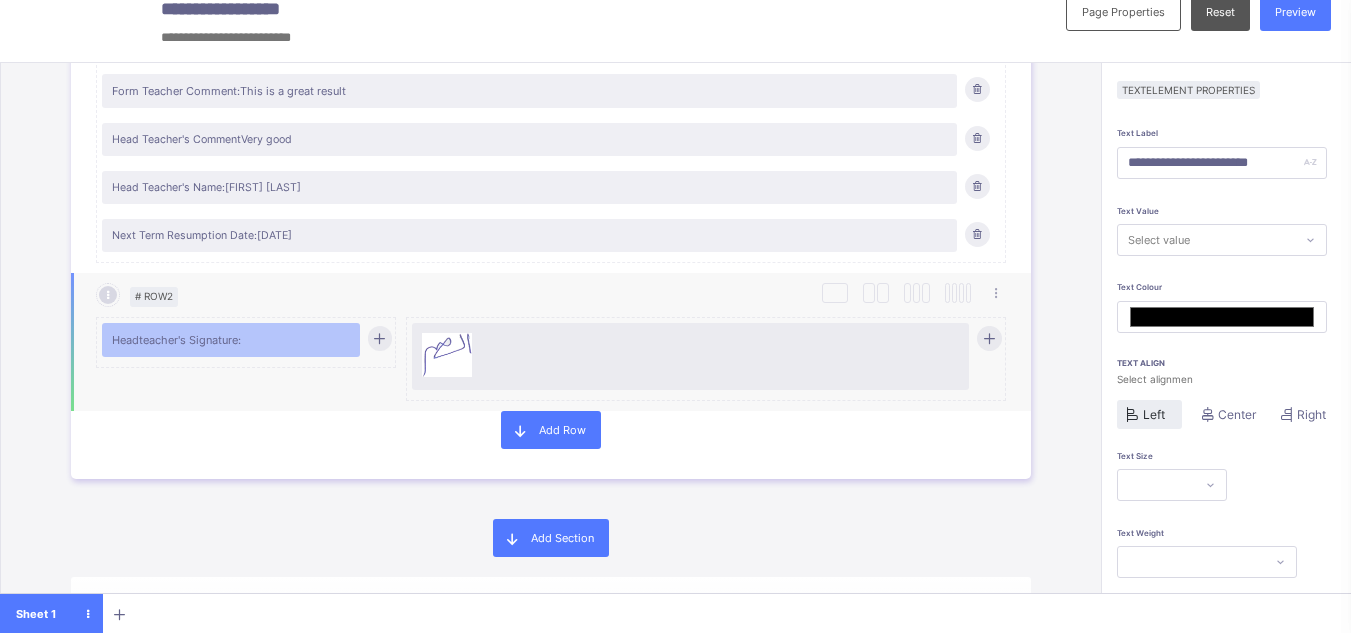 click on "Headteacher's Signature:" at bounding box center [231, 340] 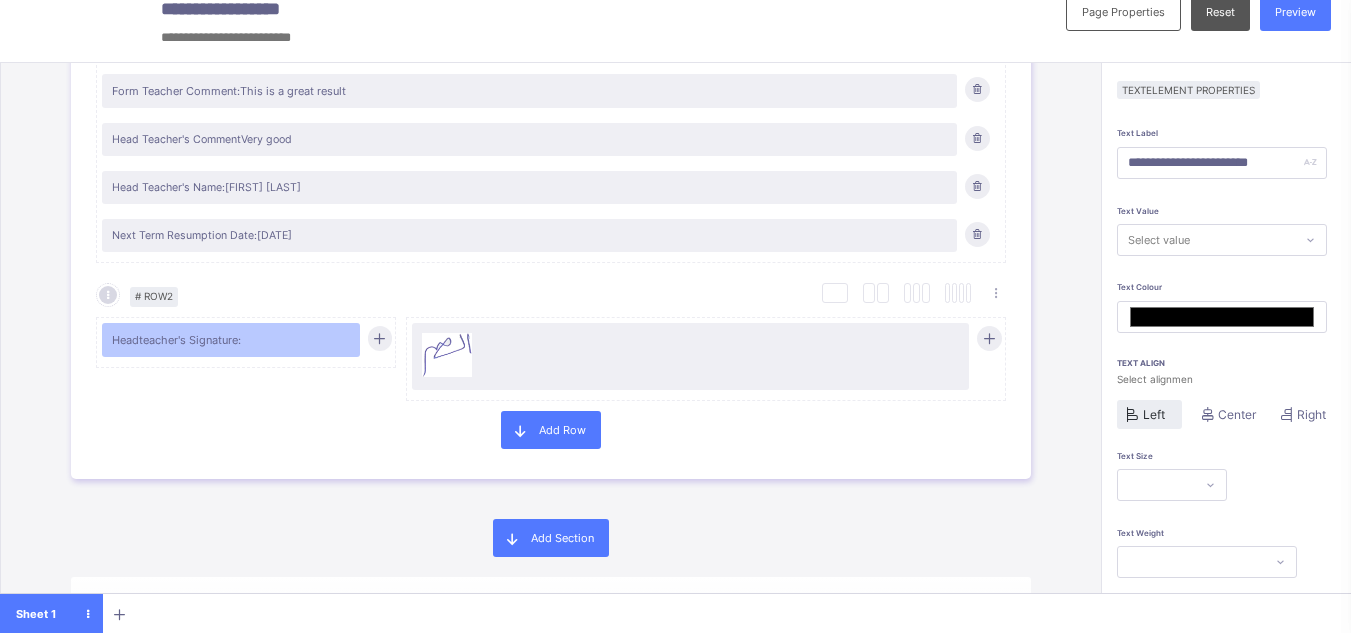 scroll, scrollTop: 159, scrollLeft: 0, axis: vertical 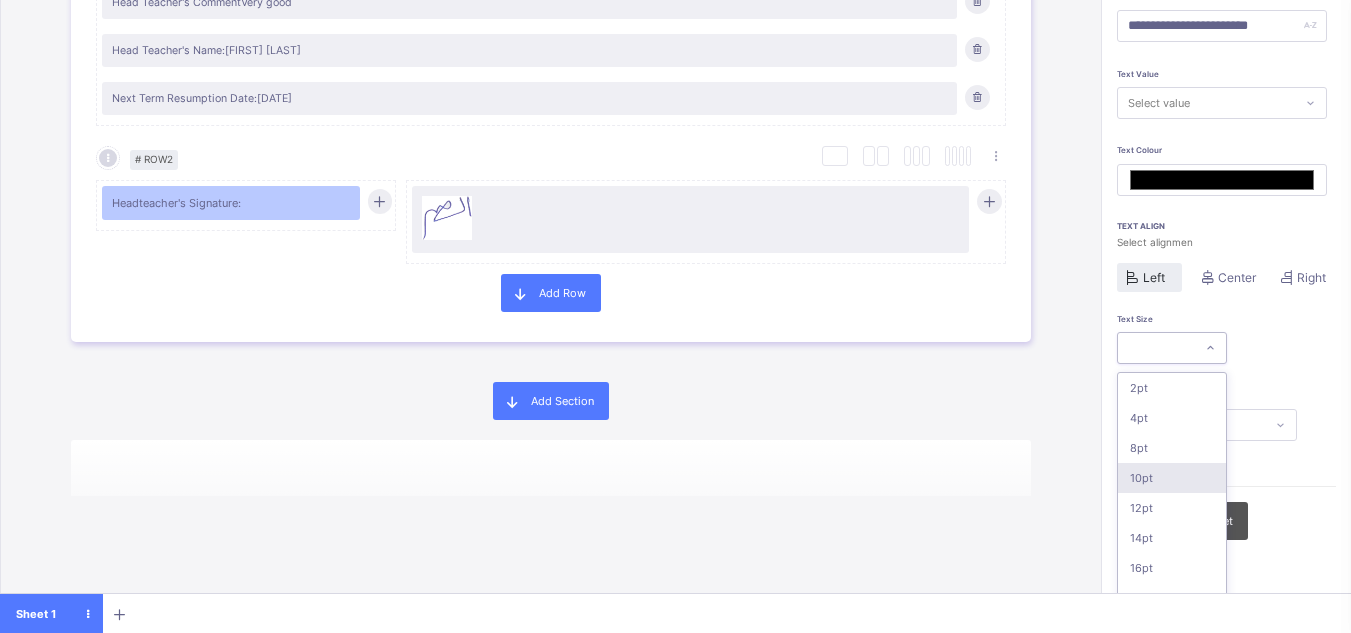 click on "option 10pt focused, 4 of 16. 16 results available. Use Up and Down to choose options, press Enter to select the currently focused option, press Escape to exit the menu, press Tab to select the option and exit the menu. 2pt 4pt 8pt 10pt 12pt 14pt 16pt 18pt 20pt 26pt 30pt 33pt 36pt 40pt 44pt 48pt" at bounding box center [1172, 348] 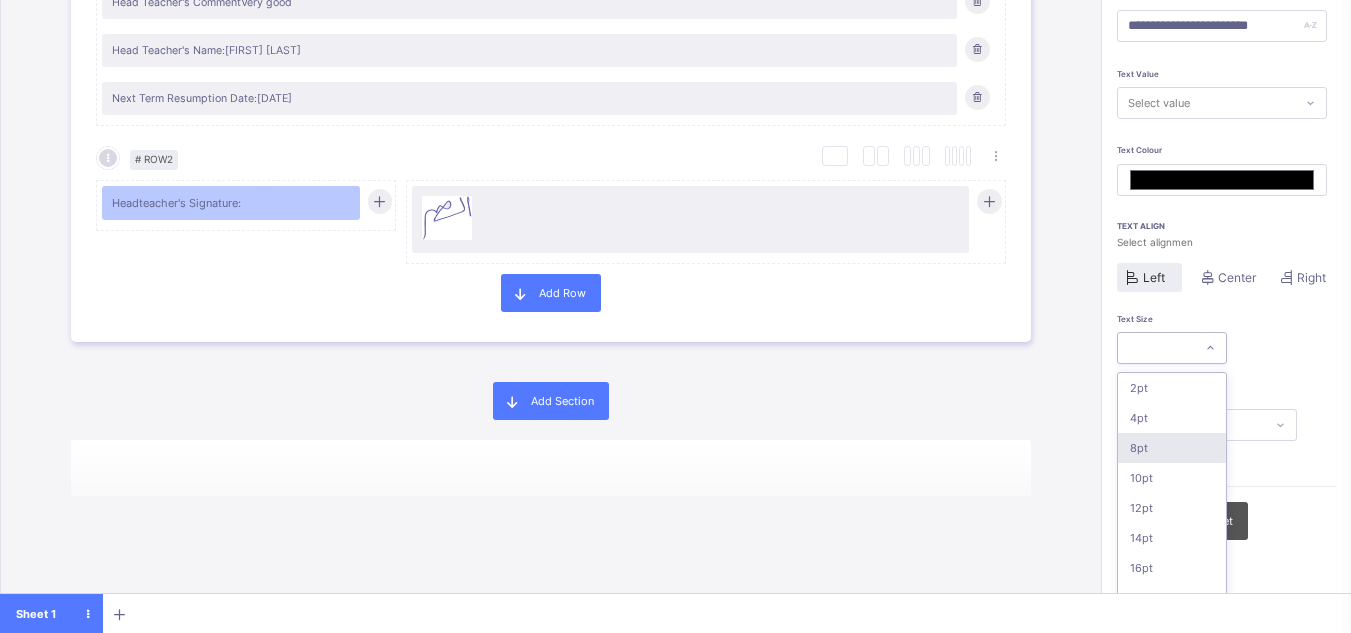 click on "8pt" at bounding box center (1172, 448) 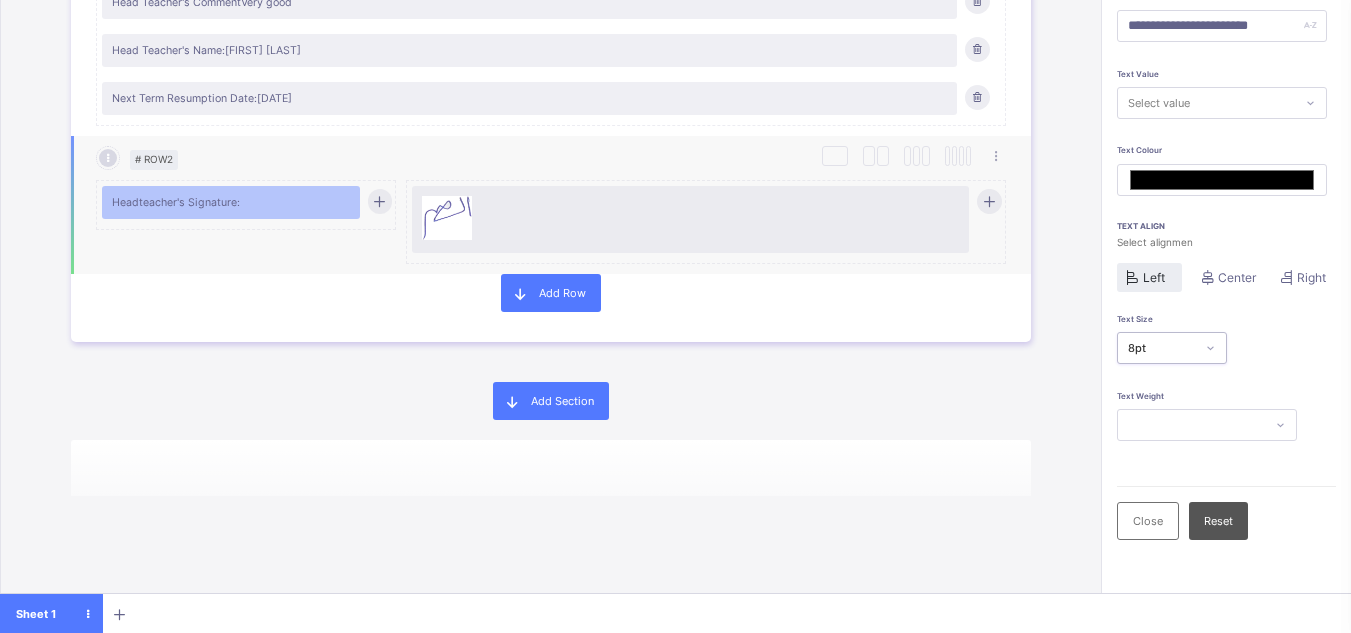 click at bounding box center (690, 219) 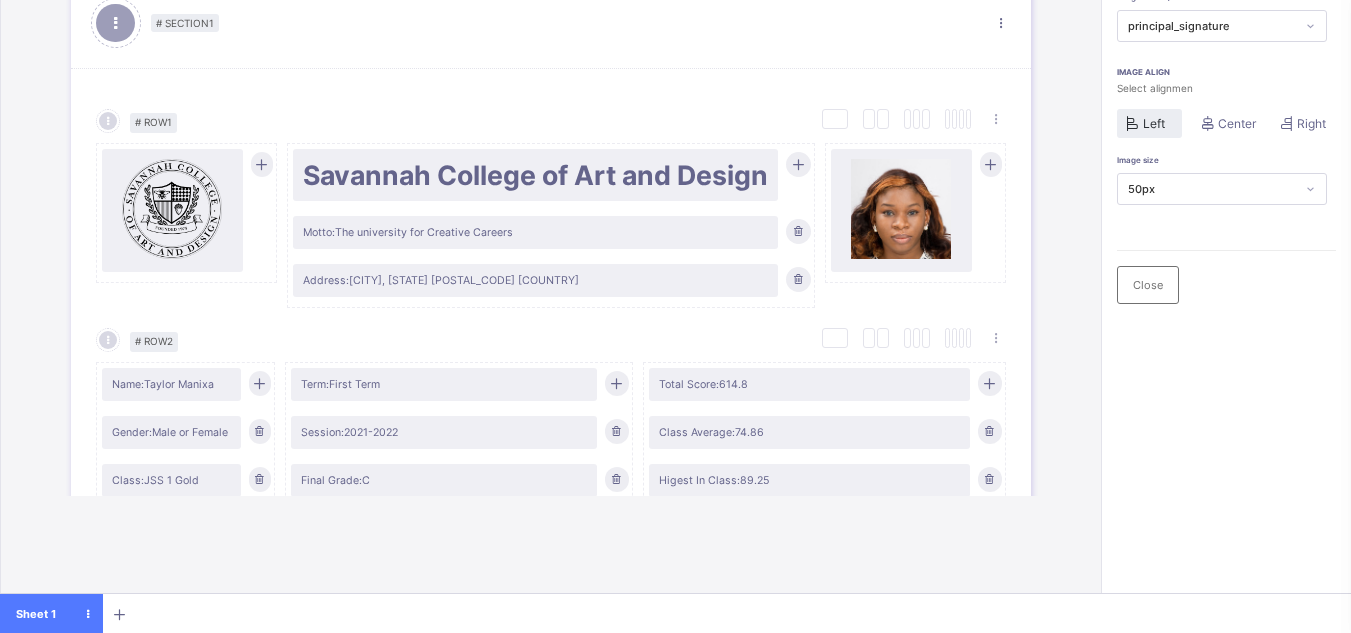scroll, scrollTop: 0, scrollLeft: 0, axis: both 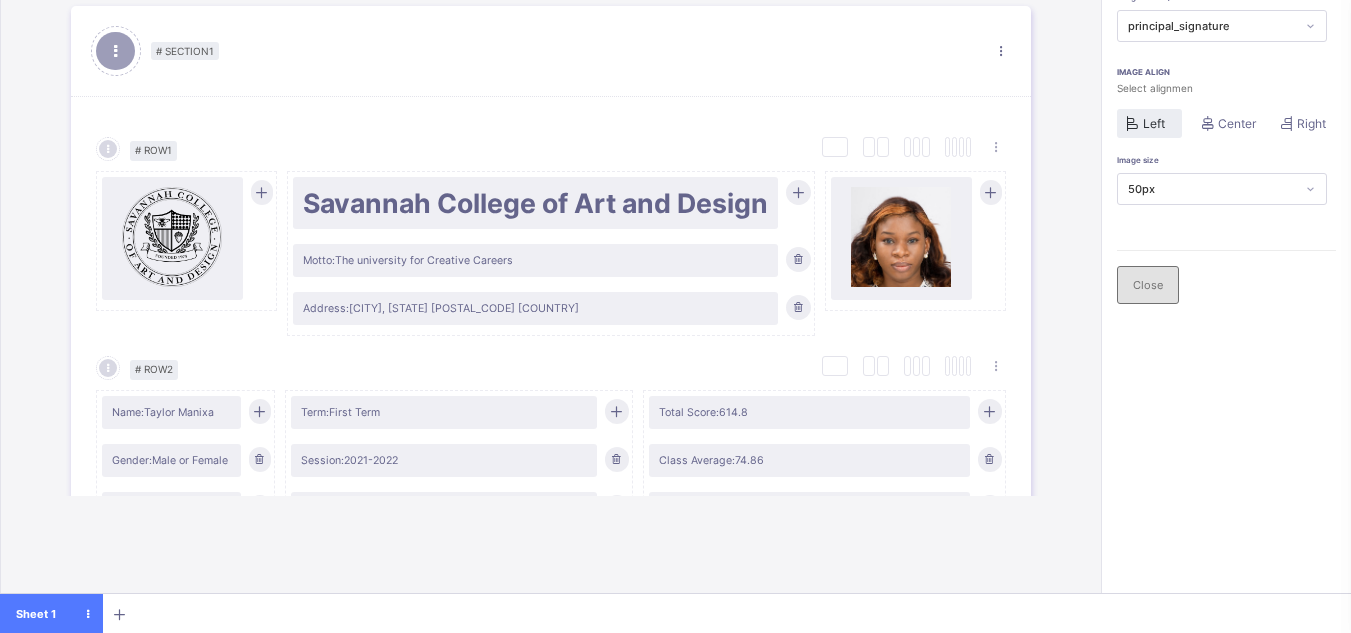 click on "Close" at bounding box center [1148, 285] 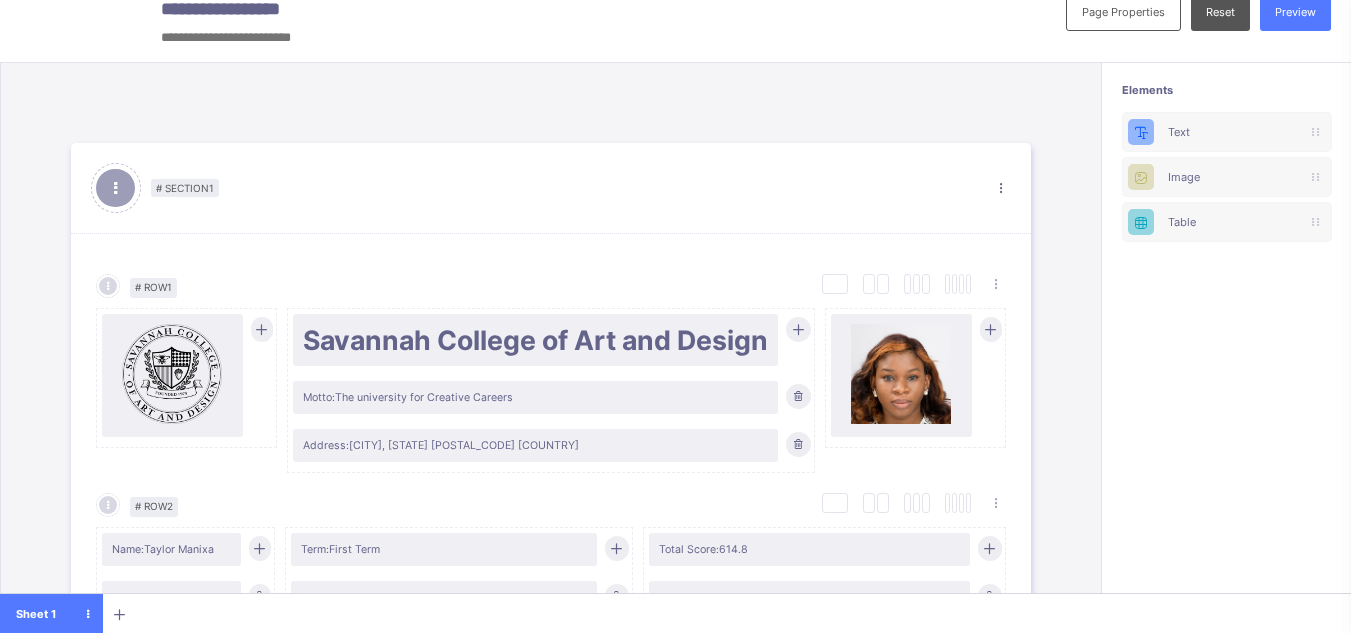 scroll, scrollTop: 22, scrollLeft: 0, axis: vertical 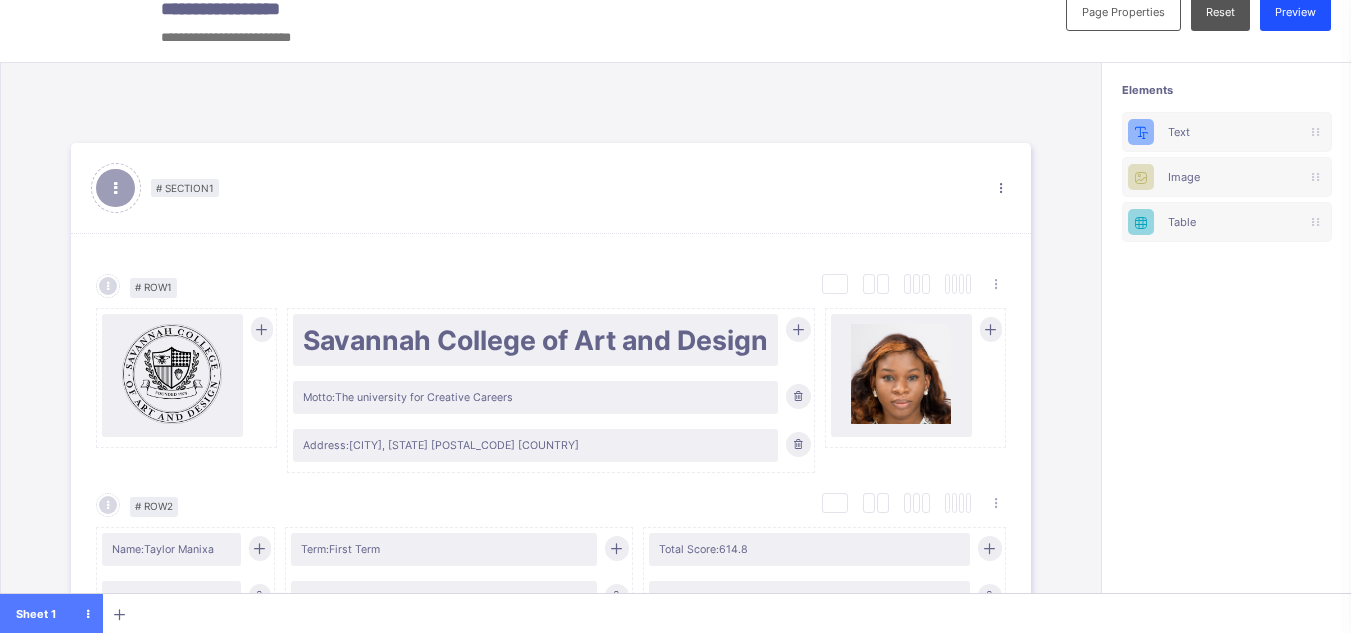 click on "Preview" at bounding box center [1295, 12] 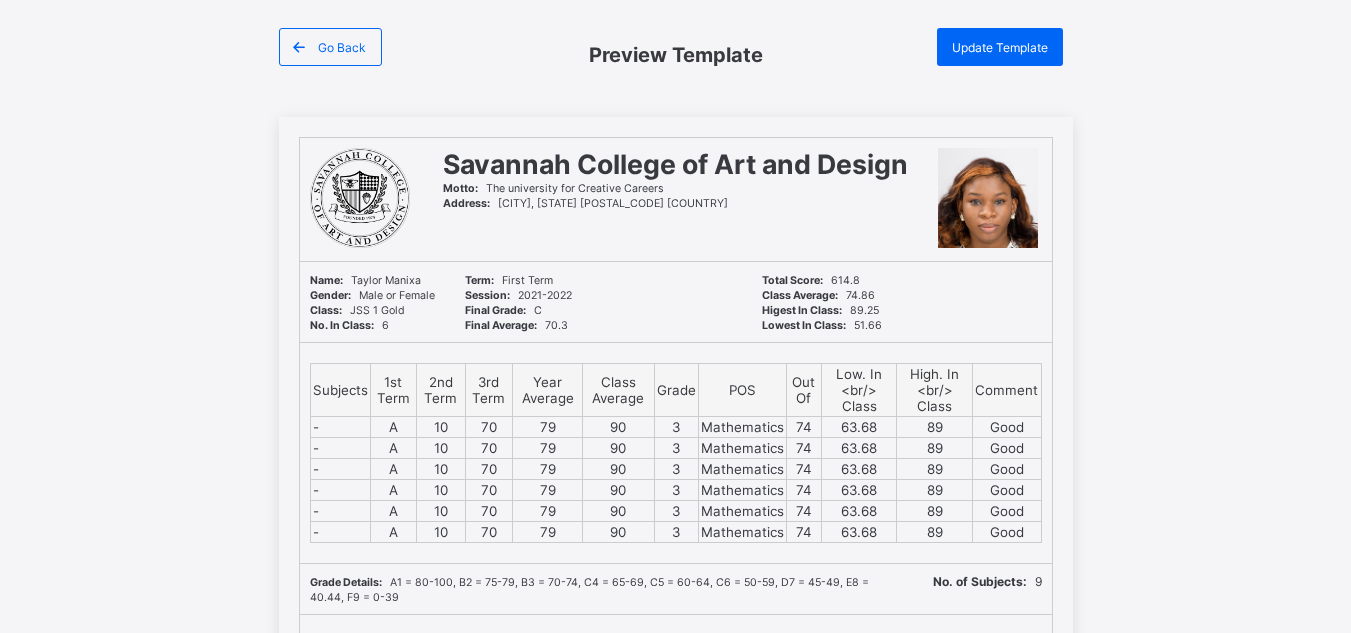 scroll, scrollTop: 72, scrollLeft: 0, axis: vertical 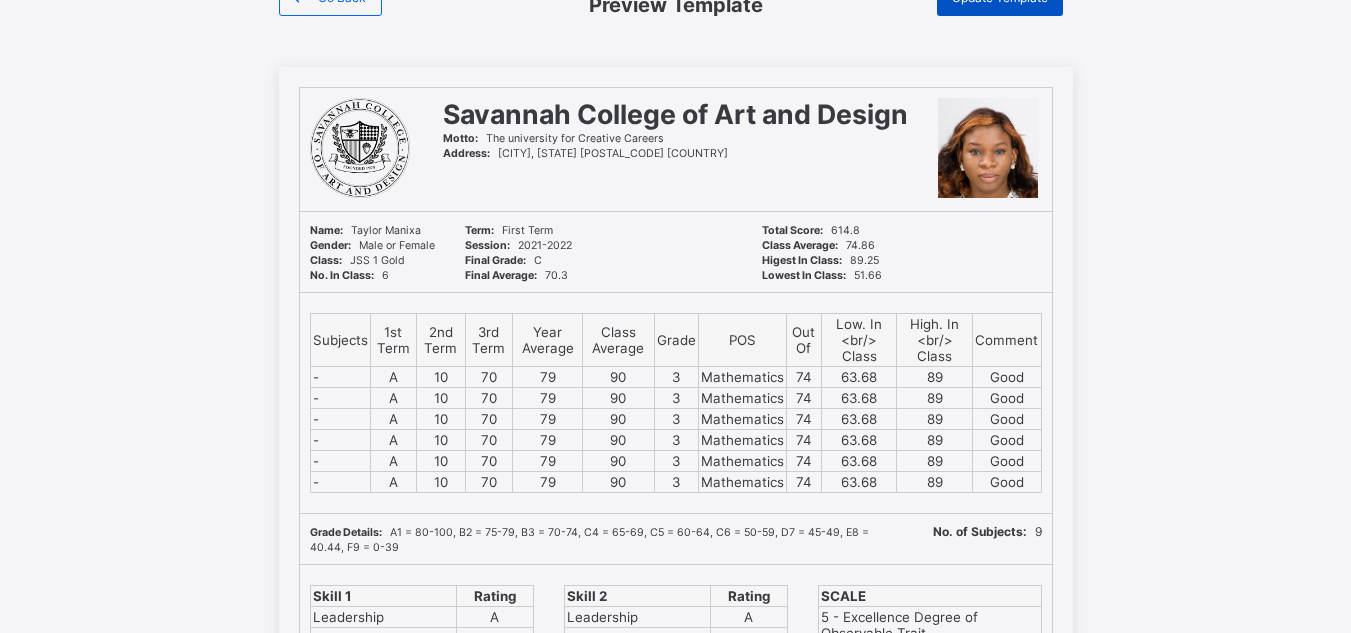 click on "Update Template" at bounding box center [1000, -3] 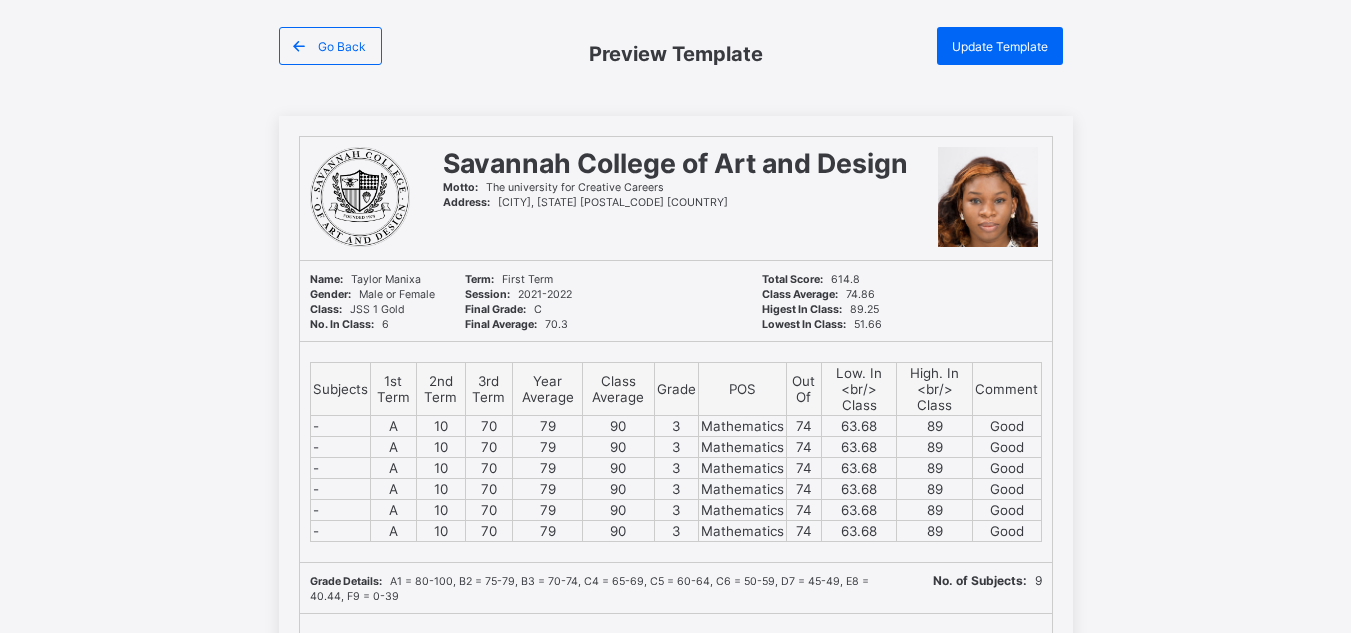 scroll, scrollTop: 0, scrollLeft: 0, axis: both 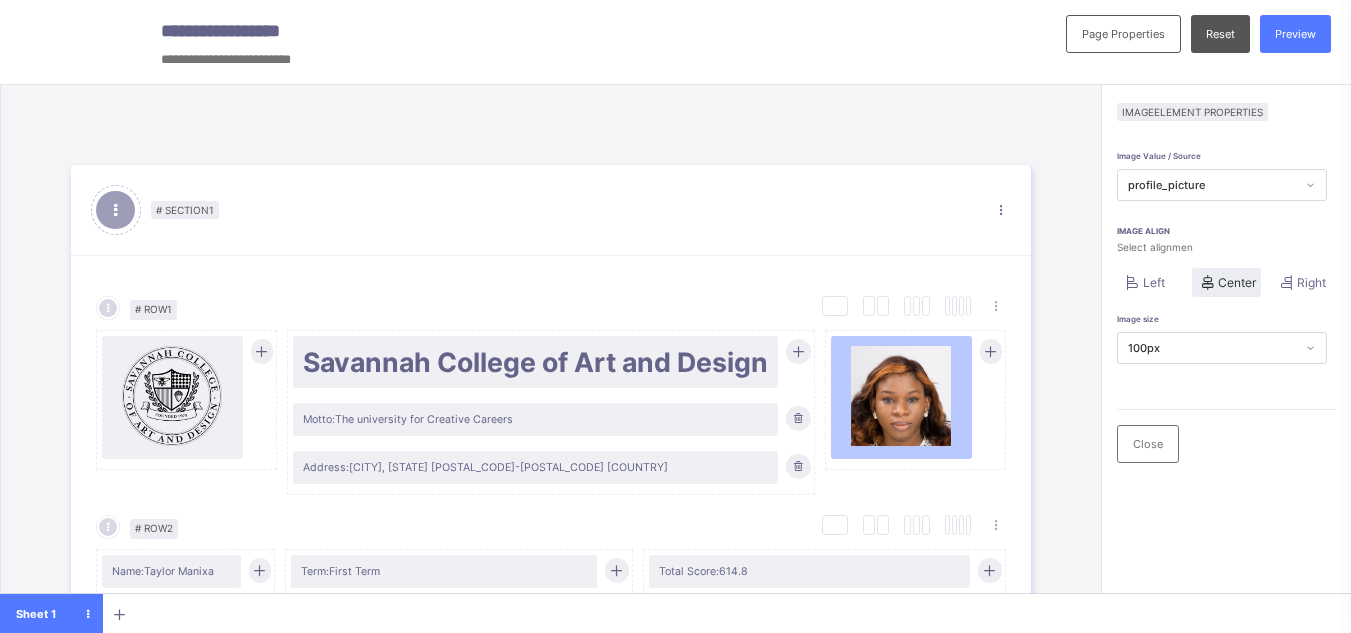 click on "Left" at bounding box center (1149, 282) 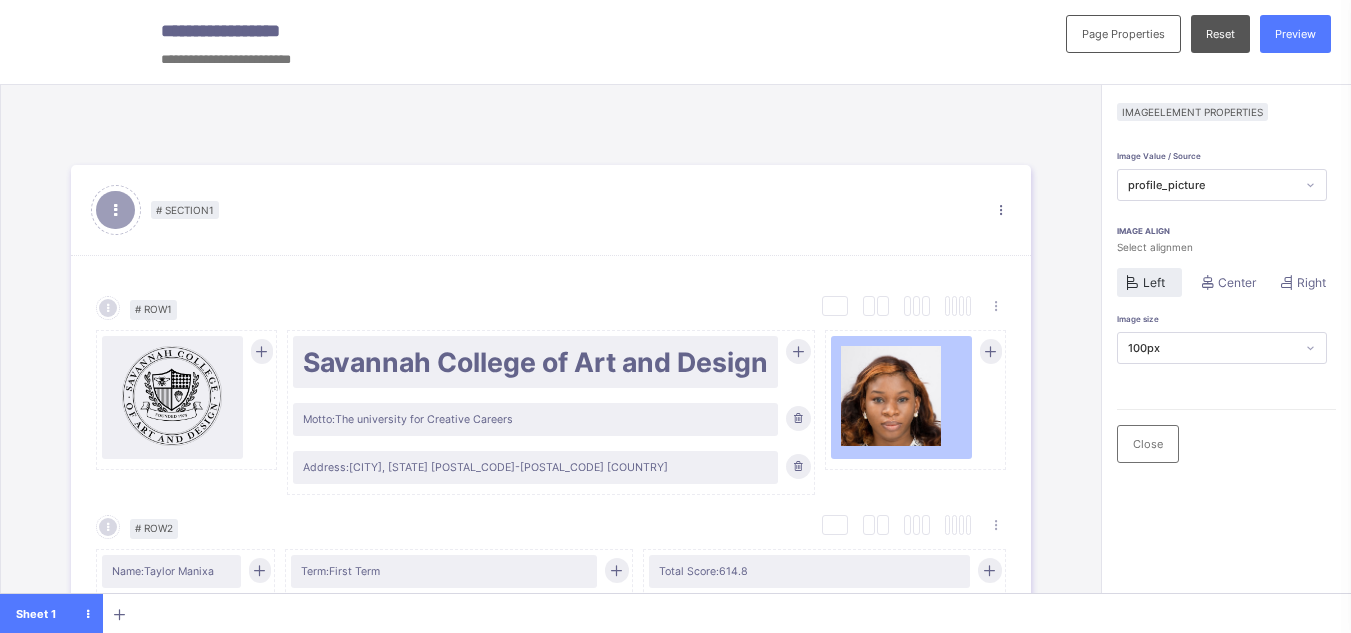click on "100px" at bounding box center [1212, 348] 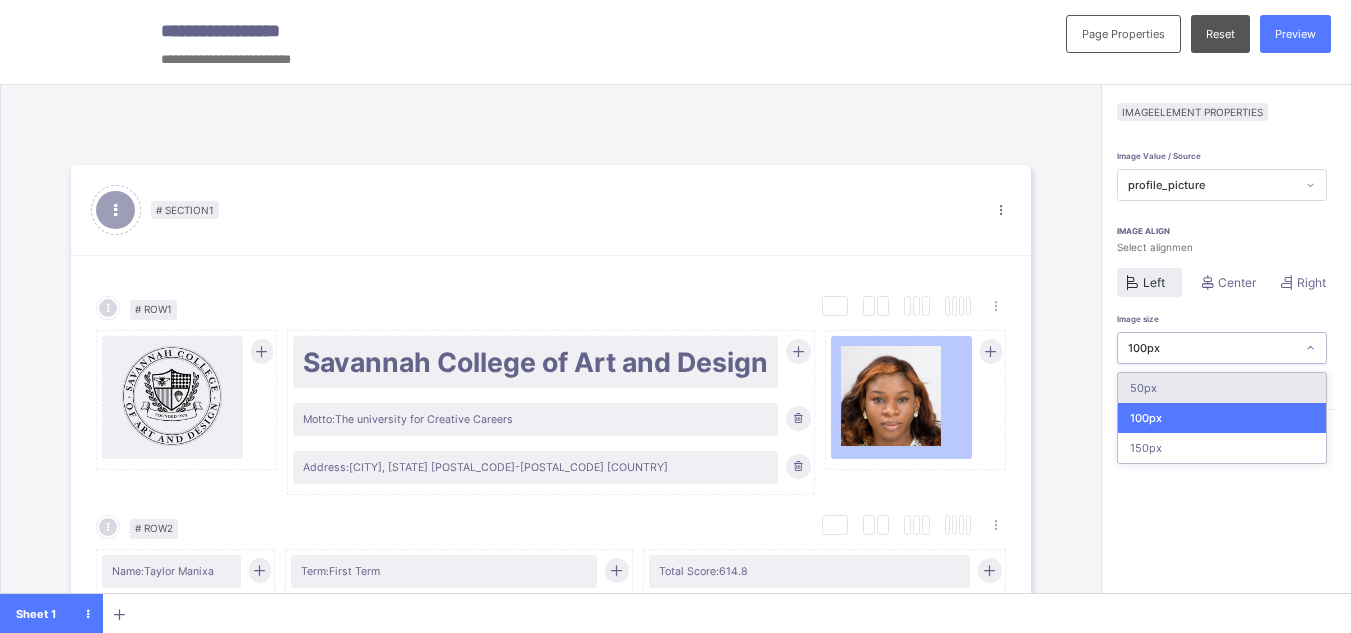 click on "50px" at bounding box center (1222, 388) 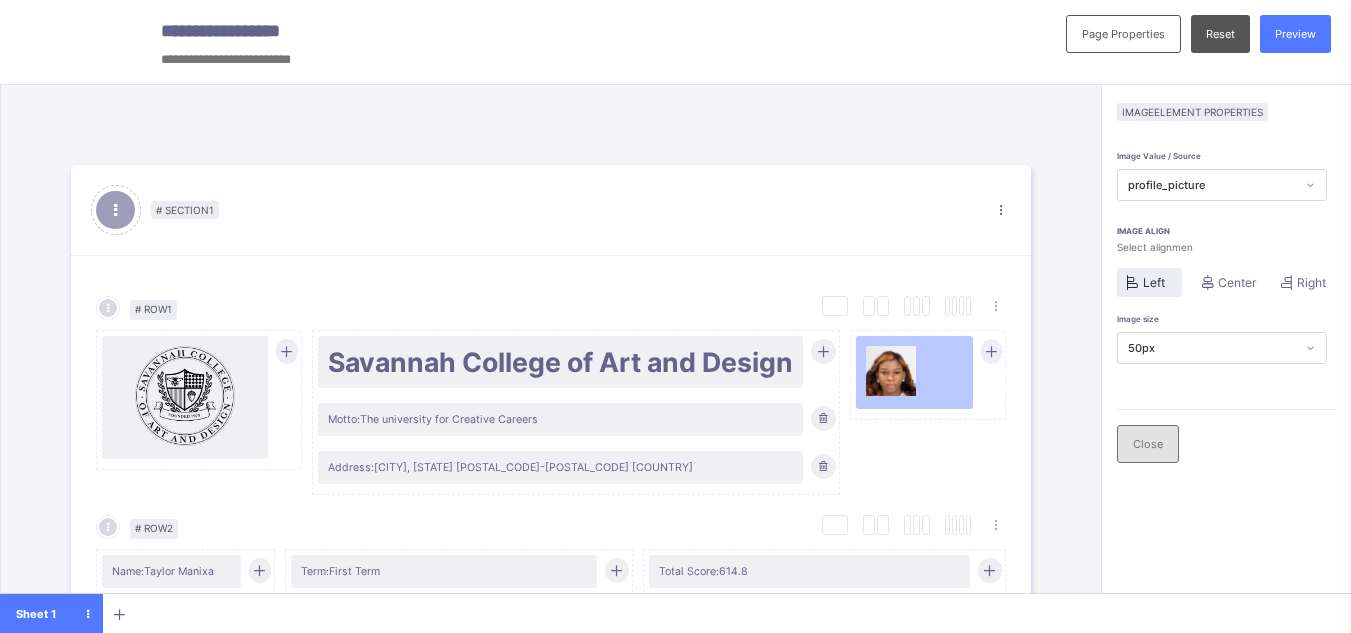 click on "Close" at bounding box center [1148, 444] 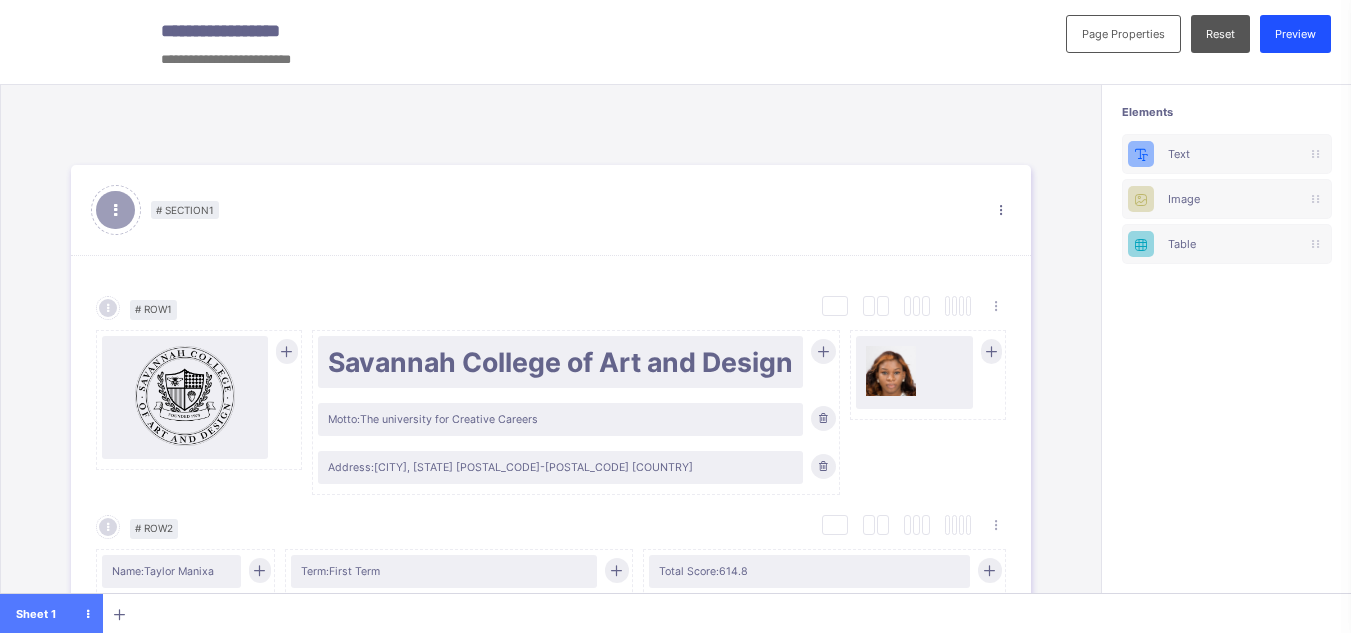 click on "Preview" at bounding box center [1295, 34] 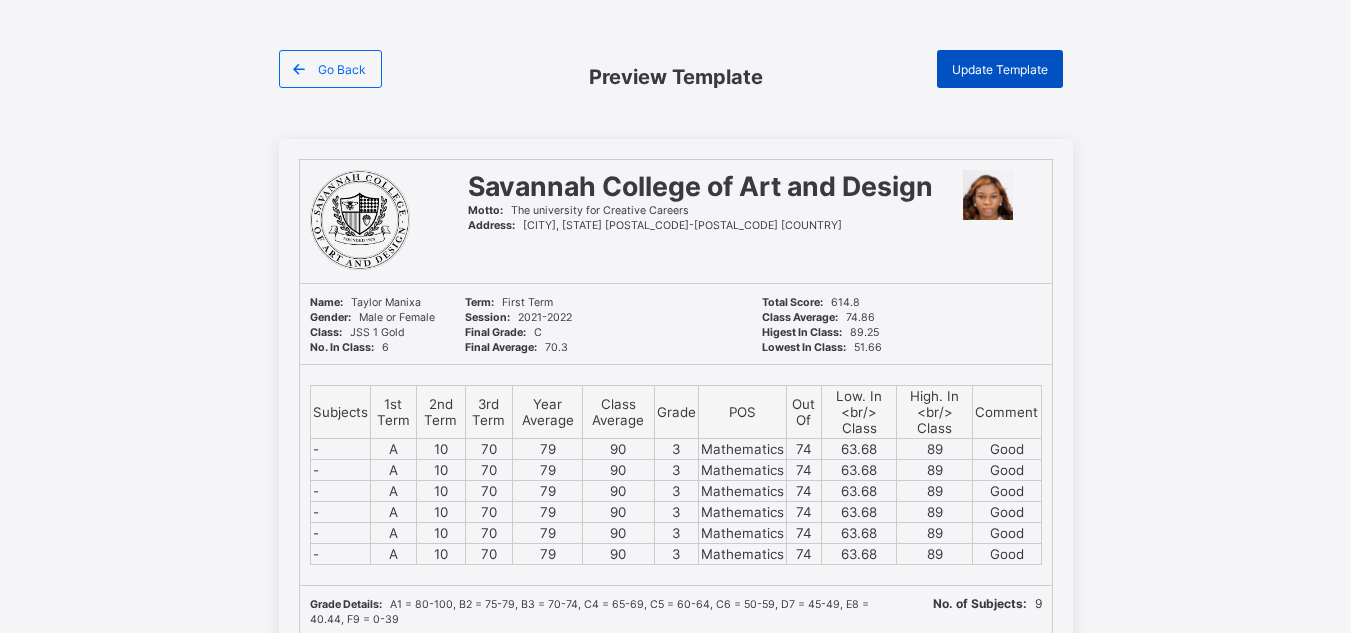 click on "Update Template" at bounding box center [1000, 69] 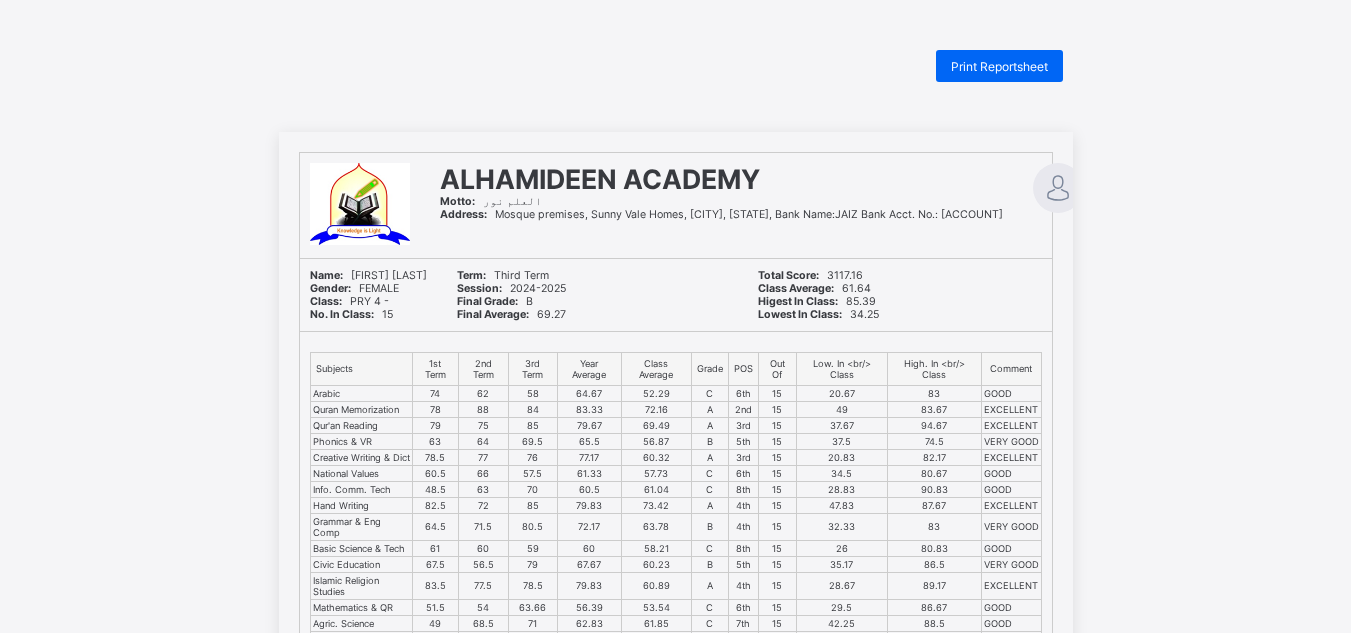 scroll, scrollTop: 0, scrollLeft: 0, axis: both 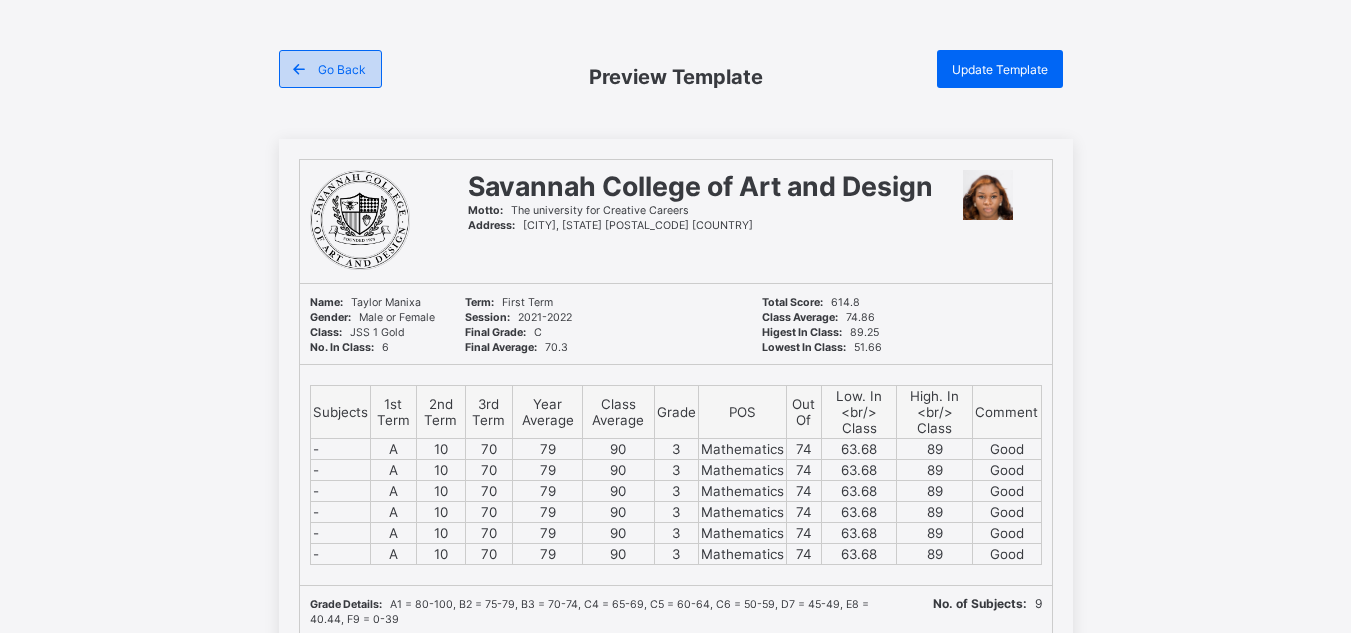 click at bounding box center (299, 69) 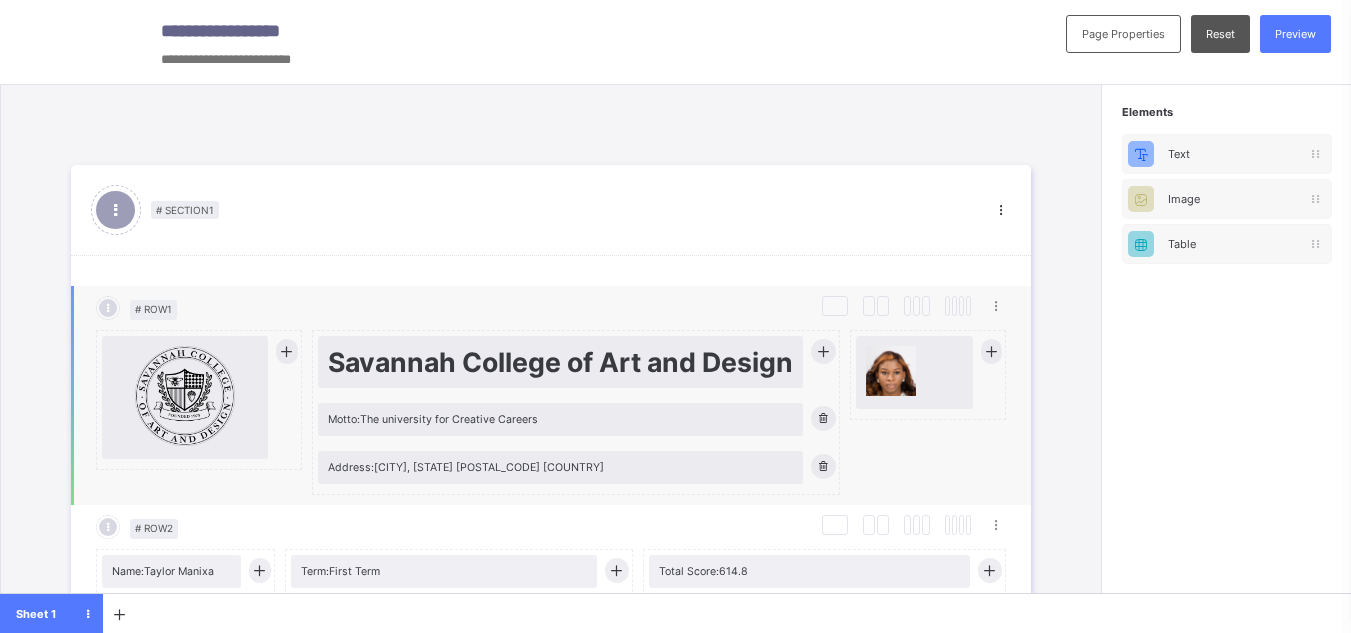 click at bounding box center [891, 371] 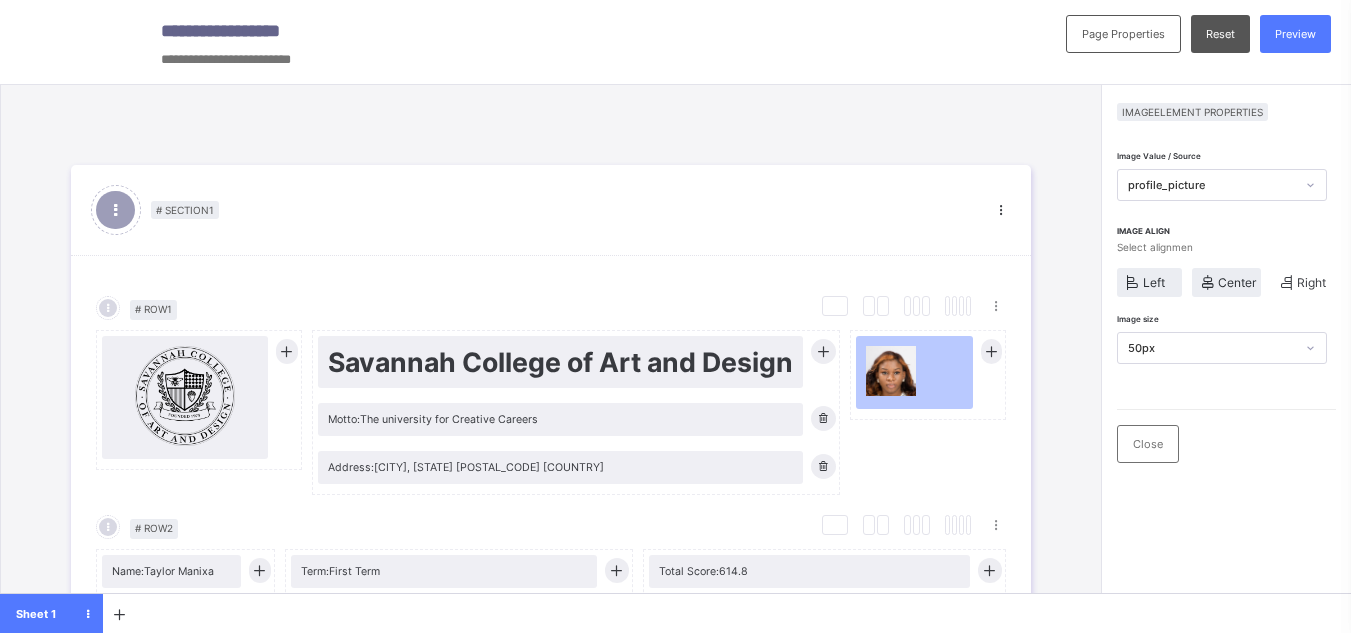 click on "Center" at bounding box center [1237, 282] 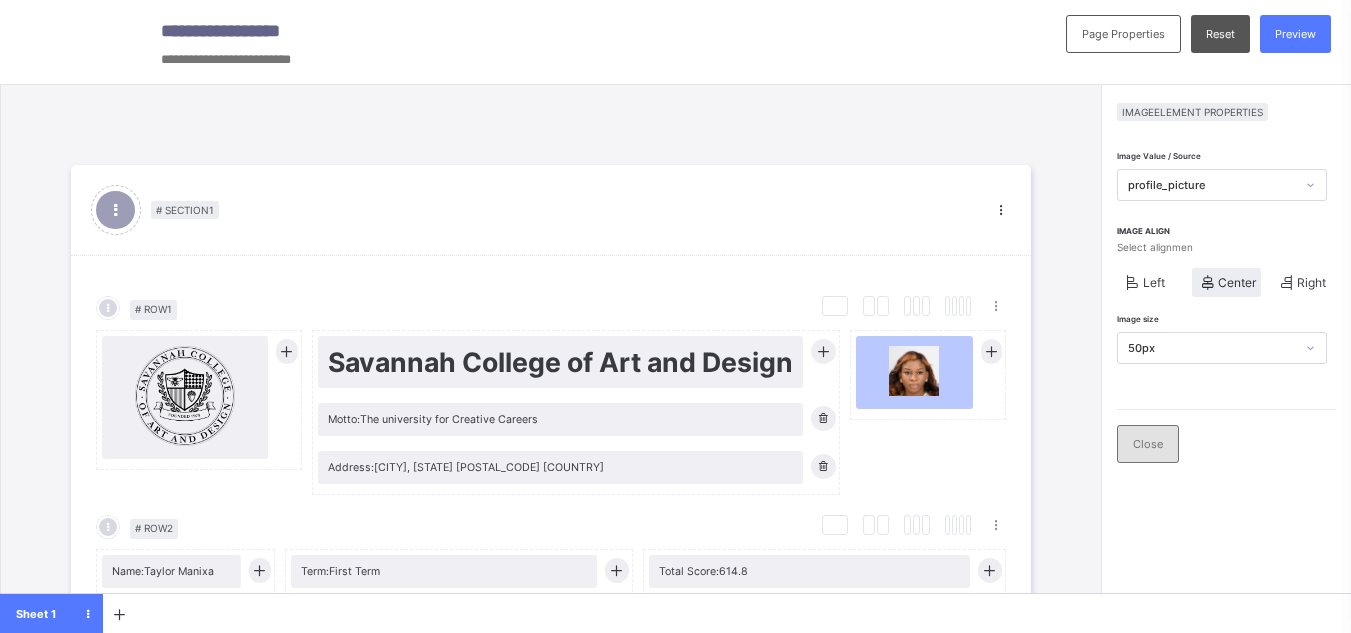 click on "Close" at bounding box center (1148, 444) 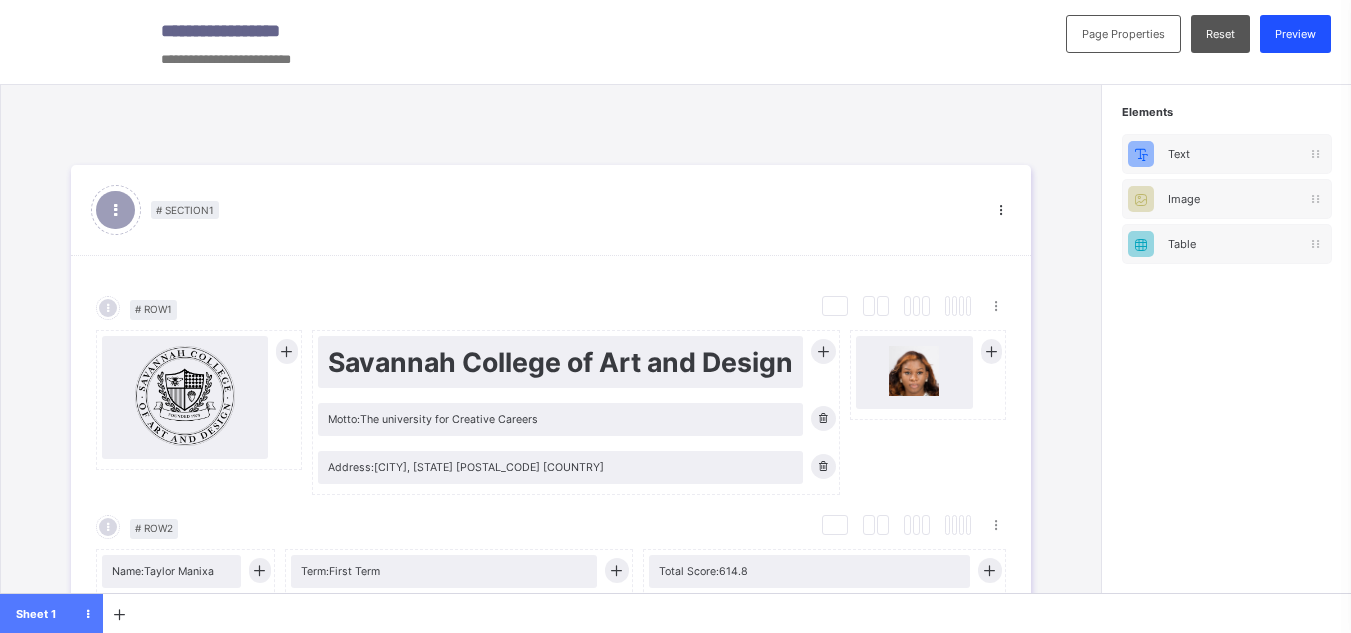 click on "Preview" at bounding box center [1295, 34] 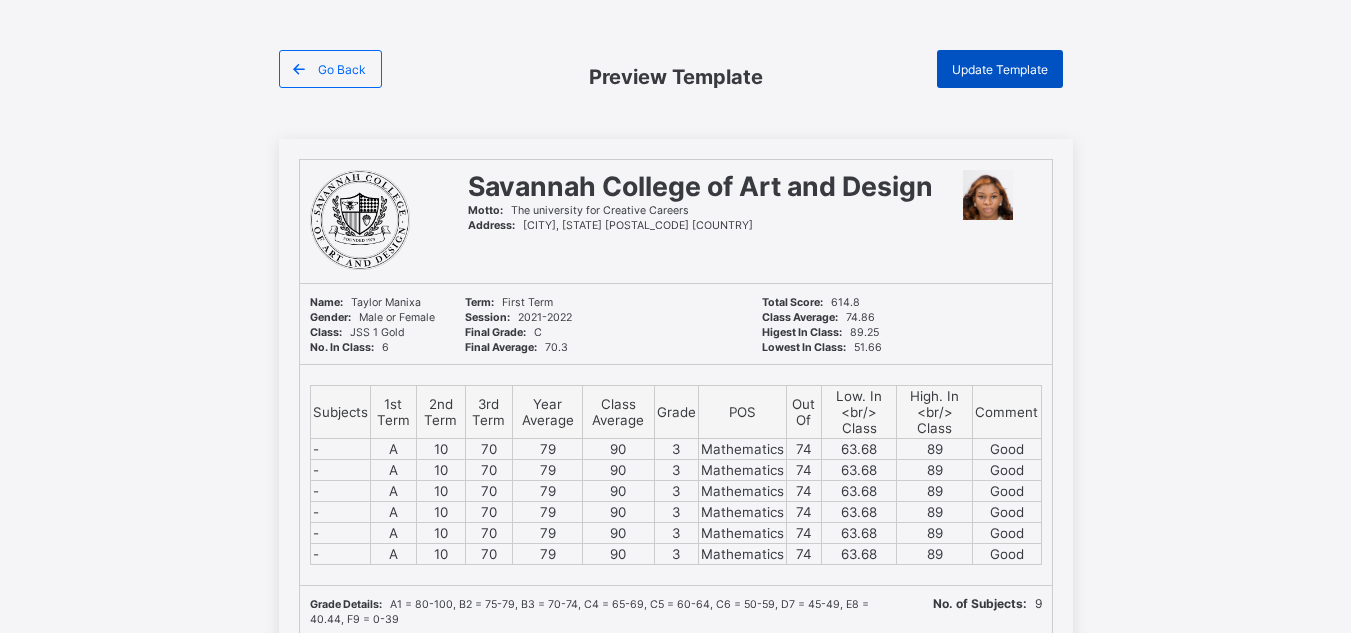 click on "Update Template" at bounding box center (1000, 69) 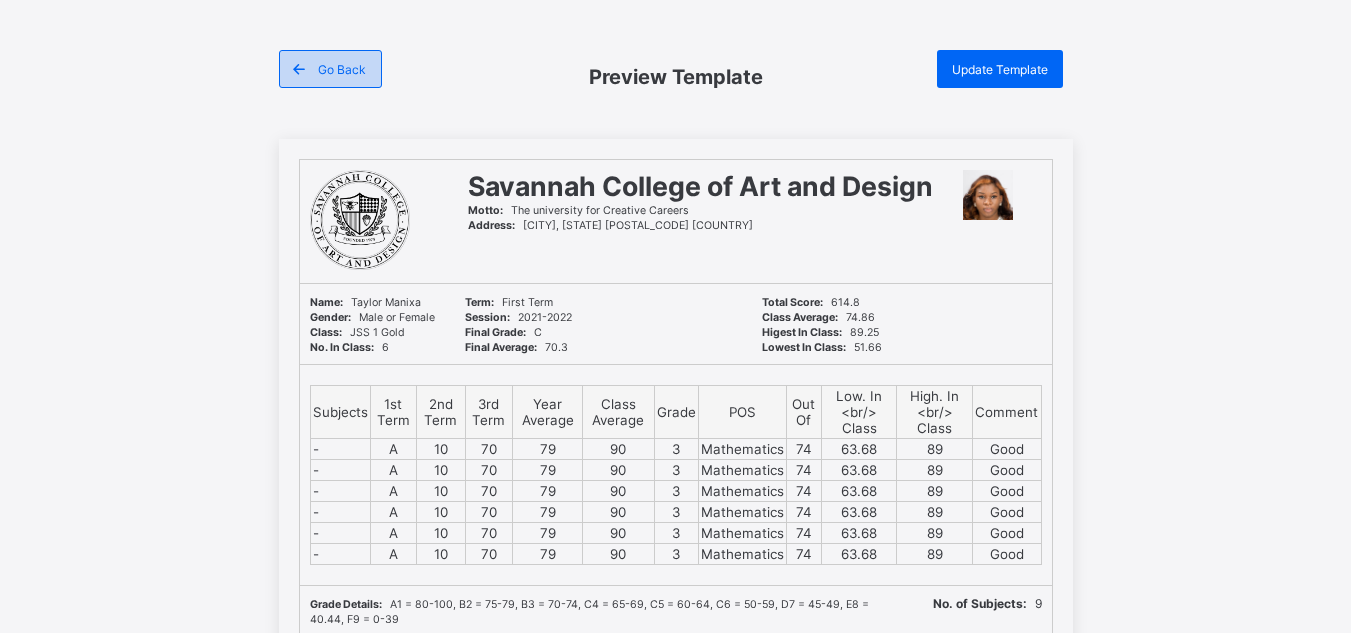 click on "Go Back" at bounding box center [330, 69] 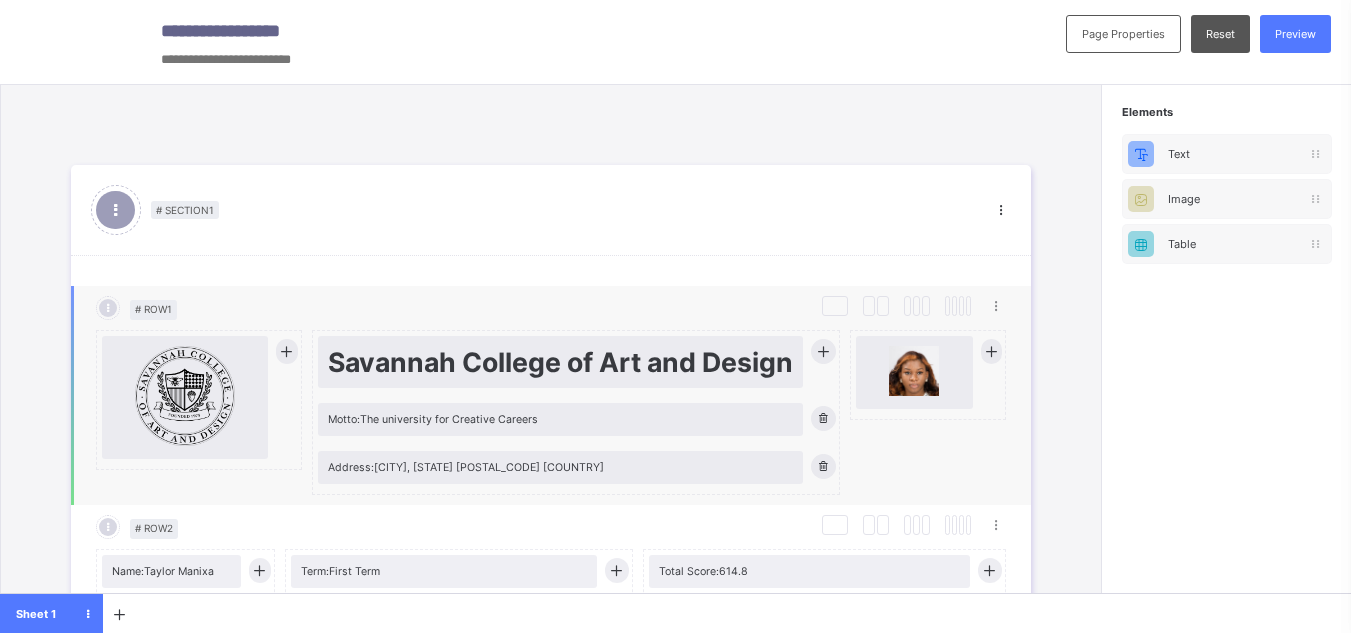 click at bounding box center [914, 371] 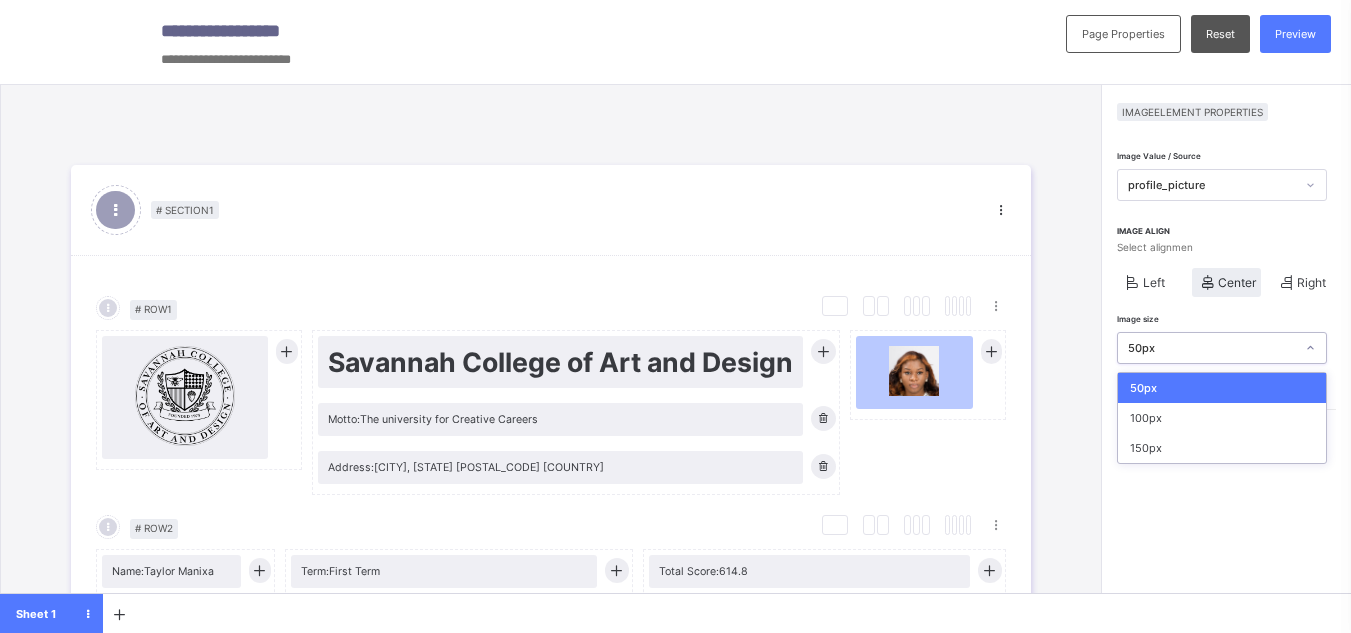 click on "50px" at bounding box center (1206, 348) 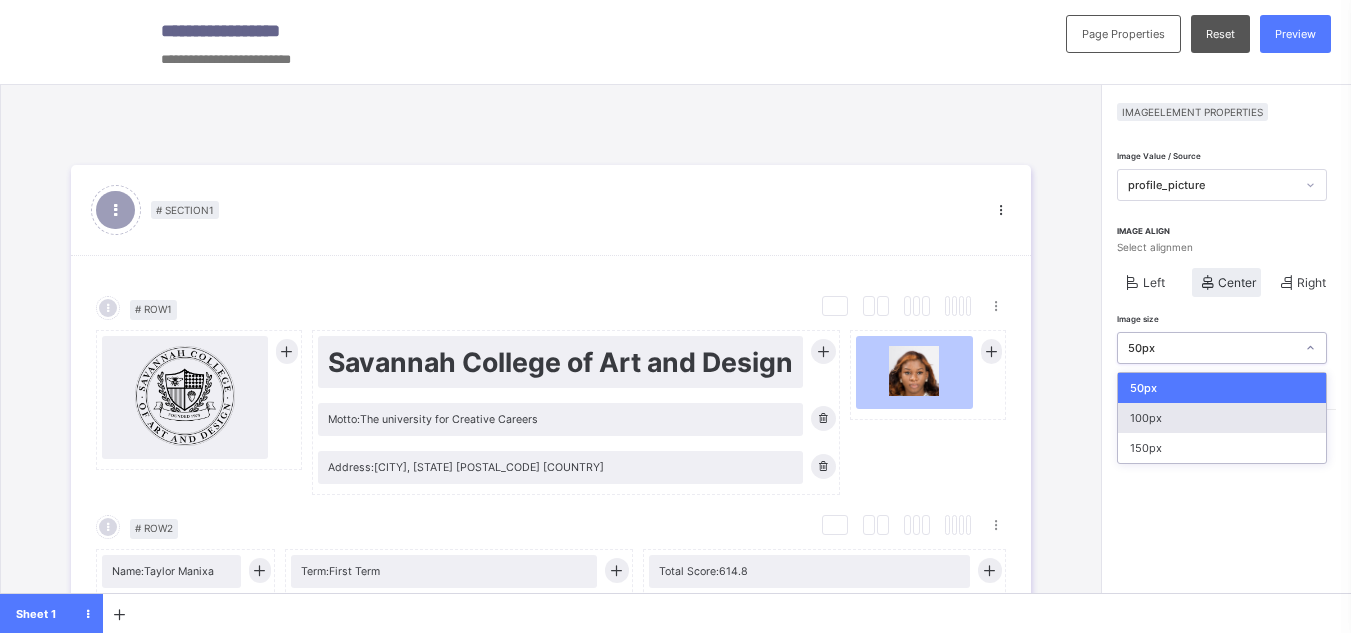 click on "100px" at bounding box center [1222, 418] 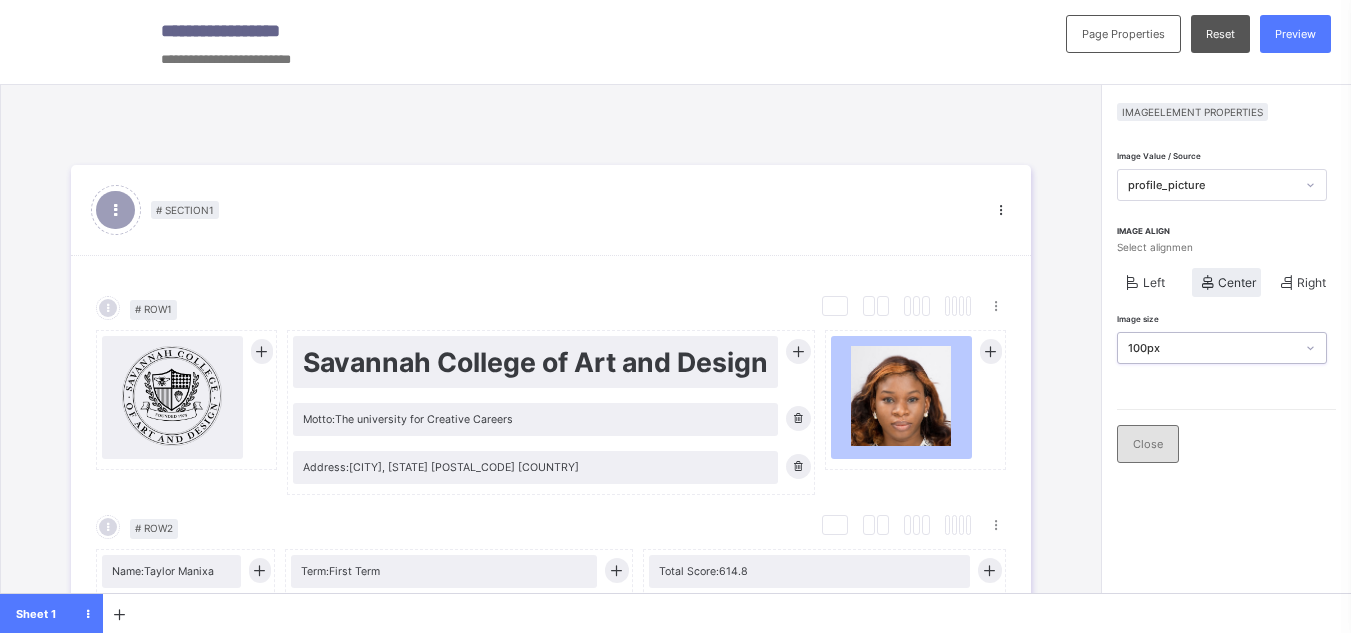 click on "Close" at bounding box center (1148, 444) 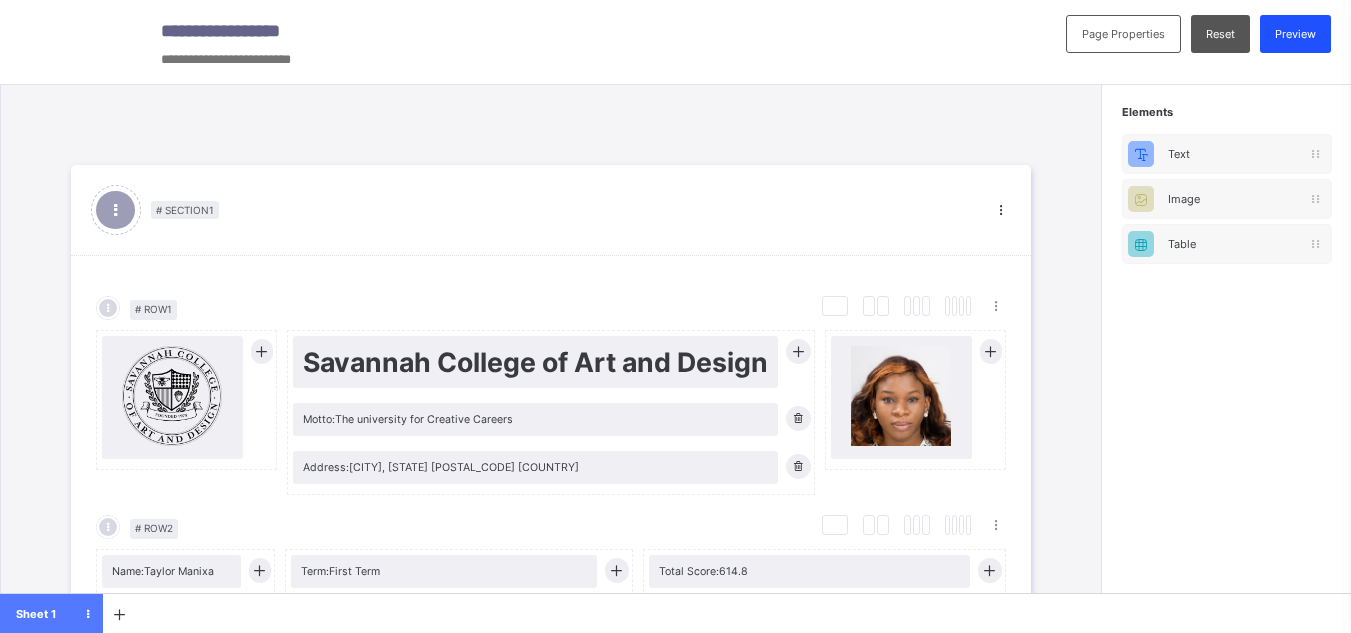 click on "Preview" at bounding box center (1295, 34) 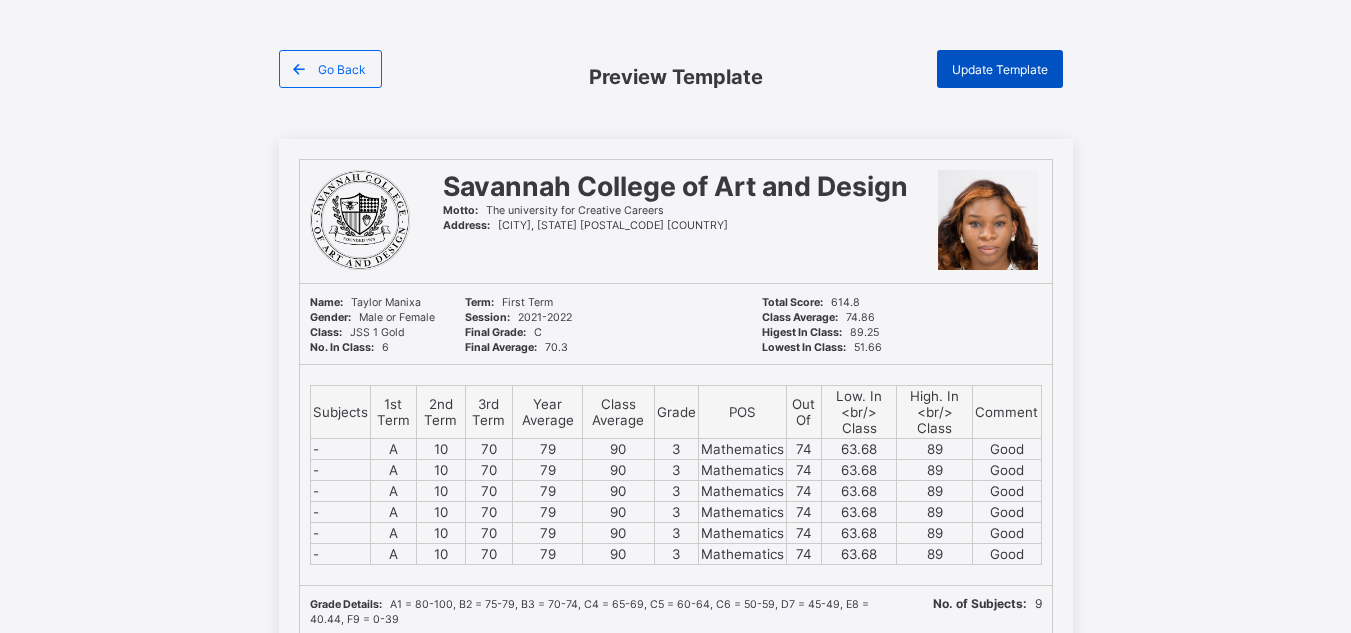 click on "Update Template" at bounding box center (1000, 69) 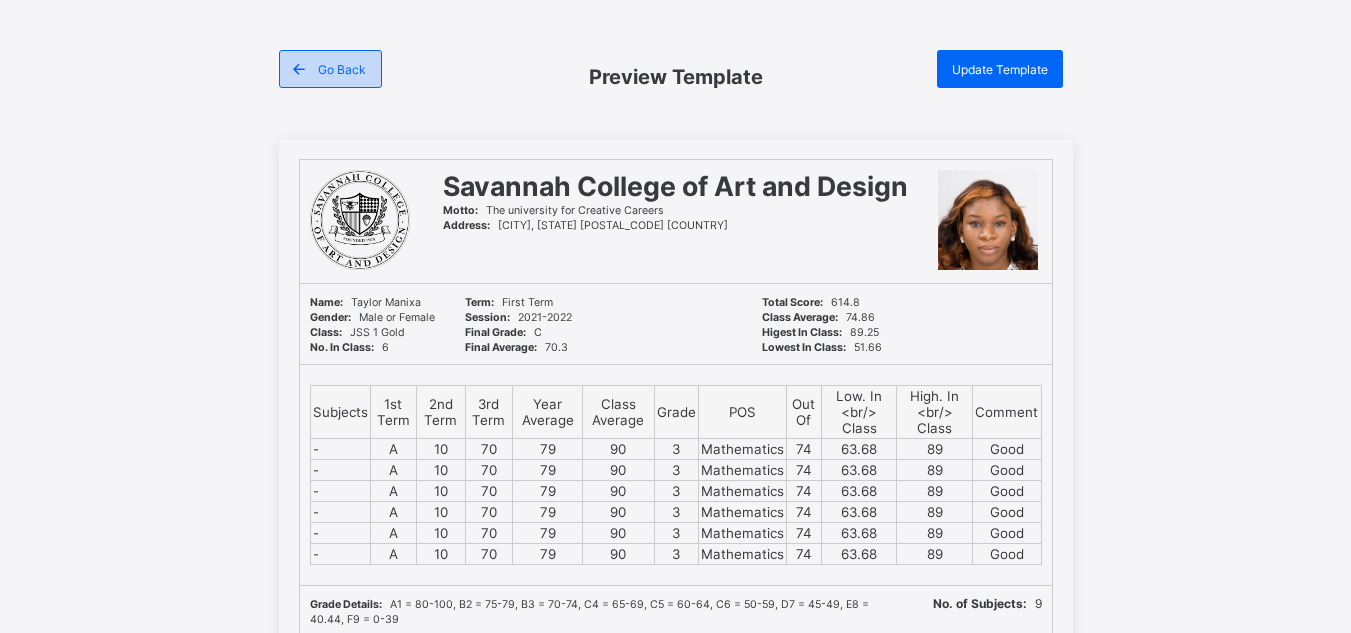 click on "Go Back" at bounding box center [330, 69] 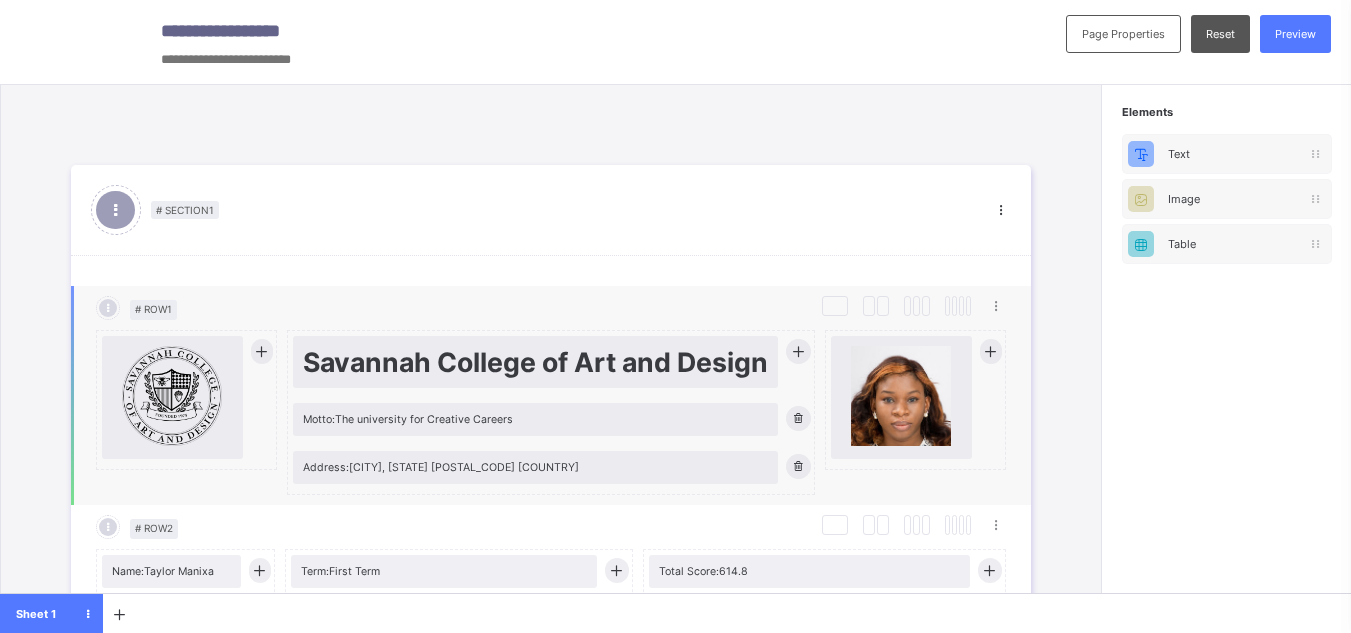 click at bounding box center [901, 396] 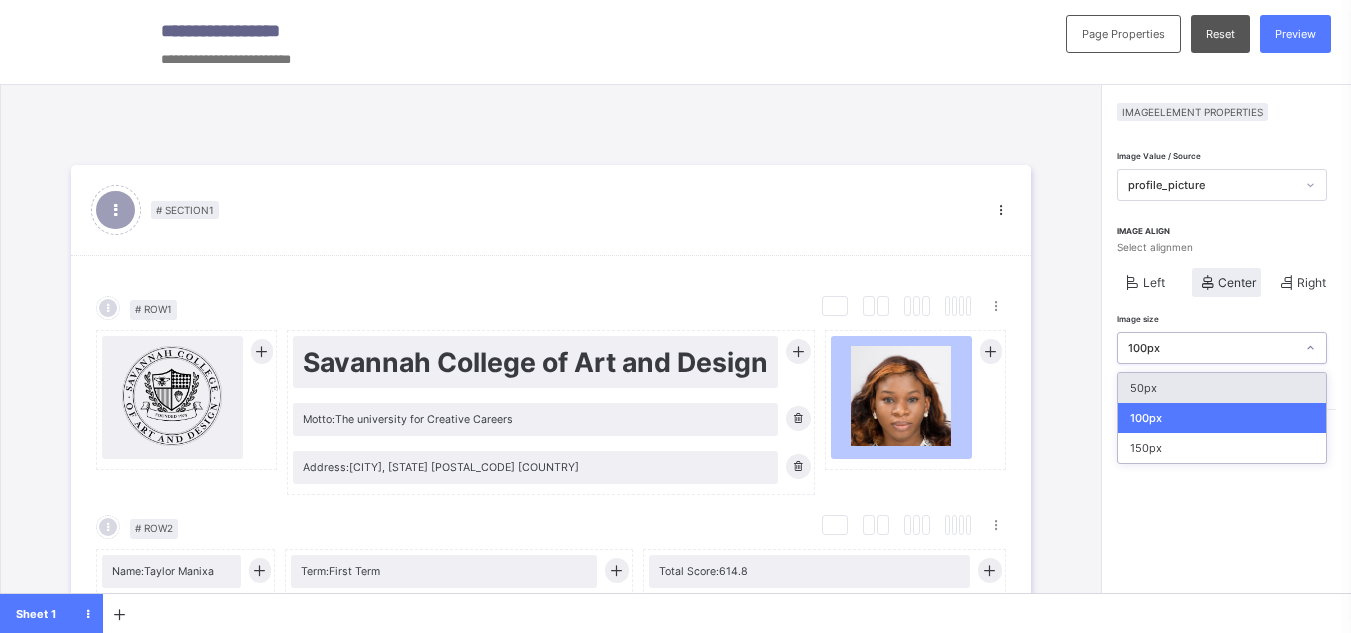 click on "100px" at bounding box center (1212, 348) 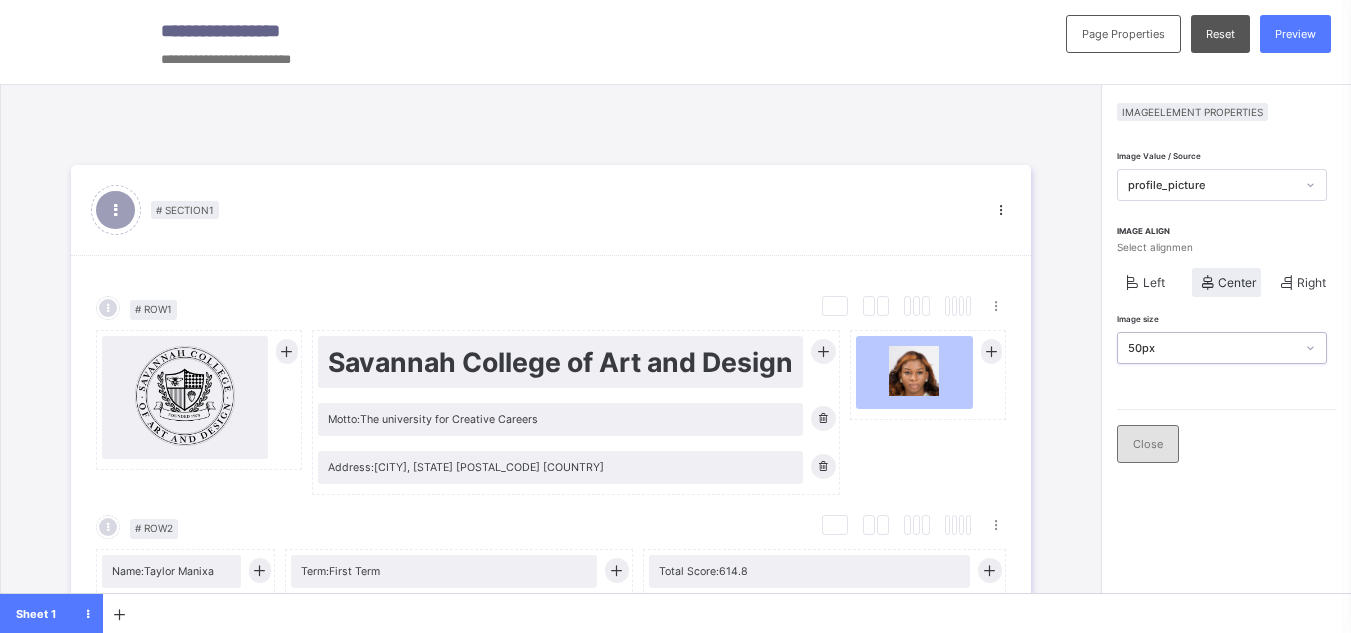 click on "Close" at bounding box center [1148, 444] 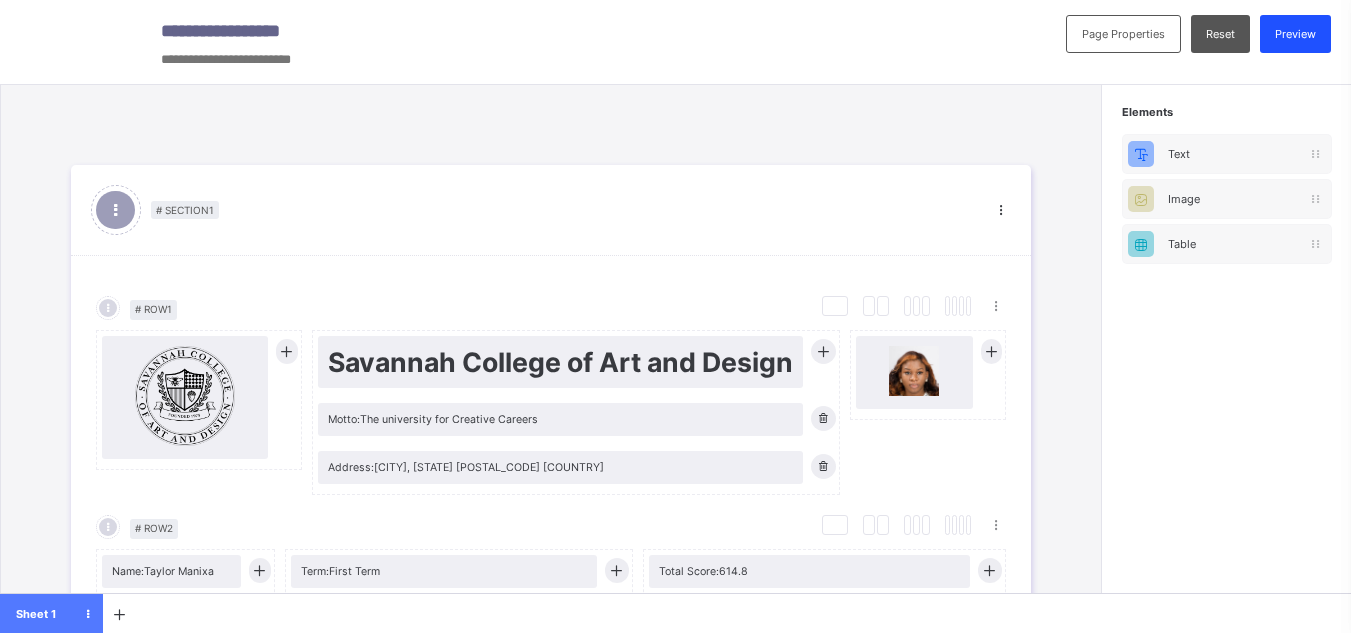 click on "Preview" at bounding box center (1295, 34) 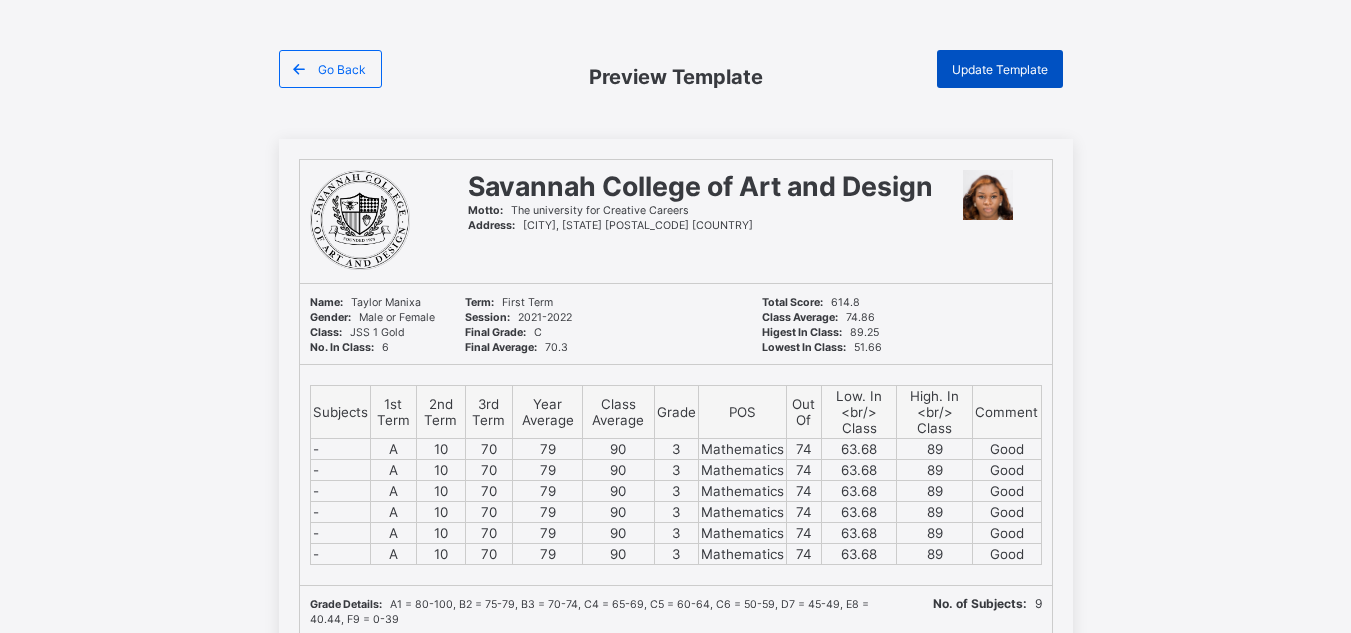 click on "Update Template" at bounding box center [1000, 69] 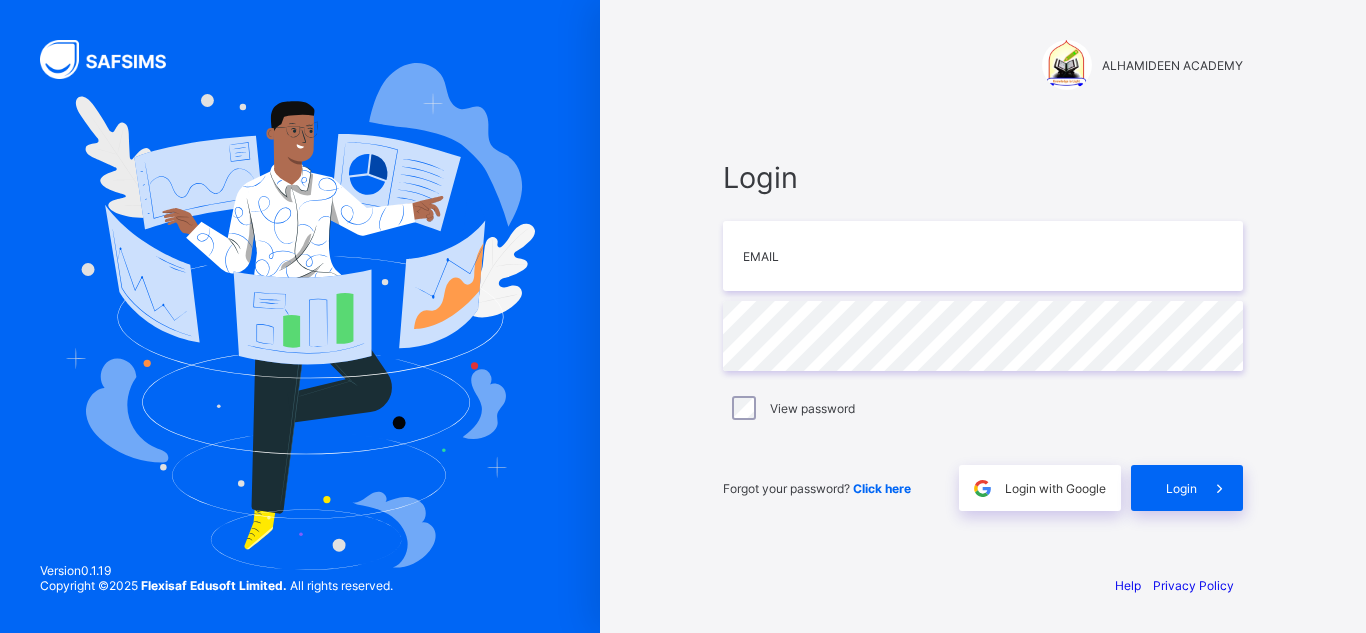 scroll, scrollTop: 0, scrollLeft: 0, axis: both 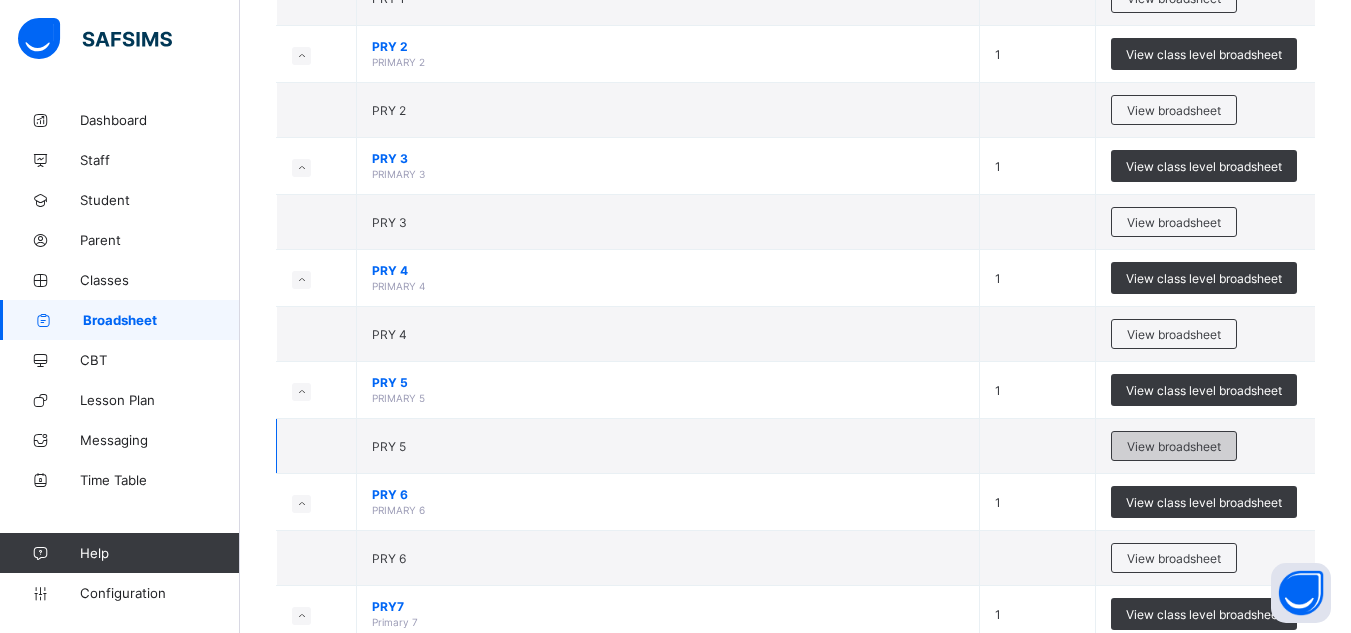 click on "View broadsheet" at bounding box center (1174, 446) 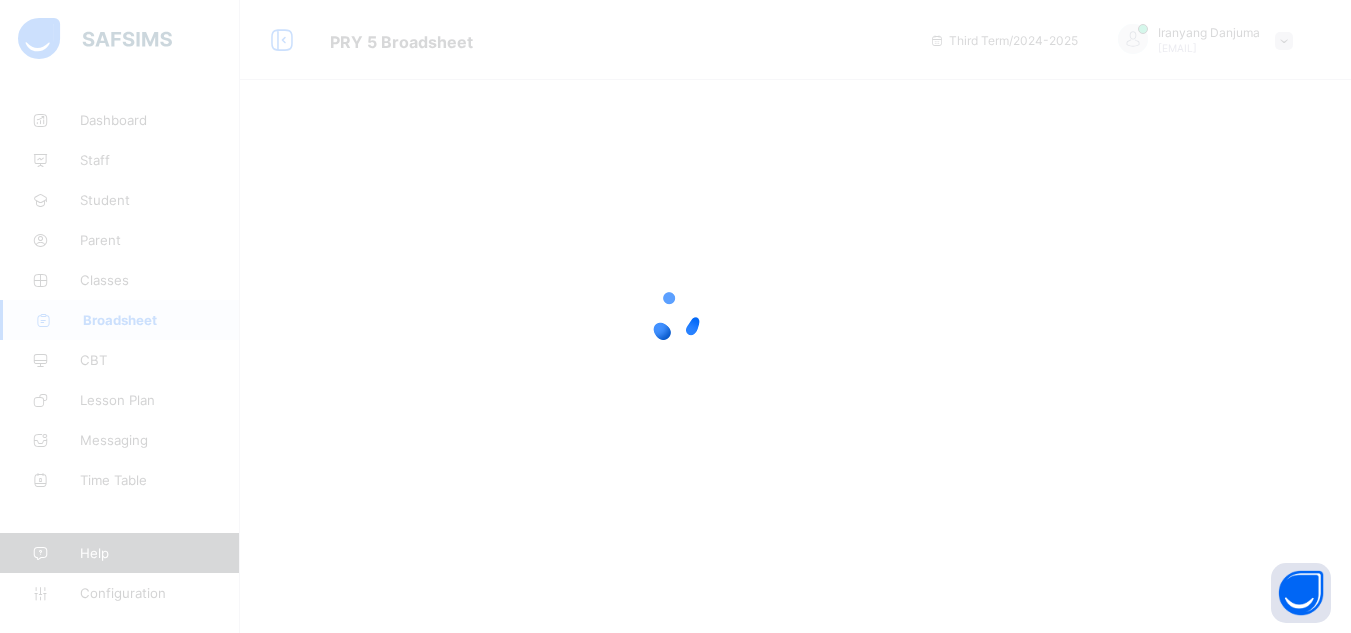 scroll, scrollTop: 0, scrollLeft: 0, axis: both 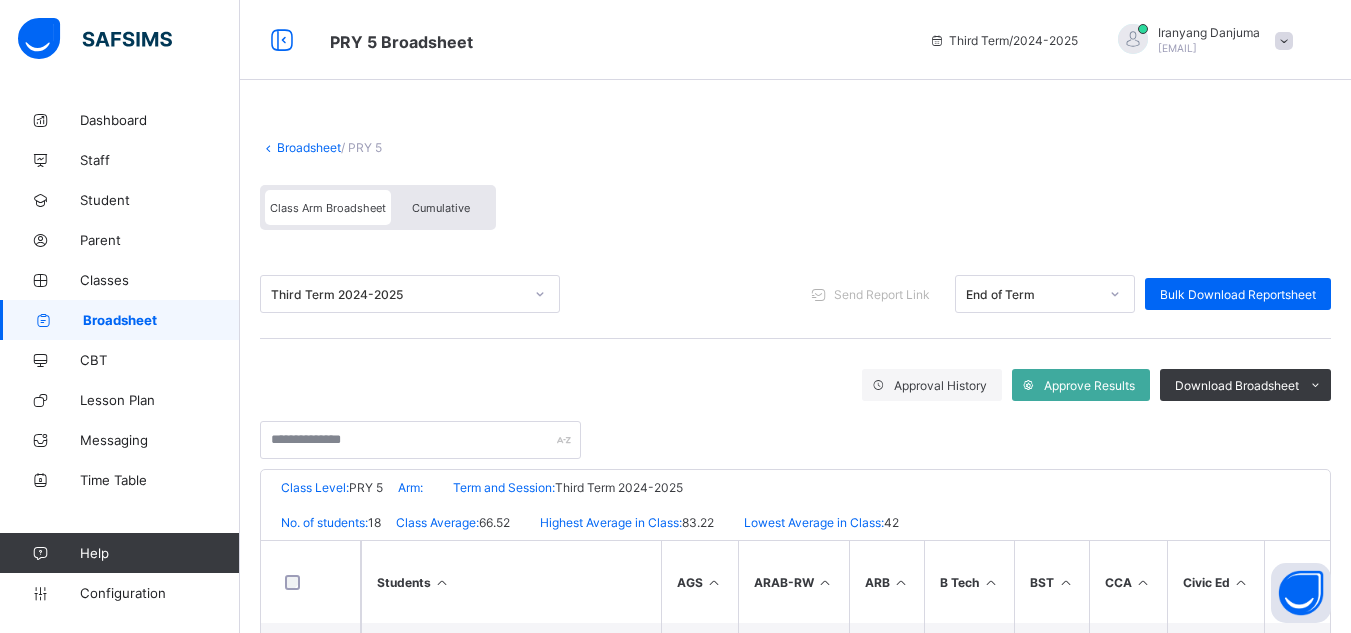 click on "Cumulative" at bounding box center [441, 208] 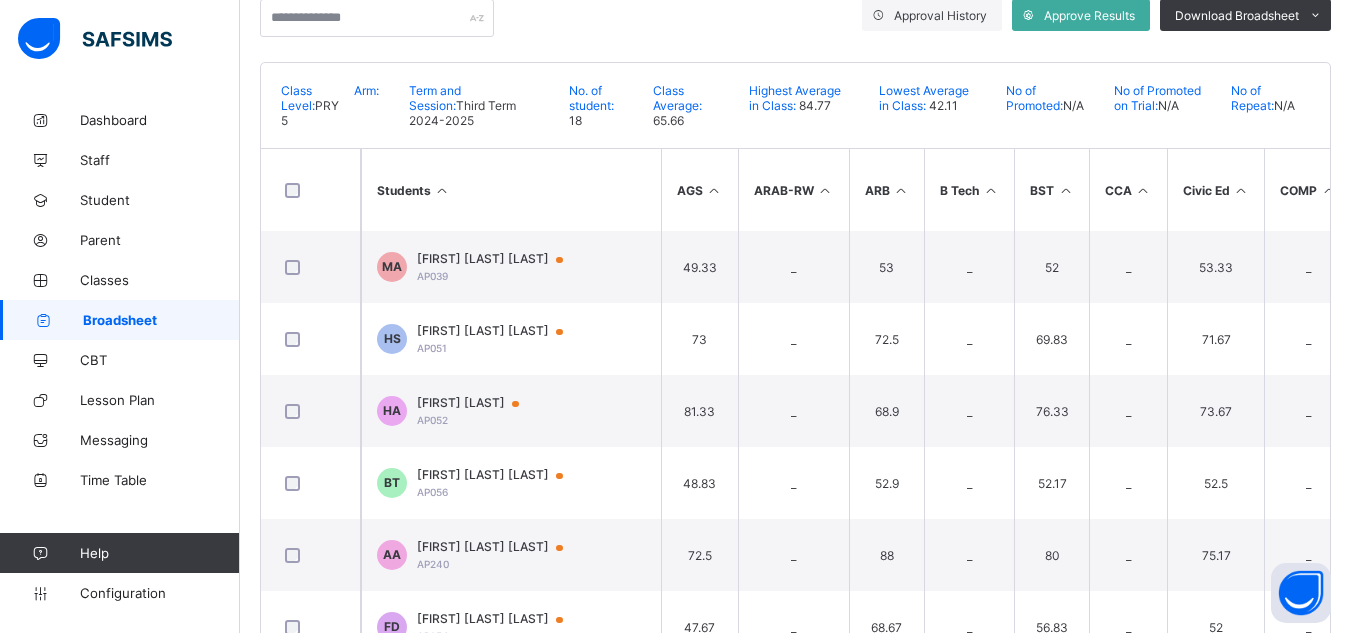 scroll, scrollTop: 431, scrollLeft: 0, axis: vertical 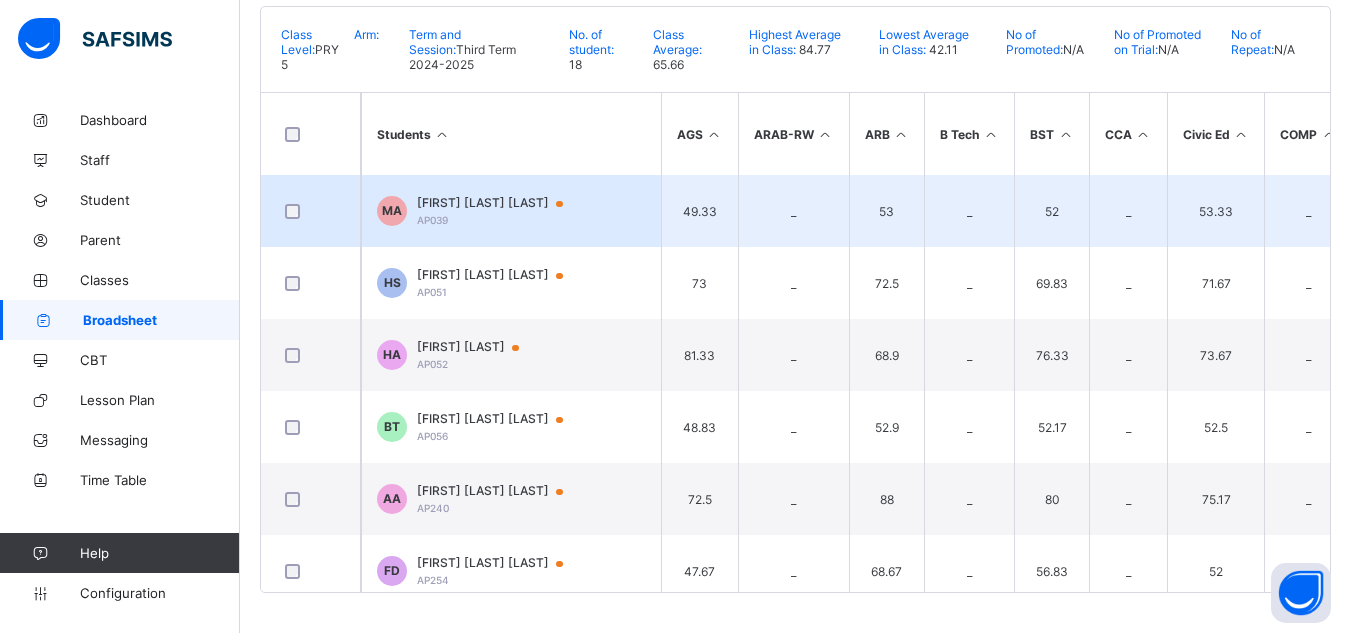 click on "[FIRST] [MIDDLE] [LAST]" at bounding box center (499, 203) 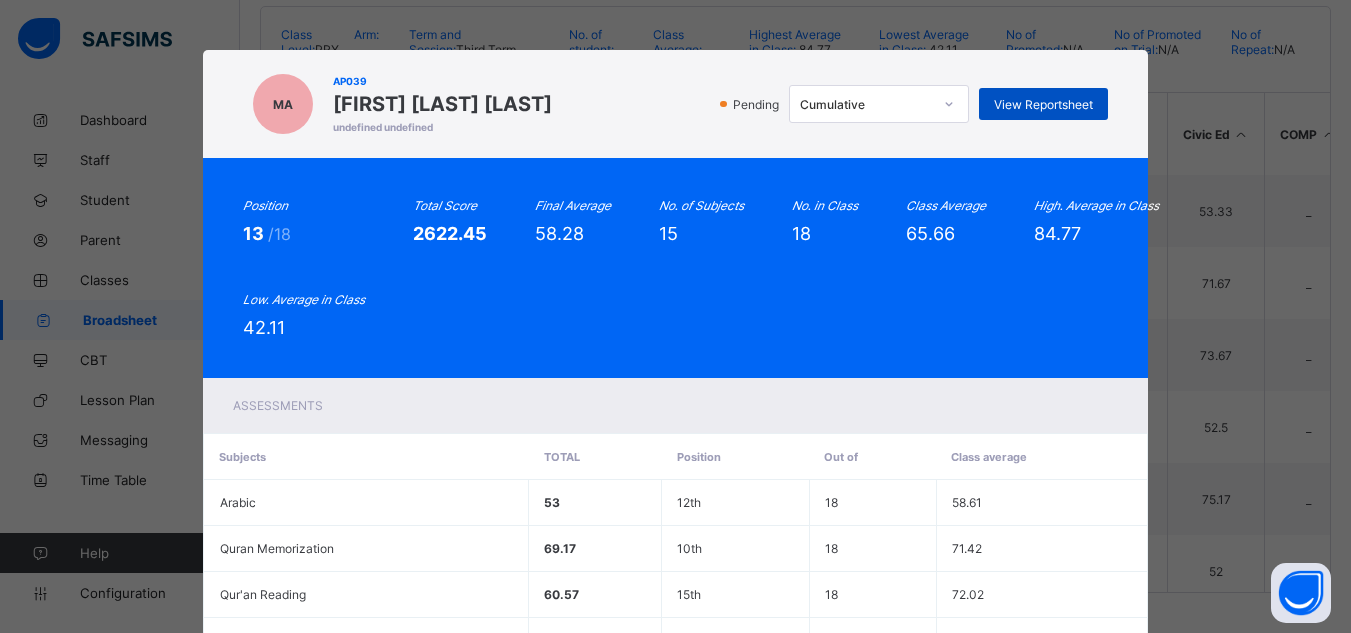 click on "View Reportsheet" at bounding box center [1043, 104] 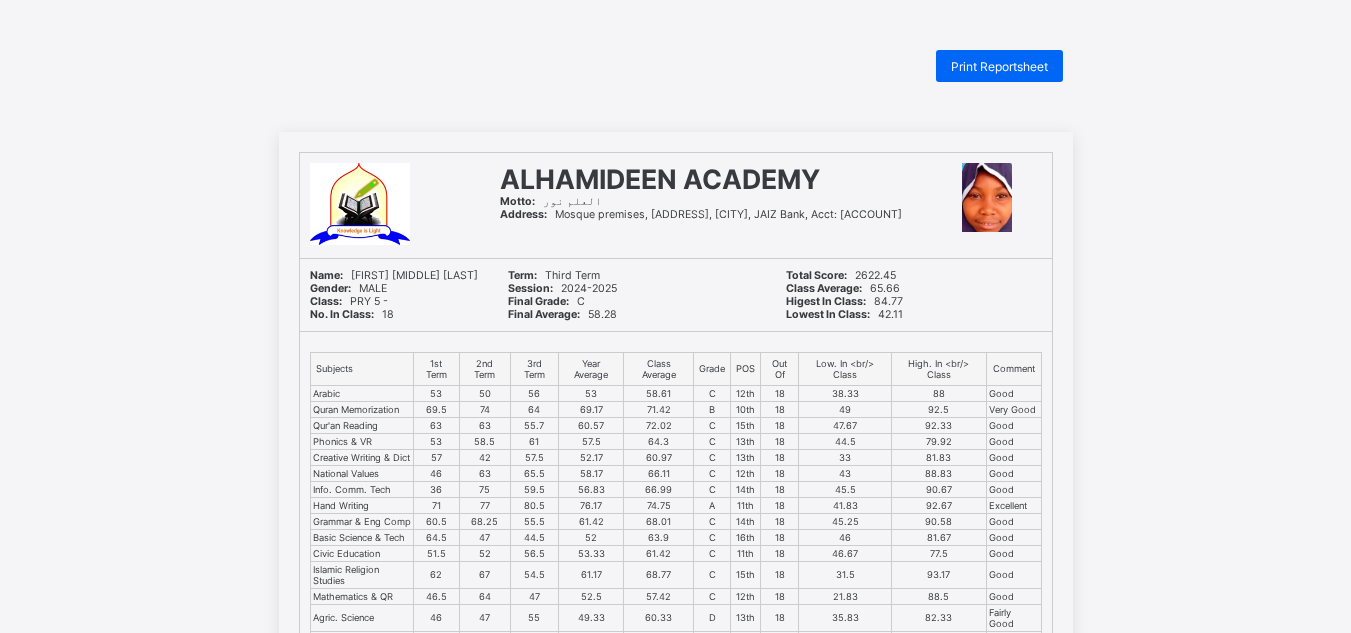 scroll, scrollTop: 0, scrollLeft: 0, axis: both 